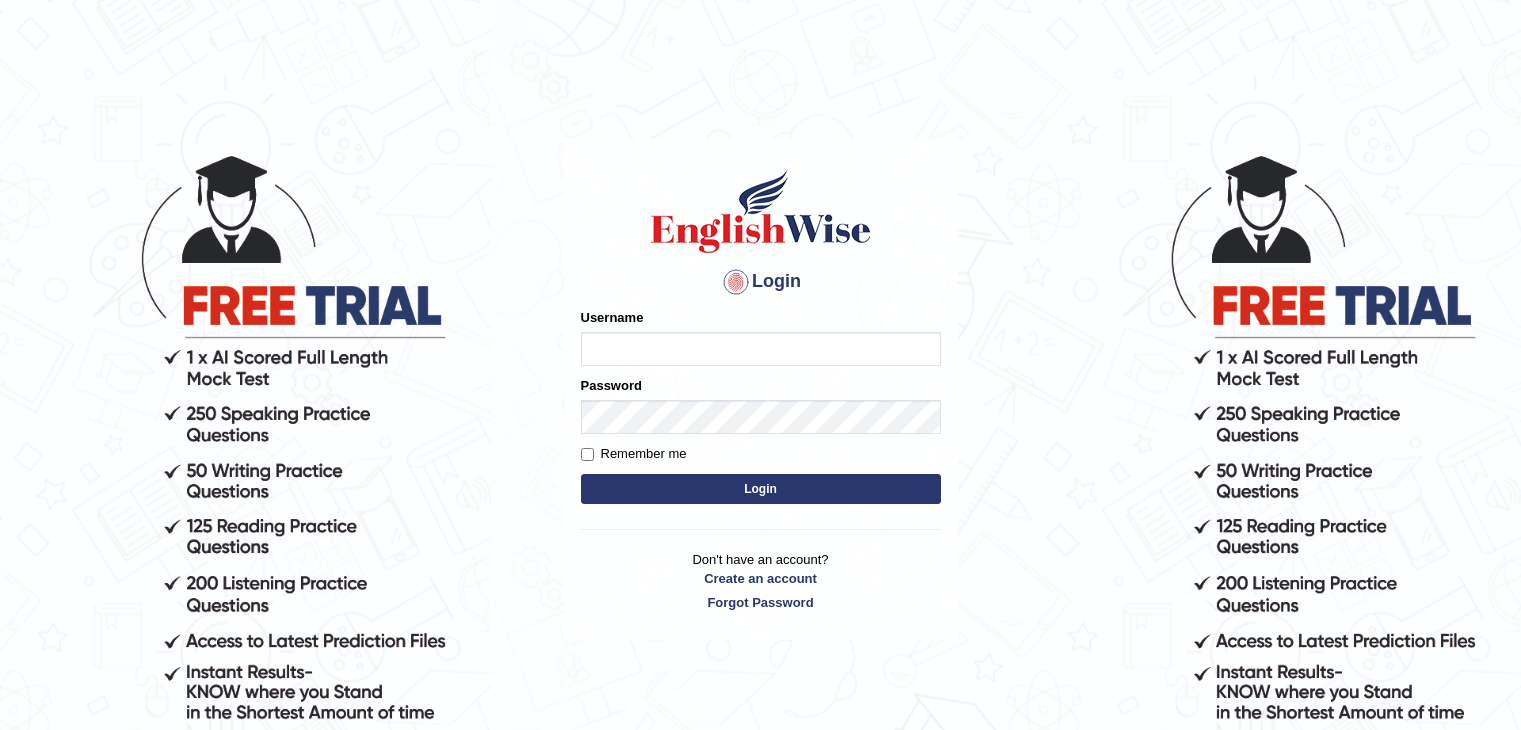 scroll, scrollTop: 0, scrollLeft: 0, axis: both 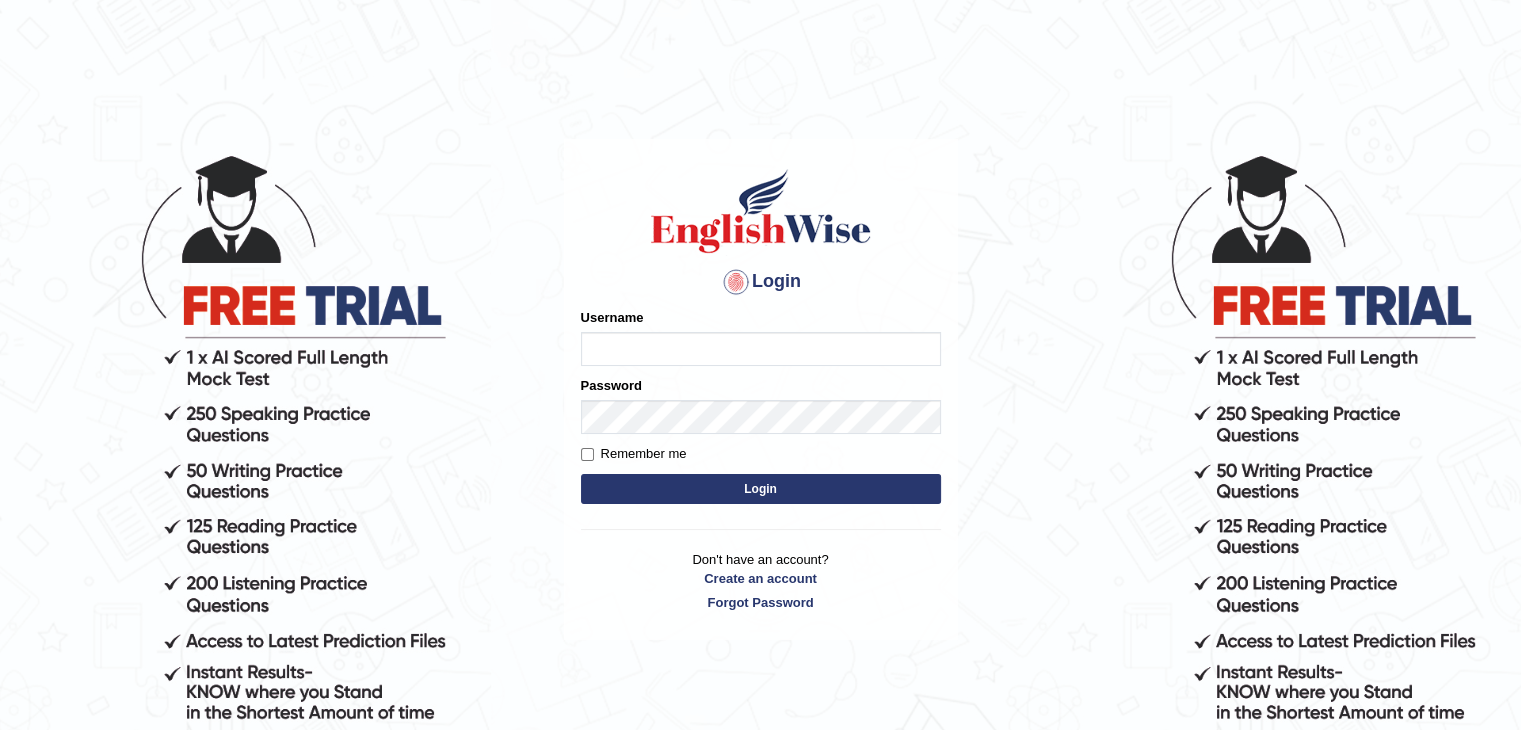 type on "[NAME]" 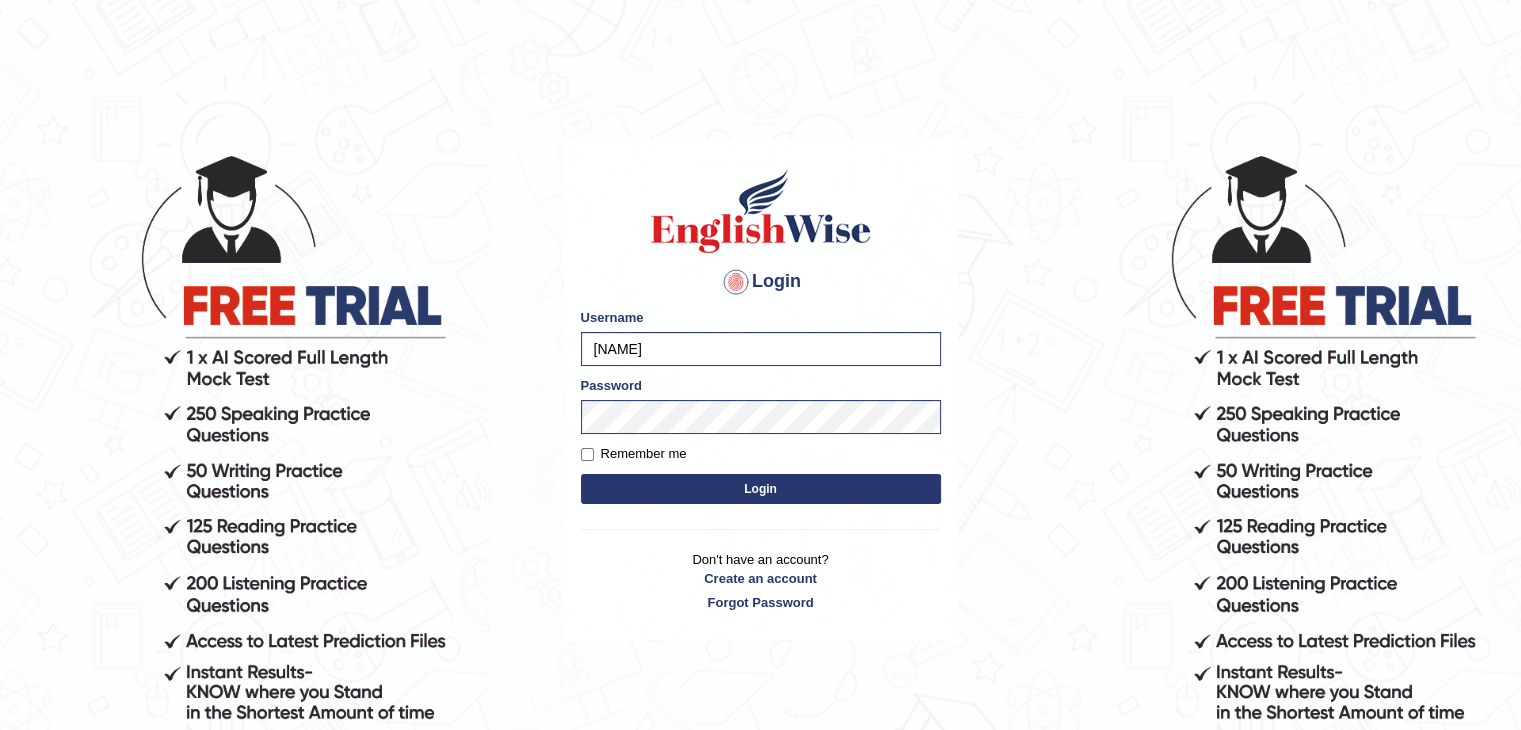 click on "Login" at bounding box center (761, 489) 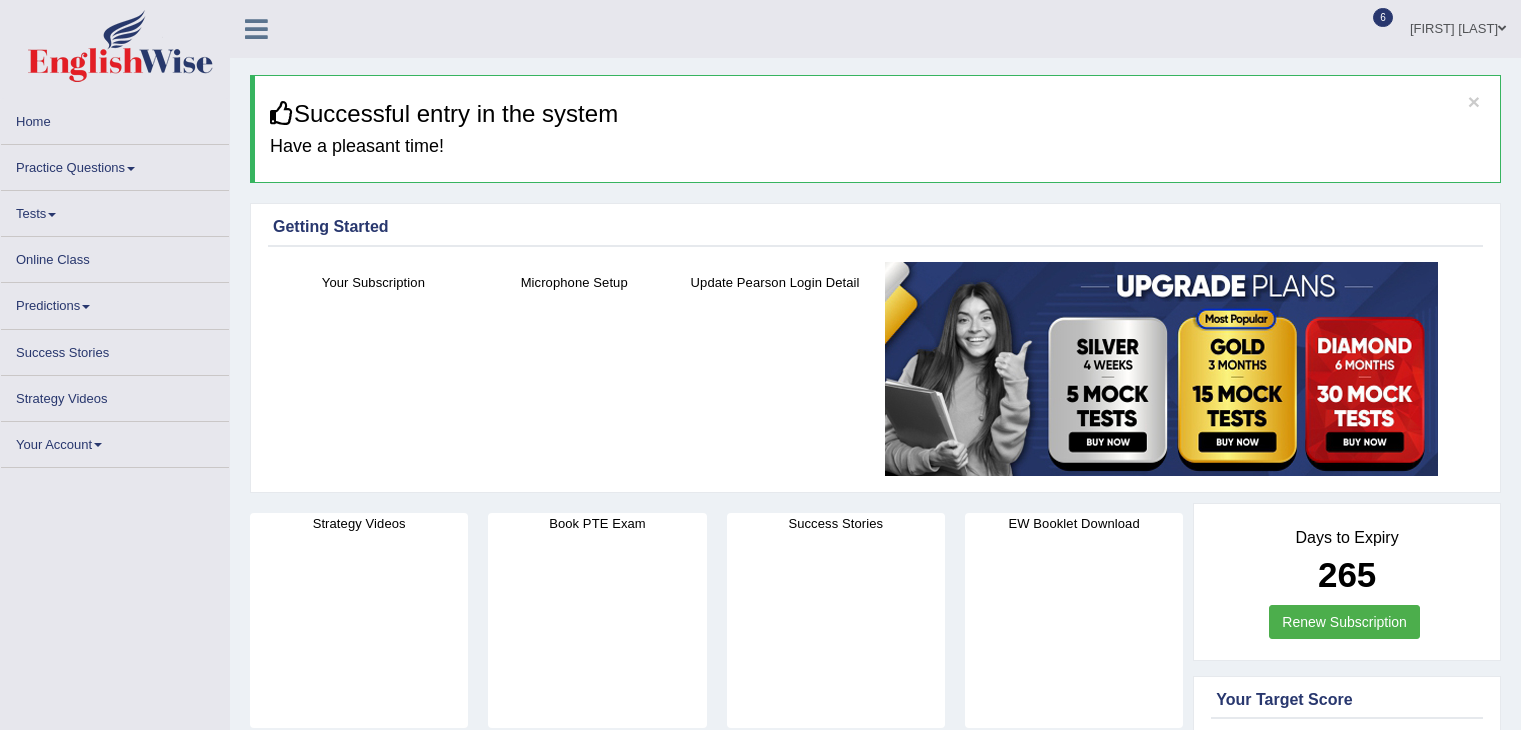 scroll, scrollTop: 0, scrollLeft: 0, axis: both 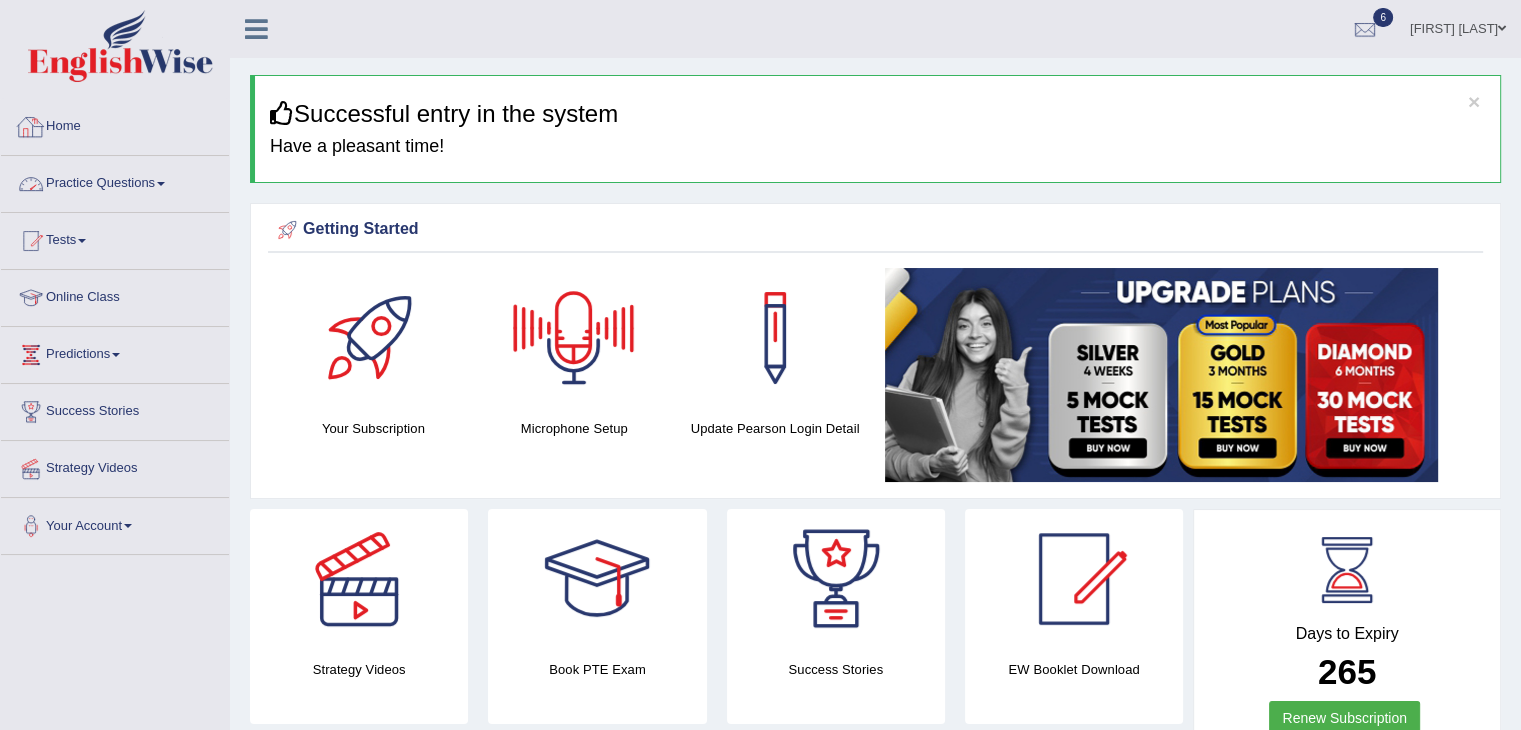 click on "Practice Questions" at bounding box center [115, 181] 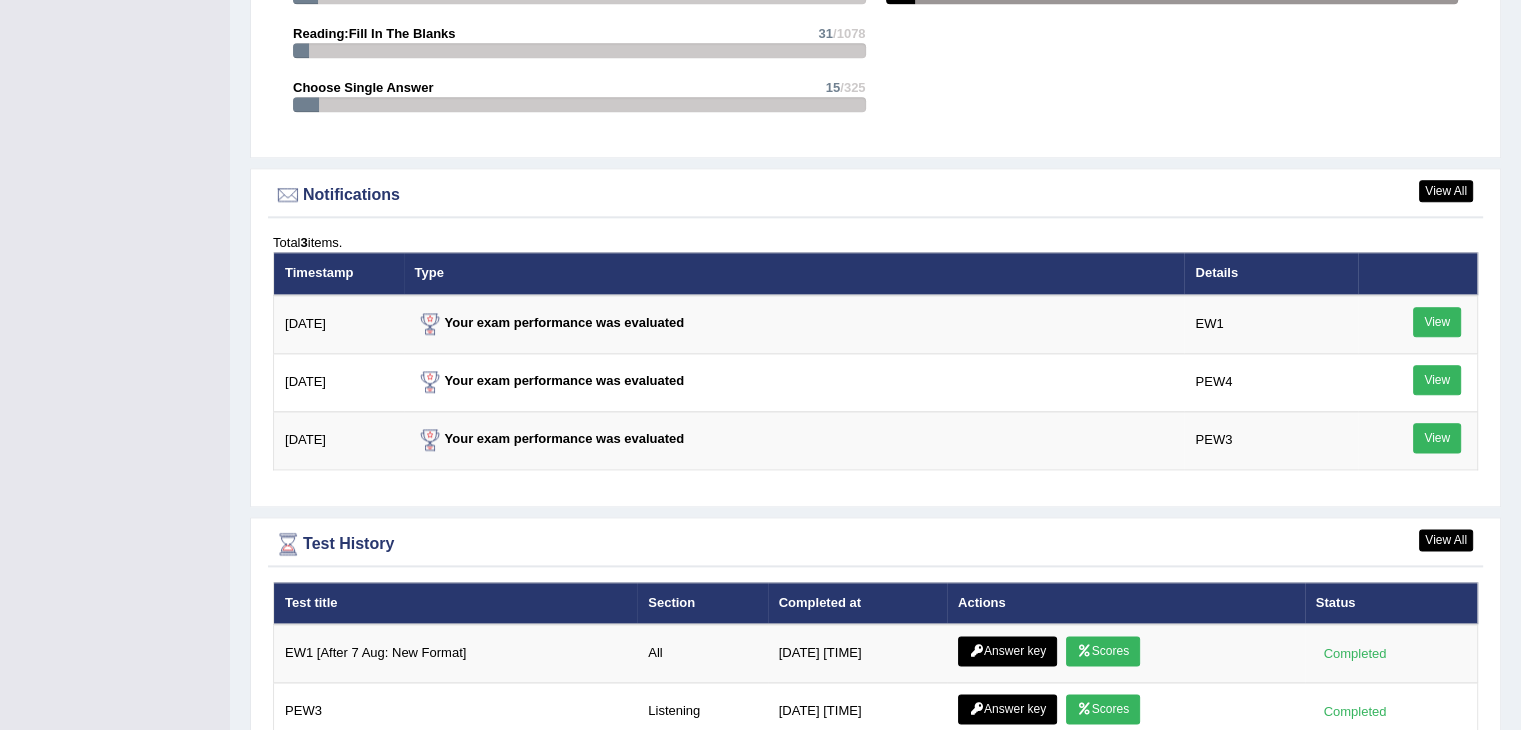 scroll, scrollTop: 2410, scrollLeft: 0, axis: vertical 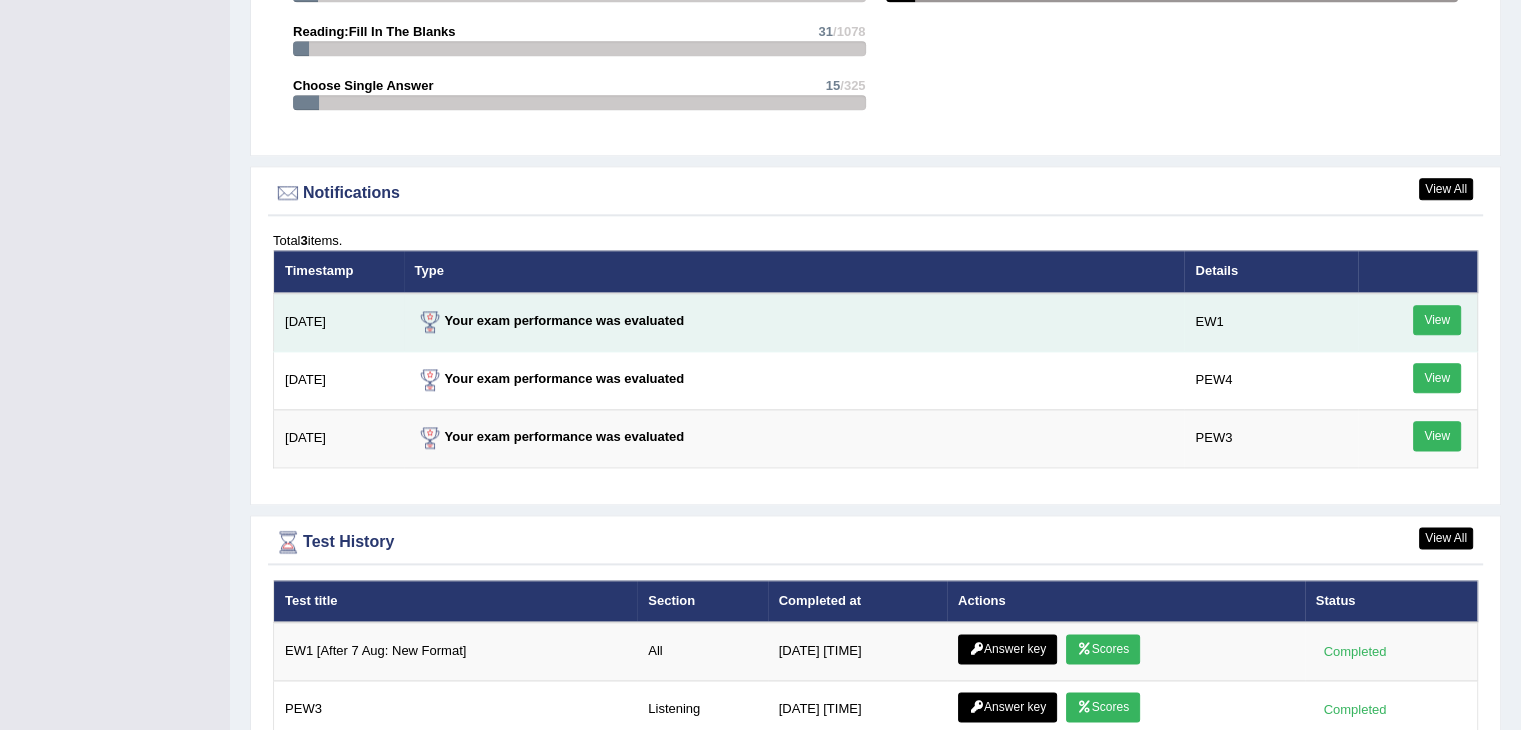 click on "View" at bounding box center (1437, 320) 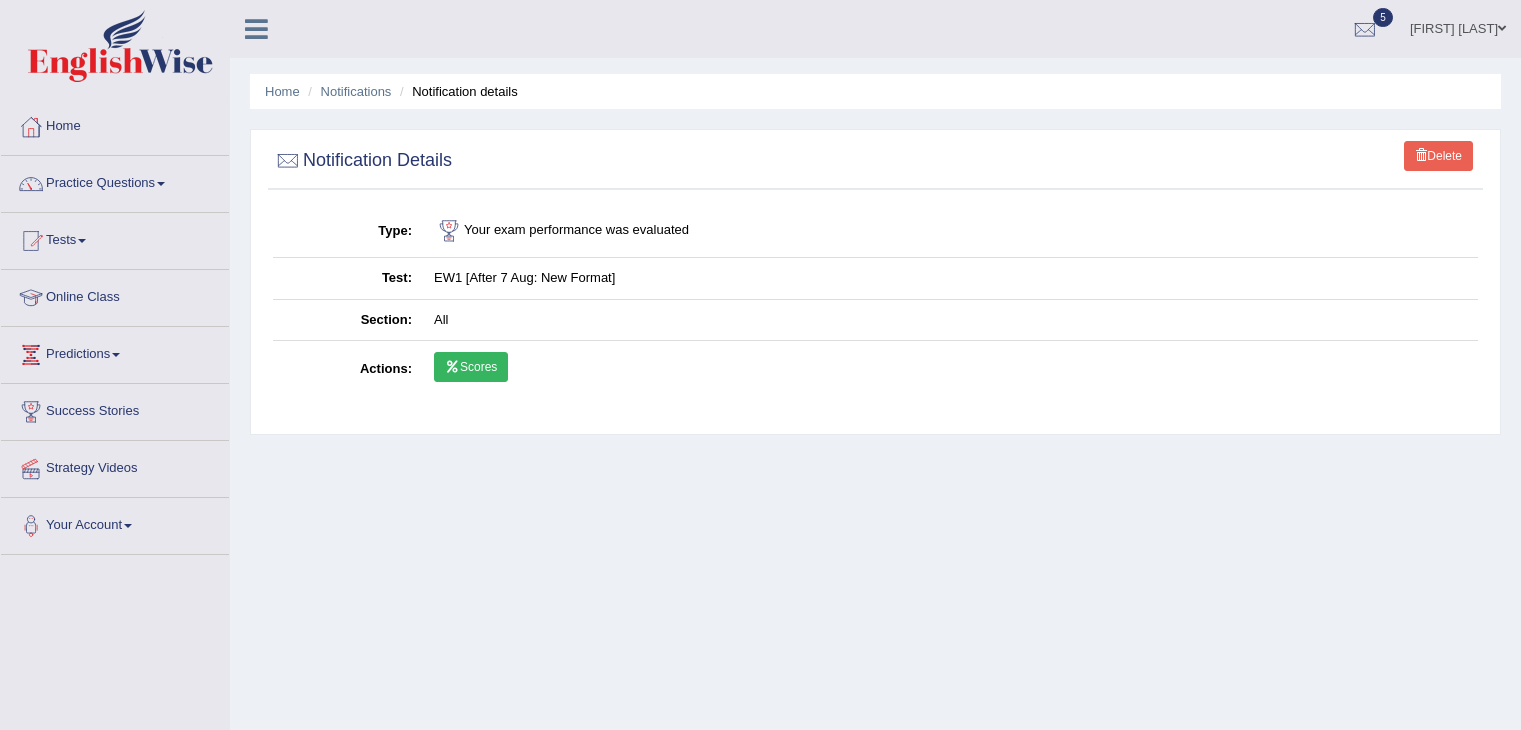 scroll, scrollTop: 0, scrollLeft: 0, axis: both 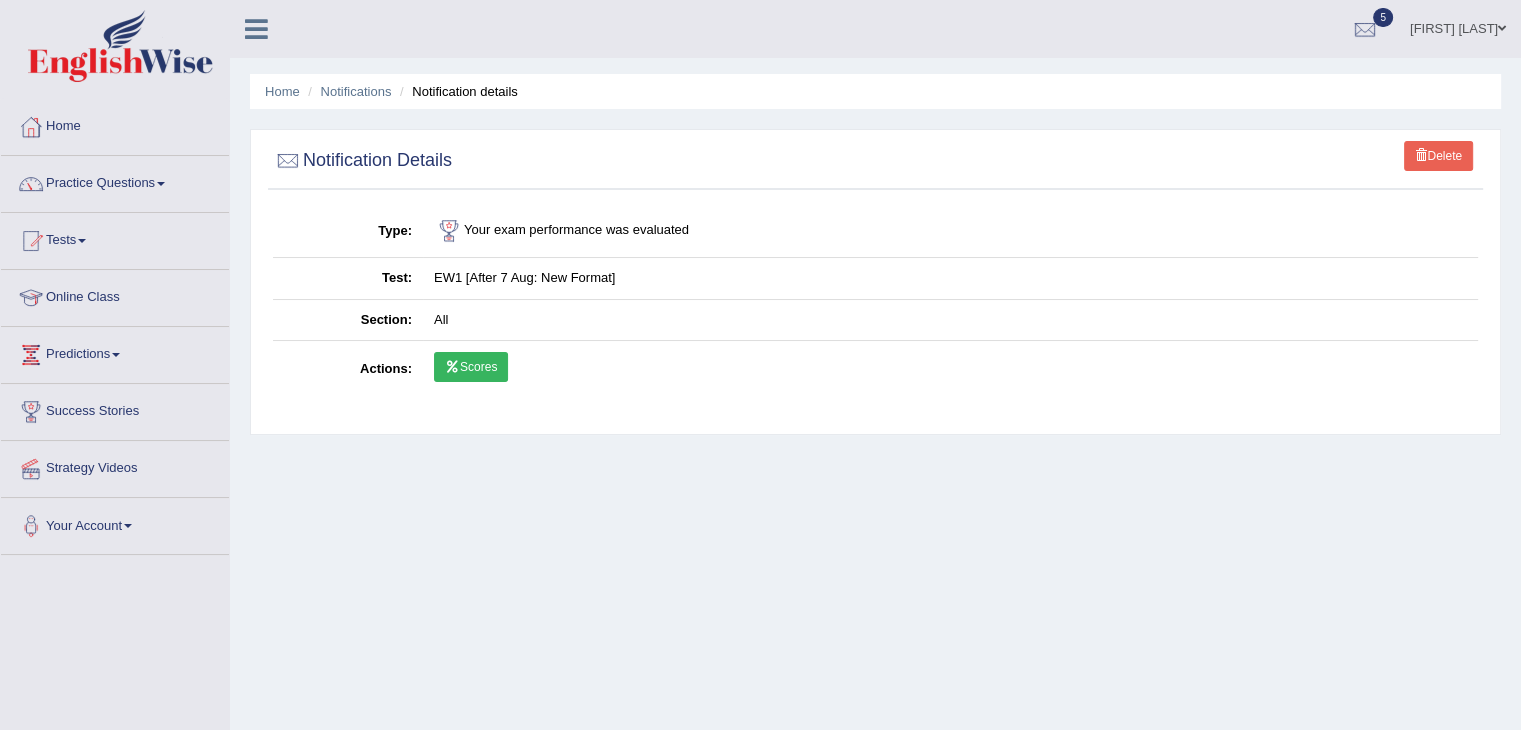 click on "Scores" at bounding box center [471, 367] 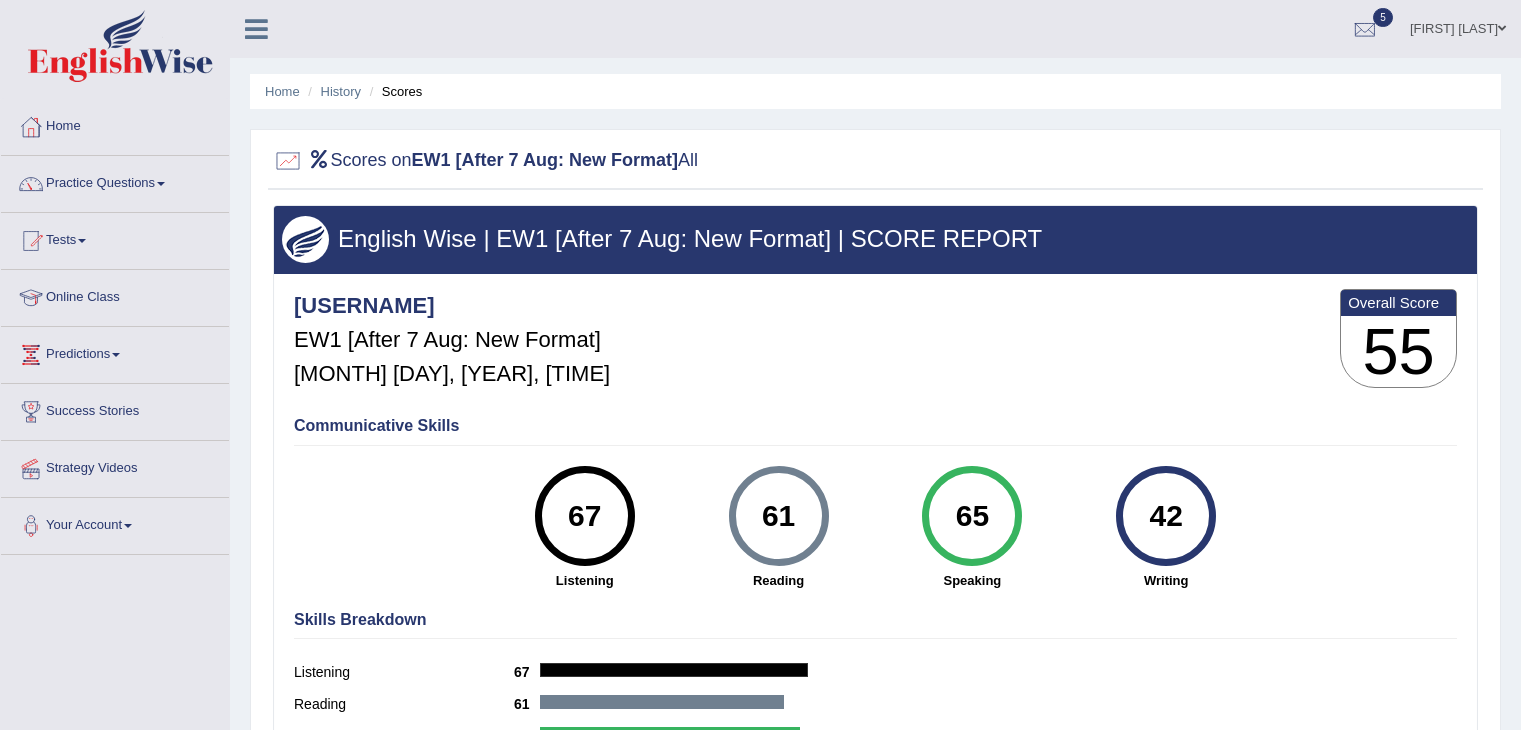 scroll, scrollTop: 0, scrollLeft: 0, axis: both 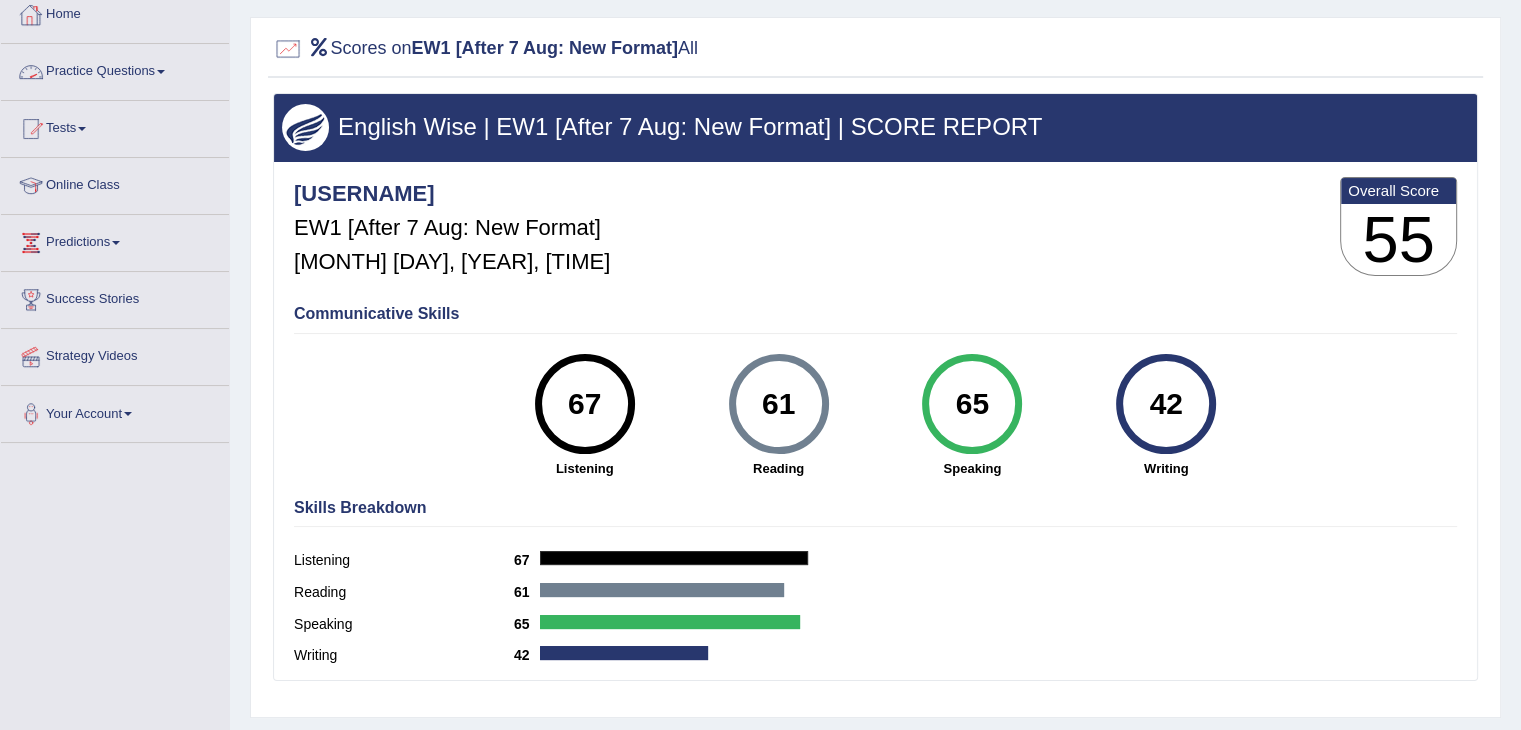 click on "Practice Questions" at bounding box center [115, 69] 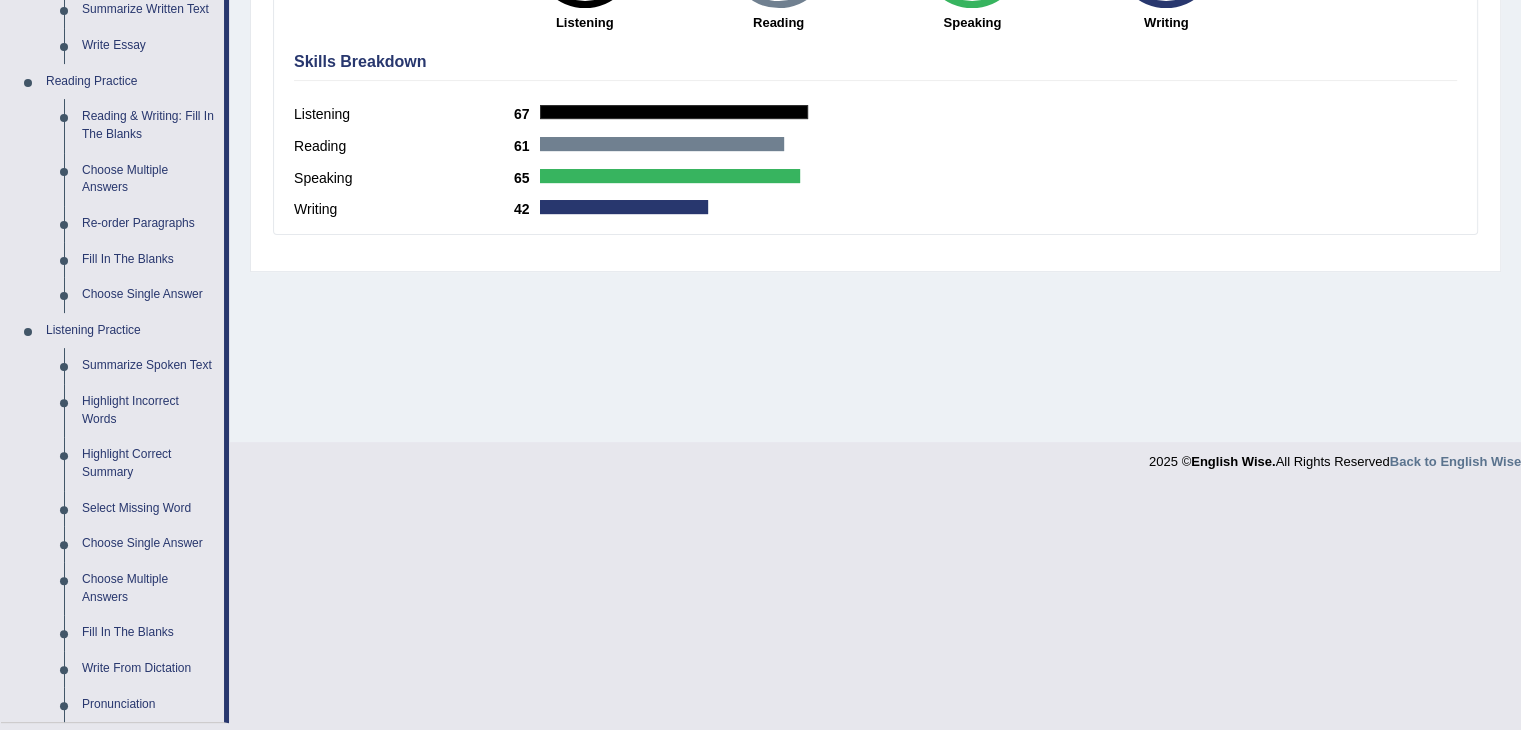 scroll, scrollTop: 554, scrollLeft: 0, axis: vertical 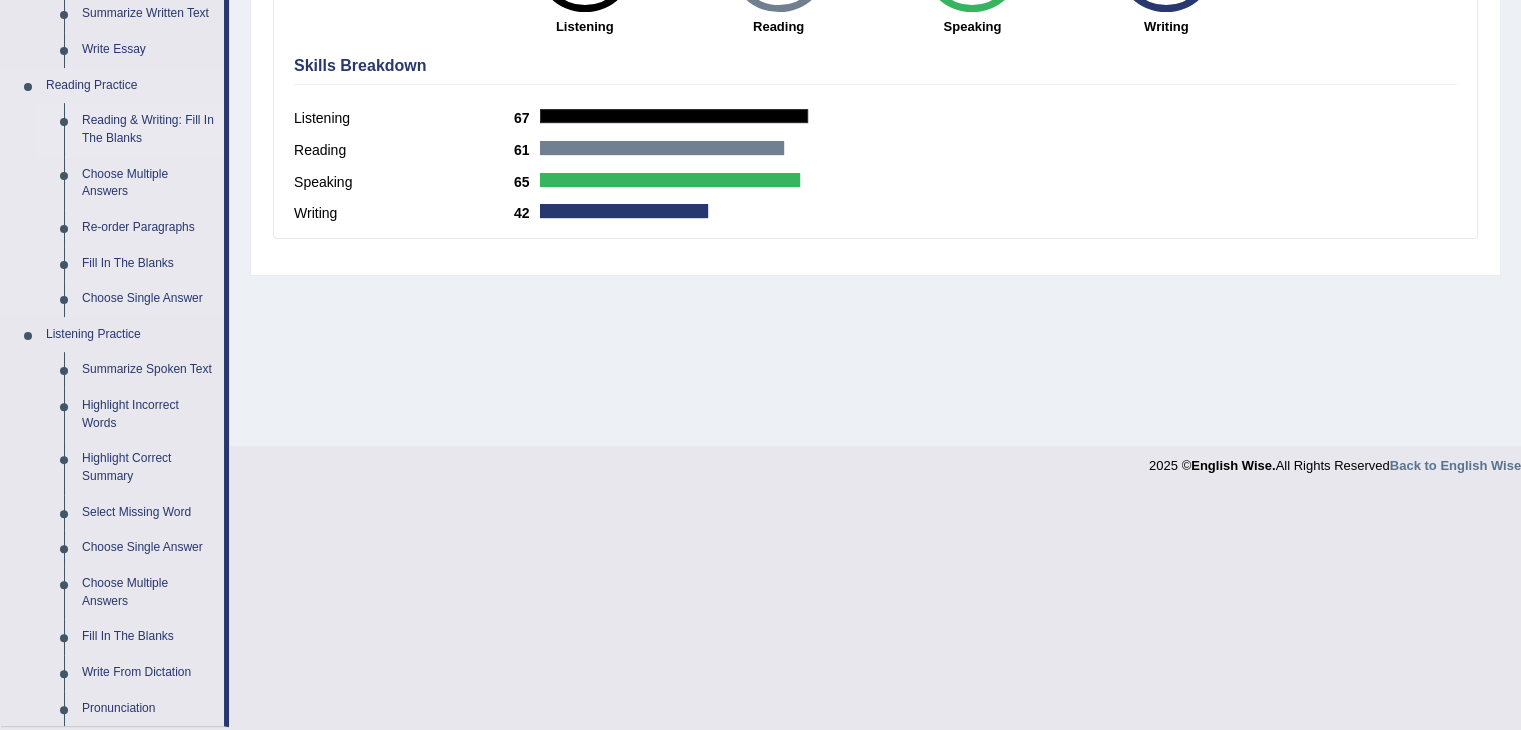 click on "Reading & Writing: Fill In The Blanks" at bounding box center [148, 129] 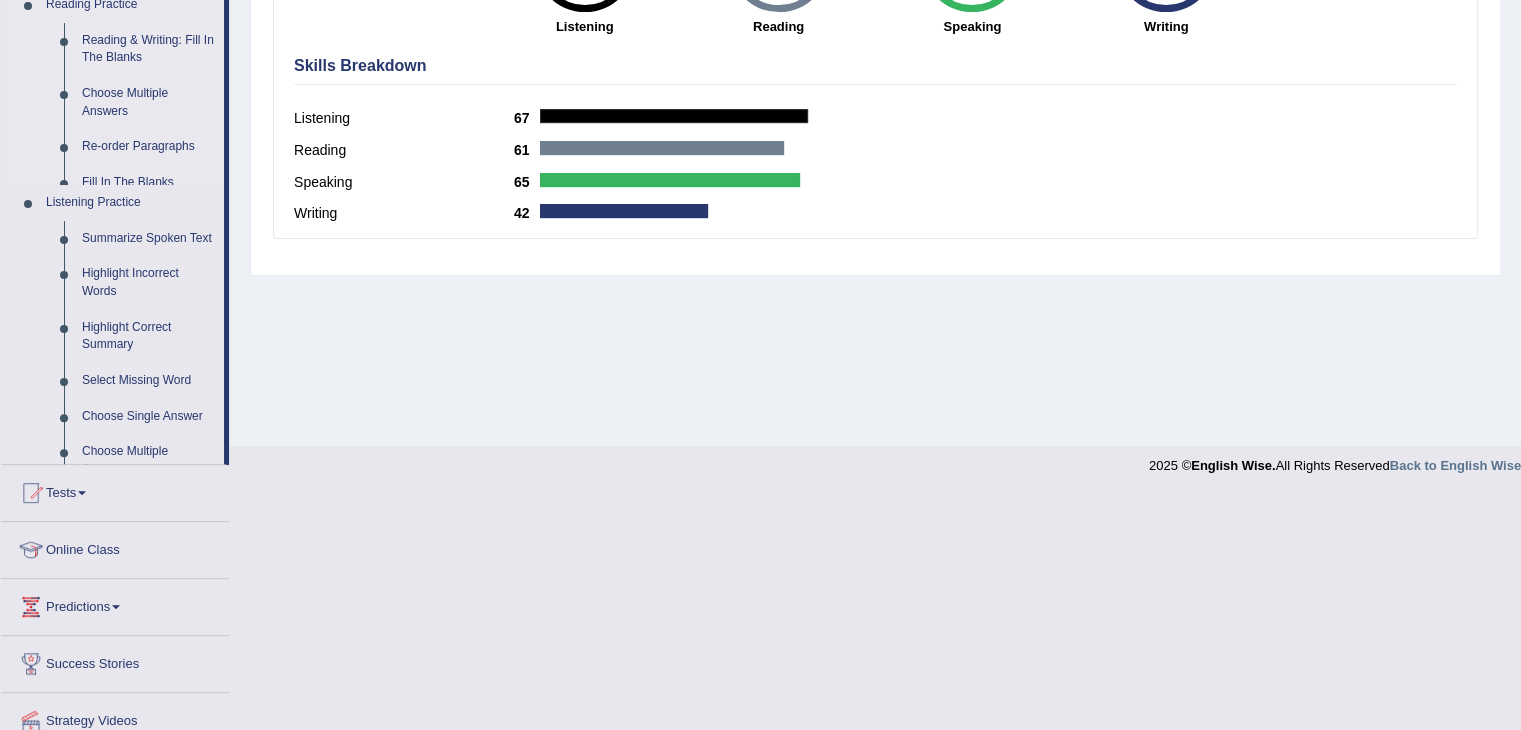 scroll, scrollTop: 320, scrollLeft: 0, axis: vertical 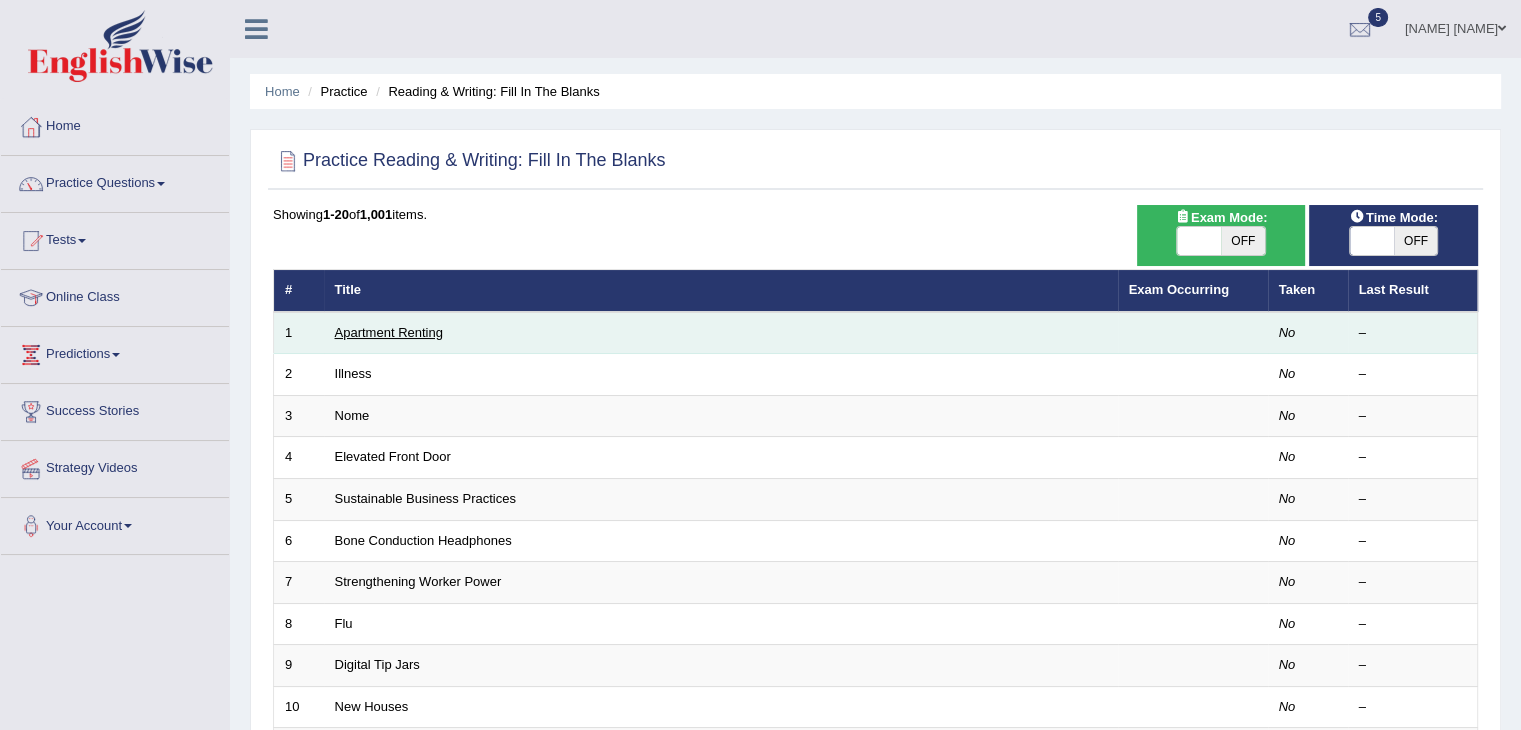 click on "Apartment Renting" at bounding box center (389, 332) 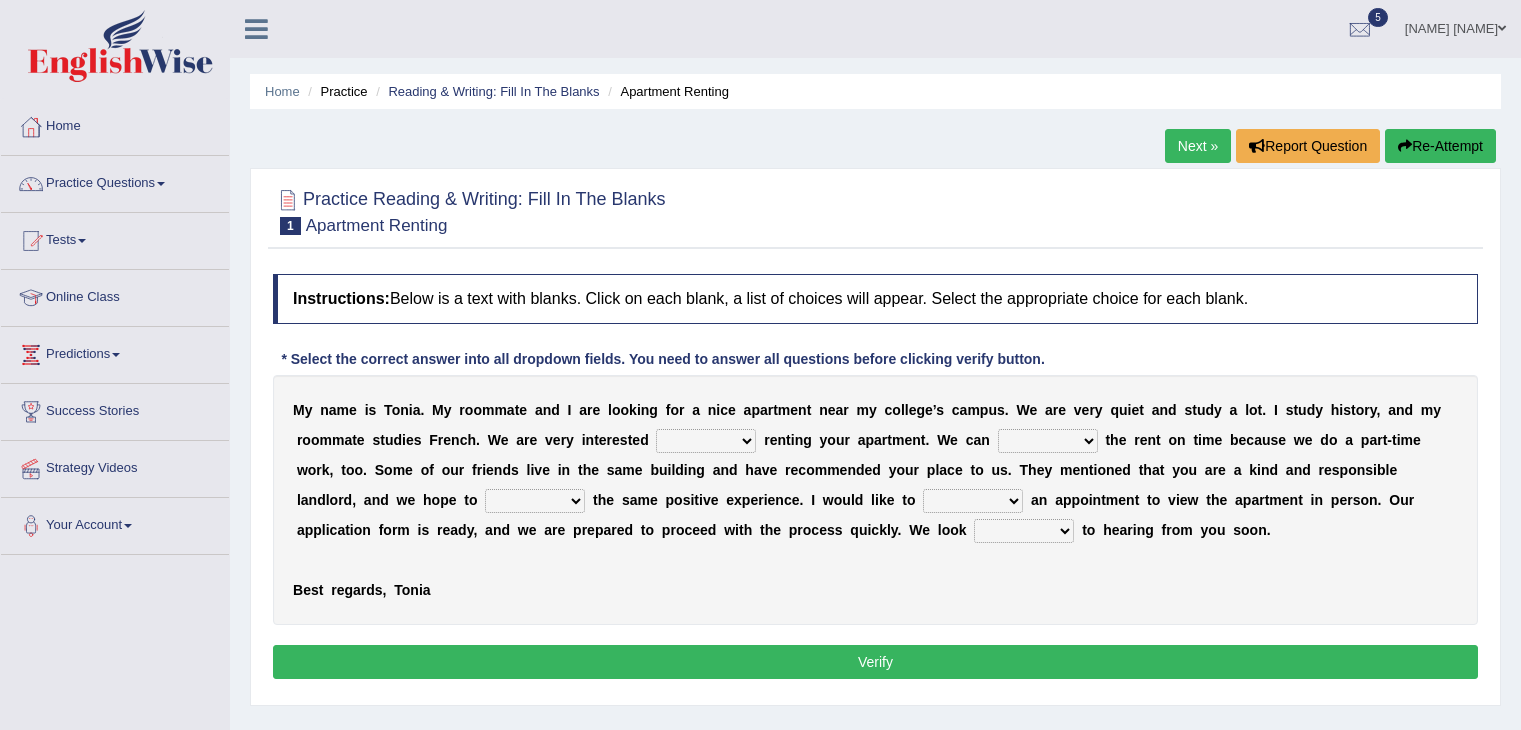 scroll, scrollTop: 0, scrollLeft: 0, axis: both 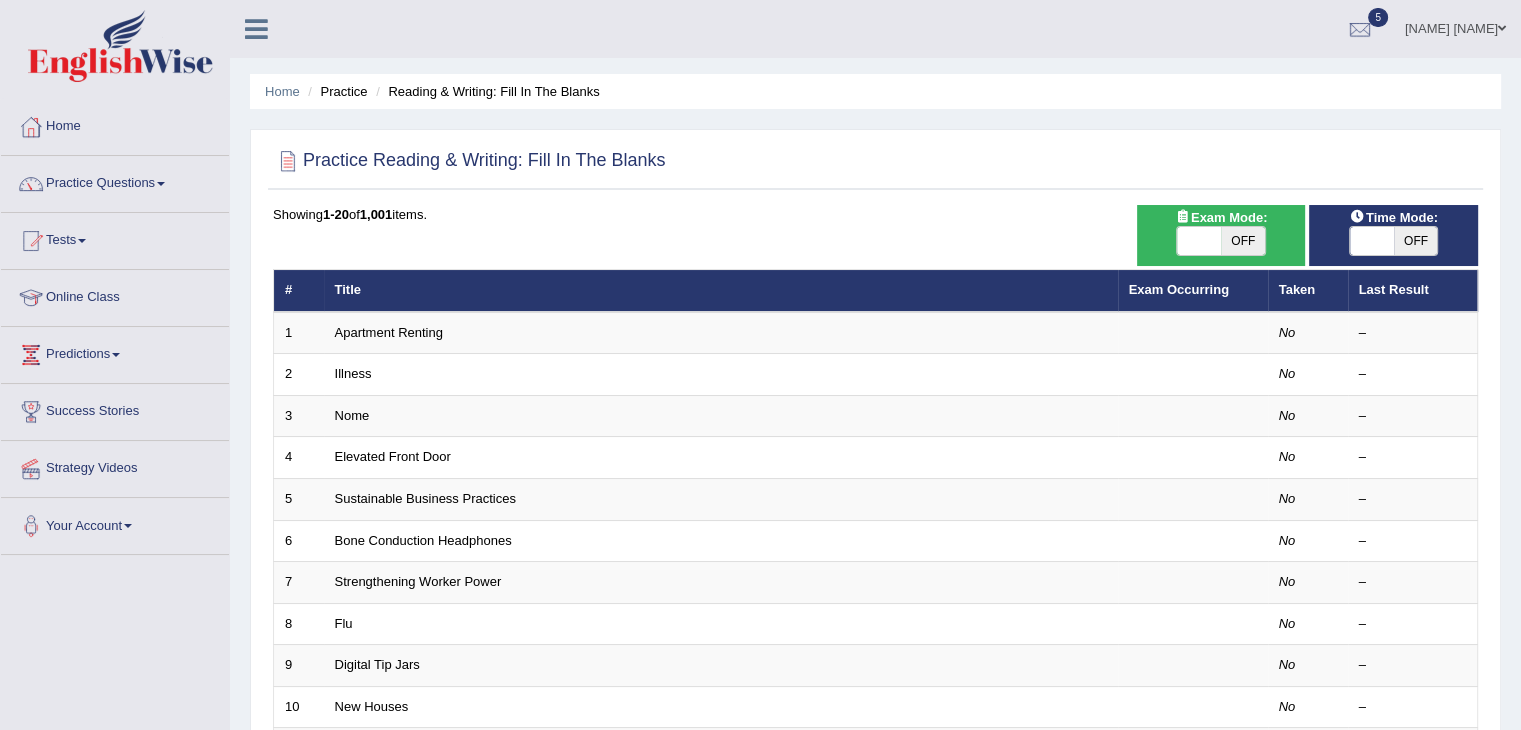 click on "OFF" at bounding box center [1243, 241] 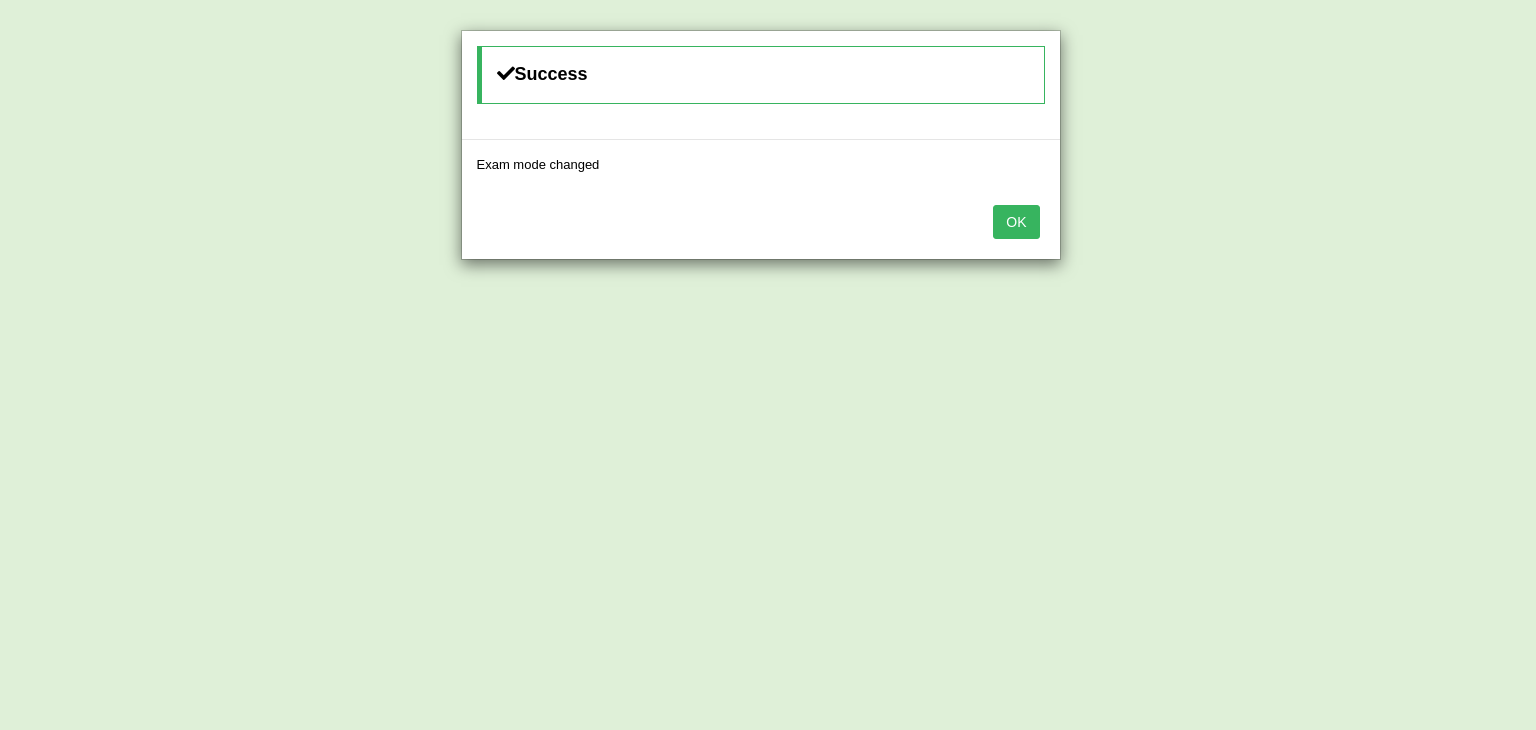 click on "OK" at bounding box center (1016, 222) 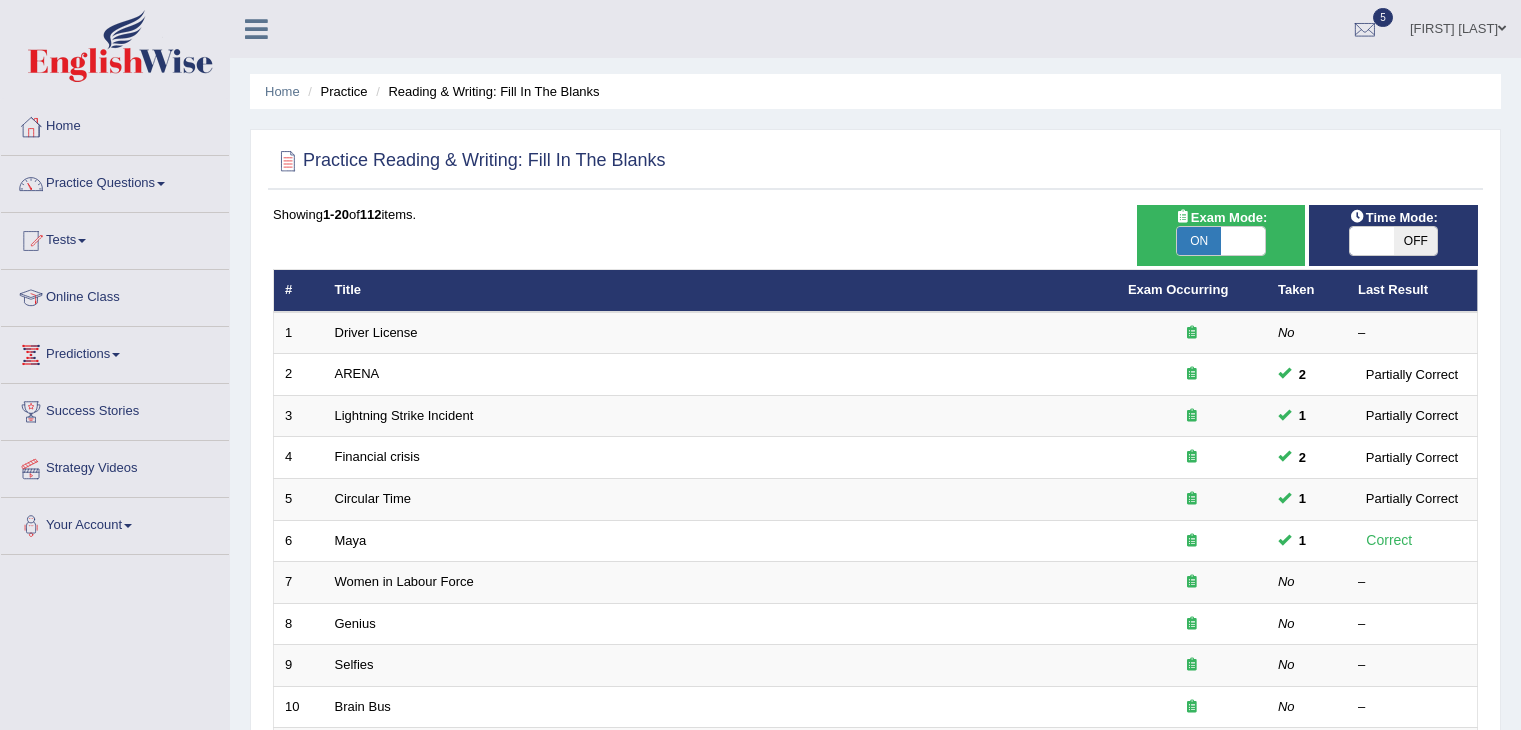 scroll, scrollTop: 0, scrollLeft: 0, axis: both 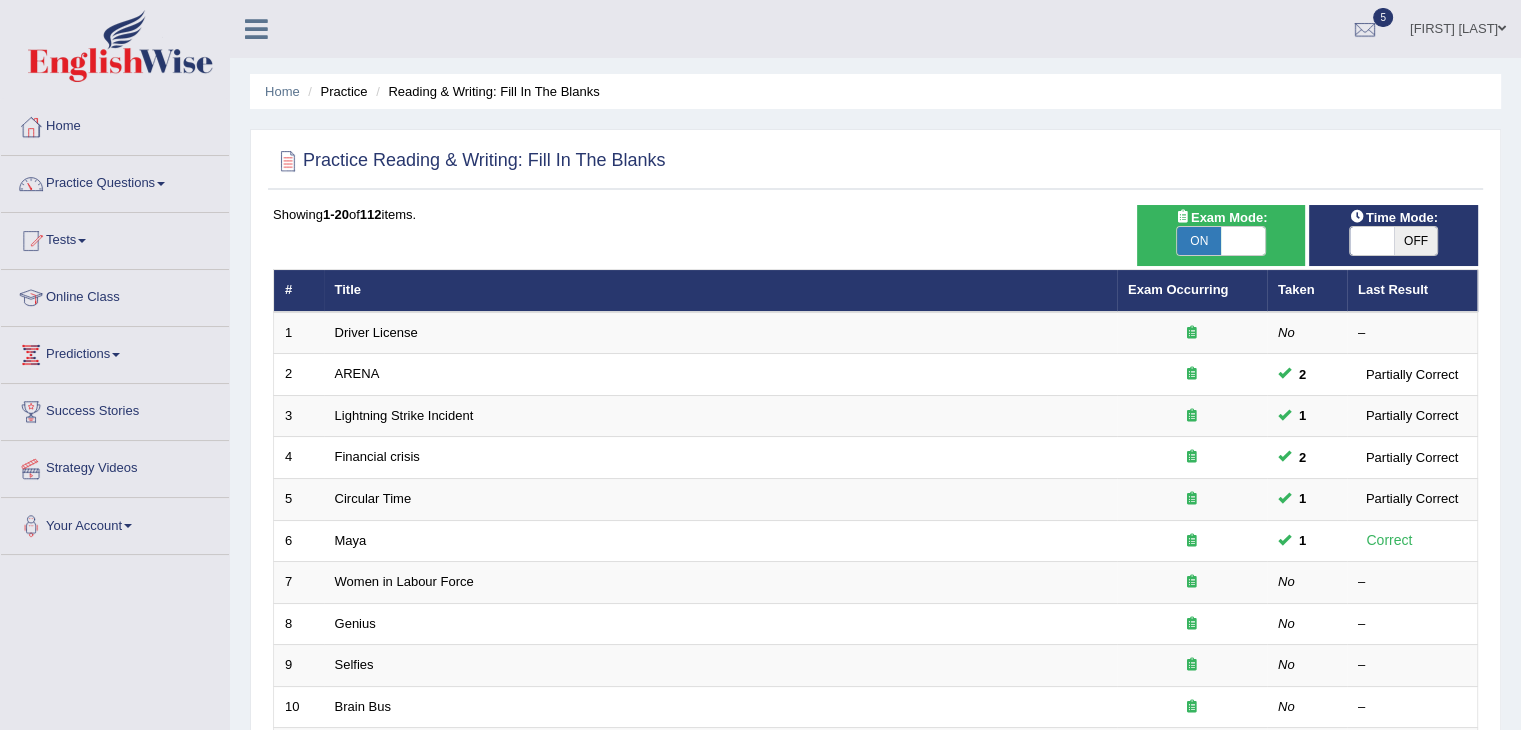 click on "OFF" at bounding box center [1416, 241] 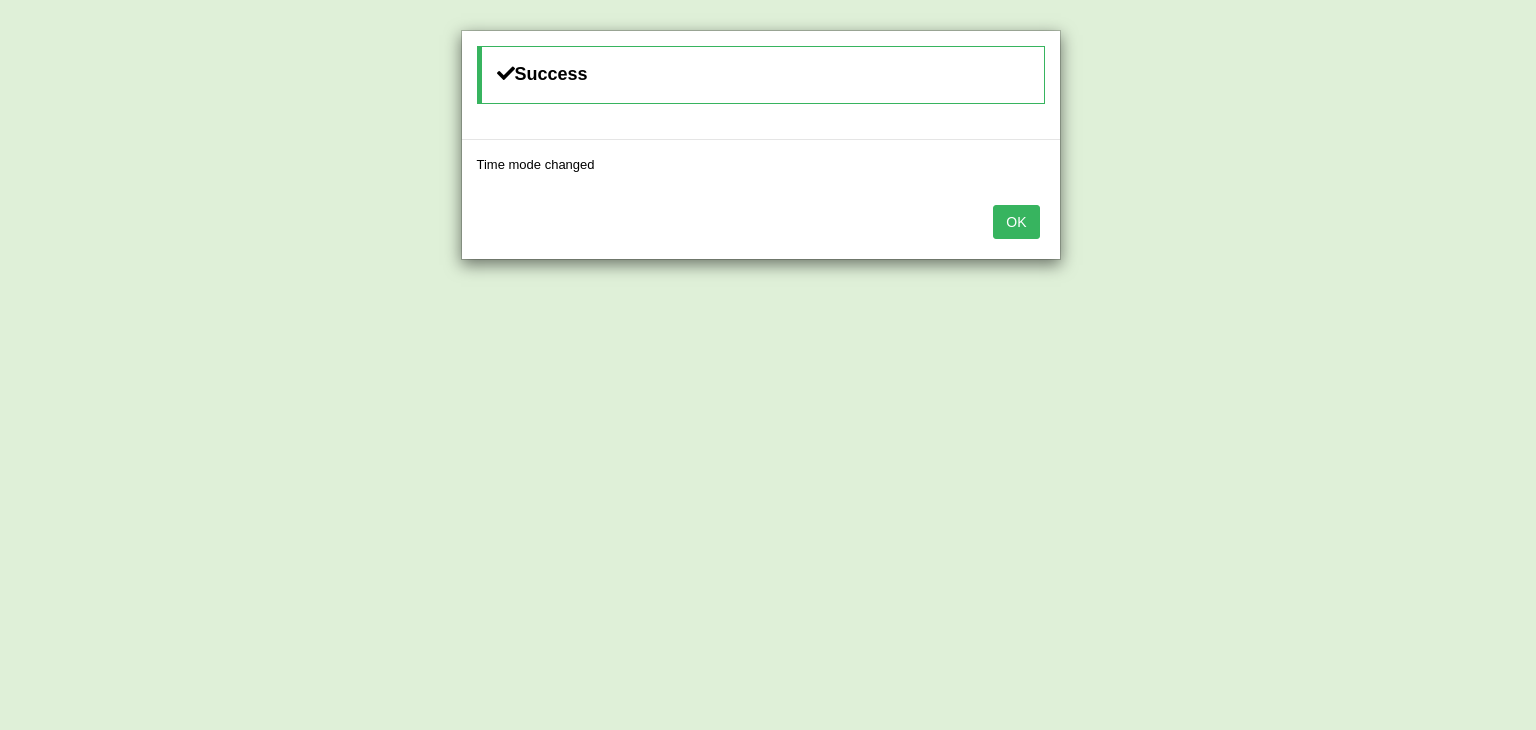 click on "OK" at bounding box center (1016, 222) 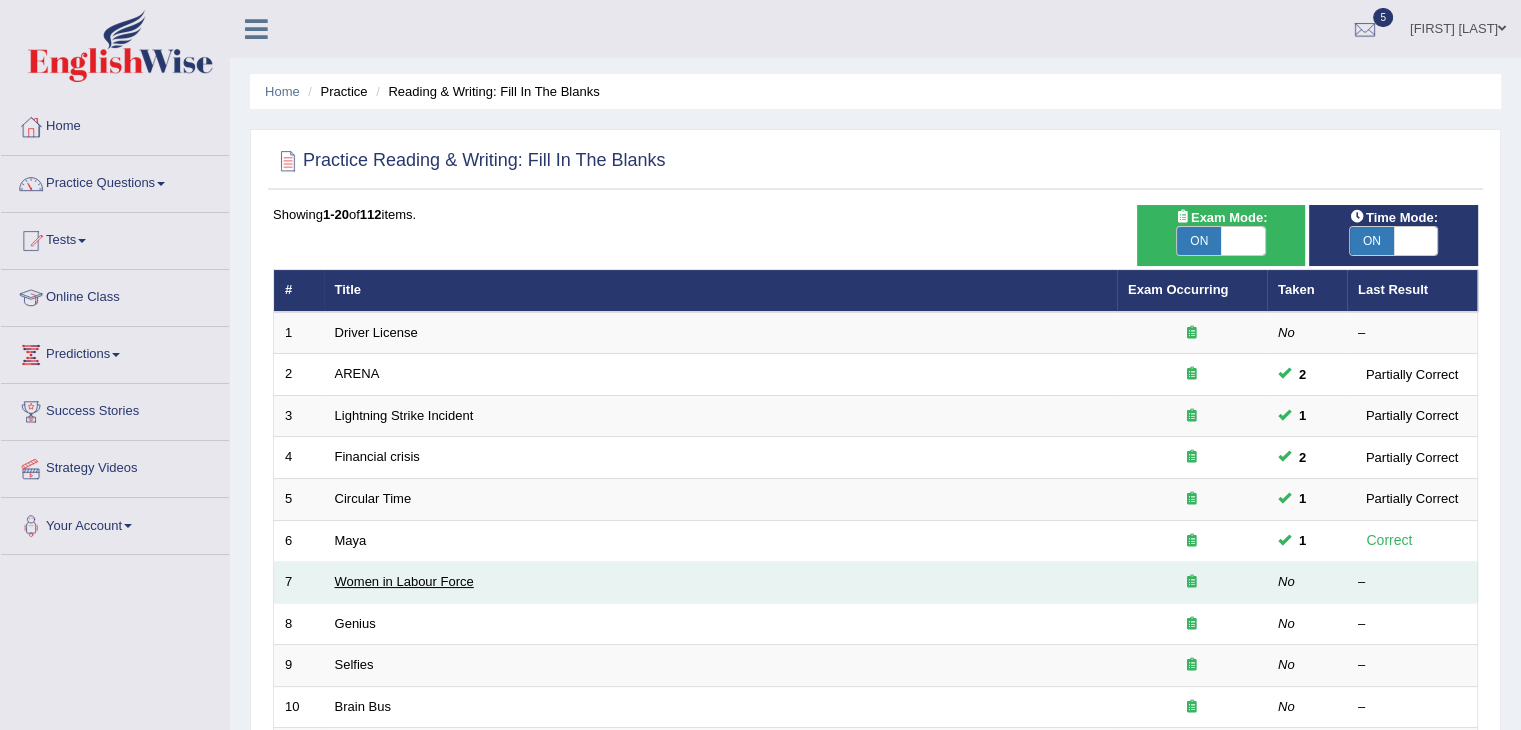 click on "Women in Labour Force" at bounding box center [404, 581] 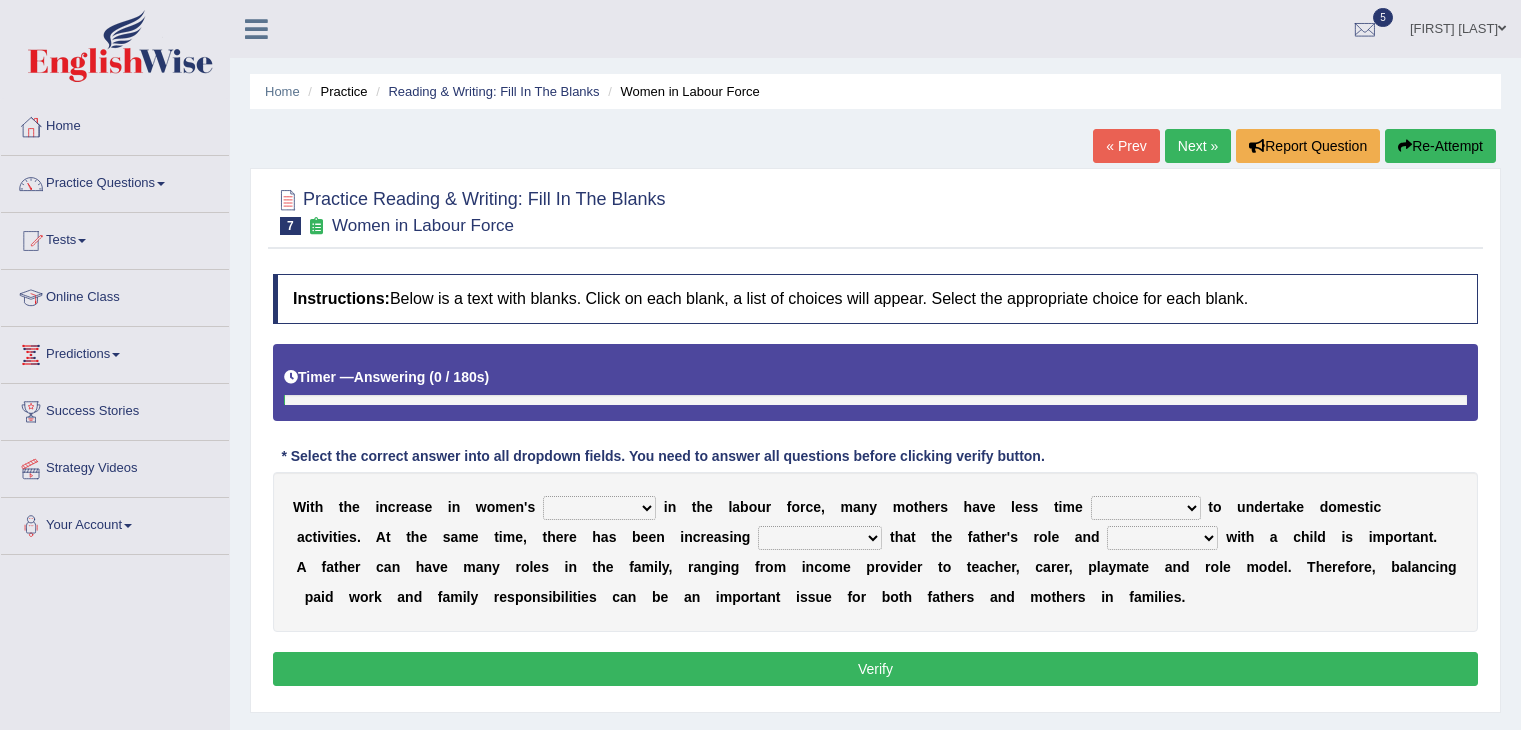scroll, scrollTop: 0, scrollLeft: 0, axis: both 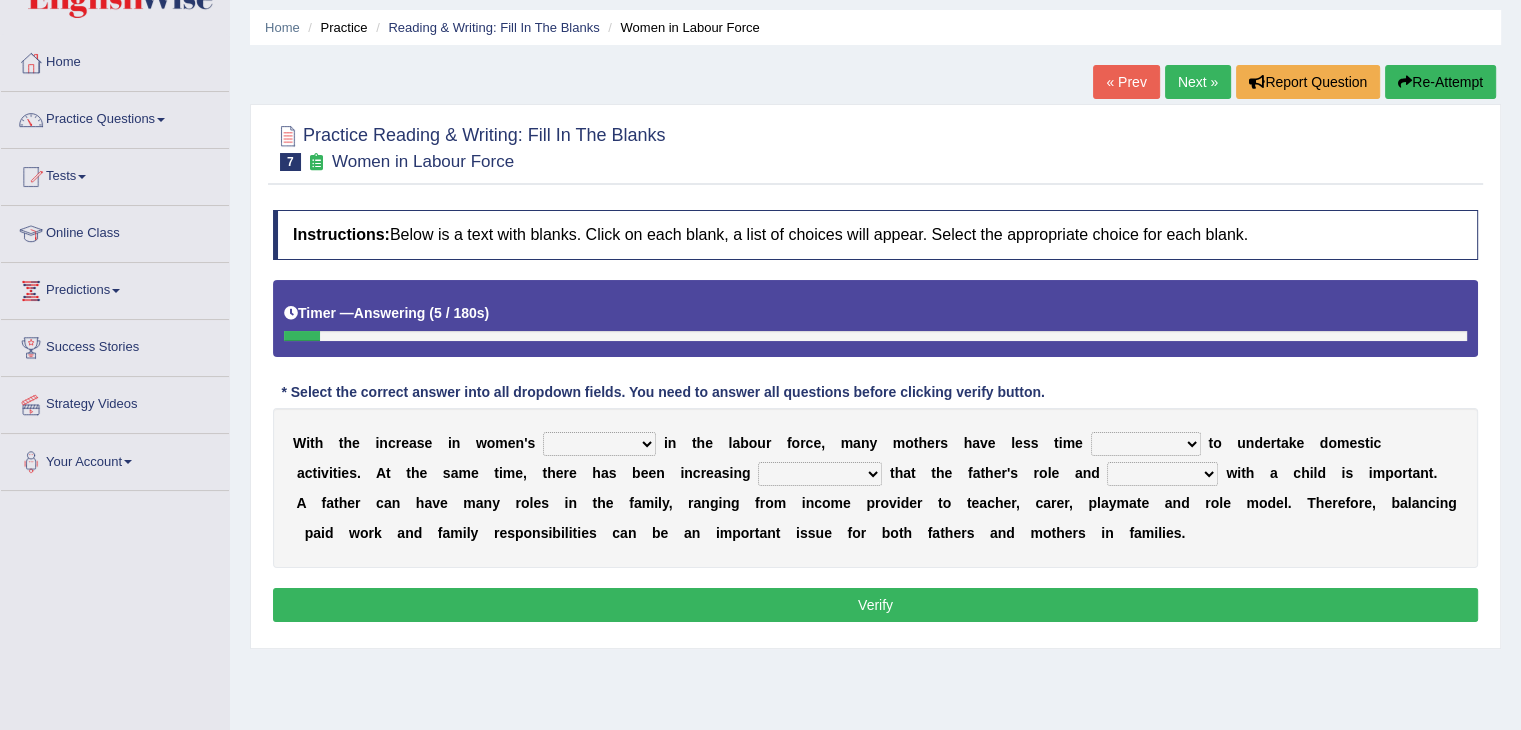 click on "attendance substitution participation definition" at bounding box center (599, 444) 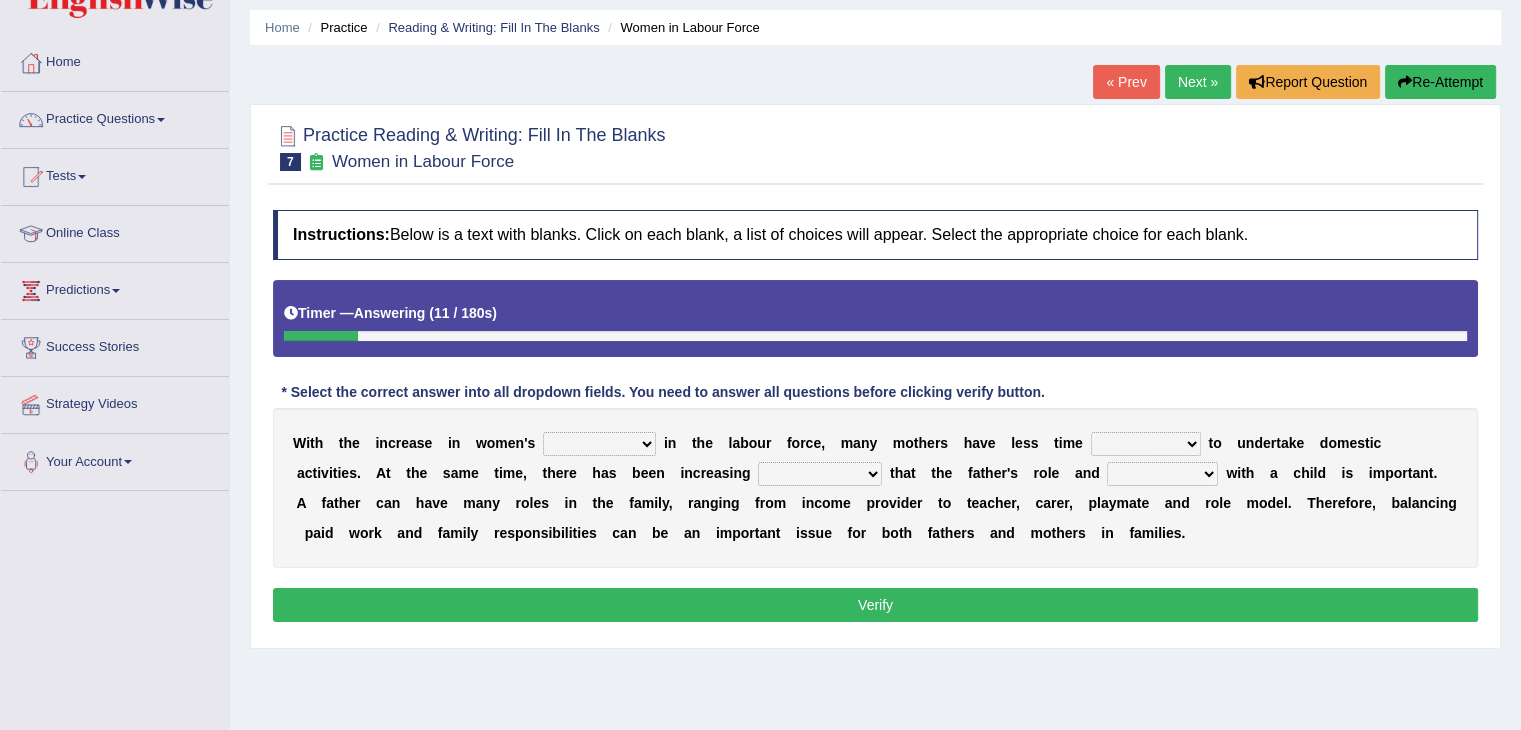 select on "participation" 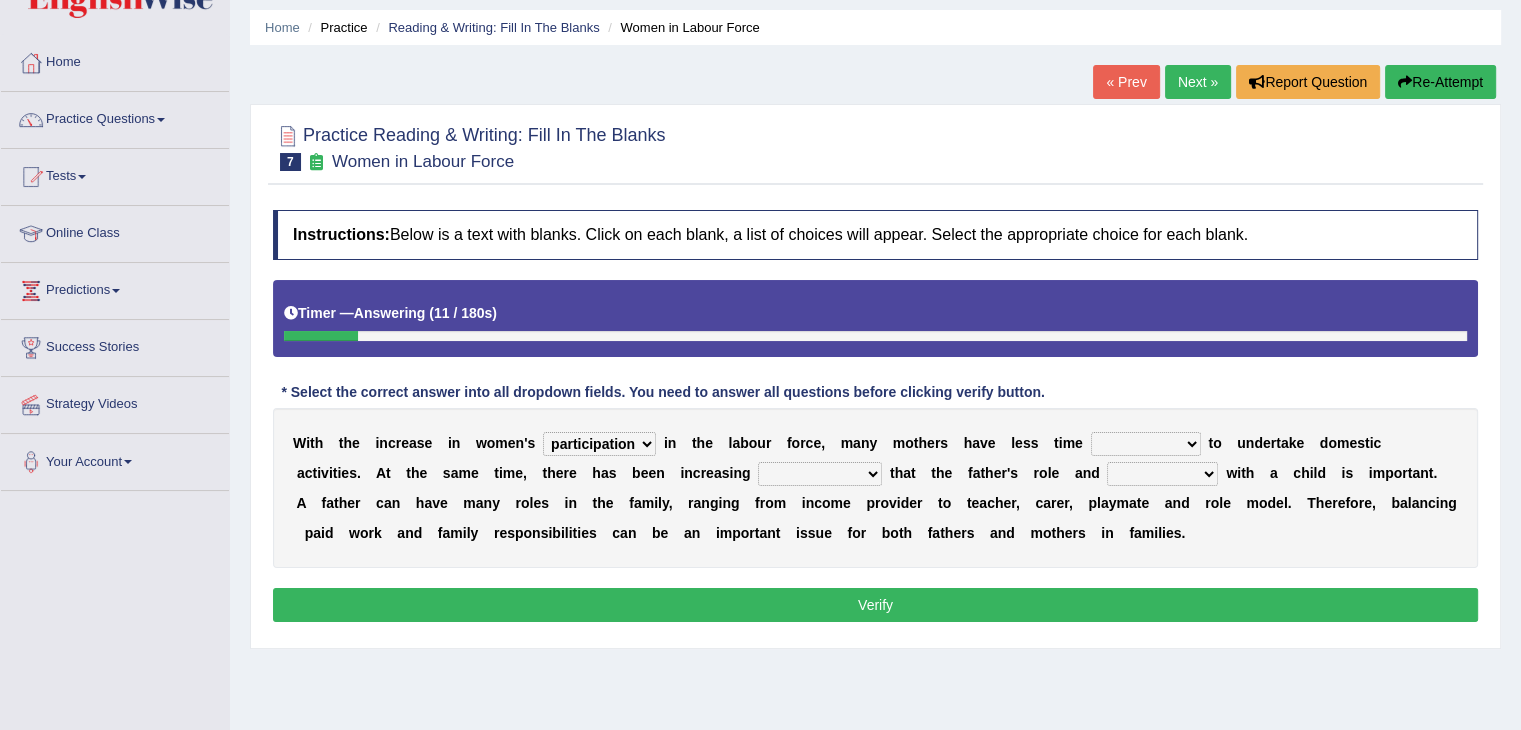 click on "attendance substitution participation definition" at bounding box center [599, 444] 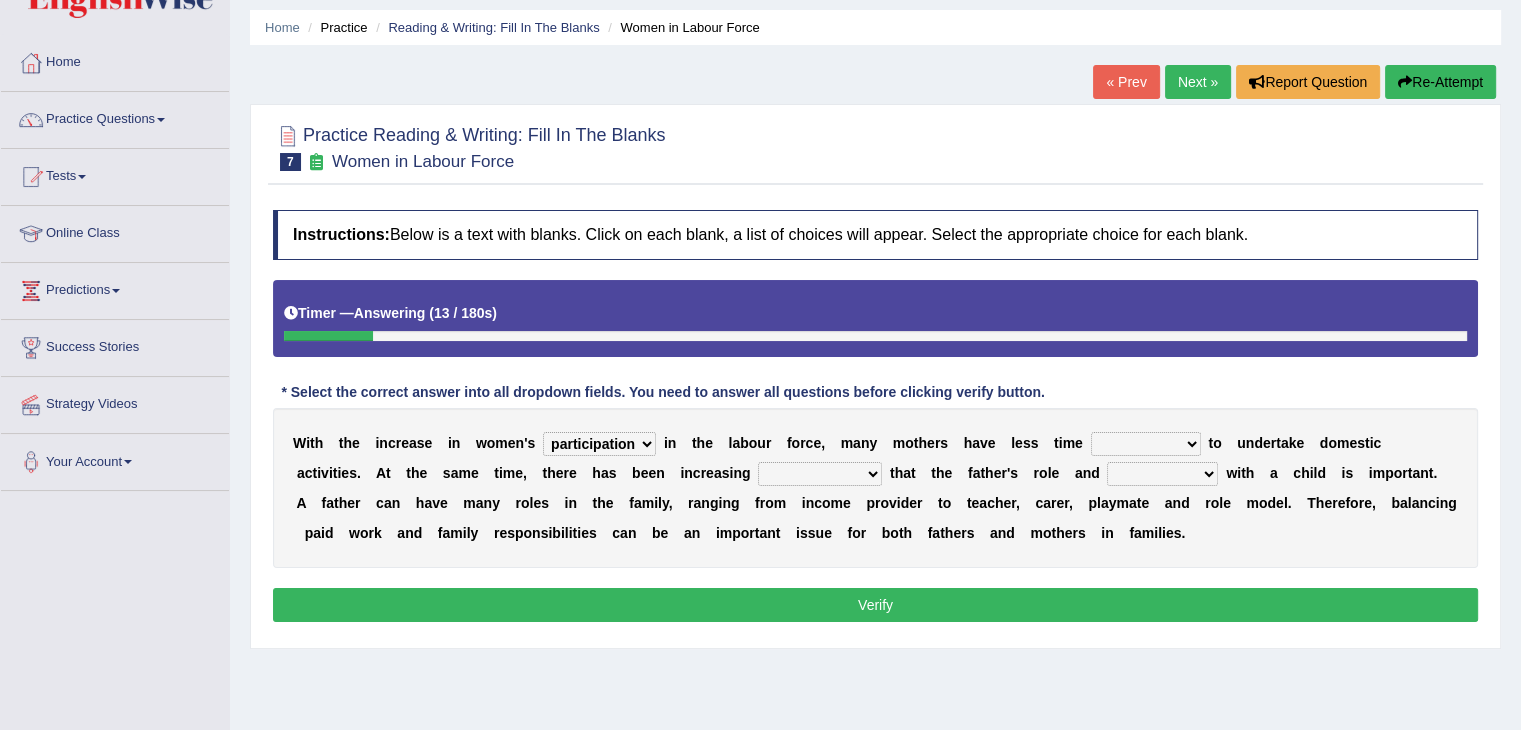 click on "available related consumable useful" at bounding box center (1146, 444) 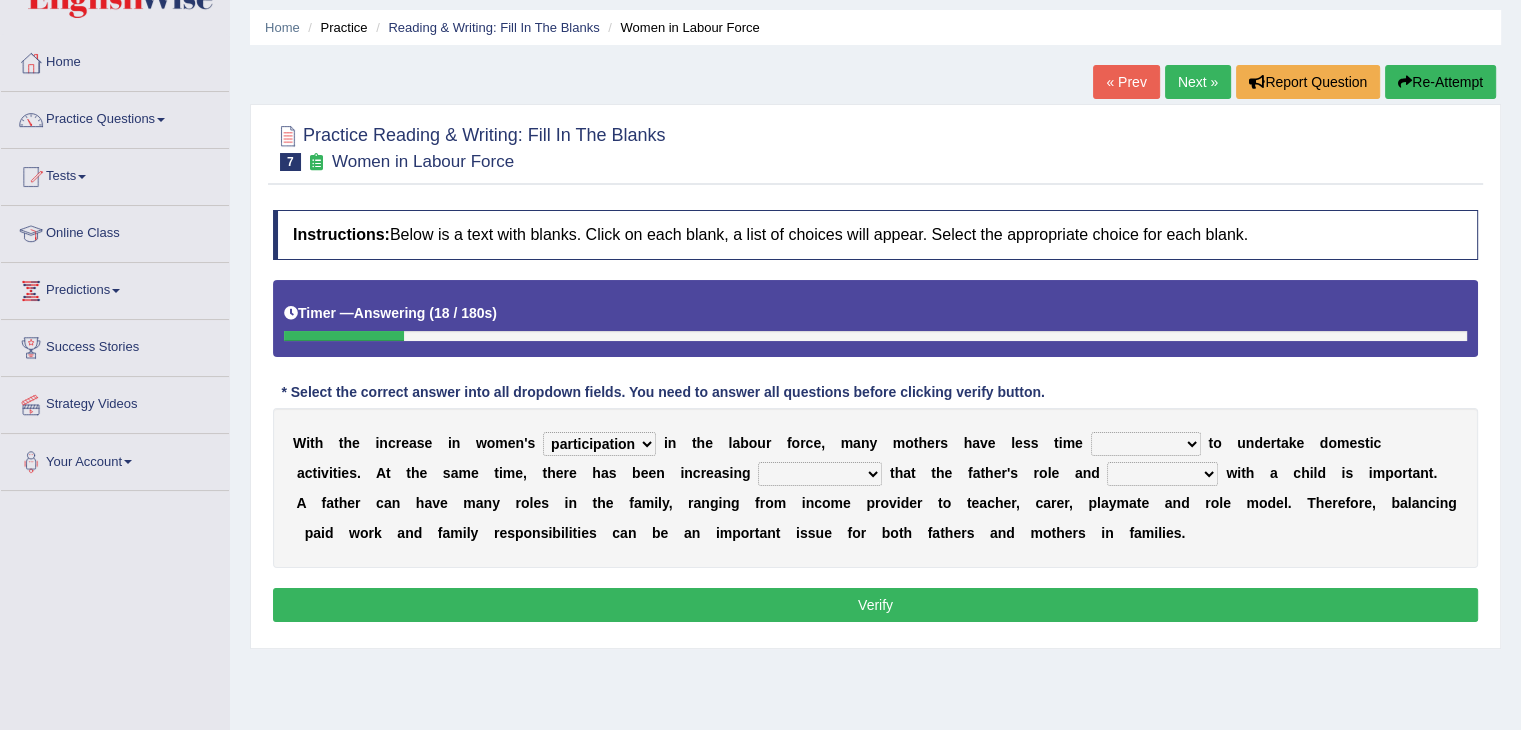 select on "available" 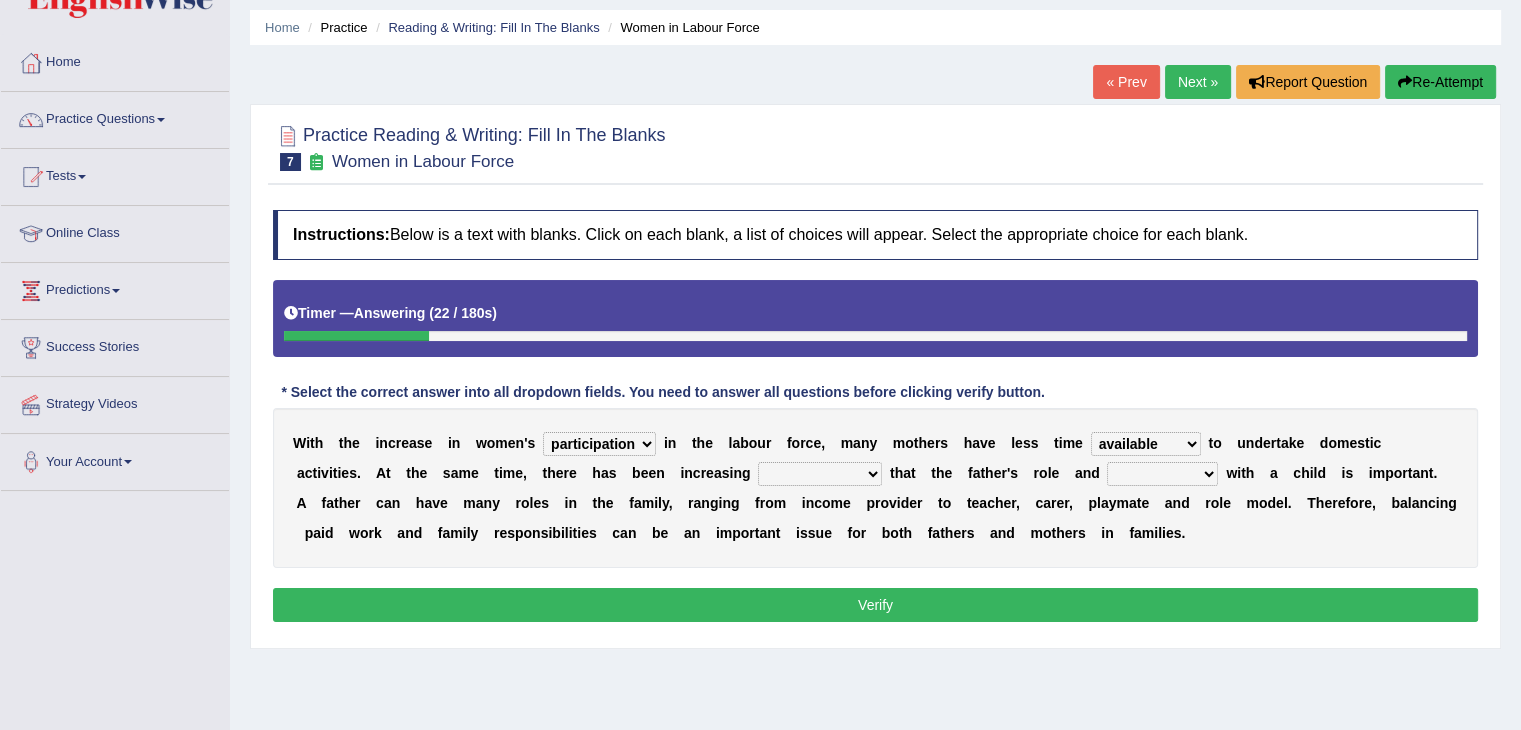 click on "recognition discrimination resolution recreation" at bounding box center [820, 474] 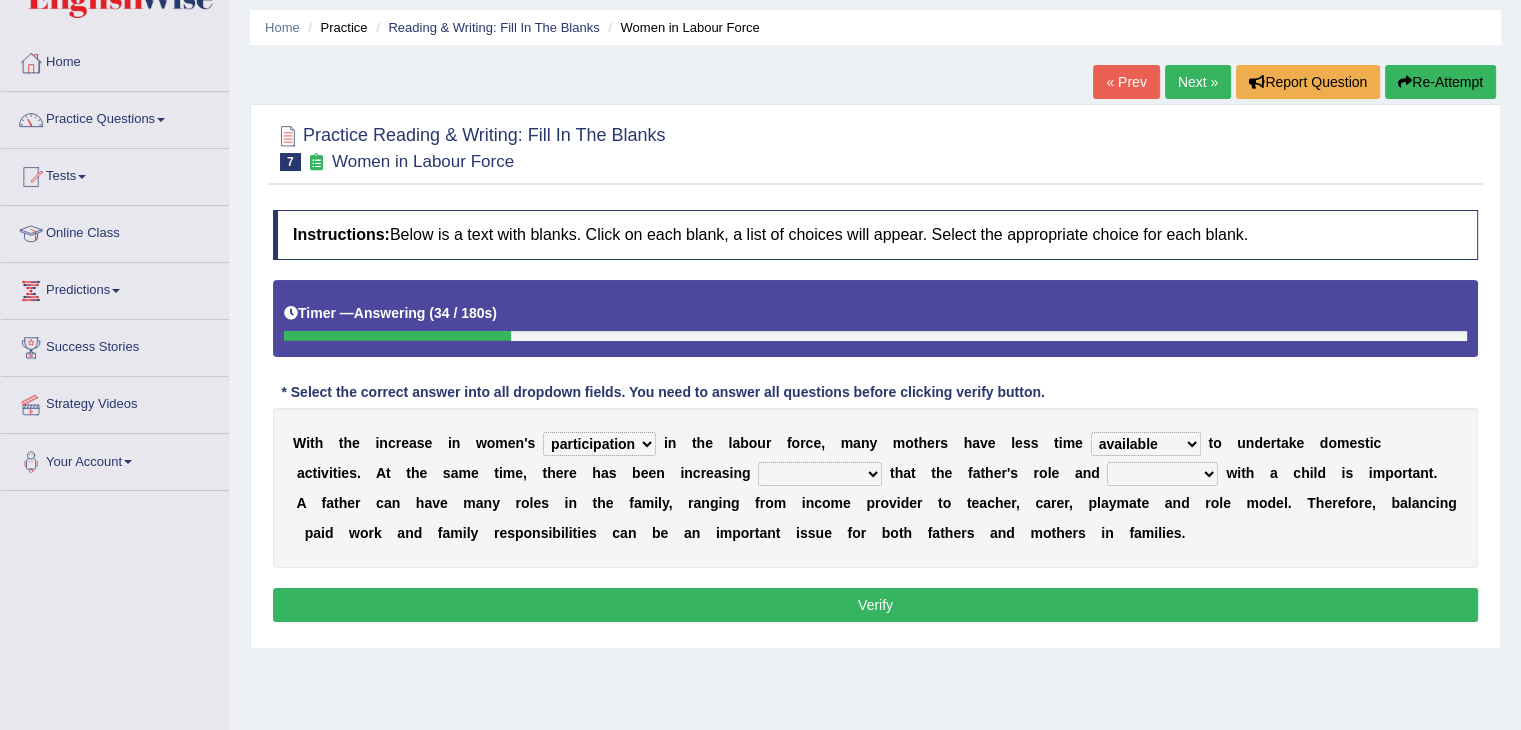 select on "discrimination" 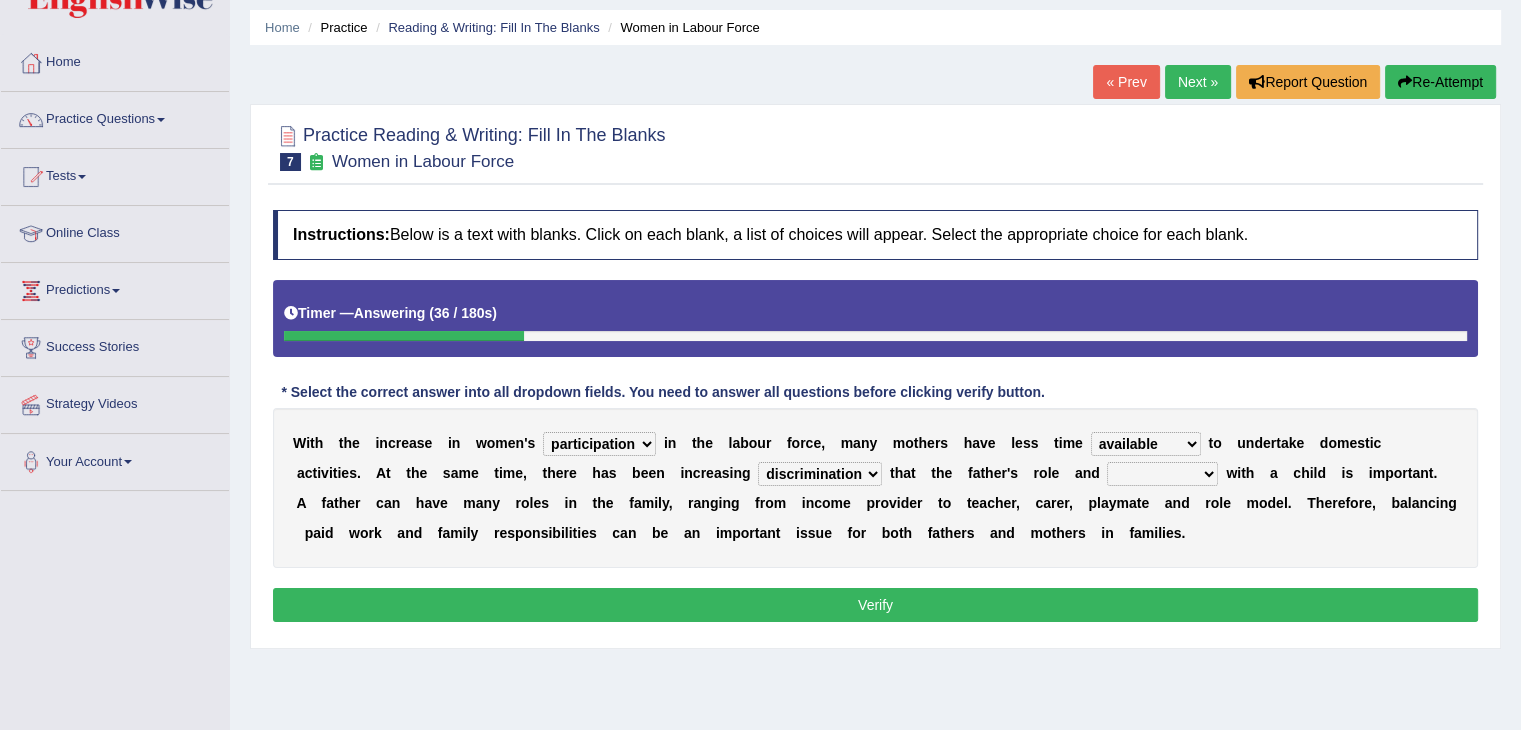 click on "scholarship realtionship worship employment" at bounding box center (1162, 474) 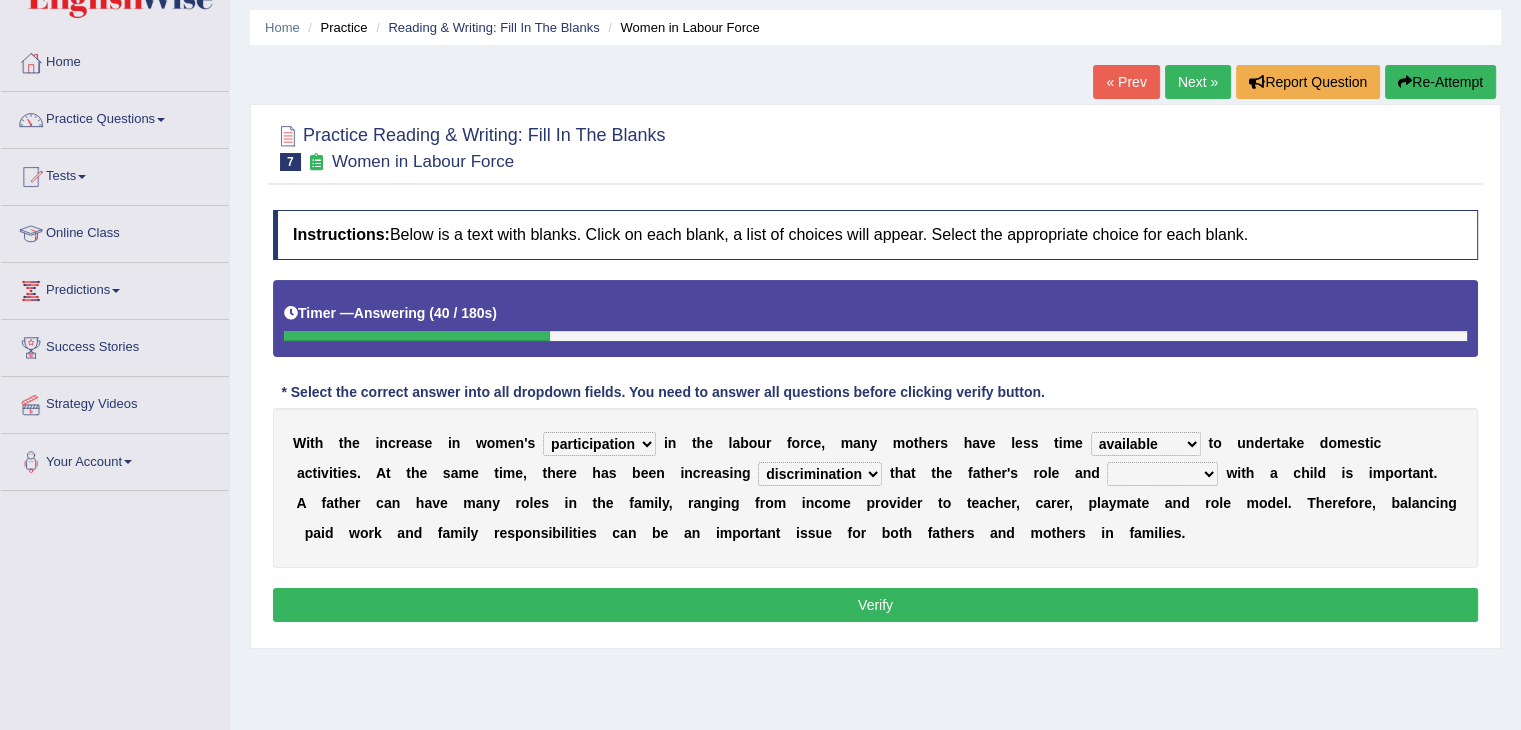 select on "realtionship" 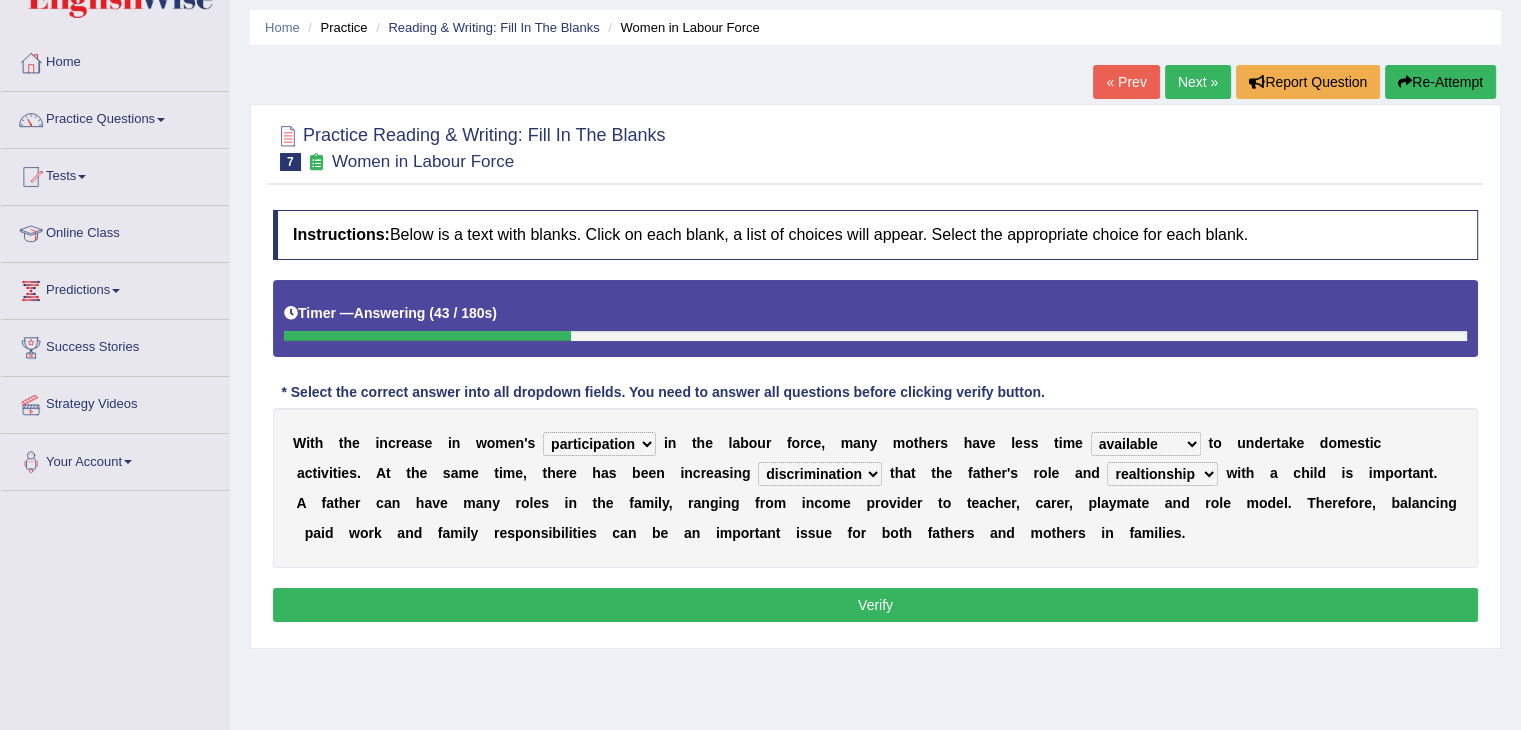 click on "recognition discrimination resolution recreation" at bounding box center [820, 474] 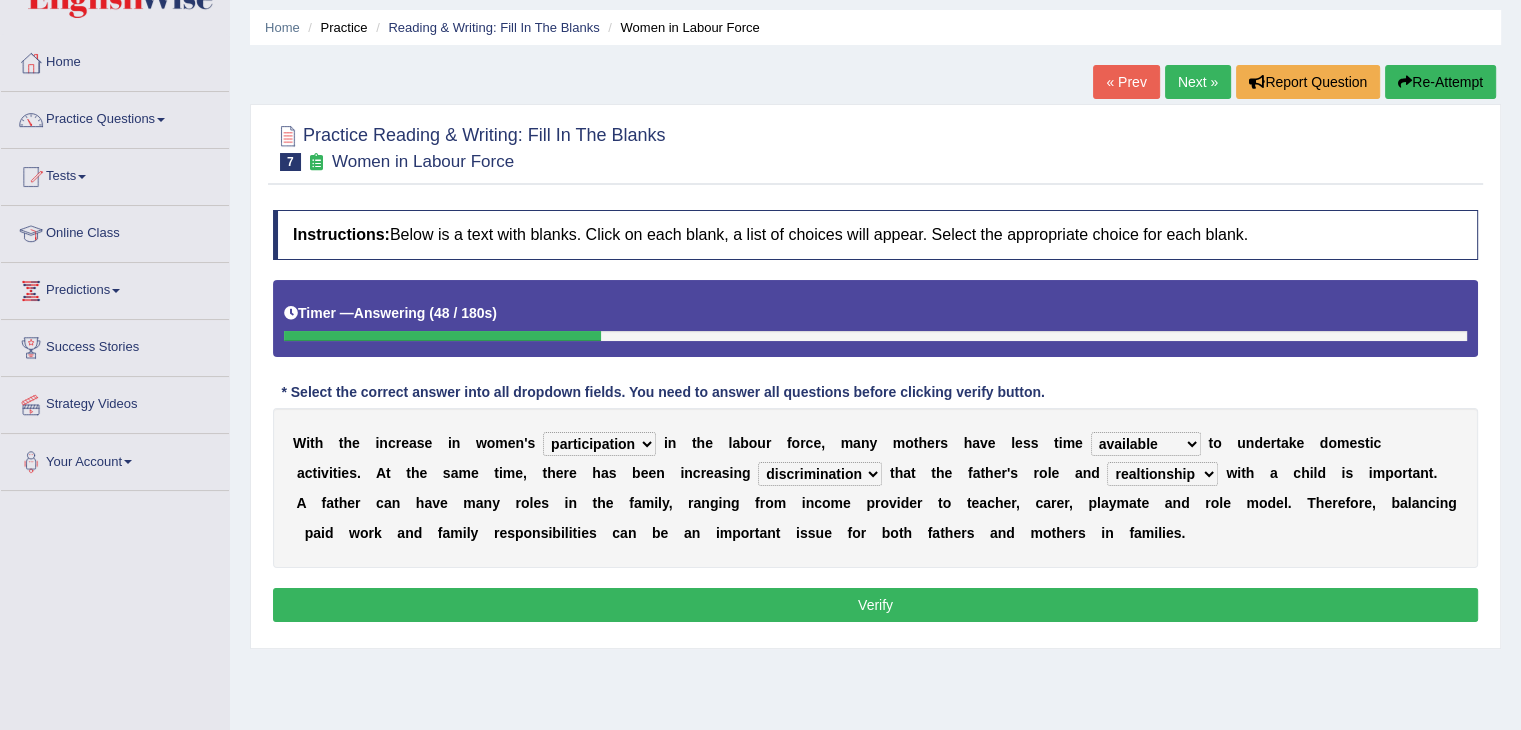 select on "recognition" 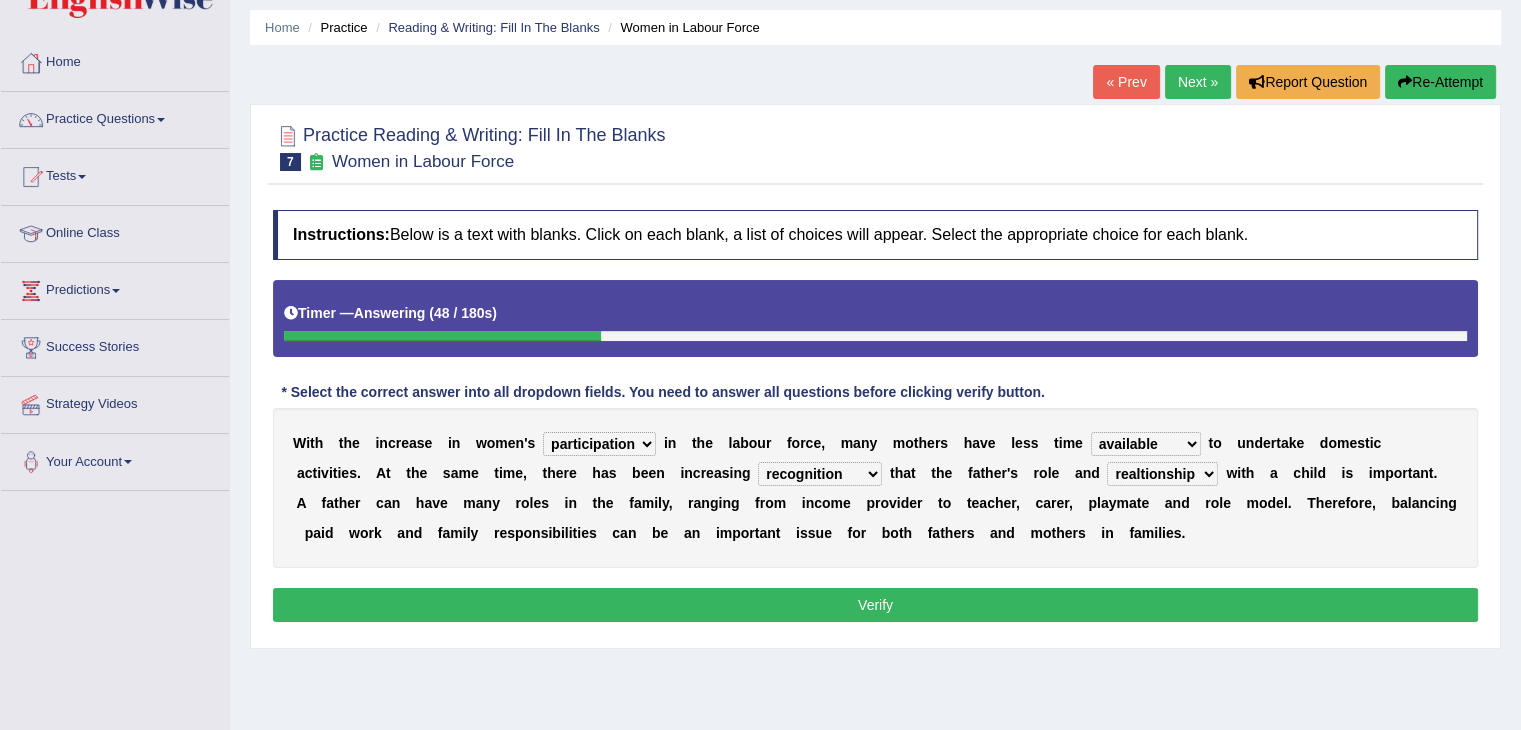 click on "recognition discrimination resolution recreation" at bounding box center [820, 474] 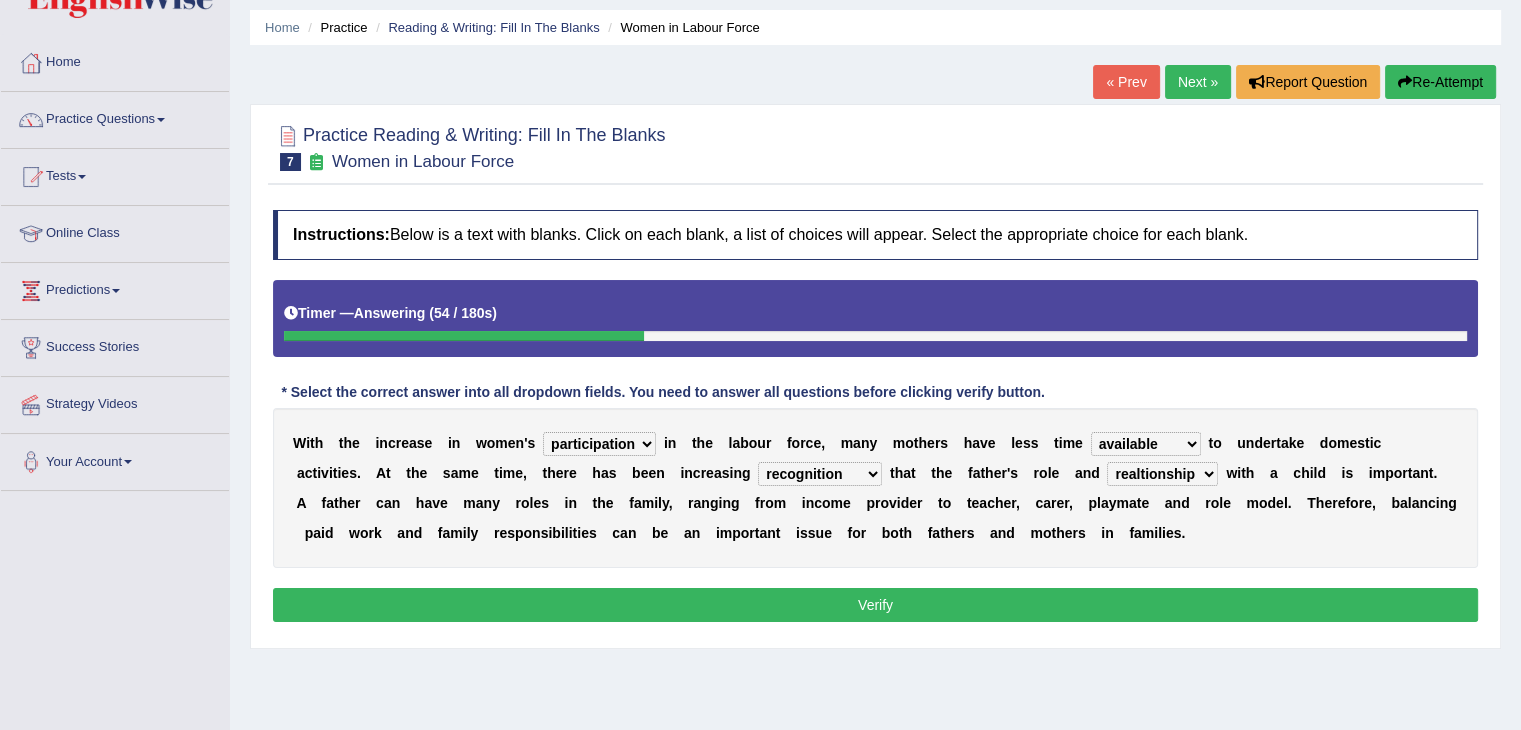 click on "recognition discrimination resolution recreation" at bounding box center (820, 474) 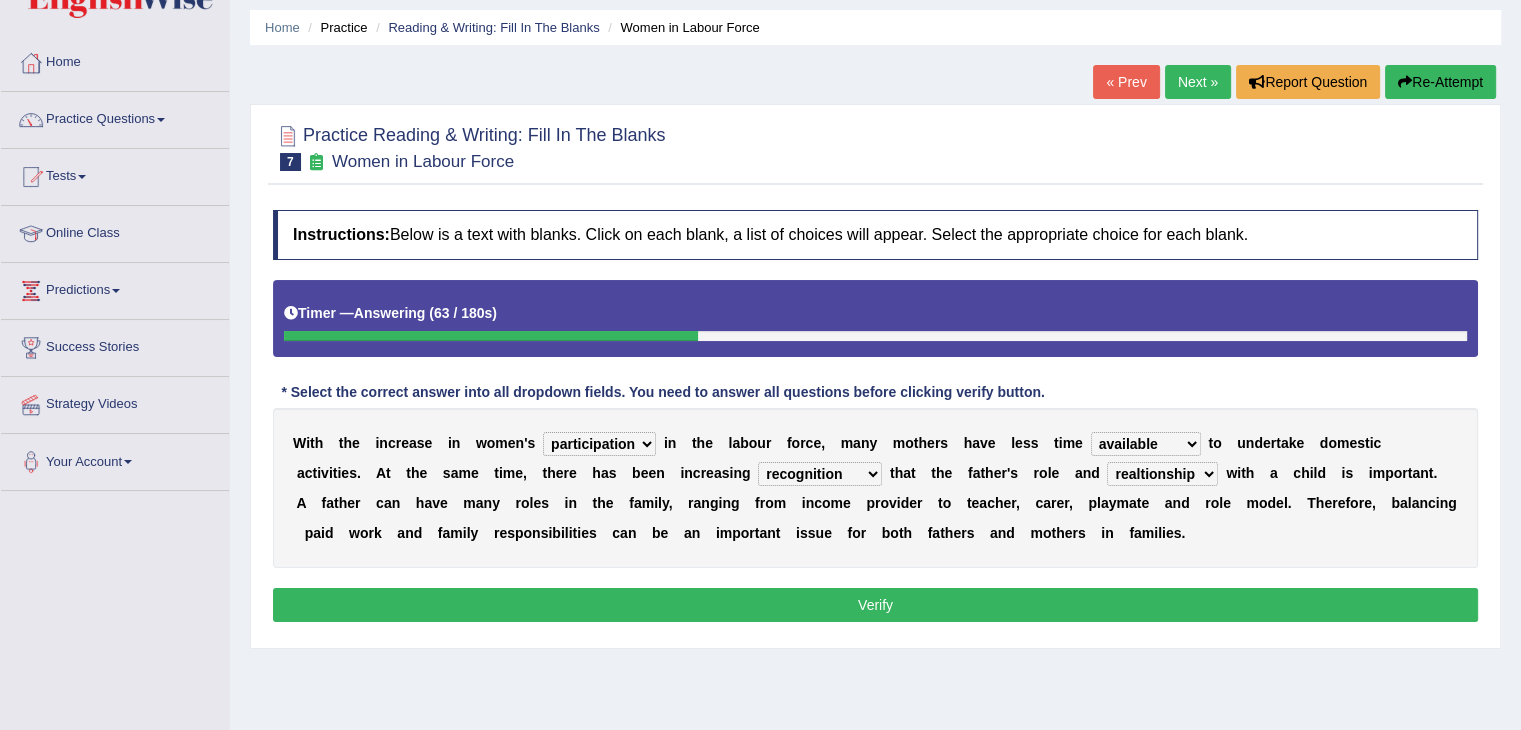 drag, startPoint x: 987, startPoint y: 507, endPoint x: 909, endPoint y: 609, distance: 128.40561 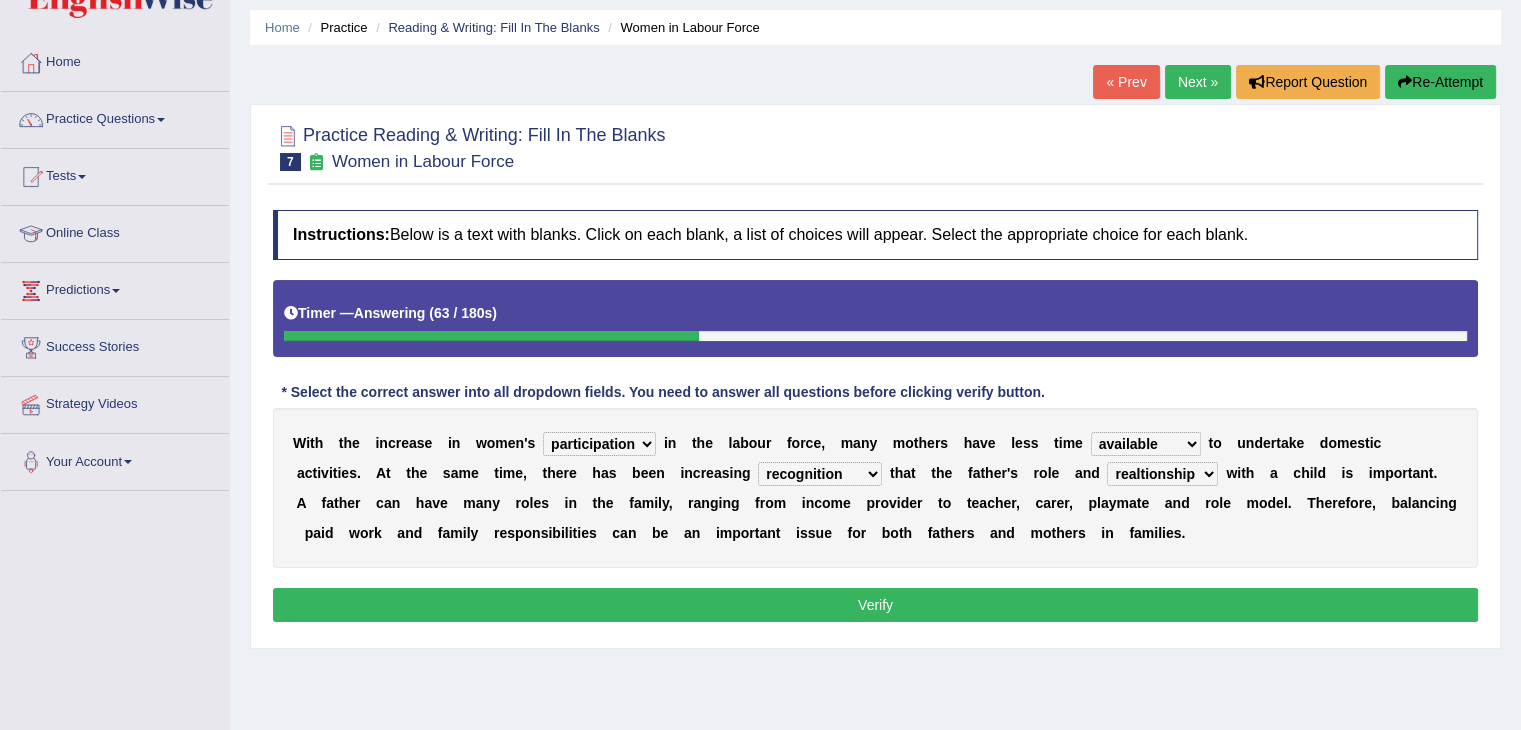 click on "Verify" at bounding box center [875, 605] 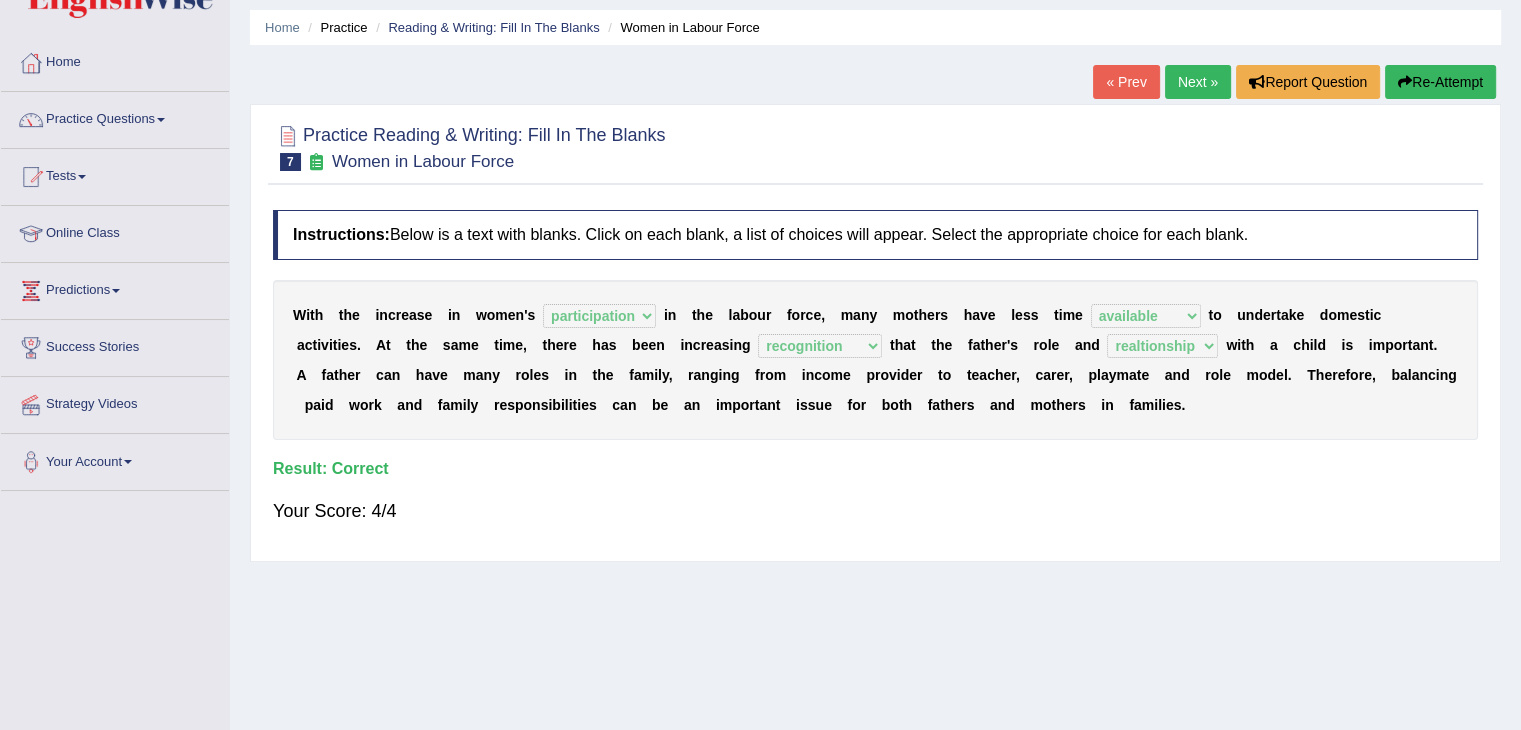 click on "Next »" at bounding box center [1198, 82] 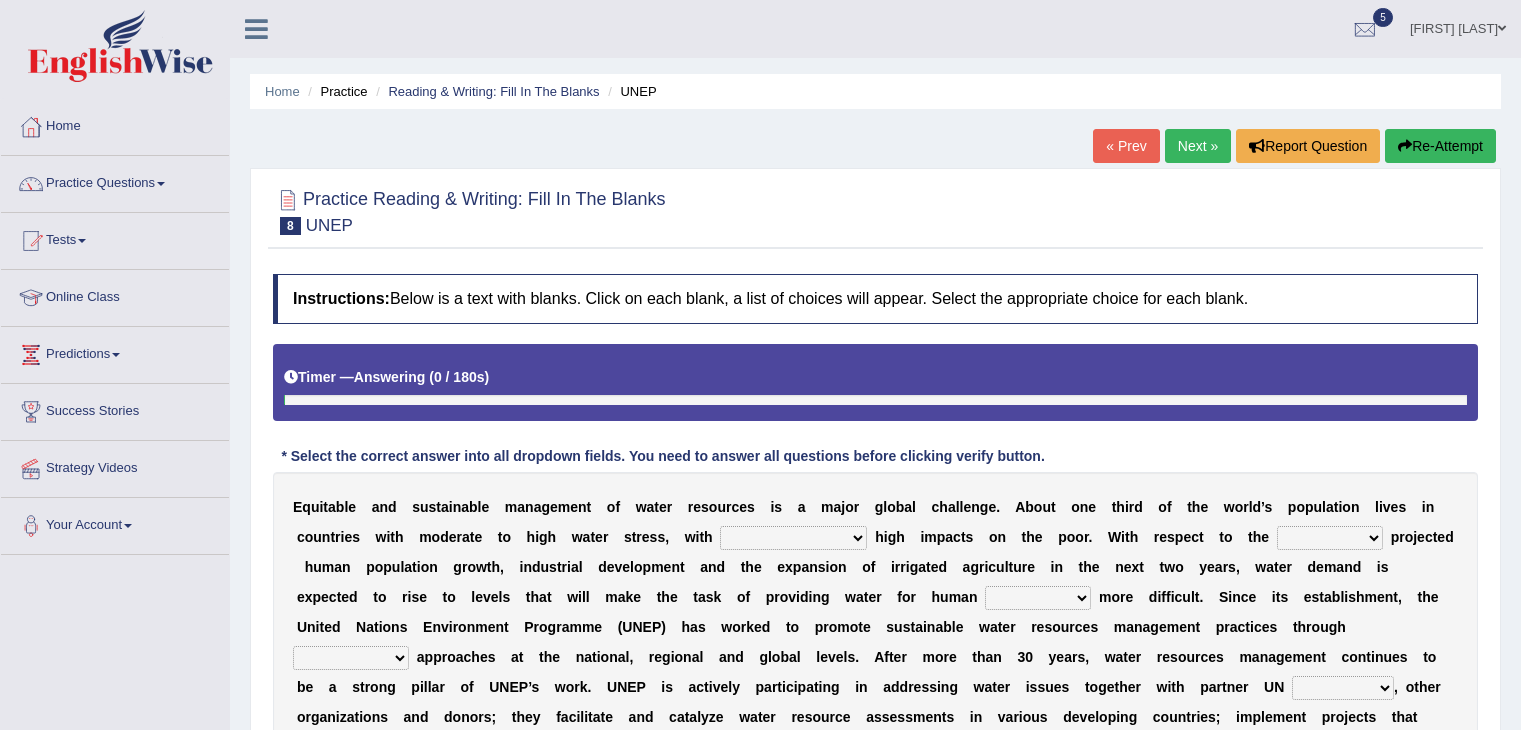 scroll, scrollTop: 0, scrollLeft: 0, axis: both 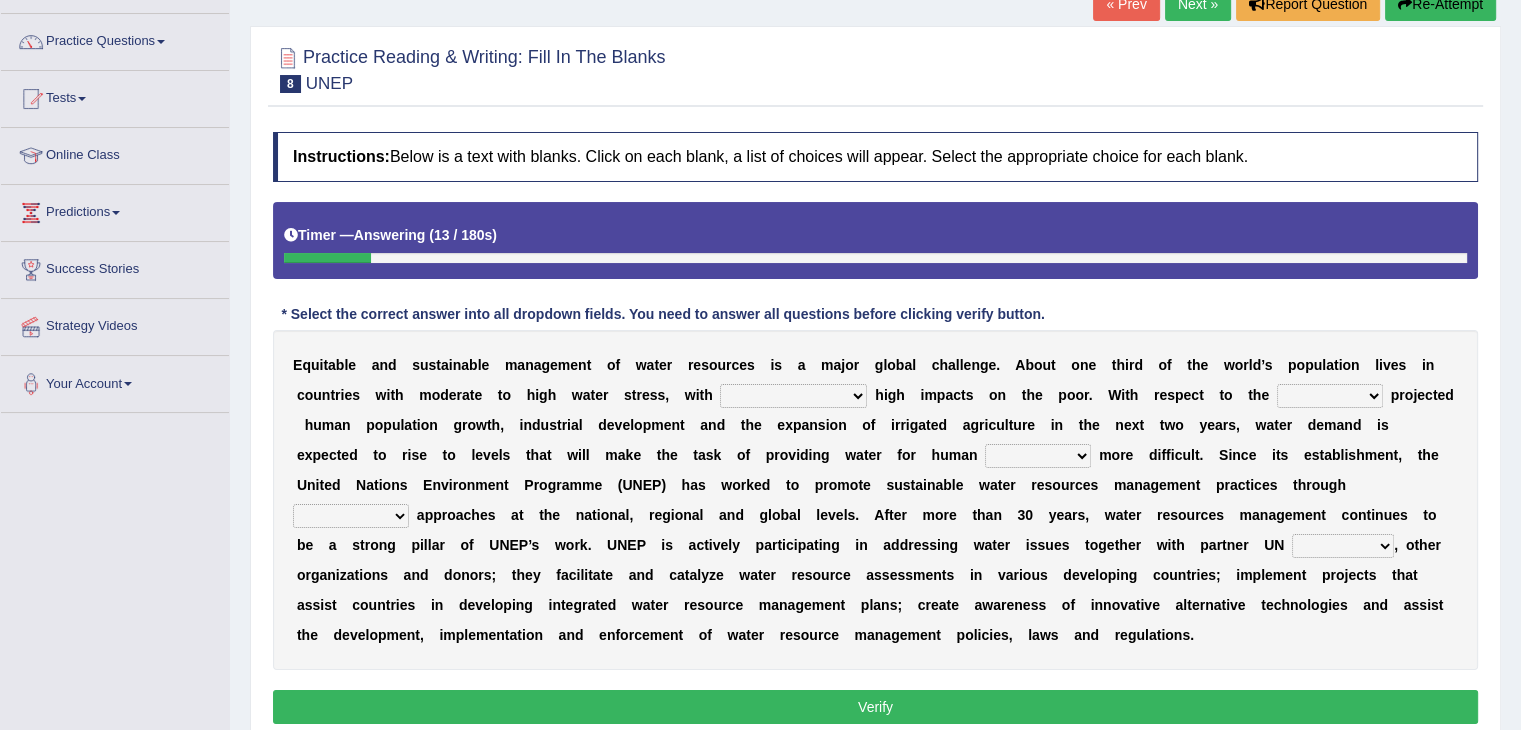 click on "proportionately disproportionaley largely evenly" at bounding box center [793, 396] 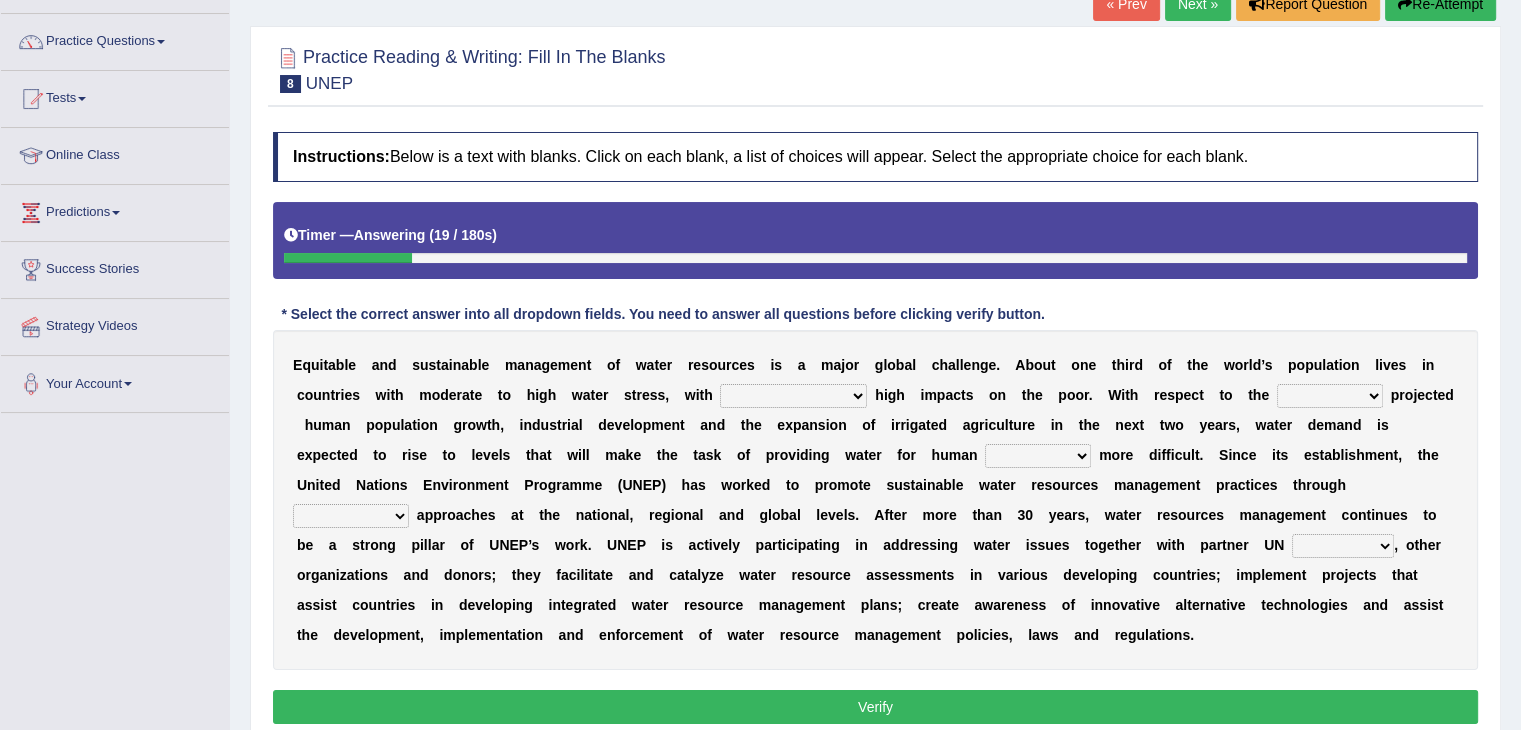 select on "largely" 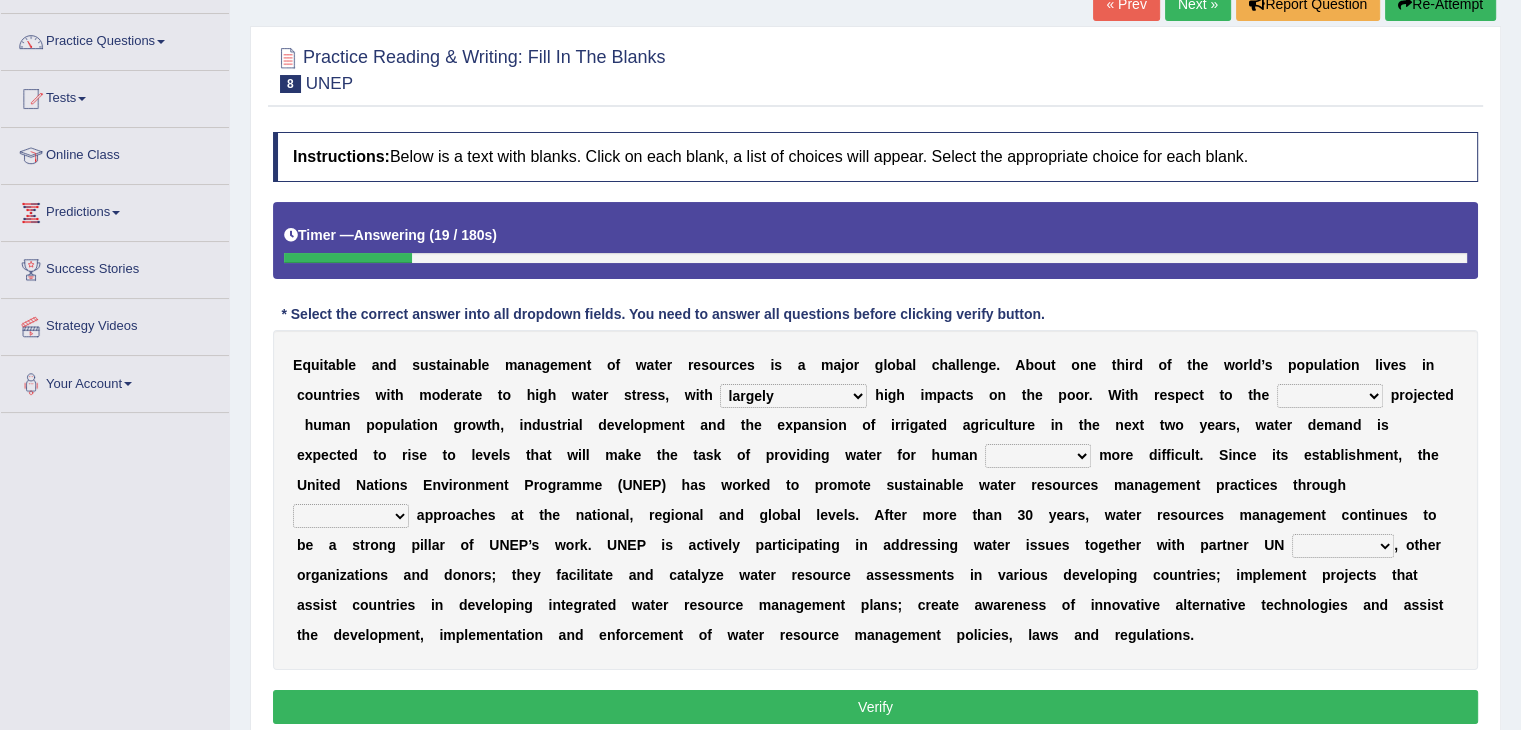 click on "proportionately disproportionaley largely evenly" at bounding box center (793, 396) 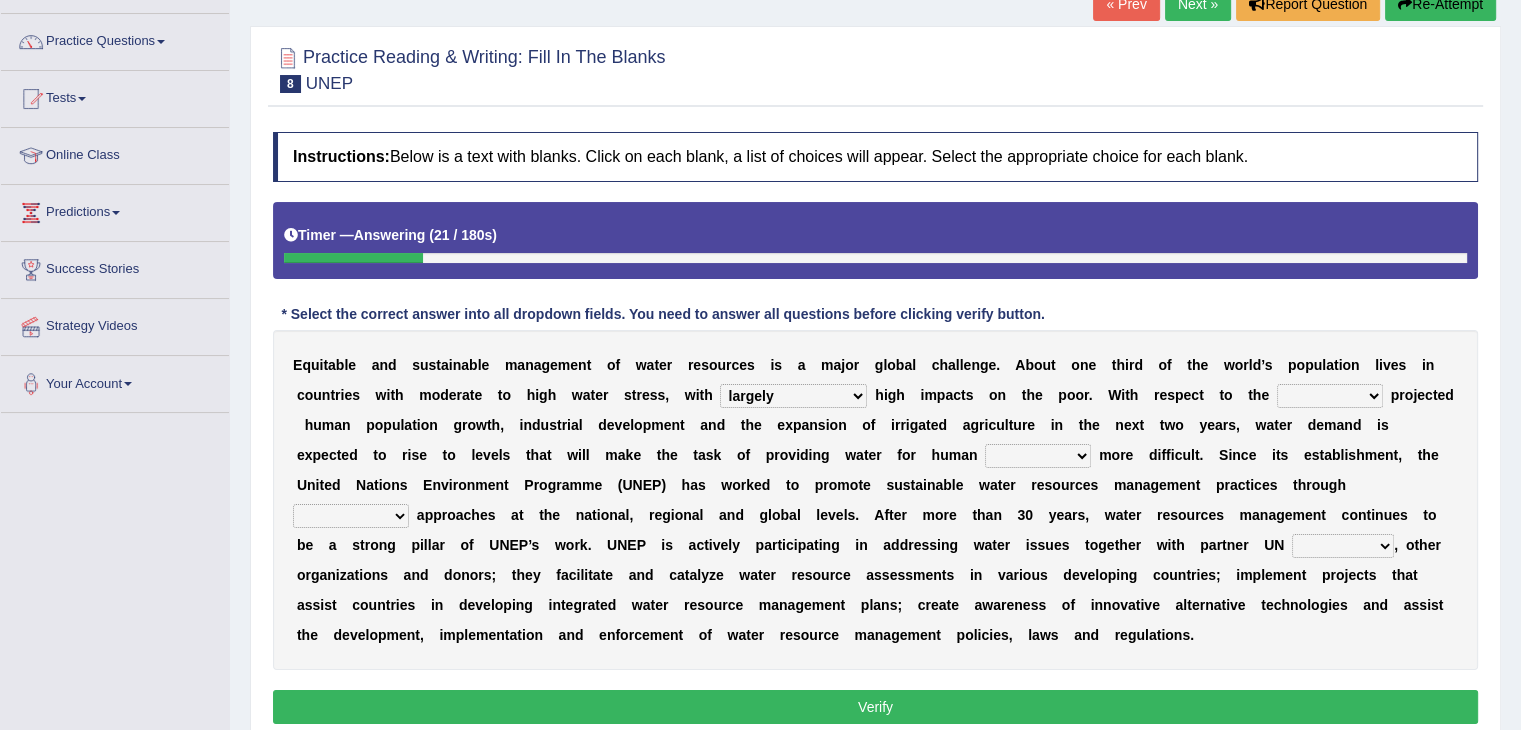 click on "proportionately disproportionaley largely evenly" at bounding box center [793, 396] 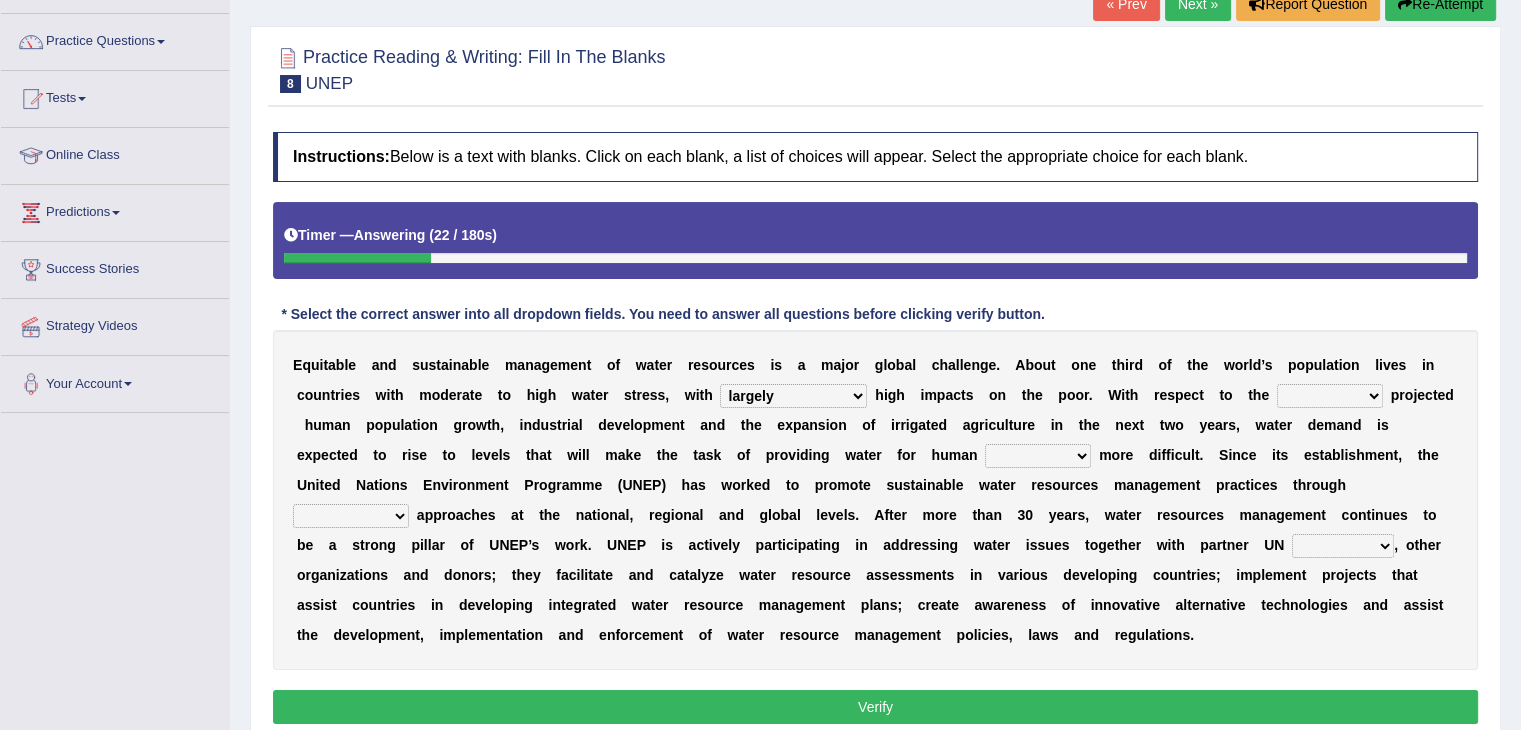 click on "g" at bounding box center [892, 395] 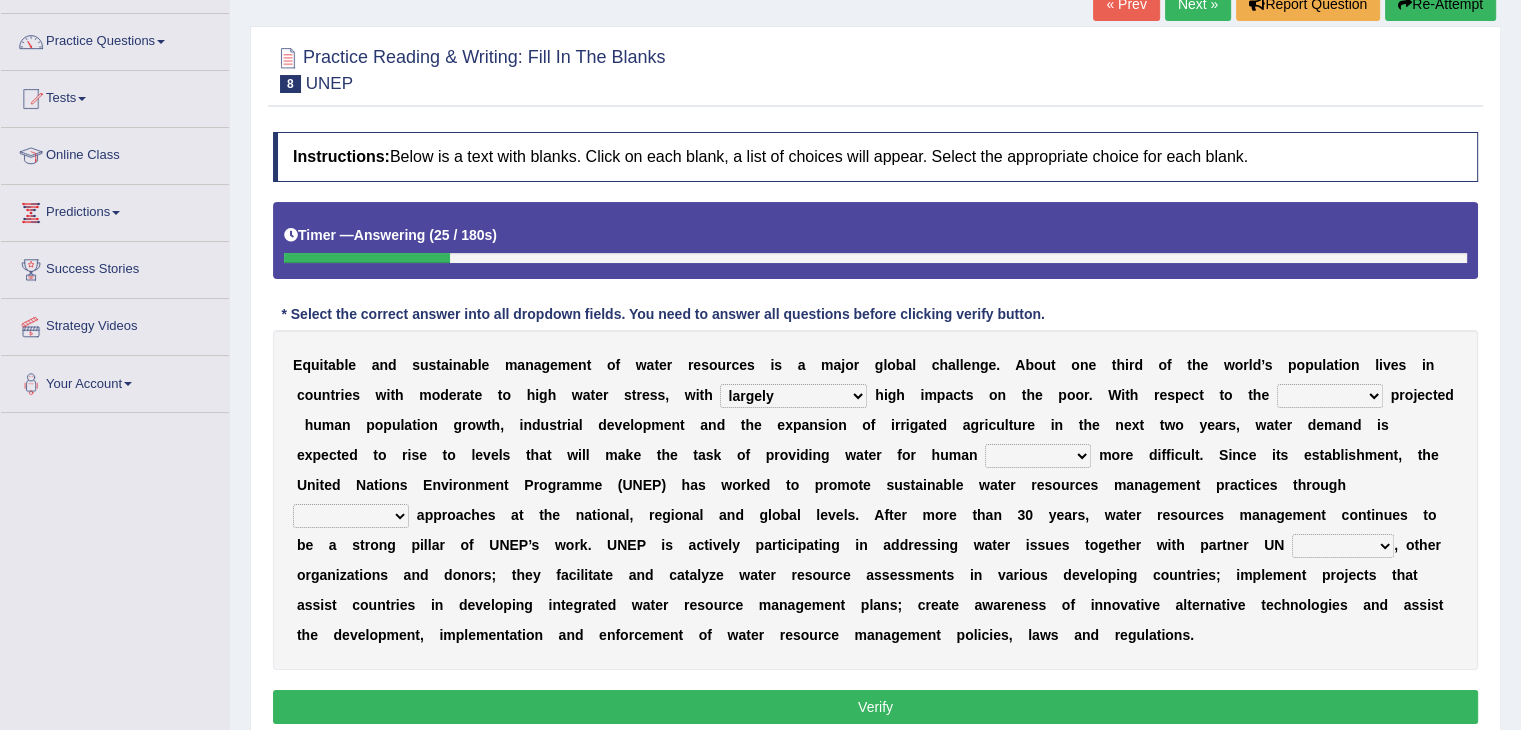 click on "substitute reactionary sustenance current" at bounding box center (1330, 396) 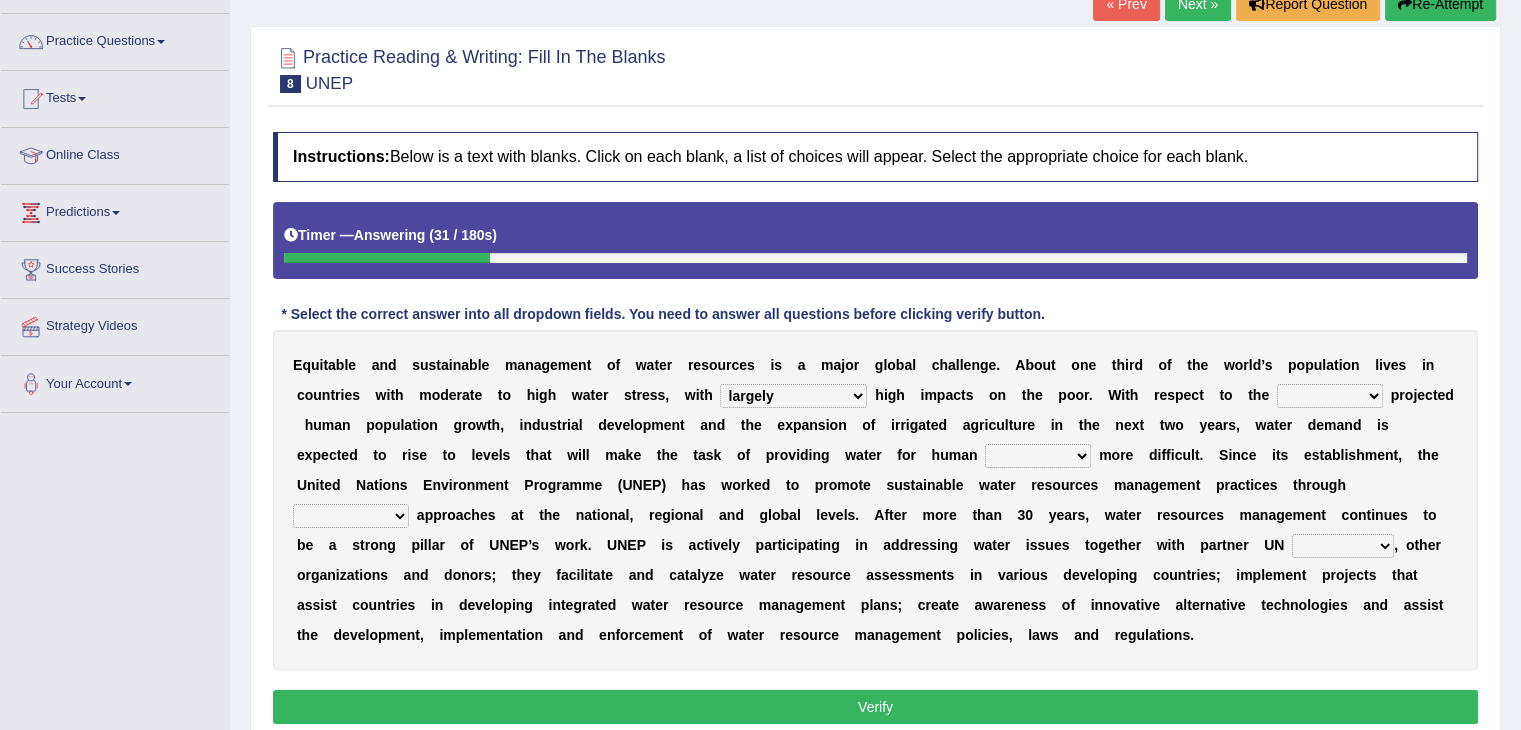select on "current" 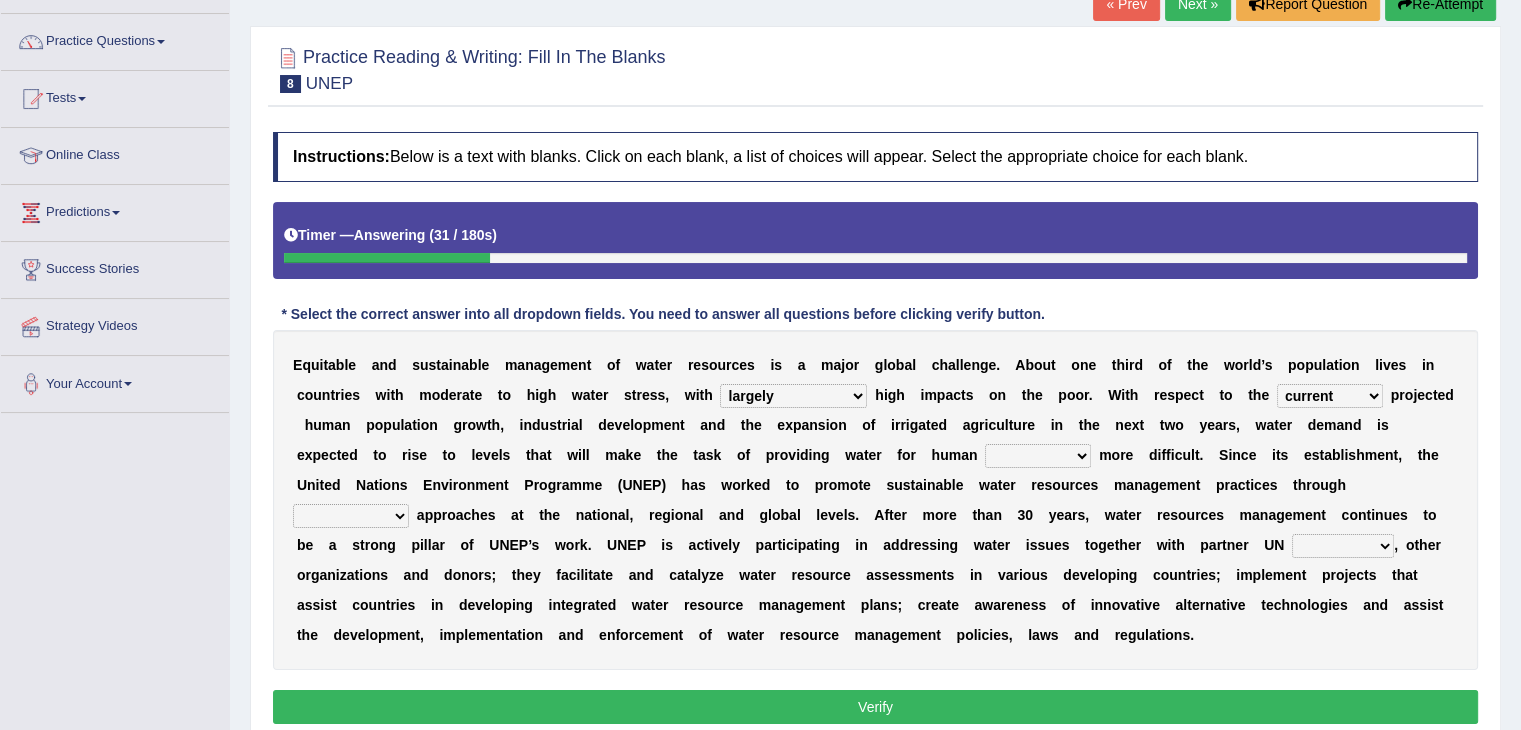 click on "substitute reactionary sustenance current" at bounding box center (1330, 396) 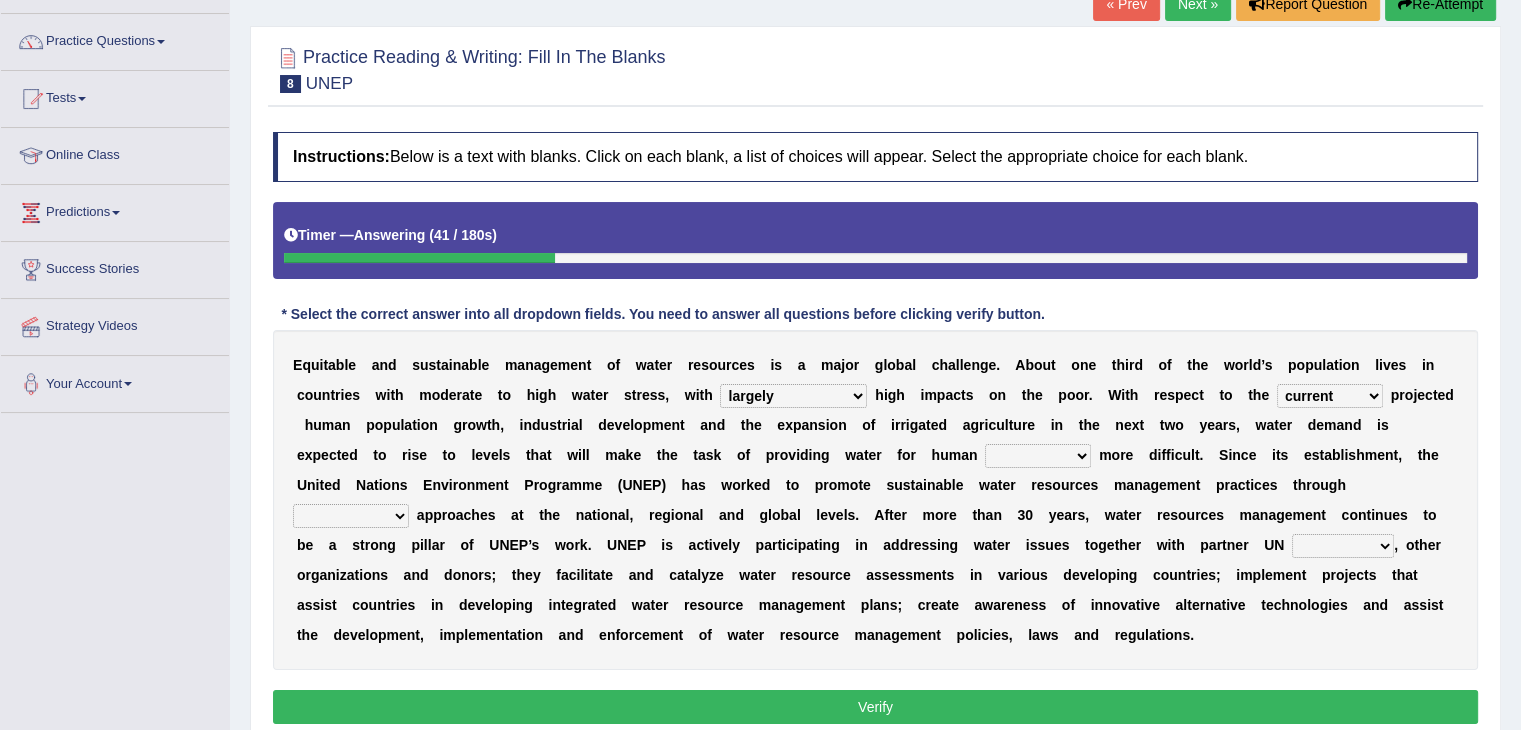 click on "sustenance substitute substance sustainable" at bounding box center [1038, 456] 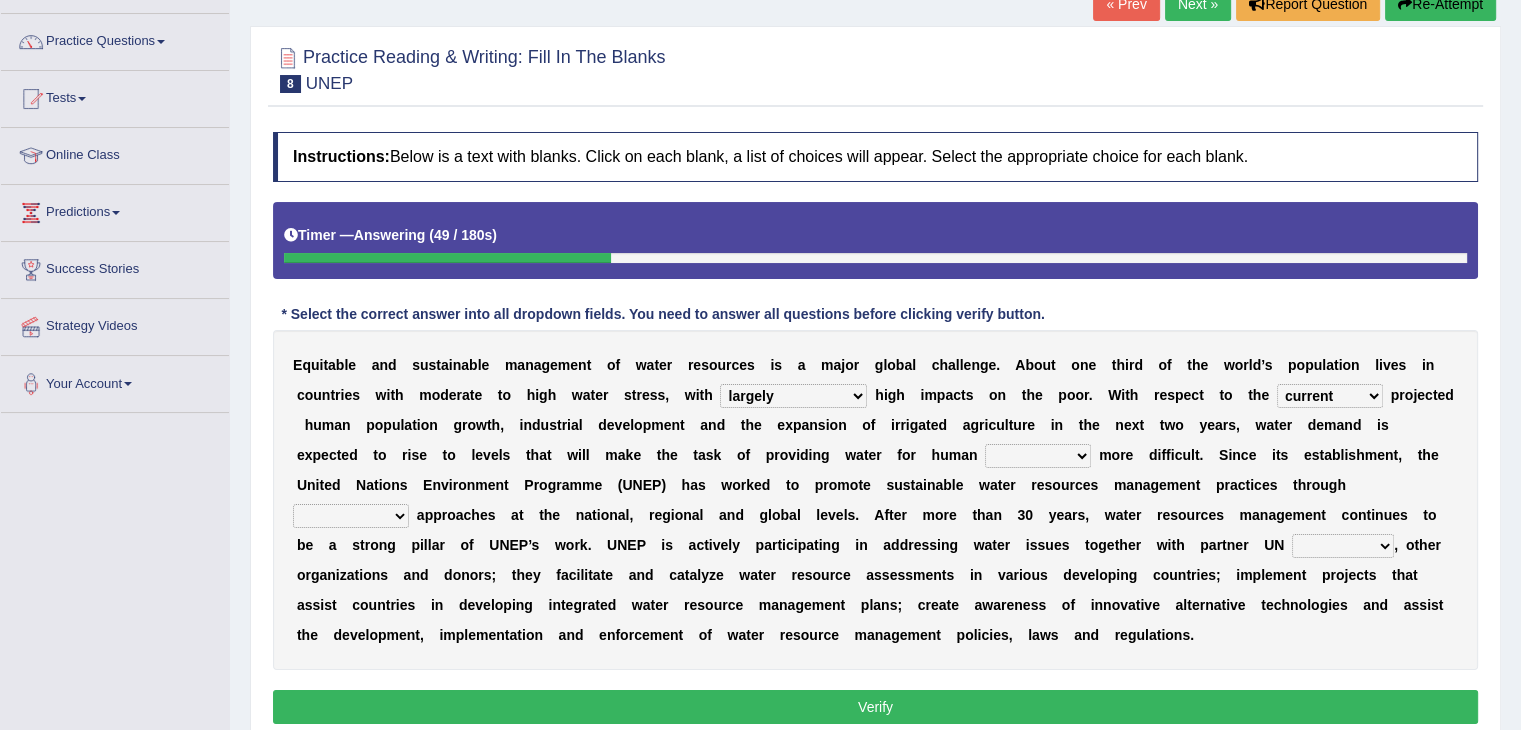 click on "sustenance substitute substance sustainable" at bounding box center [1038, 456] 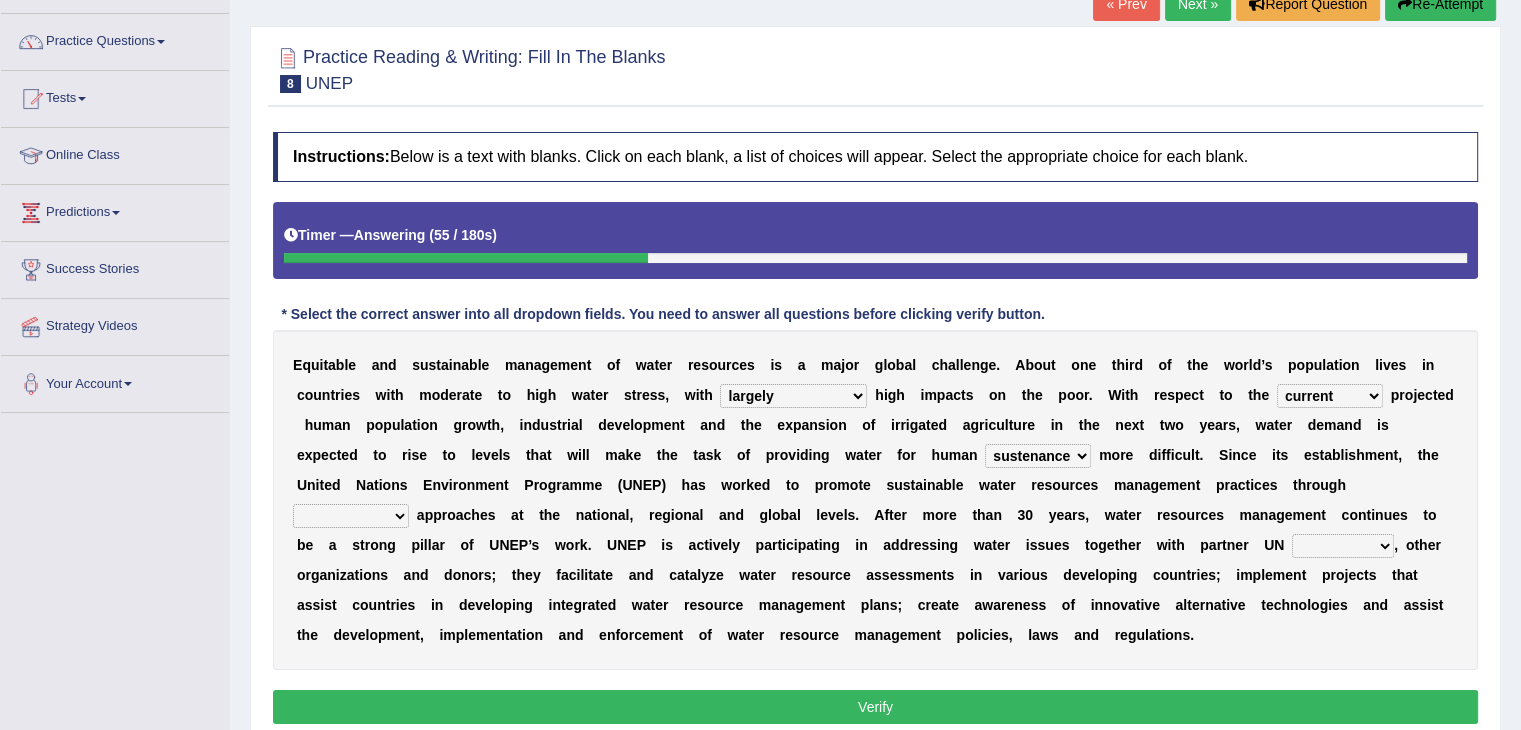 click on "sustenance substitute substance sustainable" at bounding box center (1038, 456) 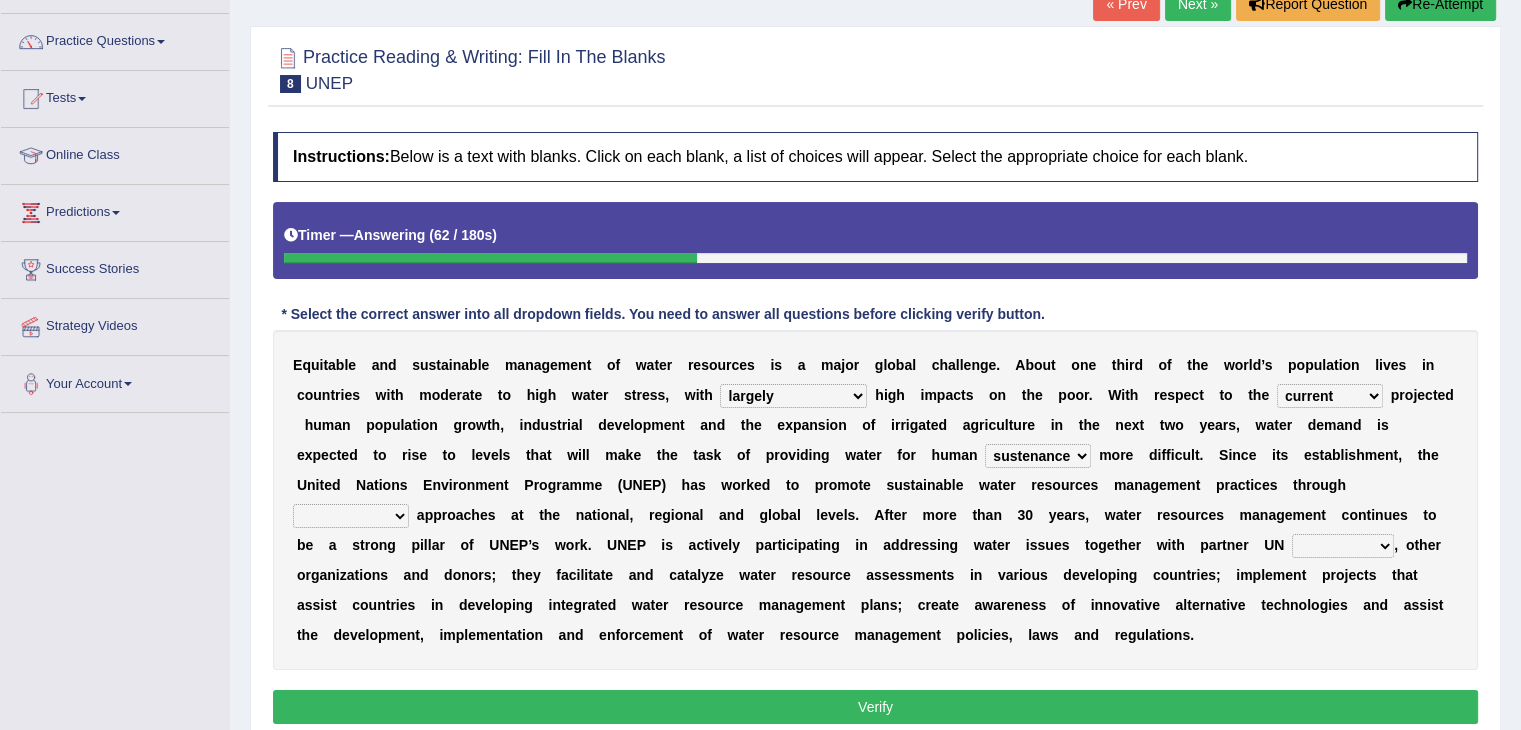 select on "substance" 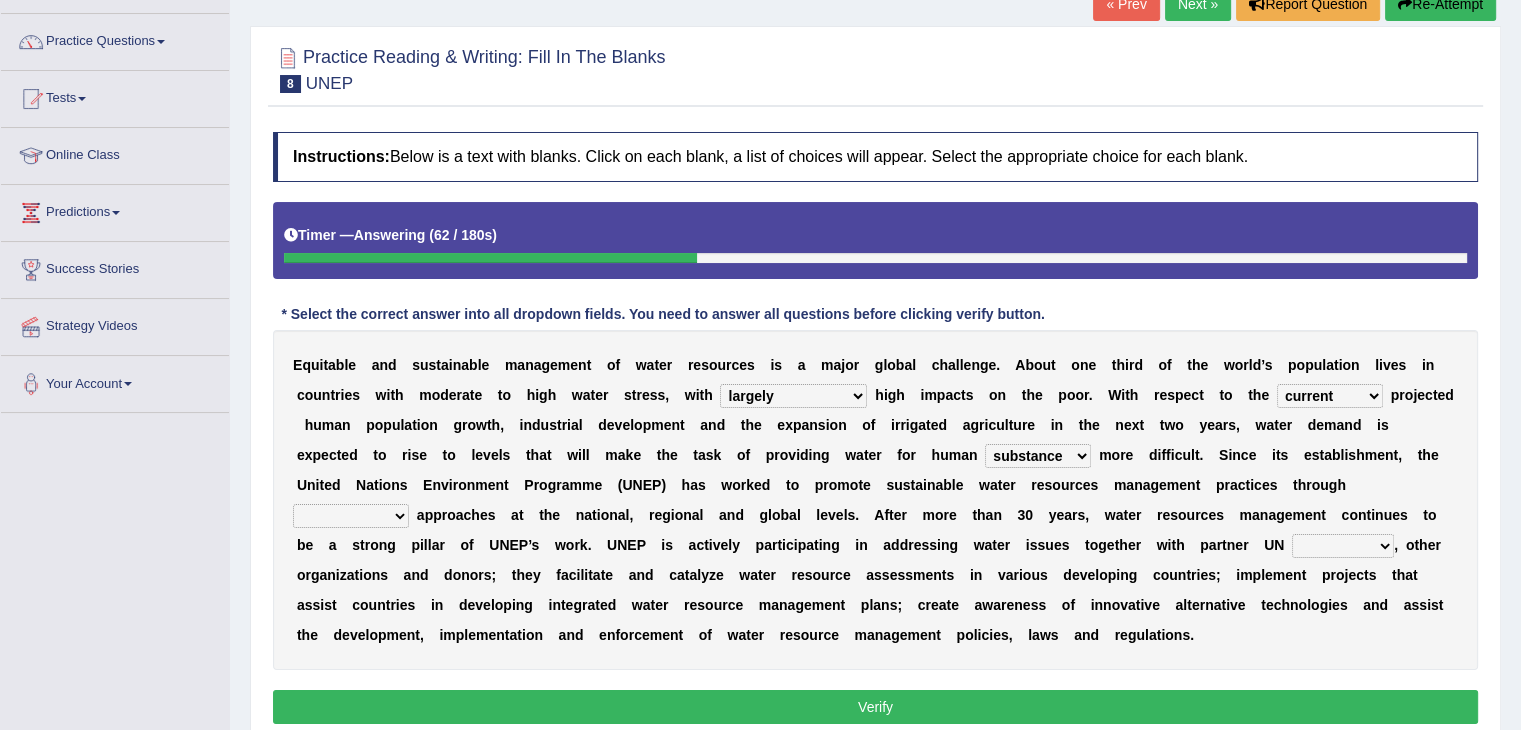 click on "sustenance substitute substance sustainable" at bounding box center [1038, 456] 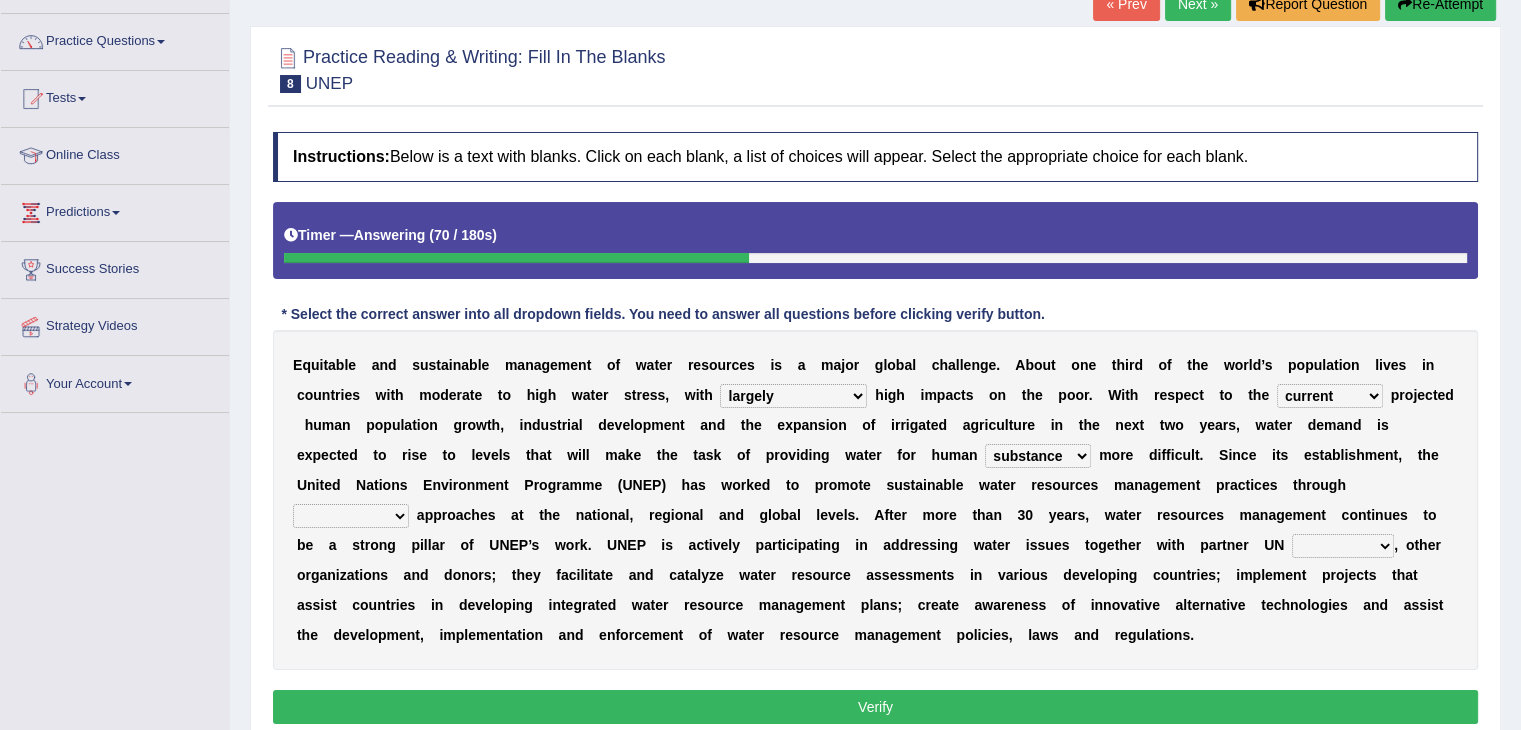 click on "opration cooperating collaborative collaborating" at bounding box center [351, 516] 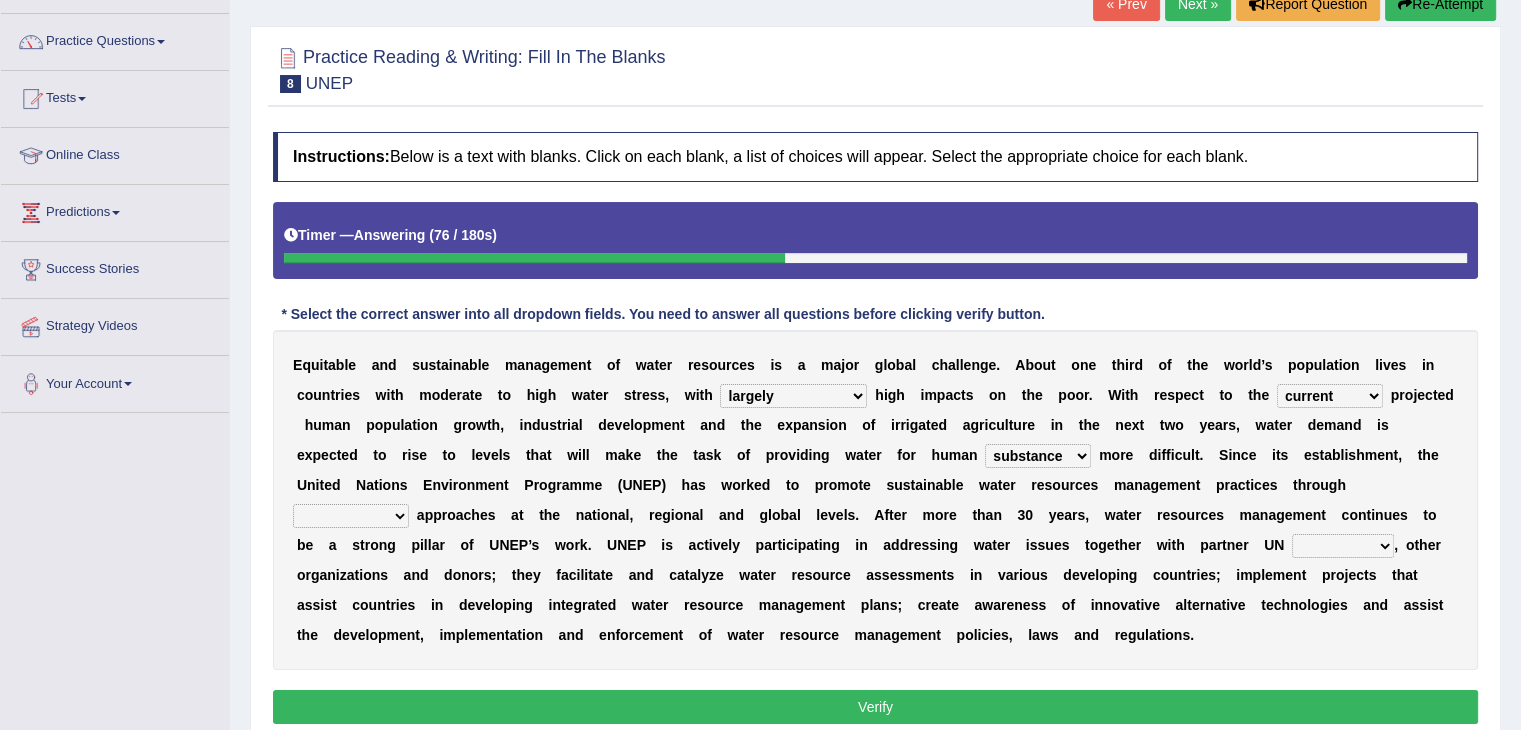 select on "collaborative" 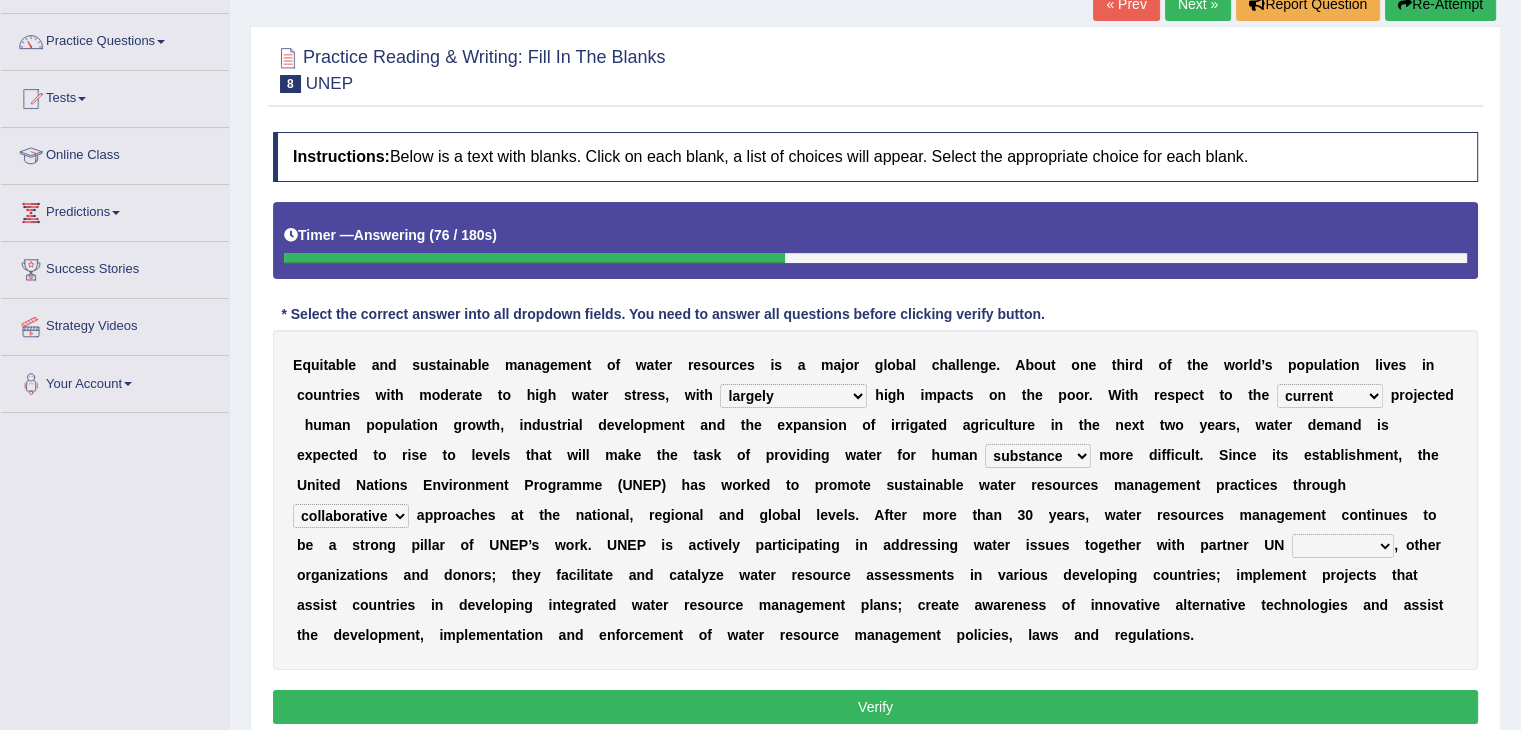 click on "opration cooperating collaborative collaborating" at bounding box center (351, 516) 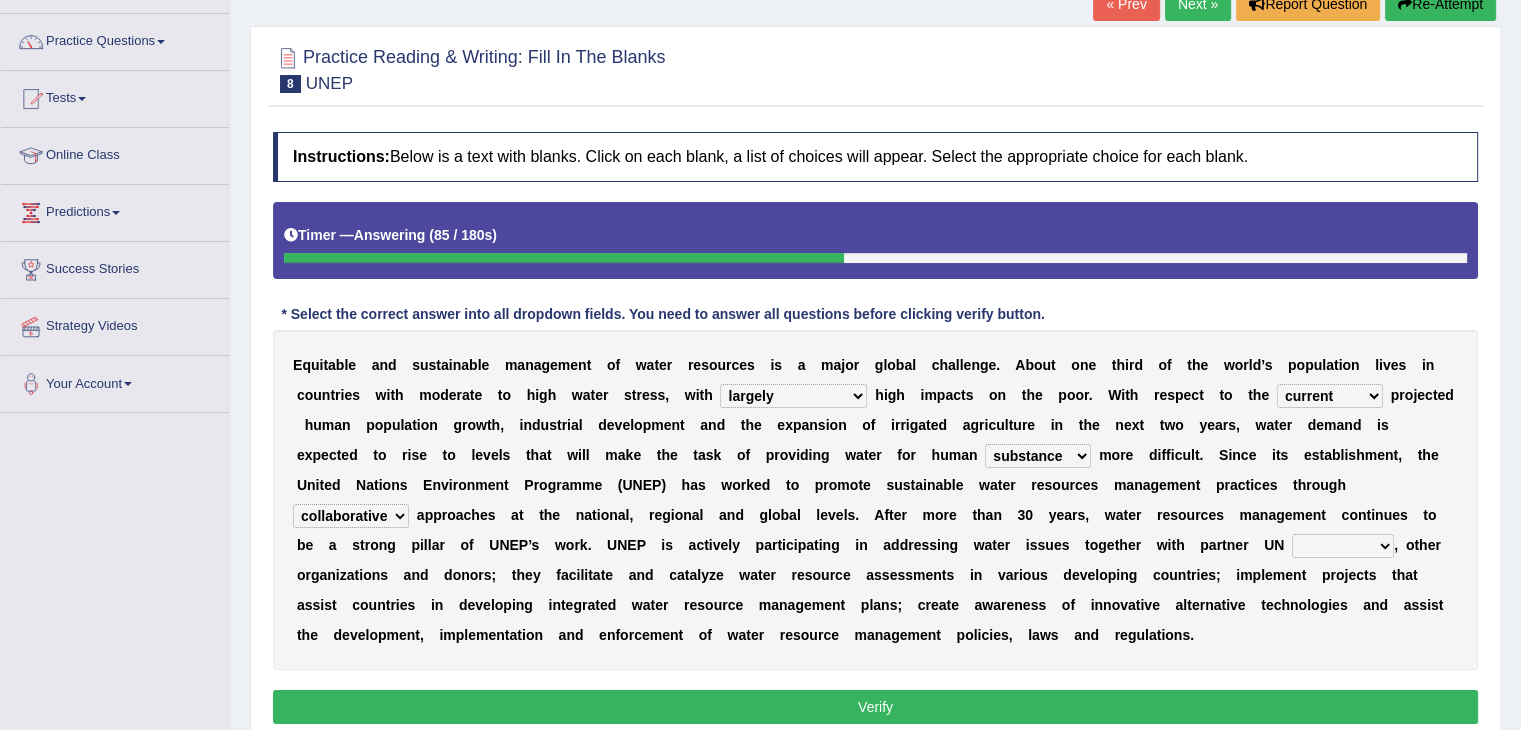 click on "sectors agencies factors segements" at bounding box center [1343, 546] 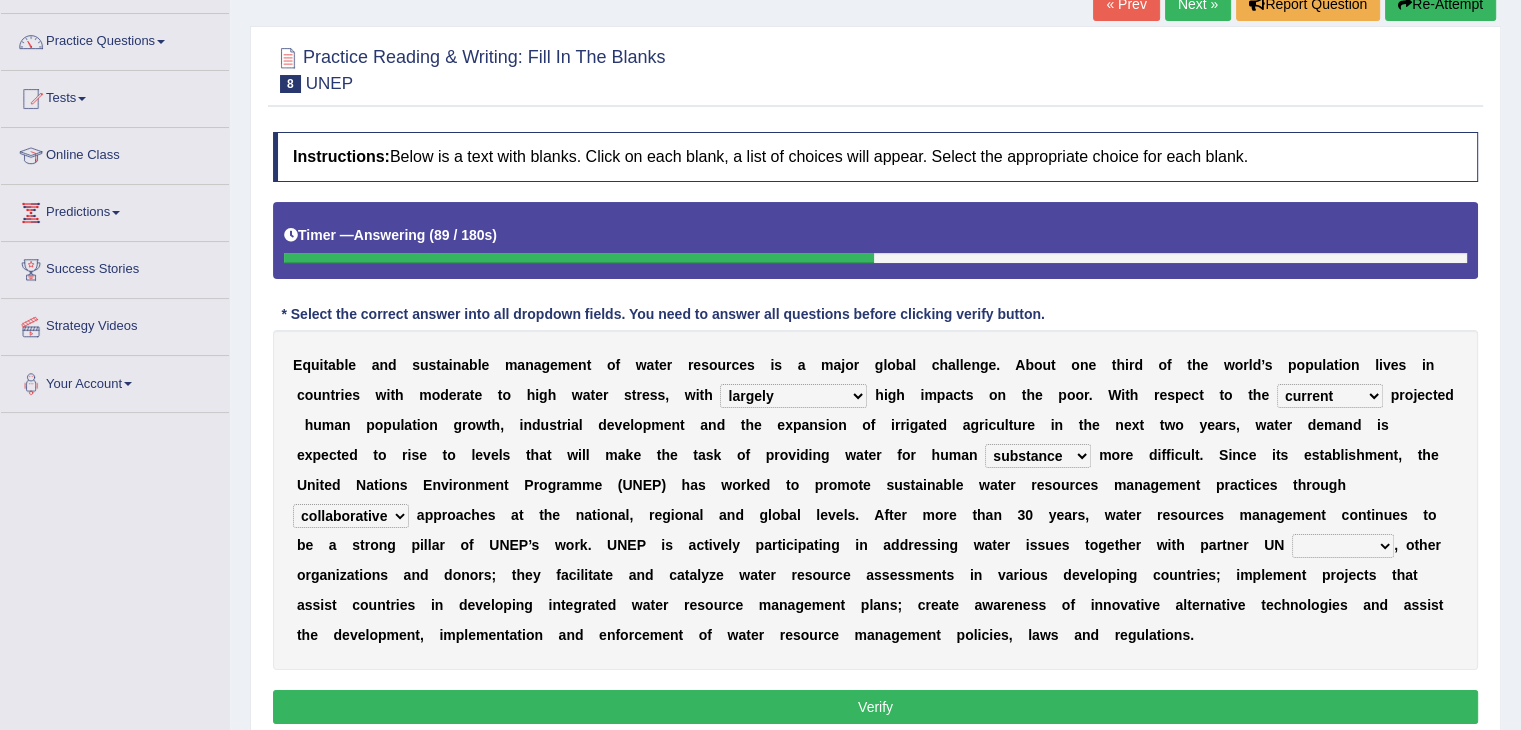 select on "agencies" 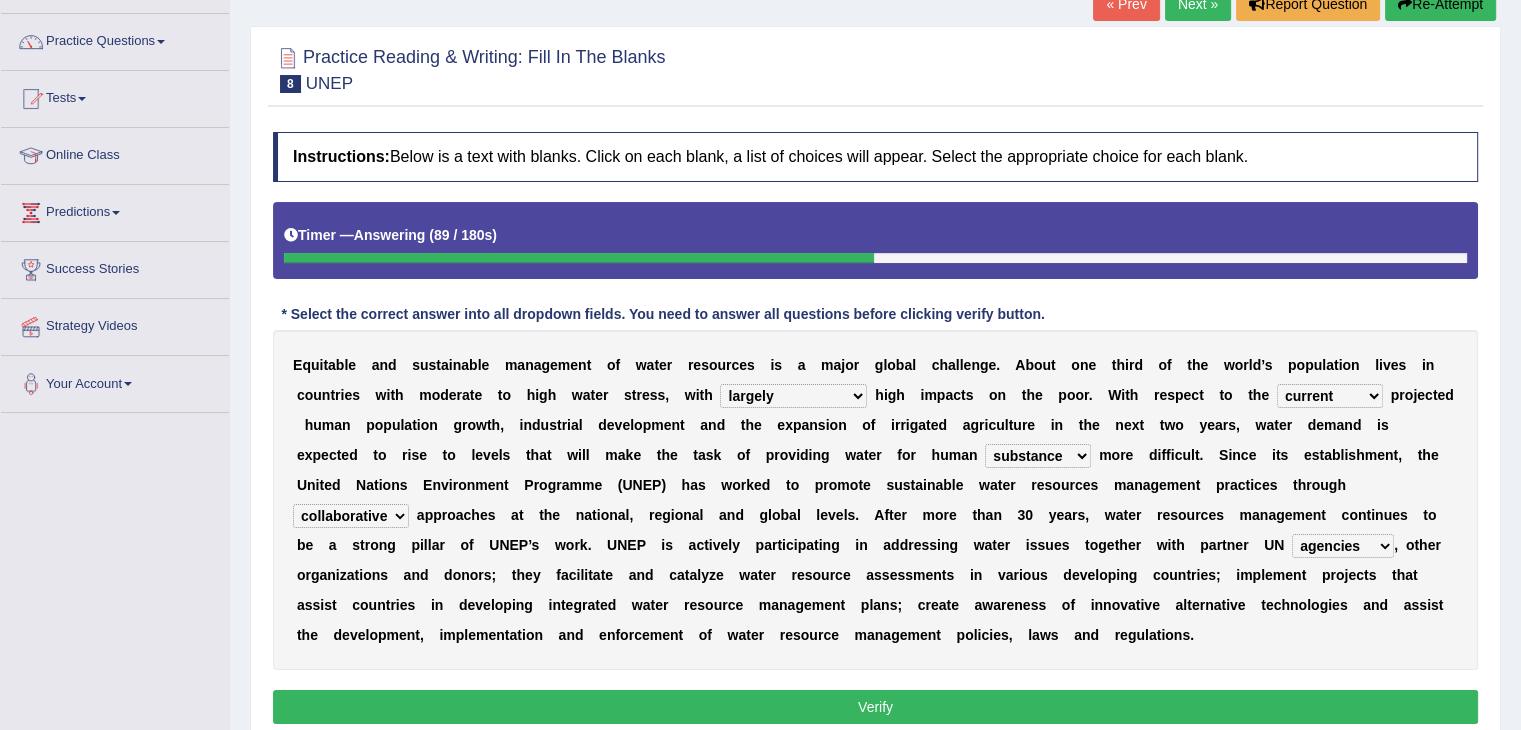 click on "sectors agencies factors segements" at bounding box center (1343, 546) 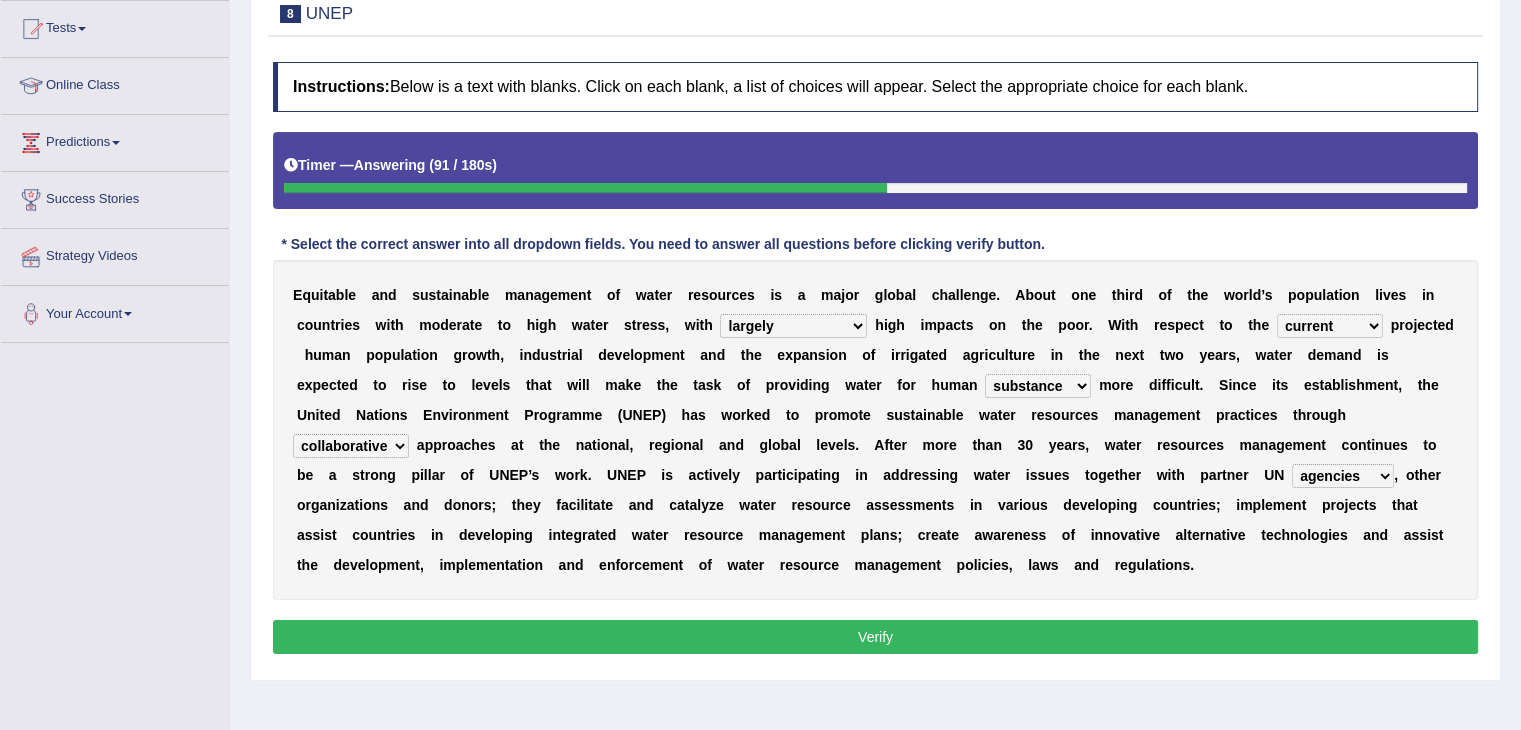 scroll, scrollTop: 215, scrollLeft: 0, axis: vertical 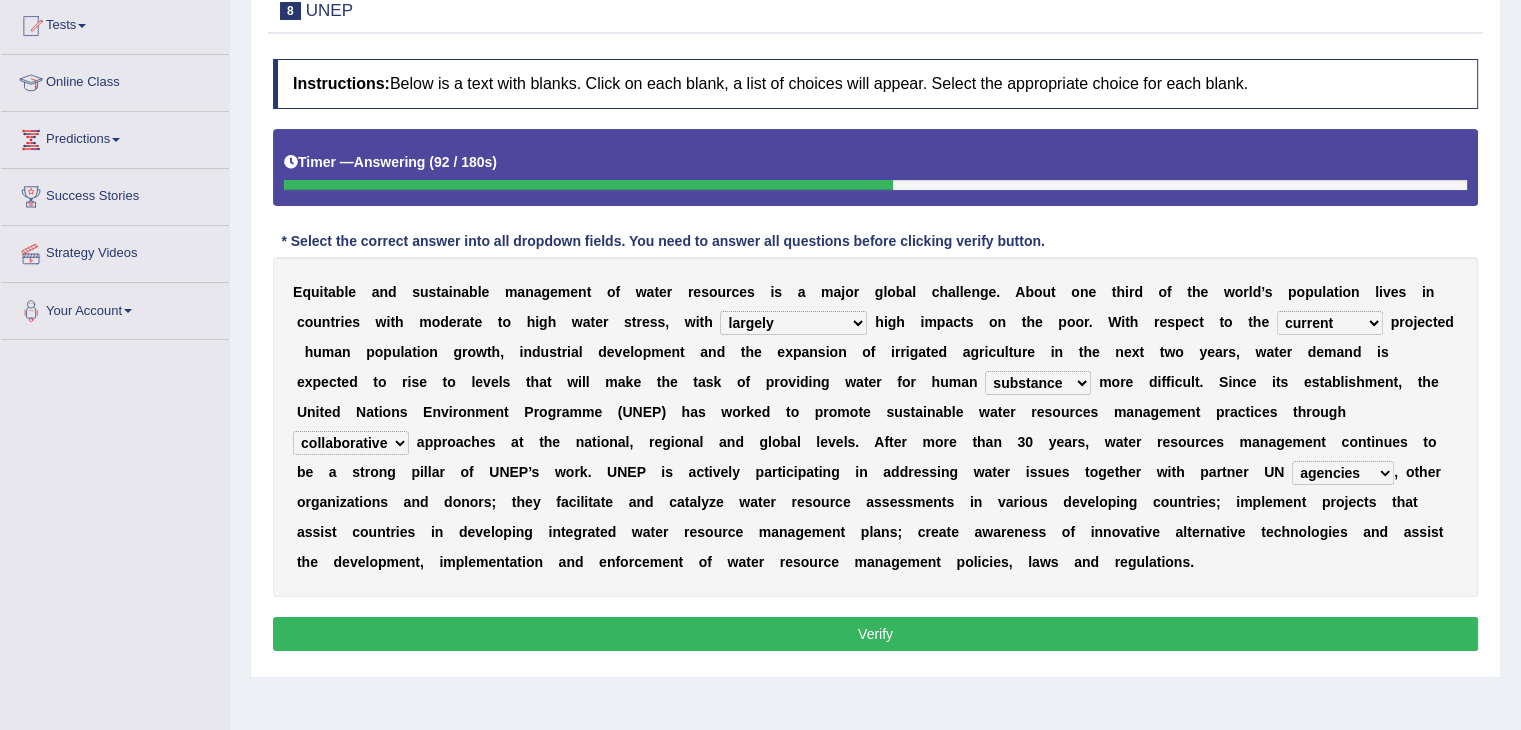 click on "Verify" at bounding box center [875, 634] 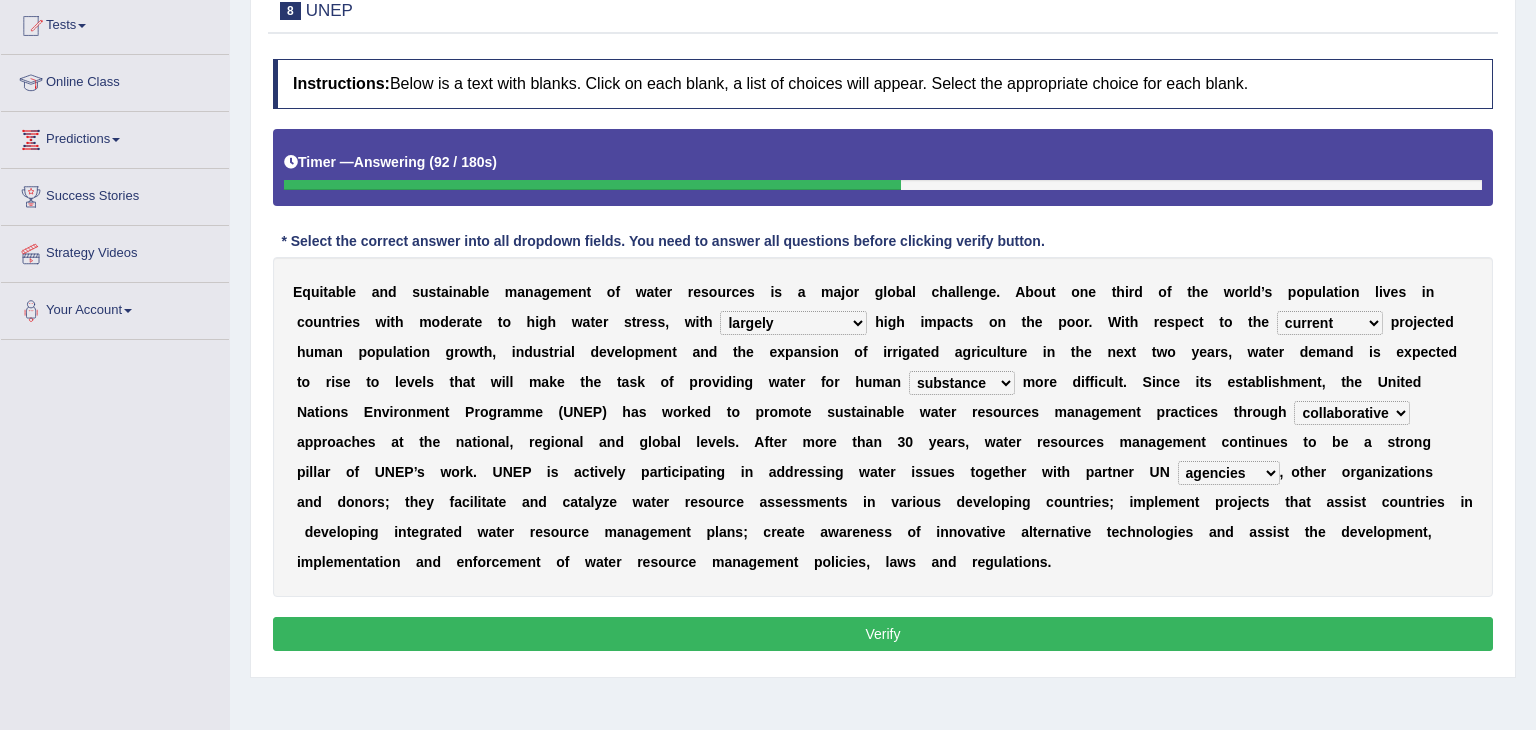 click on "Toggle navigation
Home
Practice Questions   Speaking Practice Read Aloud
Repeat Sentence
Describe Image
Re-tell Lecture
Answer Short Question
Summarize Group Discussion
Respond To A Situation
Writing Practice  Summarize Written Text
Write Essay
Reading Practice  Reading & Writing: Fill In The Blanks
Choose Multiple Answers
Re-order Paragraphs
Fill In The Blanks
Choose Single Answer
Listening Practice  Summarize Spoken Text
Highlight Incorrect Words
Highlight Correct Summary
Select Missing Word
Choose Single Answer
Choose Multiple Answers
Fill In The Blanks
Write From Dictation
Pronunciation
Tests  Take Practice Sectional Test" at bounding box center [768, 150] 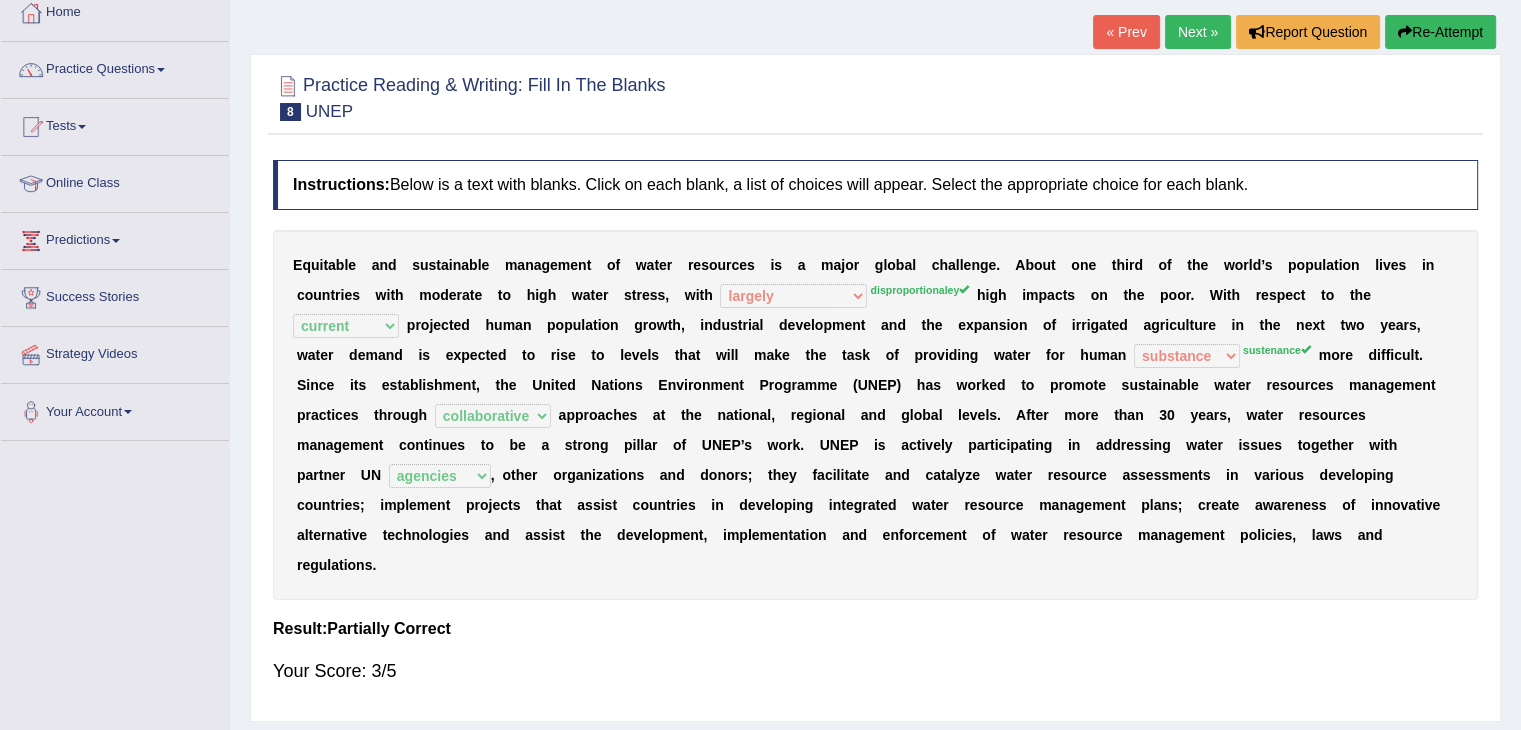 scroll, scrollTop: 112, scrollLeft: 0, axis: vertical 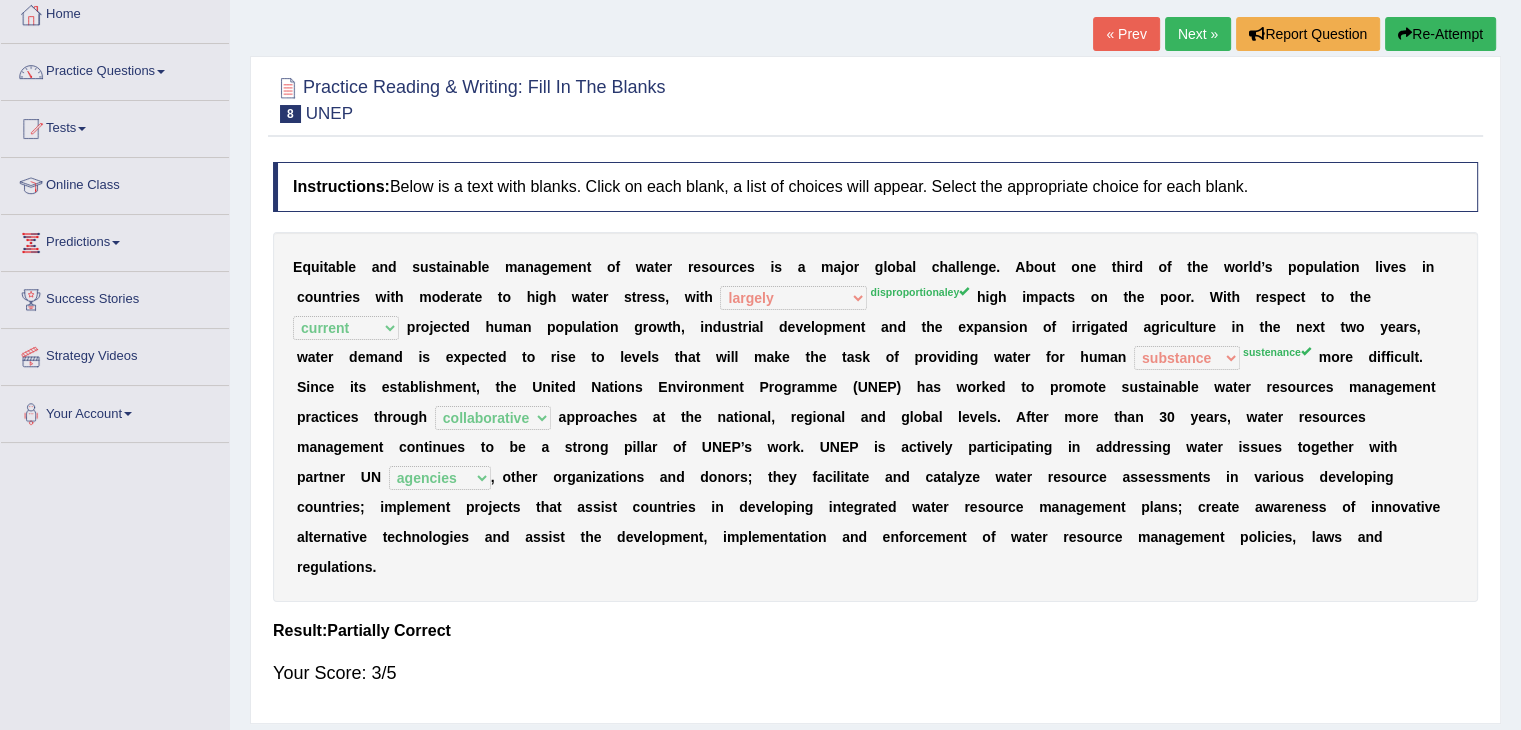 click on "Next »" at bounding box center (1198, 34) 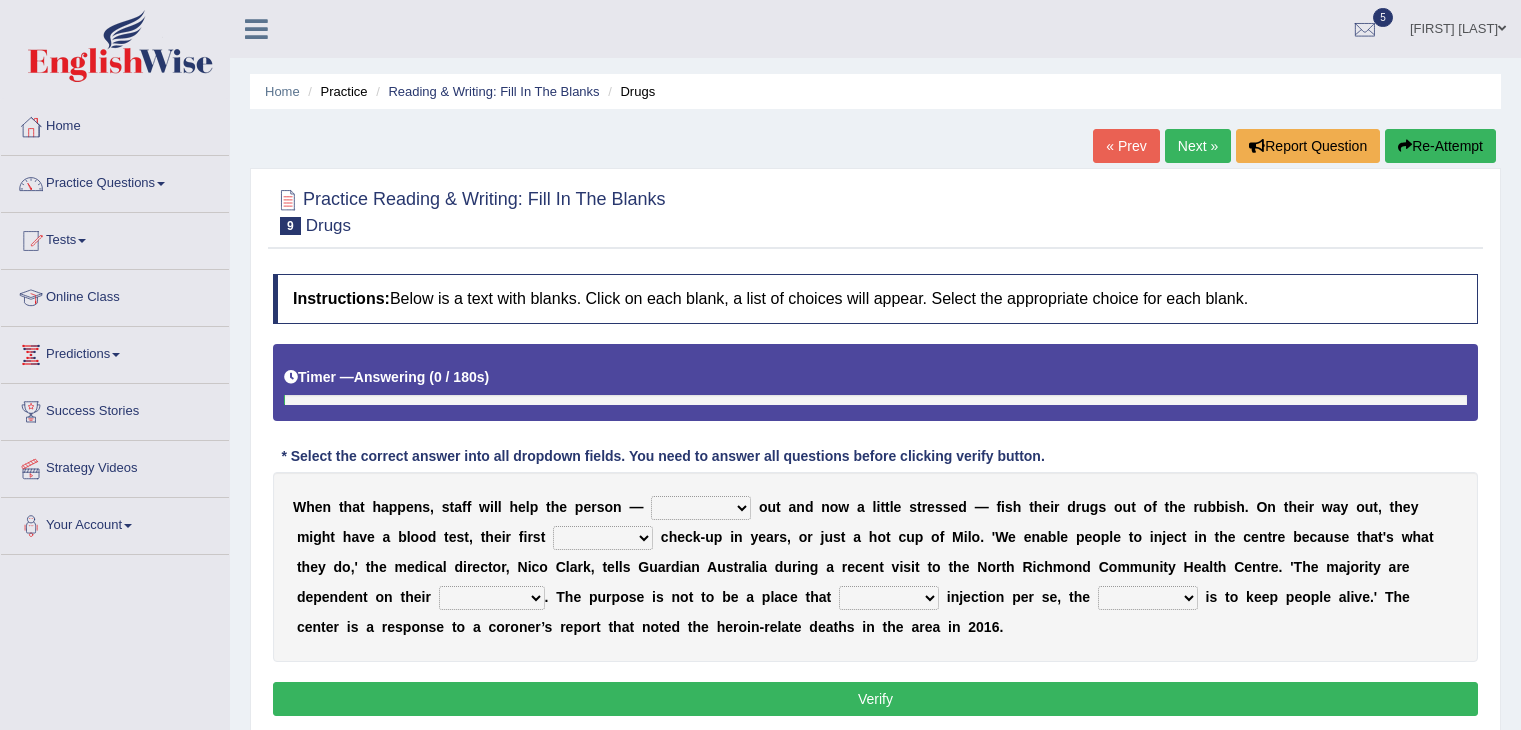 scroll, scrollTop: 0, scrollLeft: 0, axis: both 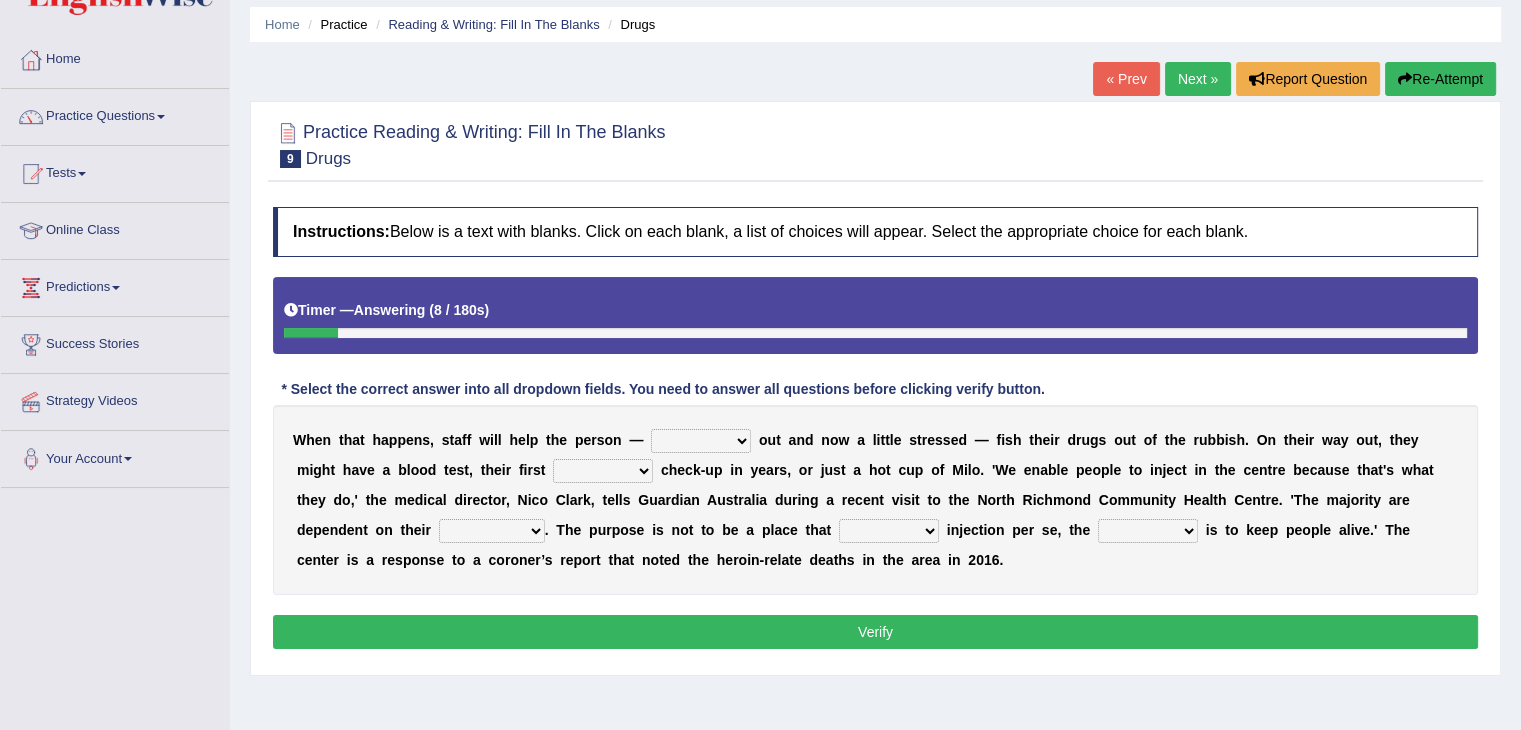 click on "stunned strung strong stung" at bounding box center (701, 441) 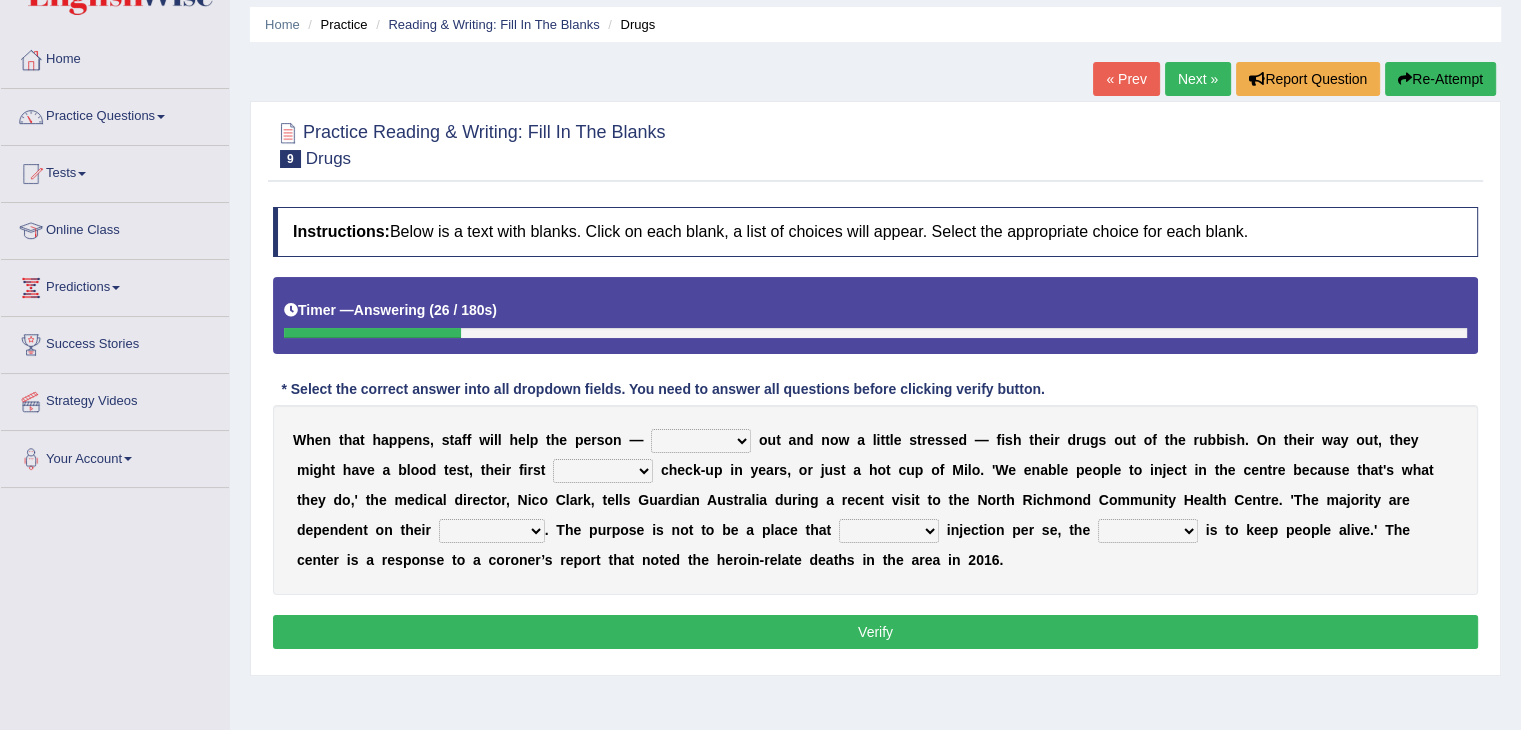 select on "stung" 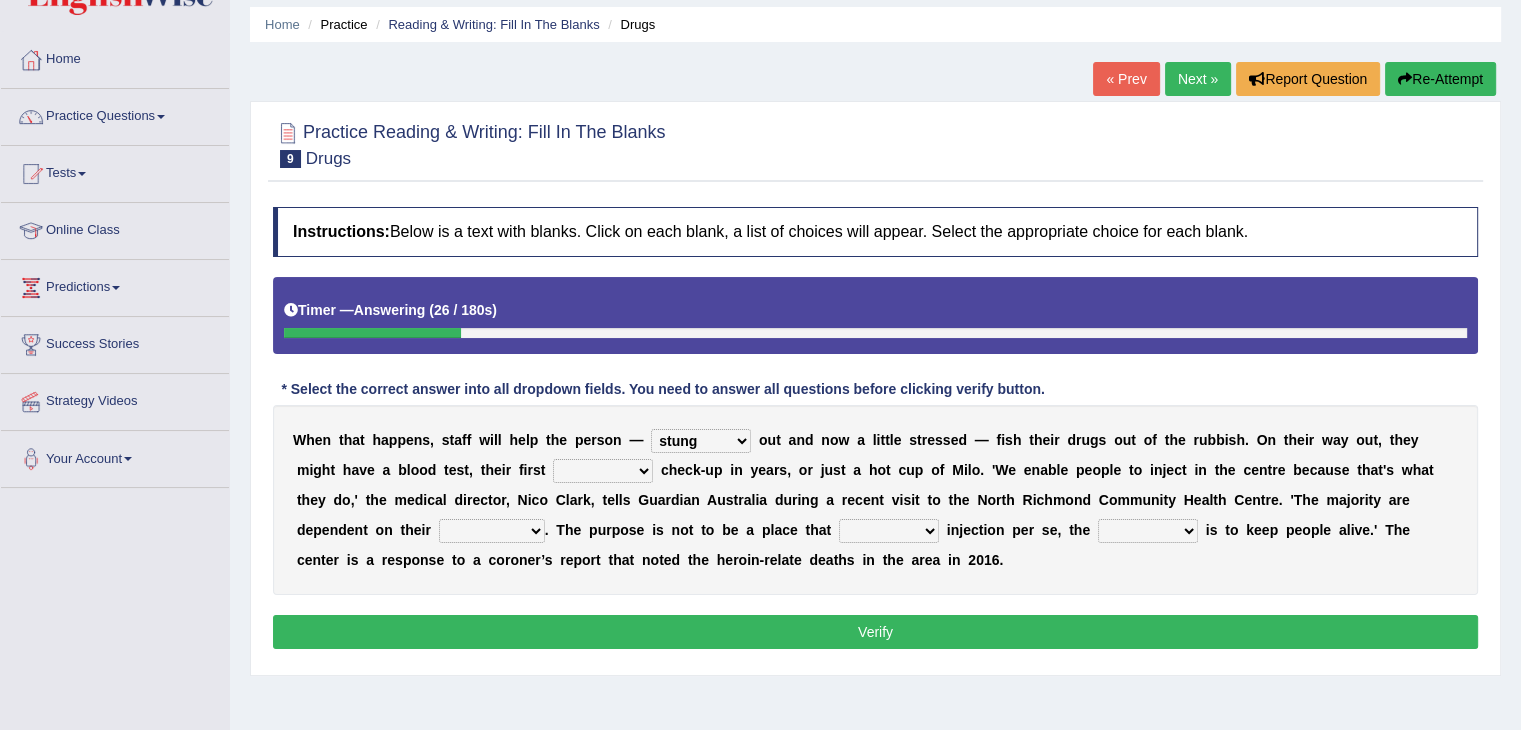 click on "stunned strung strong stung" at bounding box center (701, 441) 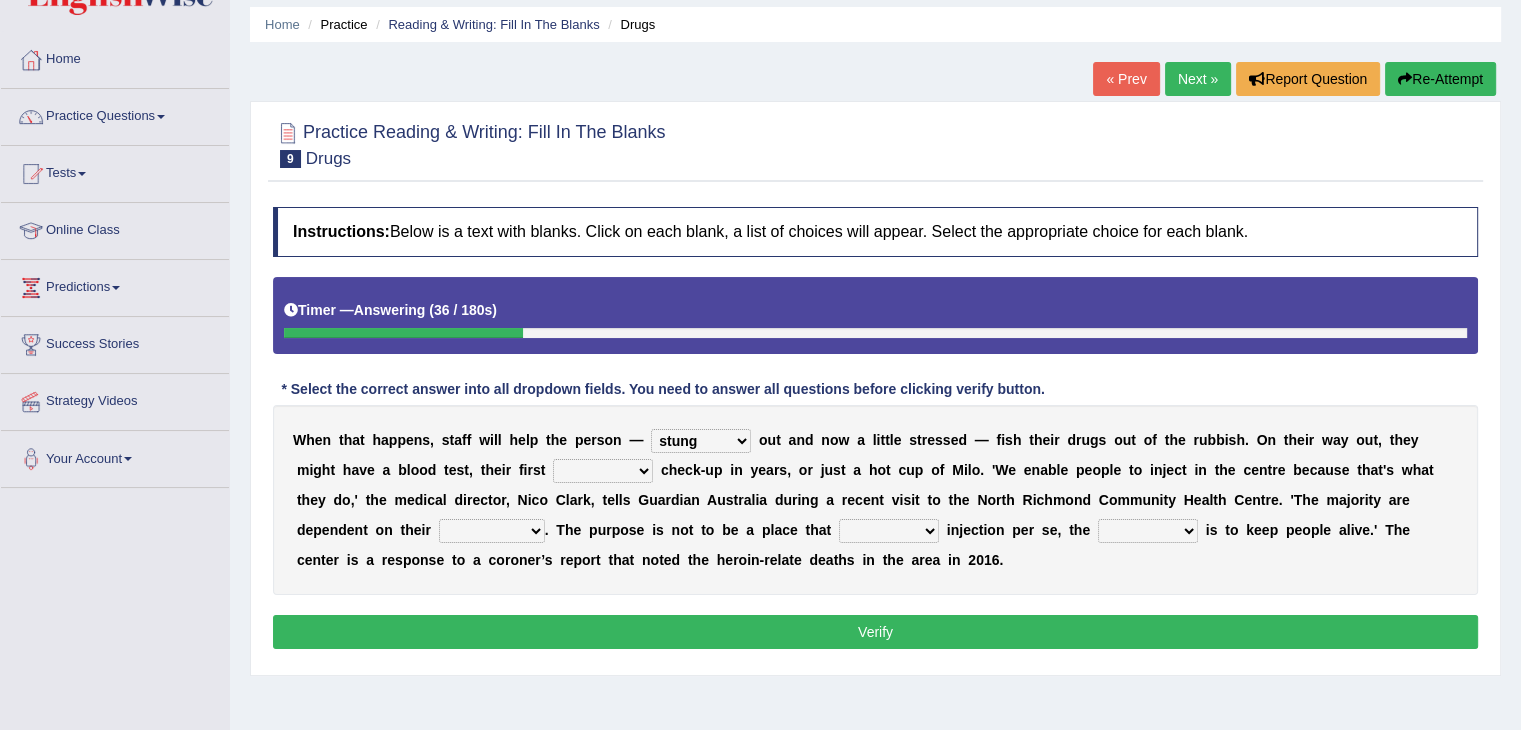 click on "academic dental relative indirect" at bounding box center [603, 471] 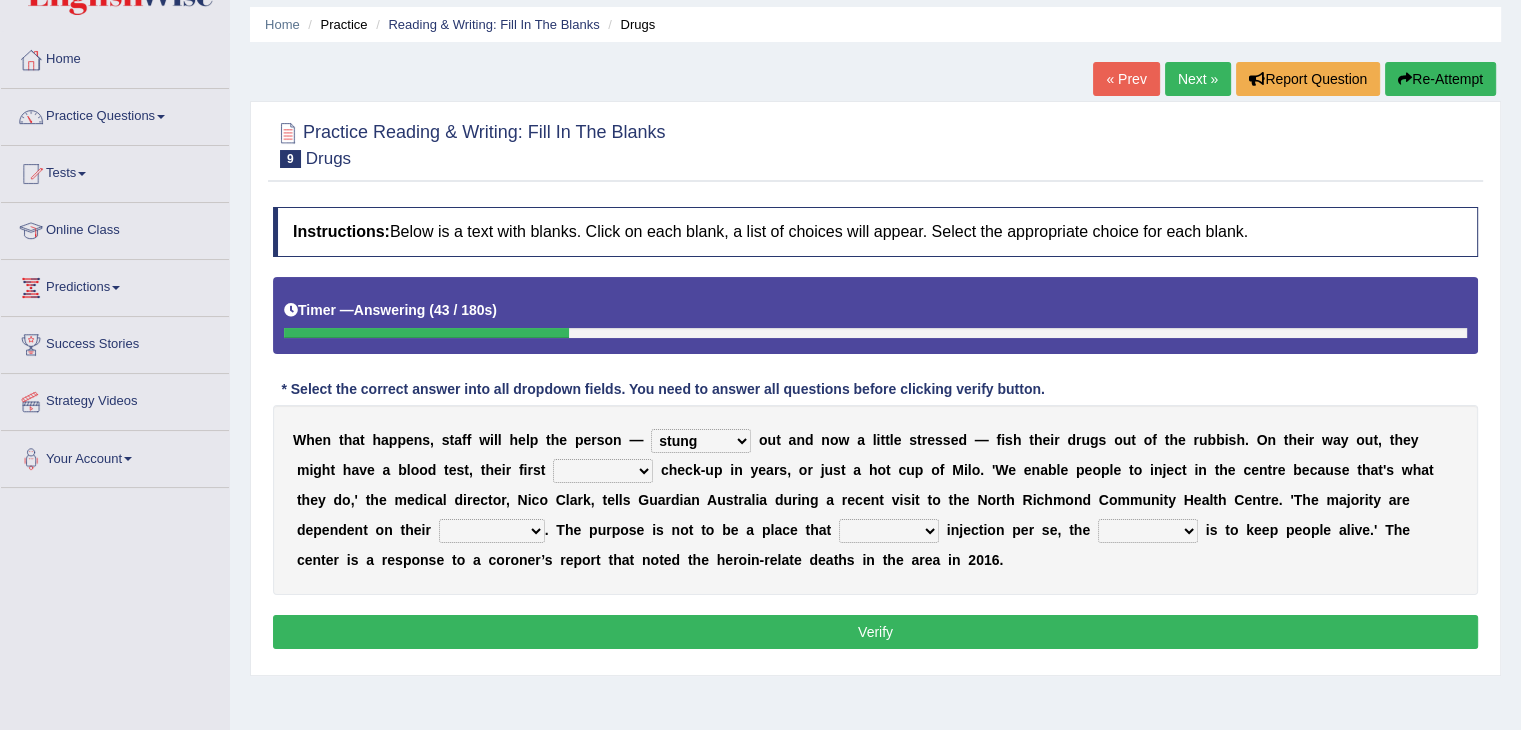 select on "dental" 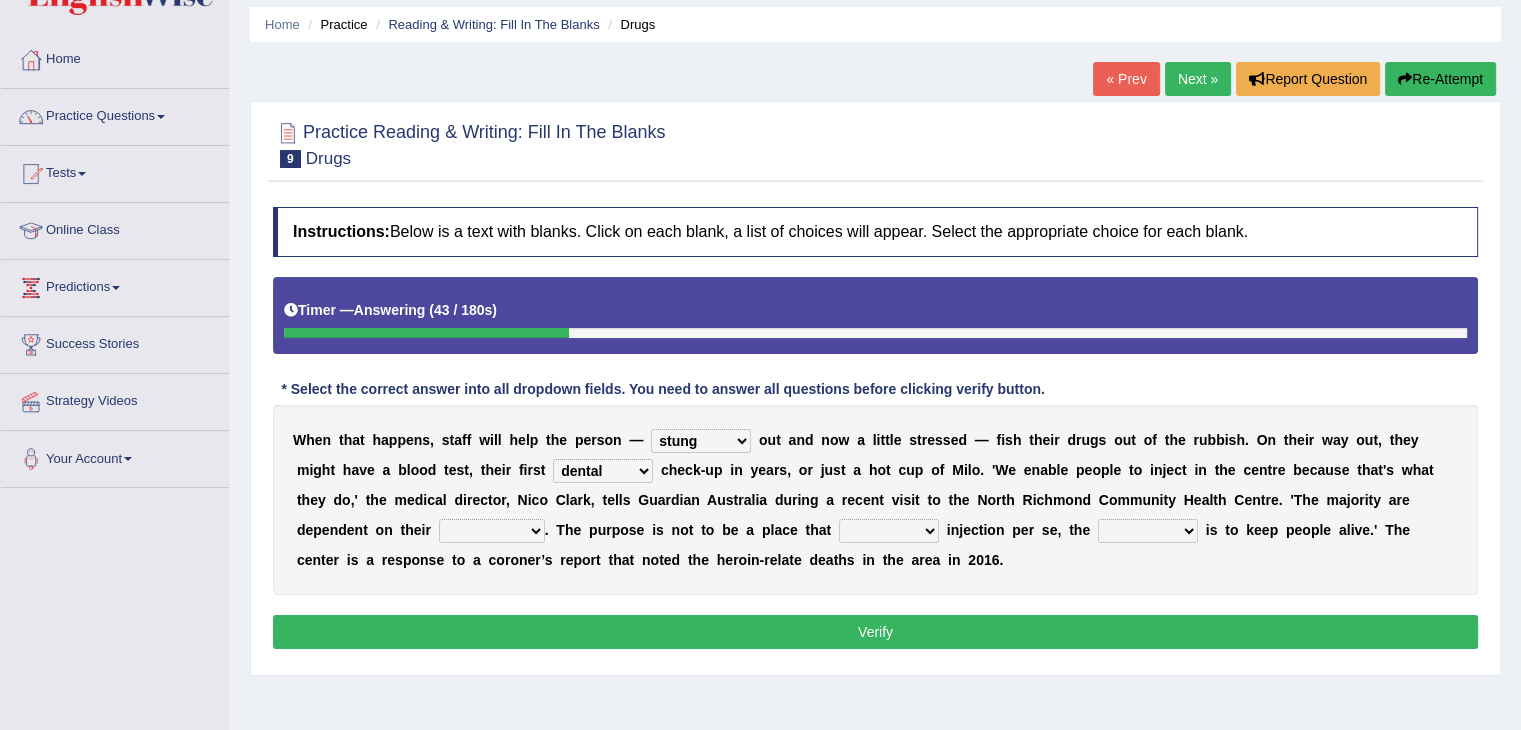 click on "academic dental relative indirect" at bounding box center [603, 471] 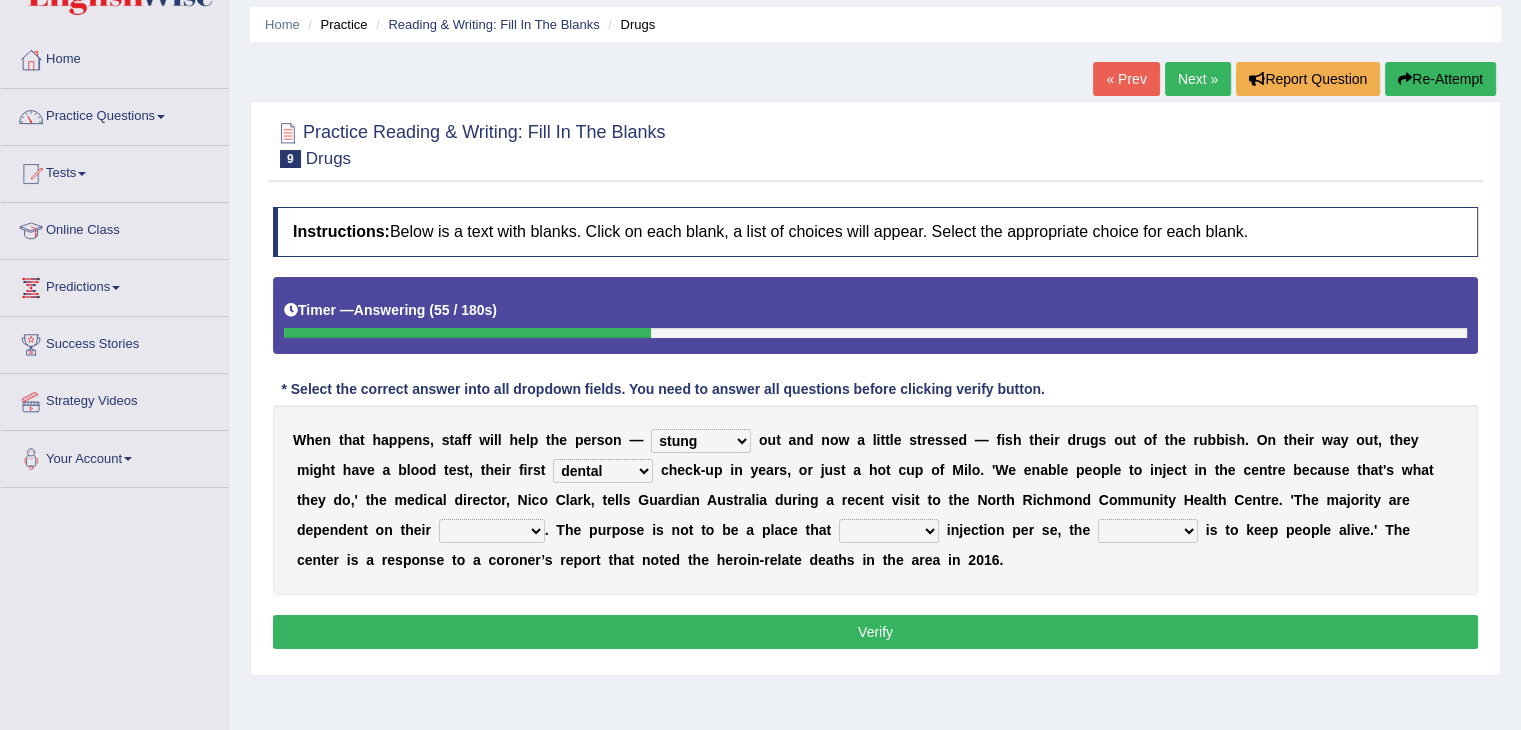 click on "incomes concerns substances minds" at bounding box center [492, 531] 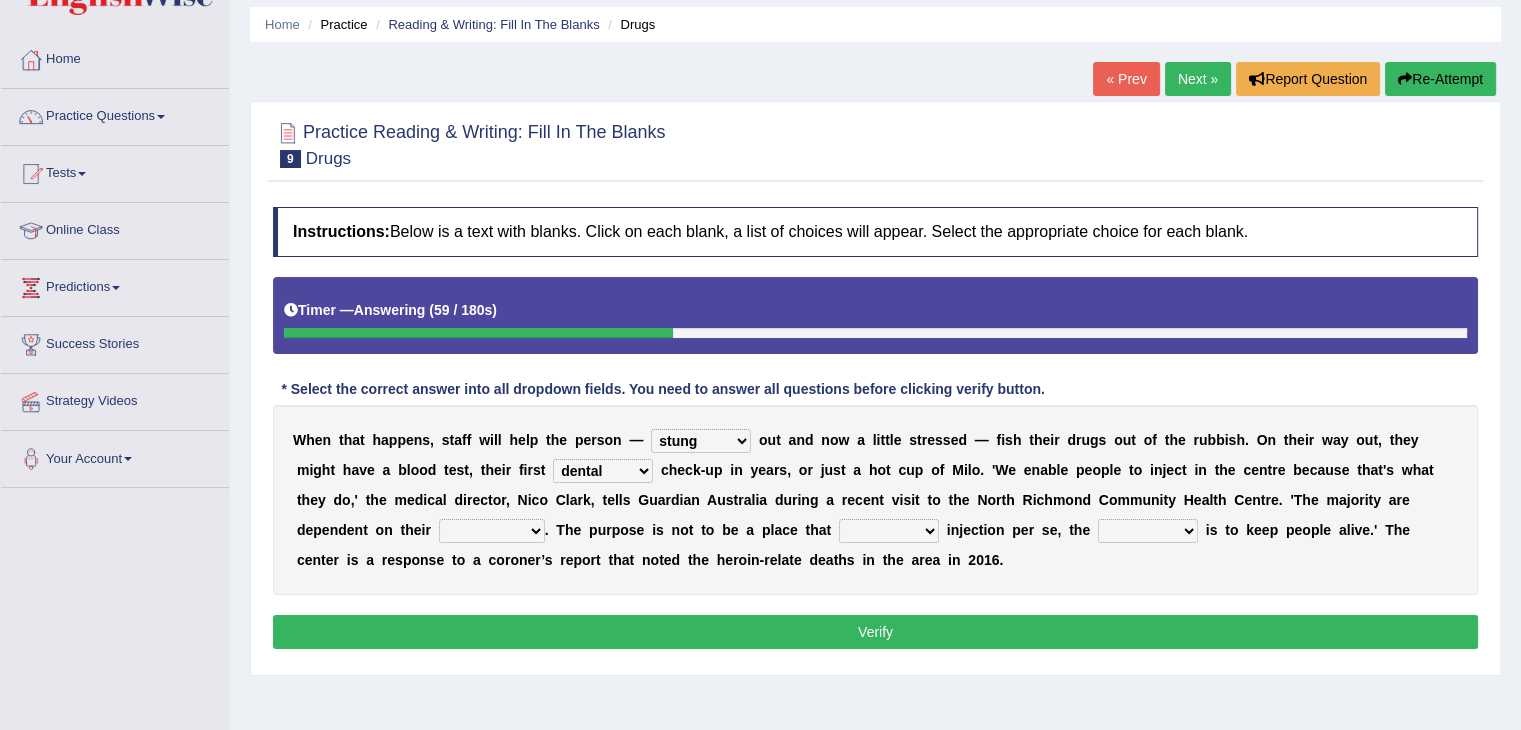 click at bounding box center [718, 530] 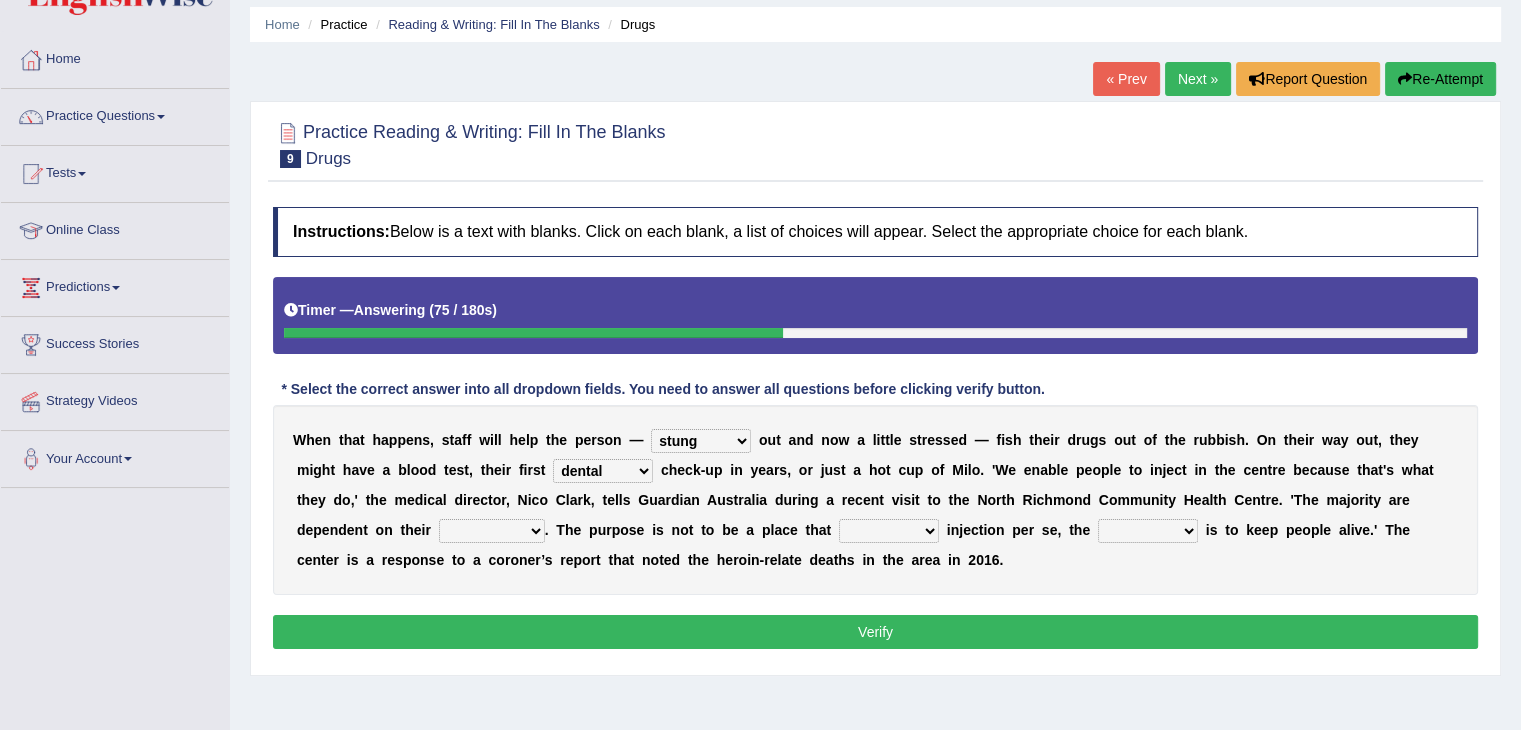 click on "." at bounding box center (547, 530) 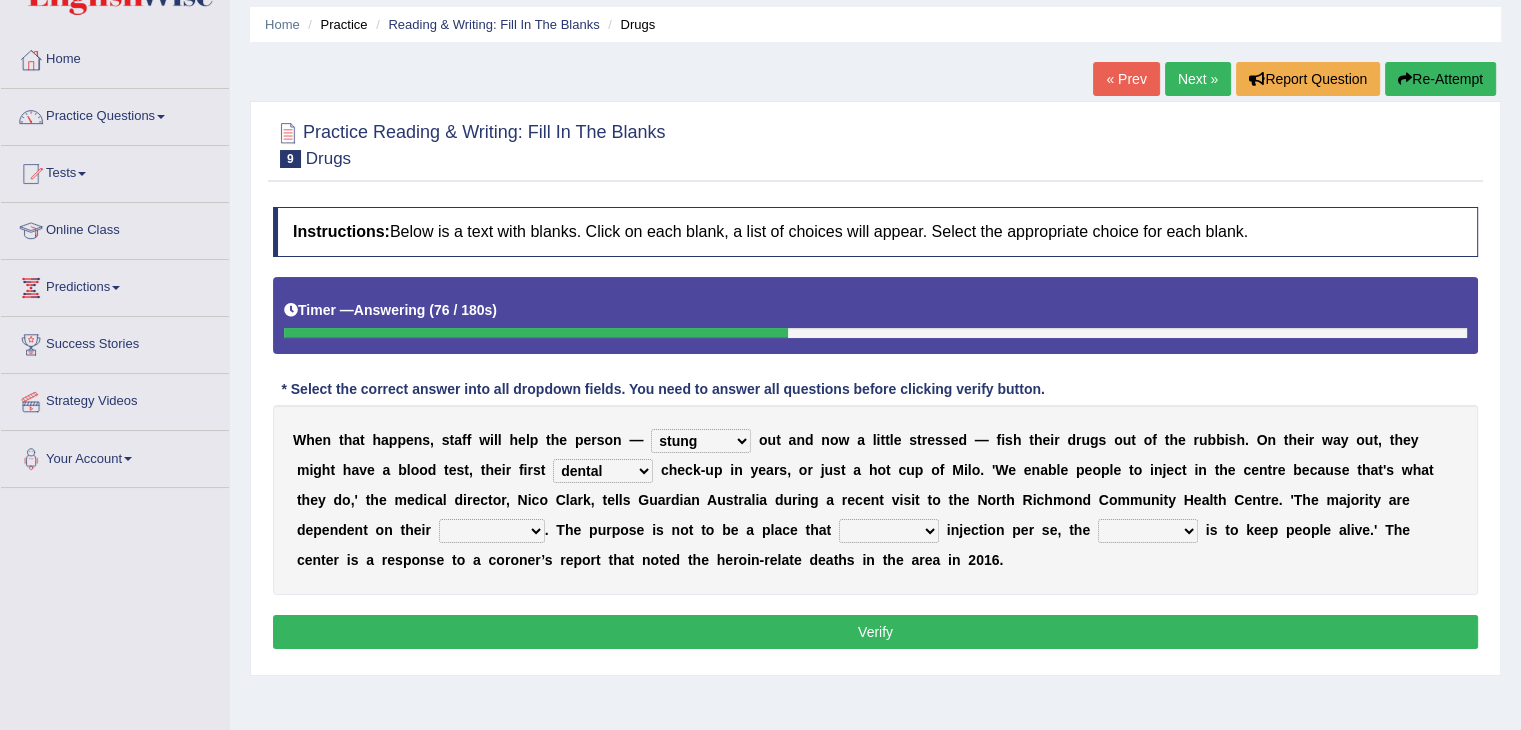 click on "incomes concerns substances minds" at bounding box center [492, 531] 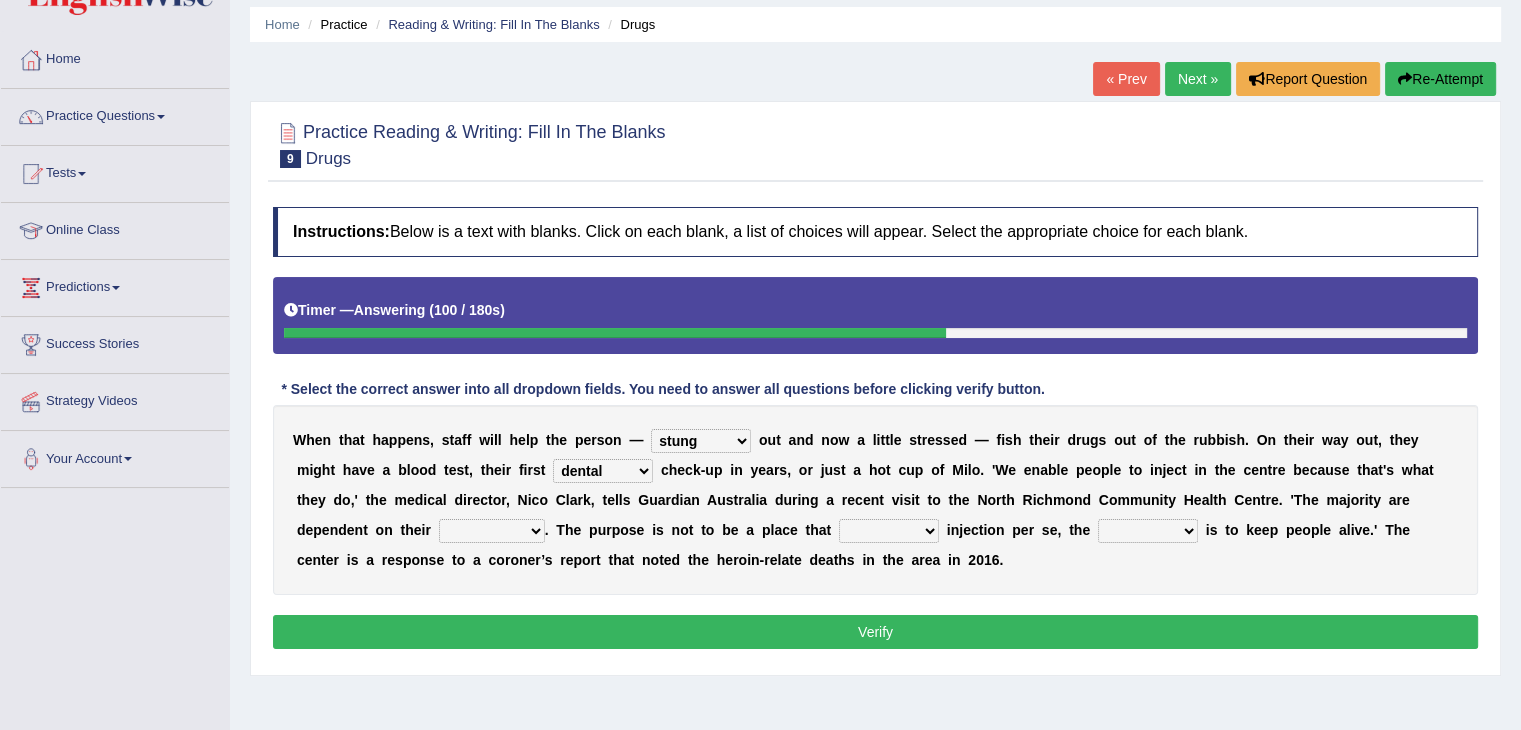 select on "substances" 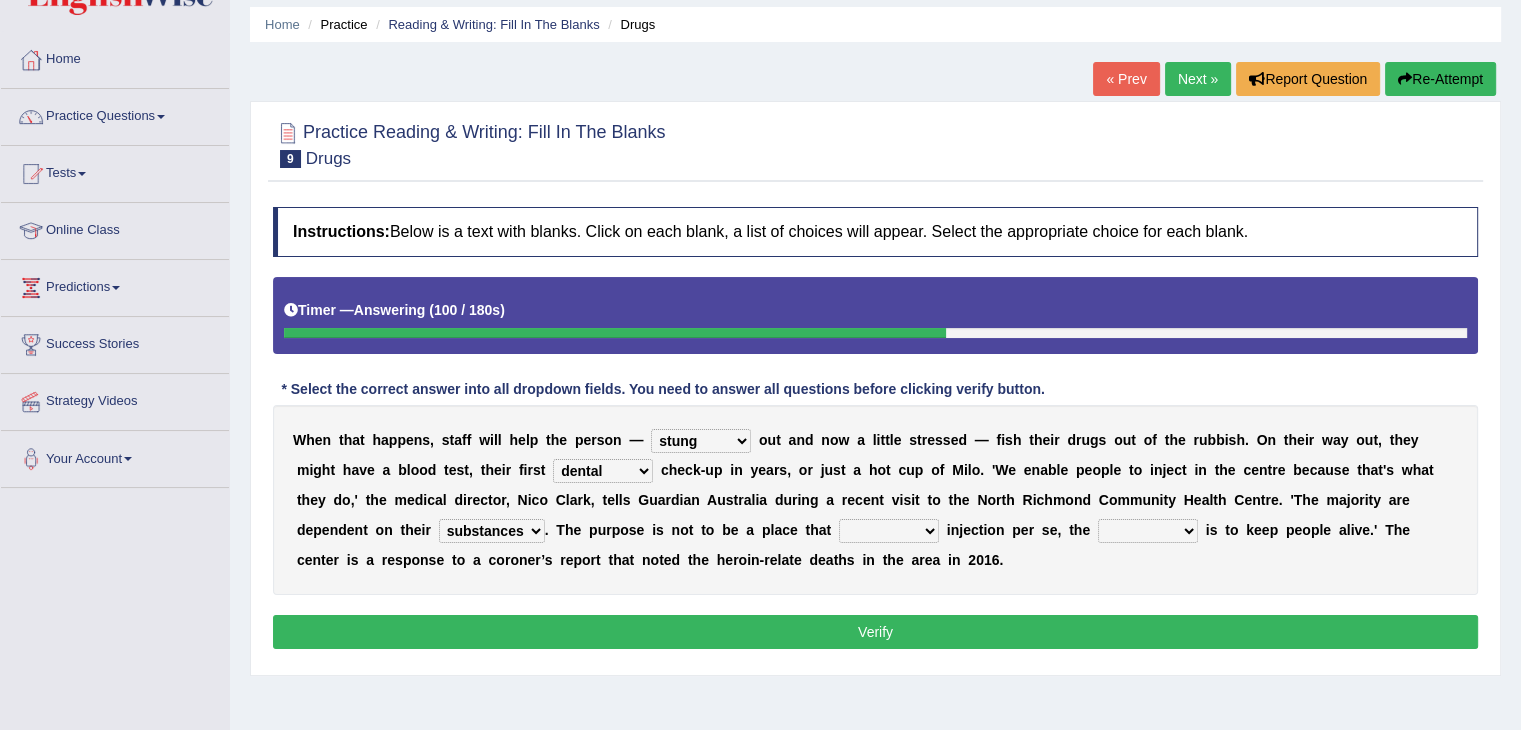 click on "incomes concerns substances minds" at bounding box center [492, 531] 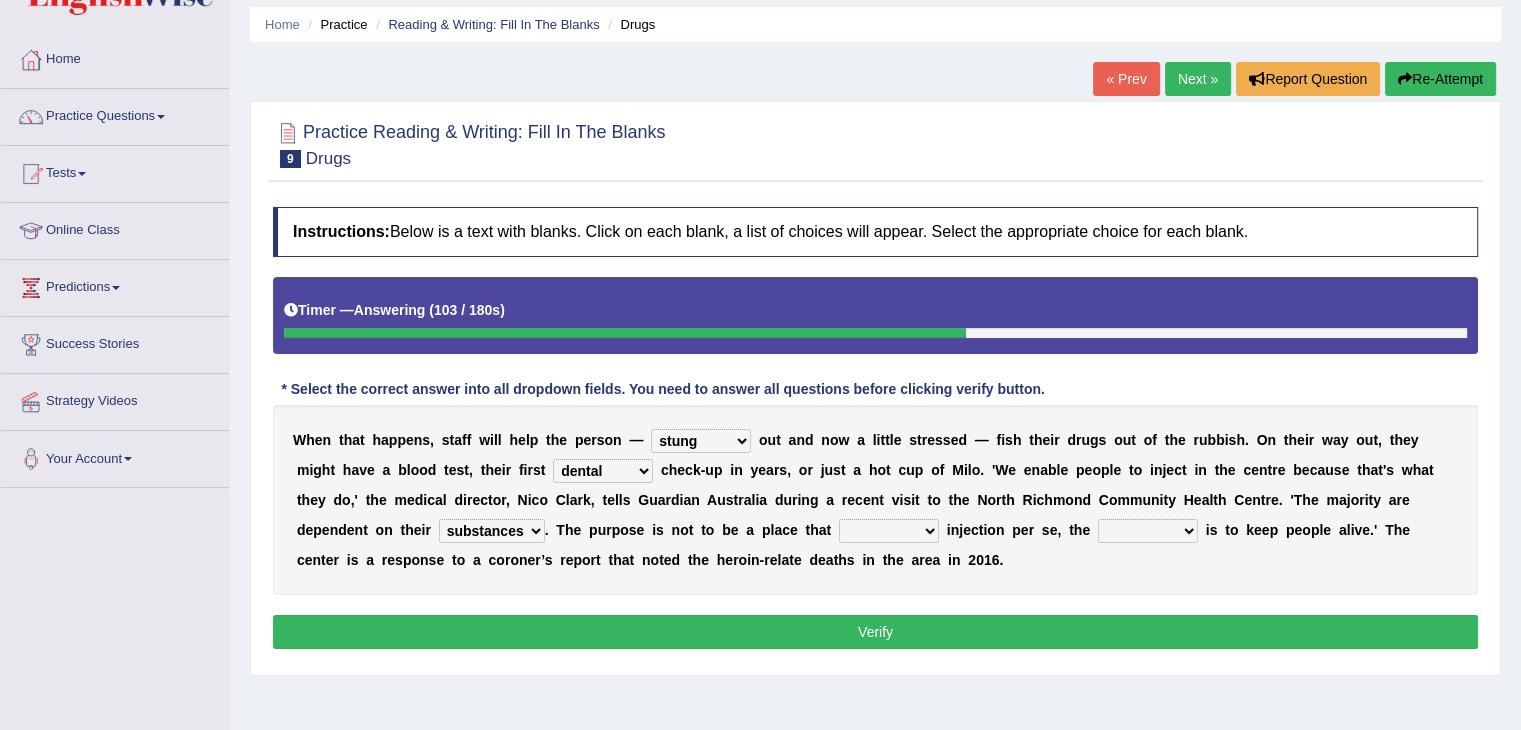 click on "patronizes disallows funds facilitates" at bounding box center [889, 531] 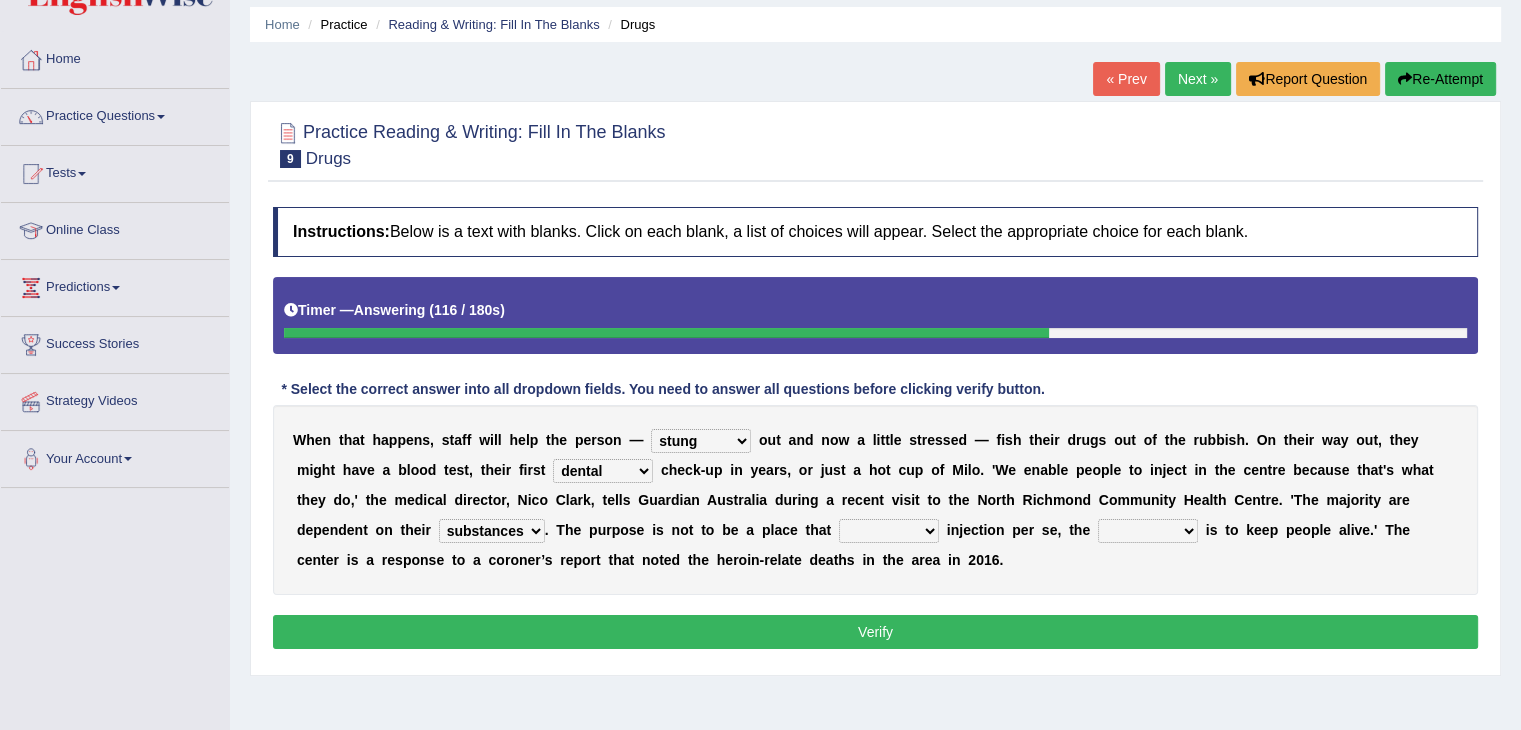 click on "W h e n    t h a t    h a p p e n s ,    s t a f f    w i l l    h e l p    t h e    p e r s o n    —    stunned strung strong stung    o u t    a n d    n o w    a    l i t t l e    s t r e s s e d    —    f i s h    t h e i r    d r u g s    o u t    o f    t h e    r u b b i s h .    O n    t h e i r    w a y    o u t ,    t h e y    m i g h t    h a v e    a    b l o o d    t e s t ,    t h e i r    f i r s t    academic dental relative indirect    c h e c k - u p    i n    y e a r s ,    o r    j u s t    a    h o t    c u p    o f    M i l o .    ' W e    e n a b l e    p e o p l e    t o    i n j e c t    i n    t h e    c e n t r e    b e c a u s e    t h a t ' s    w h a t    t h e y    d o , '    t h e    m e d i c a l    d i r e c t o r ,    N i c o    C l a r k ,    t e l l s    G u a r d i a n    A u s t r a l i a    d u r i n g    a    r e c e n t    v i s i t    t o    t h e    N o r t h    R i c h m o n d    C o m" at bounding box center [875, 500] 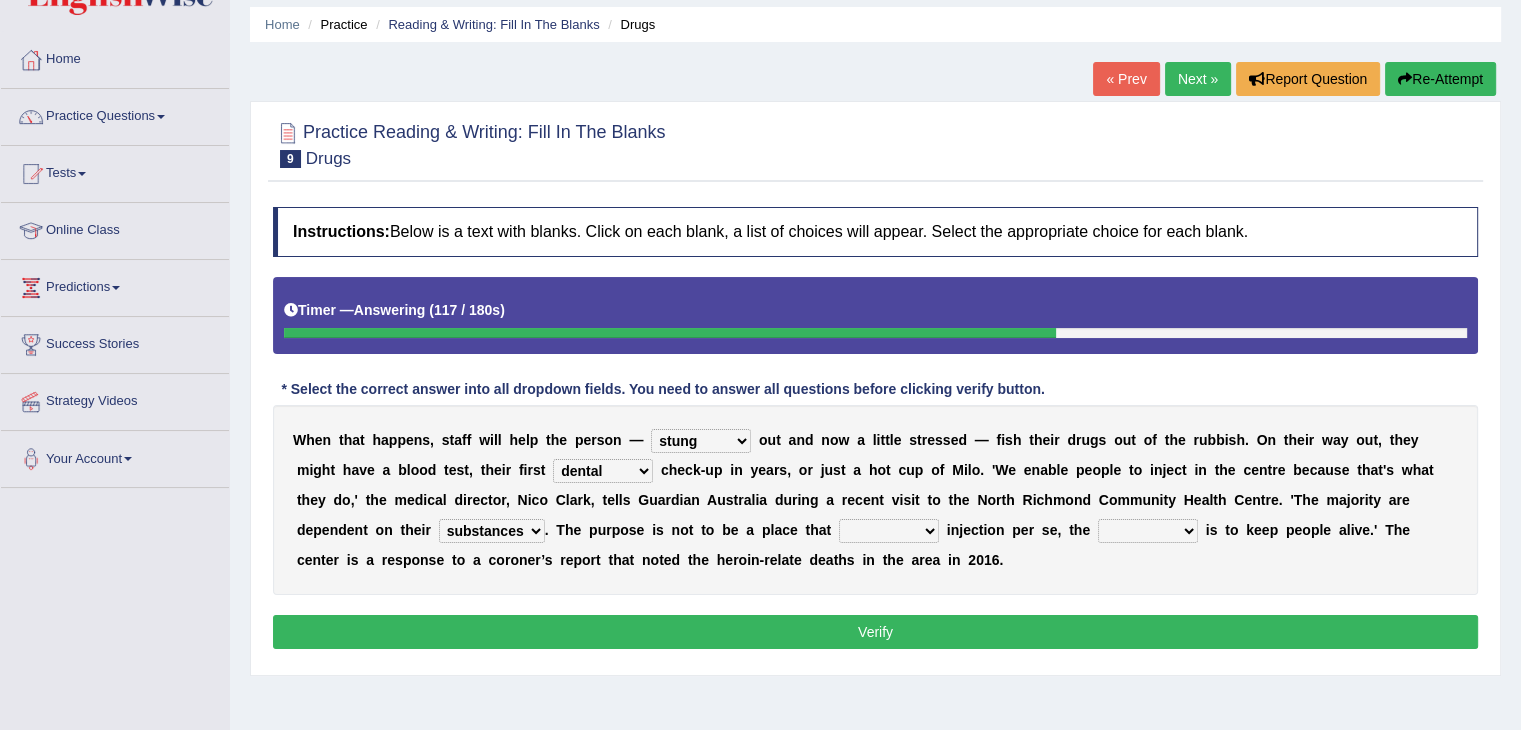 click on "reciprocity risk effect purpose" at bounding box center (1148, 531) 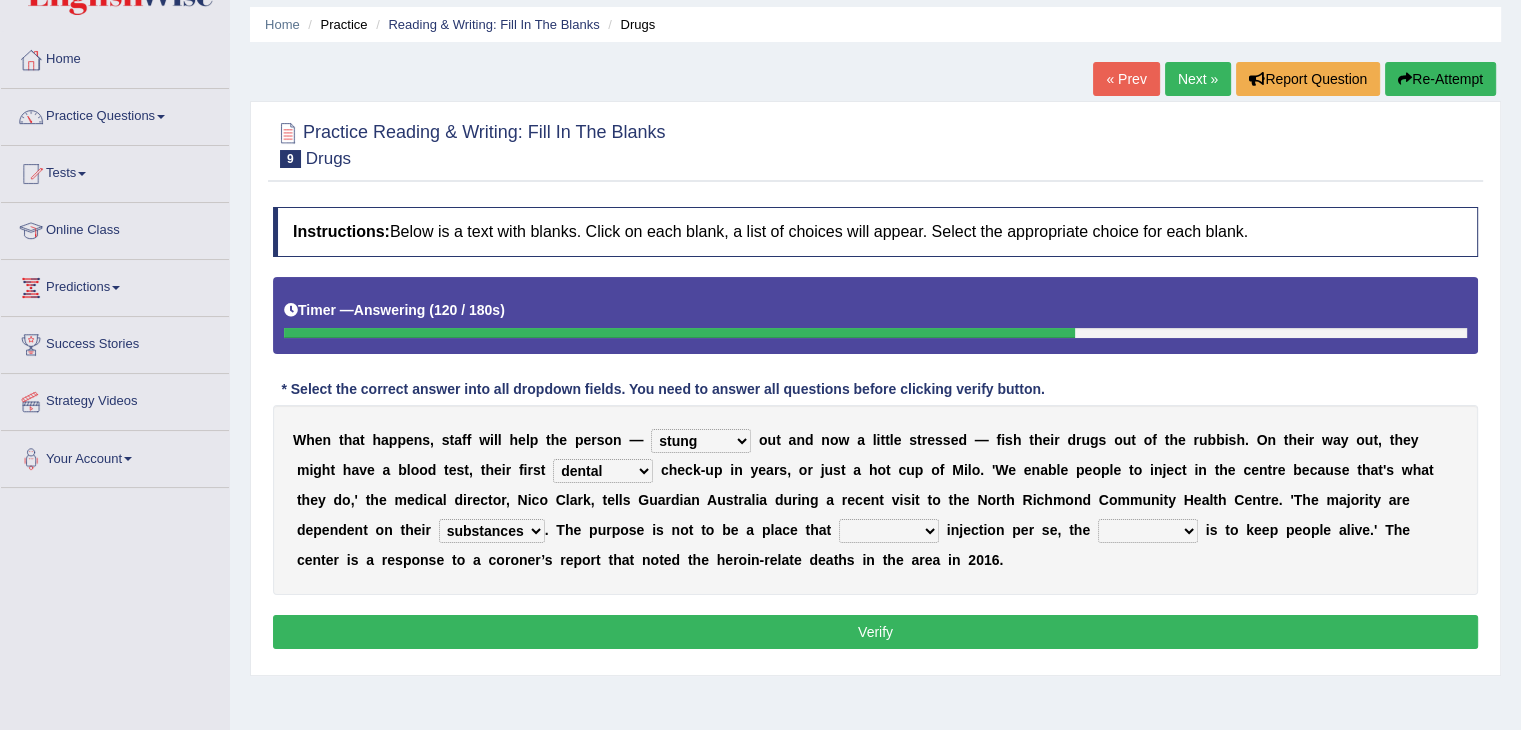 select on "purpose" 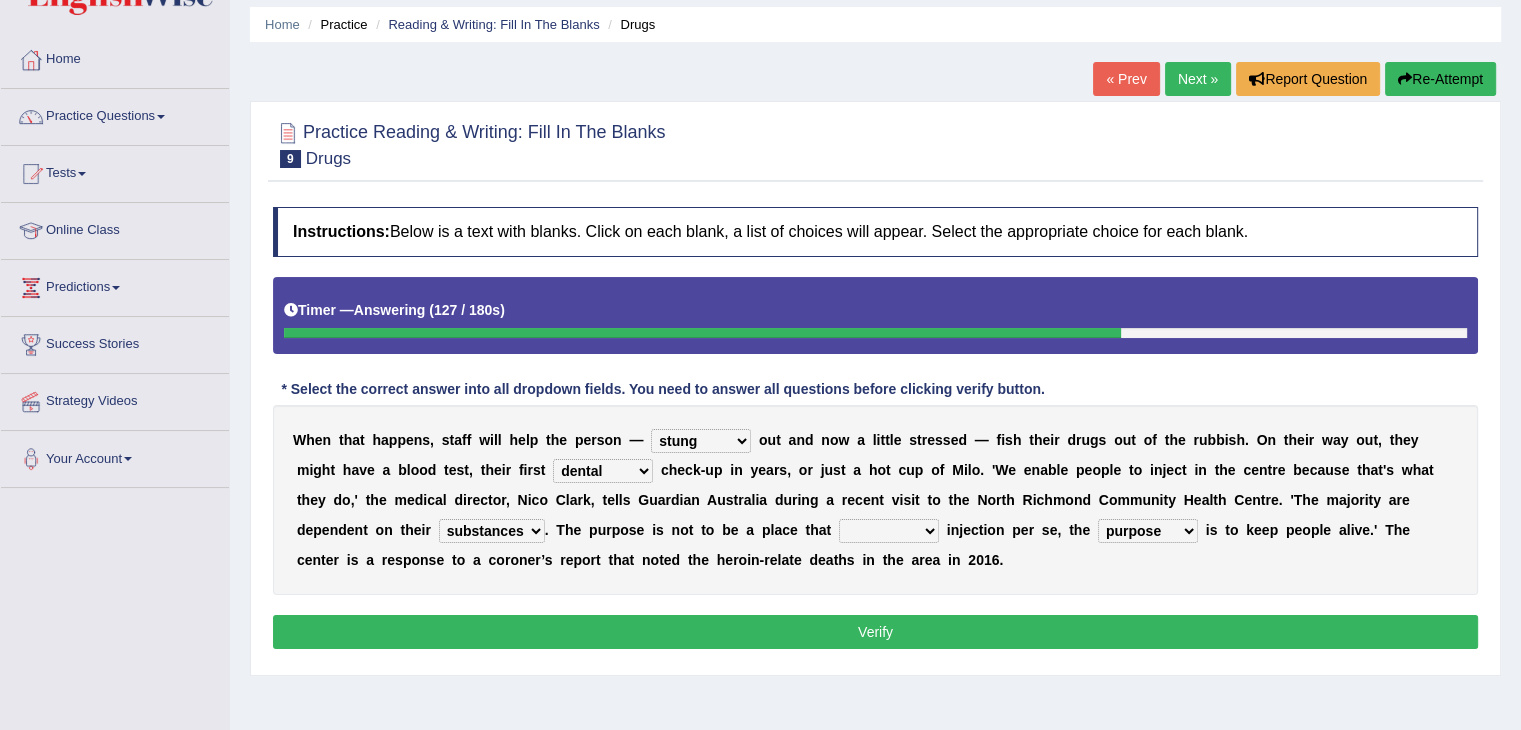 click on "patronizes disallows funds facilitates" at bounding box center (889, 531) 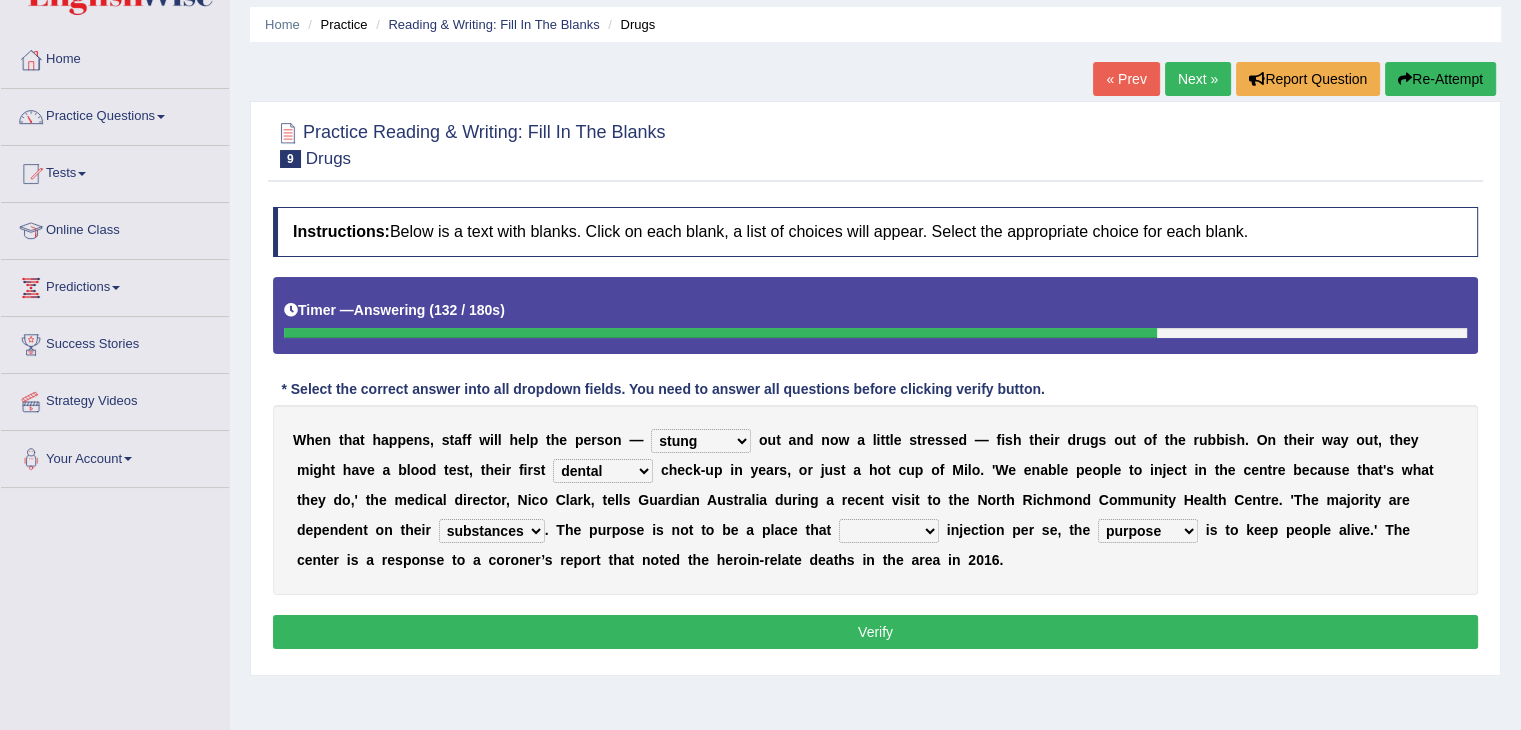select on "facilitates" 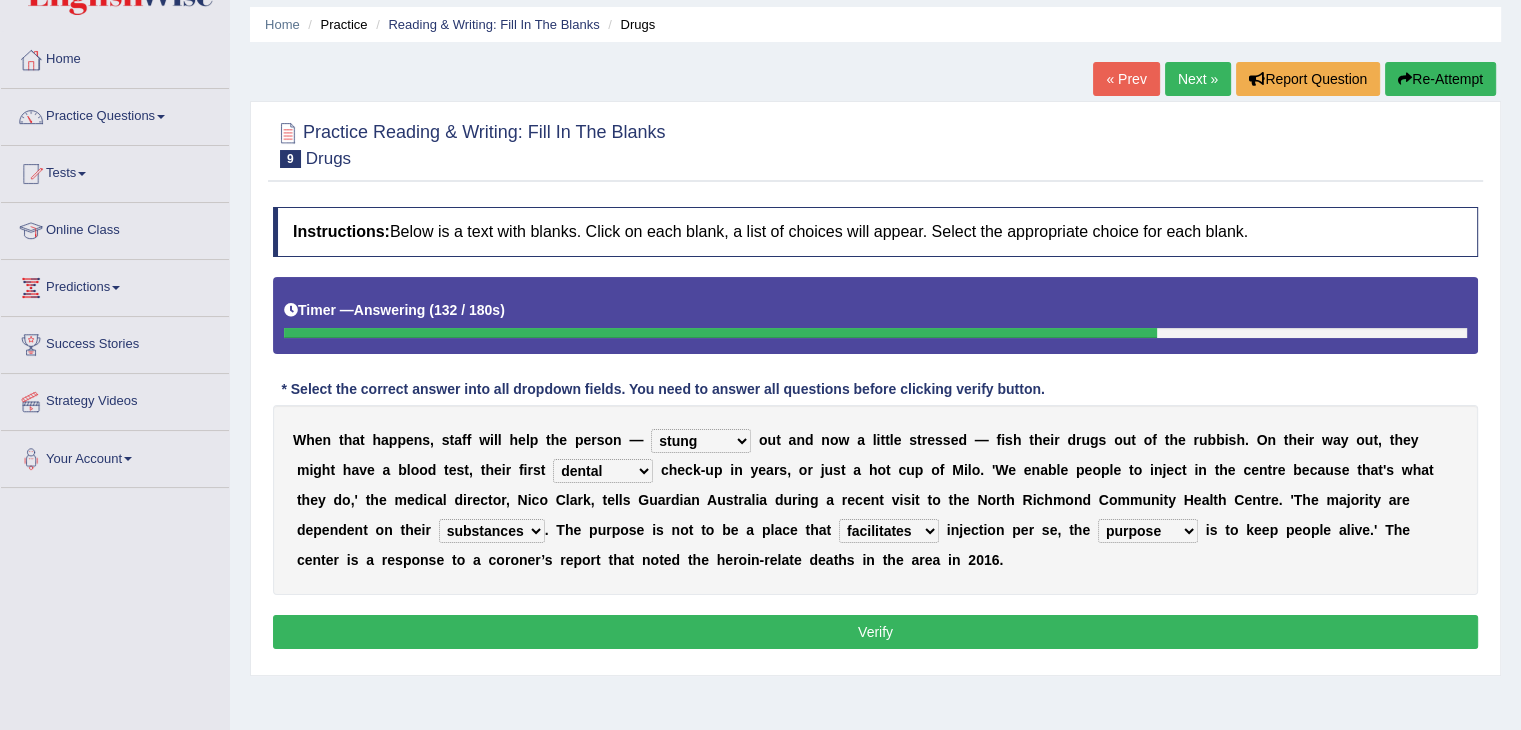 click on "patronizes disallows funds facilitates" at bounding box center [889, 531] 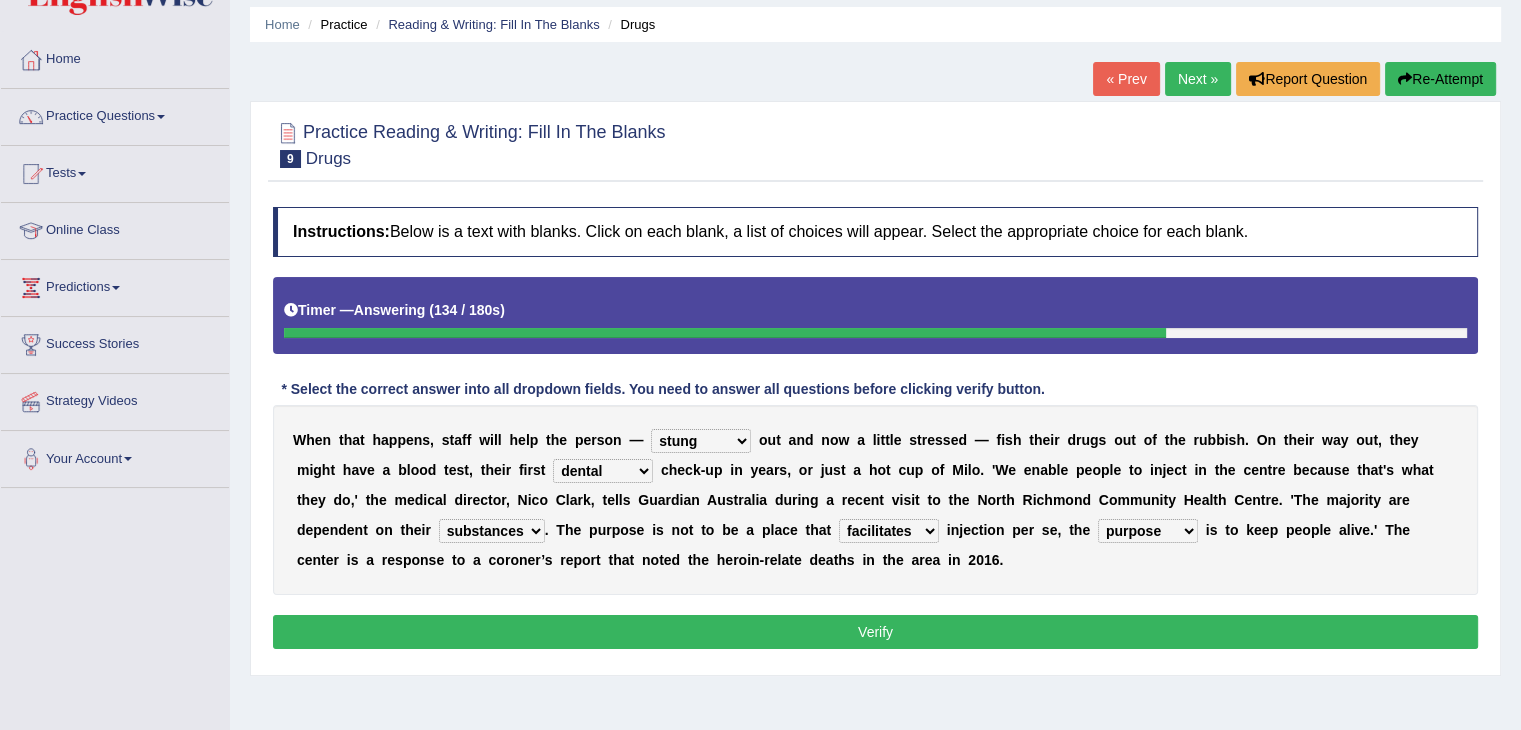 click on "Verify" at bounding box center [875, 632] 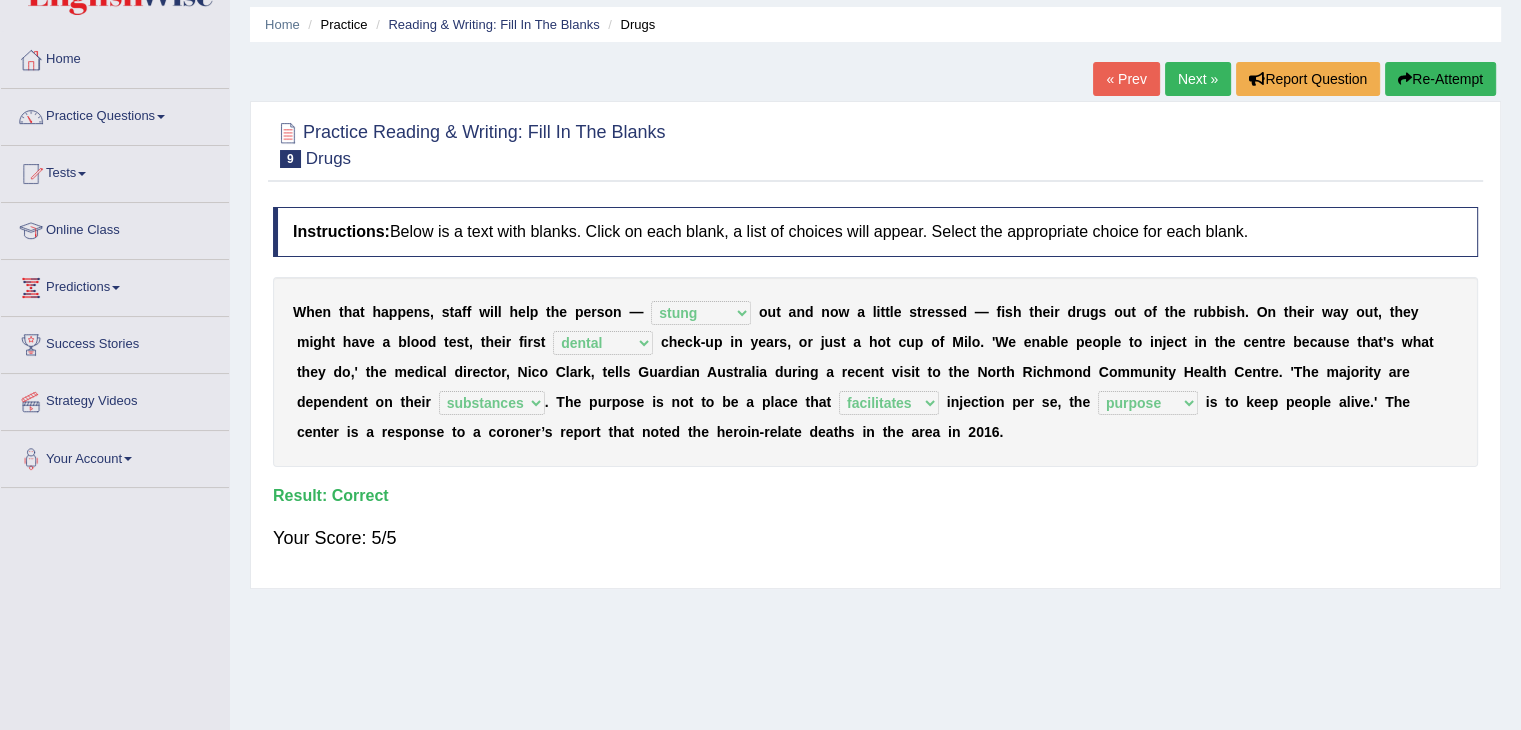 click on "Next »" at bounding box center (1198, 79) 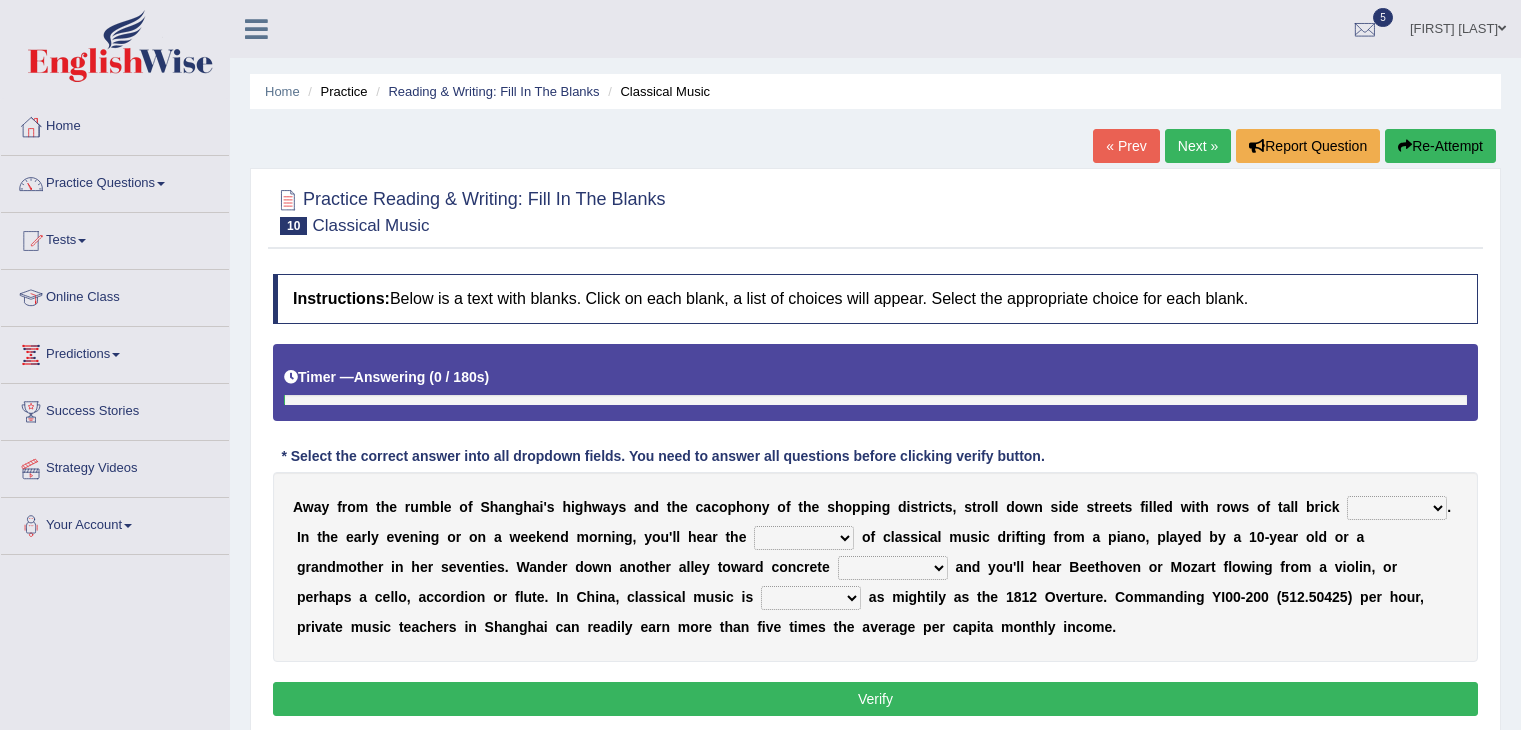 scroll, scrollTop: 0, scrollLeft: 0, axis: both 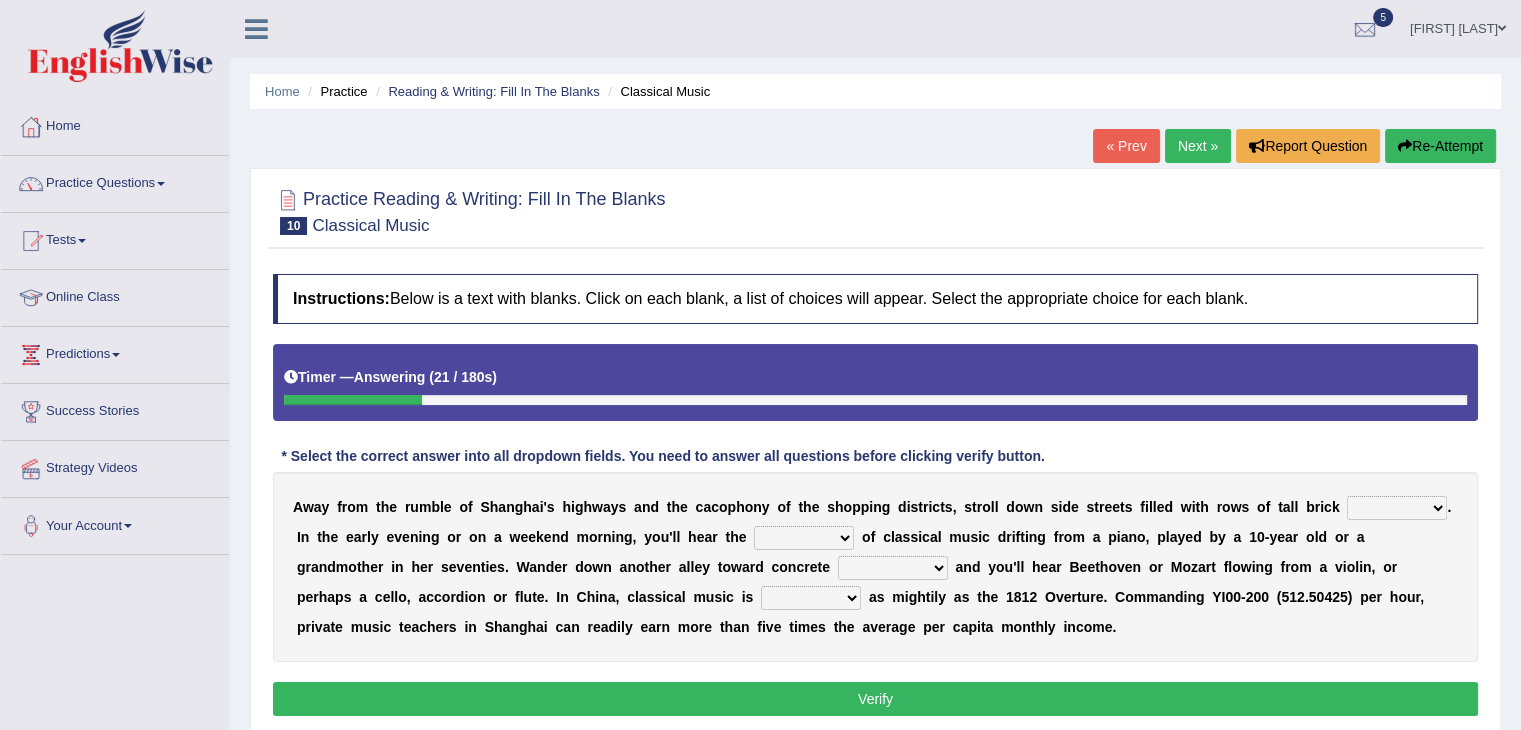 click on "rooms piles huts houses" at bounding box center [1397, 508] 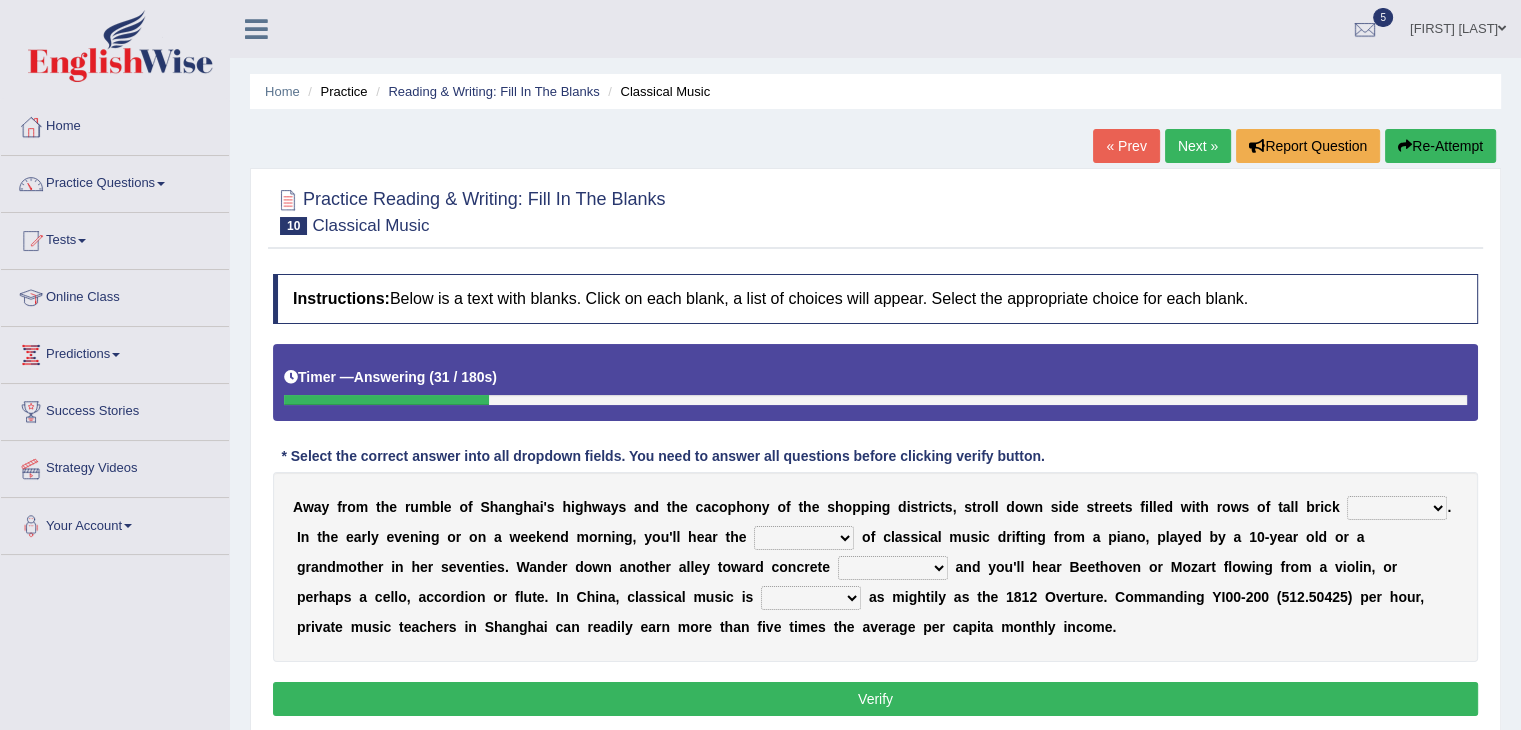 select on "piles" 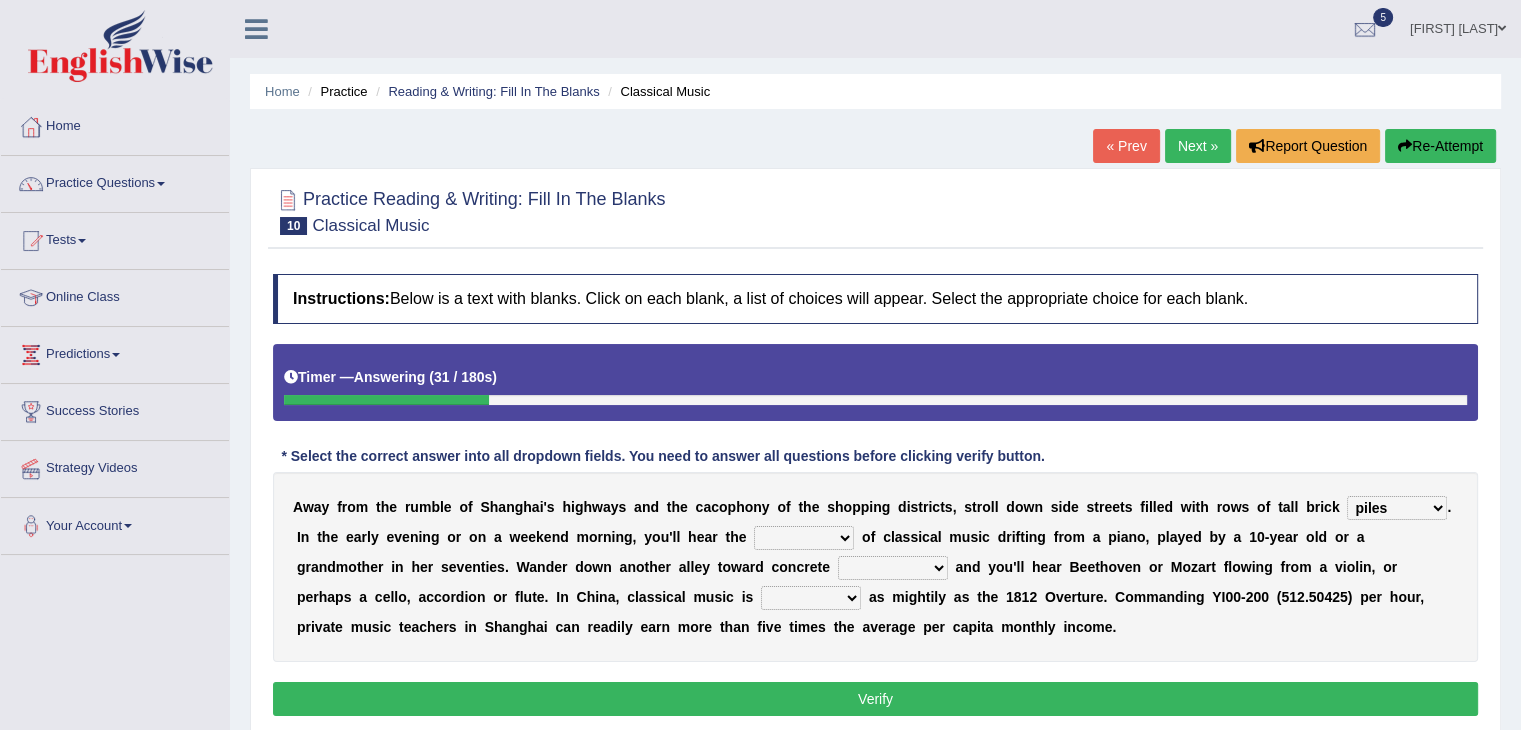click on "rooms piles huts houses" at bounding box center [1397, 508] 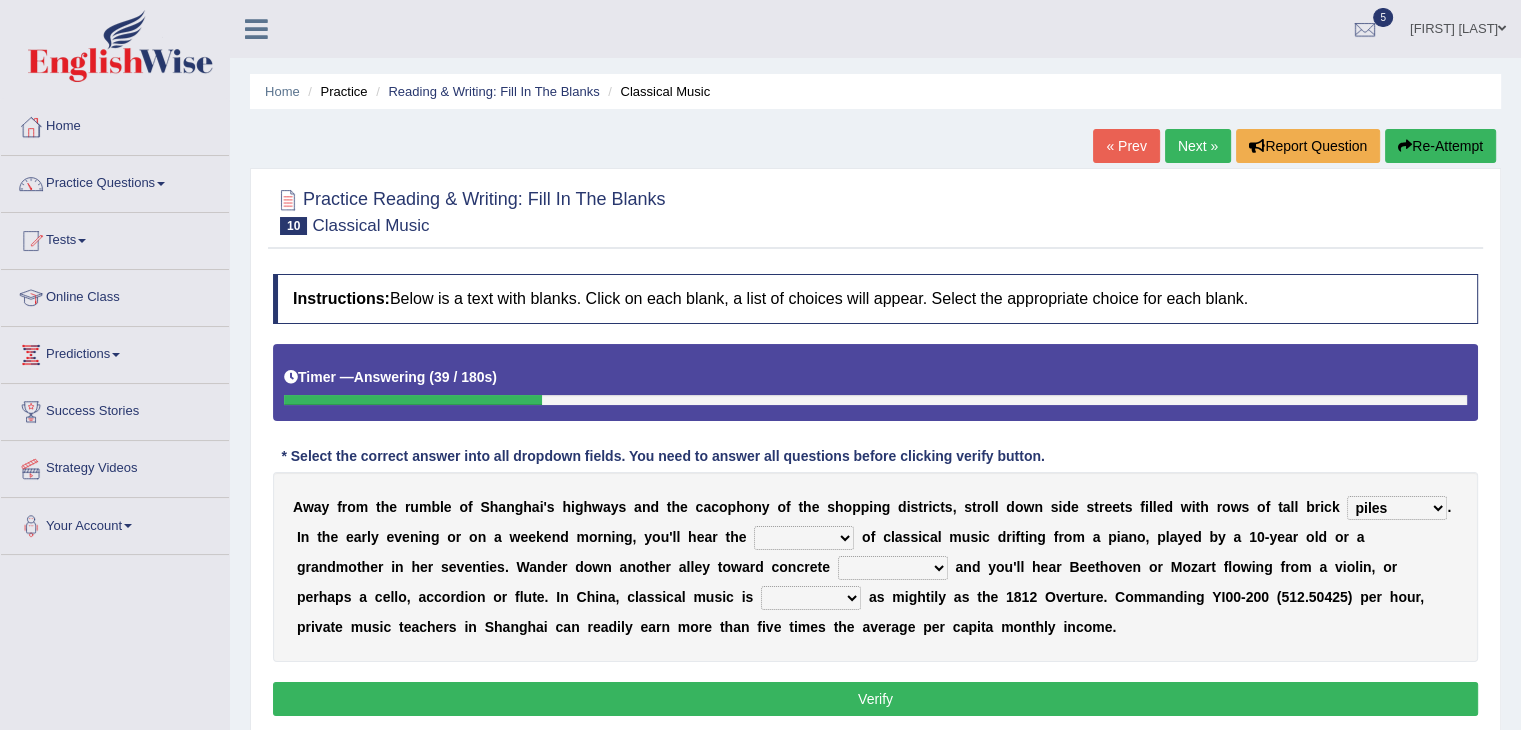 click on "rooms piles huts houses" at bounding box center [1397, 508] 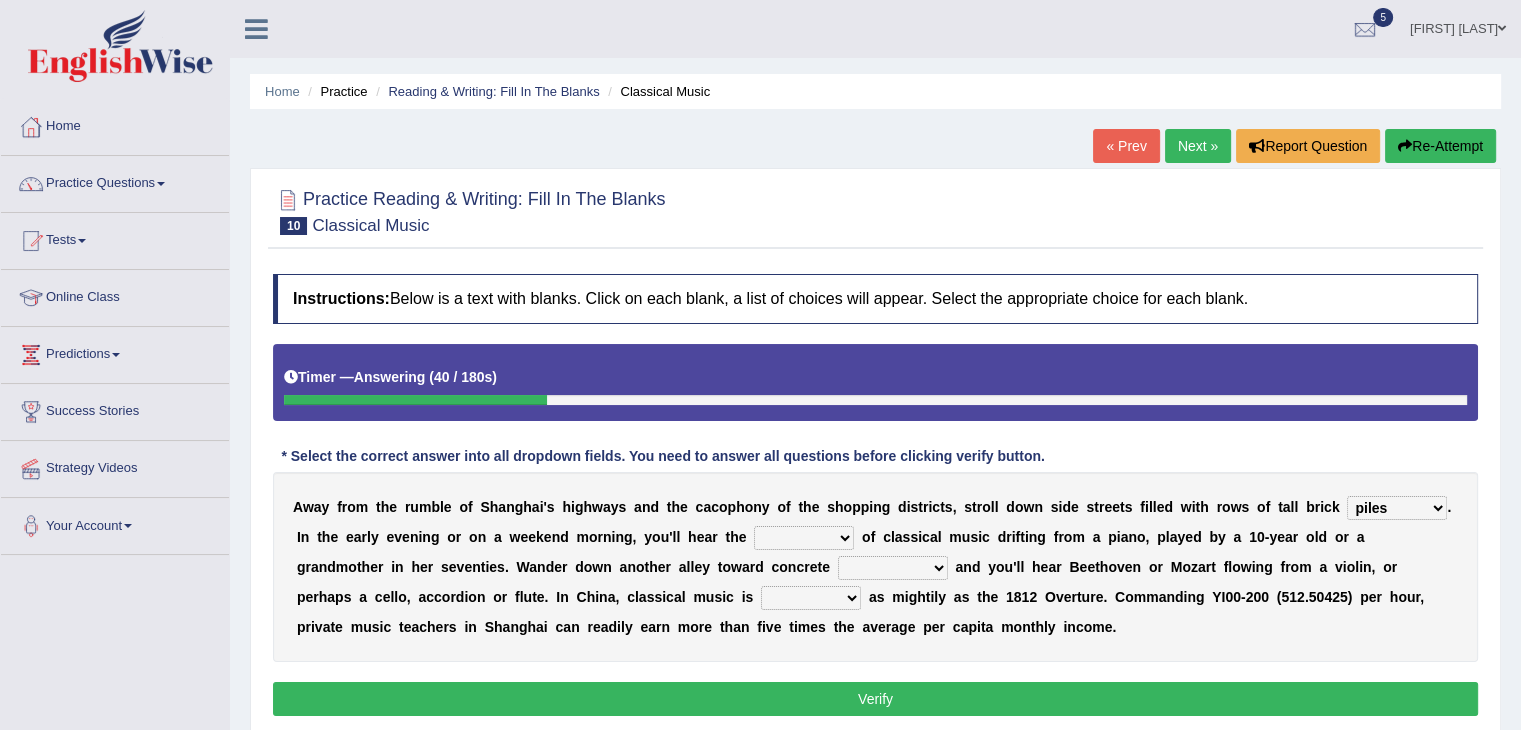 click on "A w a y    f r o m    t h e    r u m b l e    o f    S h a n g h a i ' s    h i g h w a y s    a n d    t h e    c a c o p h o n y    o f    t h e    s h o p p i n g    d i s t r i c t s ,    s t r o l l    d o w n    s i d e    s t r e e t s    f i l l e d    w i t h    r o w s    o f    t a l l    b r i c k    rooms piles huts houses .    I n    t h e    e a r l y    e v e n i n g    o r    o n    a    w e e k e n d    m o r n i n g ,    y o u ' l l    h e a r    t h e    impact sound effect noise    o f    c l a s s i c a l    m u s i c    d r i f t i n g    f r o m    a    p i a n o ,    p l a y e d    b y    a    1 0 - y e a r    o l d    o r    a    g r a n d m o t h e r    i n    h e r    s e v e n t i e s .    W a n d e r    d o w n    a n o t h e r    a l l e y    t o w a r d    c o n c r e t e    skyscrapers craters museums courts    a n d    y o u ' l l    h e a r    B e e t h o v e n    o r    M o z a r t    f l o w i n g    f r" at bounding box center (875, 567) 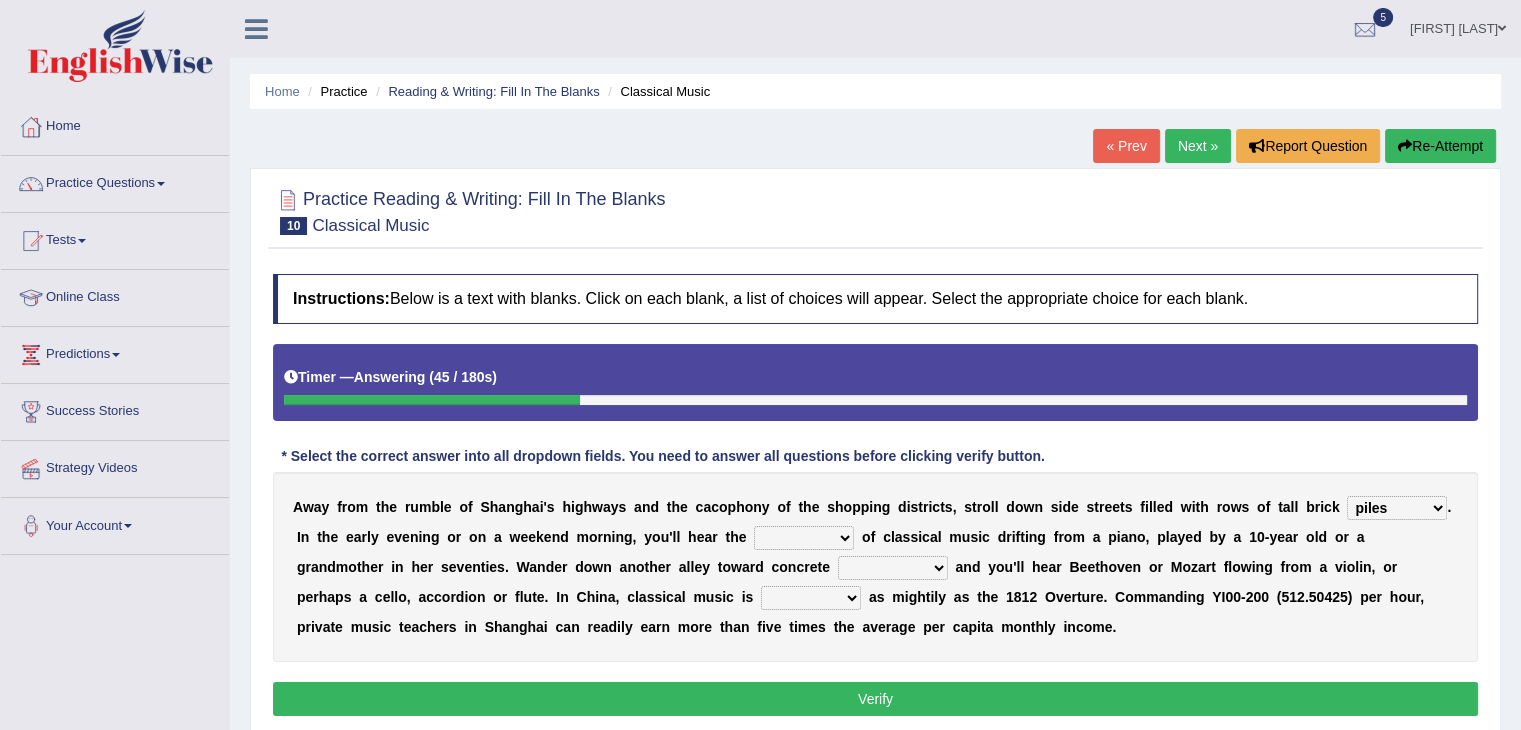 click on "impact sound effect noise" at bounding box center [804, 538] 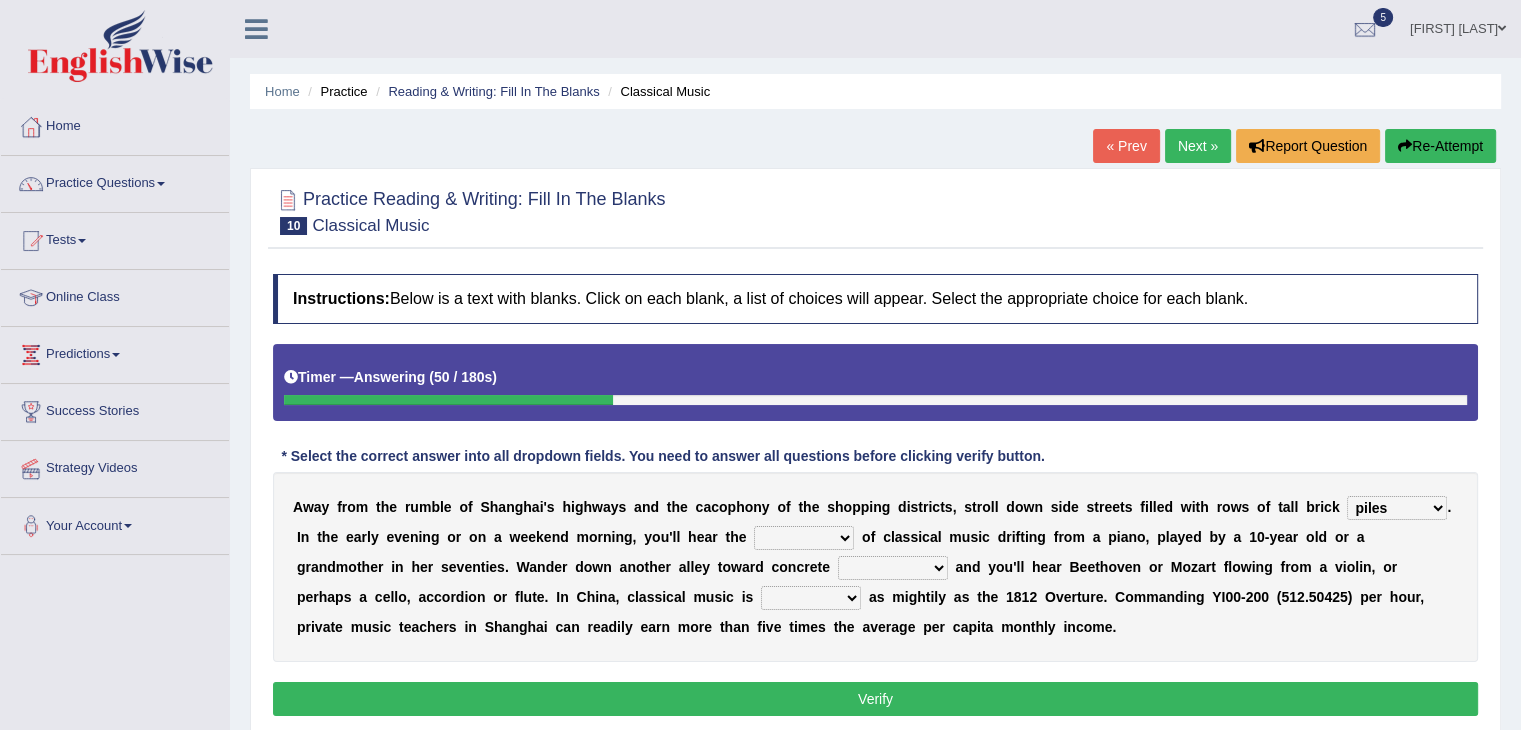 select on "sound" 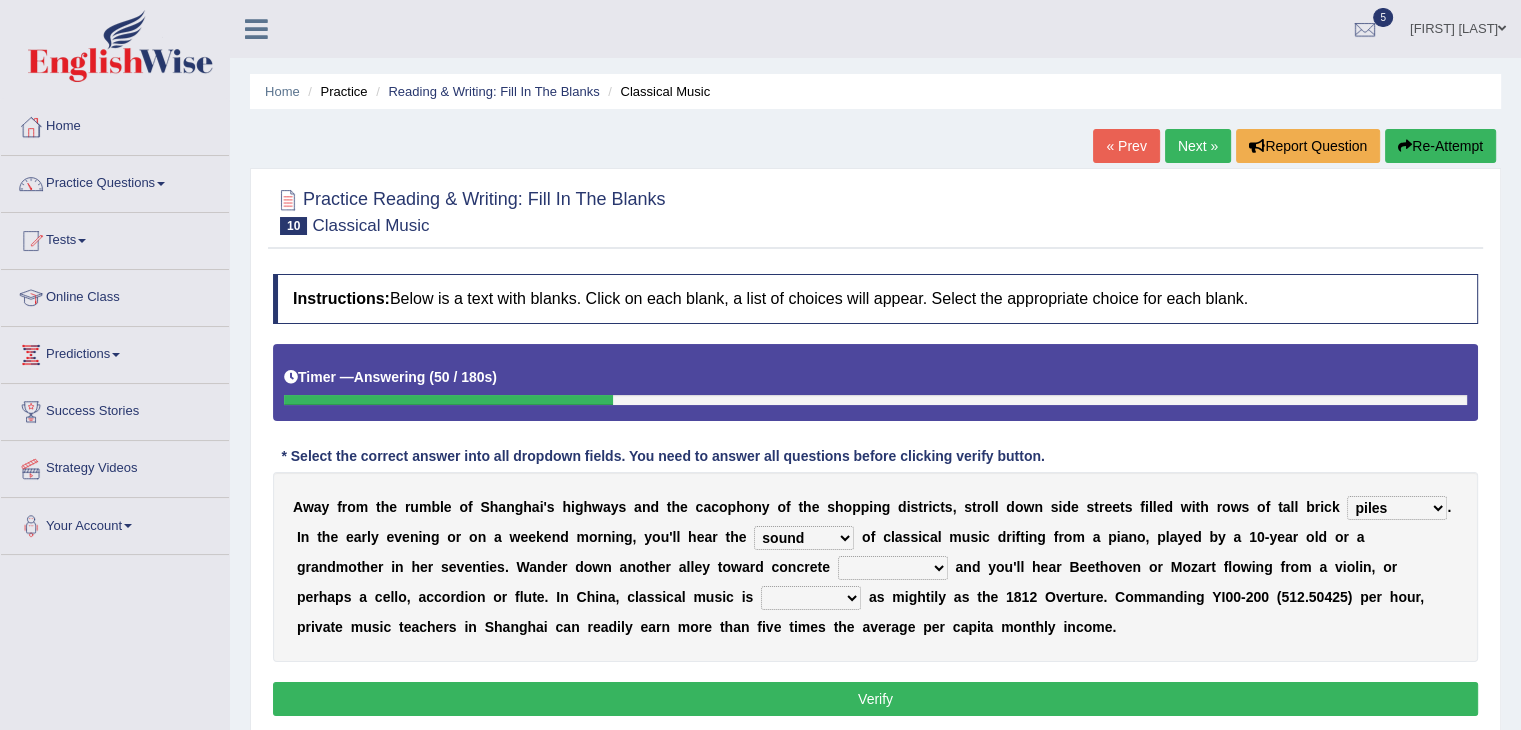 click on "impact sound effect noise" at bounding box center (804, 538) 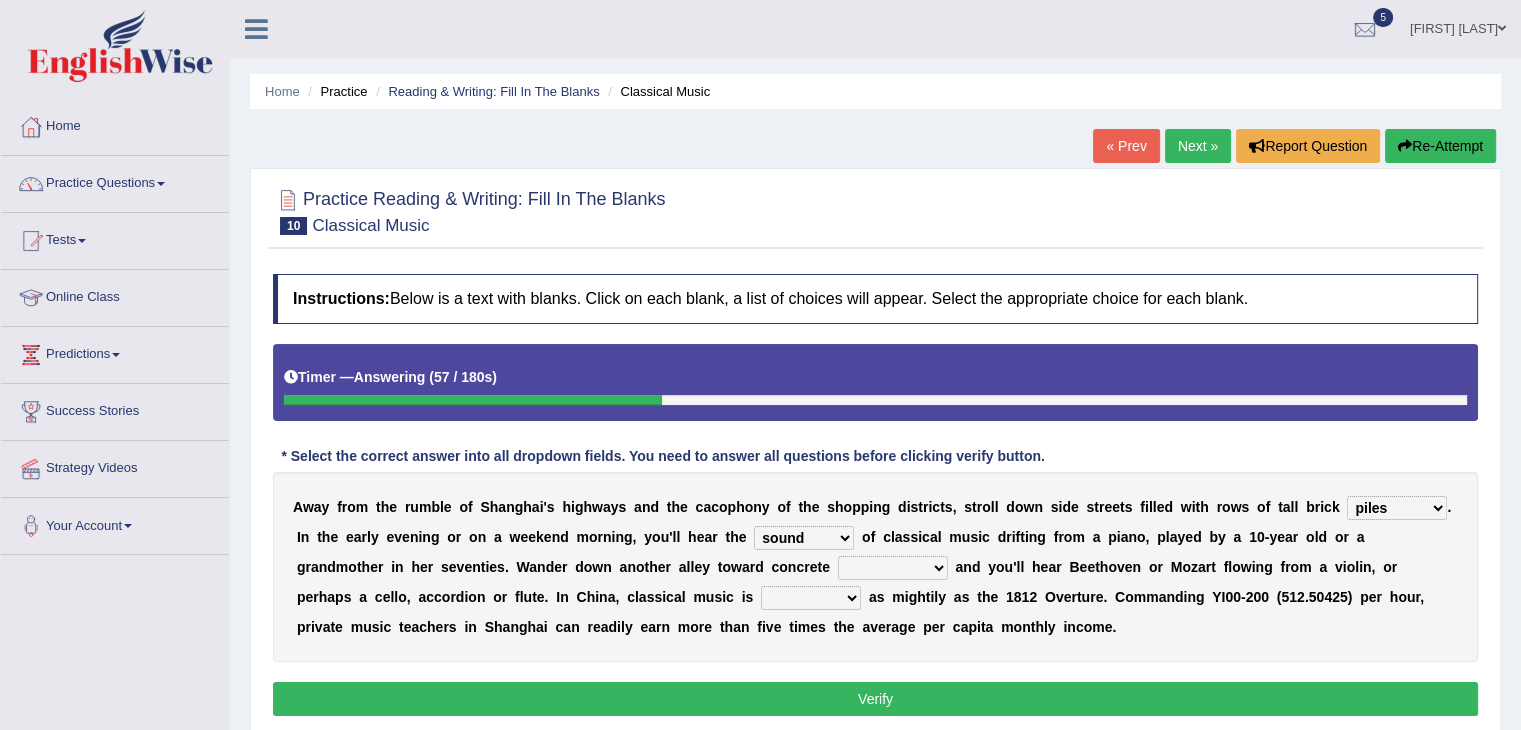 click on "skyscrapers craters museums courts" at bounding box center [893, 568] 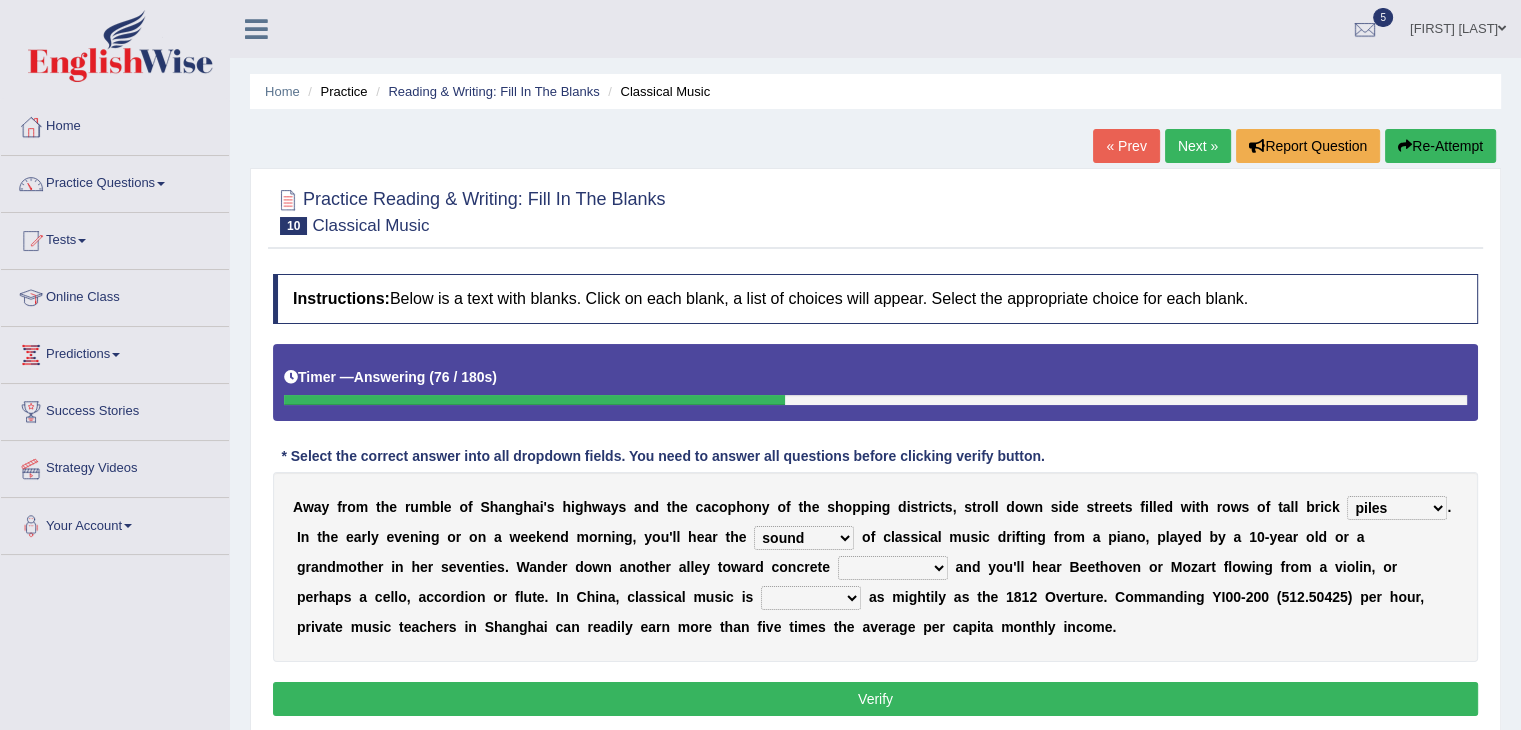 click on "A w a y    f r o m    t h e    r u m b l e    o f    S h a n g h a i ' s    h i g h w a y s    a n d    t h e    c a c o p h o n y    o f    t h e    s h o p p i n g    d i s t r i c t s ,    s t r o l l    d o w n    s i d e    s t r e e t s    f i l l e d    w i t h    r o w s    o f    t a l l    b r i c k    rooms piles huts houses .    I n    t h e    e a r l y    e v e n i n g    o r    o n    a    w e e k e n d    m o r n i n g ,    y o u ' l l    h e a r    t h e    impact sound effect noise    o f    c l a s s i c a l    m u s i c    d r i f t i n g    f r o m    a    p i a n o ,    p l a y e d    b y    a    1 0 - y e a r    o l d    o r    a    g r a n d m o t h e r    i n    h e r    s e v e n t i e s .    W a n d e r    d o w n    a n o t h e r    a l l e y    t o w a r d    c o n c r e t e    skyscrapers craters museums courts    a n d    y o u ' l l    h e a r    B e e t h o v e n    o r    M o z a r t    f l o w i n g    f r" at bounding box center [875, 567] 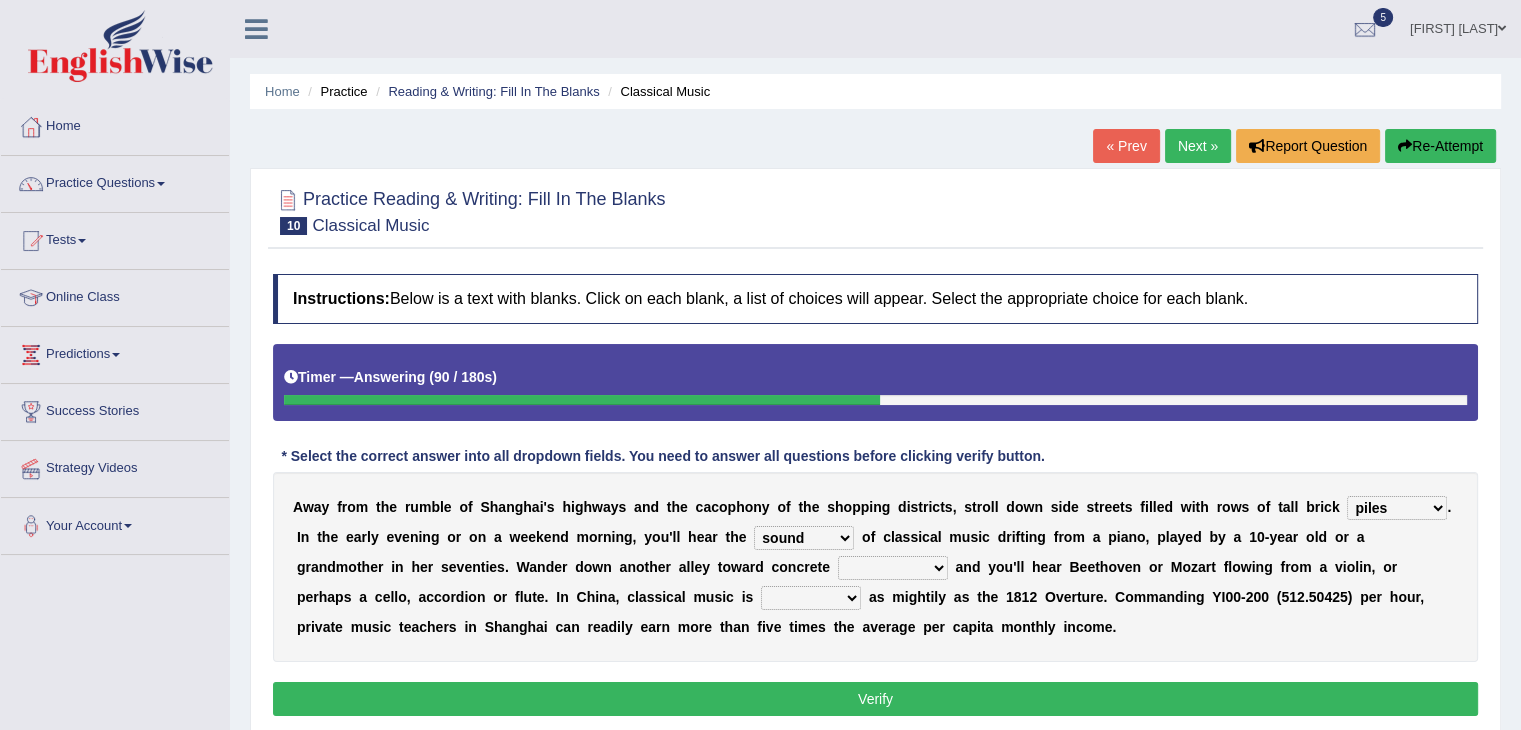 click on "looming bluffing changing booming" at bounding box center (811, 598) 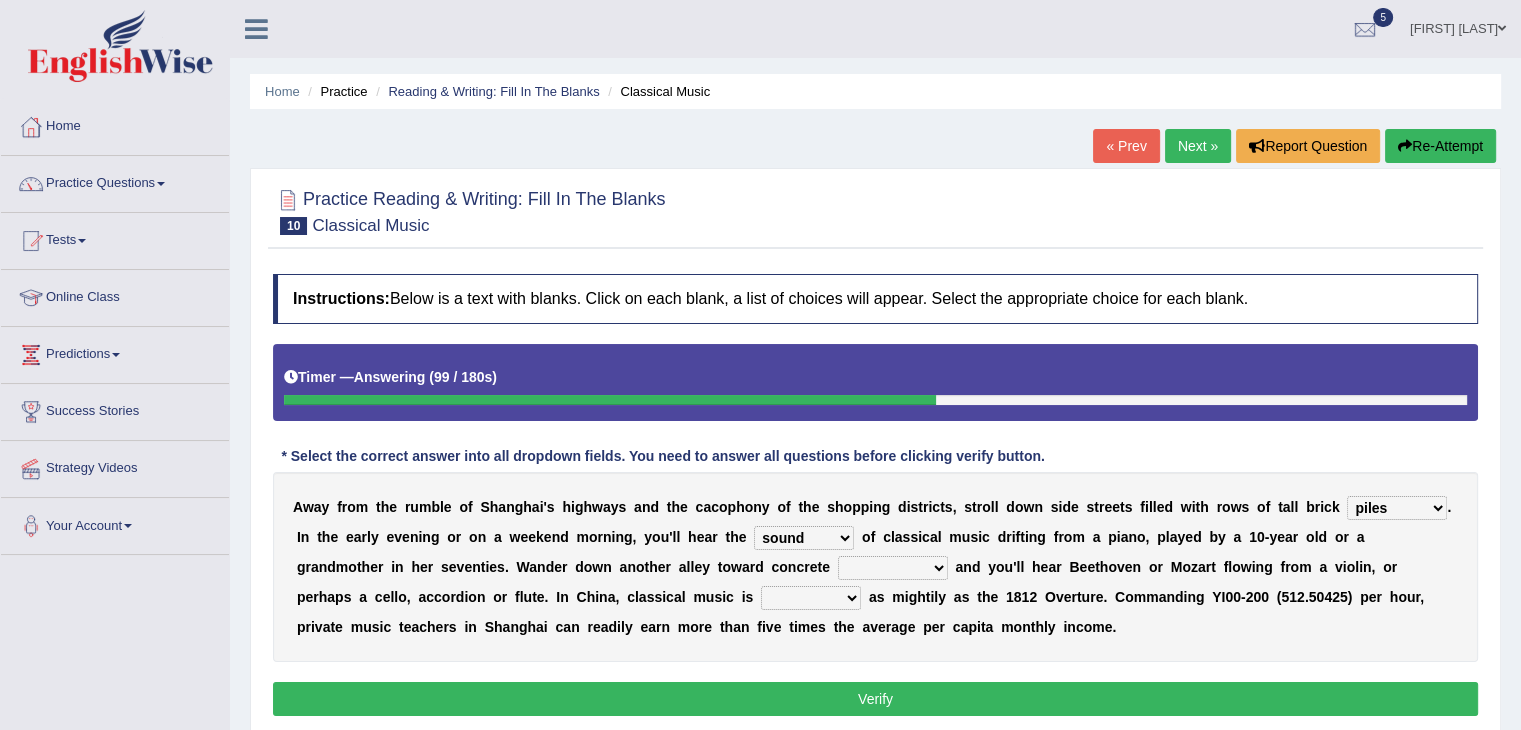 select on "booming" 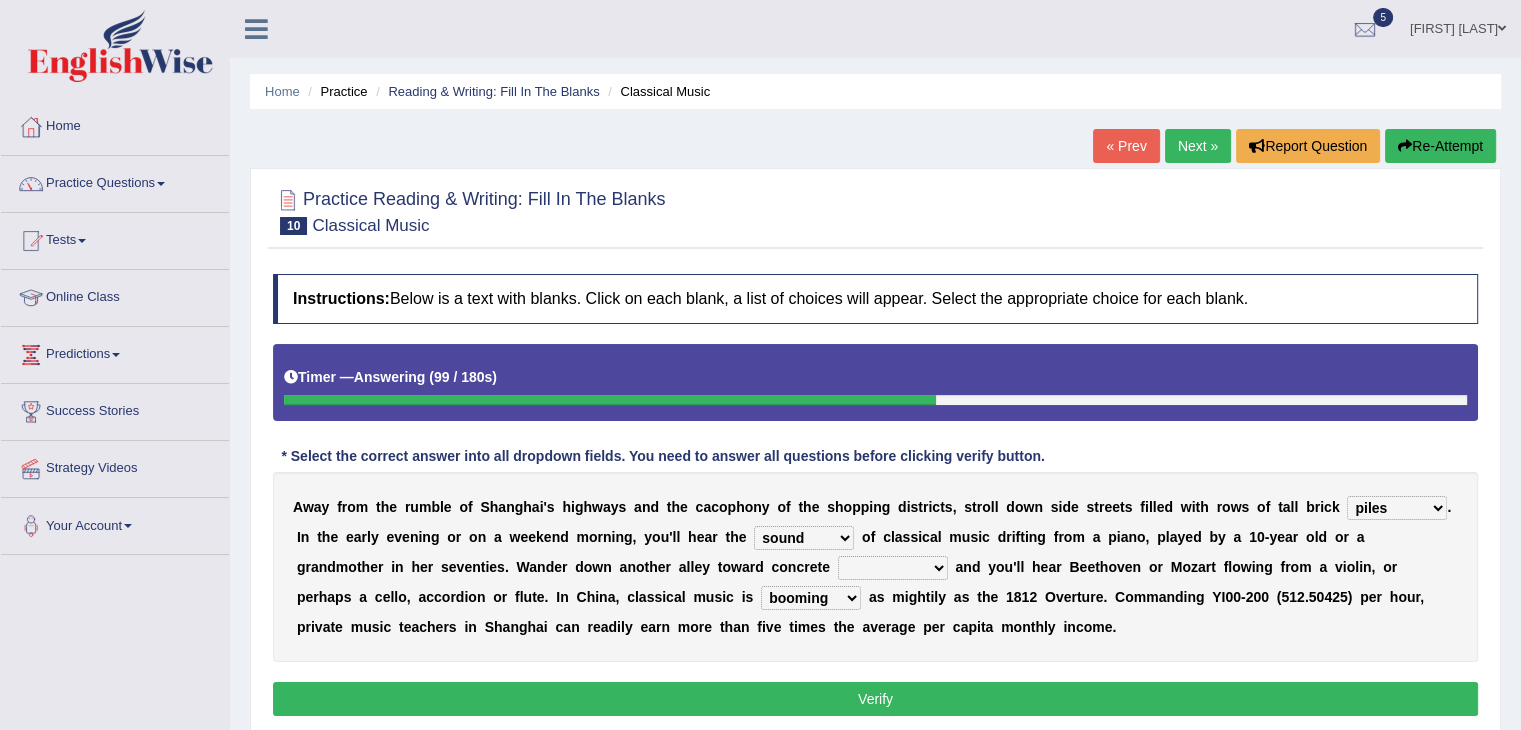 click on "looming bluffing changing booming" at bounding box center [811, 598] 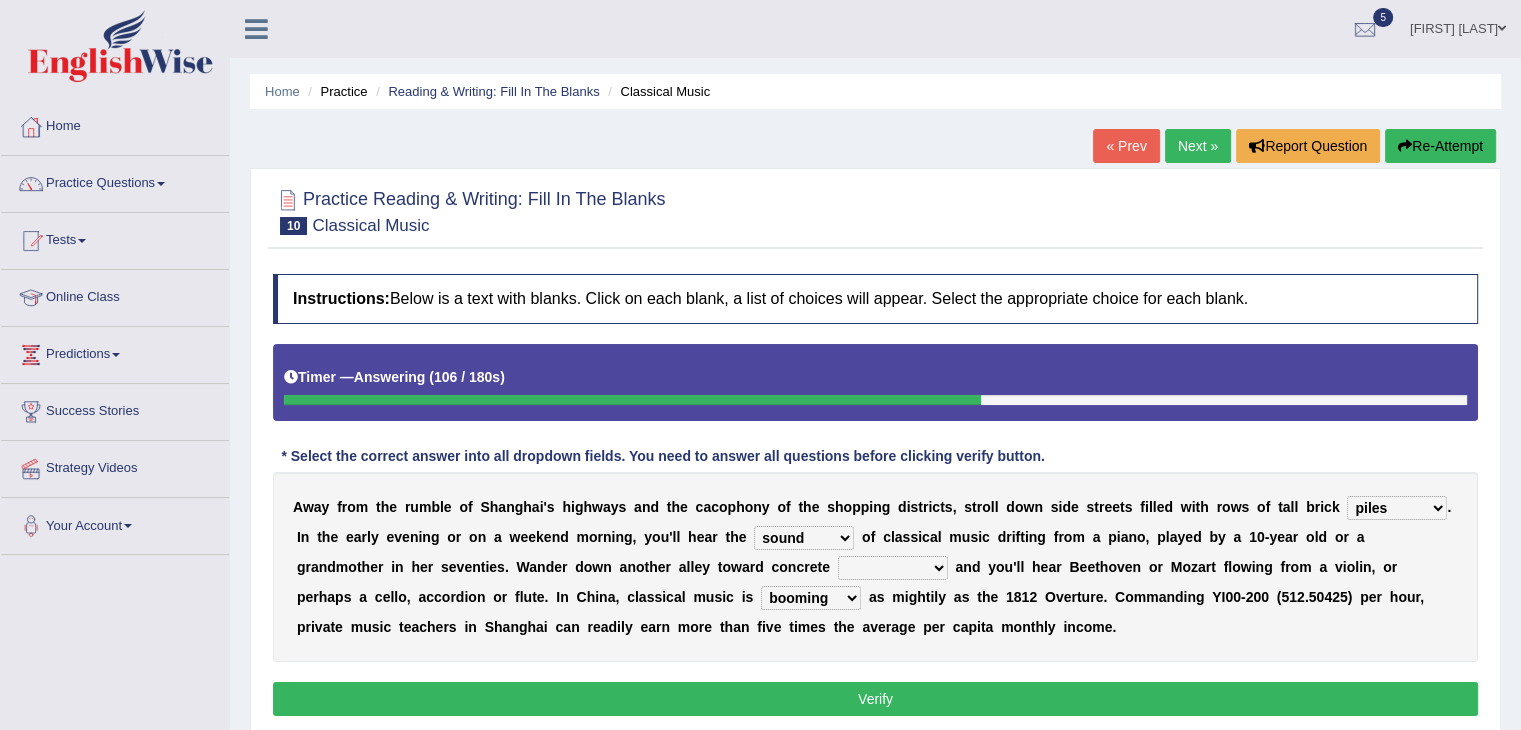 click on "A w a y    f r o m    t h e    r u m b l e    o f    S h a n g h a i ' s    h i g h w a y s    a n d    t h e    c a c o p h o n y    o f    t h e    s h o p p i n g    d i s t r i c t s ,    s t r o l l    d o w n    s i d e    s t r e e t s    f i l l e d    w i t h    r o w s    o f    t a l l    b r i c k    rooms piles huts houses .    I n    t h e    e a r l y    e v e n i n g    o r    o n    a    w e e k e n d    m o r n i n g ,    y o u ' l l    h e a r    t h e    impact sound effect noise    o f    c l a s s i c a l    m u s i c    d r i f t i n g    f r o m    a    p i a n o ,    p l a y e d    b y    a    1 0 - y e a r    o l d    o r    a    g r a n d m o t h e r    i n    h e r    s e v e n t i e s .    W a n d e r    d o w n    a n o t h e r    a l l e y    t o w a r d    c o n c r e t e    skyscrapers craters museums courts    a n d    y o u ' l l    h e a r    B e e t h o v e n    o r    M o z a r t    f l o w i n g    f r" at bounding box center (875, 567) 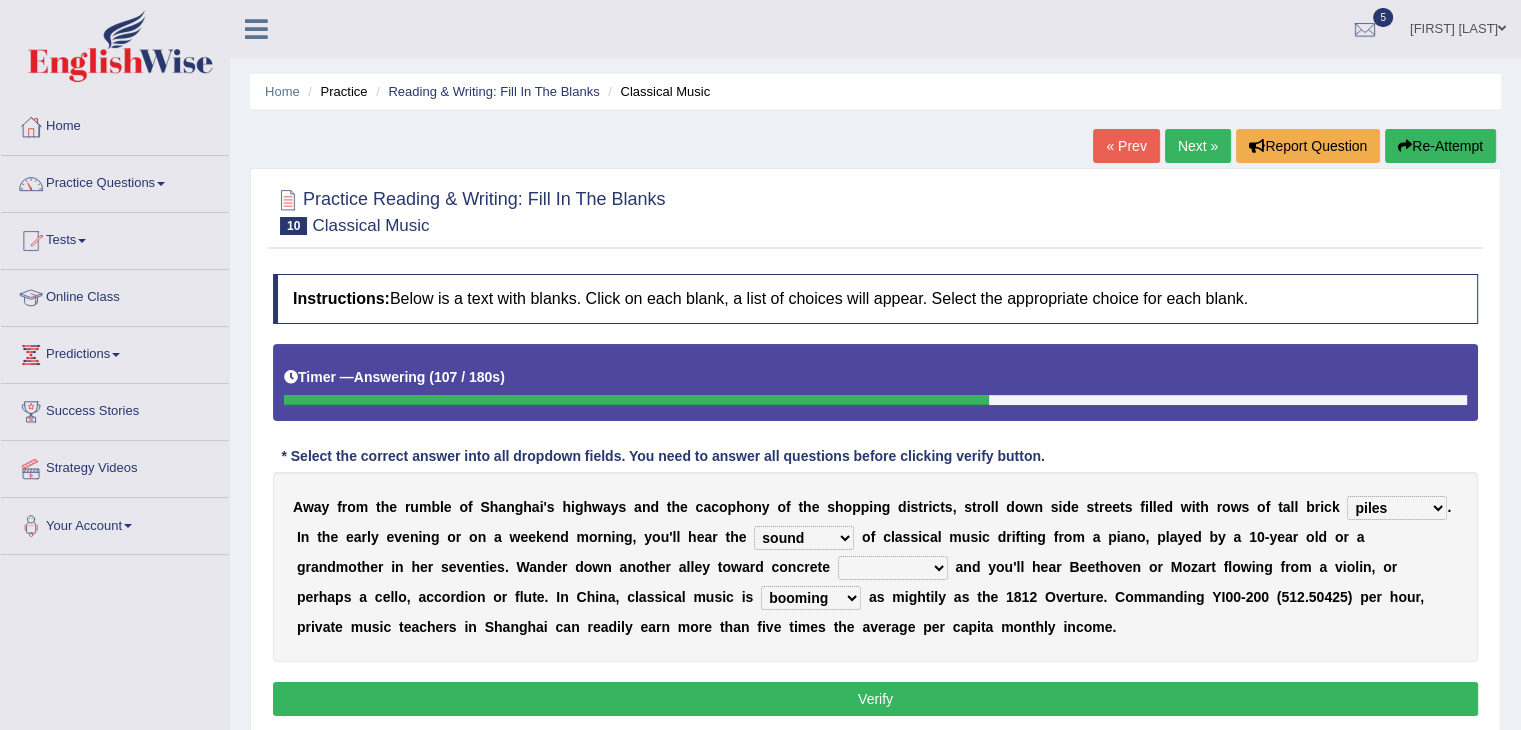 click on "skyscrapers craters museums courts" at bounding box center [893, 568] 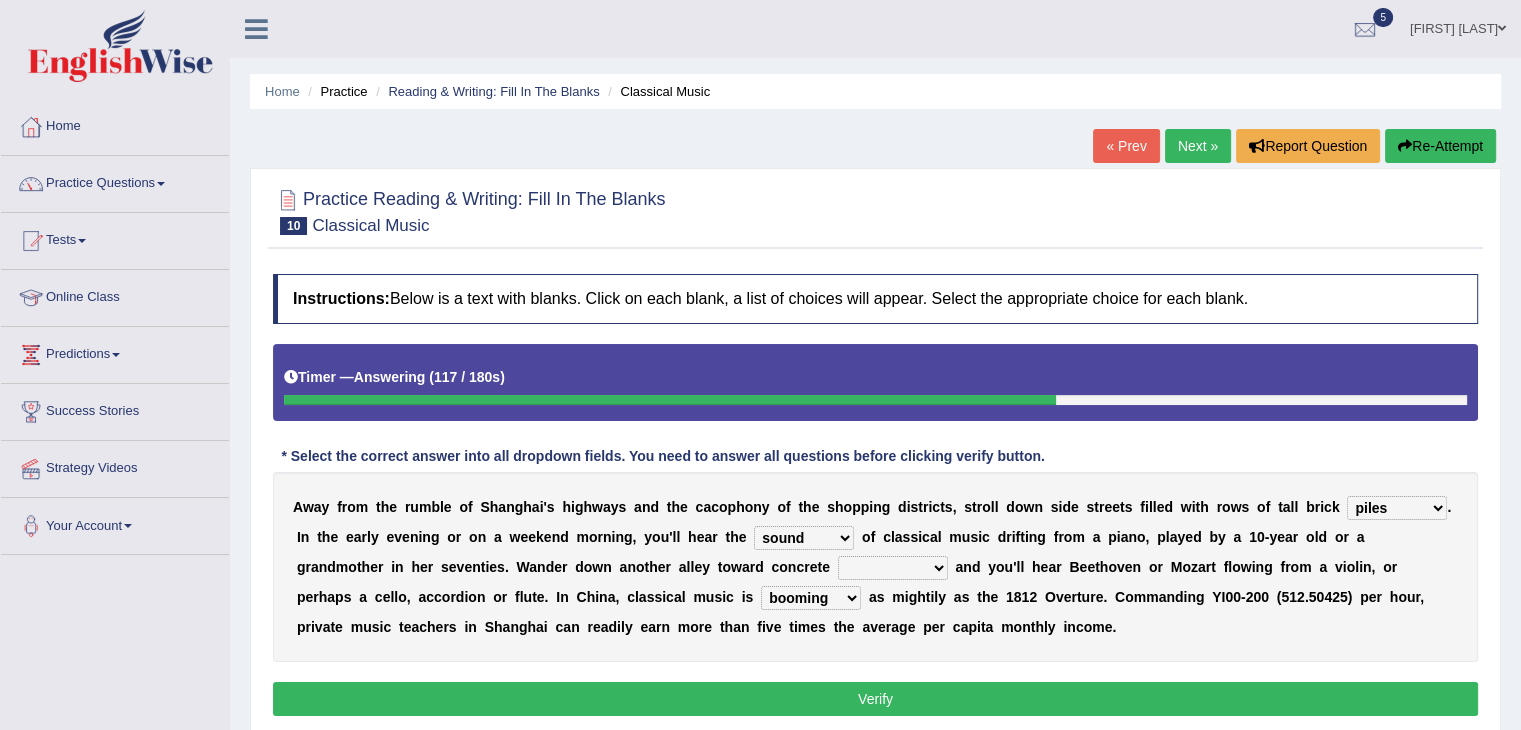 select on "courts" 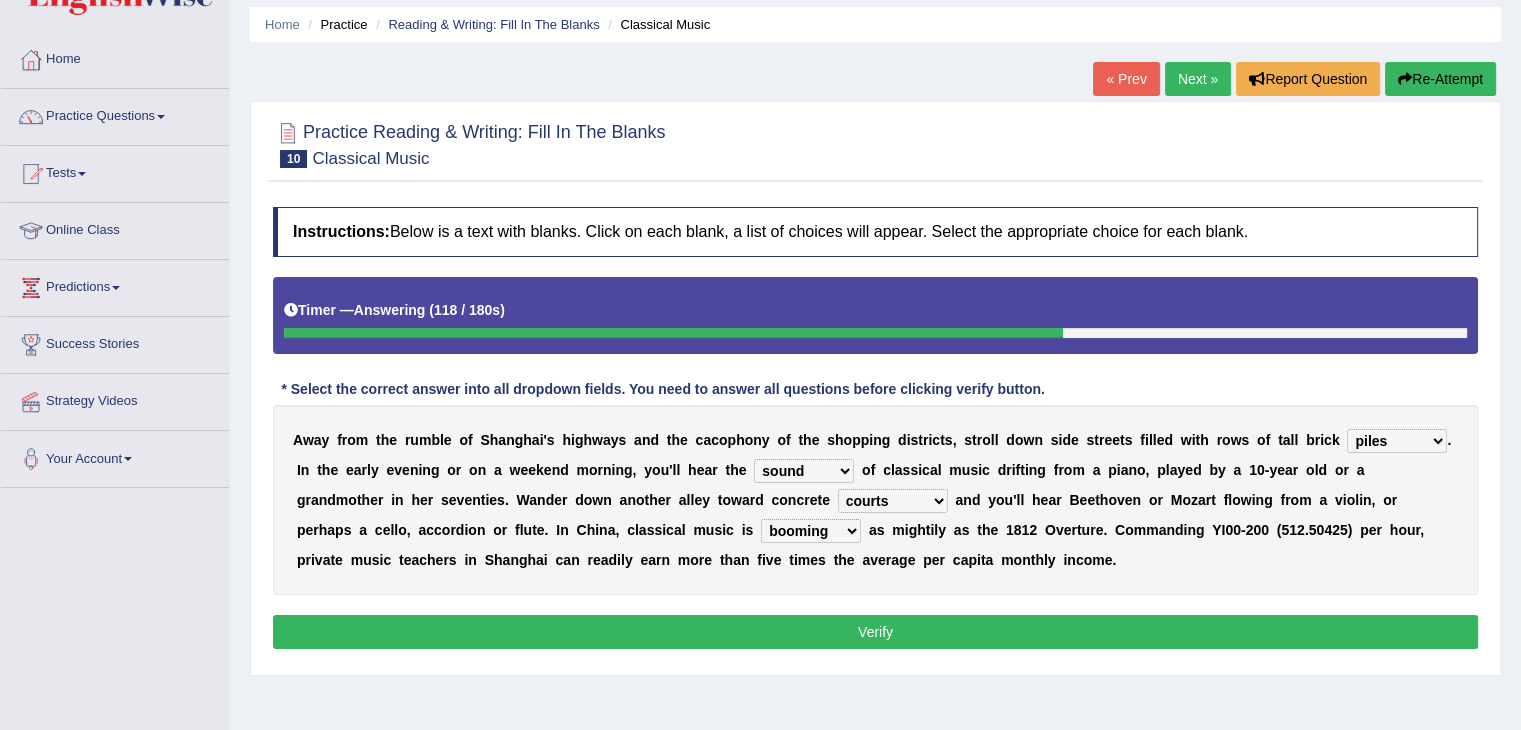 scroll, scrollTop: 74, scrollLeft: 0, axis: vertical 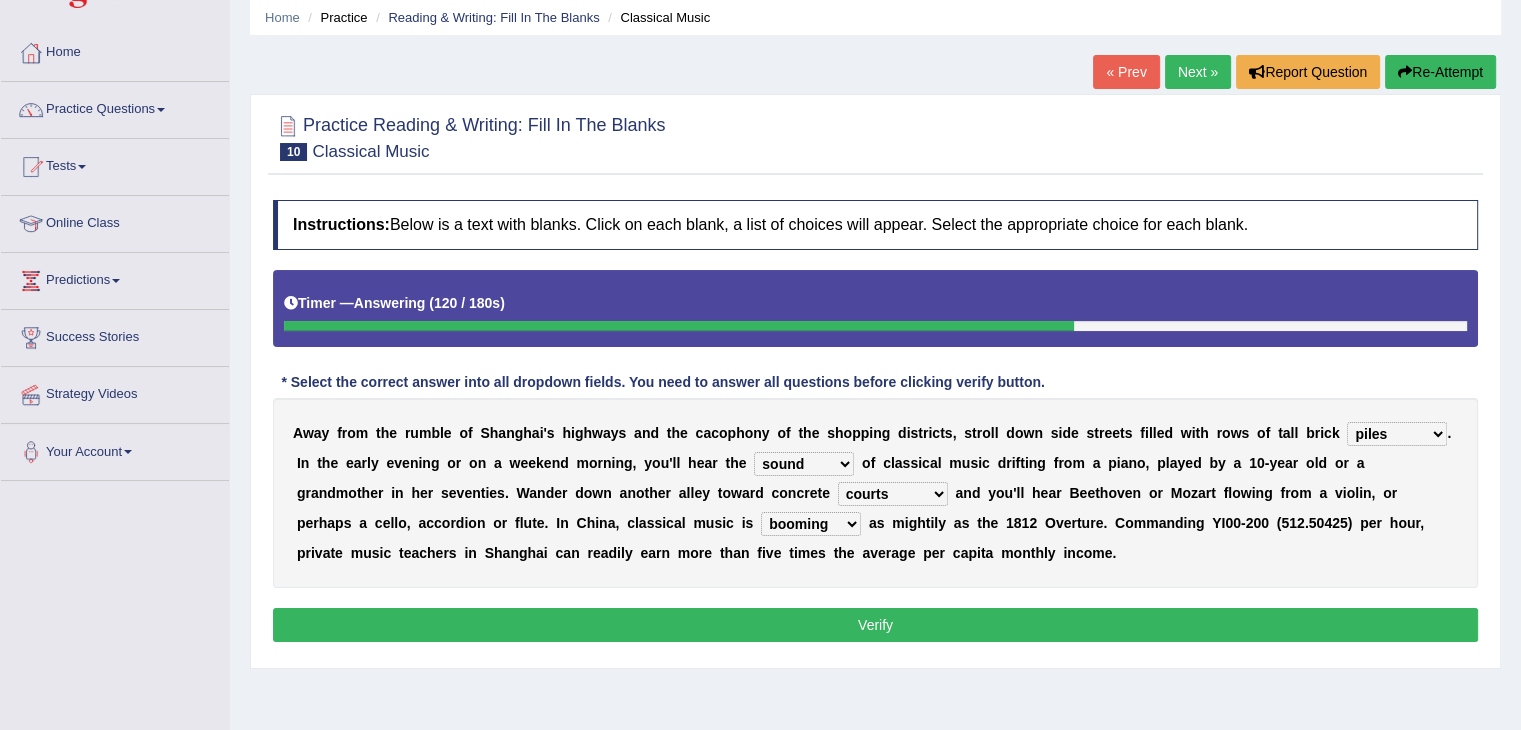 click on "Verify" at bounding box center [875, 625] 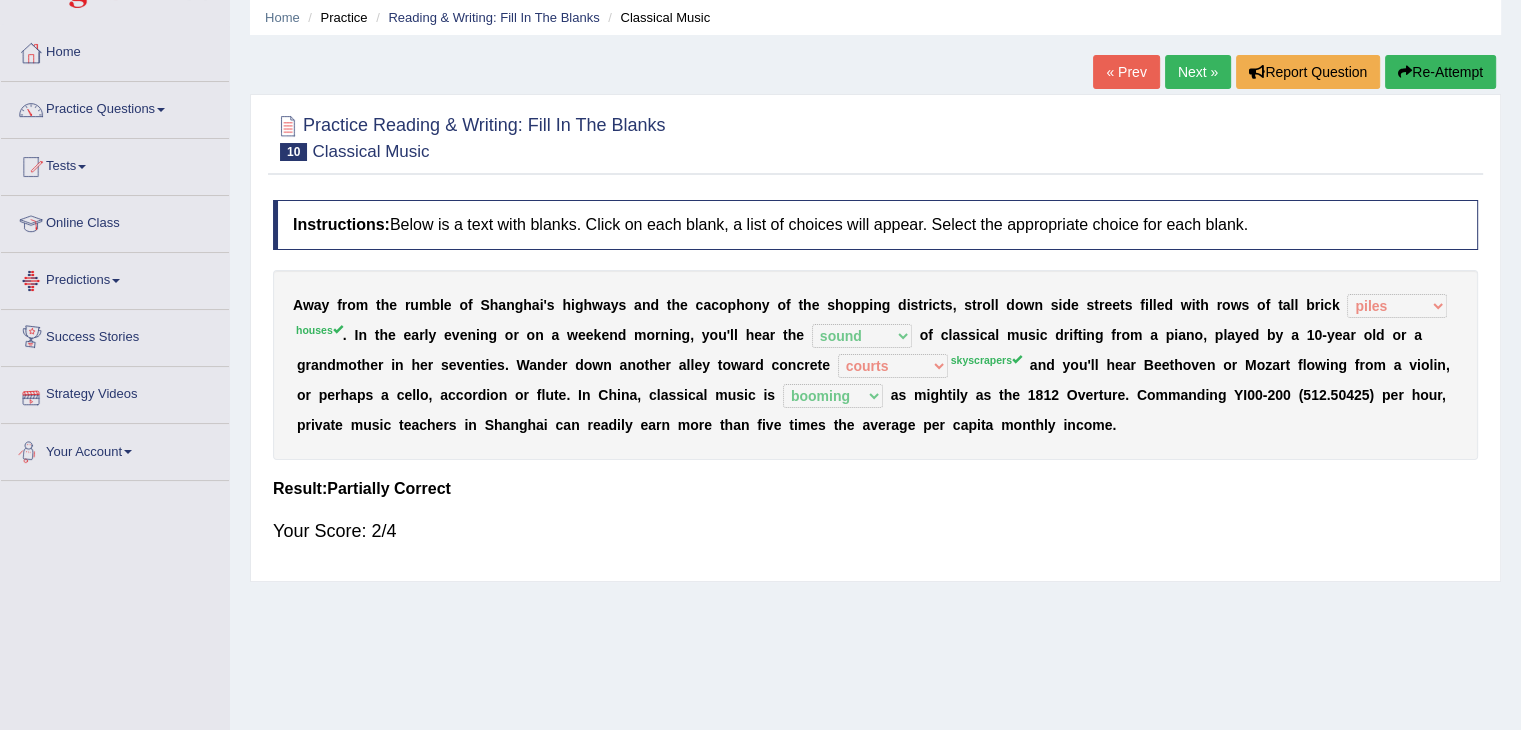 click on "Your Account" at bounding box center (115, 449) 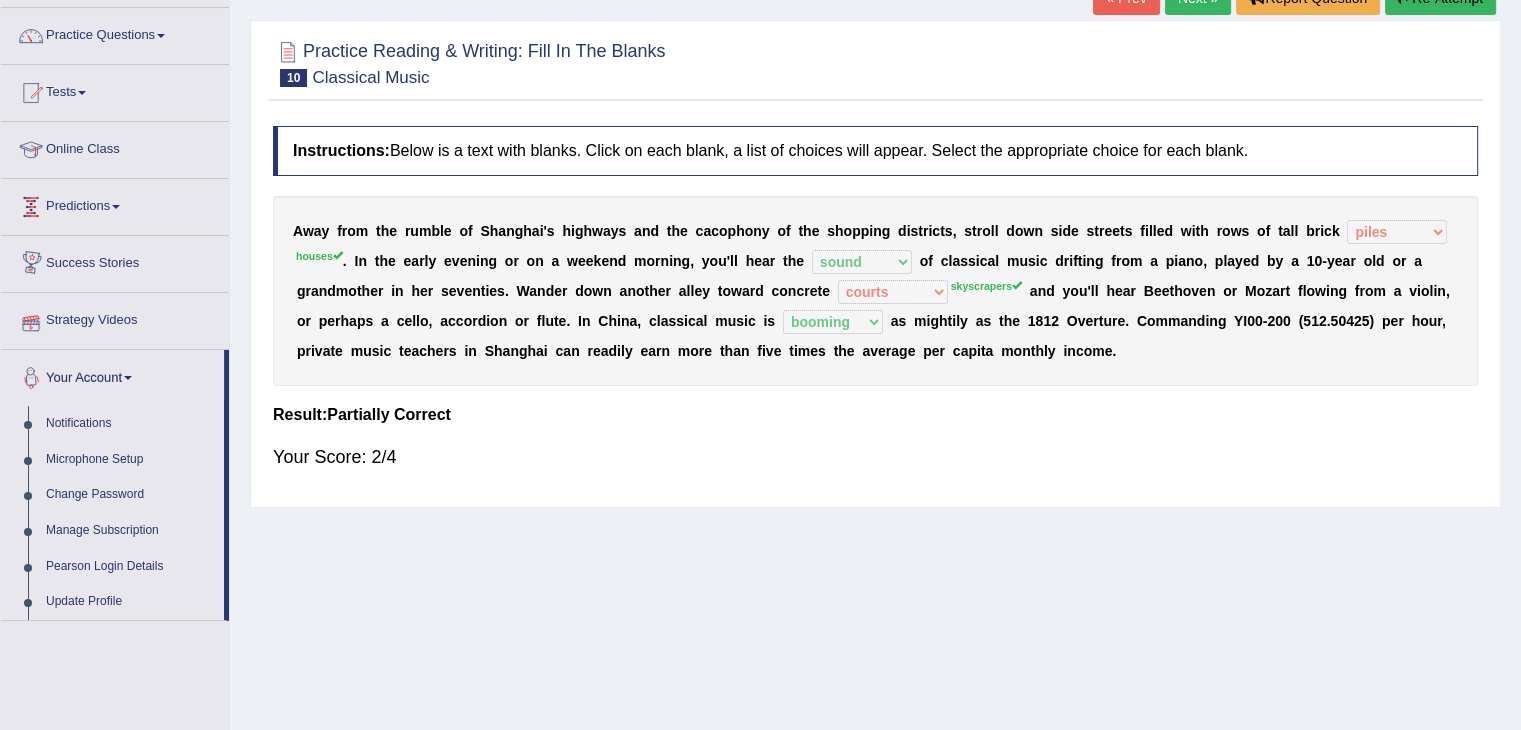 scroll, scrollTop: 0, scrollLeft: 0, axis: both 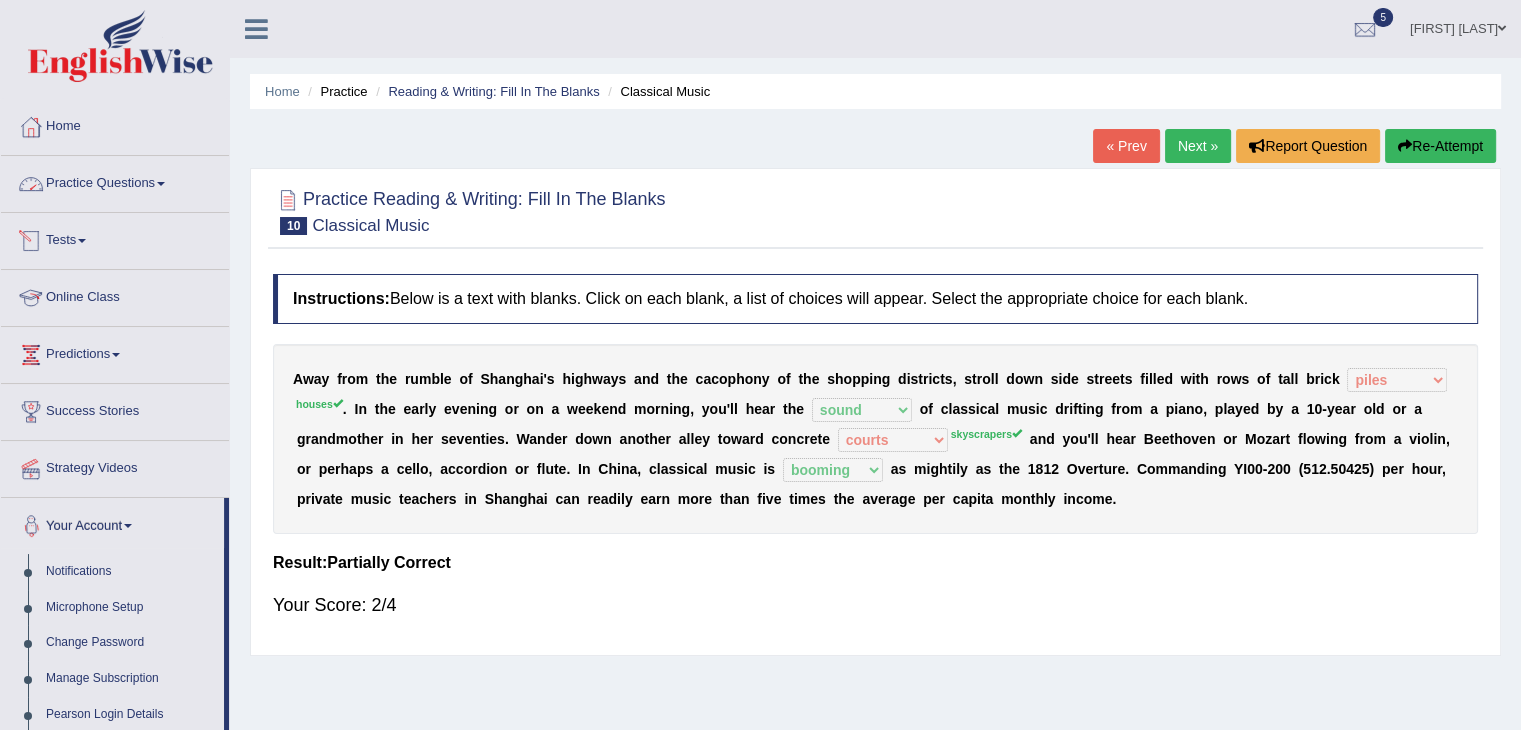 click on "Practice Questions" at bounding box center (115, 181) 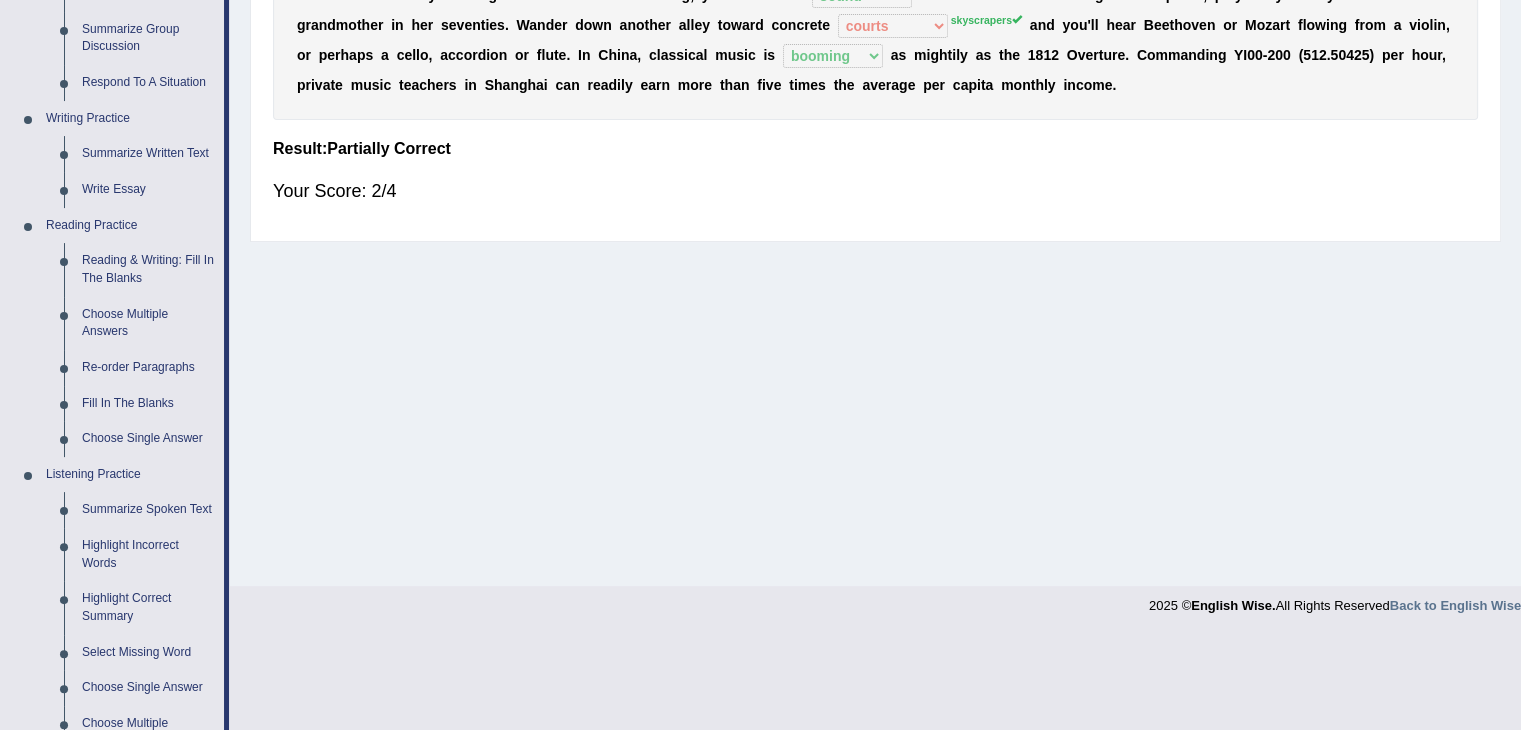 scroll, scrollTop: 415, scrollLeft: 0, axis: vertical 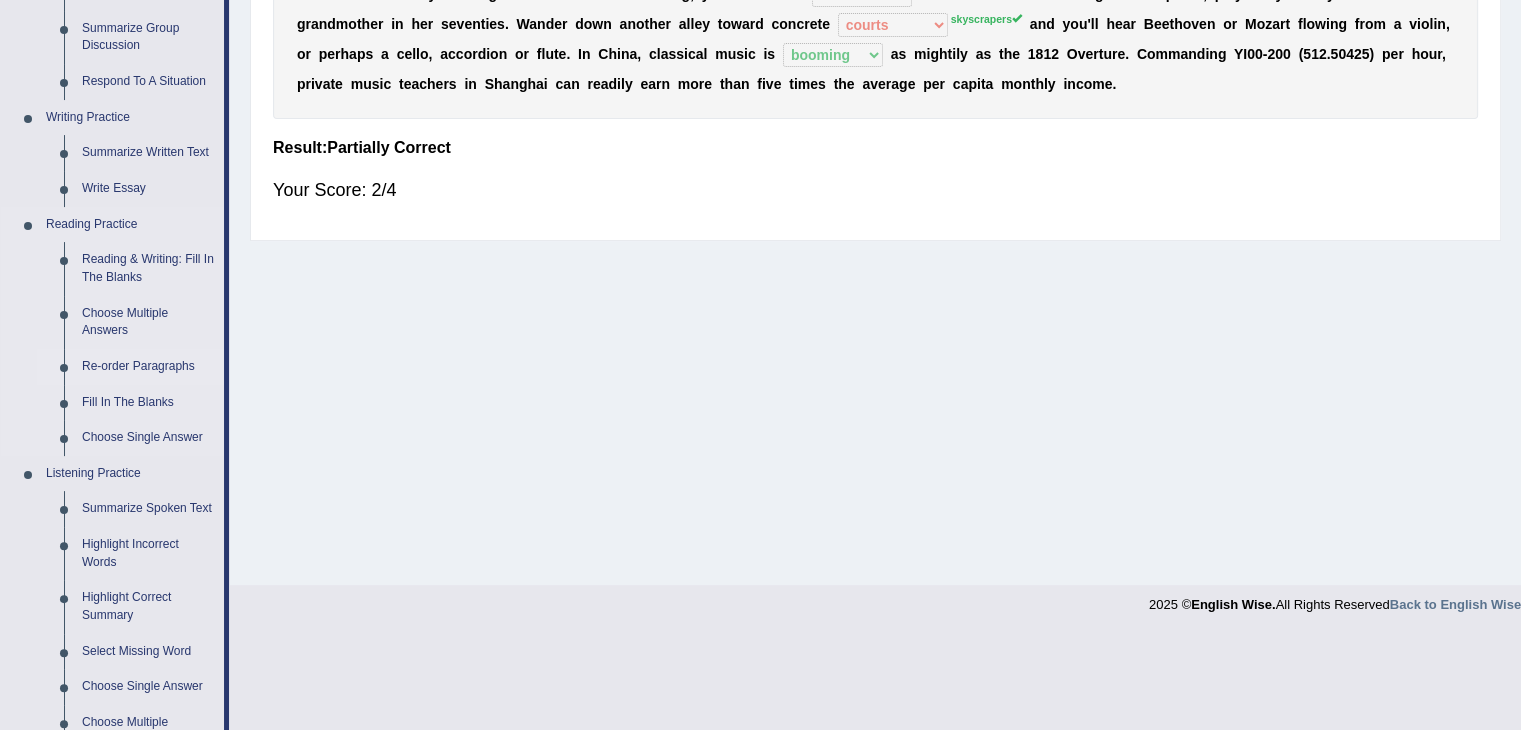 click on "Re-order Paragraphs" at bounding box center (148, 367) 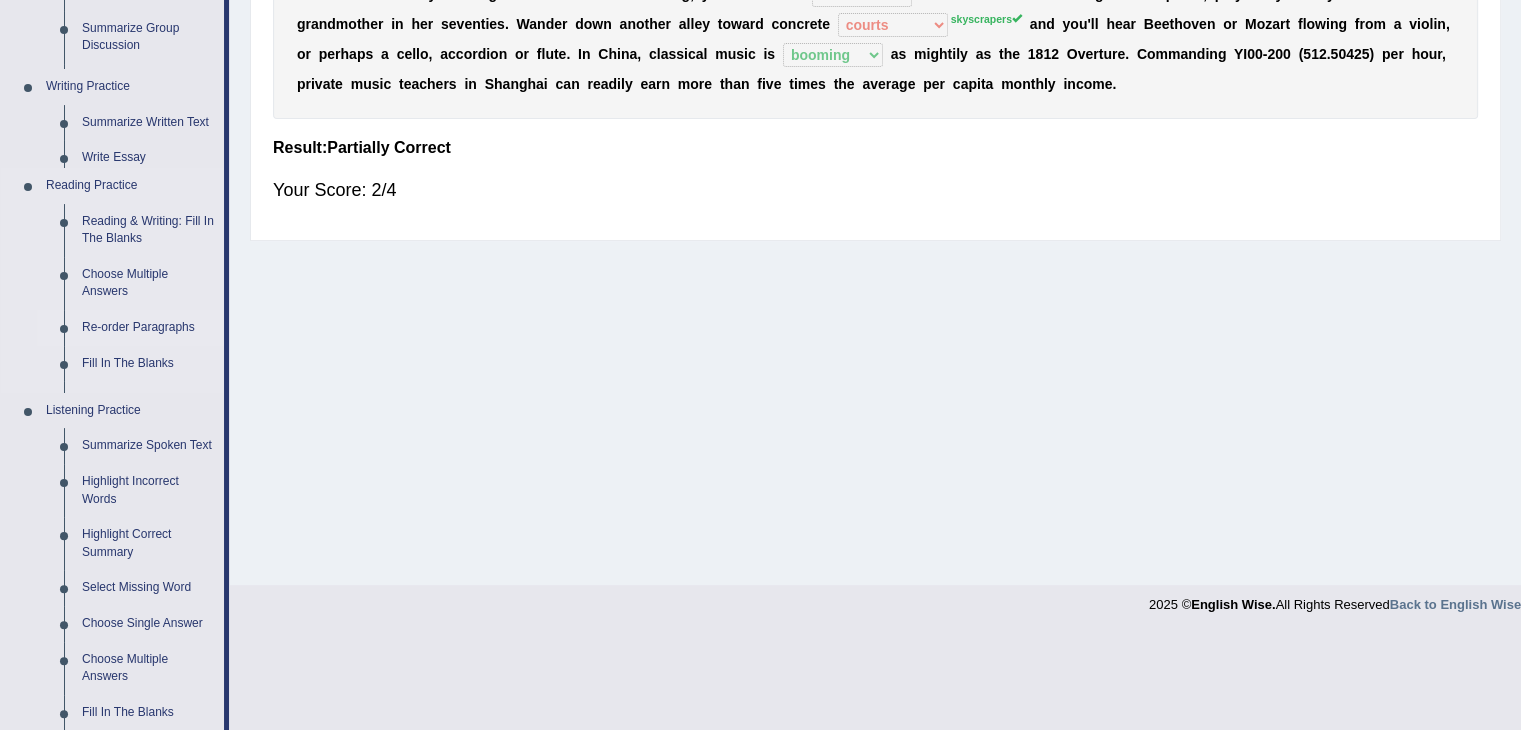 scroll, scrollTop: 320, scrollLeft: 0, axis: vertical 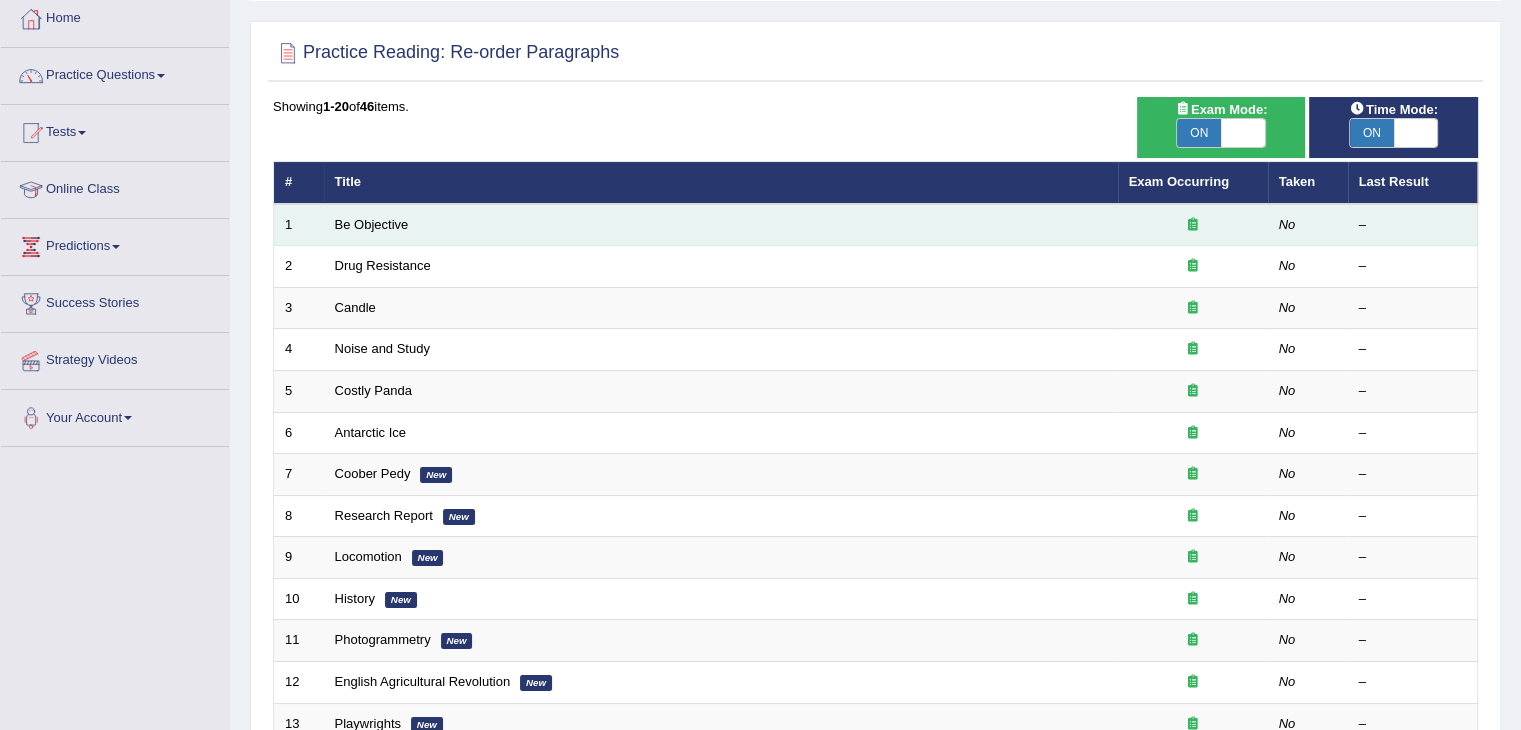 click on "Be Objective" at bounding box center (721, 225) 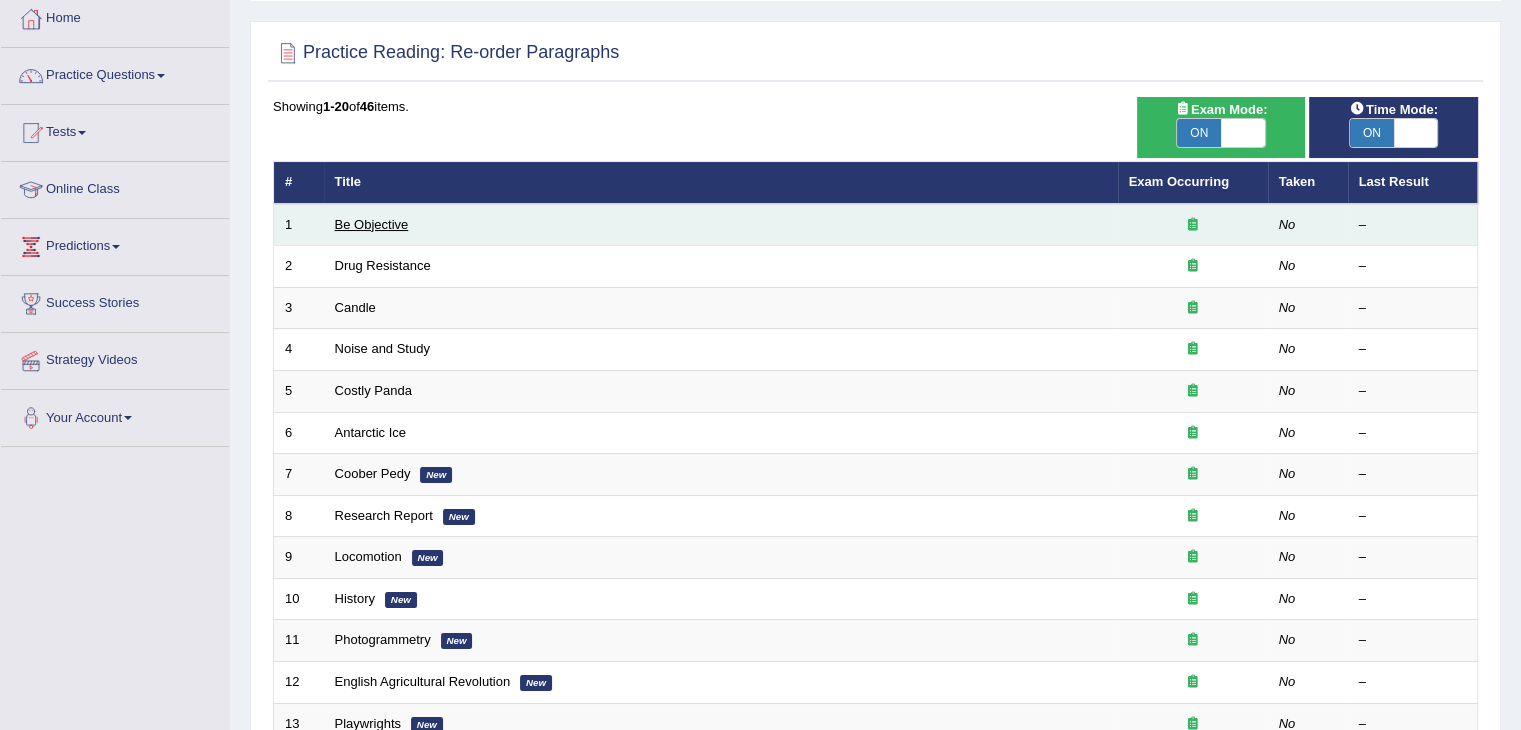 click on "Be Objective" at bounding box center (372, 224) 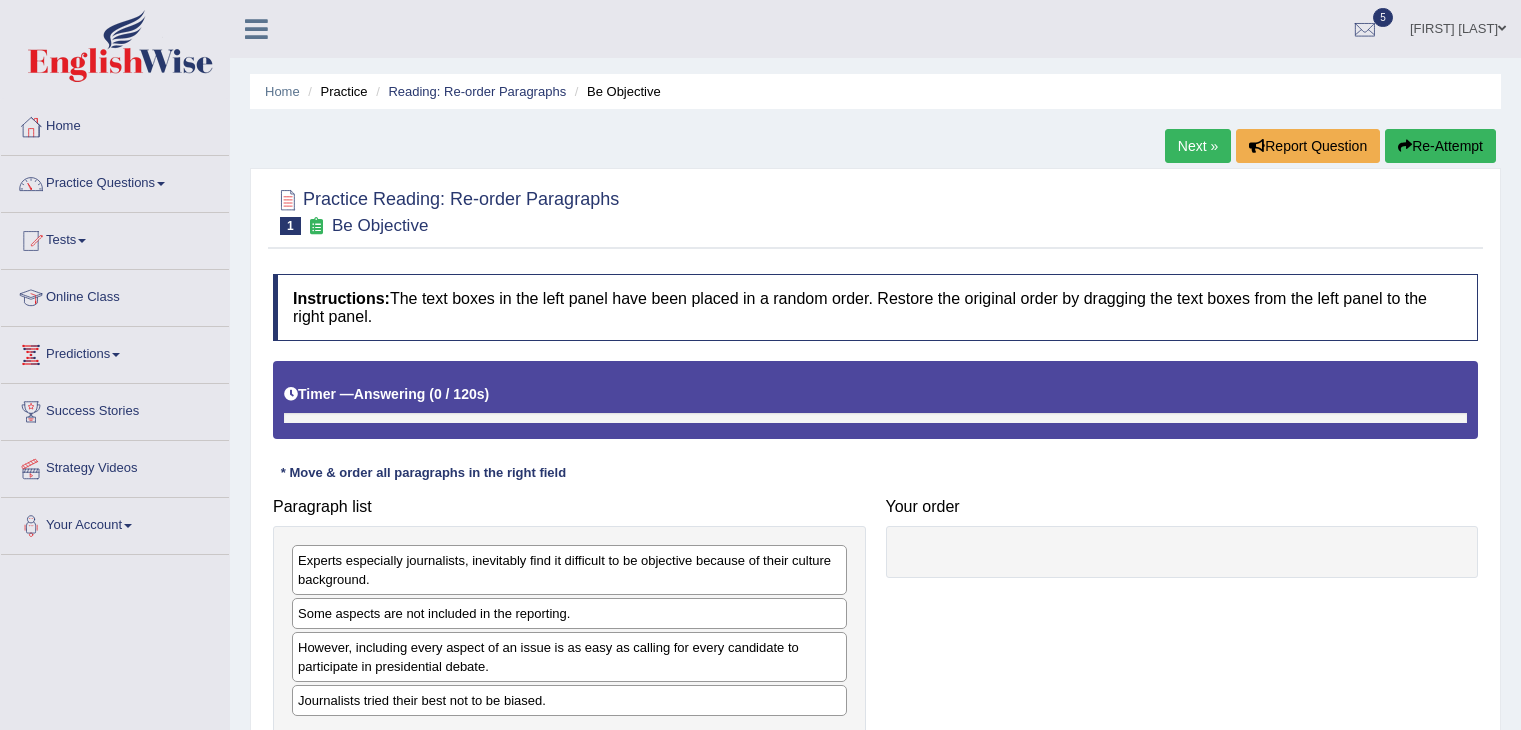 scroll, scrollTop: 0, scrollLeft: 0, axis: both 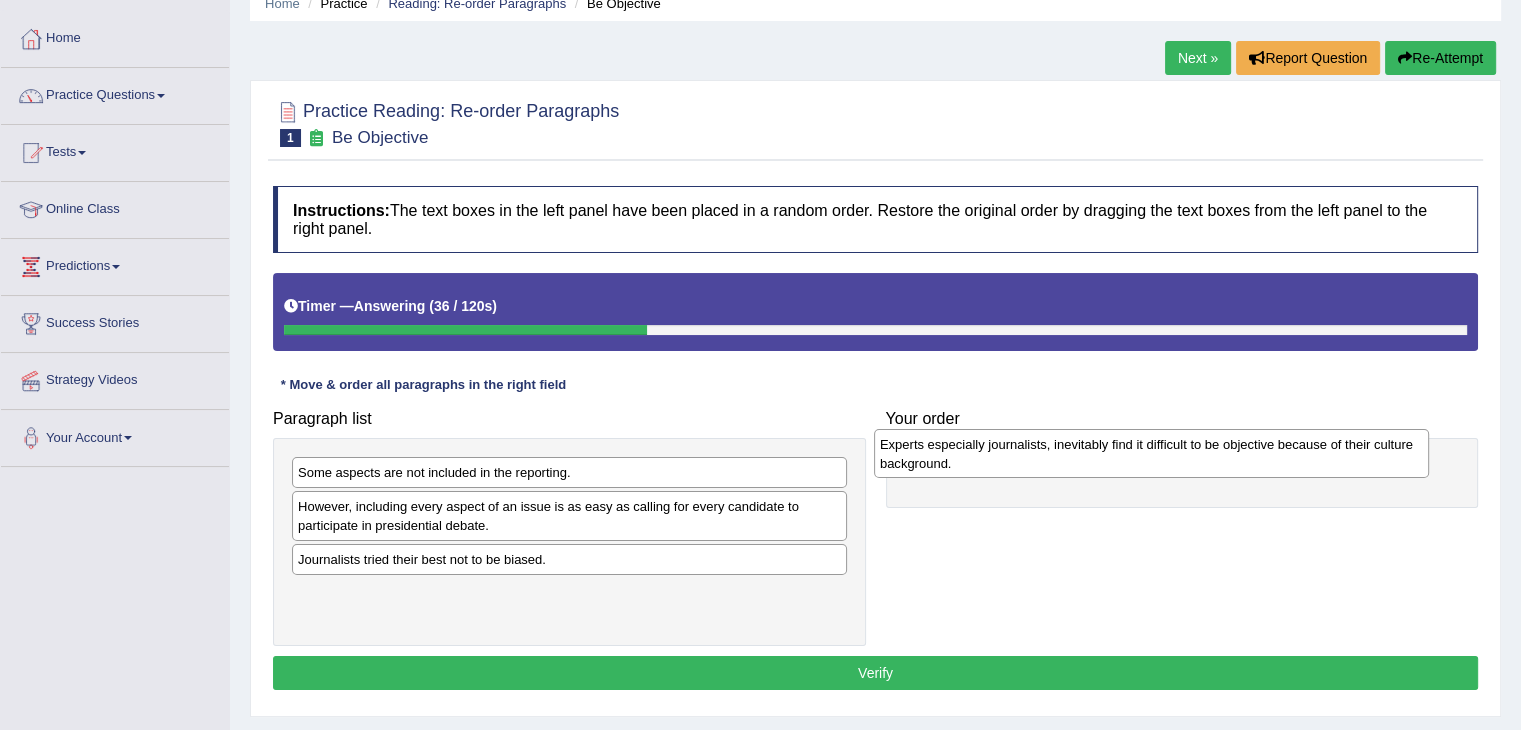 drag, startPoint x: 492, startPoint y: 489, endPoint x: 1079, endPoint y: 461, distance: 587.6674 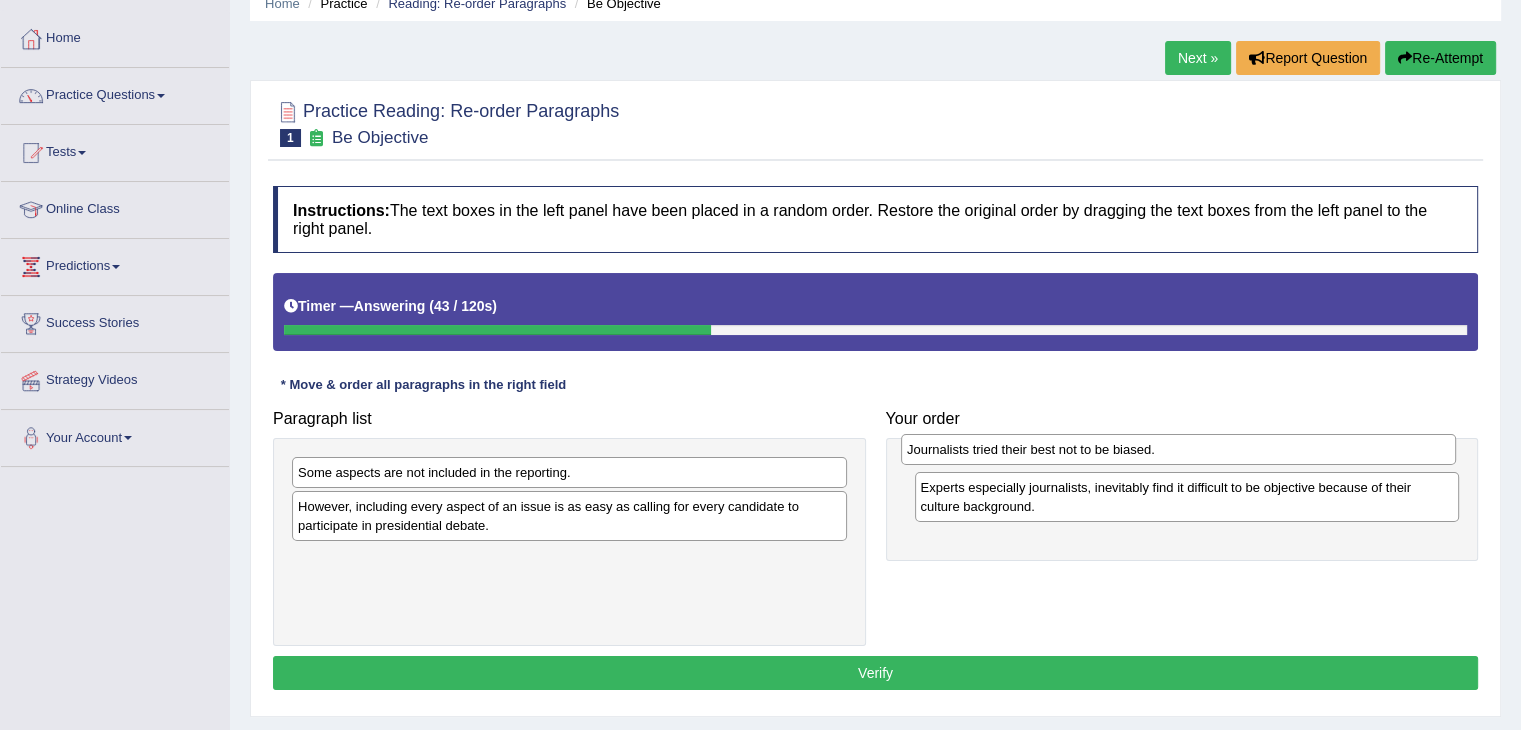 drag, startPoint x: 688, startPoint y: 559, endPoint x: 1297, endPoint y: 450, distance: 618.6776 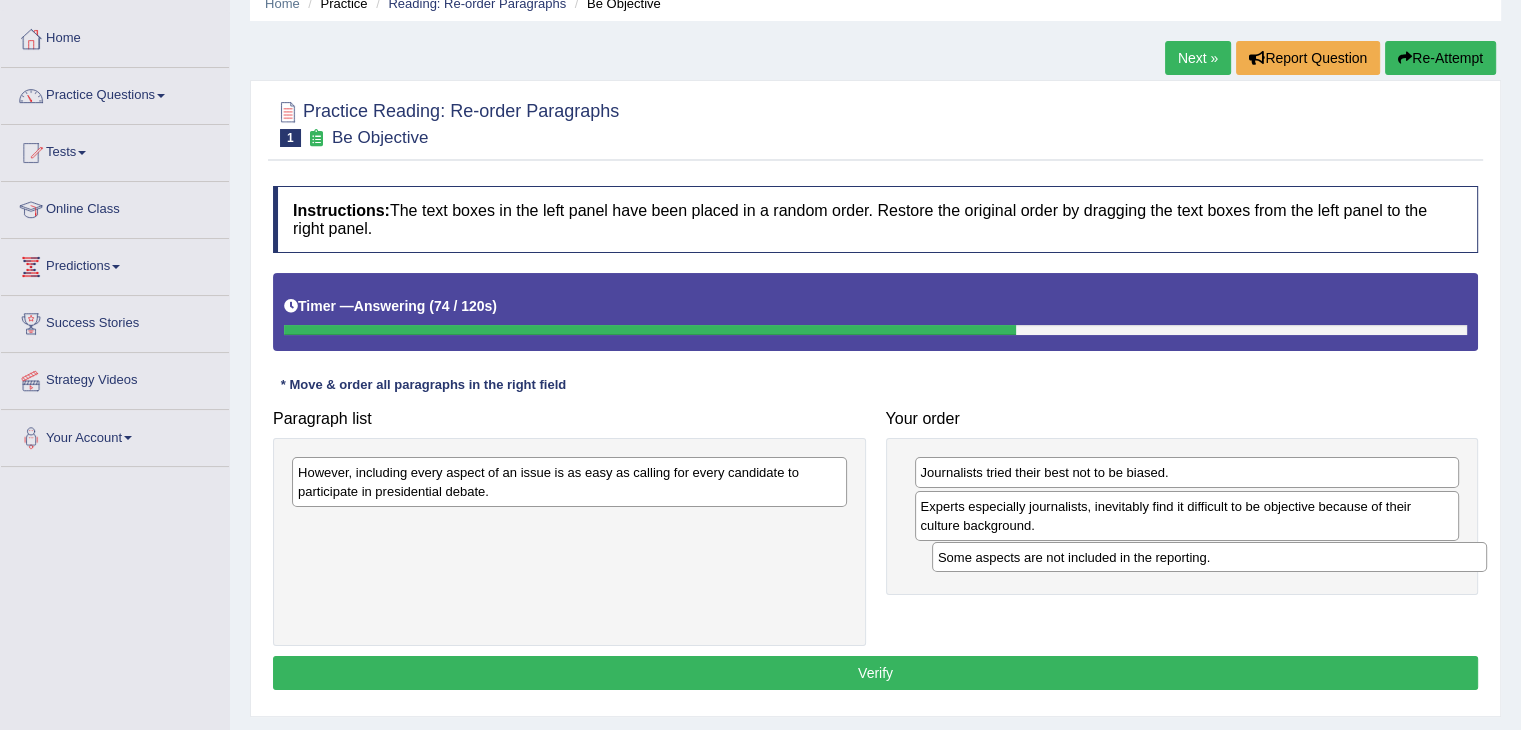 drag, startPoint x: 552, startPoint y: 465, endPoint x: 1222, endPoint y: 545, distance: 674.7592 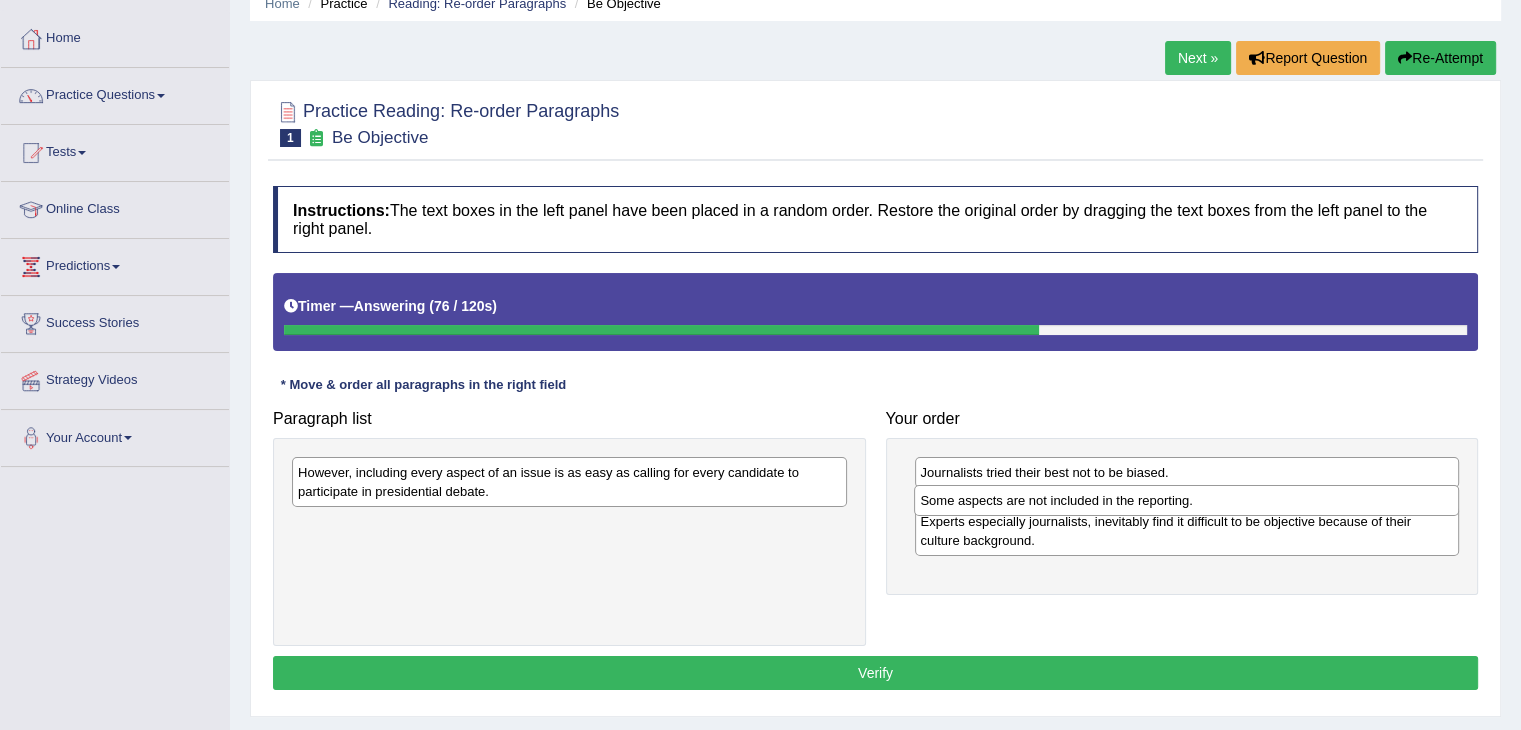 drag, startPoint x: 1160, startPoint y: 557, endPoint x: 1160, endPoint y: 499, distance: 58 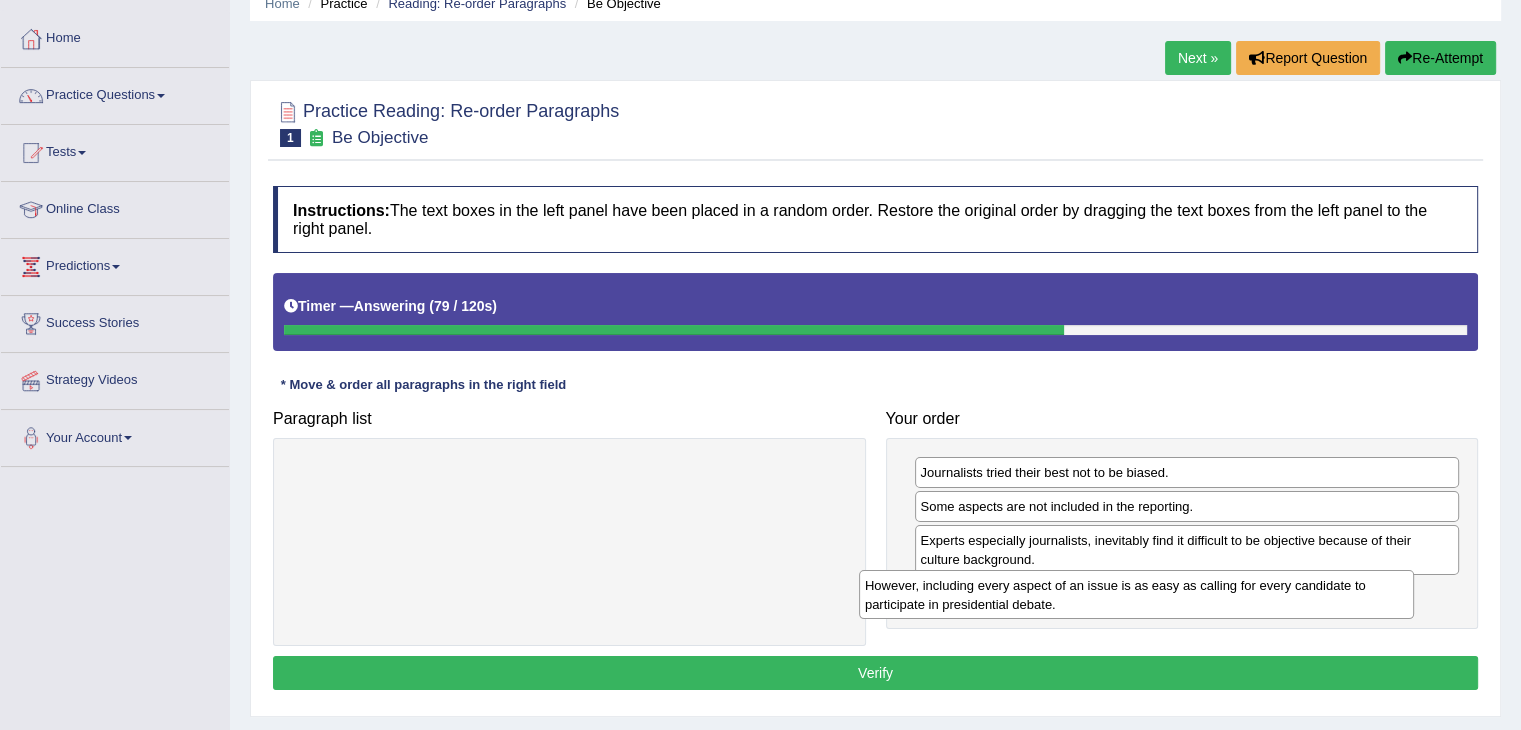 drag, startPoint x: 693, startPoint y: 488, endPoint x: 1259, endPoint y: 601, distance: 577.1698 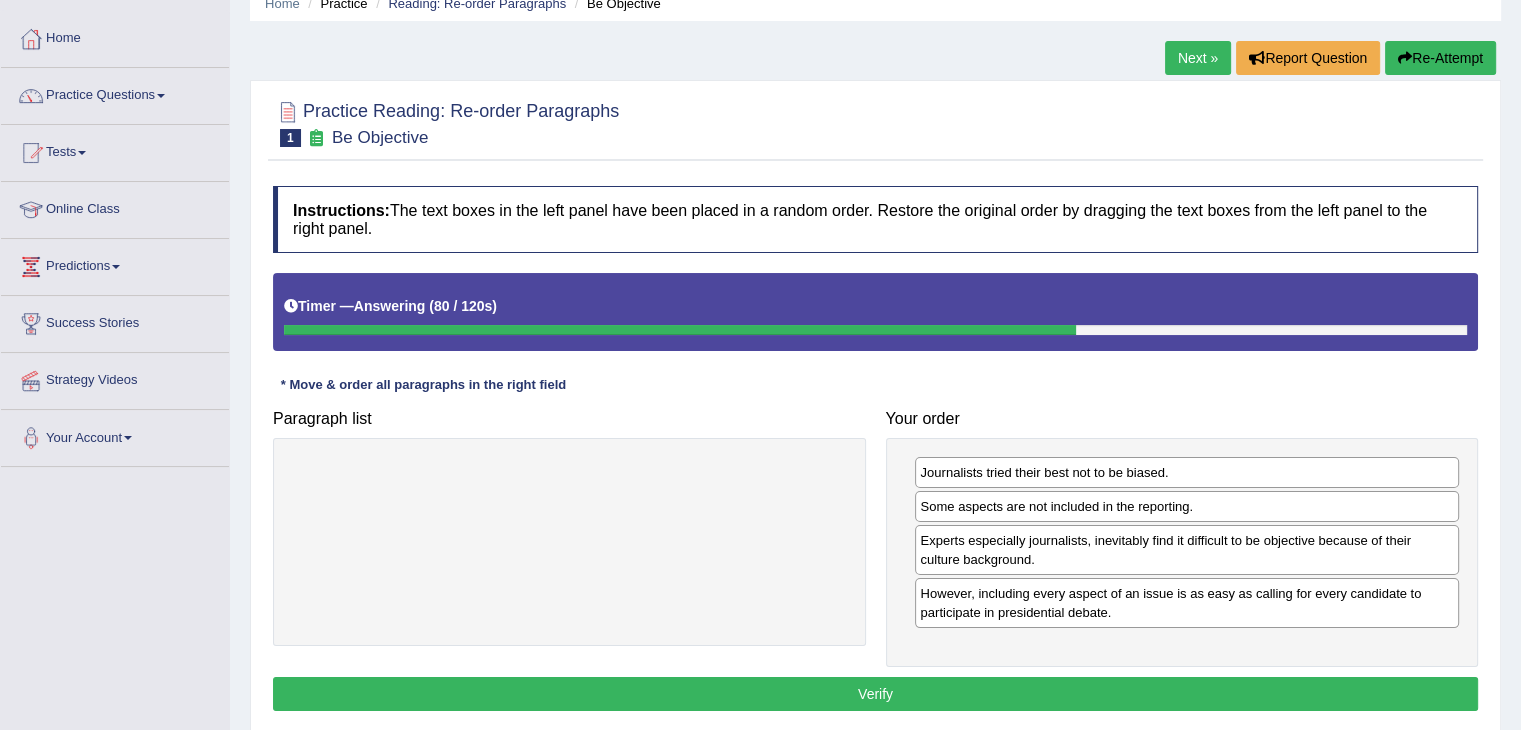 click on "Verify" at bounding box center (875, 694) 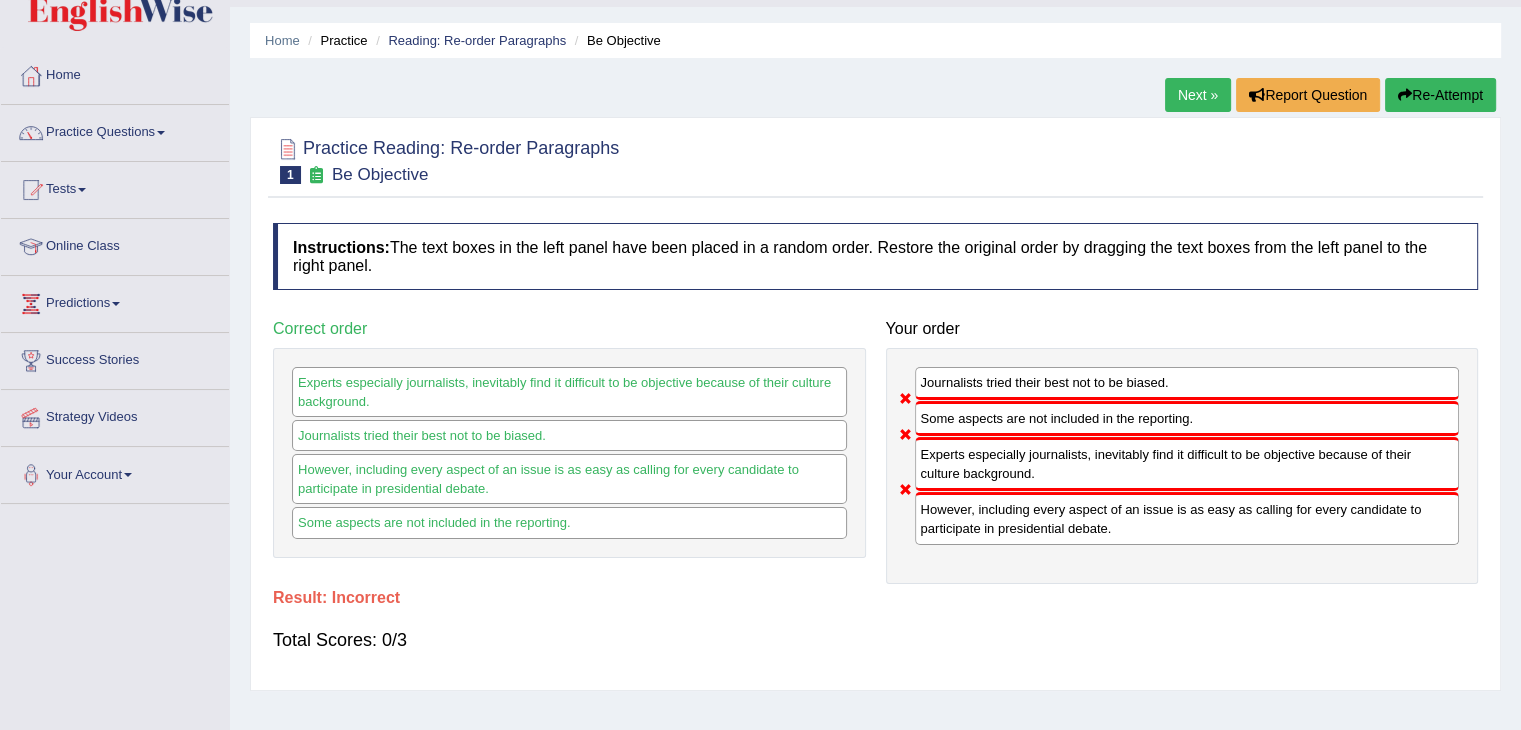 scroll, scrollTop: 48, scrollLeft: 0, axis: vertical 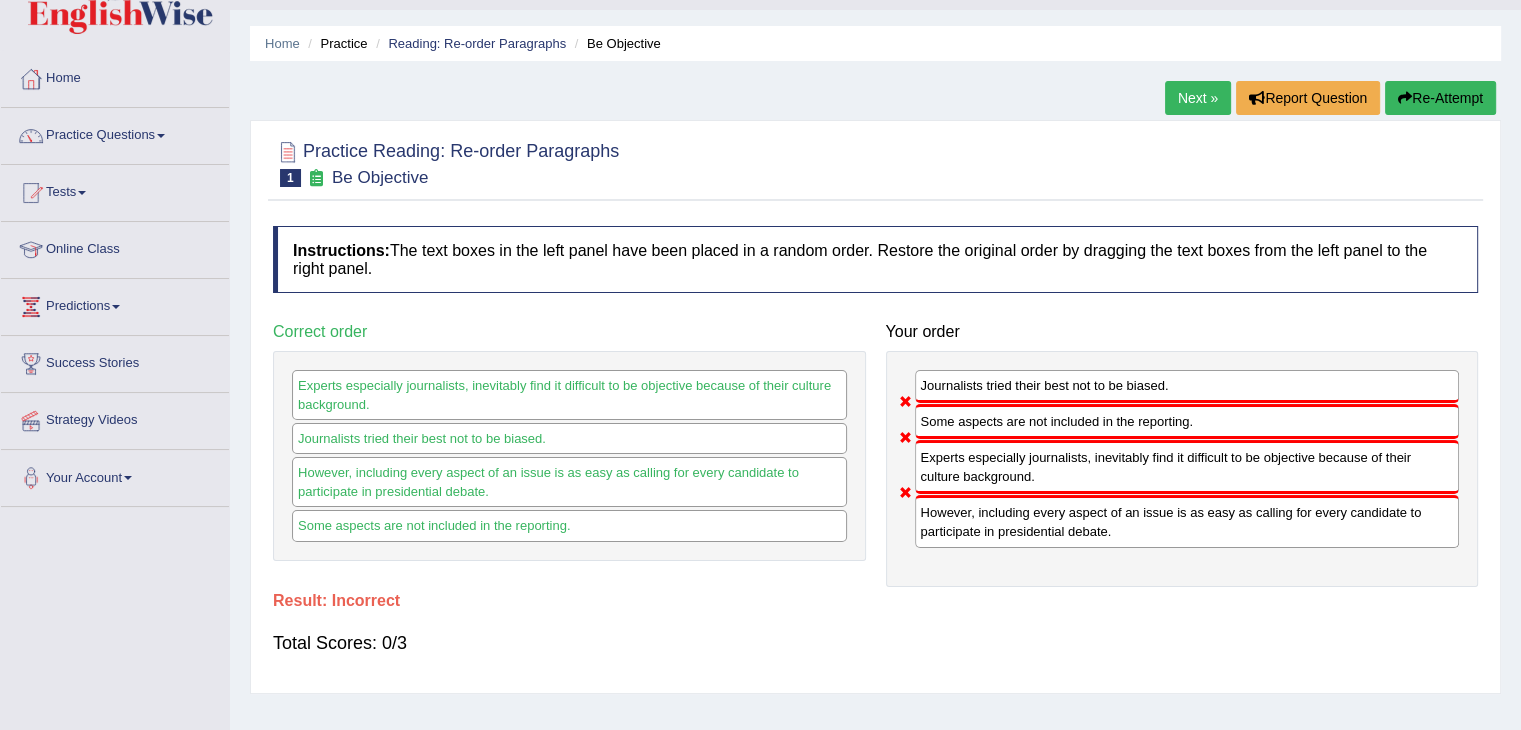 click on "Next »" at bounding box center [1198, 98] 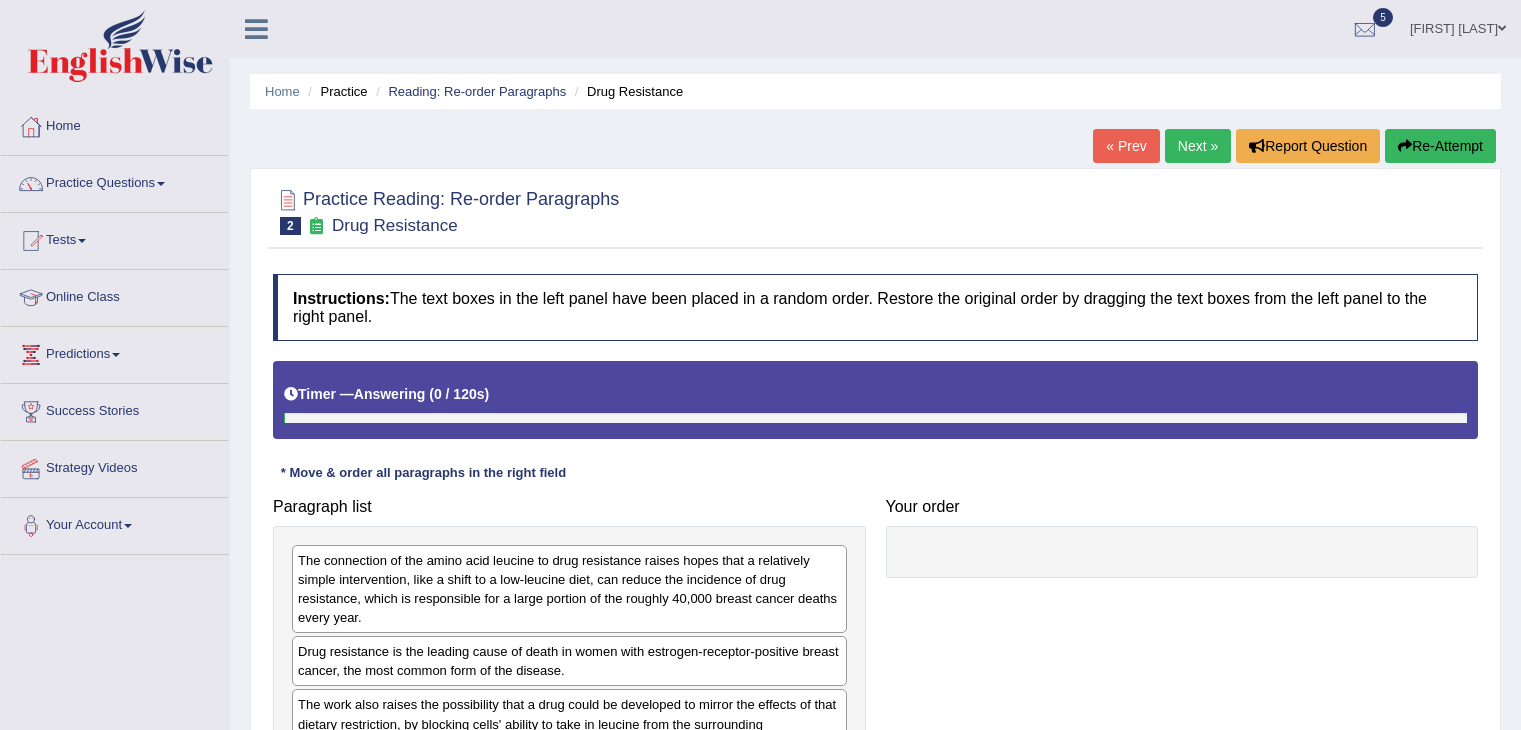 scroll, scrollTop: 0, scrollLeft: 0, axis: both 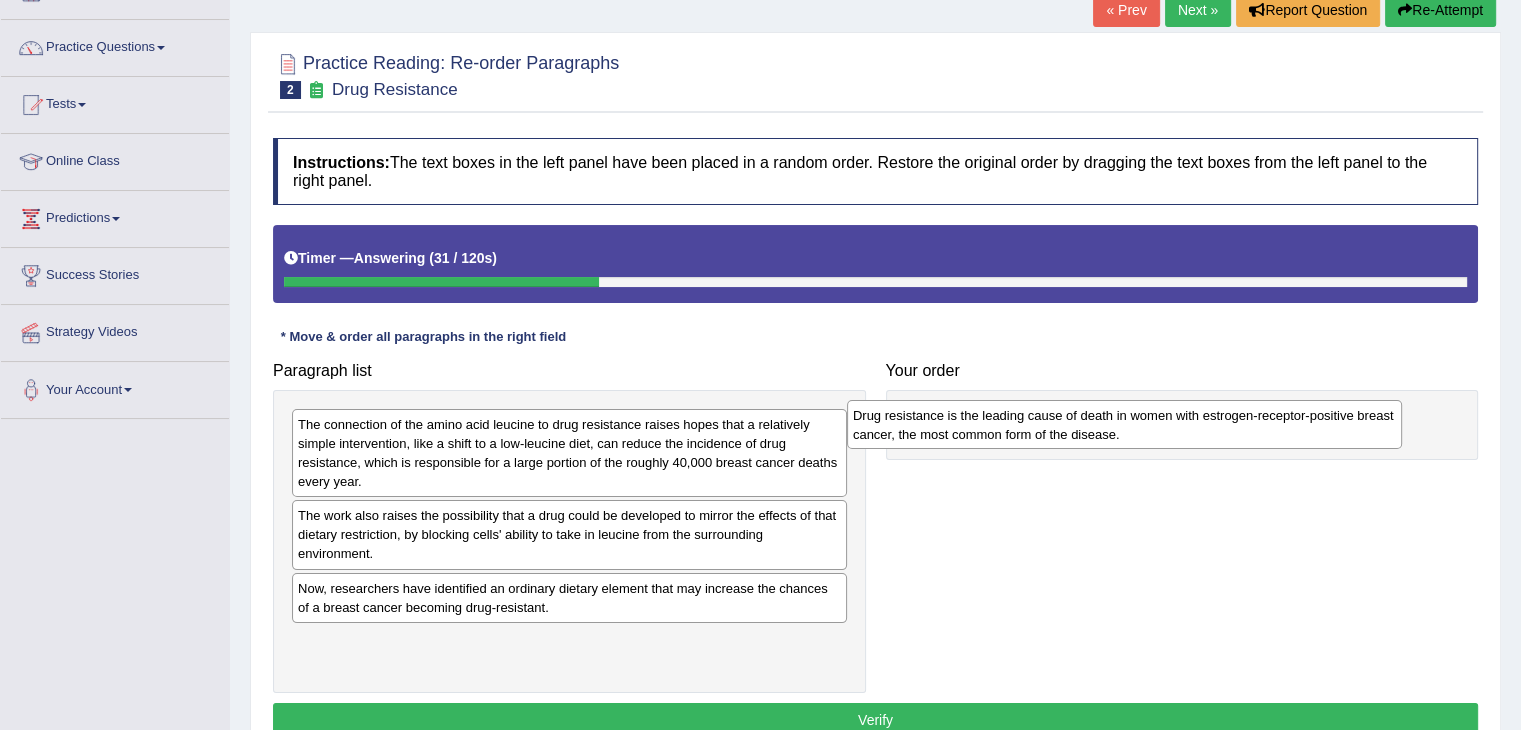 drag, startPoint x: 501, startPoint y: 513, endPoint x: 1059, endPoint y: 413, distance: 566.8898 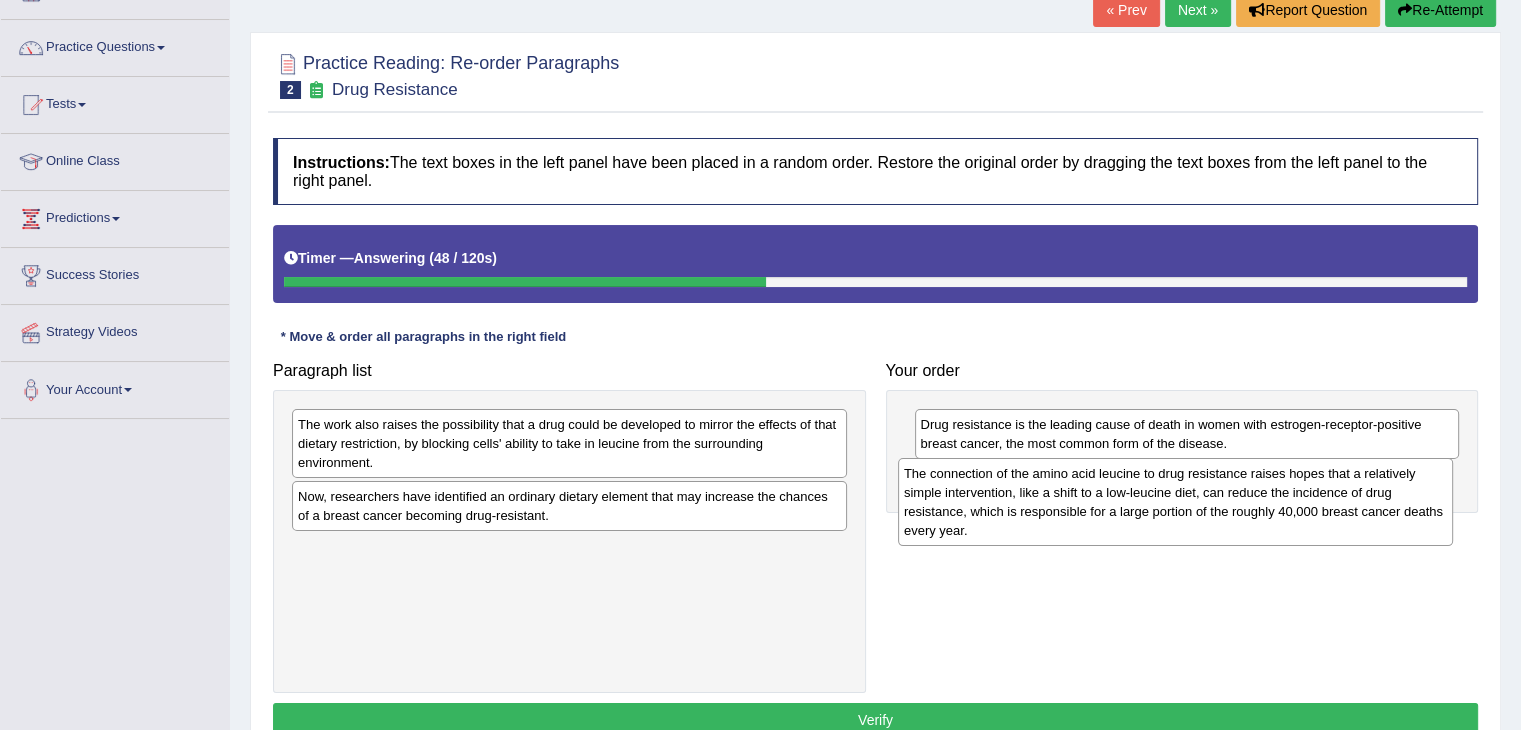 drag, startPoint x: 600, startPoint y: 432, endPoint x: 1206, endPoint y: 481, distance: 607.9778 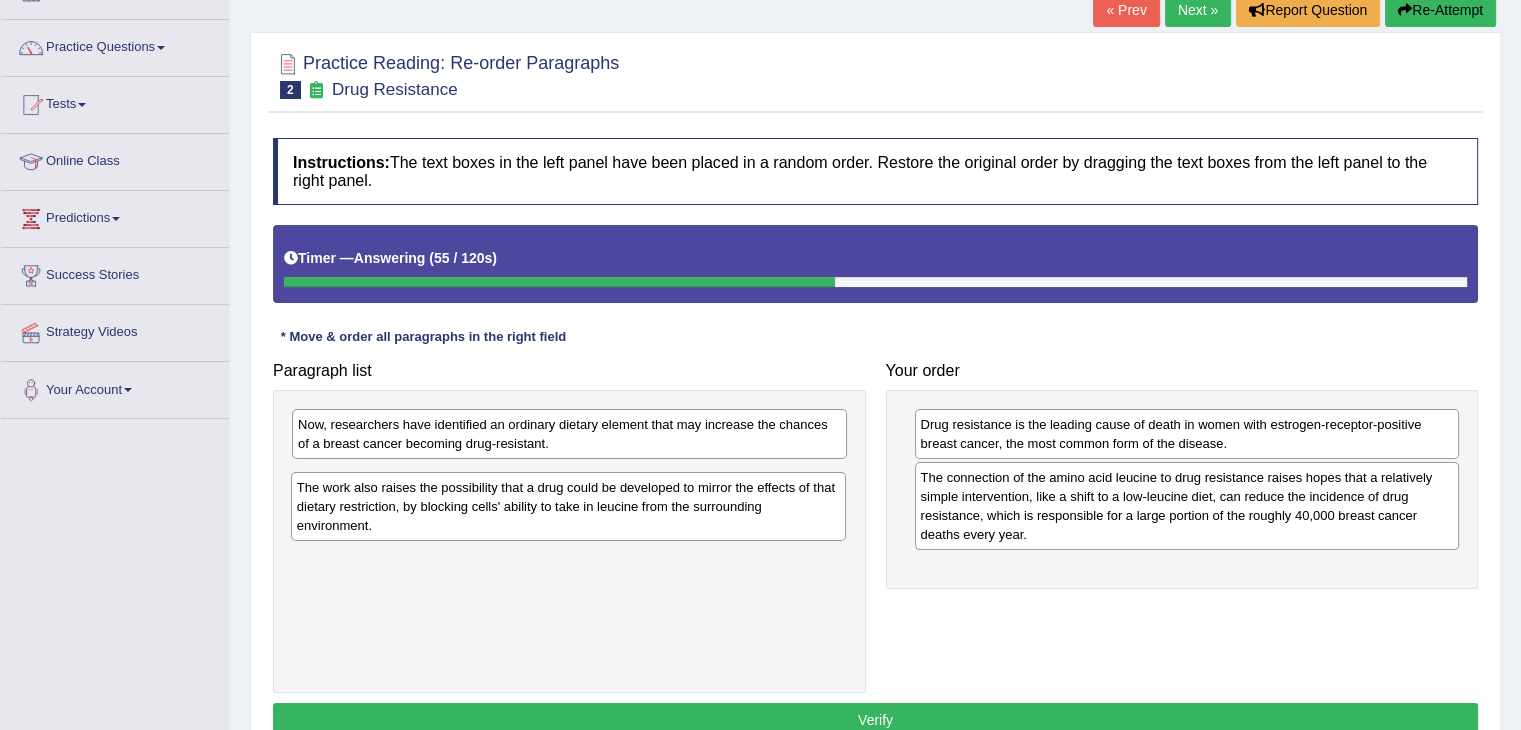 drag, startPoint x: 629, startPoint y: 443, endPoint x: 629, endPoint y: 508, distance: 65 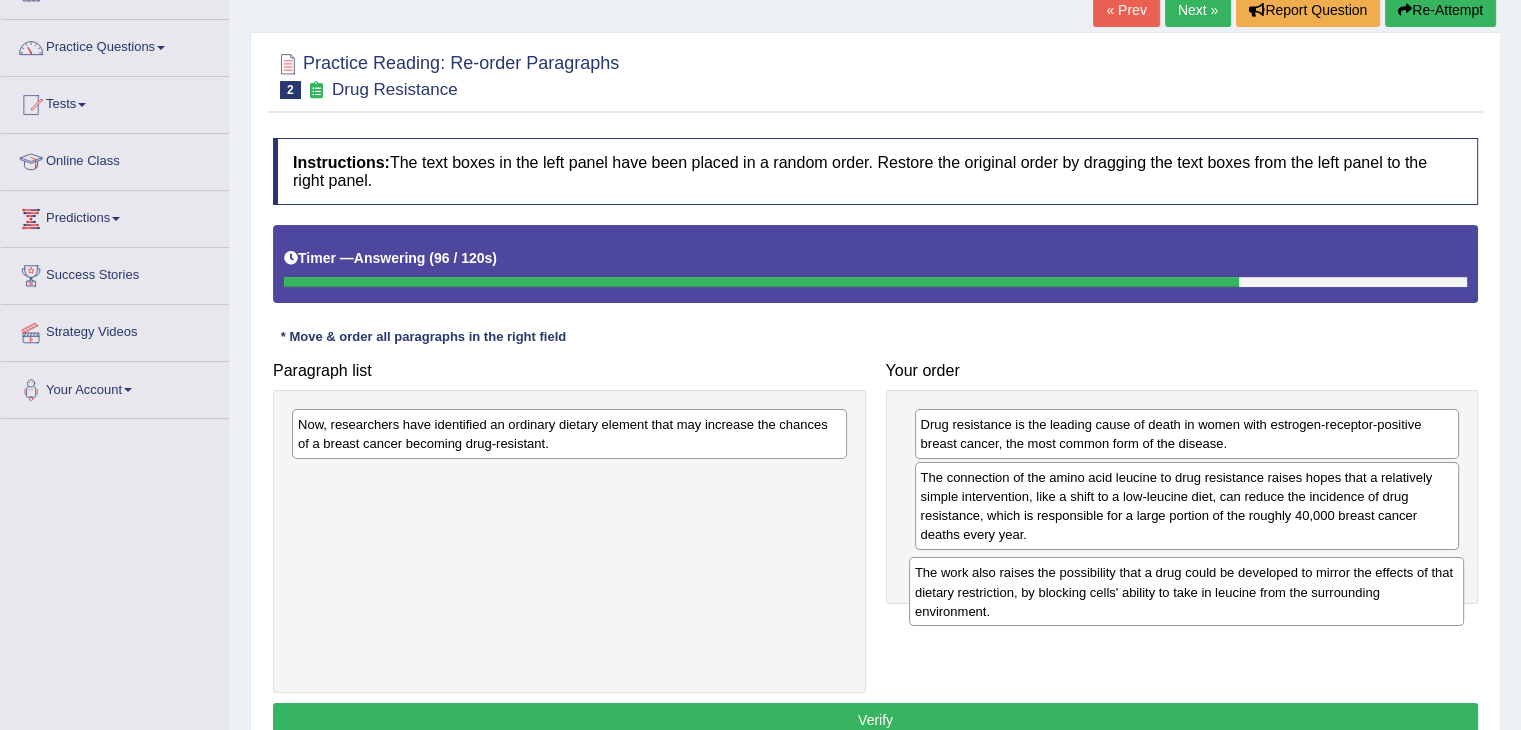 drag, startPoint x: 588, startPoint y: 506, endPoint x: 1204, endPoint y: 599, distance: 622.9807 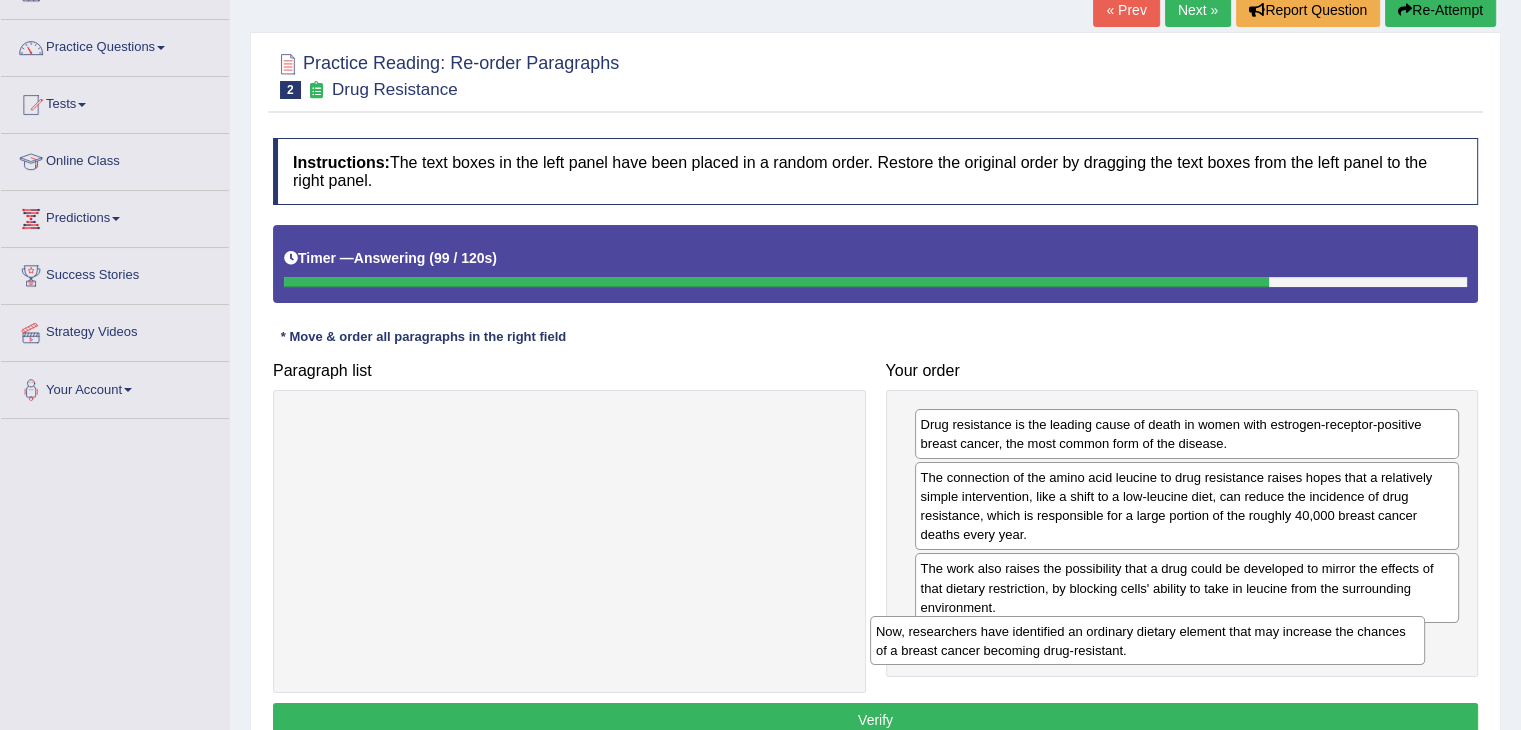 drag, startPoint x: 703, startPoint y: 433, endPoint x: 1292, endPoint y: 641, distance: 624.6479 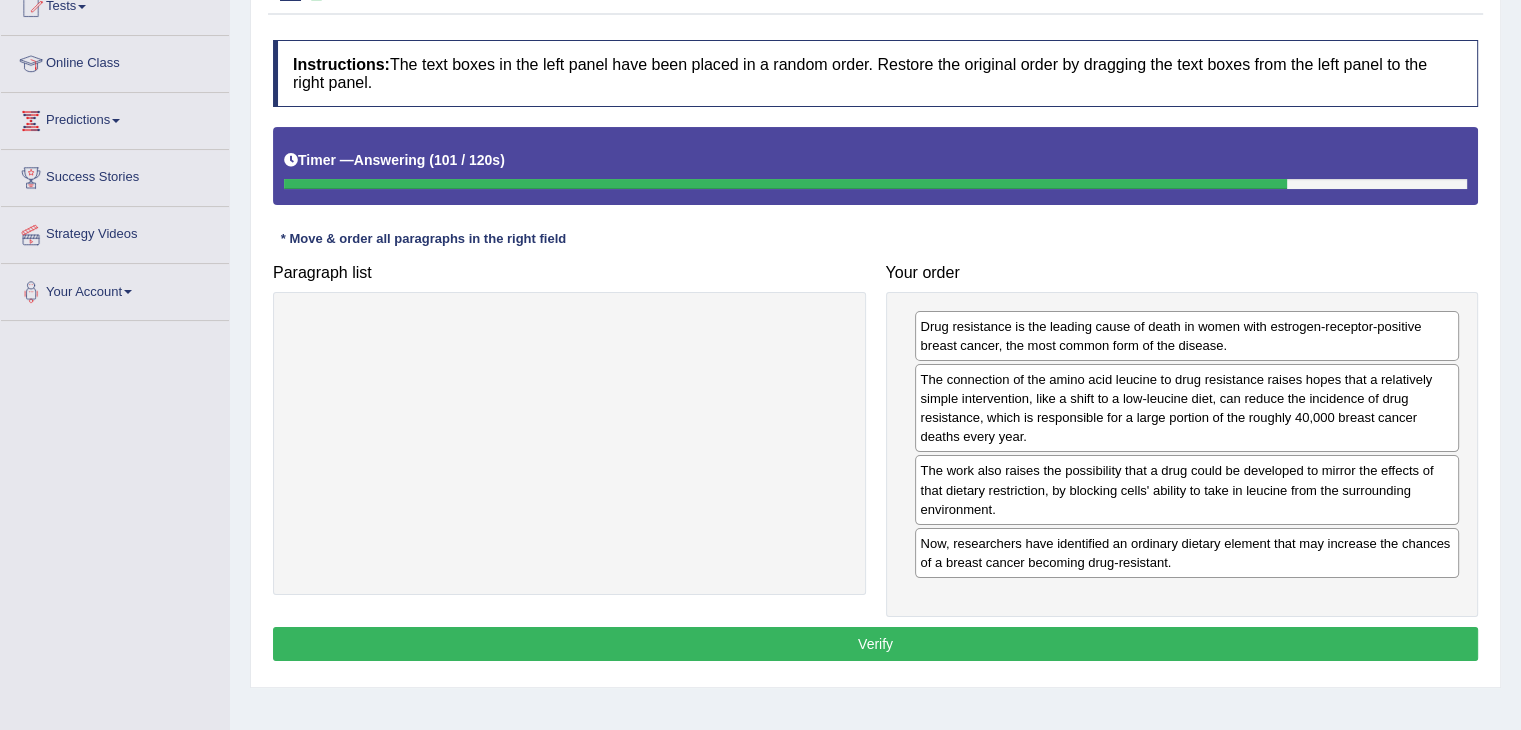 scroll, scrollTop: 240, scrollLeft: 0, axis: vertical 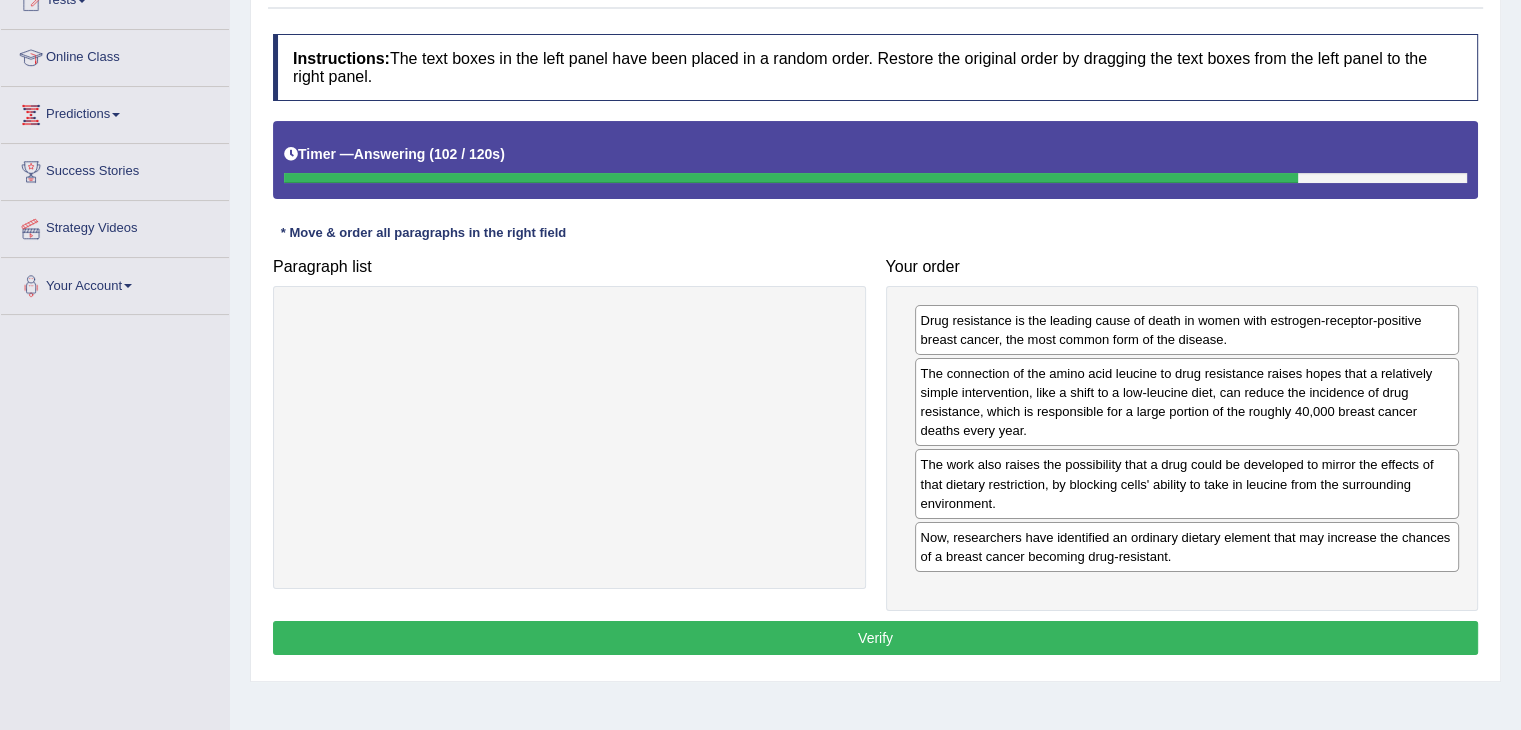 click on "Verify" at bounding box center (875, 638) 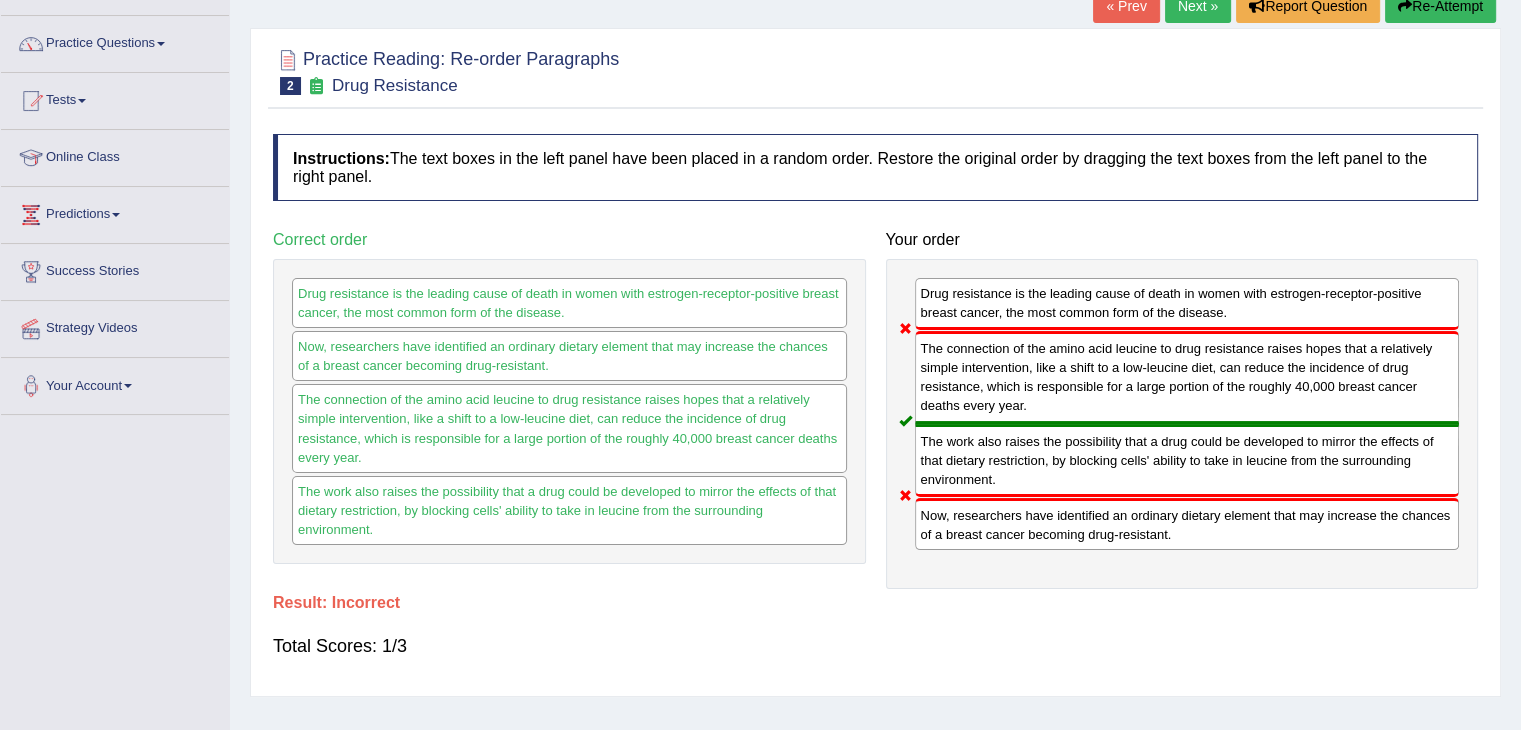 click on "Total Scores: 1/3" at bounding box center [875, 646] 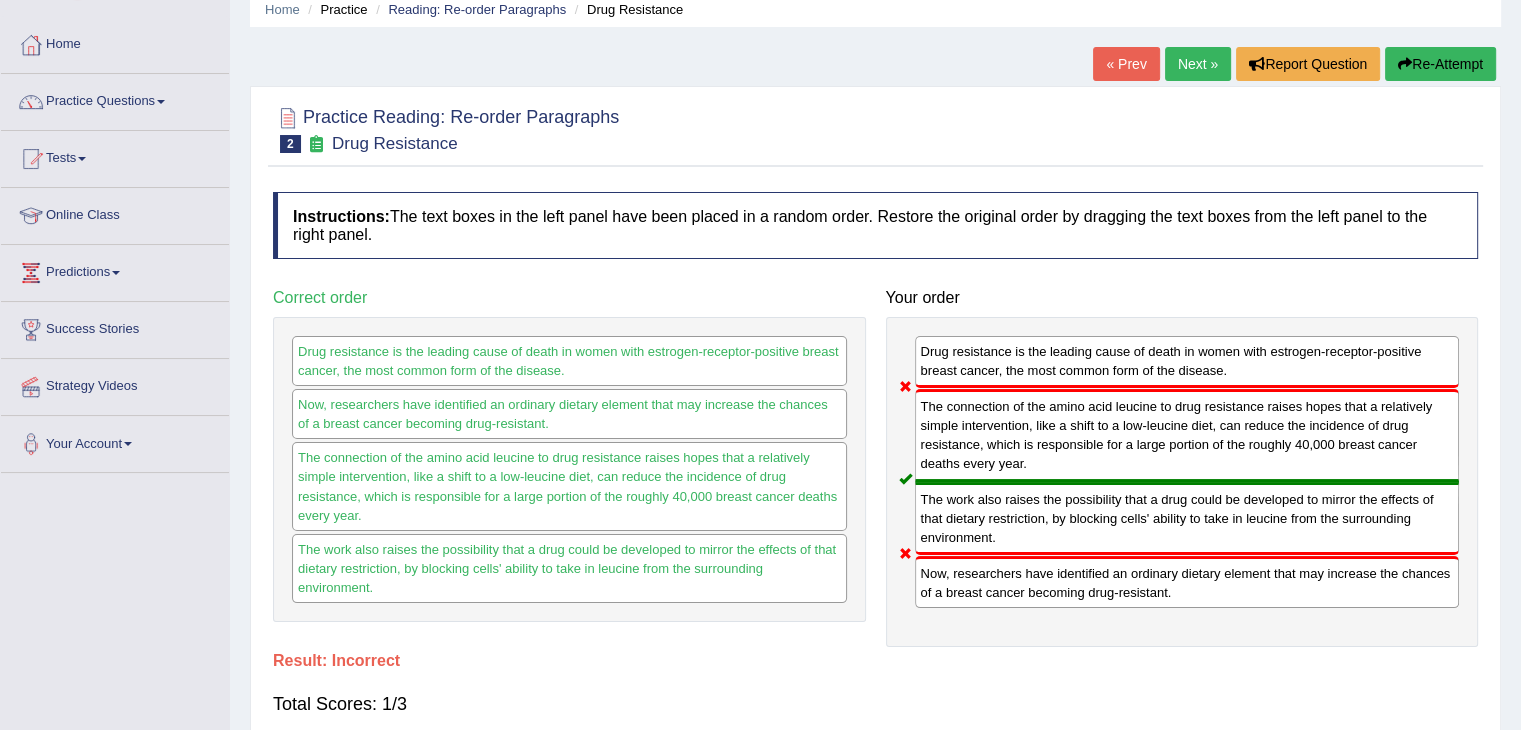 scroll, scrollTop: 75, scrollLeft: 0, axis: vertical 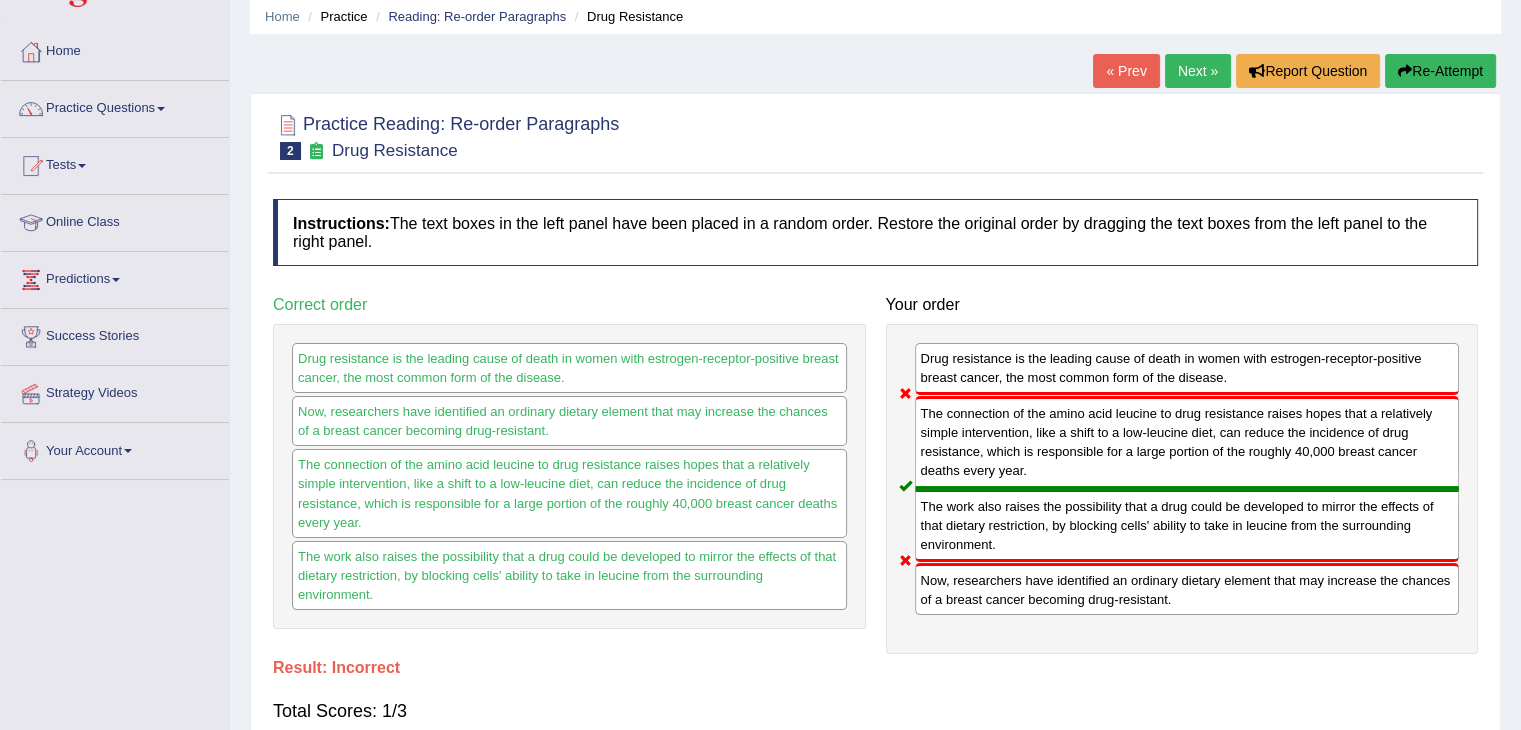click on "Next »" at bounding box center (1198, 71) 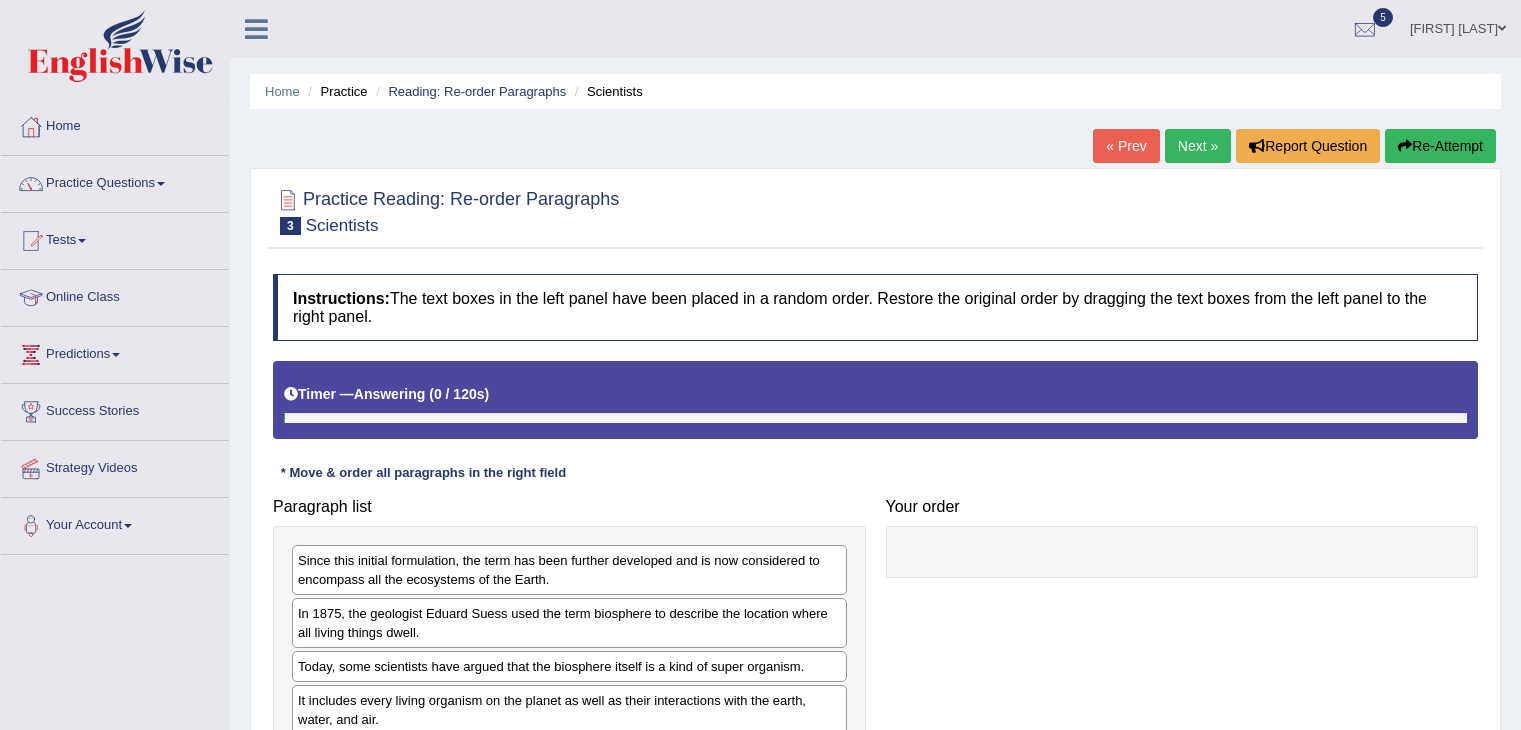 scroll, scrollTop: 0, scrollLeft: 0, axis: both 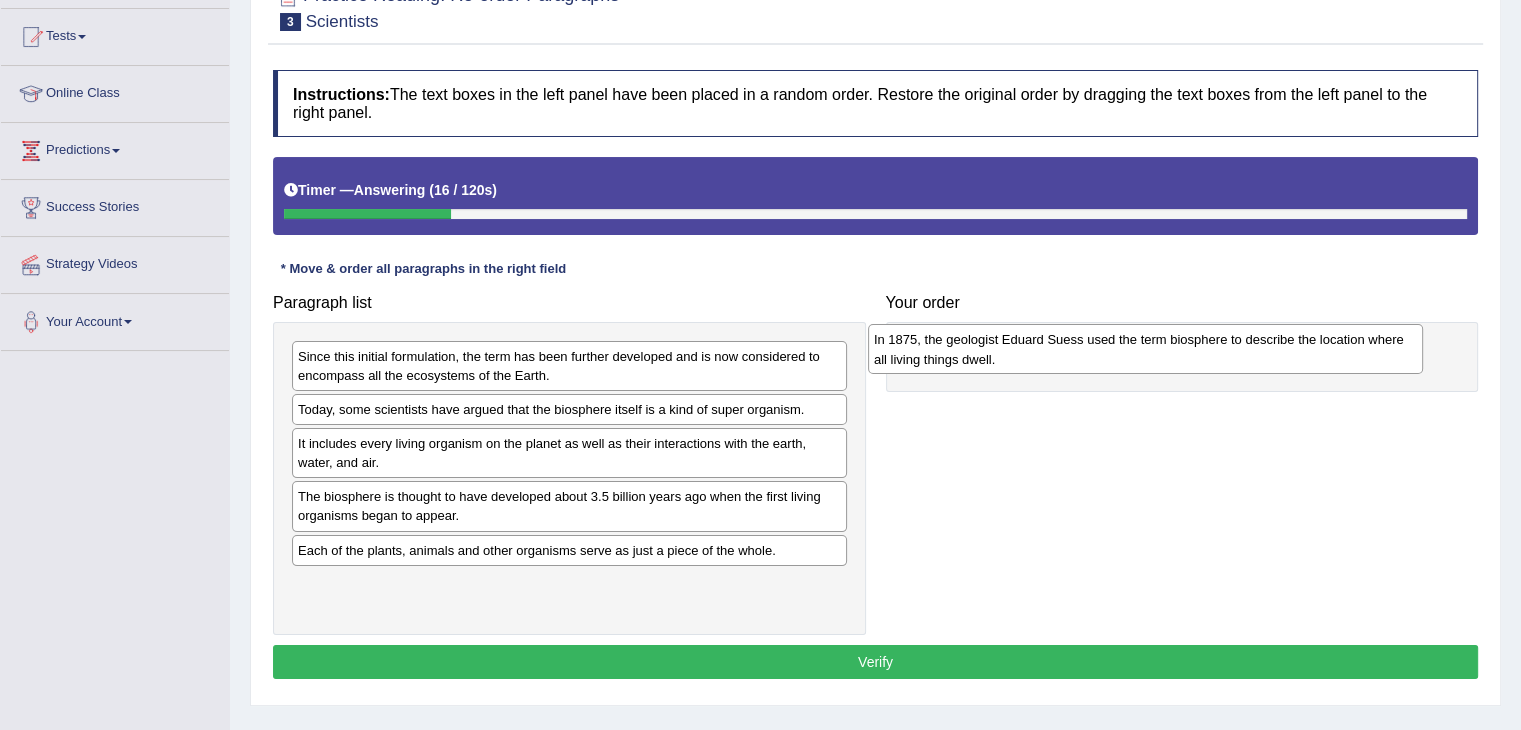 drag, startPoint x: 636, startPoint y: 411, endPoint x: 1214, endPoint y: 341, distance: 582.2233 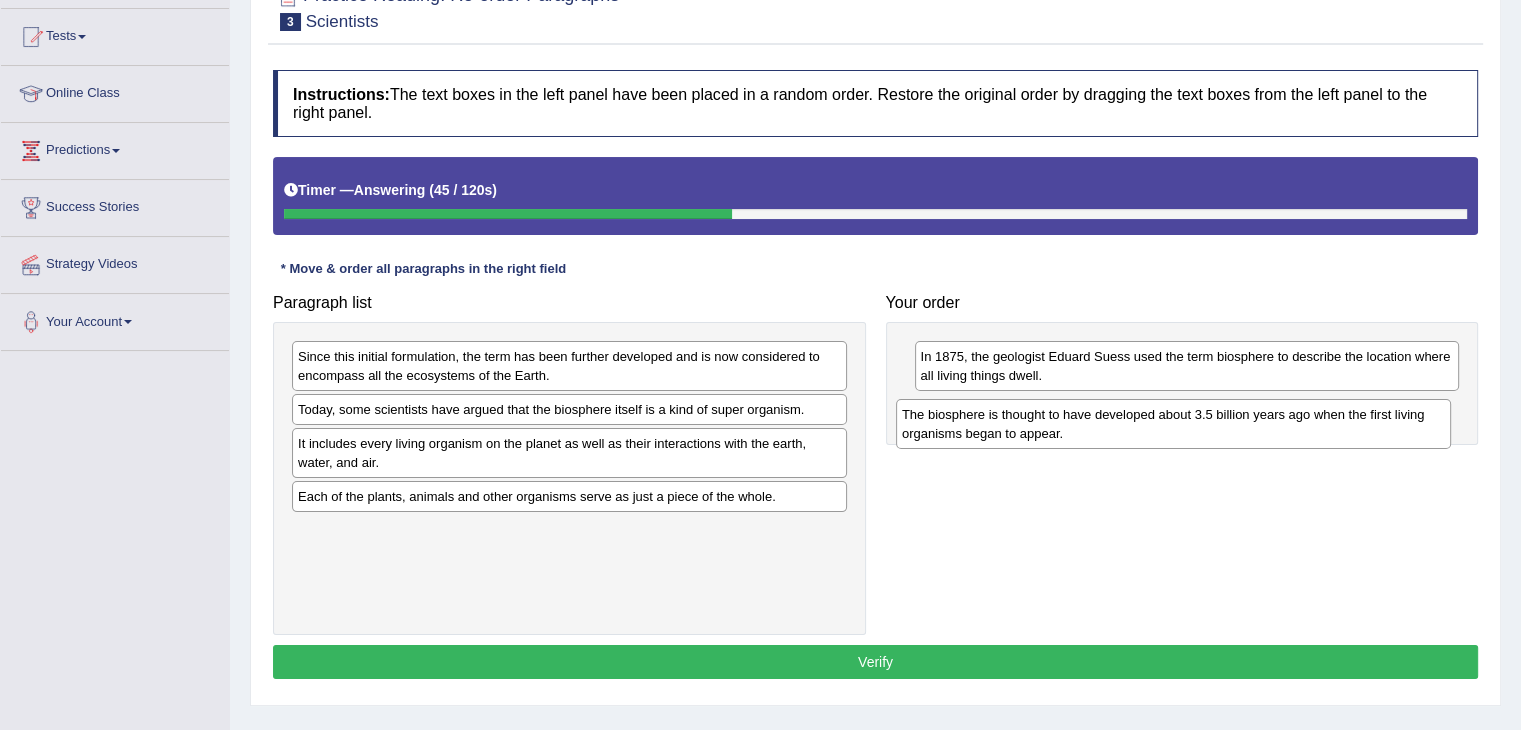 drag, startPoint x: 440, startPoint y: 513, endPoint x: 1090, endPoint y: 426, distance: 655.79645 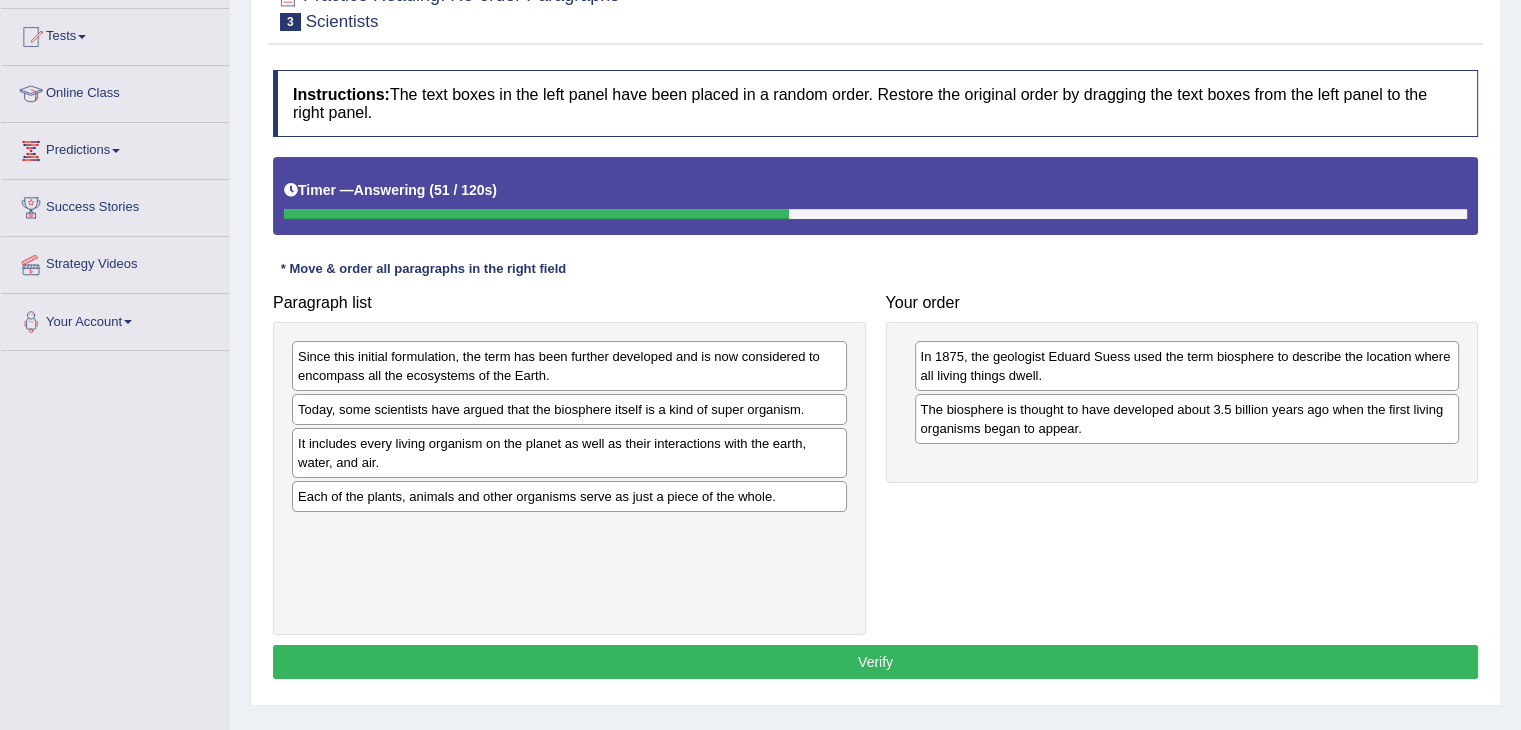 click on "The biosphere is thought to have developed about 3.5 billion years ago when the first living organisms began to appear." at bounding box center (1187, 419) 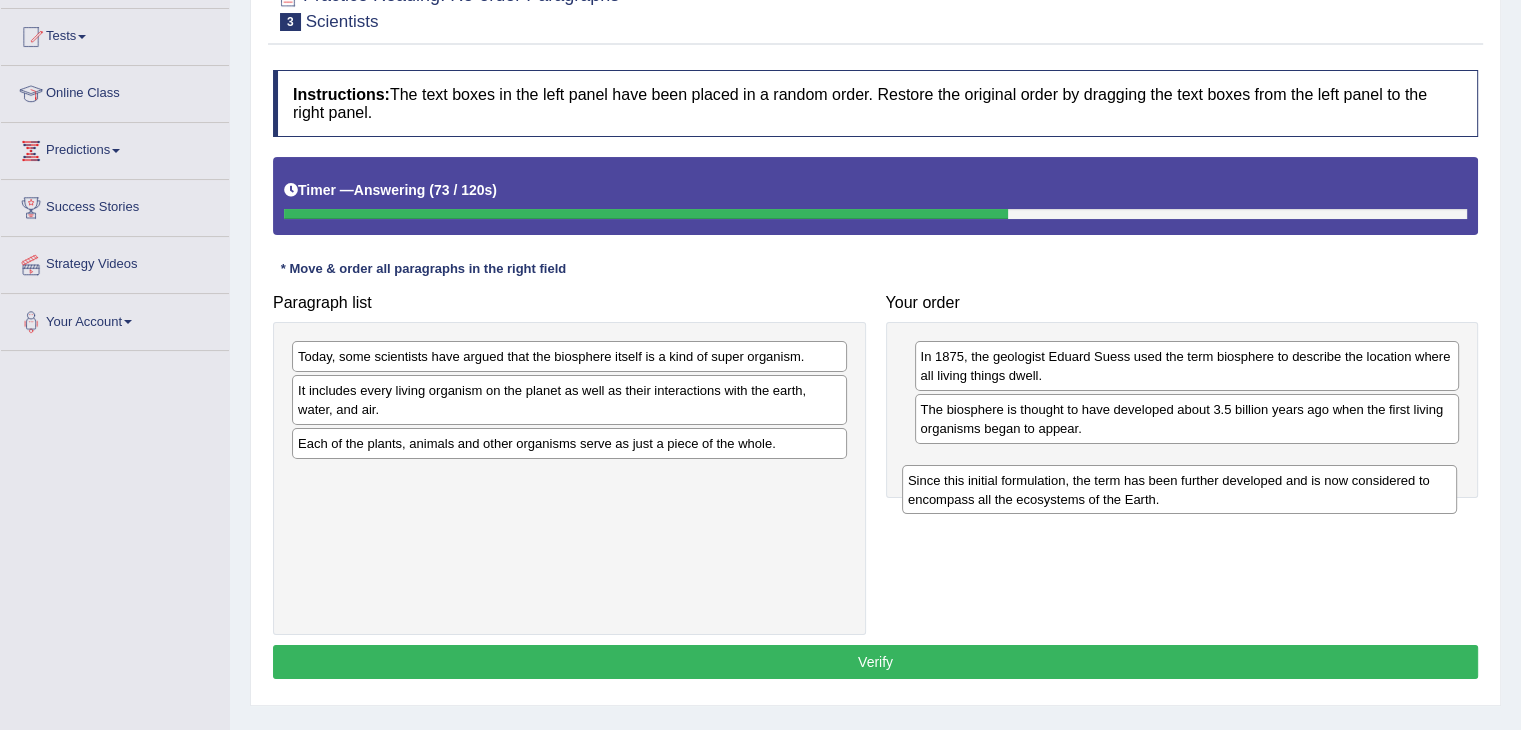drag, startPoint x: 548, startPoint y: 369, endPoint x: 1177, endPoint y: 491, distance: 640.7222 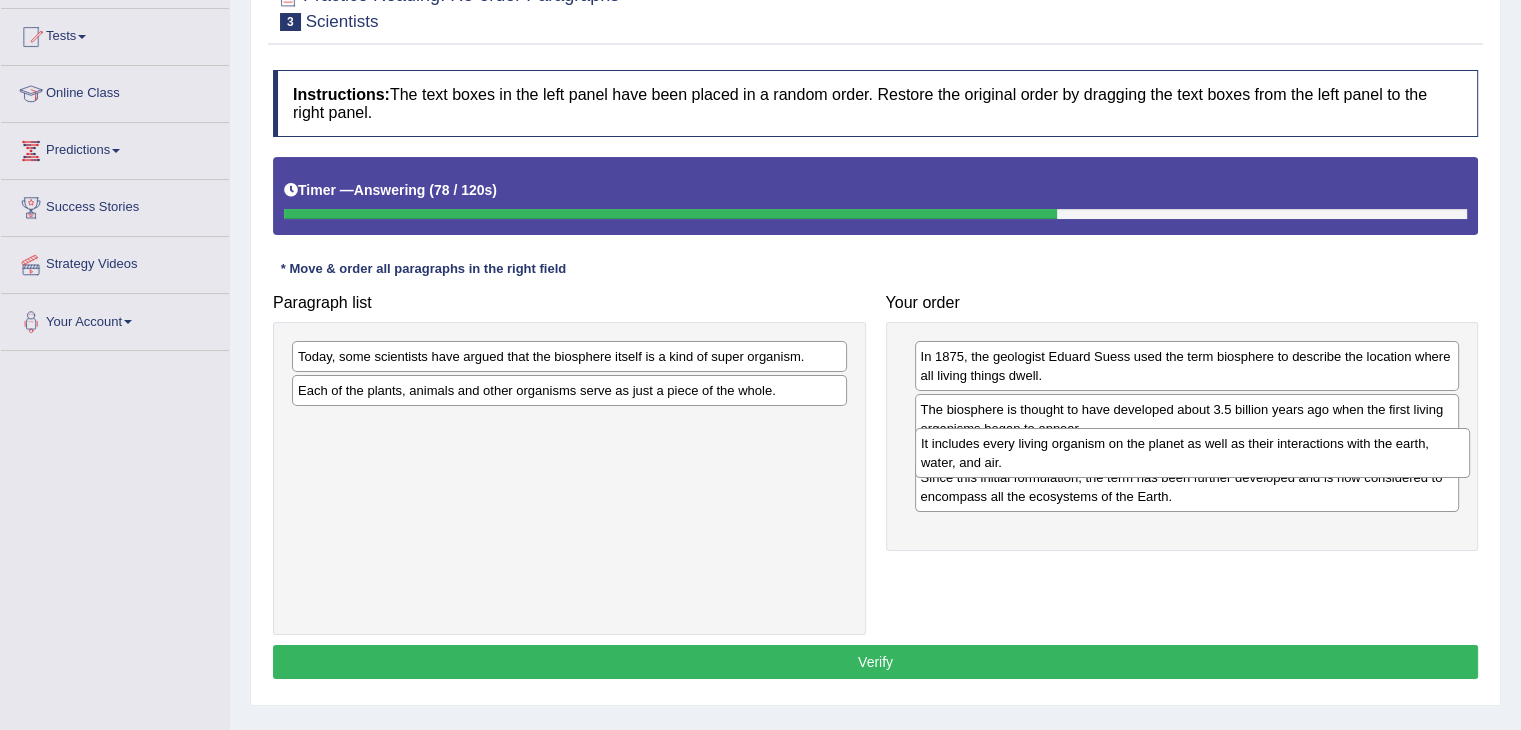 drag, startPoint x: 636, startPoint y: 406, endPoint x: 1259, endPoint y: 460, distance: 625.33594 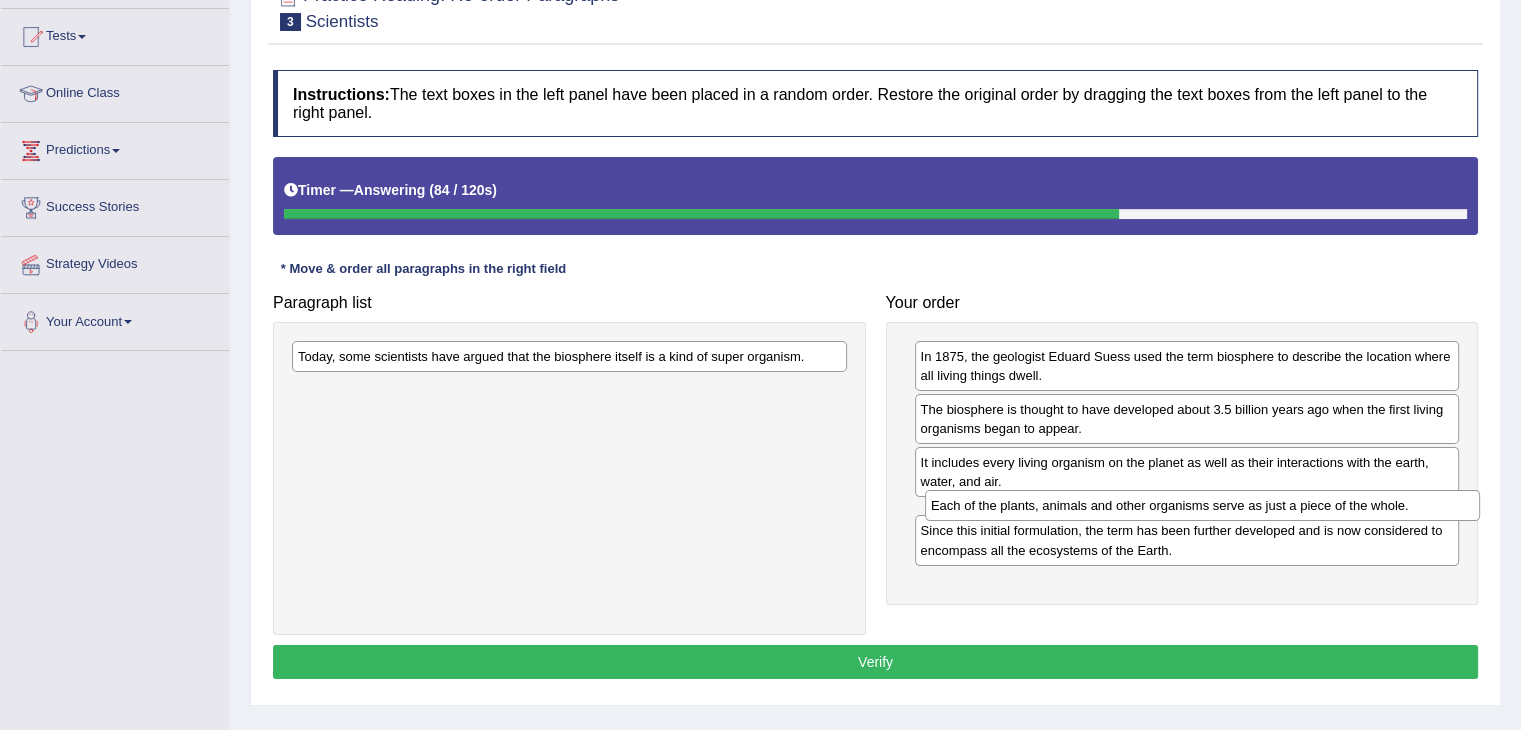 drag, startPoint x: 668, startPoint y: 396, endPoint x: 1288, endPoint y: 510, distance: 630.39355 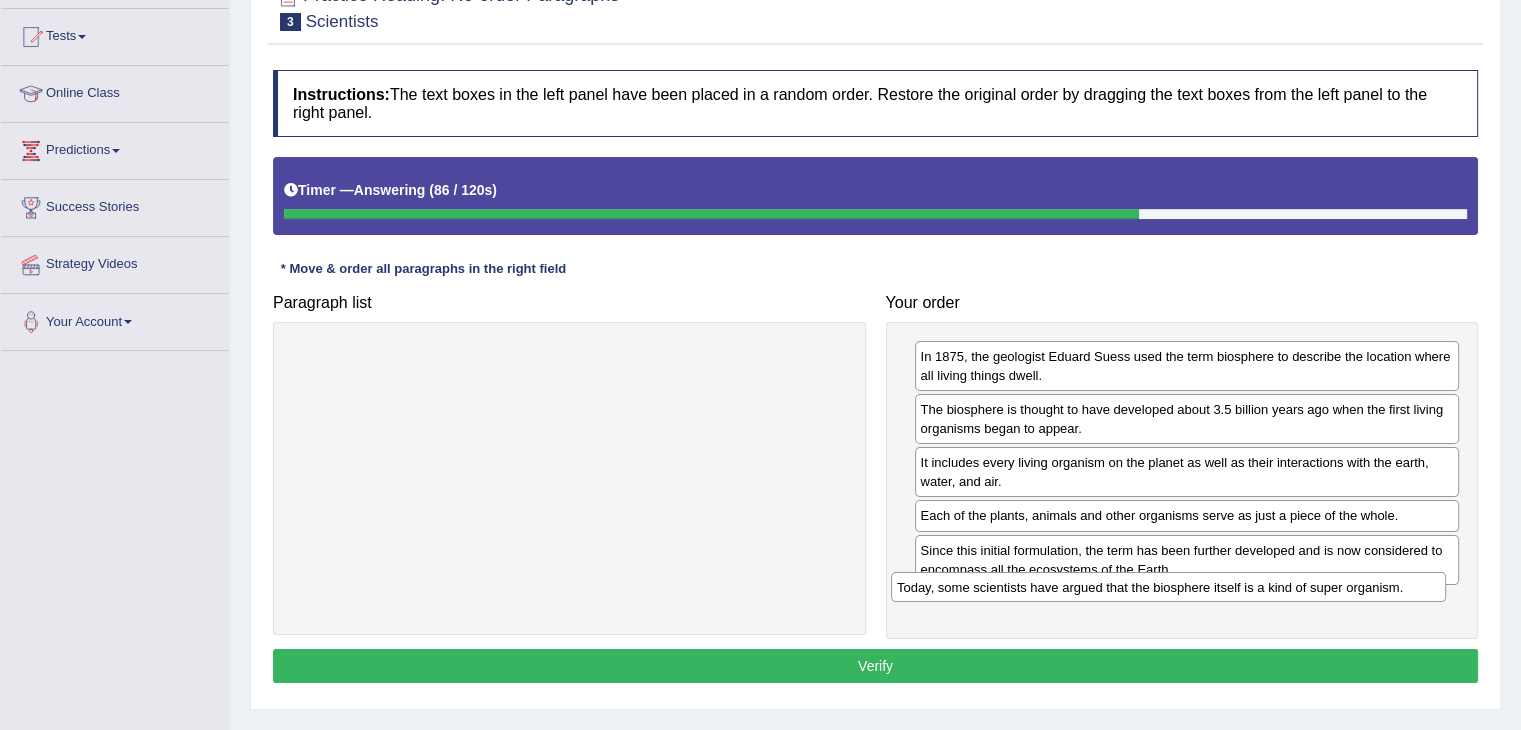 drag, startPoint x: 787, startPoint y: 355, endPoint x: 1387, endPoint y: 586, distance: 642.9316 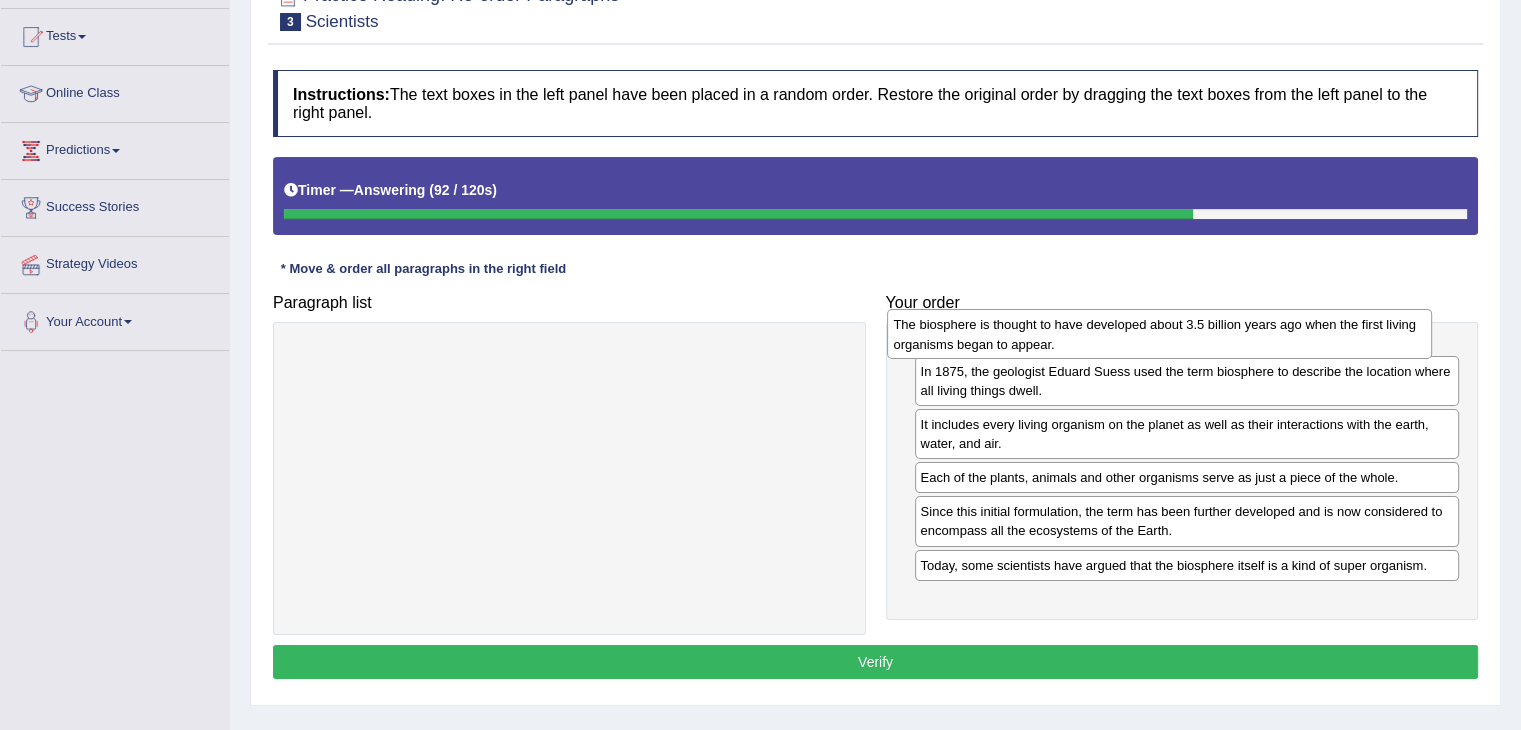drag, startPoint x: 1115, startPoint y: 430, endPoint x: 1090, endPoint y: 350, distance: 83.81527 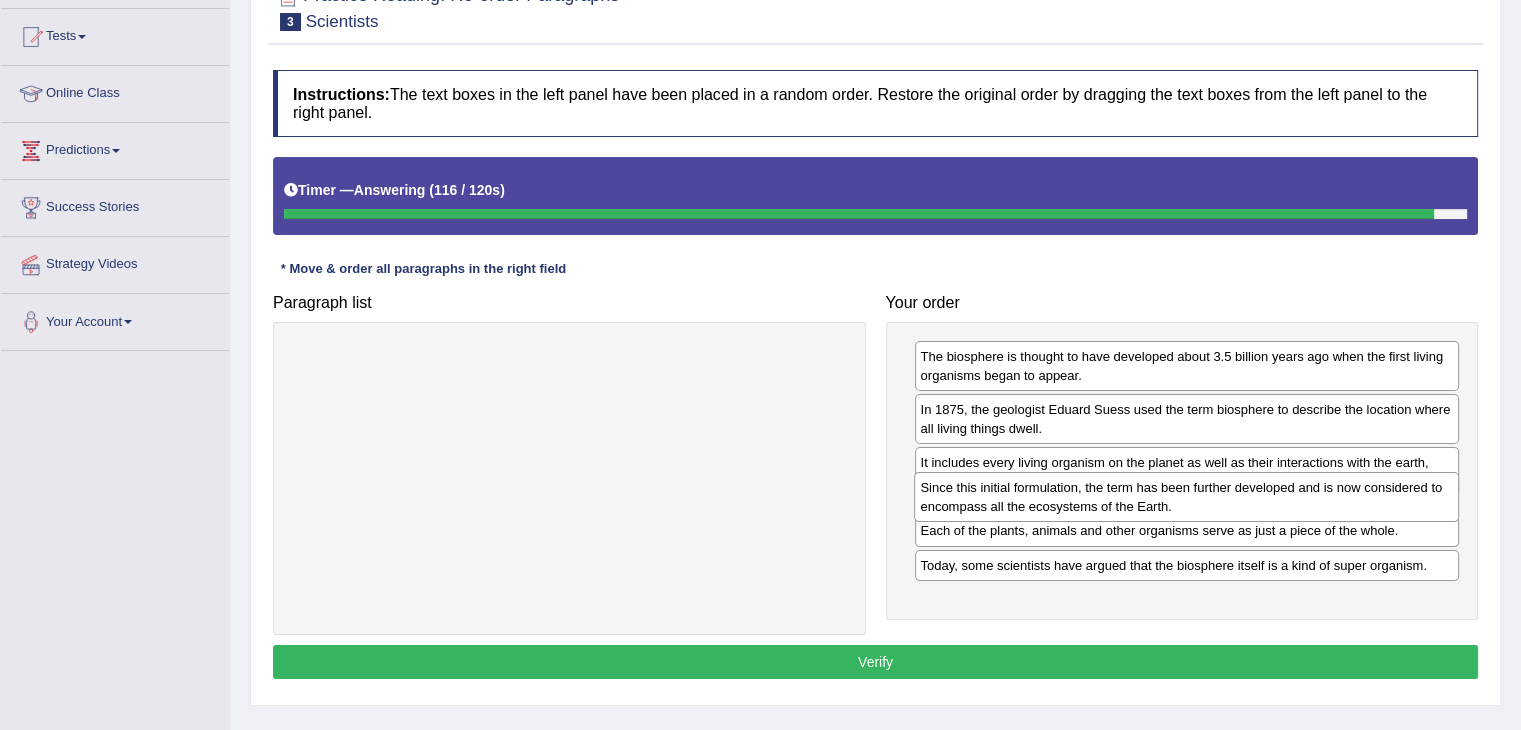 drag, startPoint x: 1108, startPoint y: 546, endPoint x: 1109, endPoint y: 487, distance: 59.008472 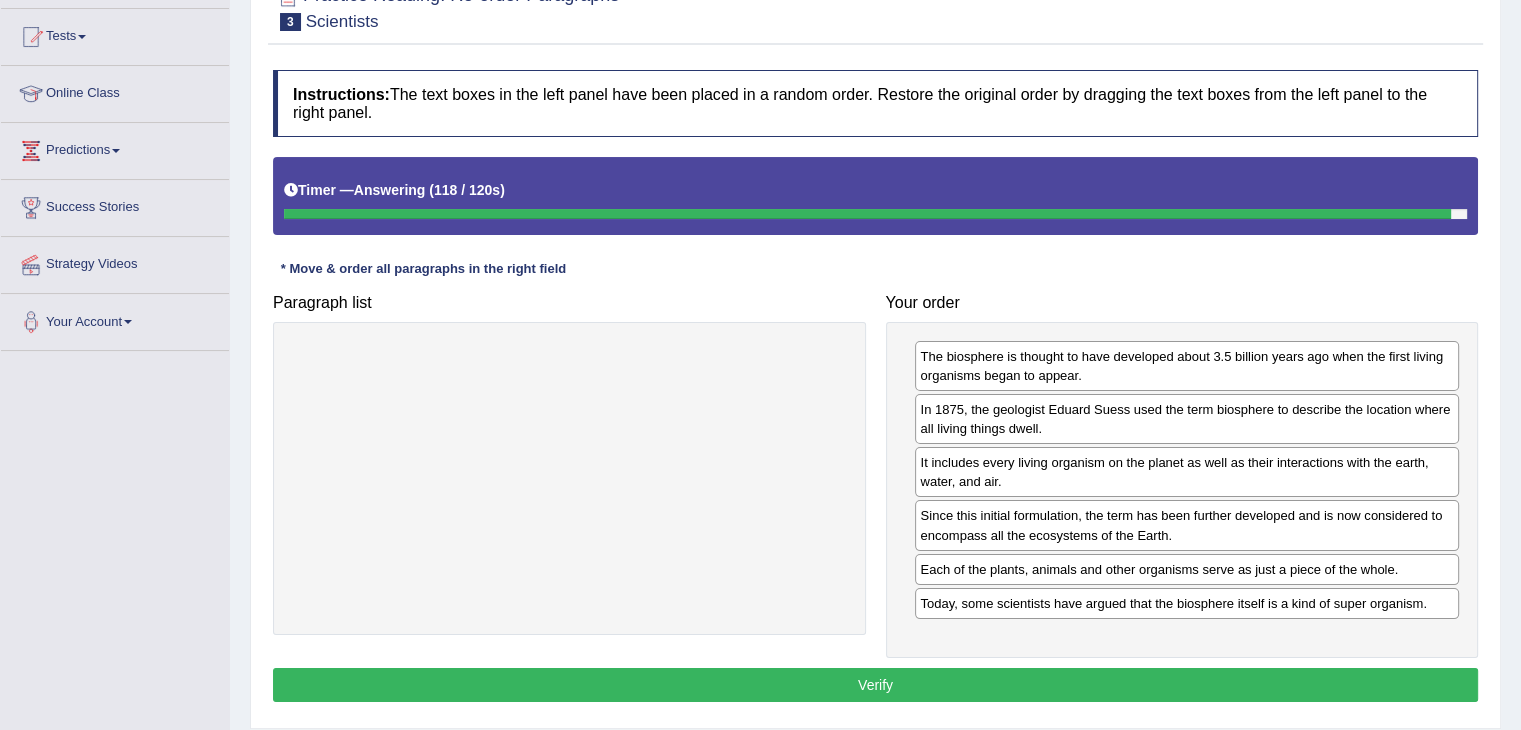 click on "Verify" at bounding box center (875, 685) 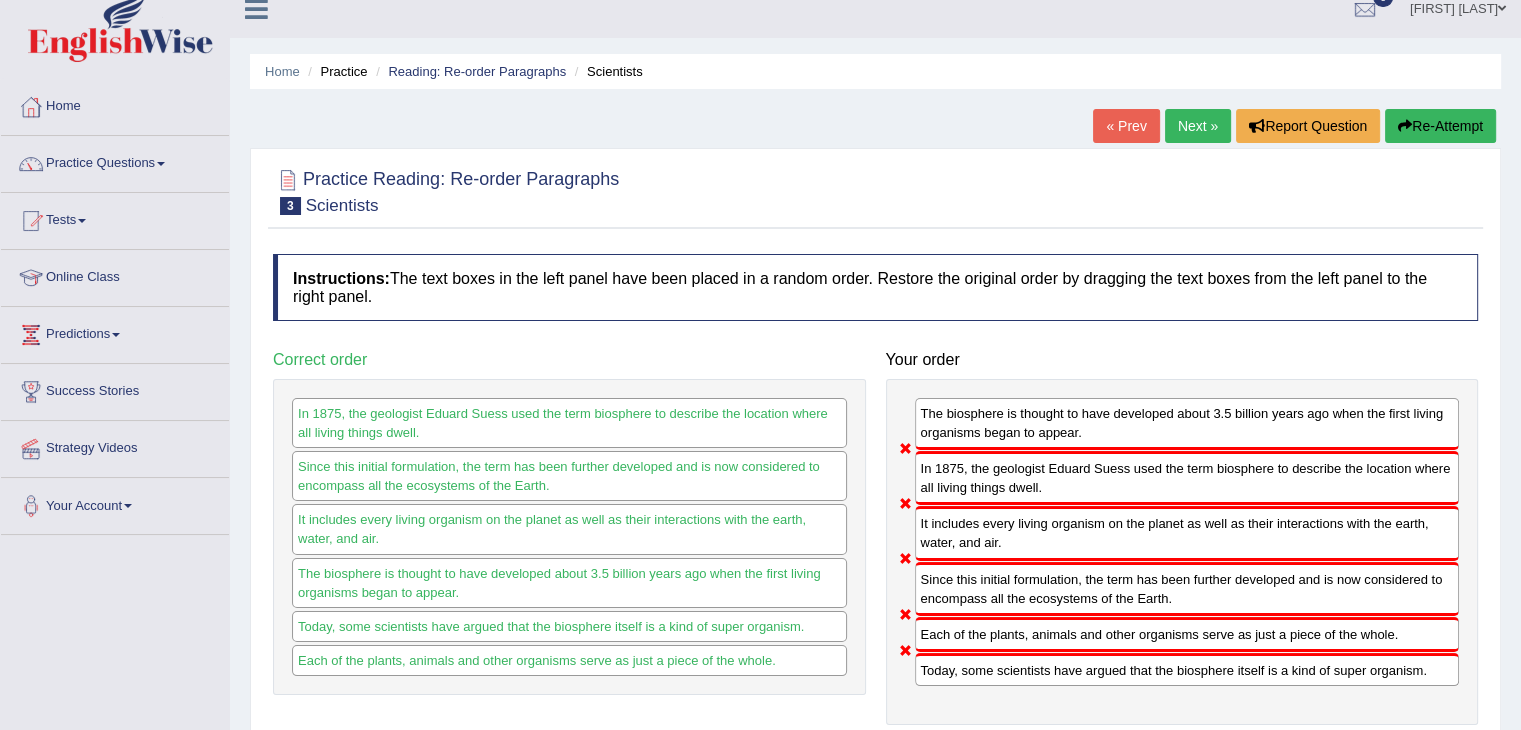 scroll, scrollTop: 18, scrollLeft: 0, axis: vertical 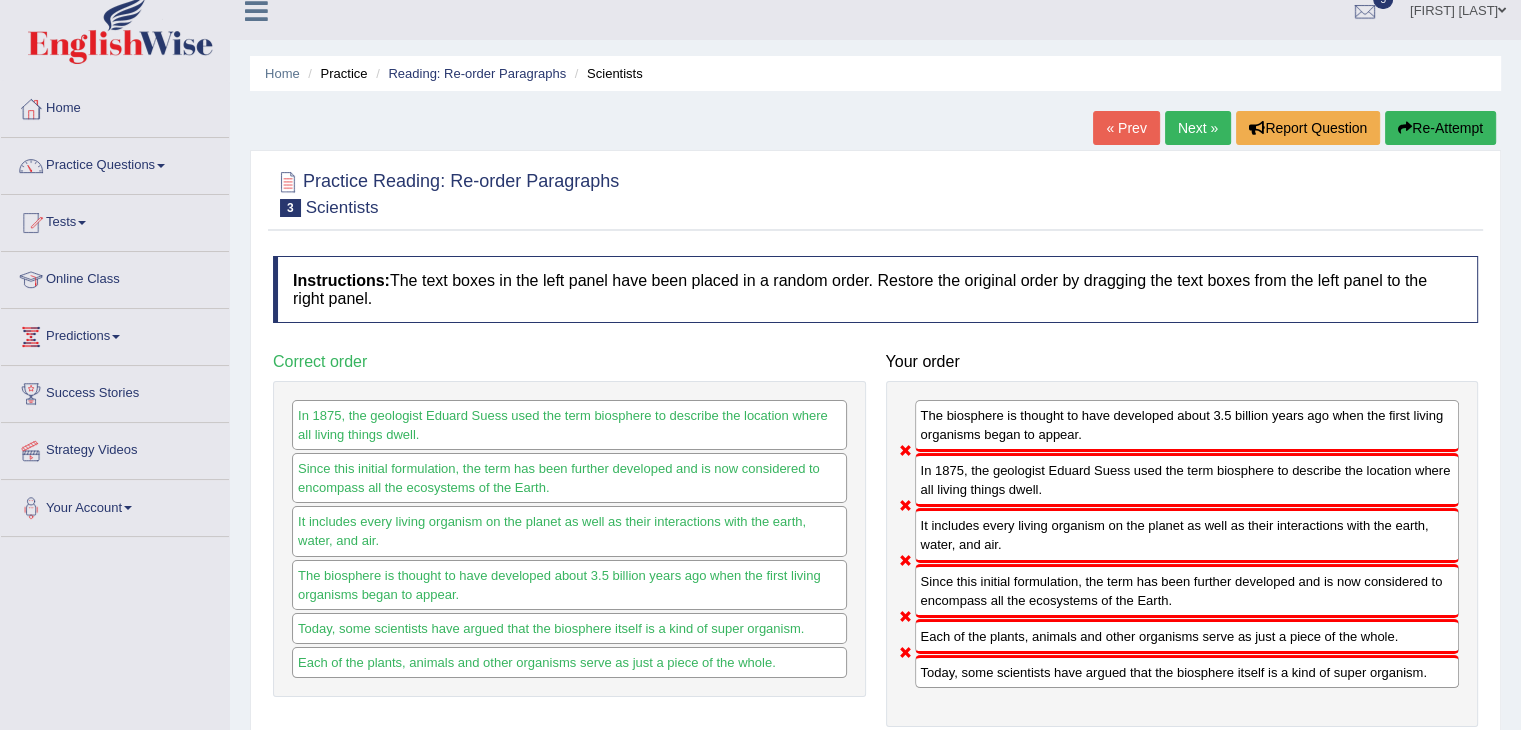 click on "Next »" at bounding box center (1198, 128) 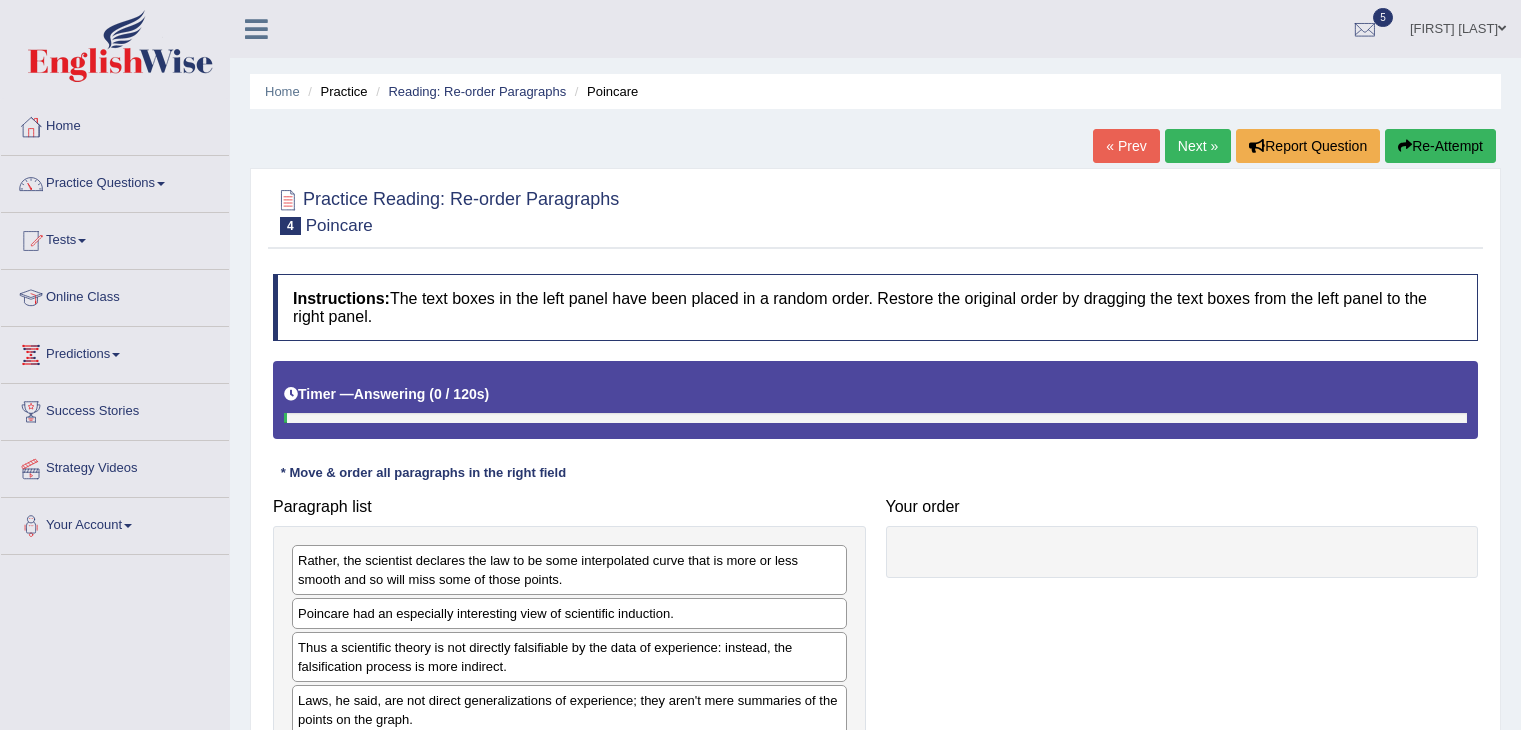 scroll, scrollTop: 76, scrollLeft: 0, axis: vertical 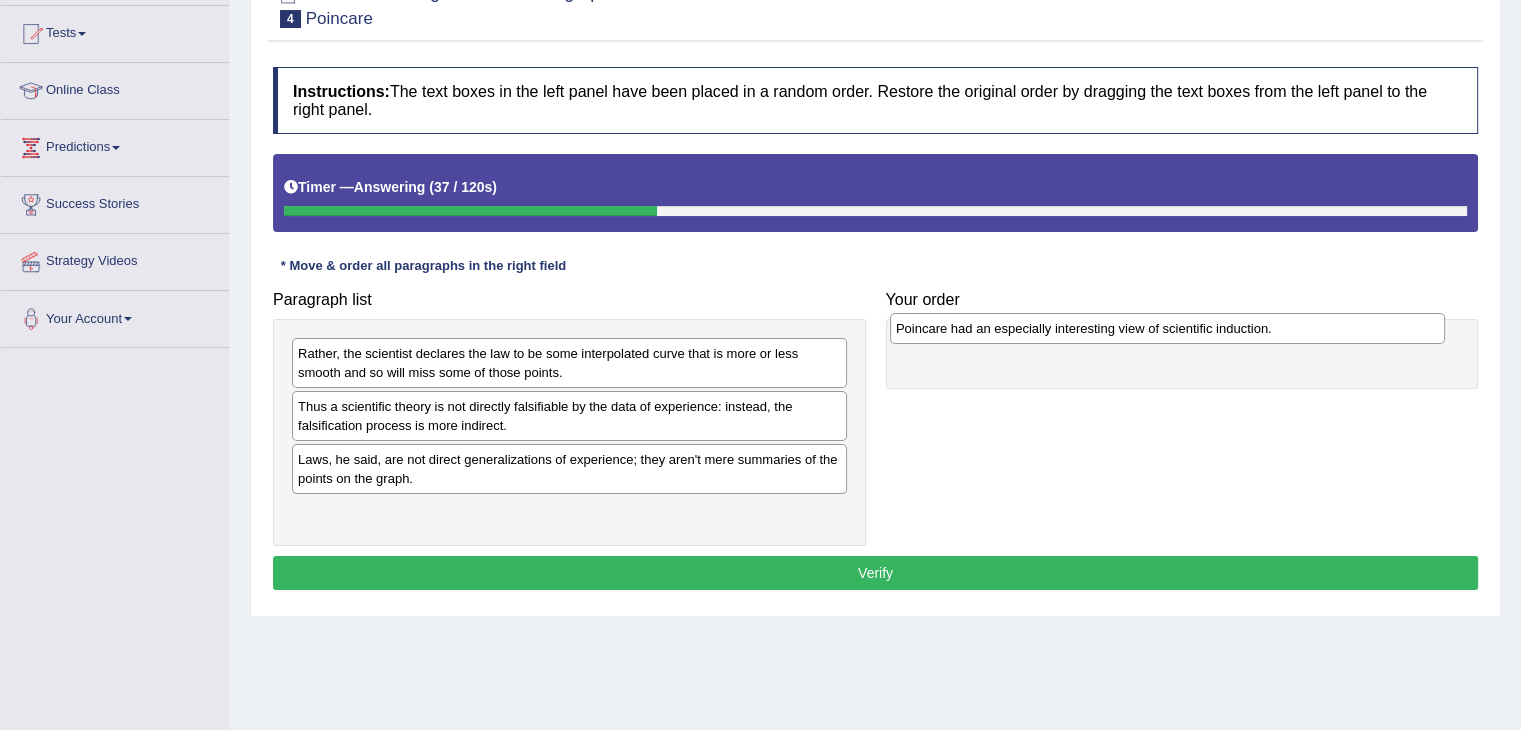 drag, startPoint x: 660, startPoint y: 399, endPoint x: 1271, endPoint y: 319, distance: 616.2151 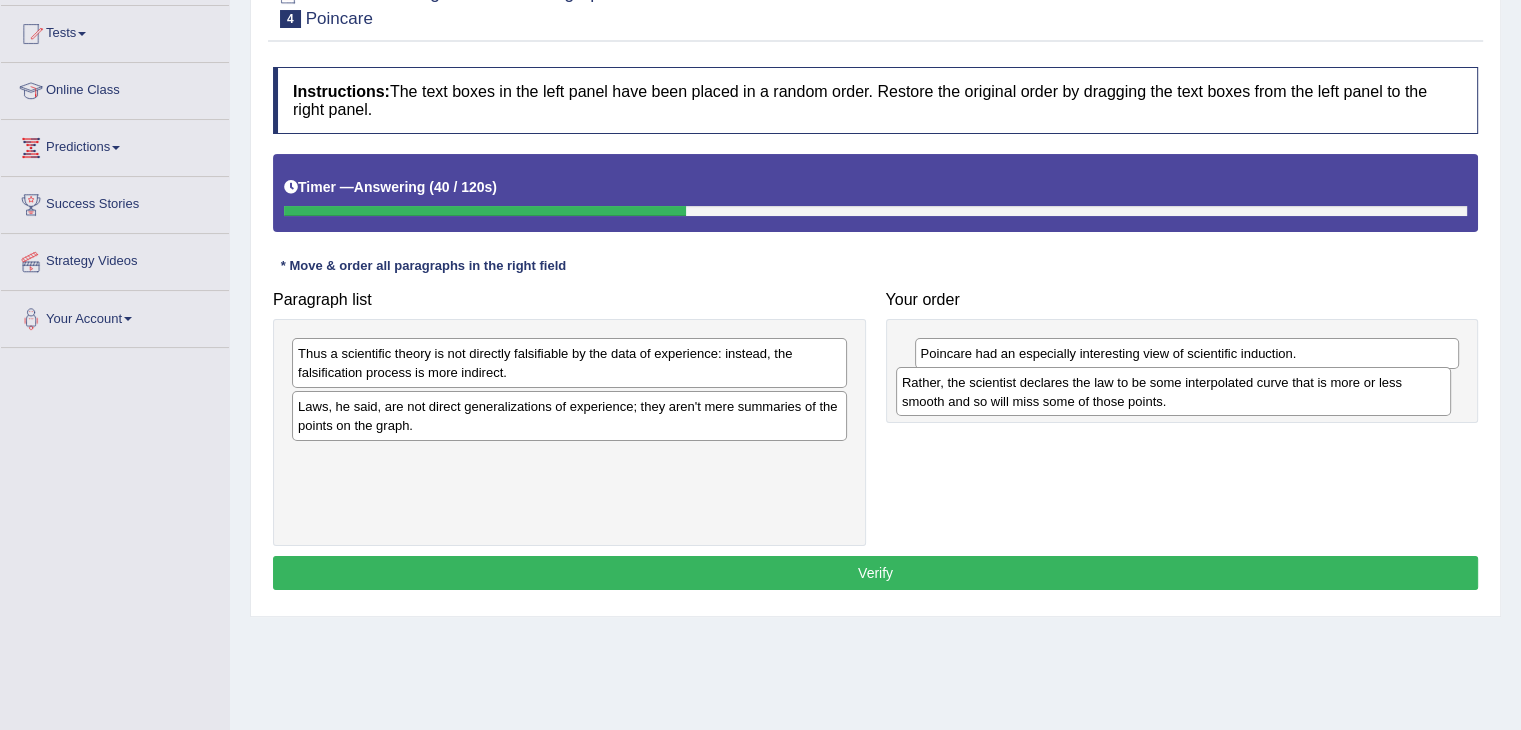 drag, startPoint x: 559, startPoint y: 349, endPoint x: 1158, endPoint y: 379, distance: 599.7508 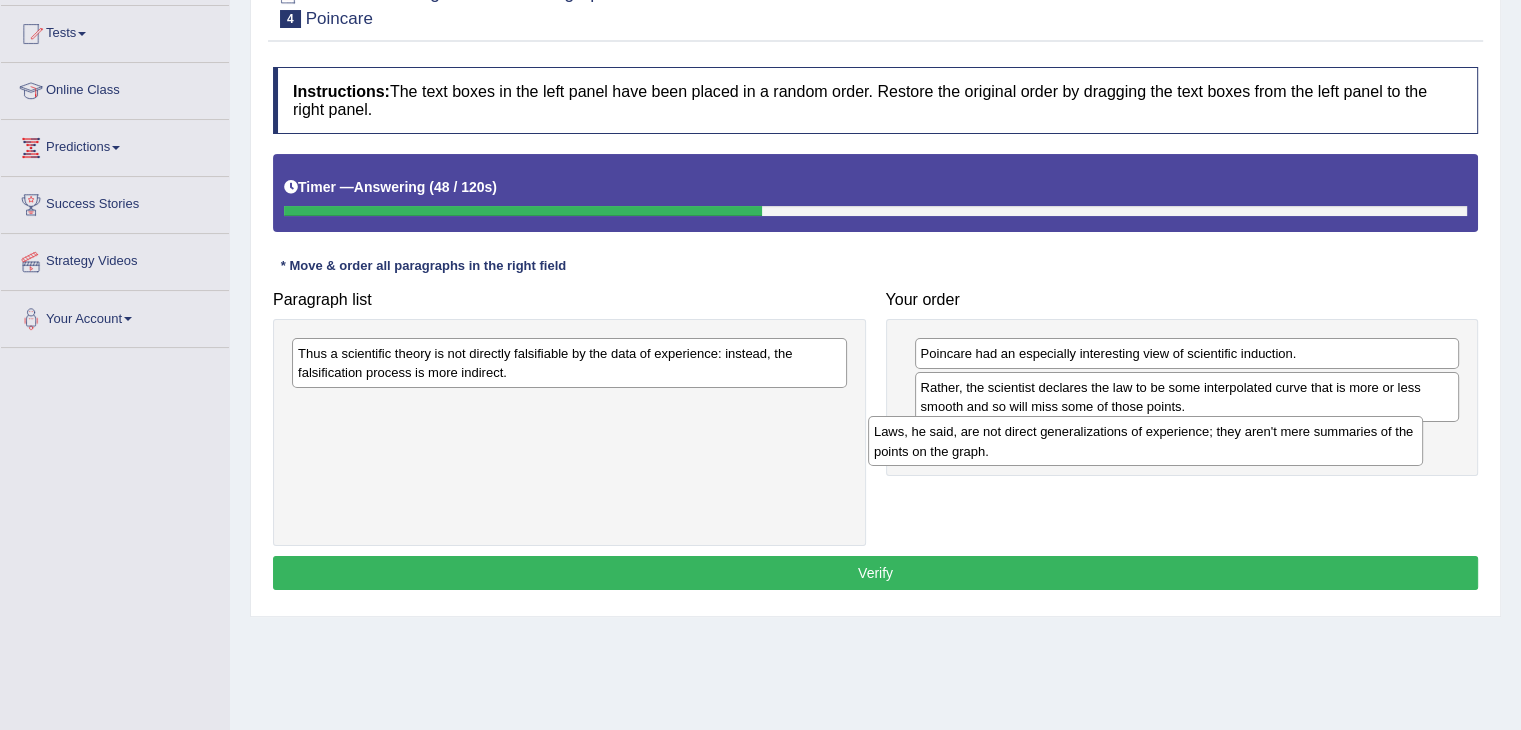 drag, startPoint x: 620, startPoint y: 424, endPoint x: 1193, endPoint y: 449, distance: 573.5451 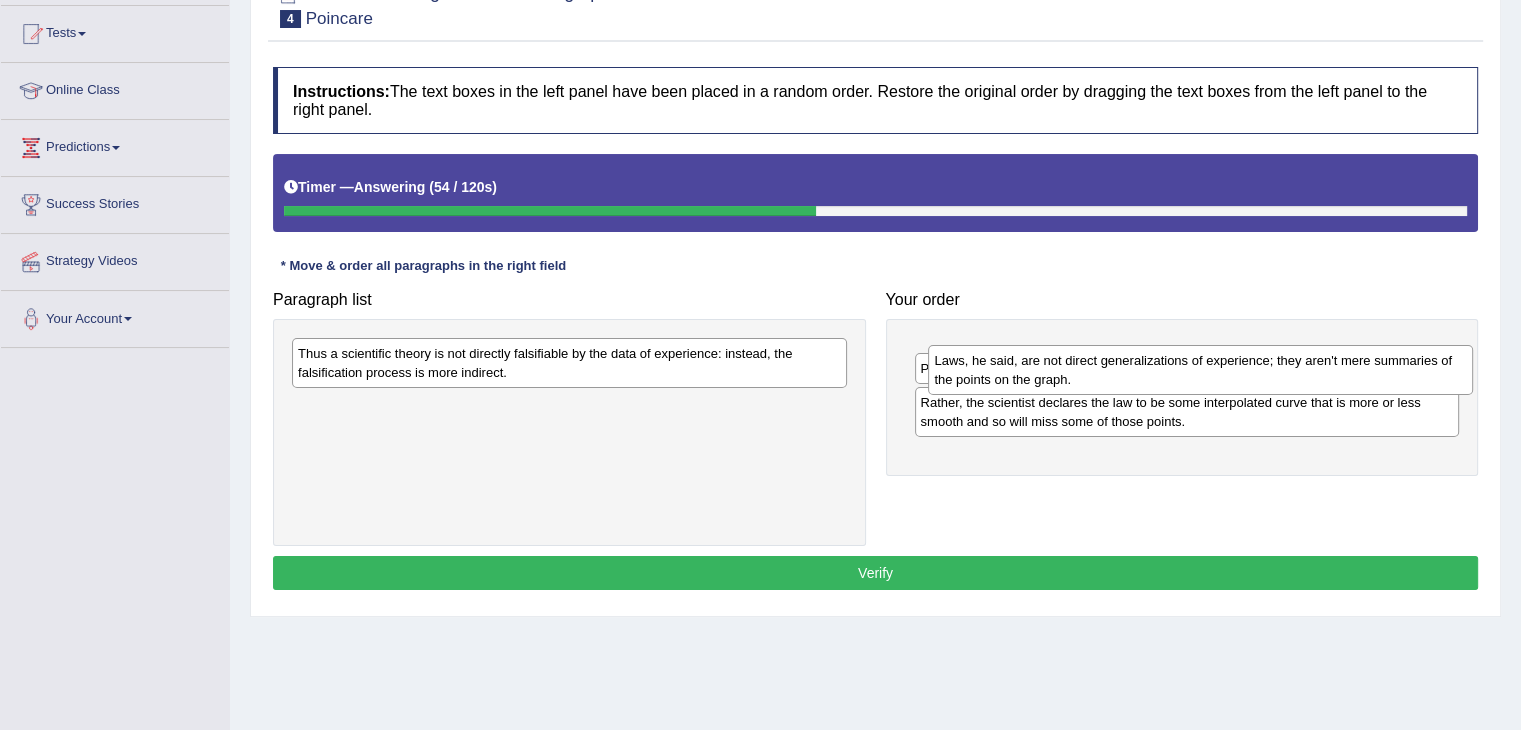 drag, startPoint x: 986, startPoint y: 444, endPoint x: 999, endPoint y: 367, distance: 78.08969 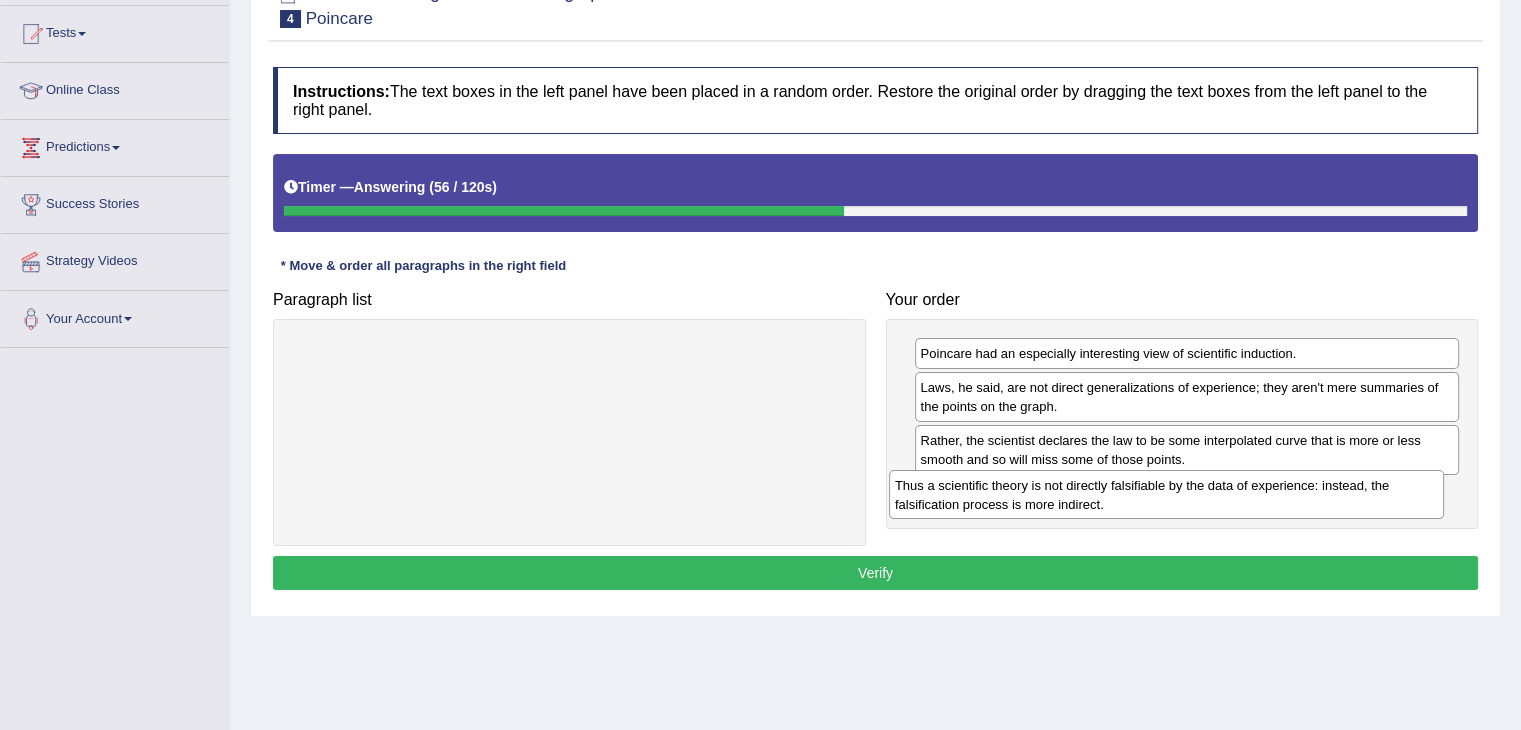 drag, startPoint x: 647, startPoint y: 361, endPoint x: 1244, endPoint y: 493, distance: 611.4188 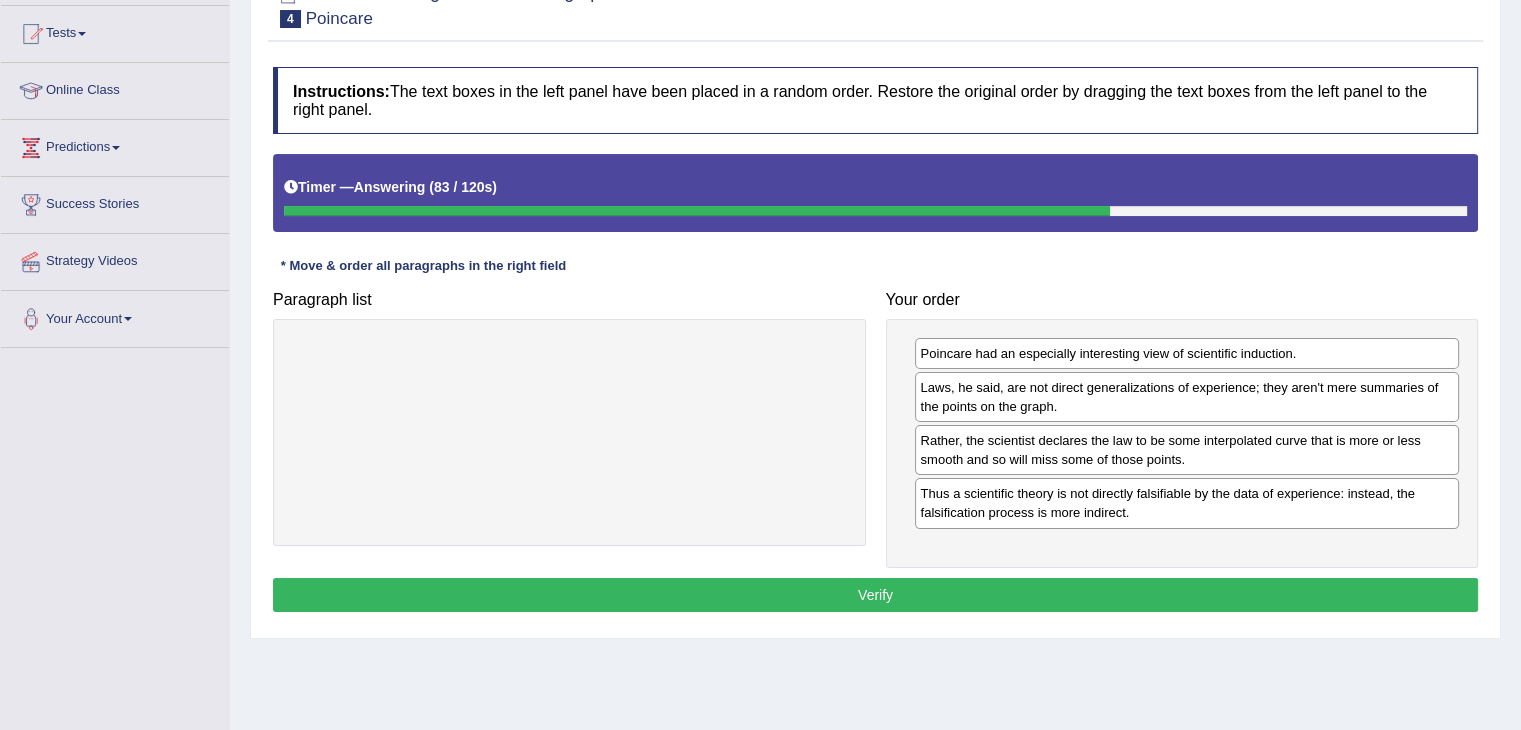 click on "Verify" at bounding box center [875, 595] 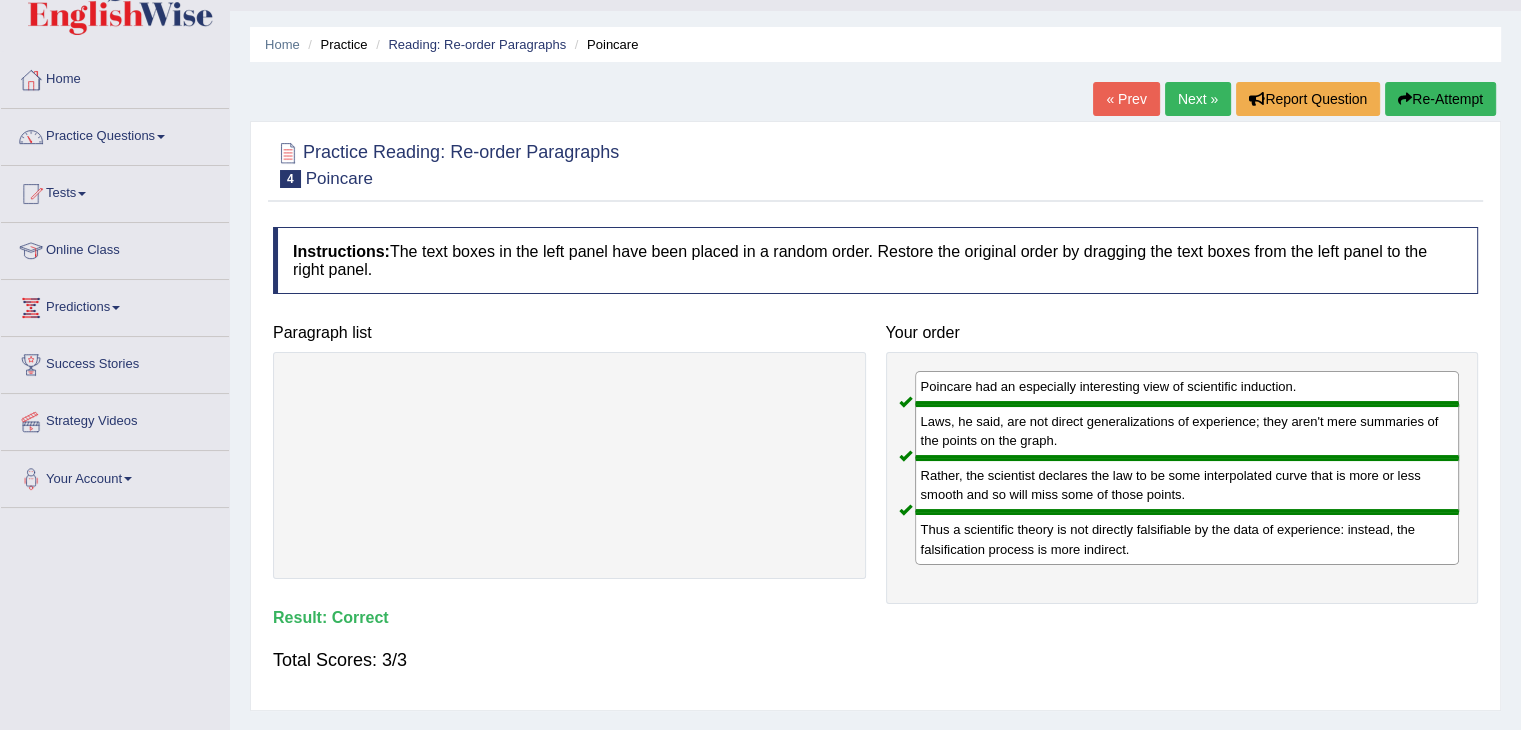 scroll, scrollTop: 42, scrollLeft: 0, axis: vertical 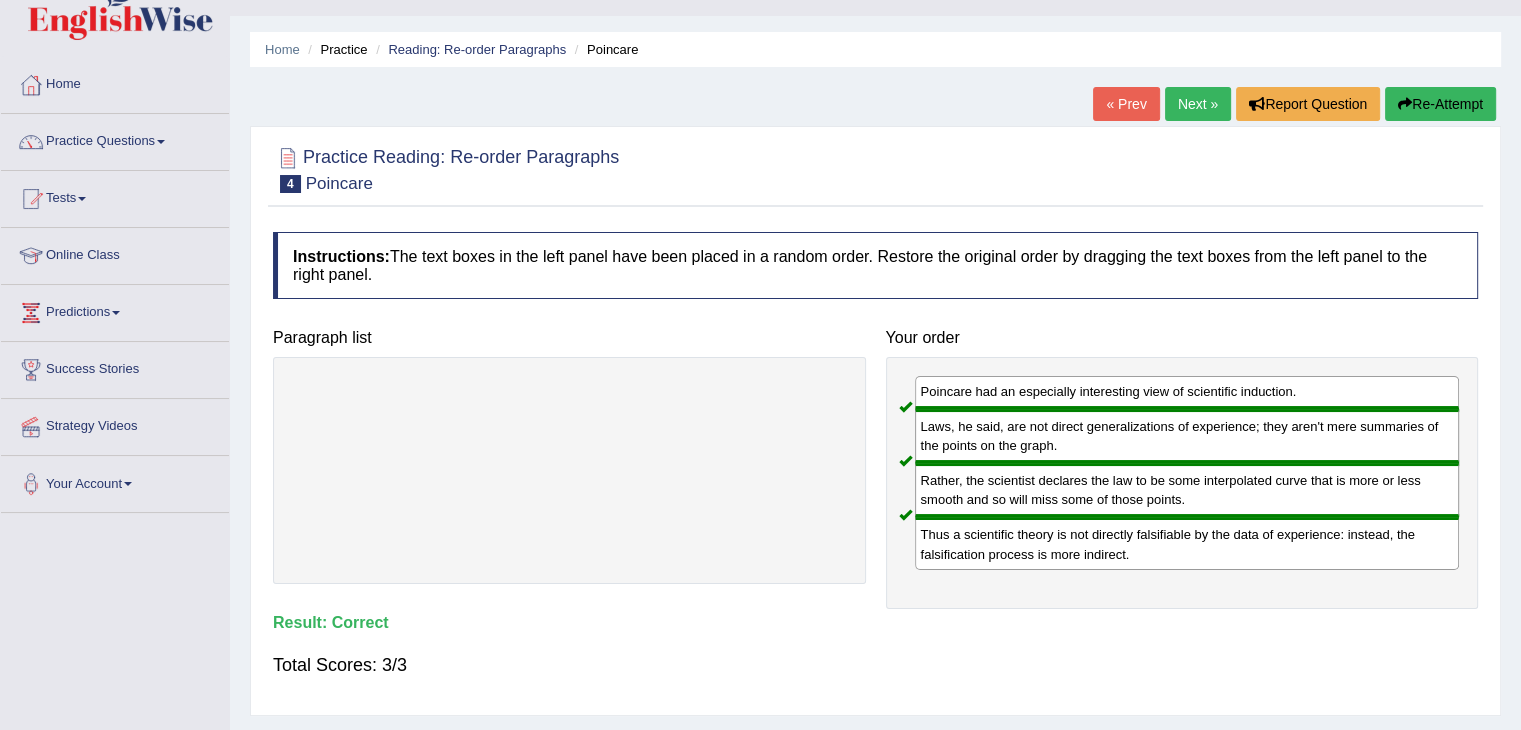 click on "Next »" at bounding box center (1198, 104) 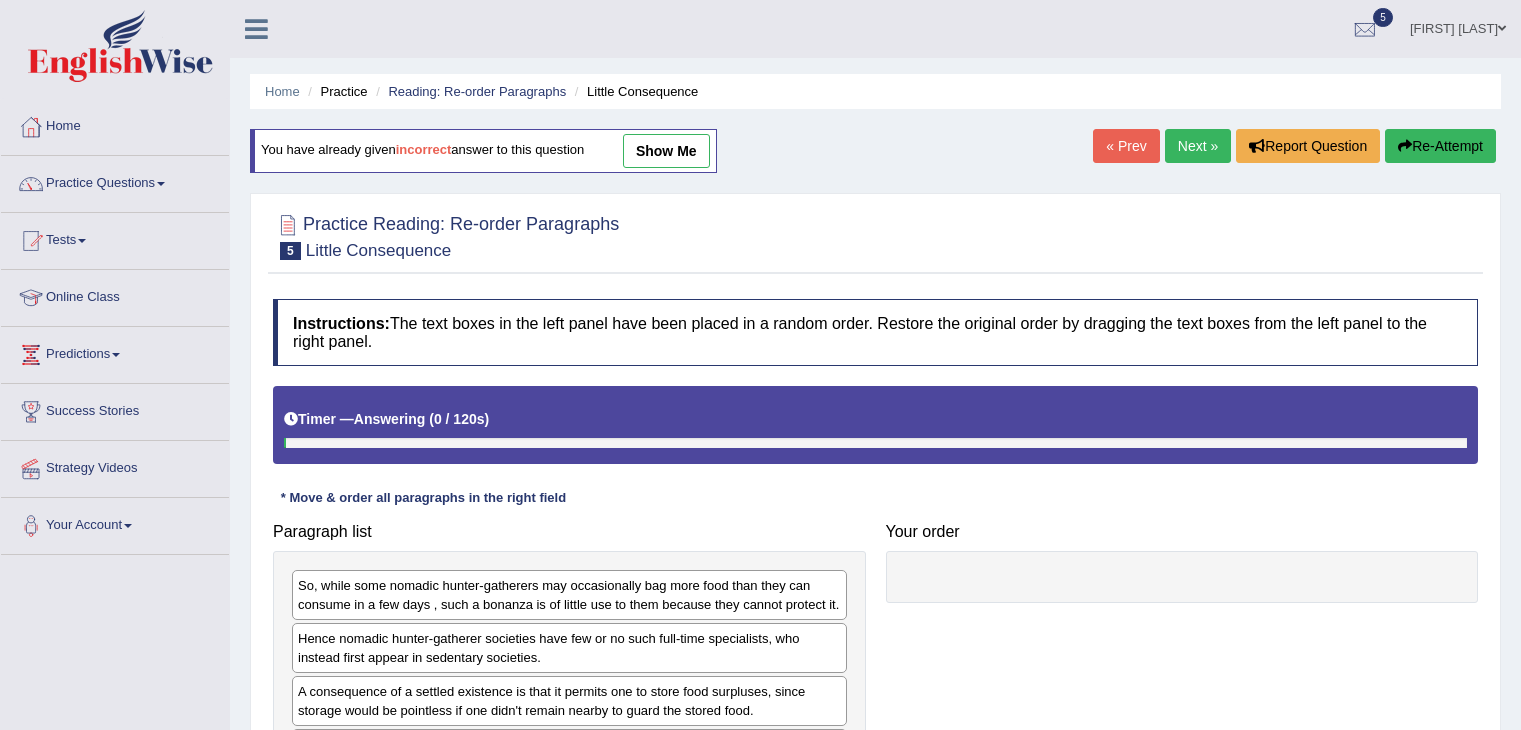 scroll, scrollTop: 0, scrollLeft: 0, axis: both 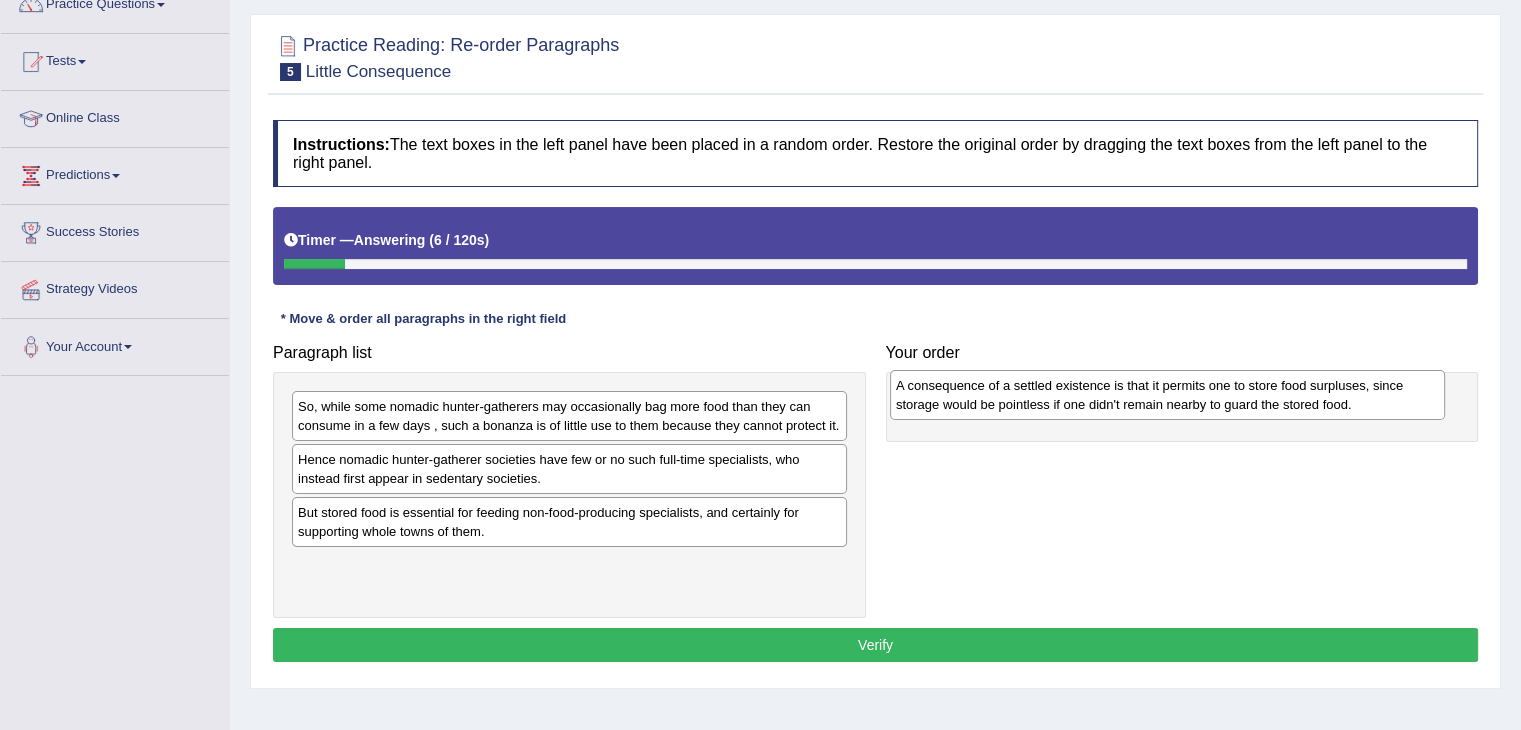 drag, startPoint x: 681, startPoint y: 533, endPoint x: 1280, endPoint y: 405, distance: 612.5235 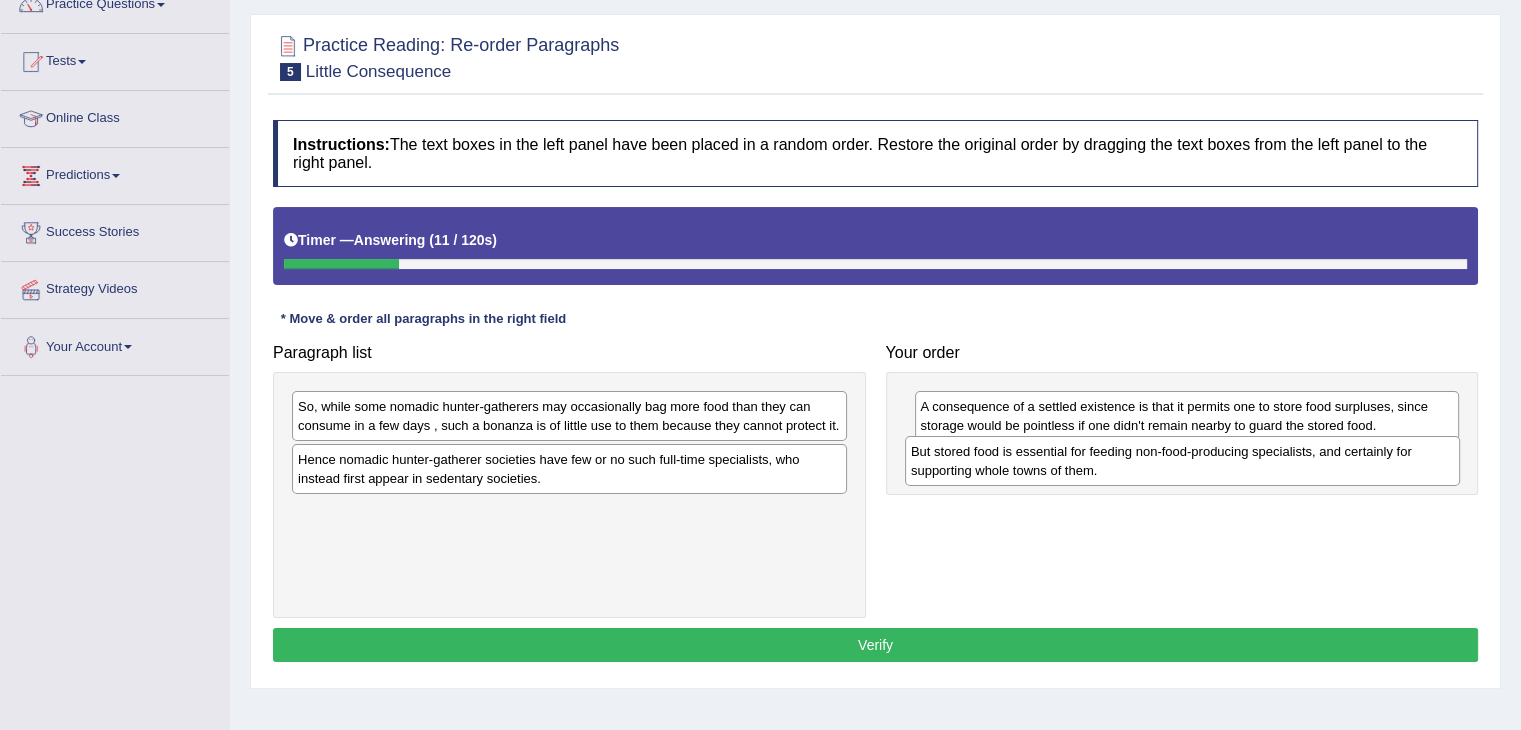 drag, startPoint x: 636, startPoint y: 526, endPoint x: 1248, endPoint y: 465, distance: 615.03253 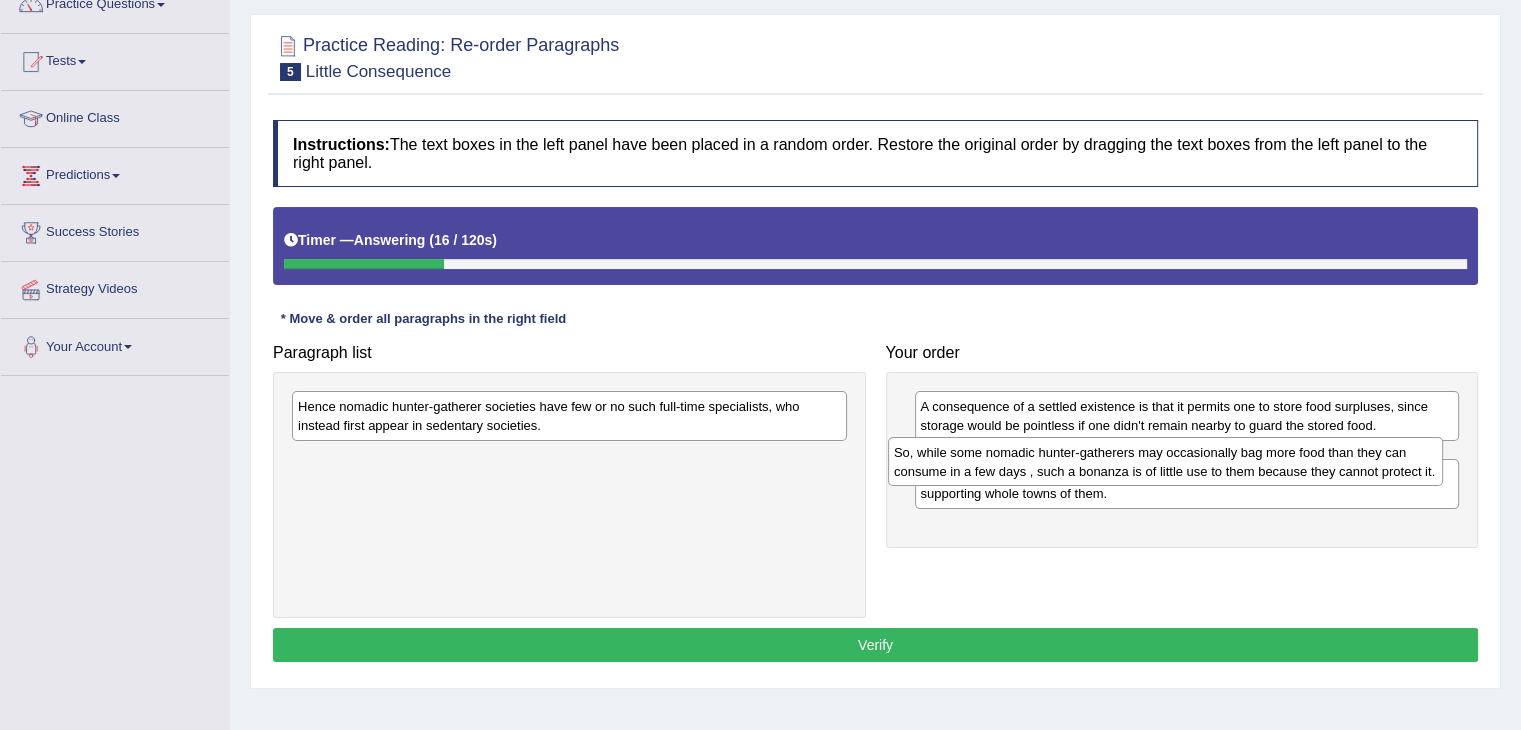 drag, startPoint x: 648, startPoint y: 412, endPoint x: 1240, endPoint y: 450, distance: 593.2183 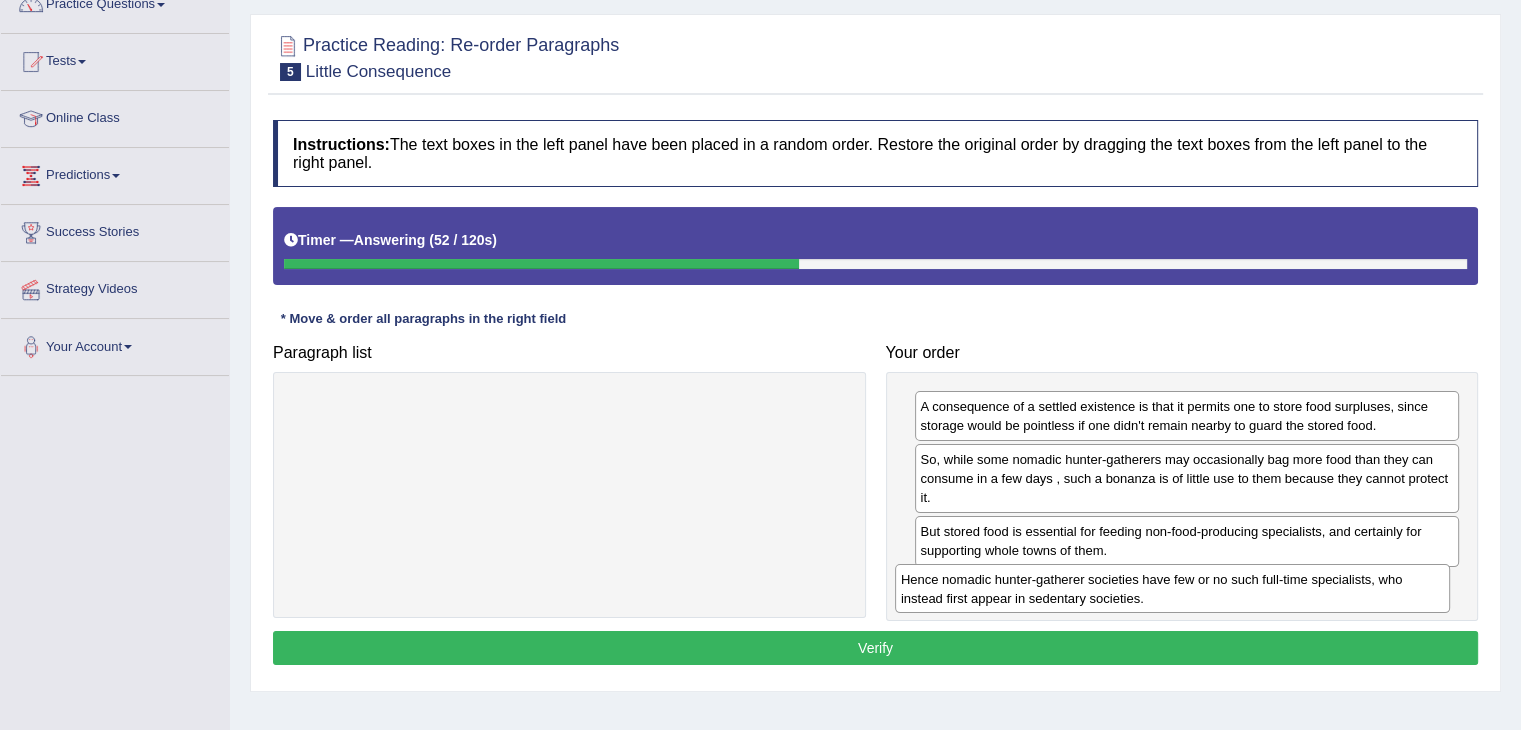 drag, startPoint x: 751, startPoint y: 420, endPoint x: 1354, endPoint y: 593, distance: 627.32605 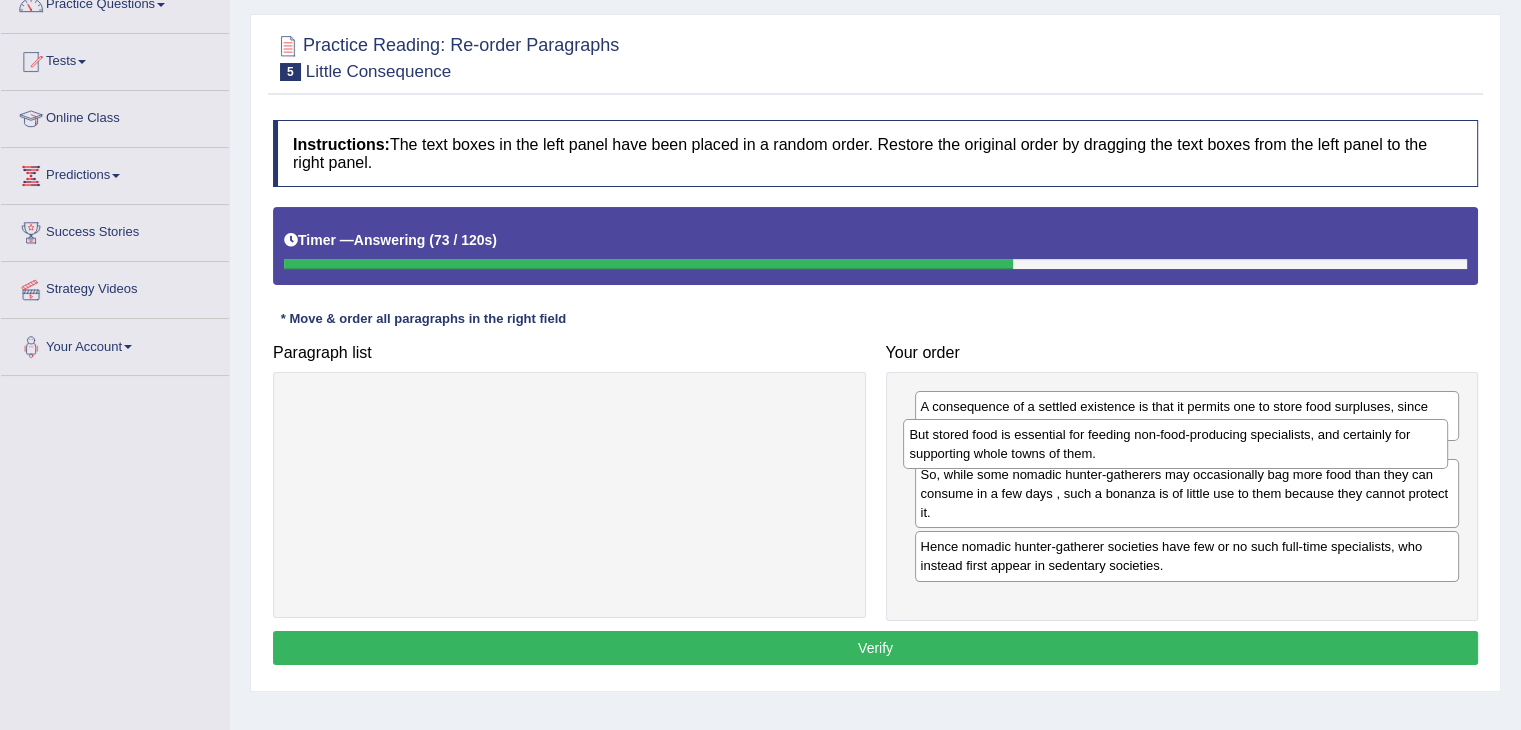 drag, startPoint x: 1066, startPoint y: 541, endPoint x: 1055, endPoint y: 445, distance: 96.62815 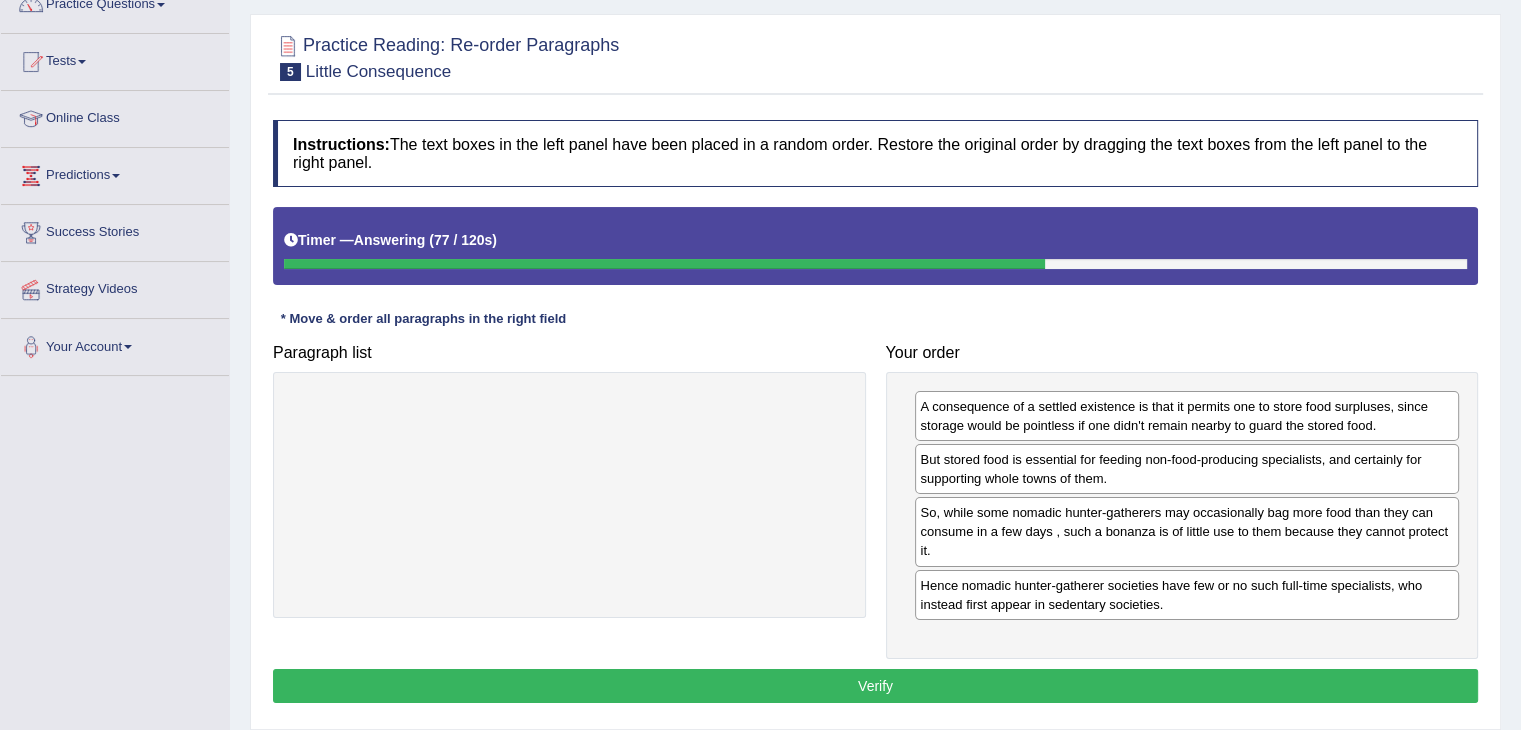 click on "Verify" at bounding box center (875, 686) 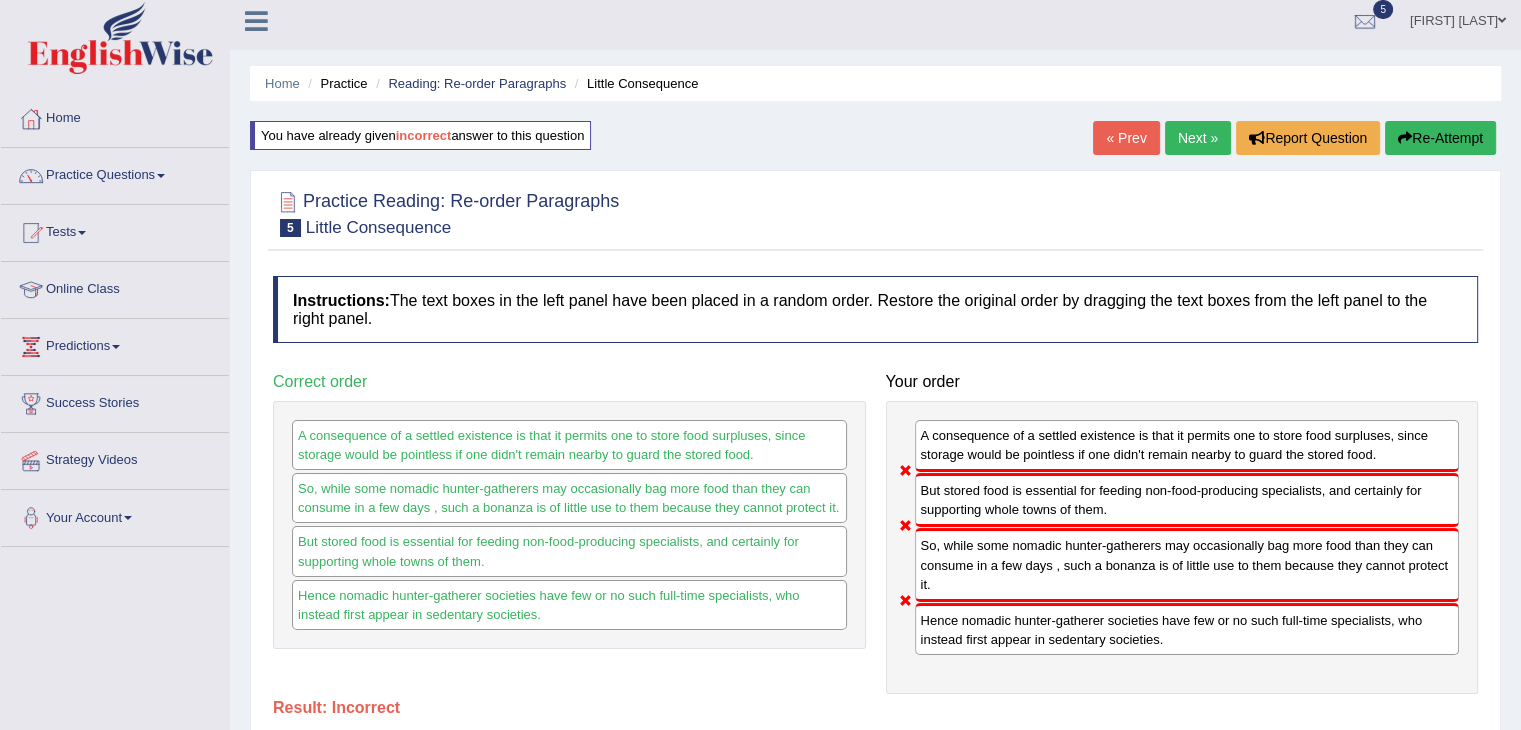 scroll, scrollTop: 0, scrollLeft: 0, axis: both 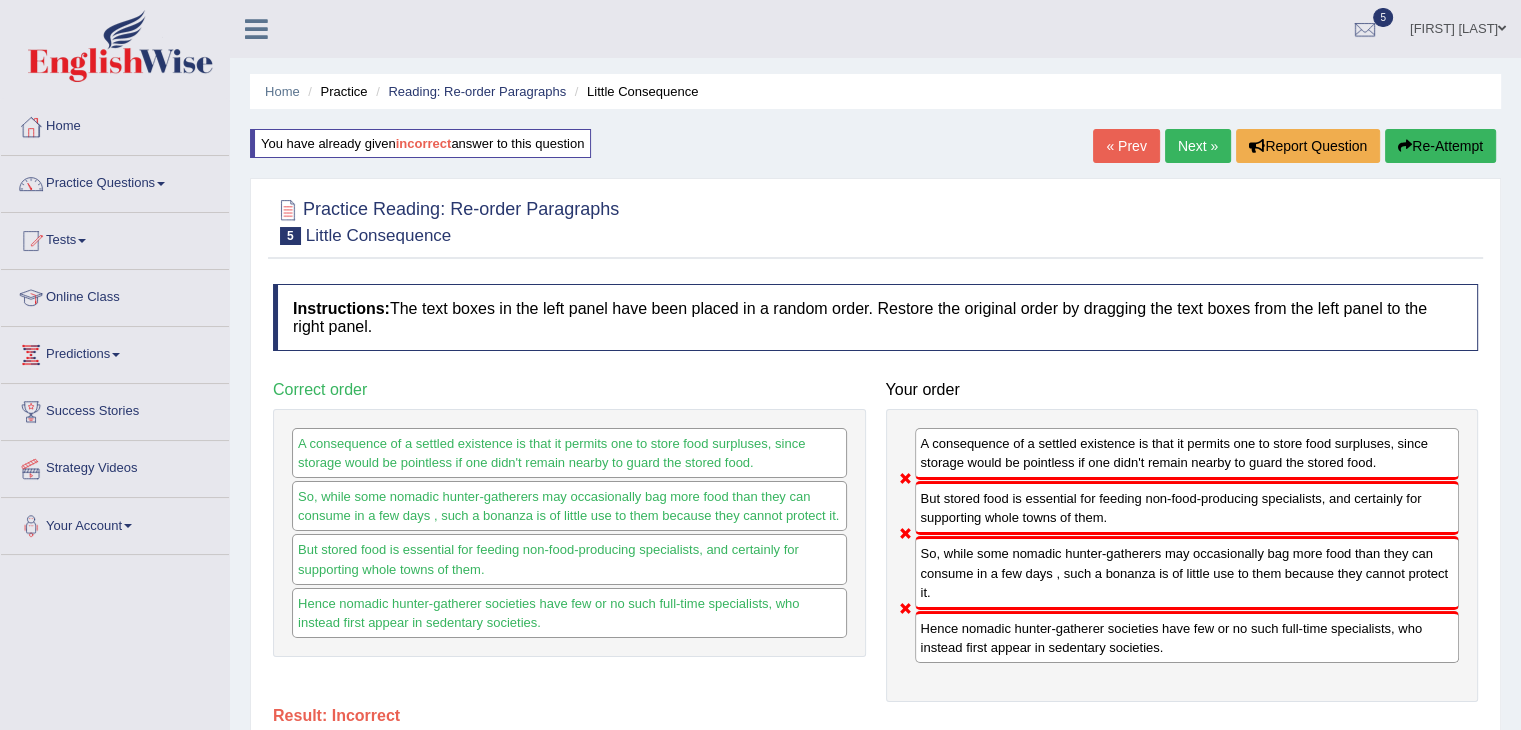 click on "Next »" at bounding box center (1198, 146) 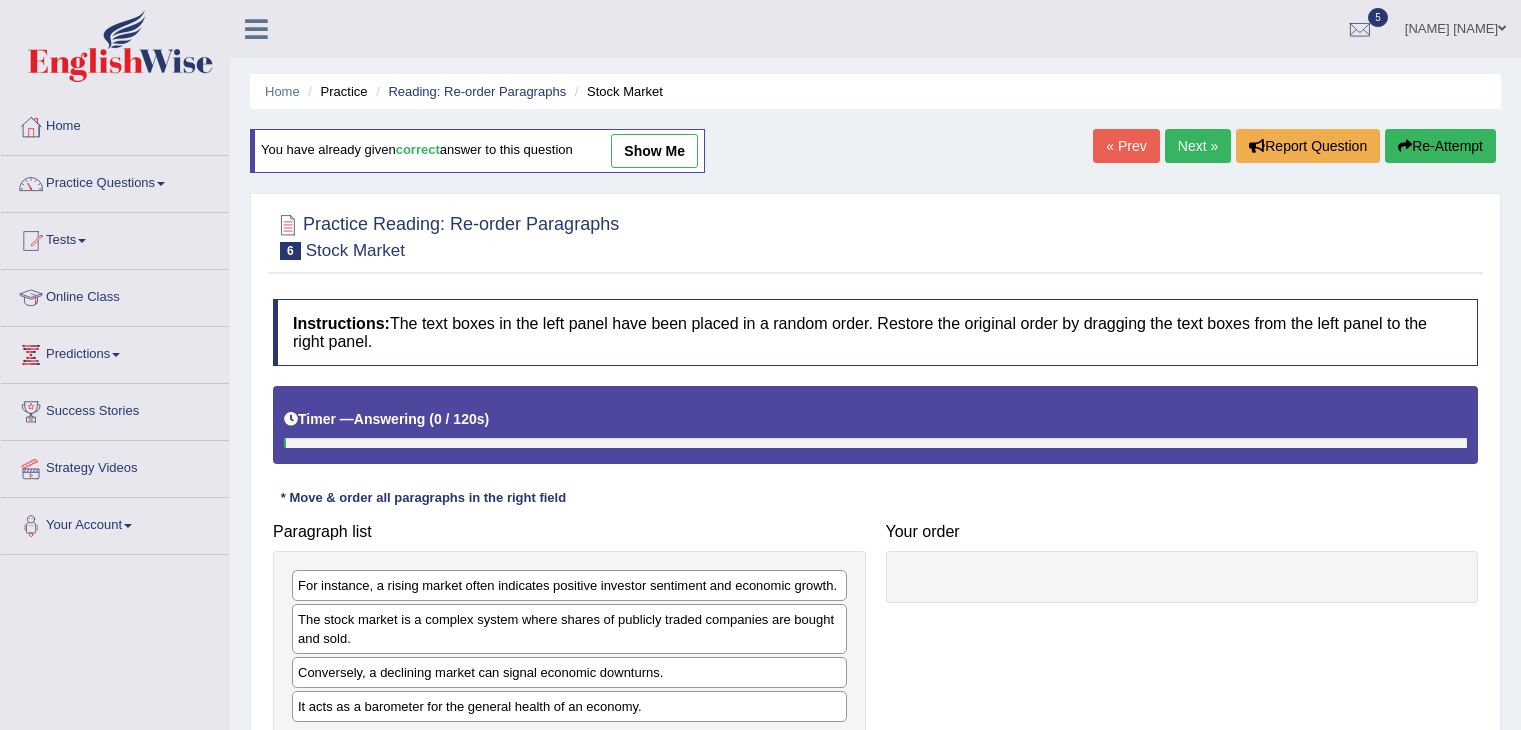 scroll, scrollTop: 0, scrollLeft: 0, axis: both 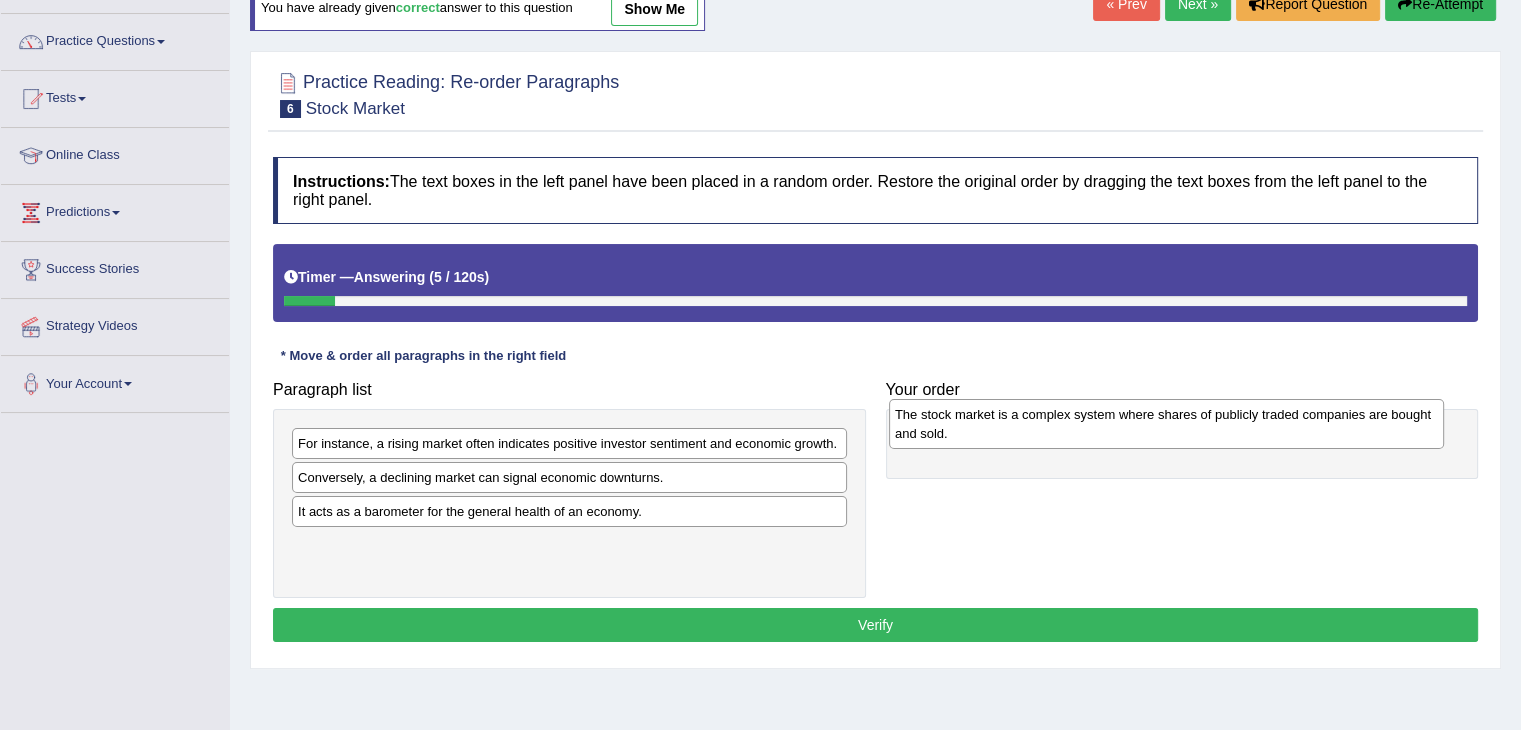 drag, startPoint x: 591, startPoint y: 505, endPoint x: 1187, endPoint y: 442, distance: 599.32043 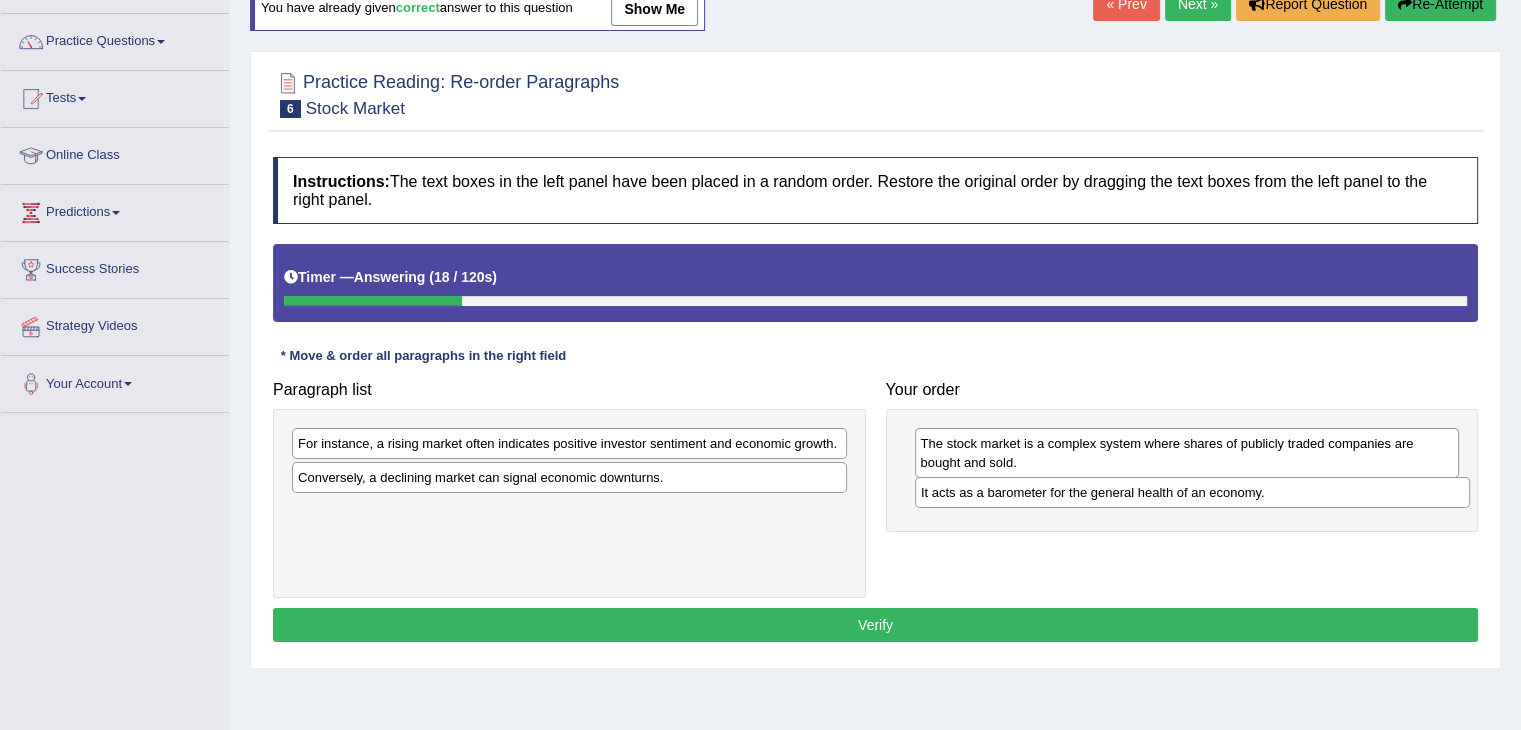drag, startPoint x: 587, startPoint y: 513, endPoint x: 1208, endPoint y: 496, distance: 621.23267 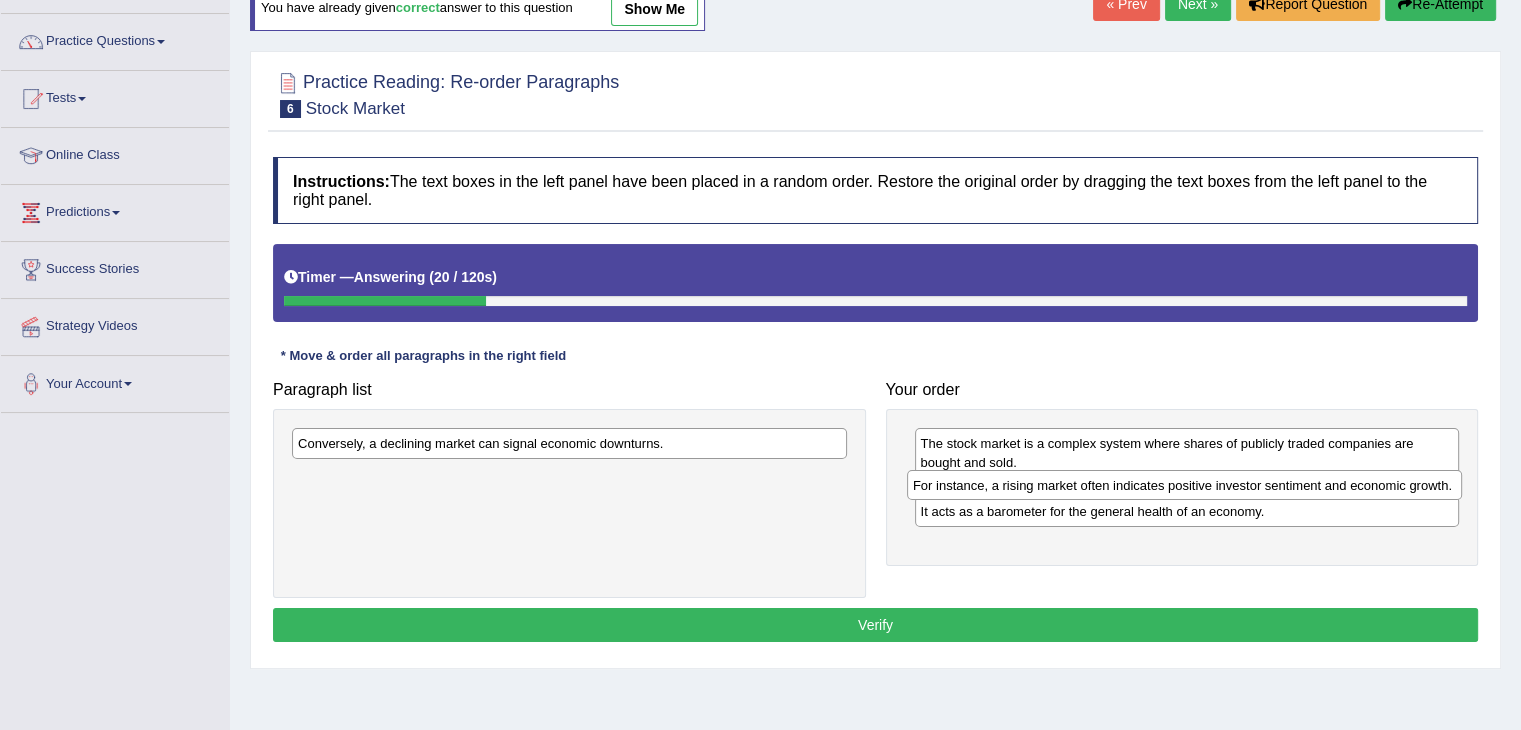 drag, startPoint x: 600, startPoint y: 436, endPoint x: 1215, endPoint y: 477, distance: 616.3652 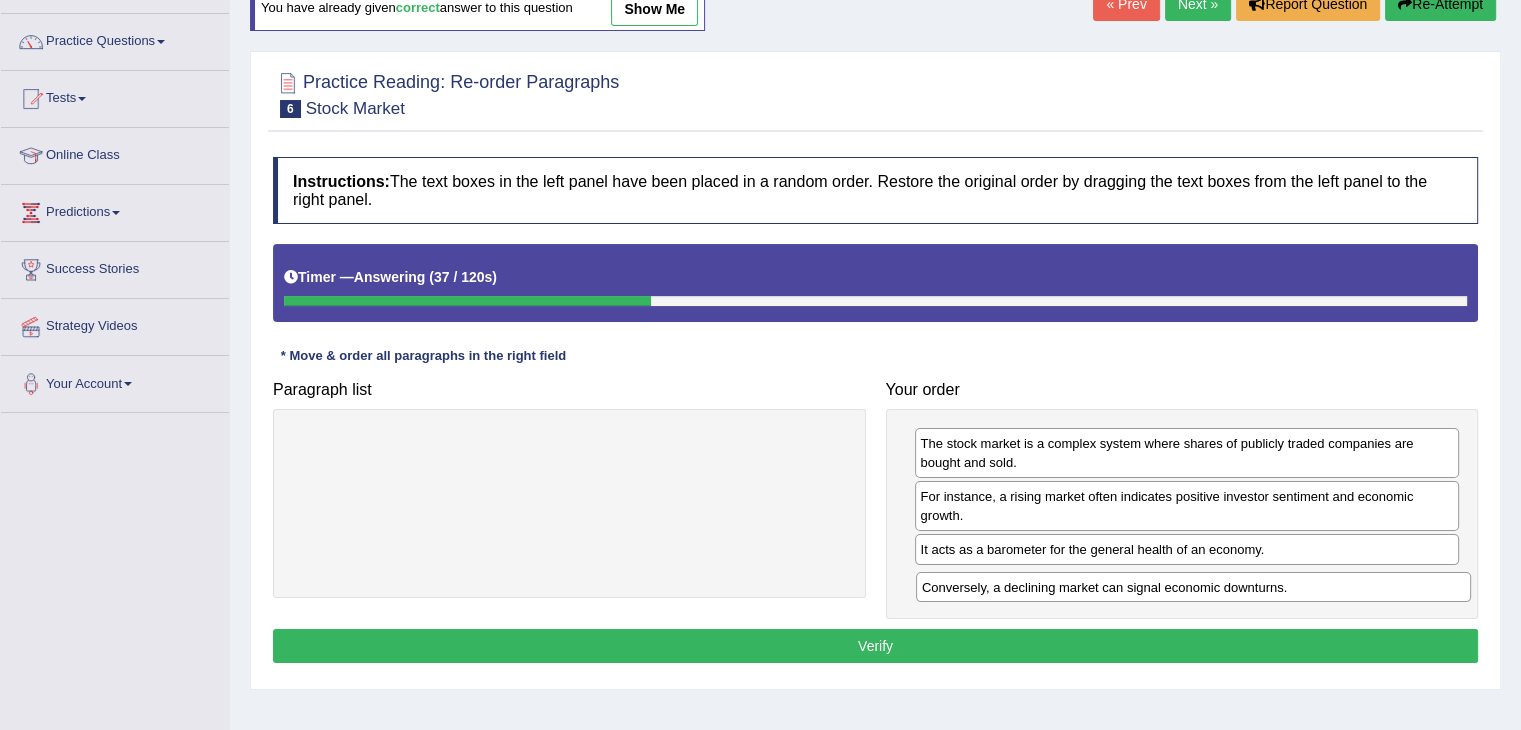drag, startPoint x: 645, startPoint y: 438, endPoint x: 1258, endPoint y: 581, distance: 629.4585 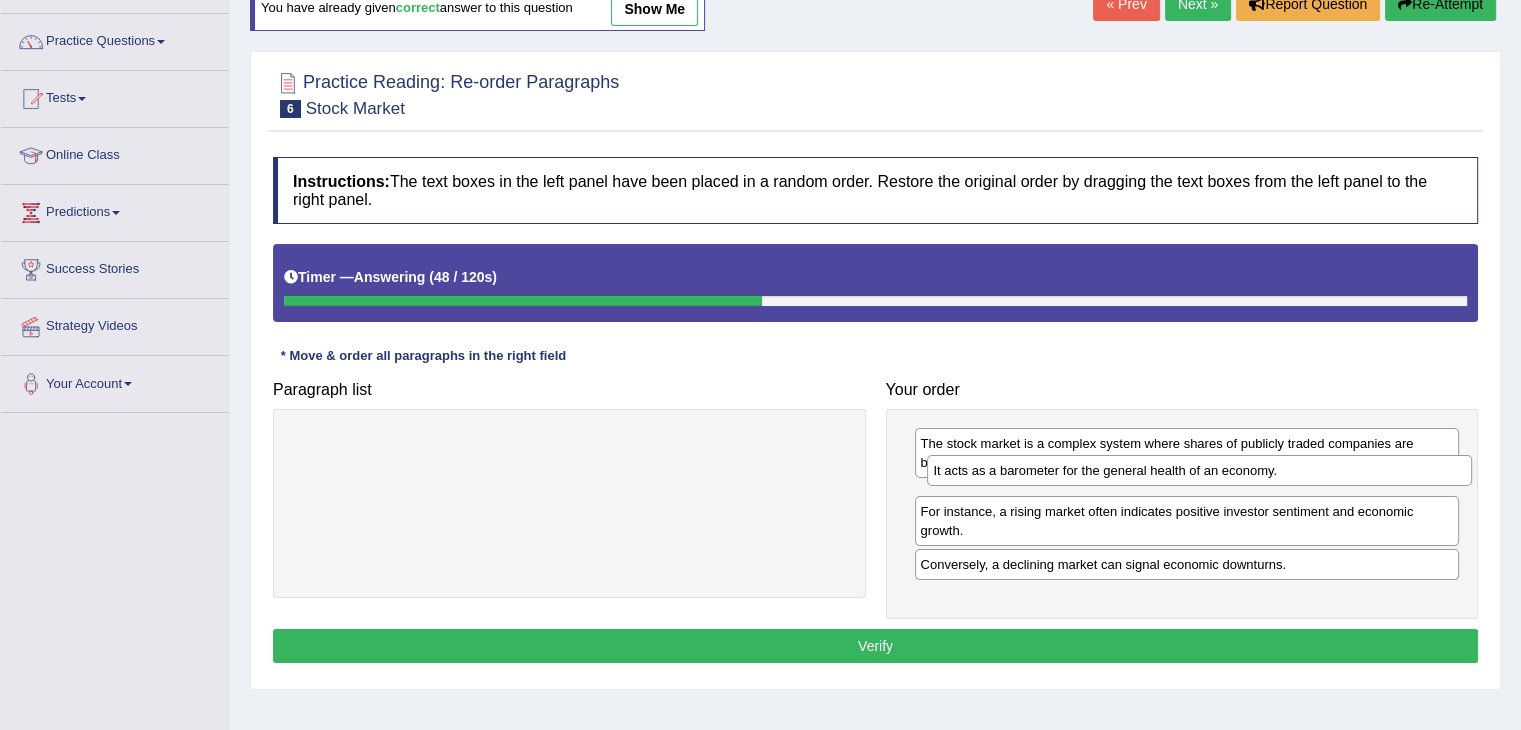 drag, startPoint x: 1219, startPoint y: 545, endPoint x: 1218, endPoint y: 490, distance: 55.00909 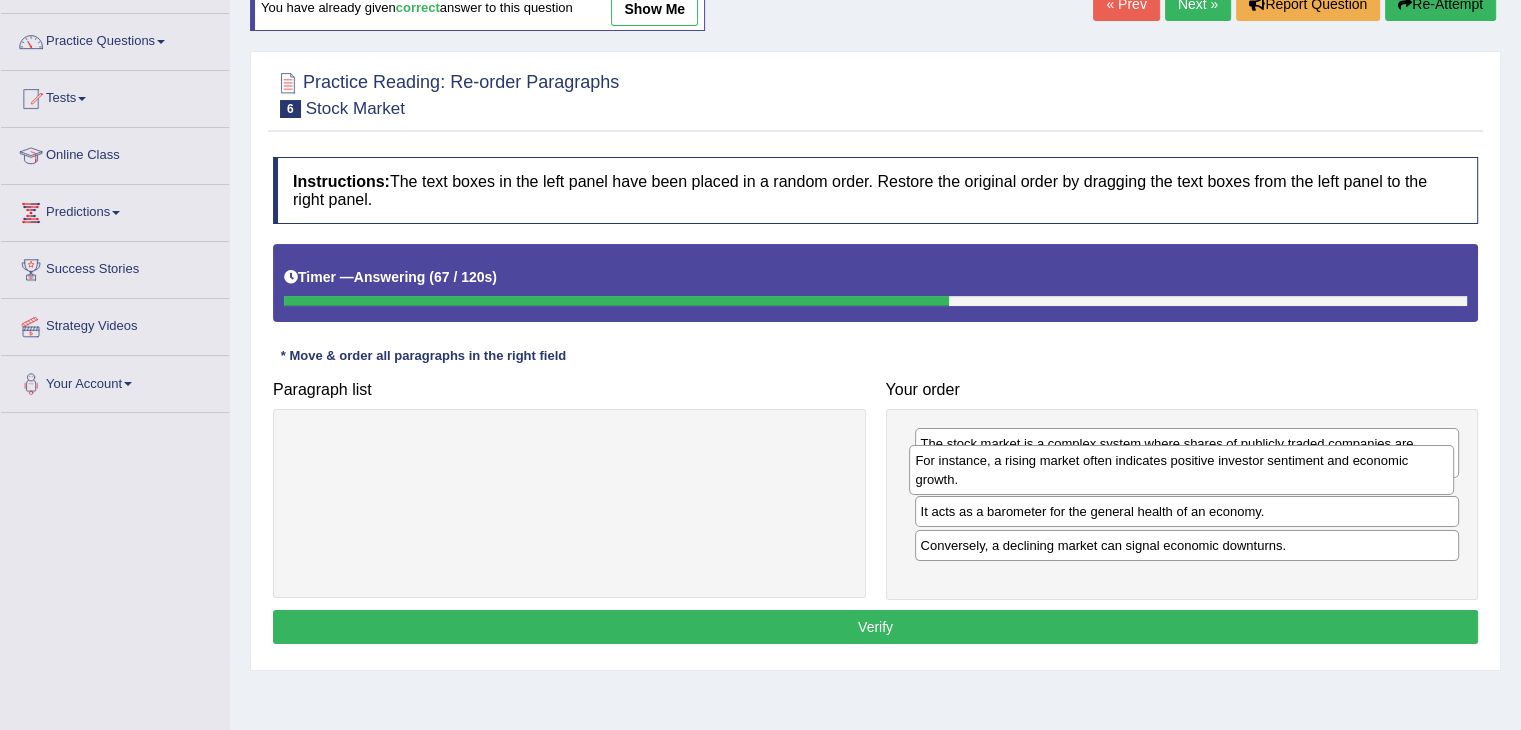 drag, startPoint x: 1180, startPoint y: 556, endPoint x: 1179, endPoint y: 491, distance: 65.00769 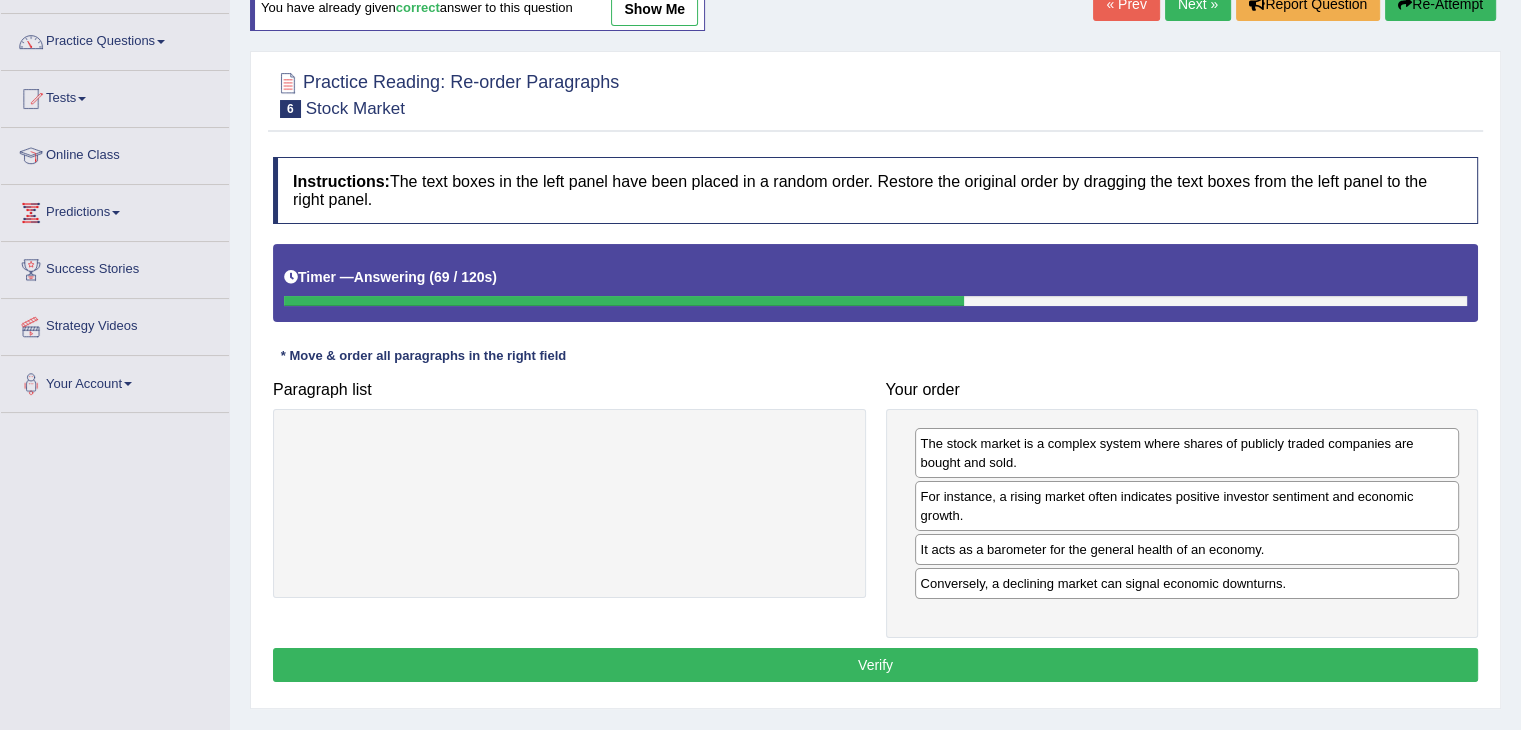 click on "Verify" at bounding box center [875, 665] 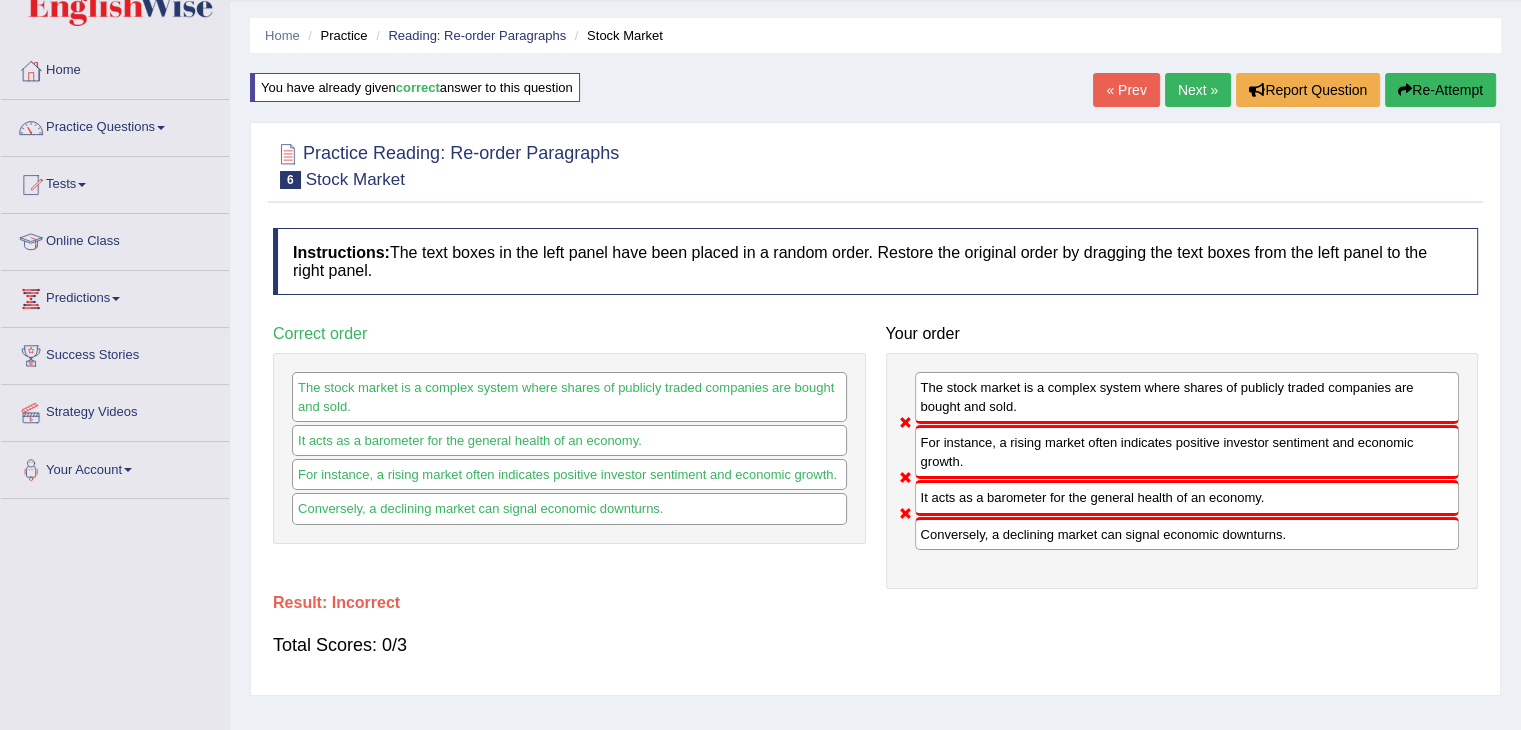 scroll, scrollTop: 56, scrollLeft: 0, axis: vertical 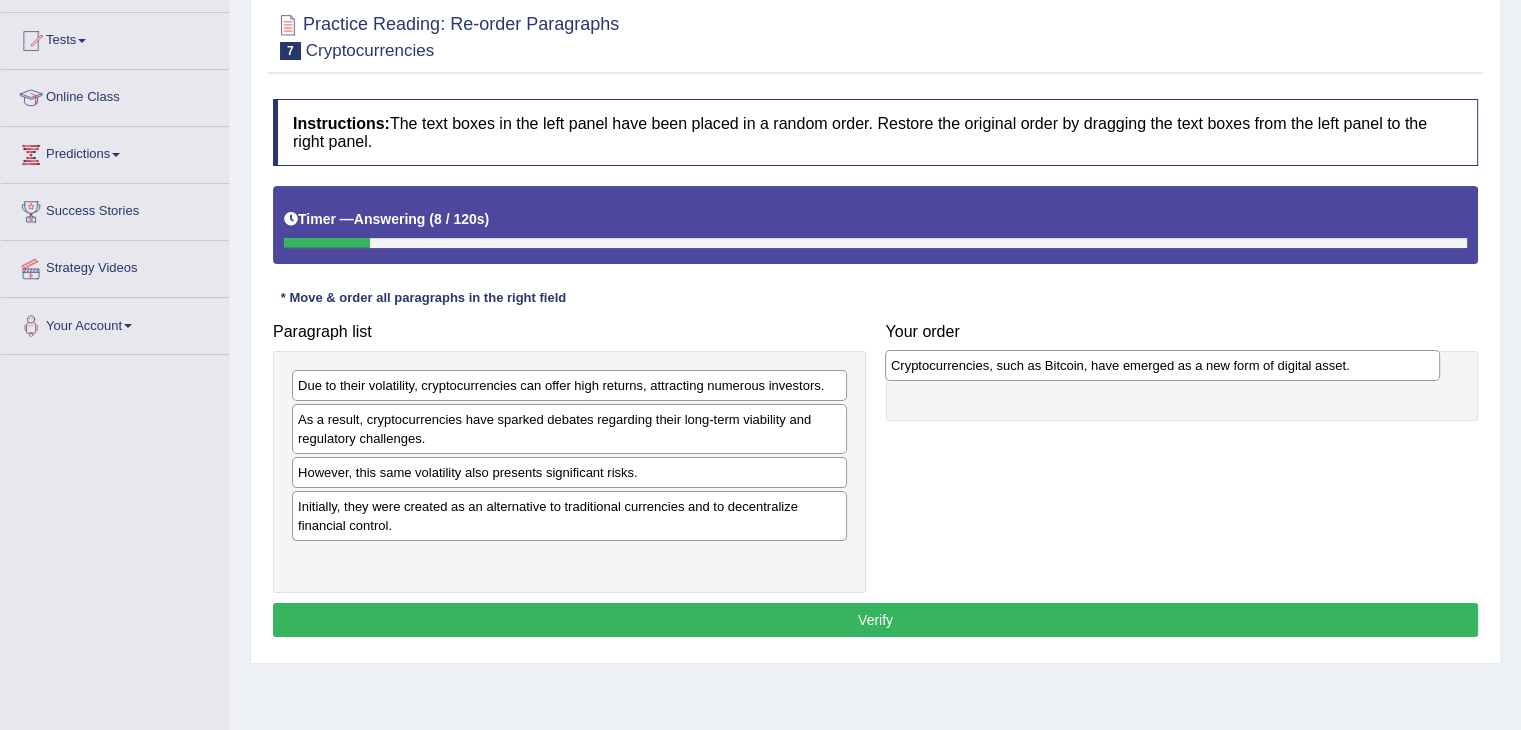 drag, startPoint x: 592, startPoint y: 423, endPoint x: 1184, endPoint y: 370, distance: 594.36774 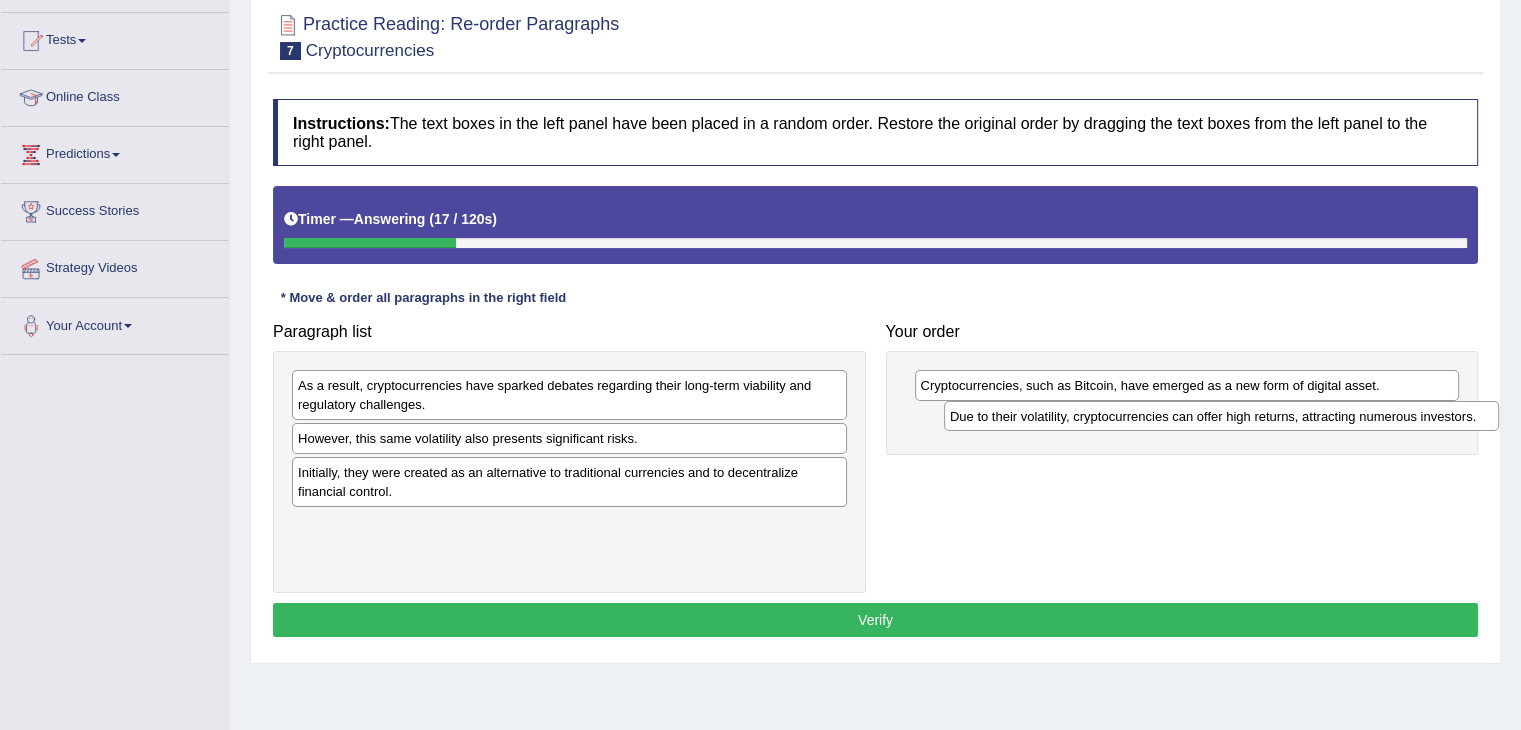 drag, startPoint x: 652, startPoint y: 381, endPoint x: 1323, endPoint y: 412, distance: 671.7157 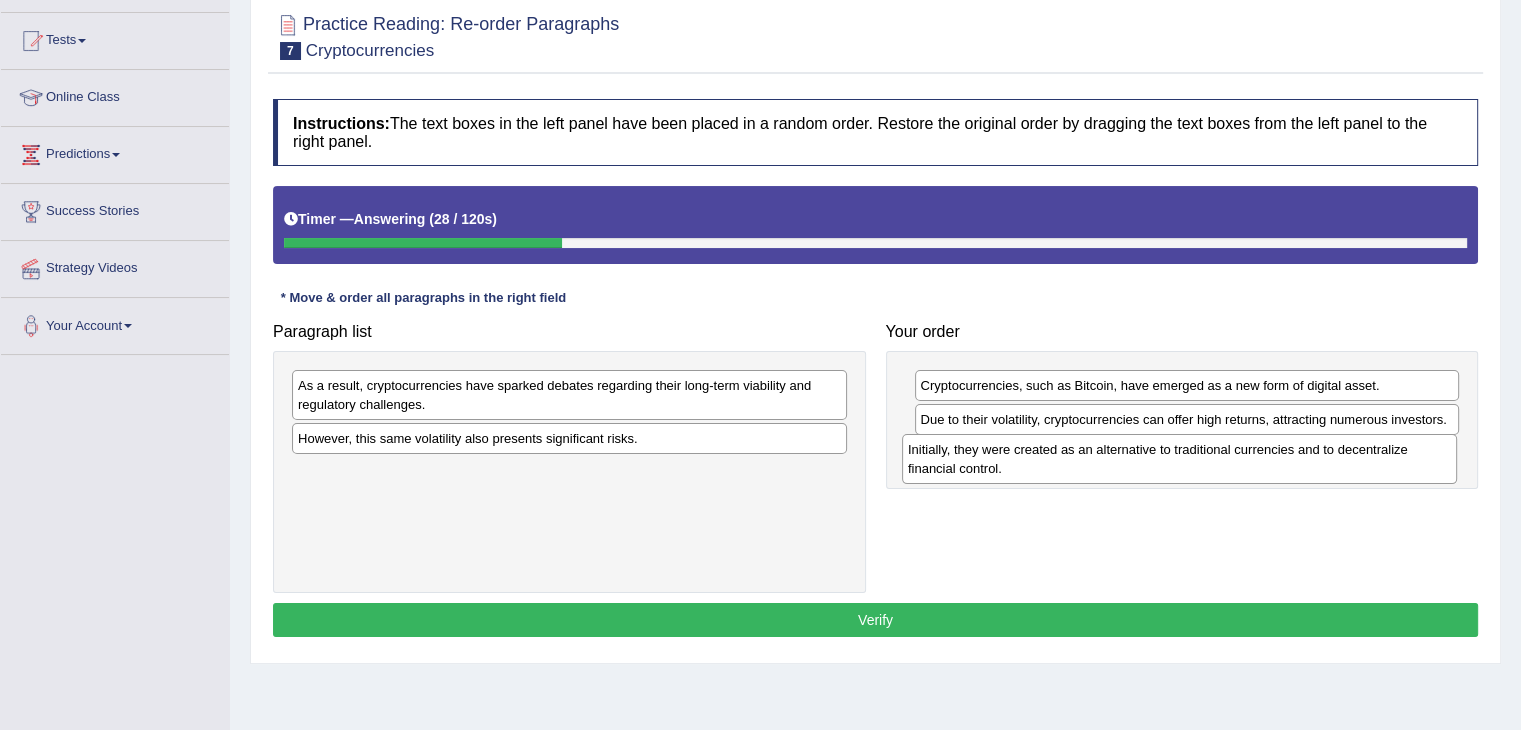drag, startPoint x: 483, startPoint y: 493, endPoint x: 1093, endPoint y: 470, distance: 610.4335 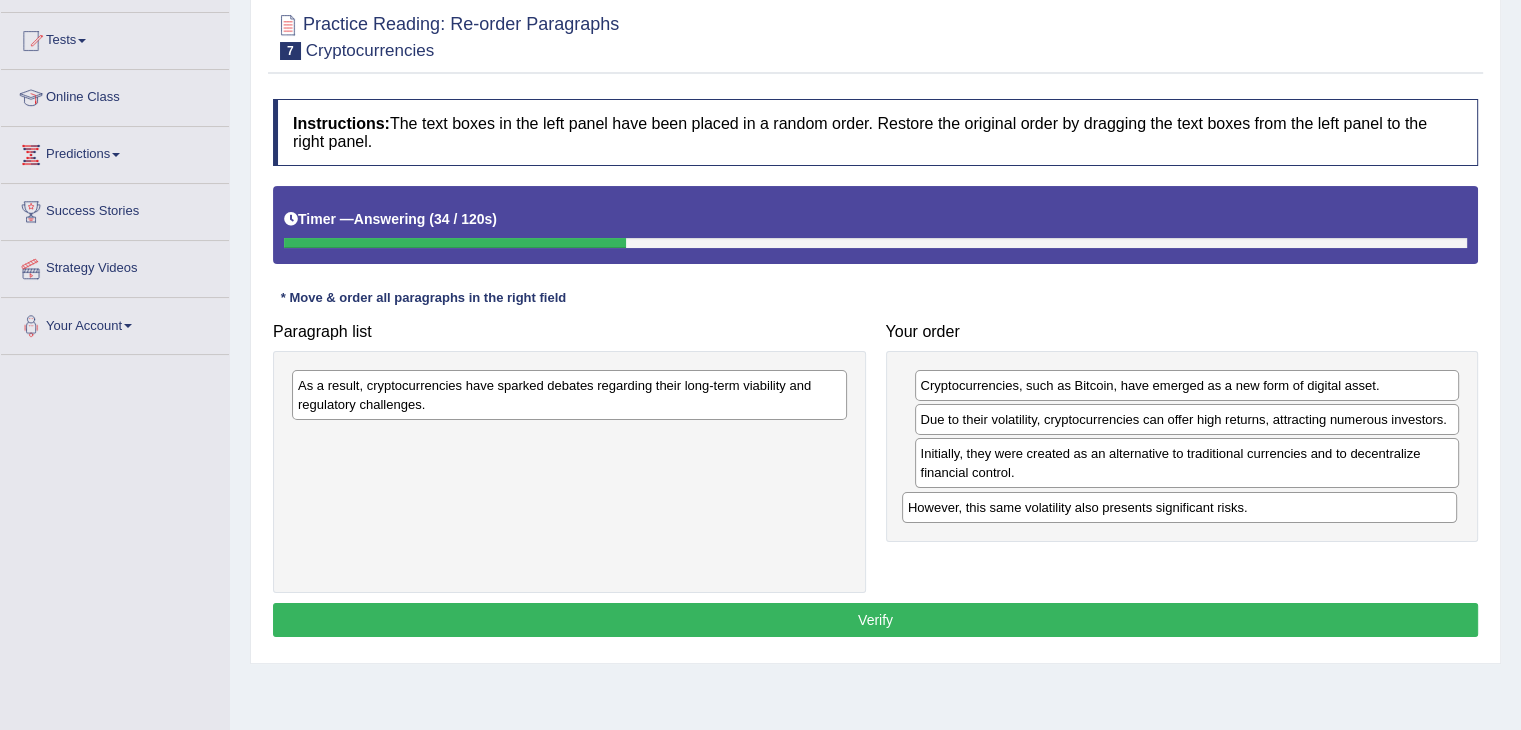 drag, startPoint x: 524, startPoint y: 439, endPoint x: 1135, endPoint y: 509, distance: 614.99677 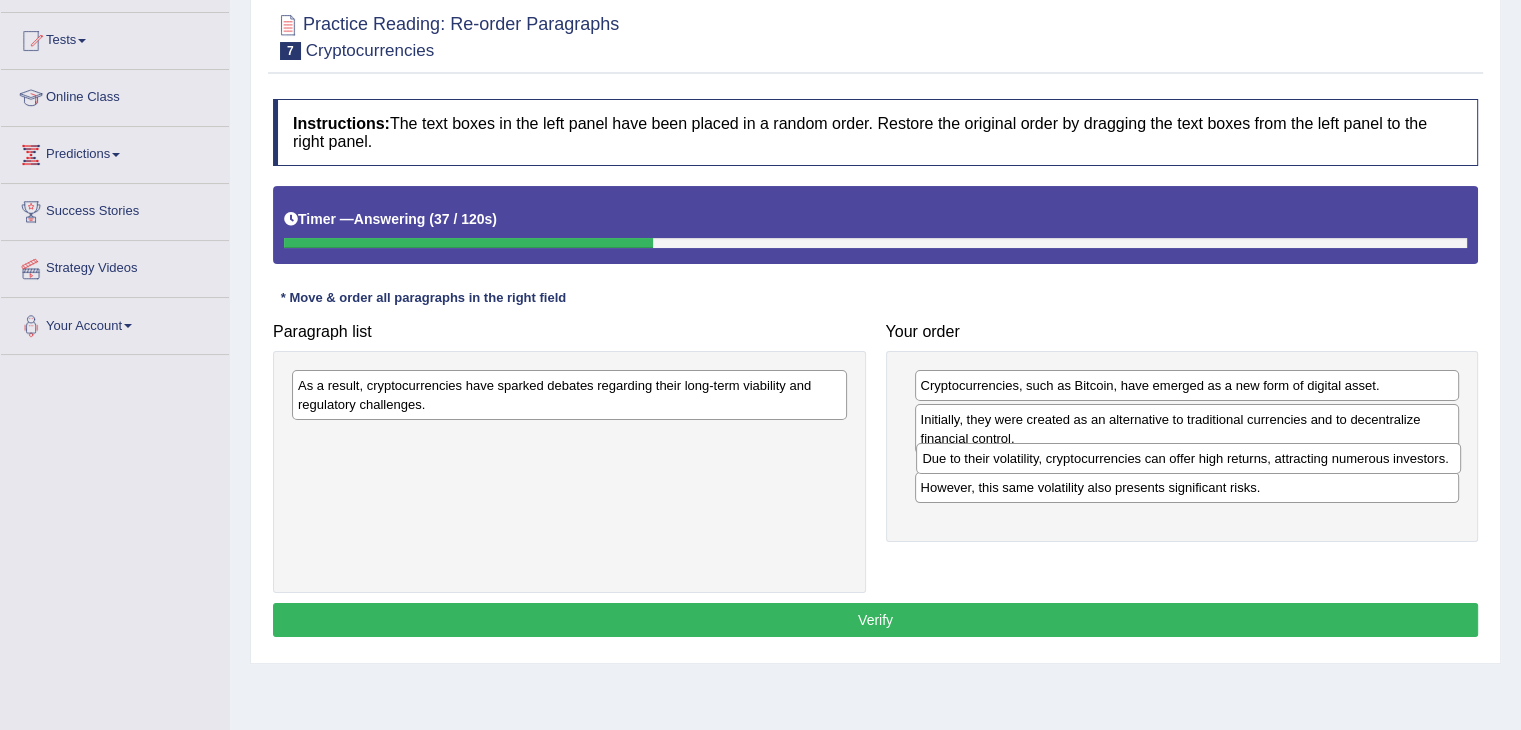 drag, startPoint x: 1018, startPoint y: 416, endPoint x: 1015, endPoint y: 453, distance: 37.12142 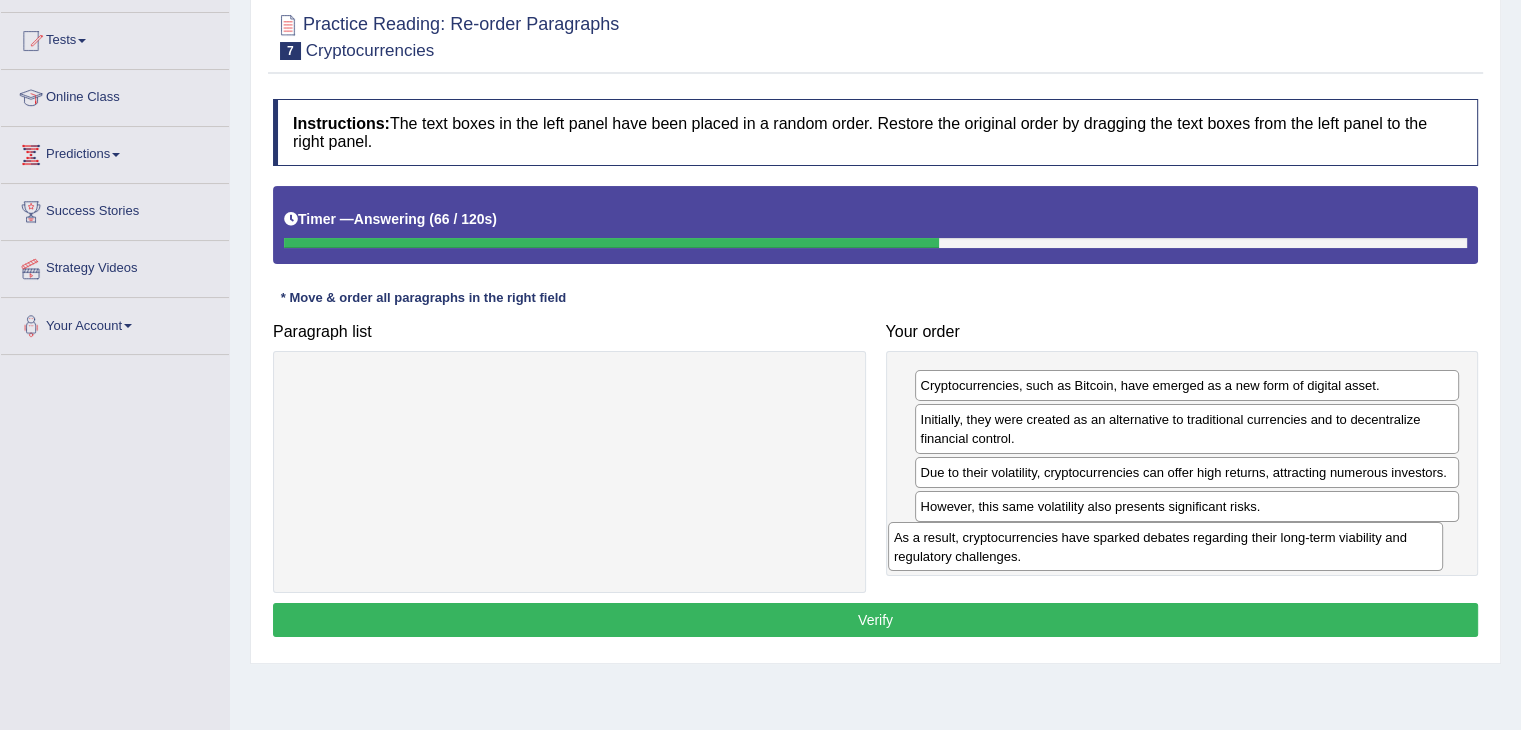drag, startPoint x: 627, startPoint y: 400, endPoint x: 1218, endPoint y: 552, distance: 610.2336 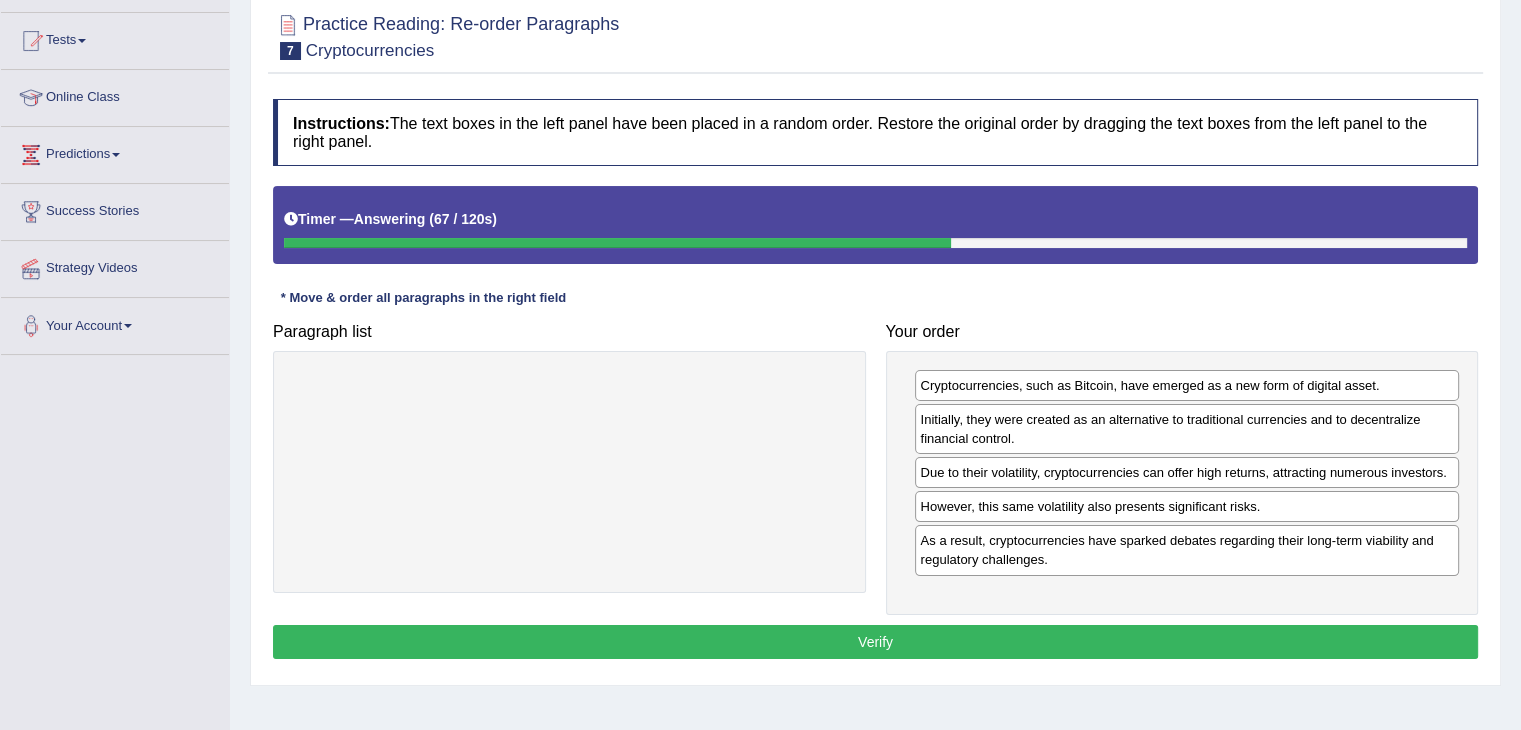 click on "Verify" at bounding box center [875, 642] 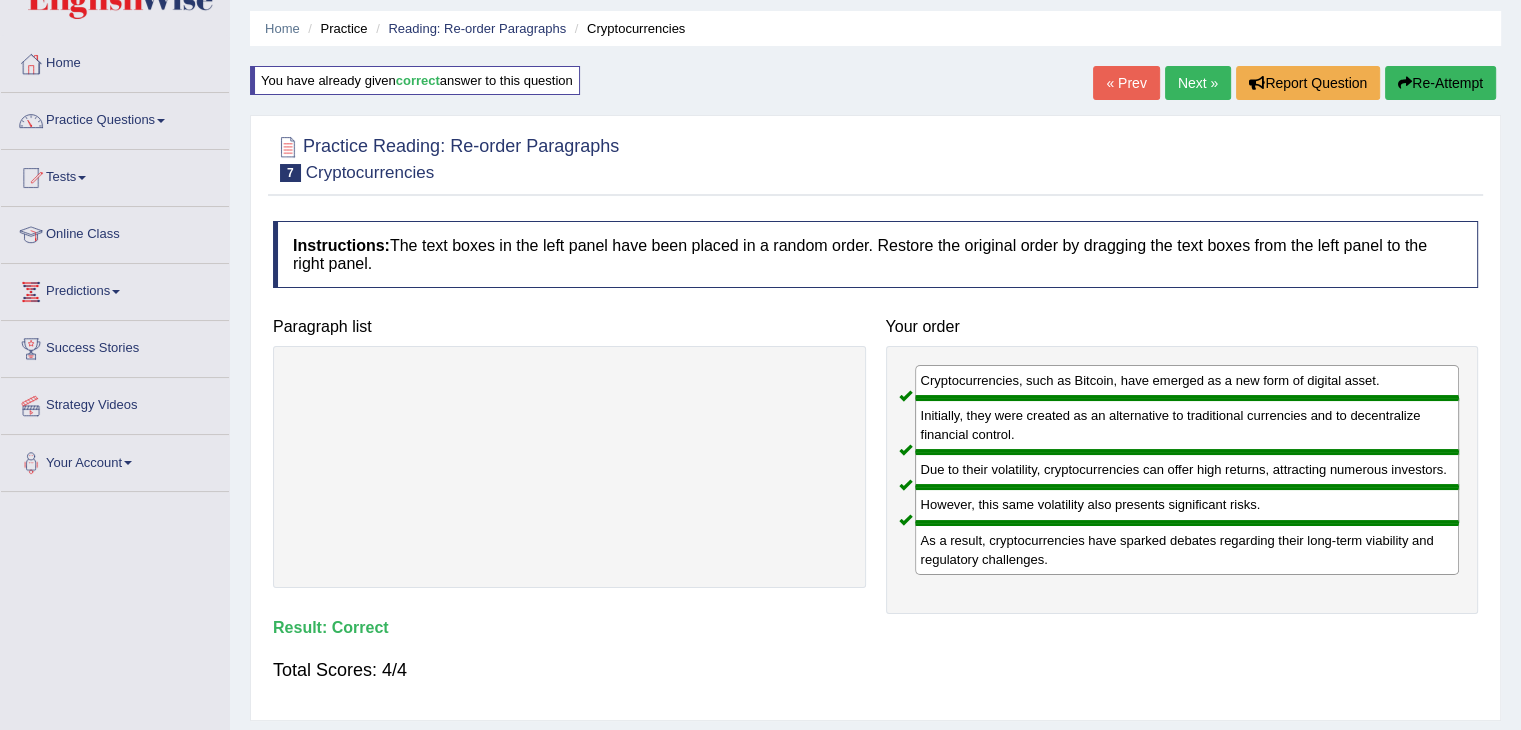scroll, scrollTop: 60, scrollLeft: 0, axis: vertical 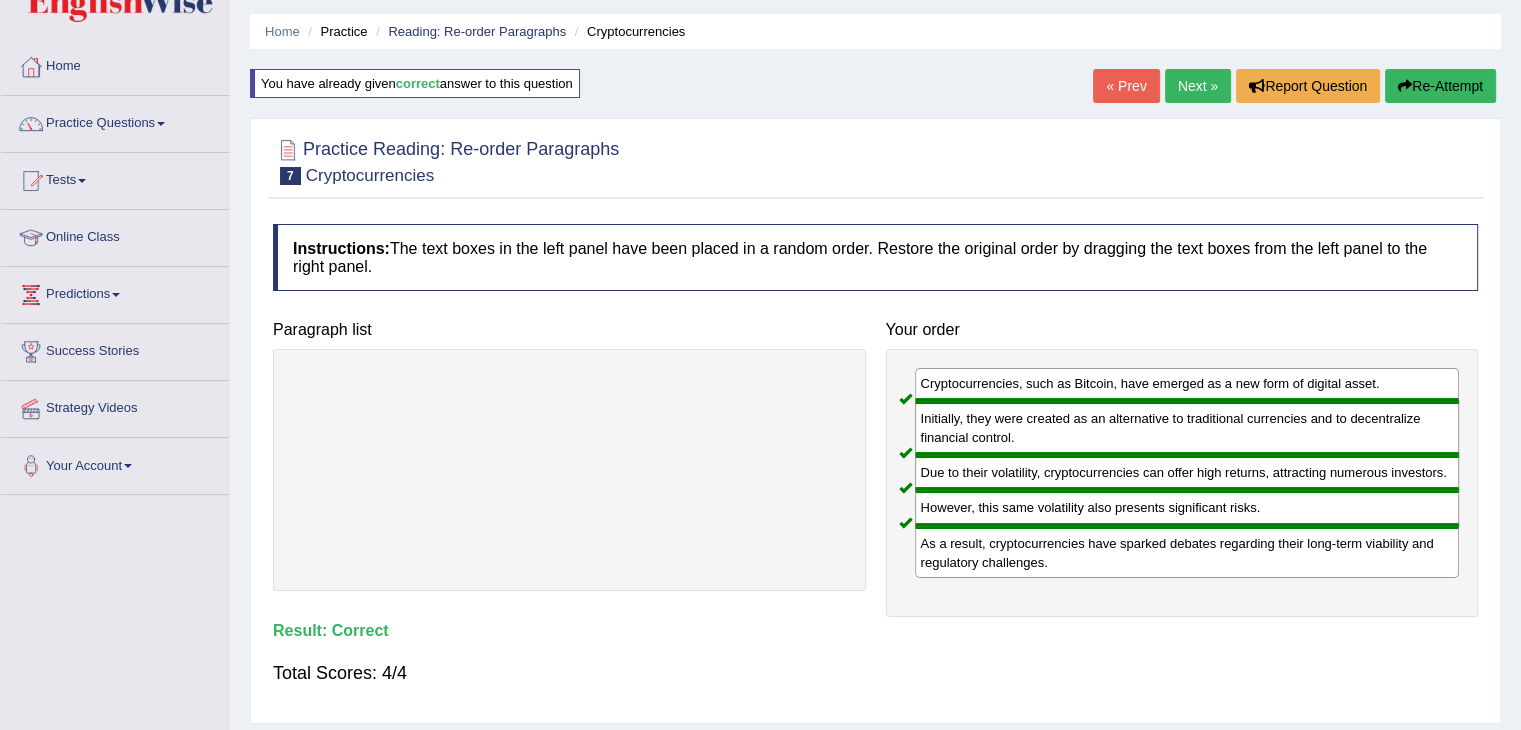 click on "Next »" at bounding box center (1198, 86) 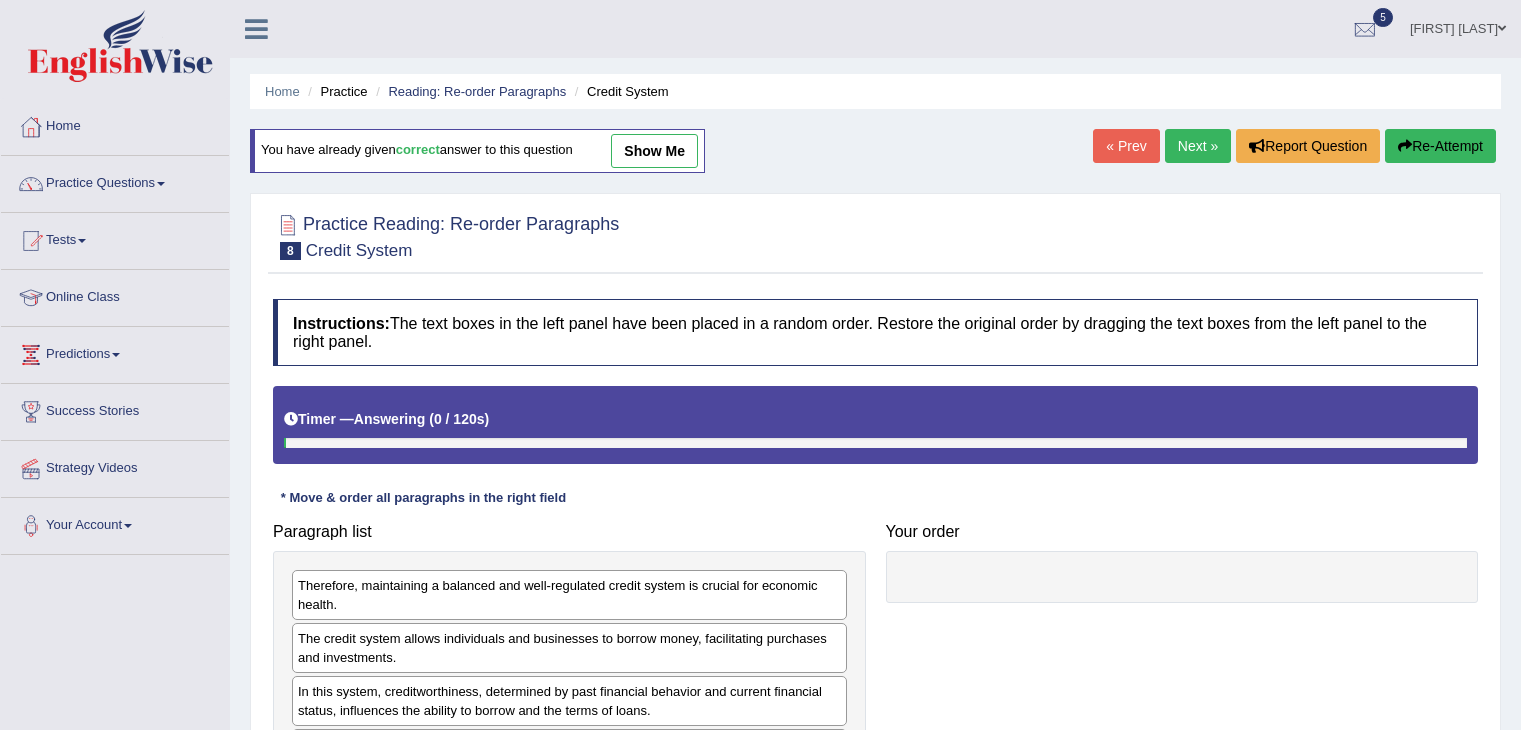 scroll, scrollTop: 0, scrollLeft: 0, axis: both 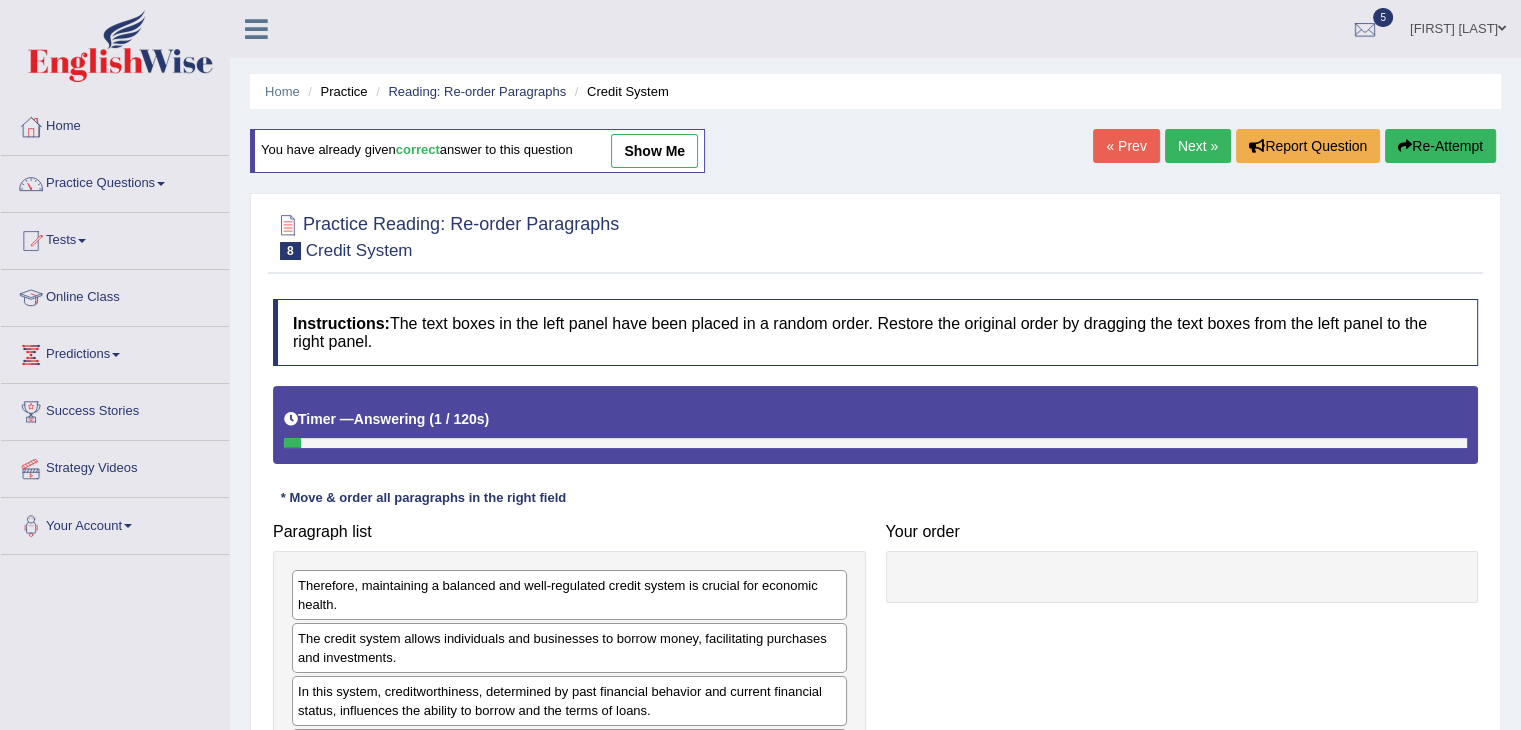 click on "Practice" at bounding box center (335, 91) 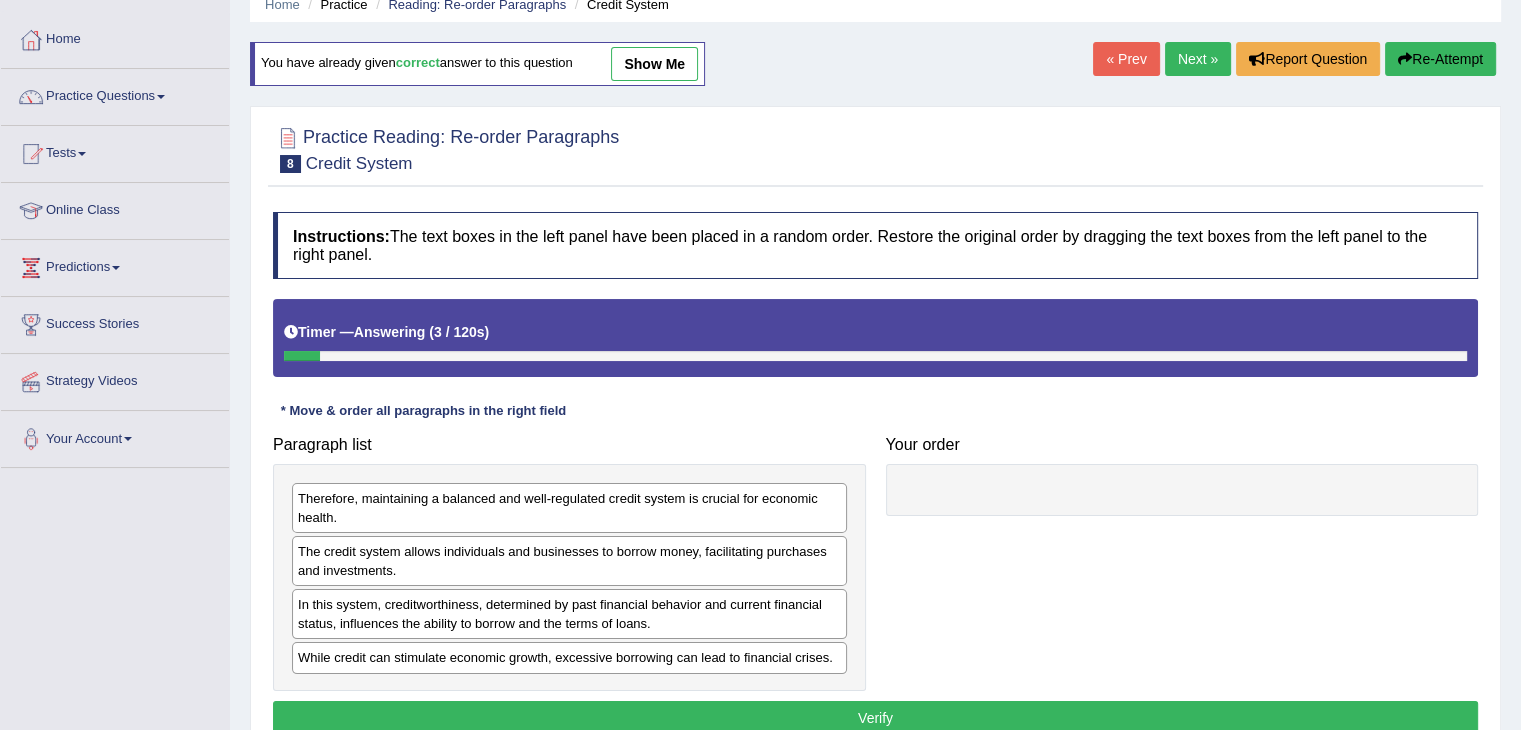 scroll, scrollTop: 92, scrollLeft: 0, axis: vertical 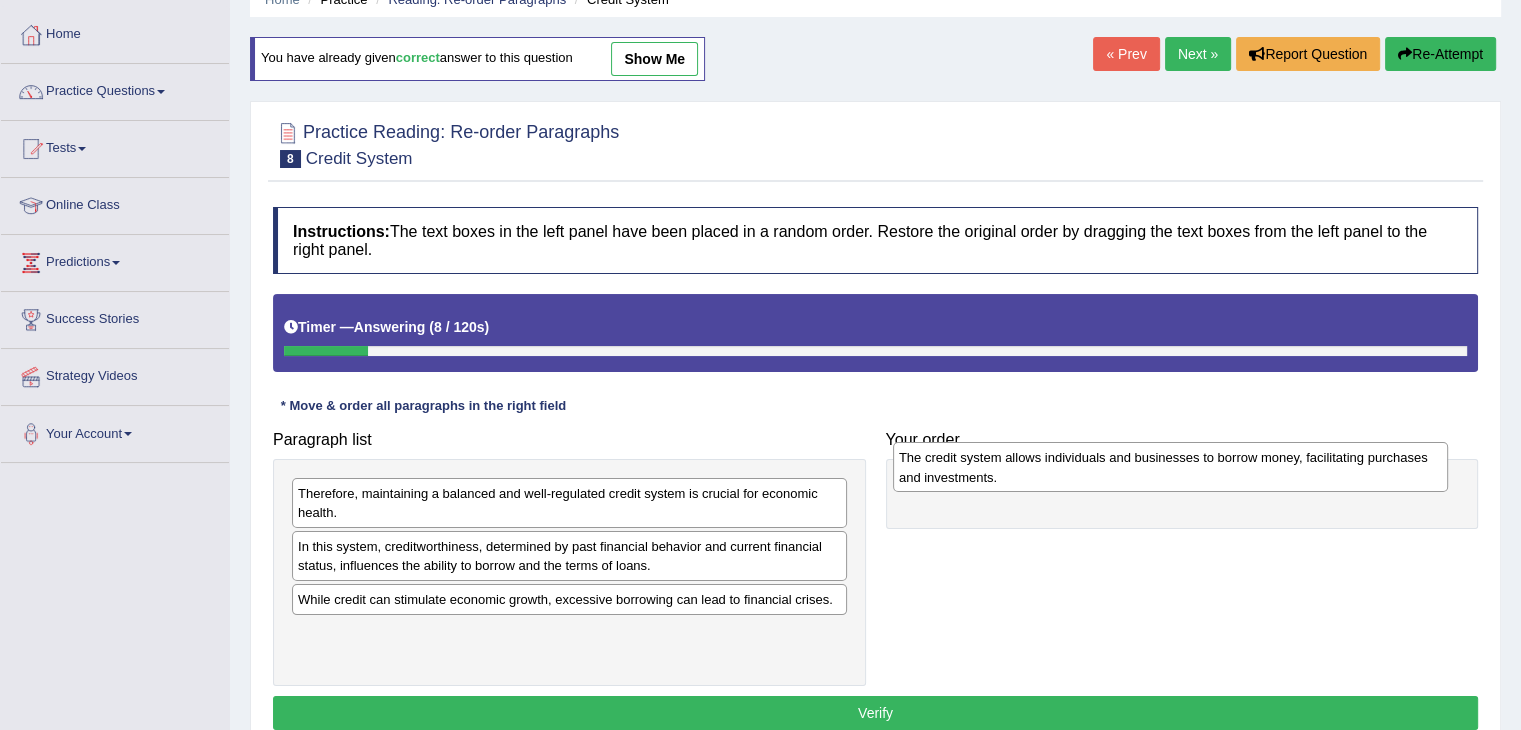 drag, startPoint x: 440, startPoint y: 554, endPoint x: 1040, endPoint y: 463, distance: 606.8616 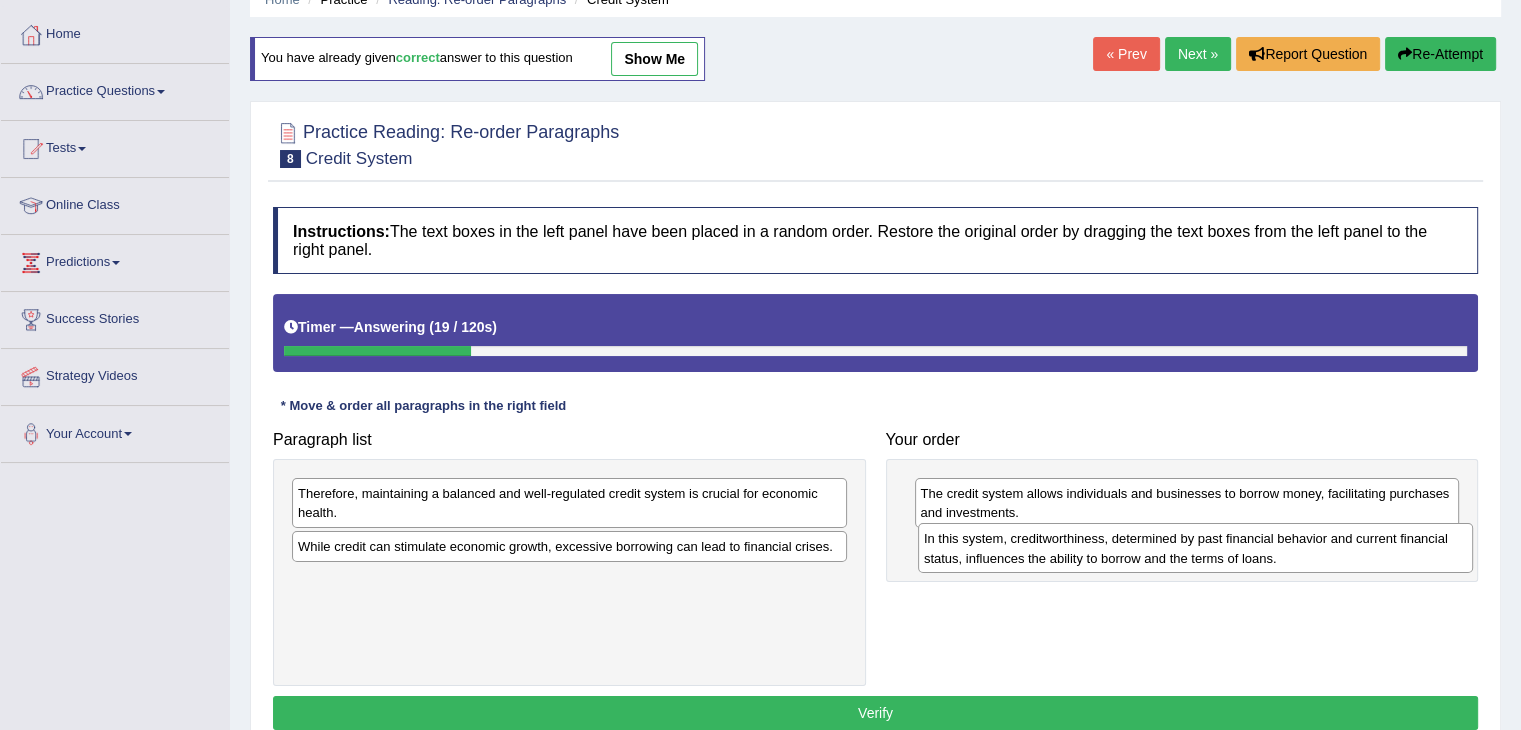 drag, startPoint x: 460, startPoint y: 568, endPoint x: 1080, endPoint y: 557, distance: 620.0976 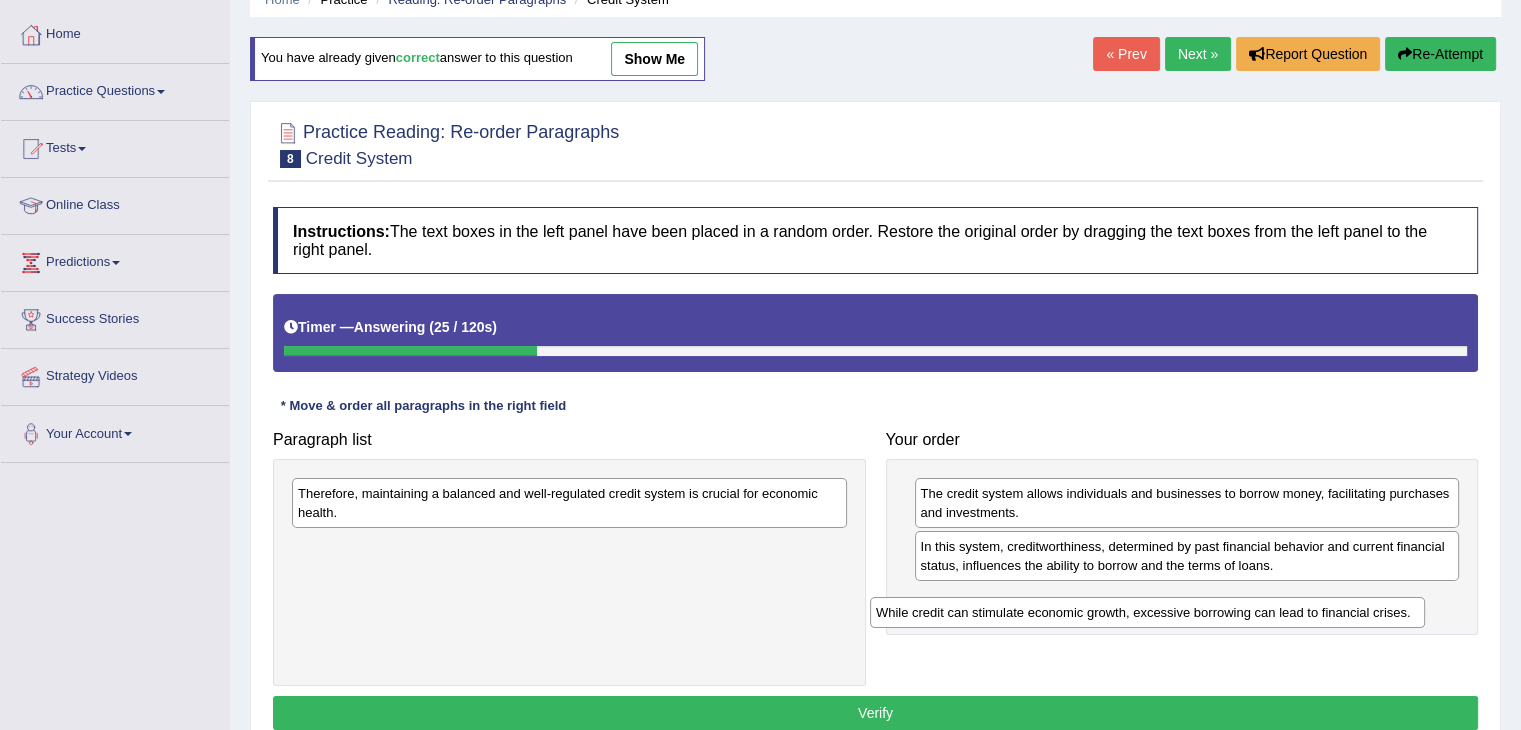 drag, startPoint x: 608, startPoint y: 551, endPoint x: 1180, endPoint y: 605, distance: 574.5433 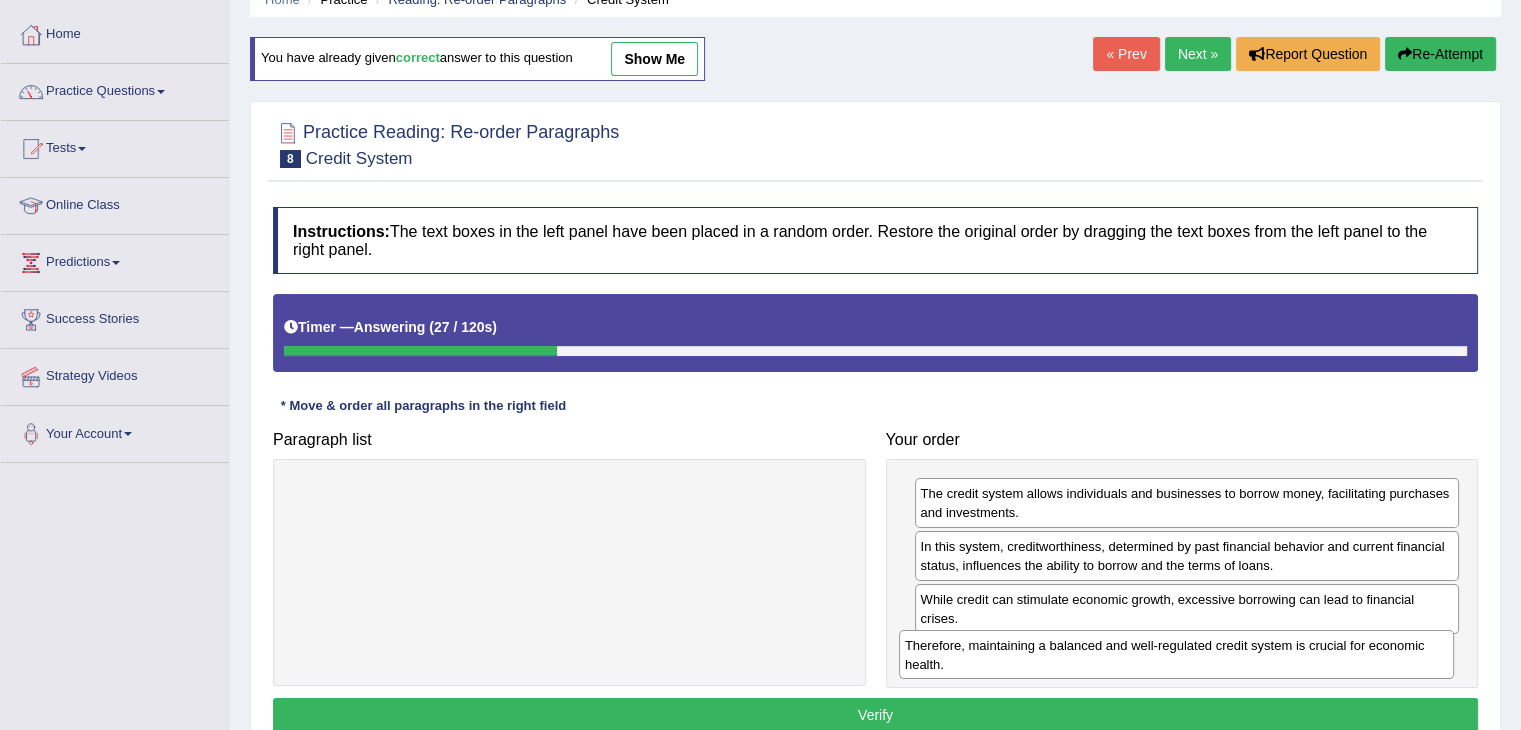 drag, startPoint x: 635, startPoint y: 488, endPoint x: 1247, endPoint y: 641, distance: 630.83514 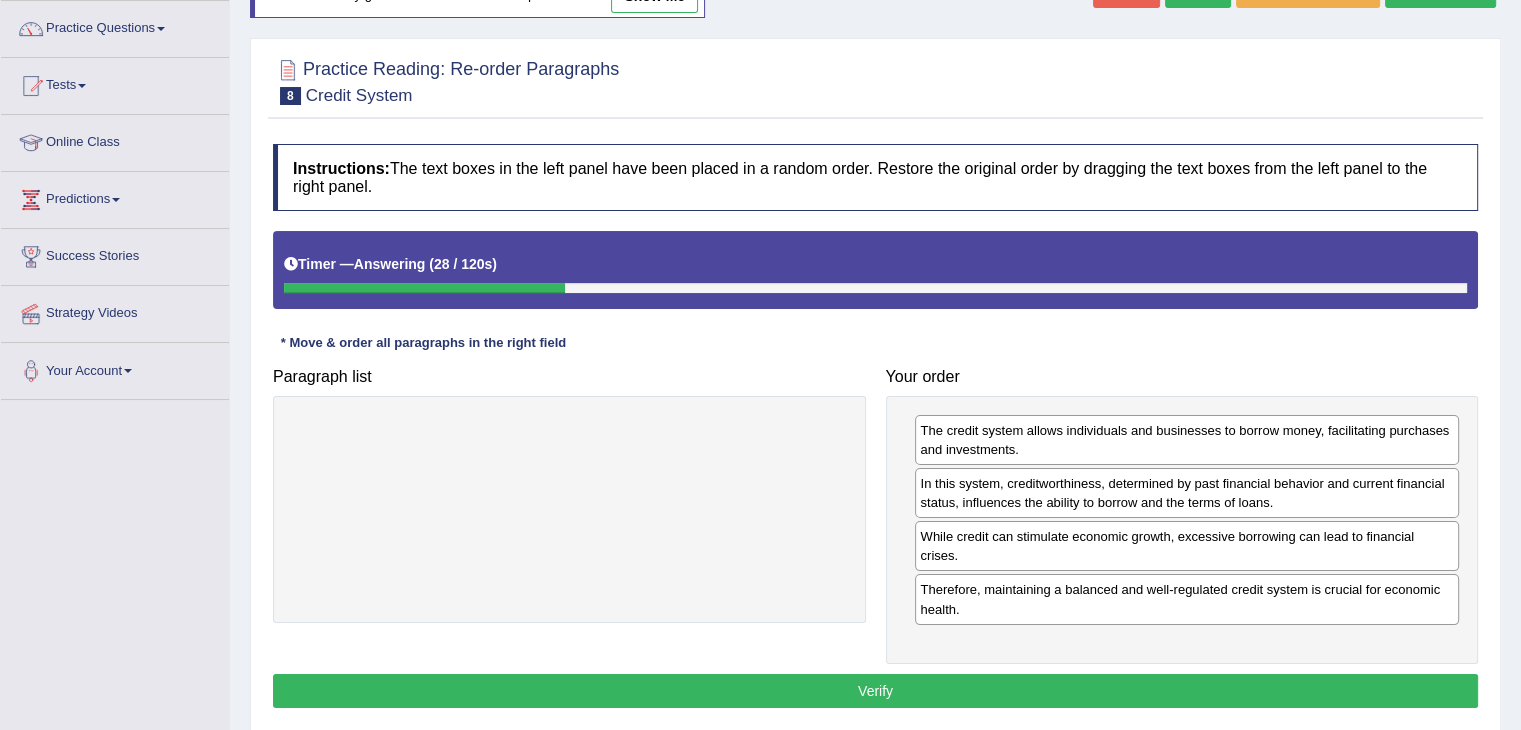 scroll, scrollTop: 163, scrollLeft: 0, axis: vertical 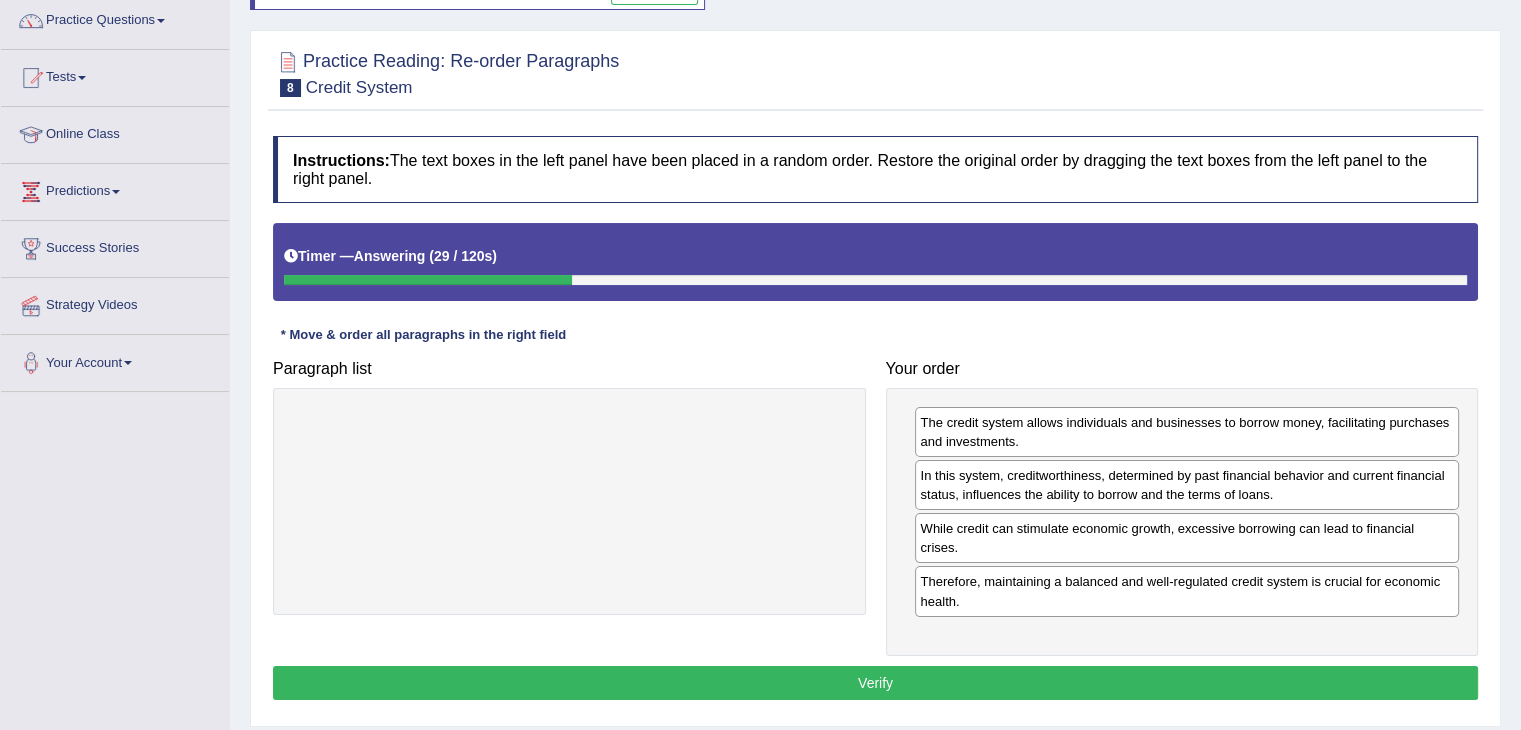 click on "Verify" at bounding box center [875, 683] 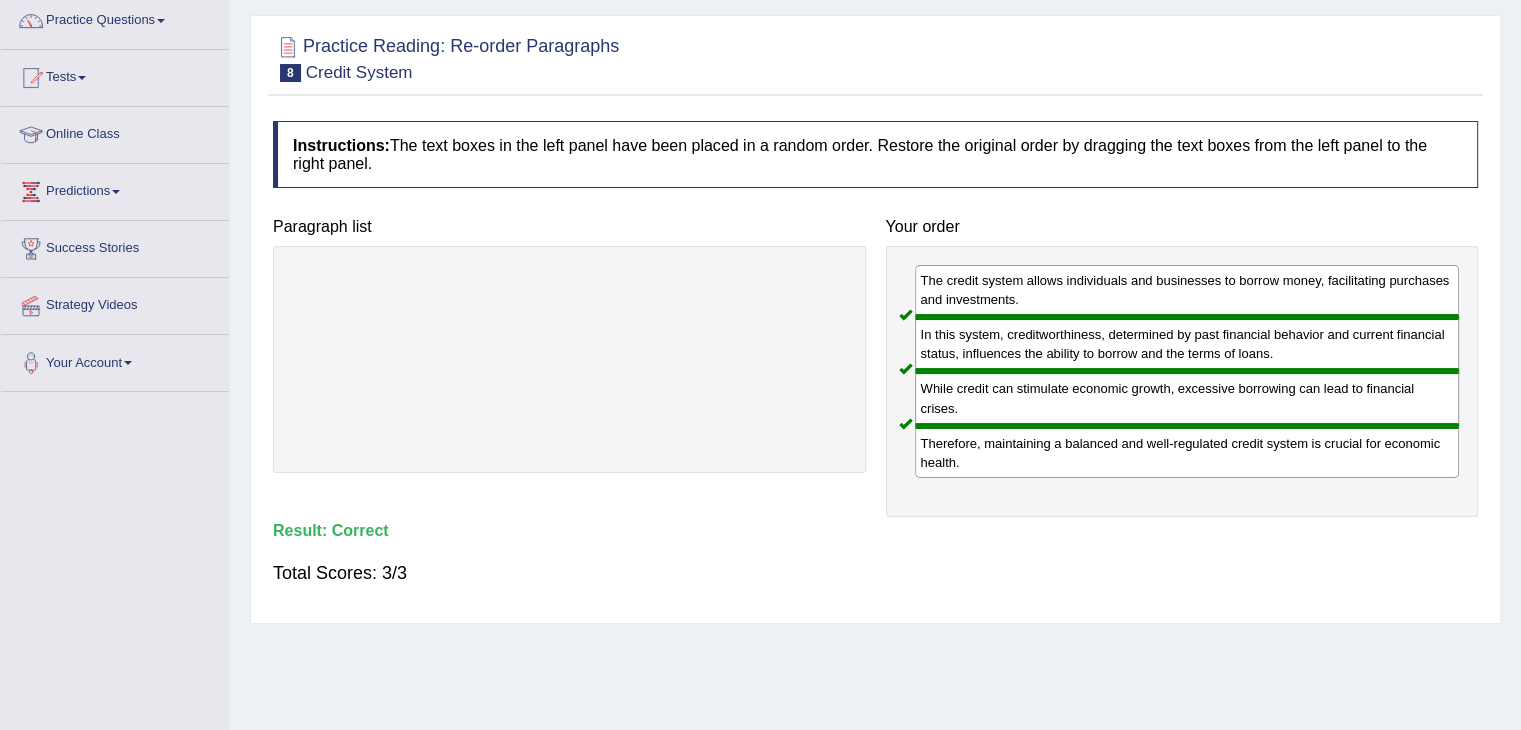 scroll, scrollTop: 0, scrollLeft: 0, axis: both 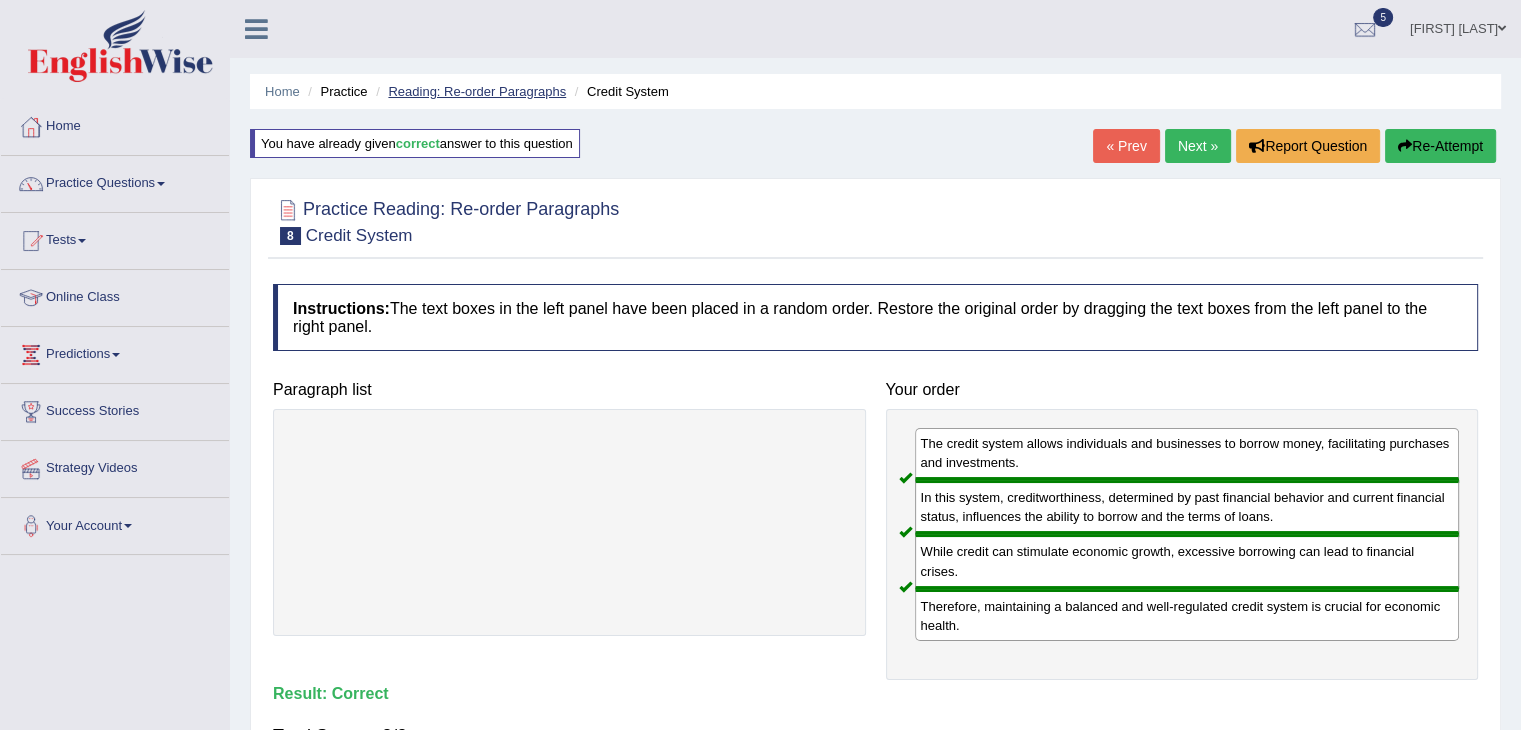 drag, startPoint x: 466, startPoint y: 82, endPoint x: 463, endPoint y: 95, distance: 13.341664 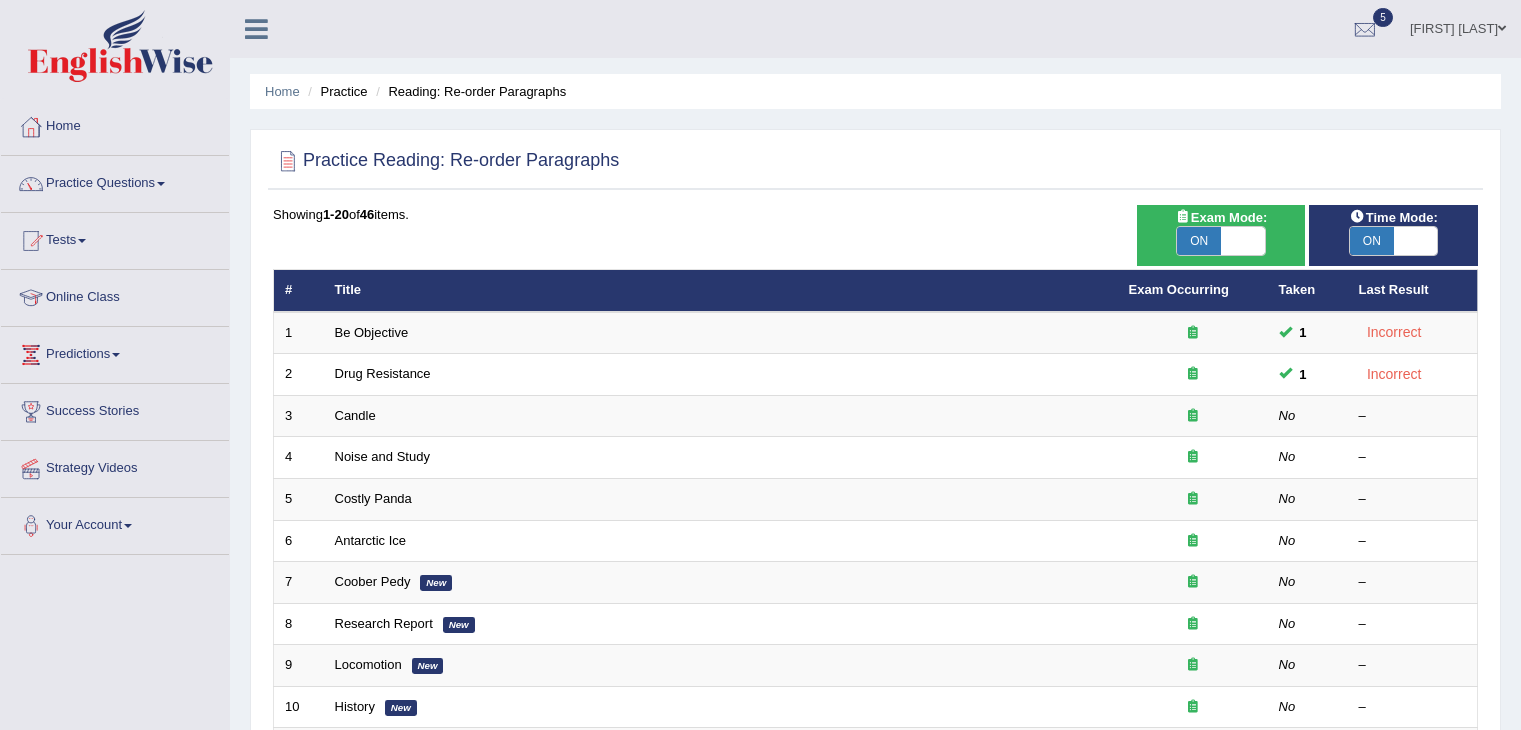 scroll, scrollTop: 0, scrollLeft: 0, axis: both 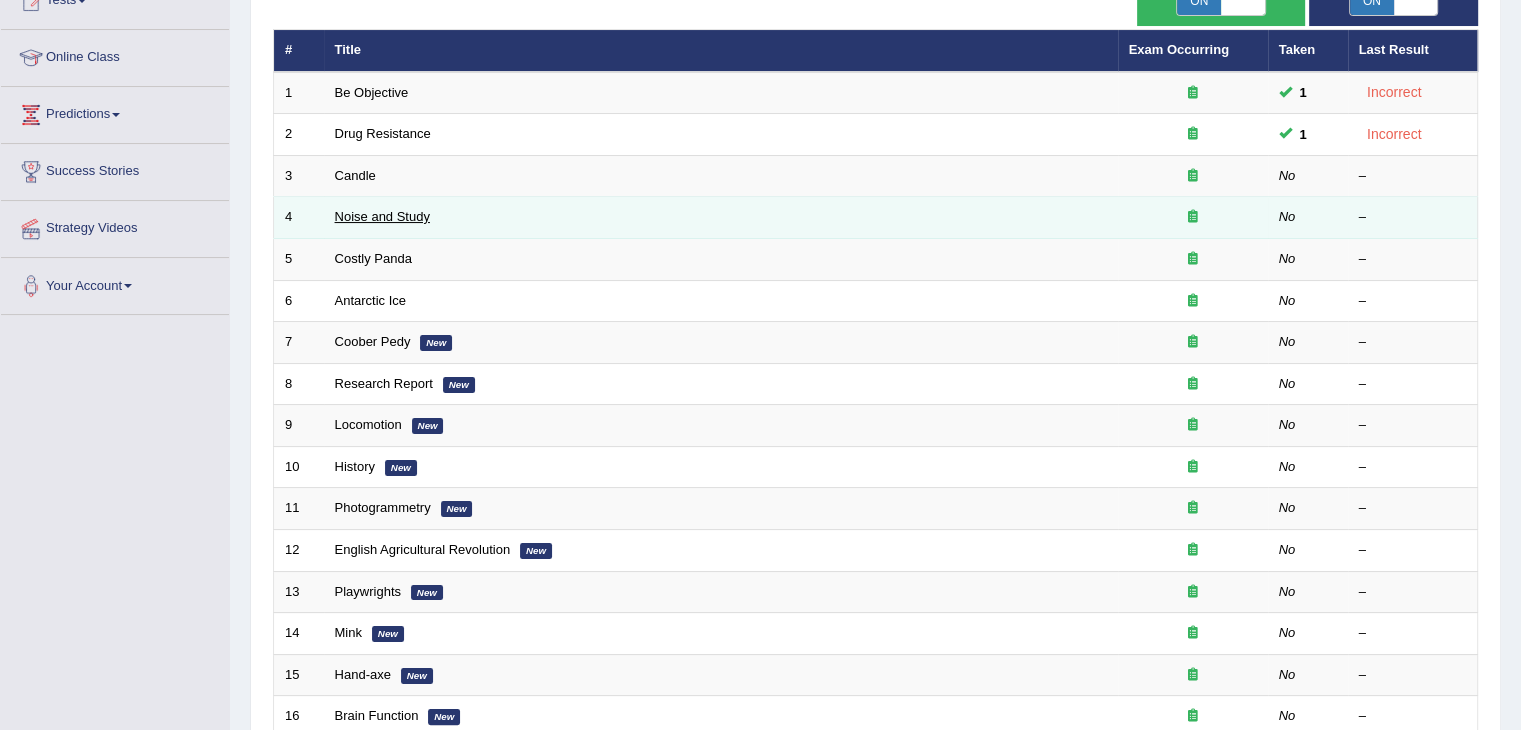 click on "Noise and Study" at bounding box center (382, 216) 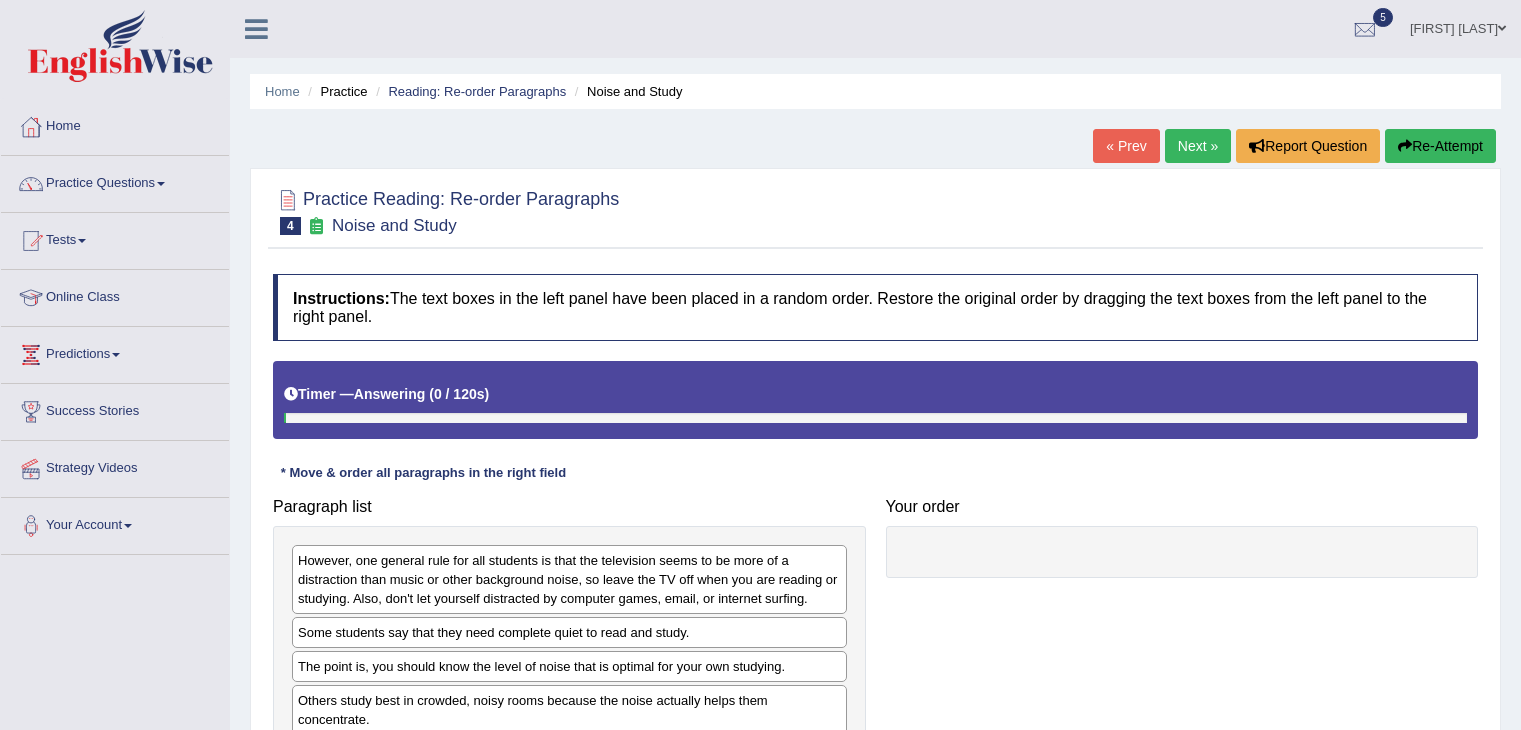 scroll, scrollTop: 0, scrollLeft: 0, axis: both 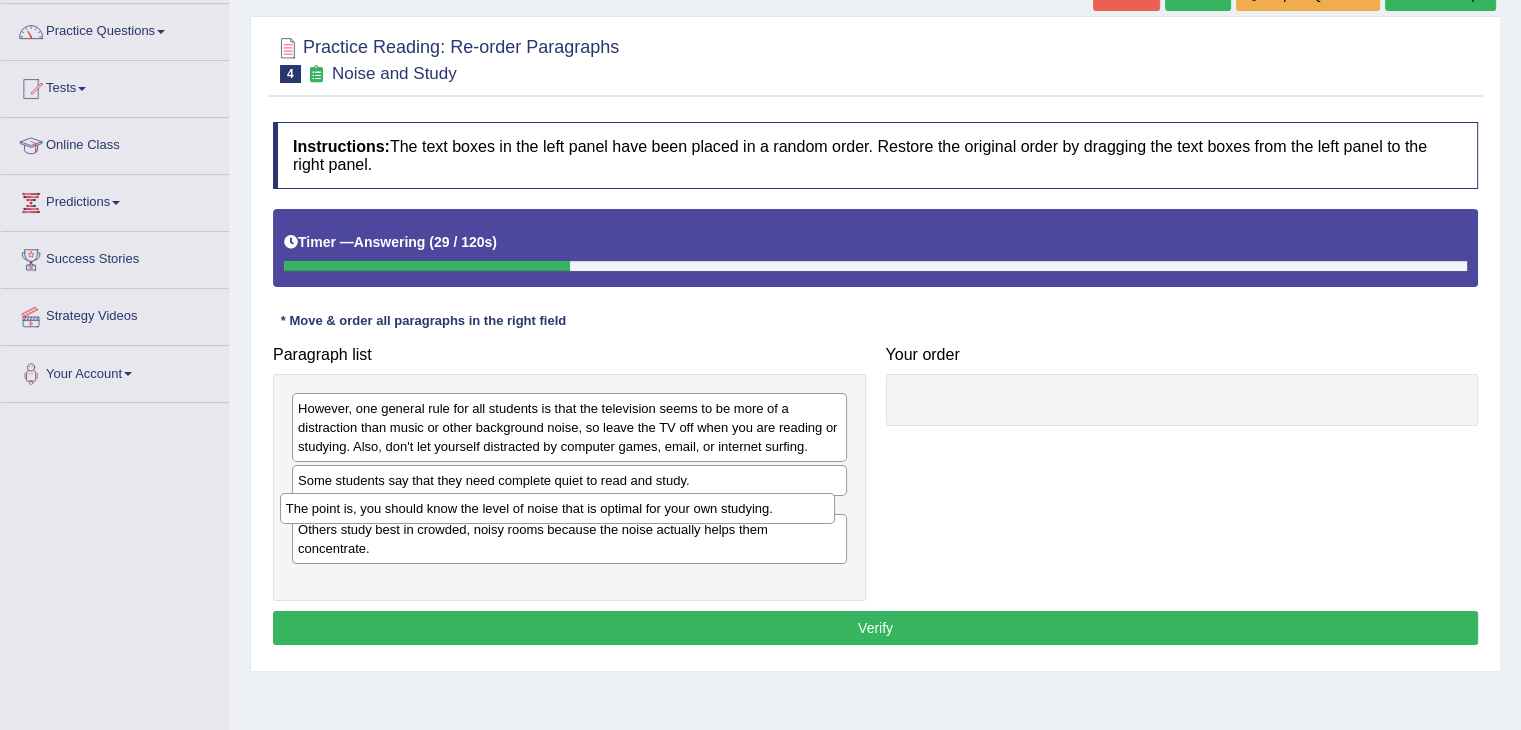 drag, startPoint x: 507, startPoint y: 522, endPoint x: 491, endPoint y: 516, distance: 17.088007 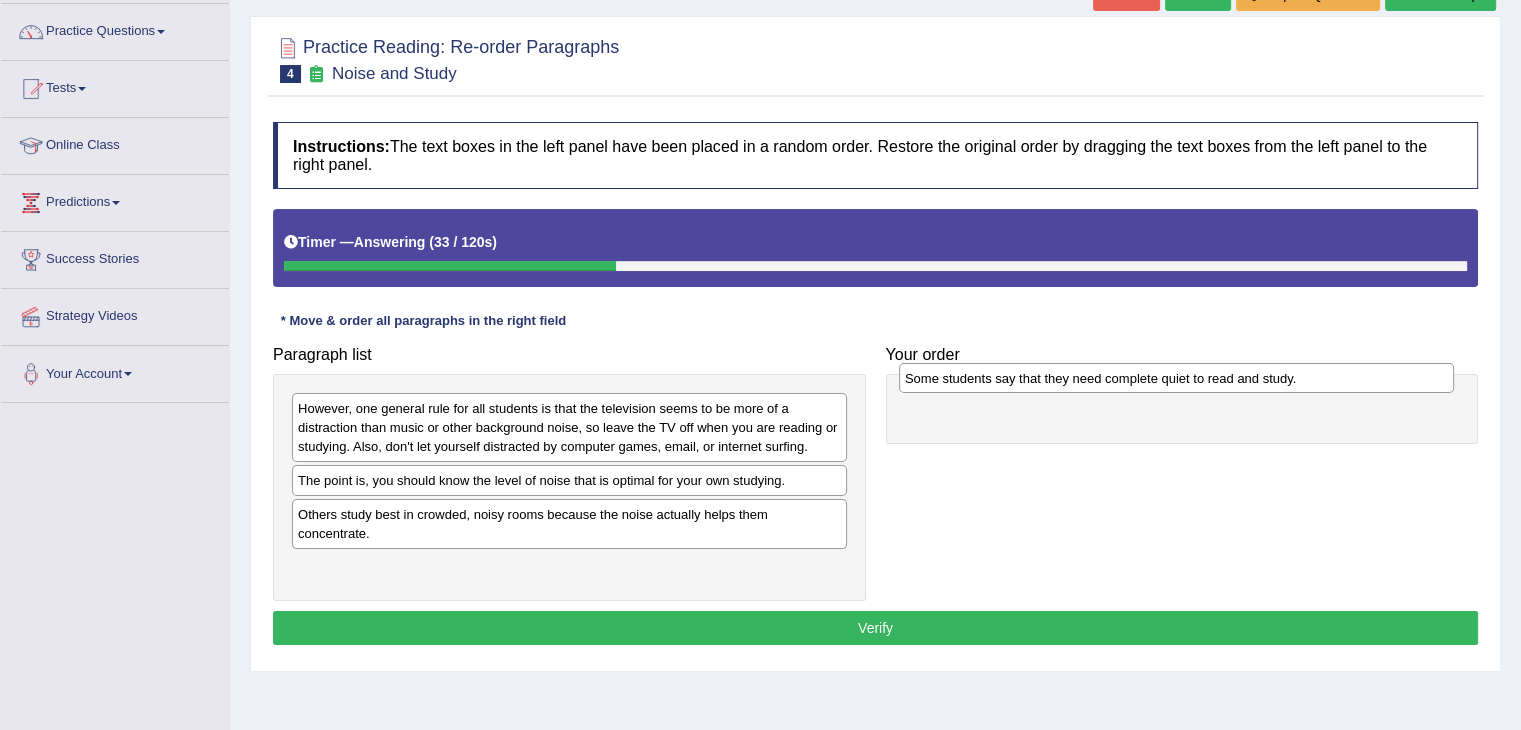 drag, startPoint x: 481, startPoint y: 483, endPoint x: 1081, endPoint y: 381, distance: 608.6083 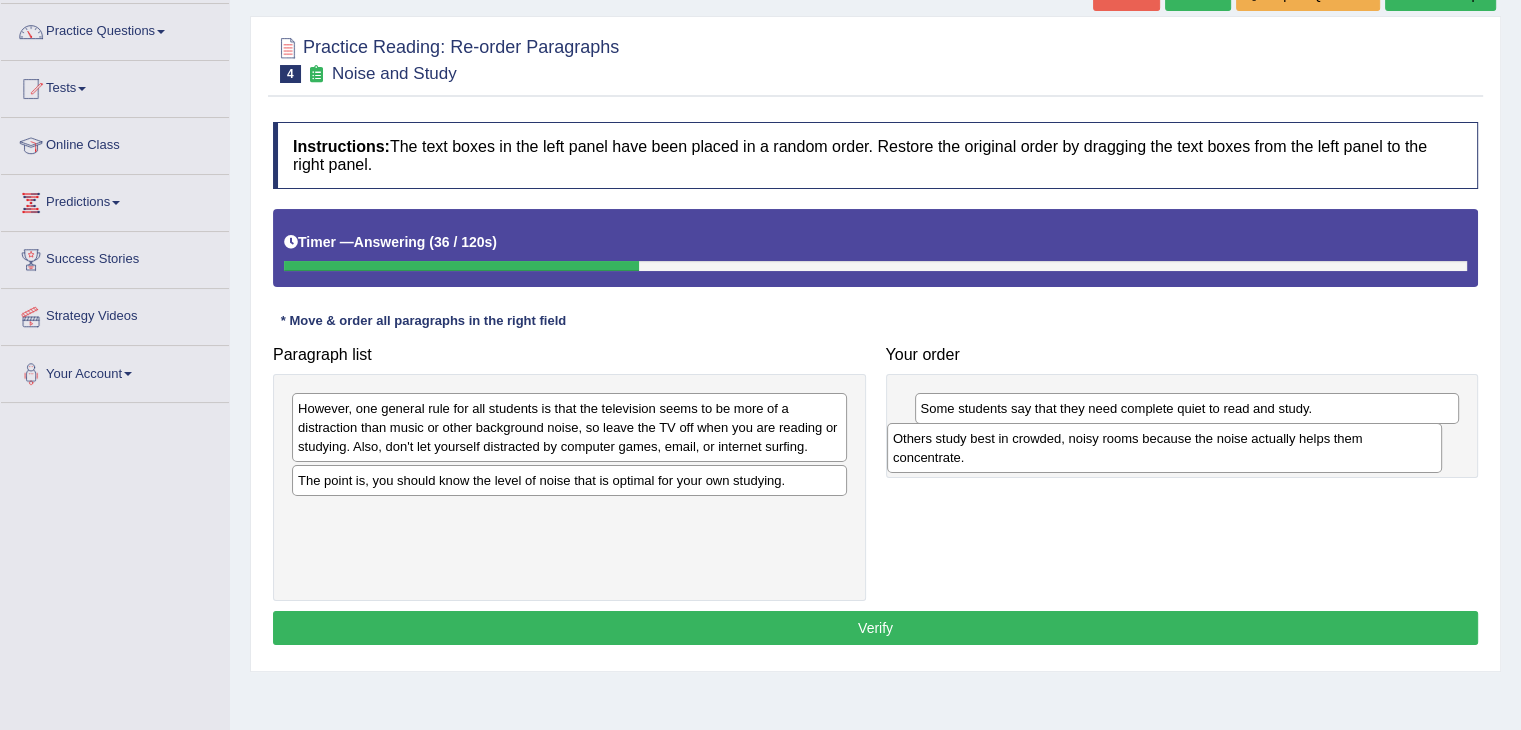 drag, startPoint x: 497, startPoint y: 531, endPoint x: 1089, endPoint y: 455, distance: 596.85846 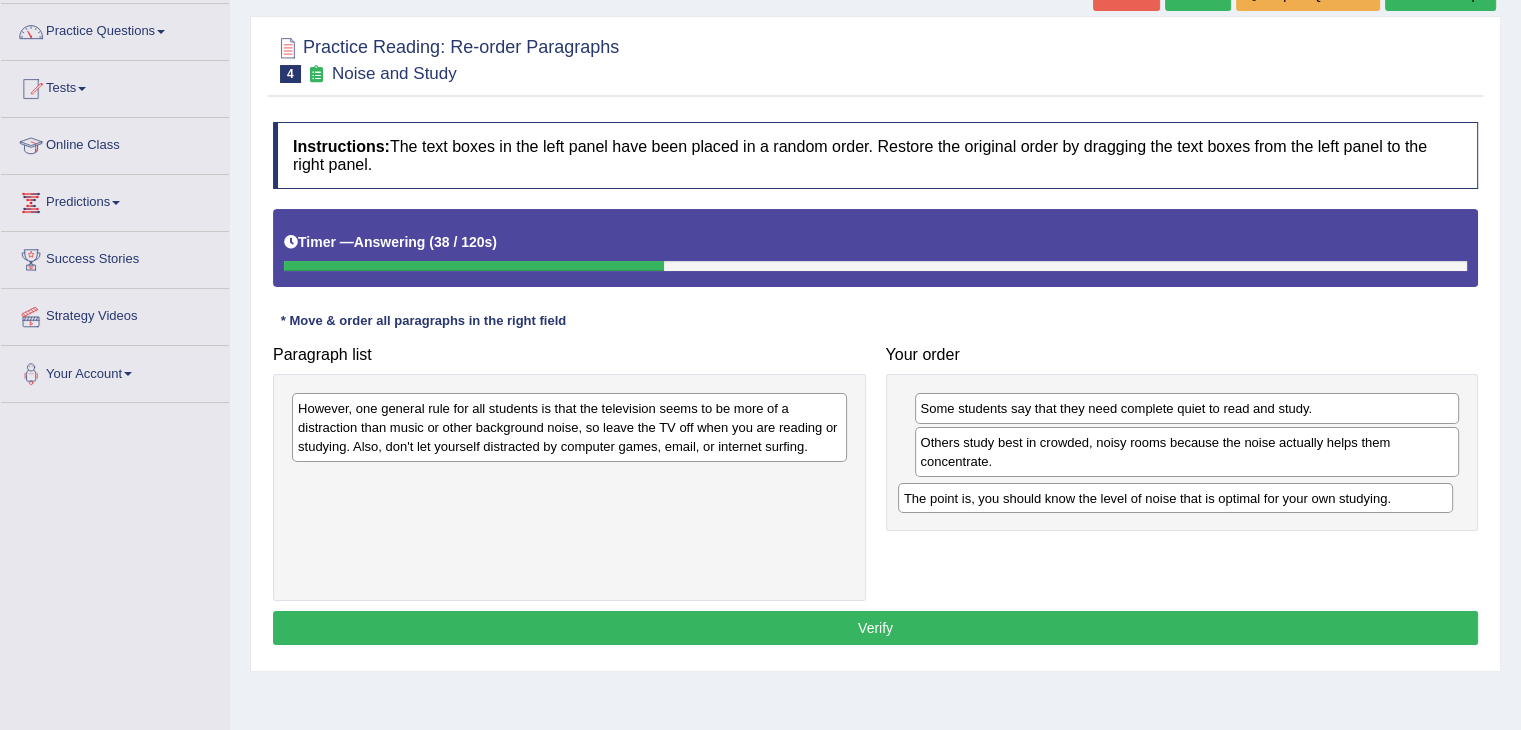 drag, startPoint x: 459, startPoint y: 483, endPoint x: 1130, endPoint y: 500, distance: 671.21533 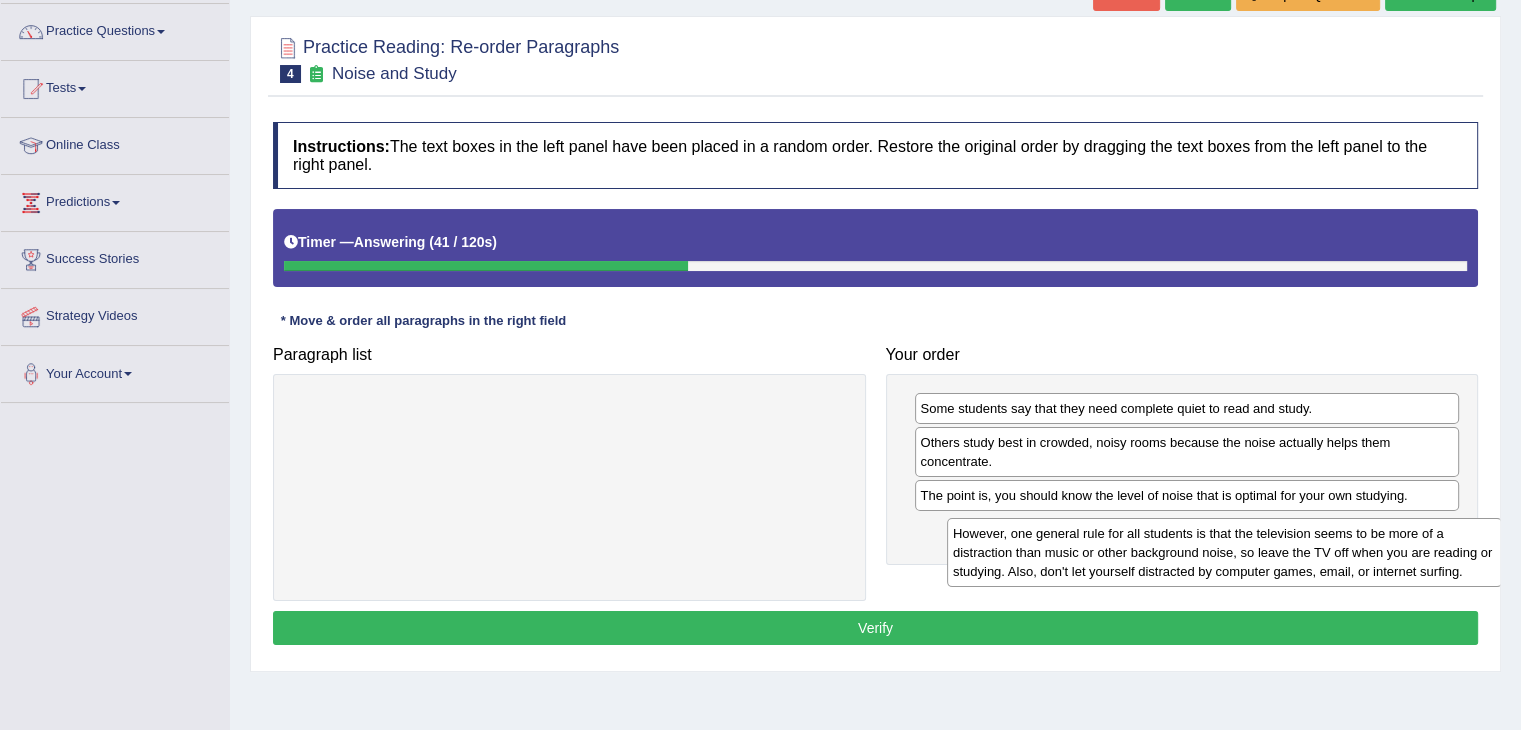 drag, startPoint x: 503, startPoint y: 422, endPoint x: 1160, endPoint y: 547, distance: 668.78546 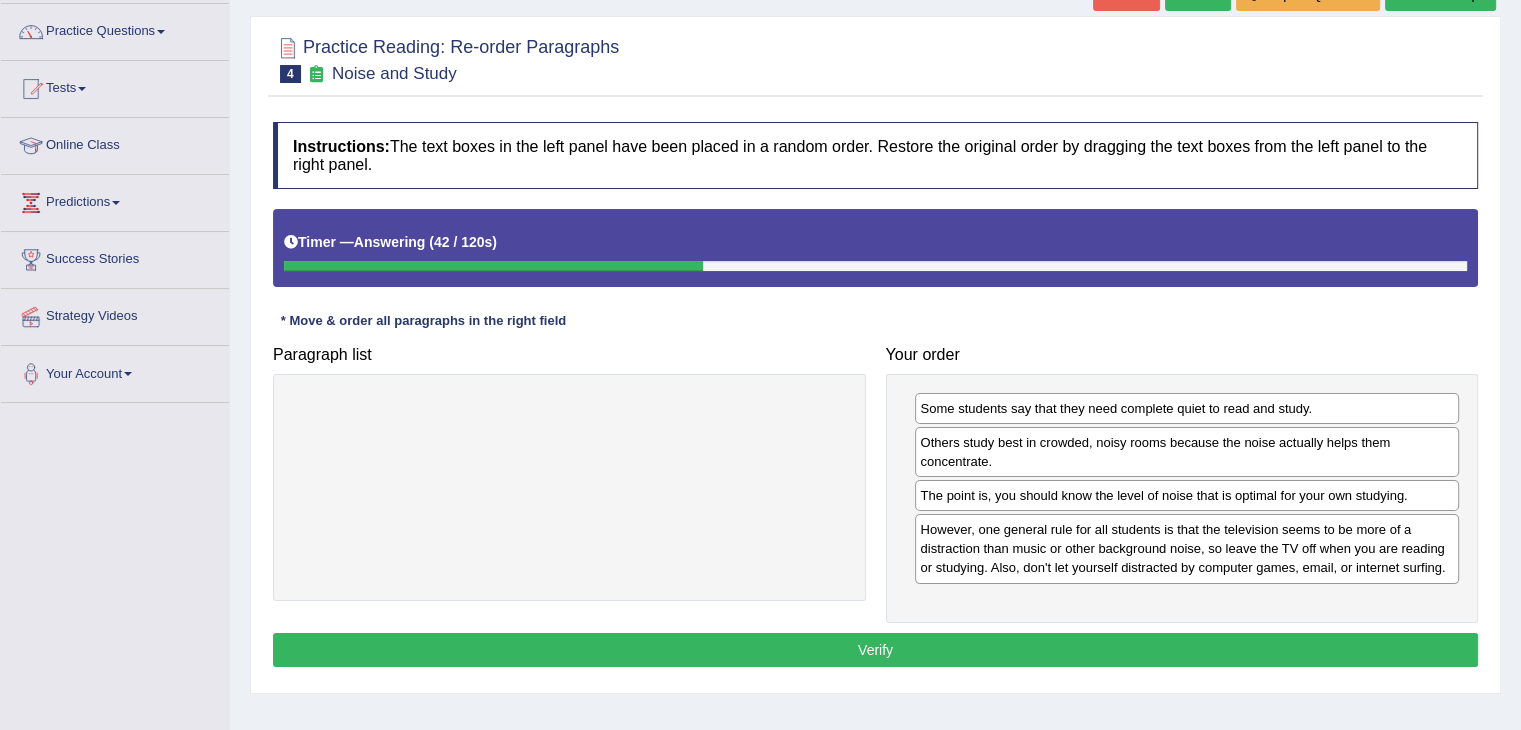 click on "Verify" at bounding box center [875, 650] 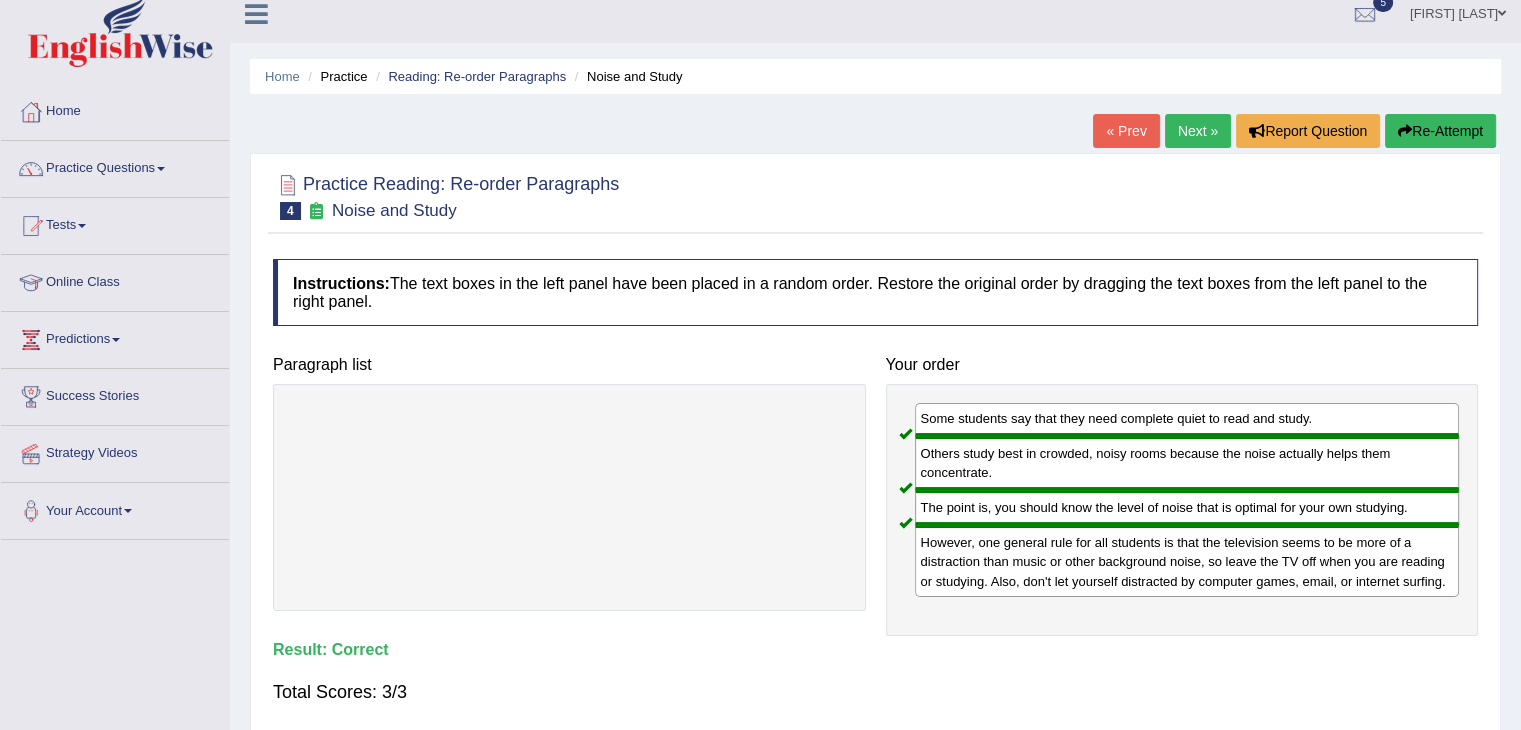 scroll, scrollTop: 12, scrollLeft: 0, axis: vertical 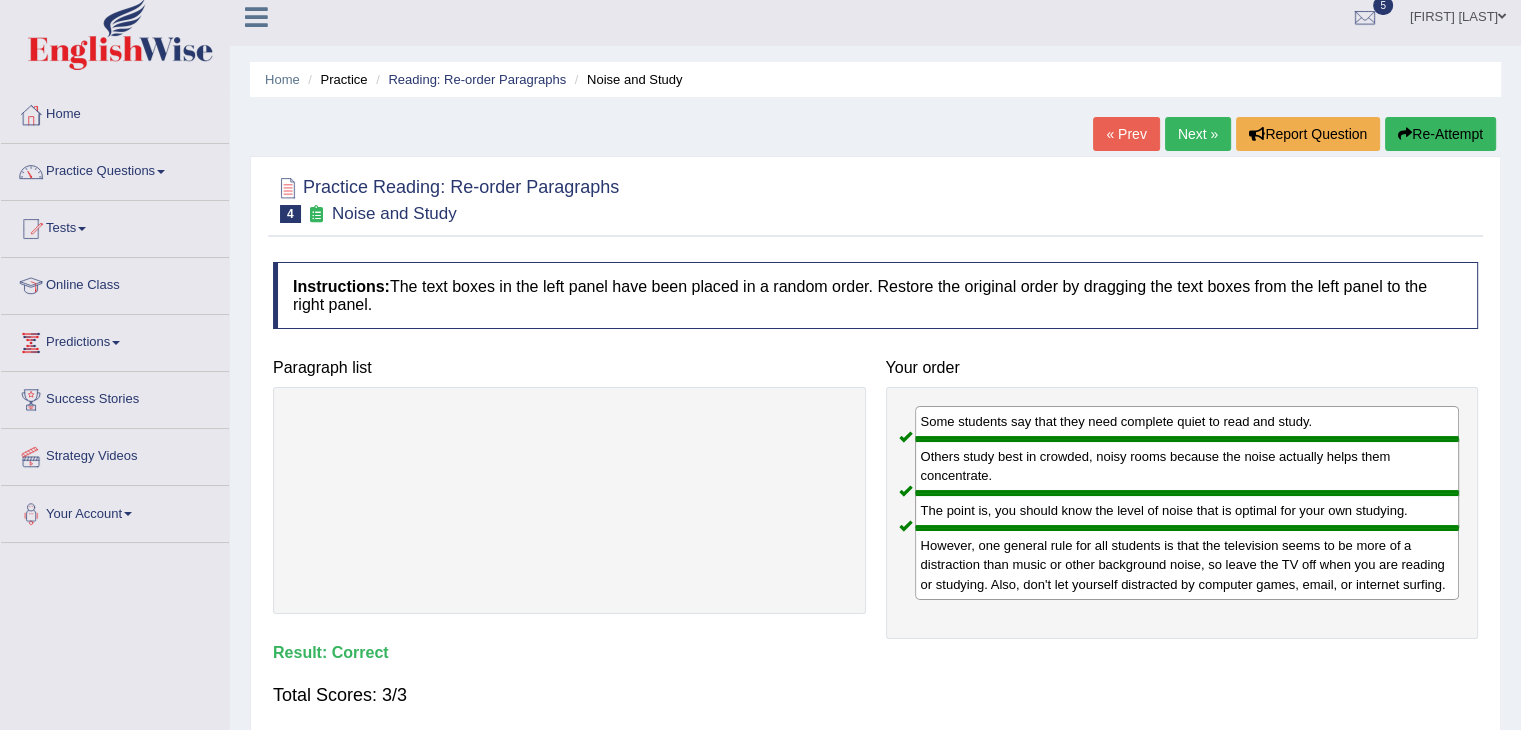click on "Next »" at bounding box center (1198, 134) 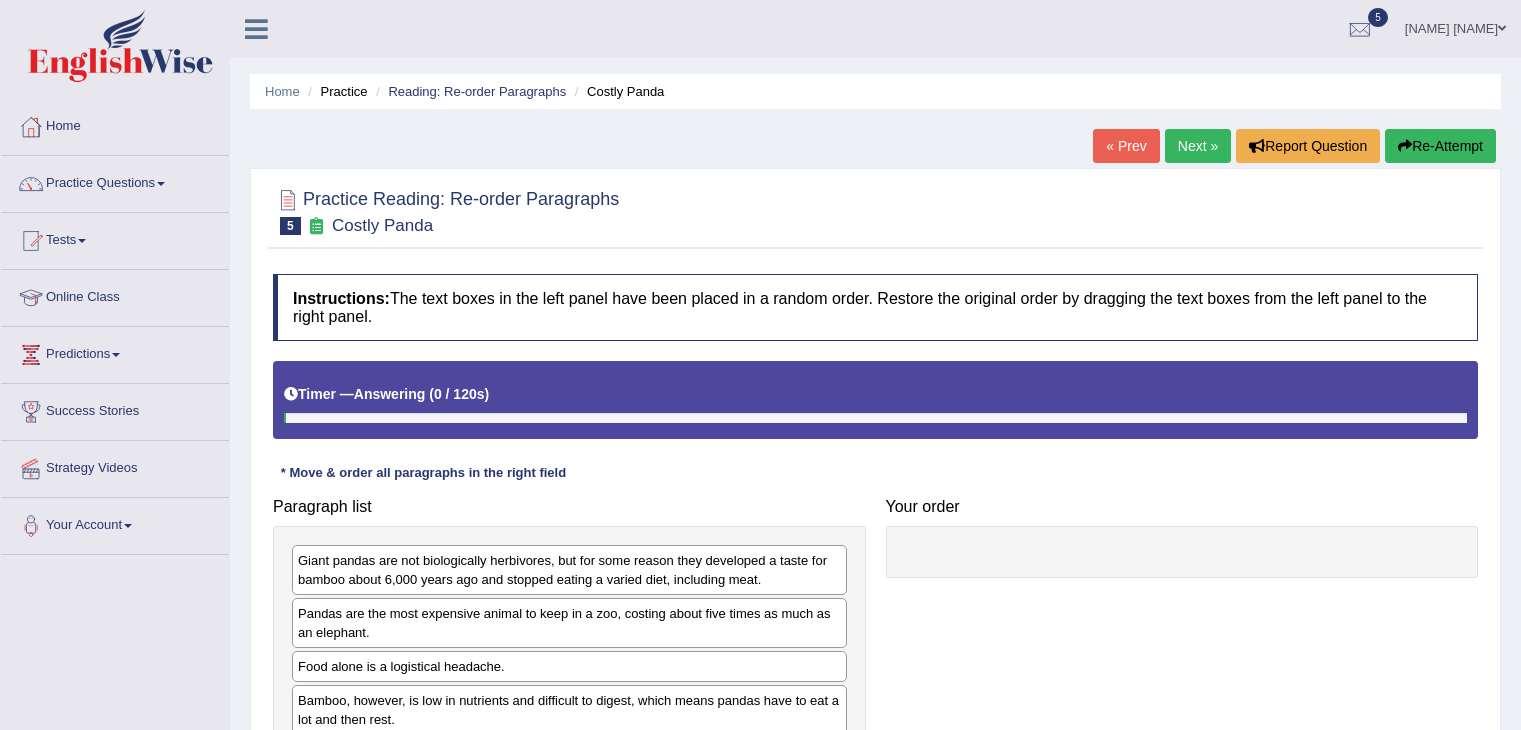 scroll, scrollTop: 0, scrollLeft: 0, axis: both 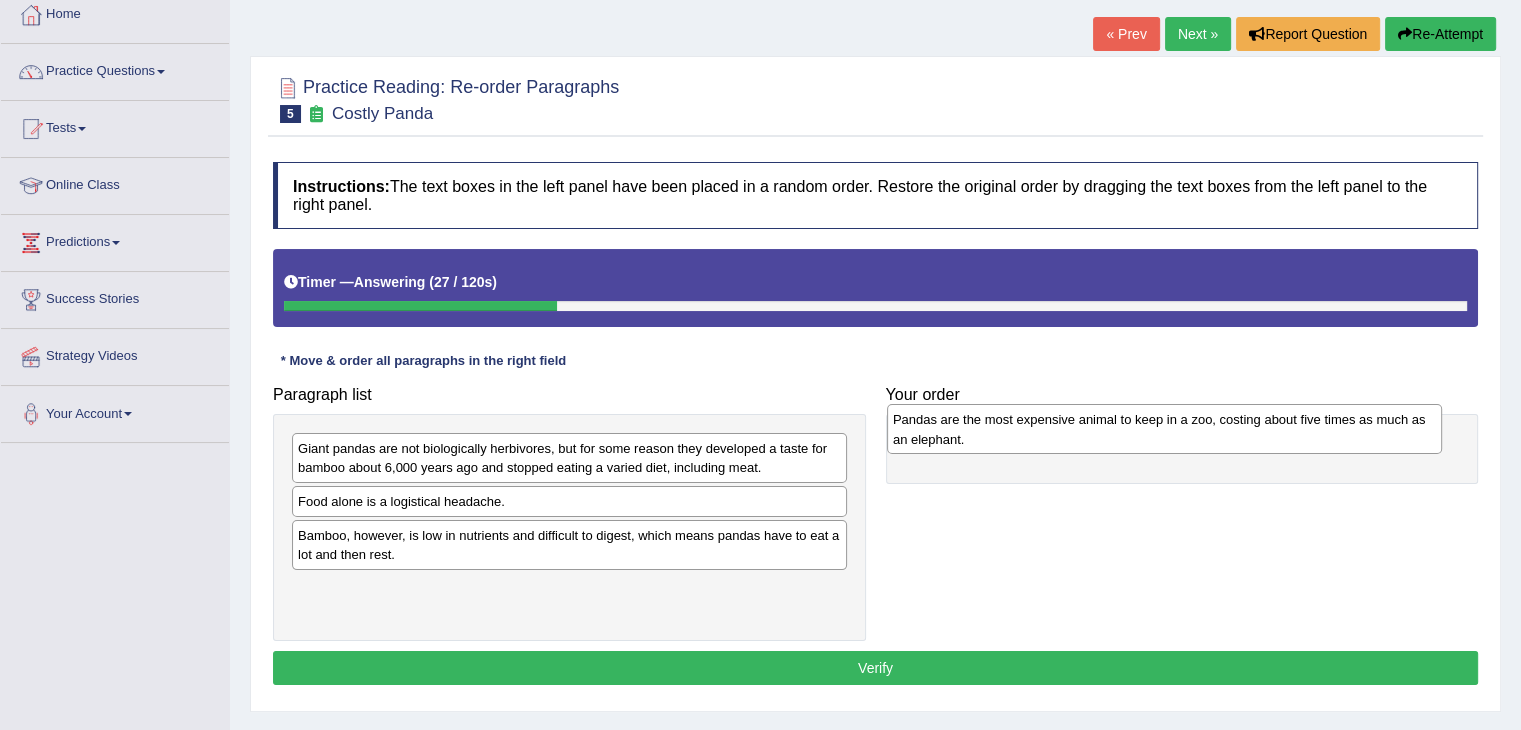 drag, startPoint x: 470, startPoint y: 511, endPoint x: 1088, endPoint y: 429, distance: 623.4164 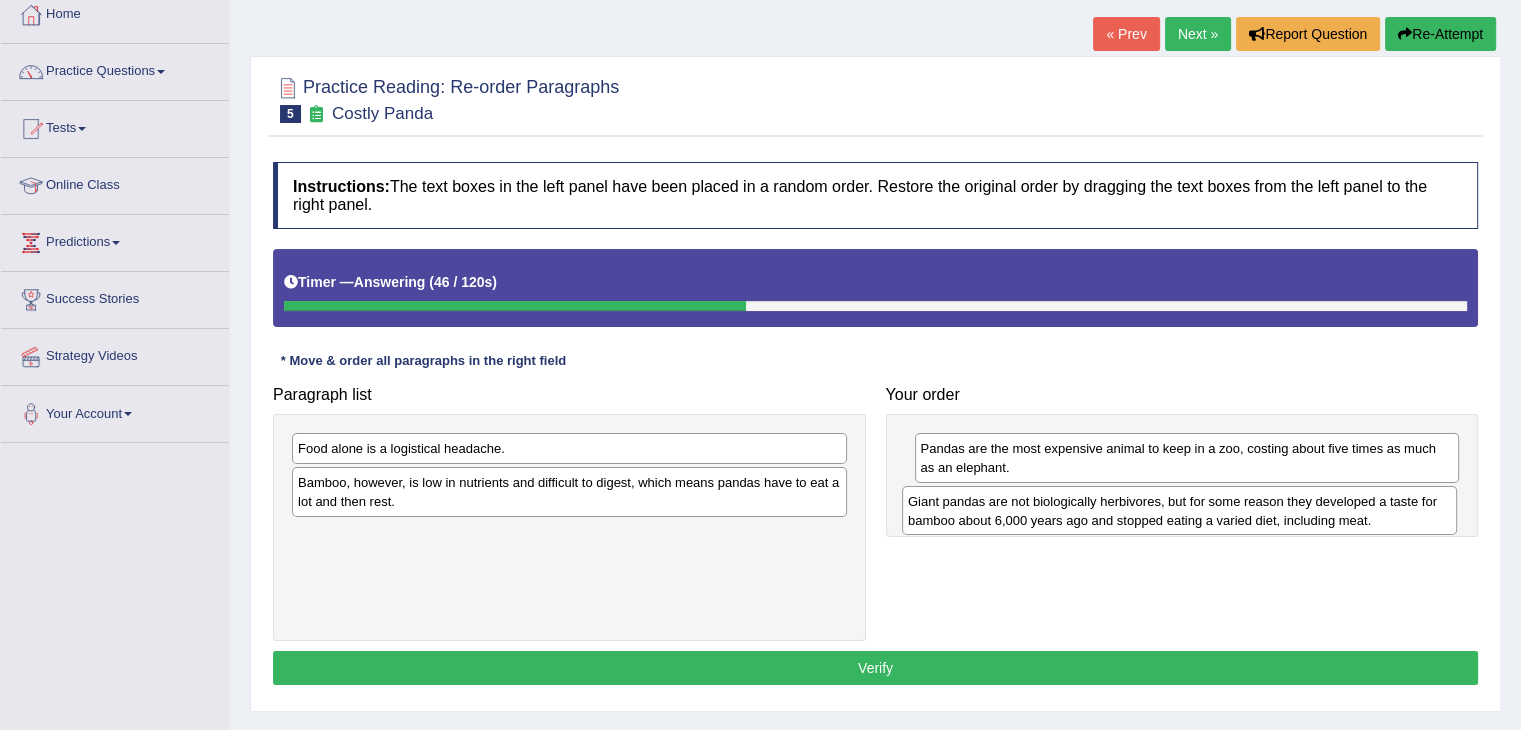 drag, startPoint x: 537, startPoint y: 457, endPoint x: 1144, endPoint y: 509, distance: 609.22327 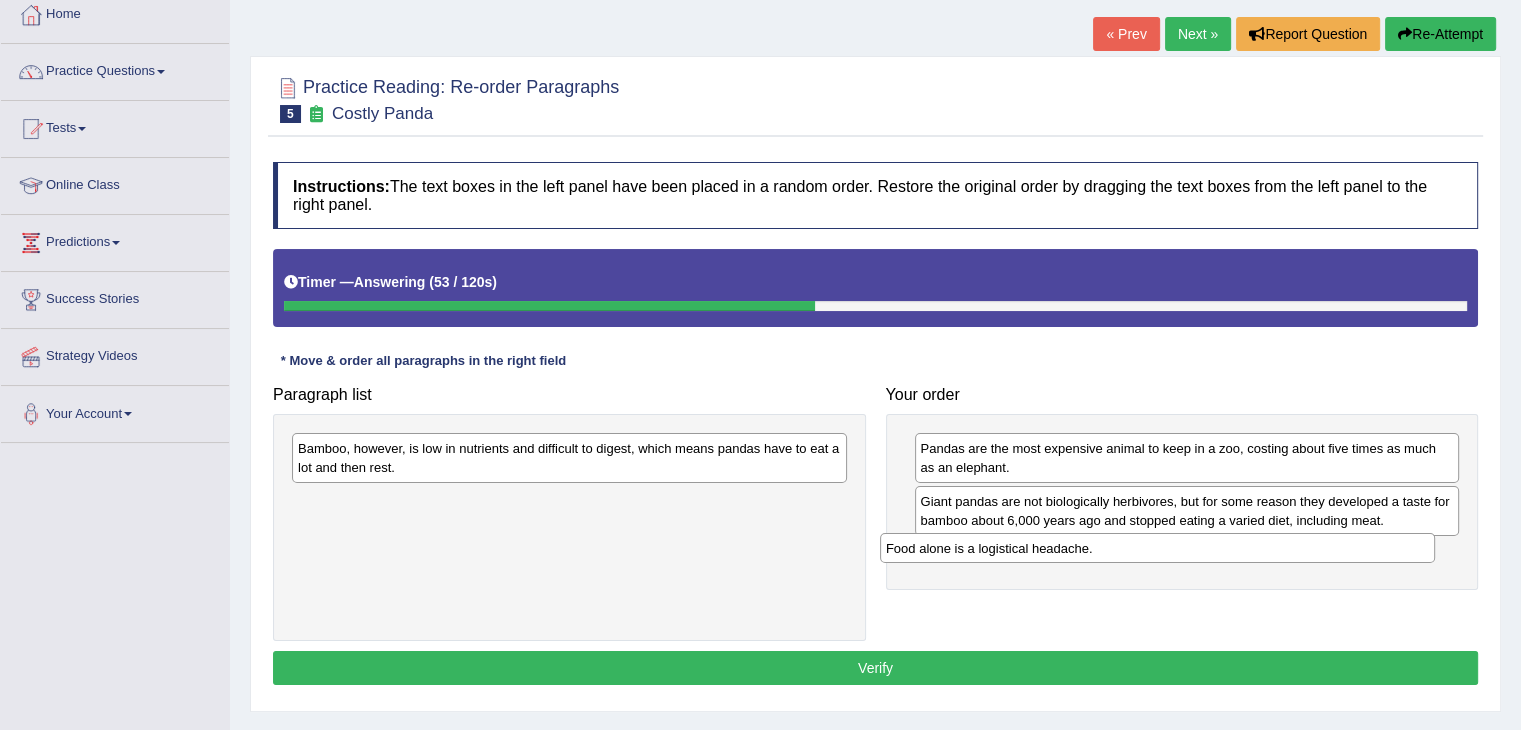 drag, startPoint x: 621, startPoint y: 437, endPoint x: 1215, endPoint y: 540, distance: 602.864 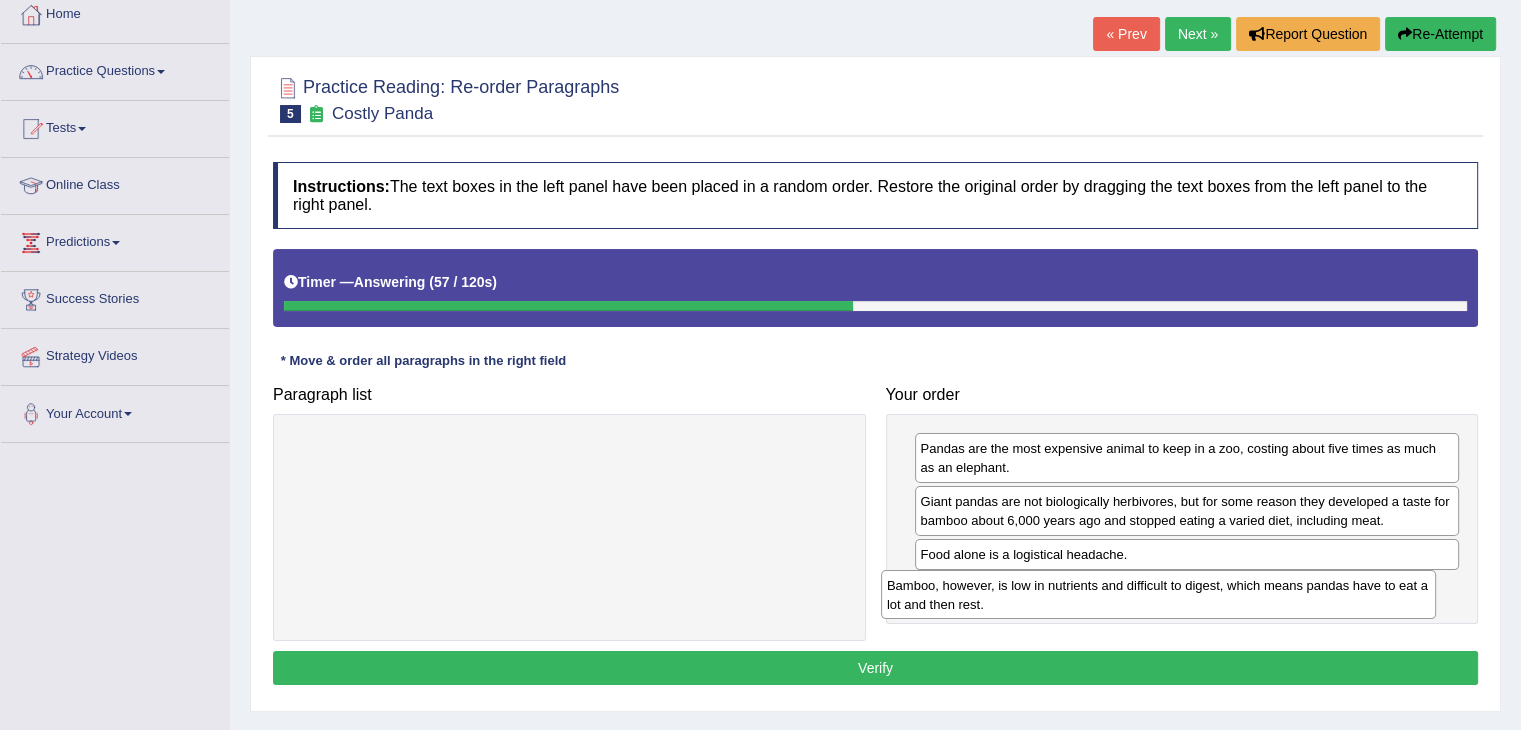 drag, startPoint x: 611, startPoint y: 457, endPoint x: 1200, endPoint y: 594, distance: 604.7231 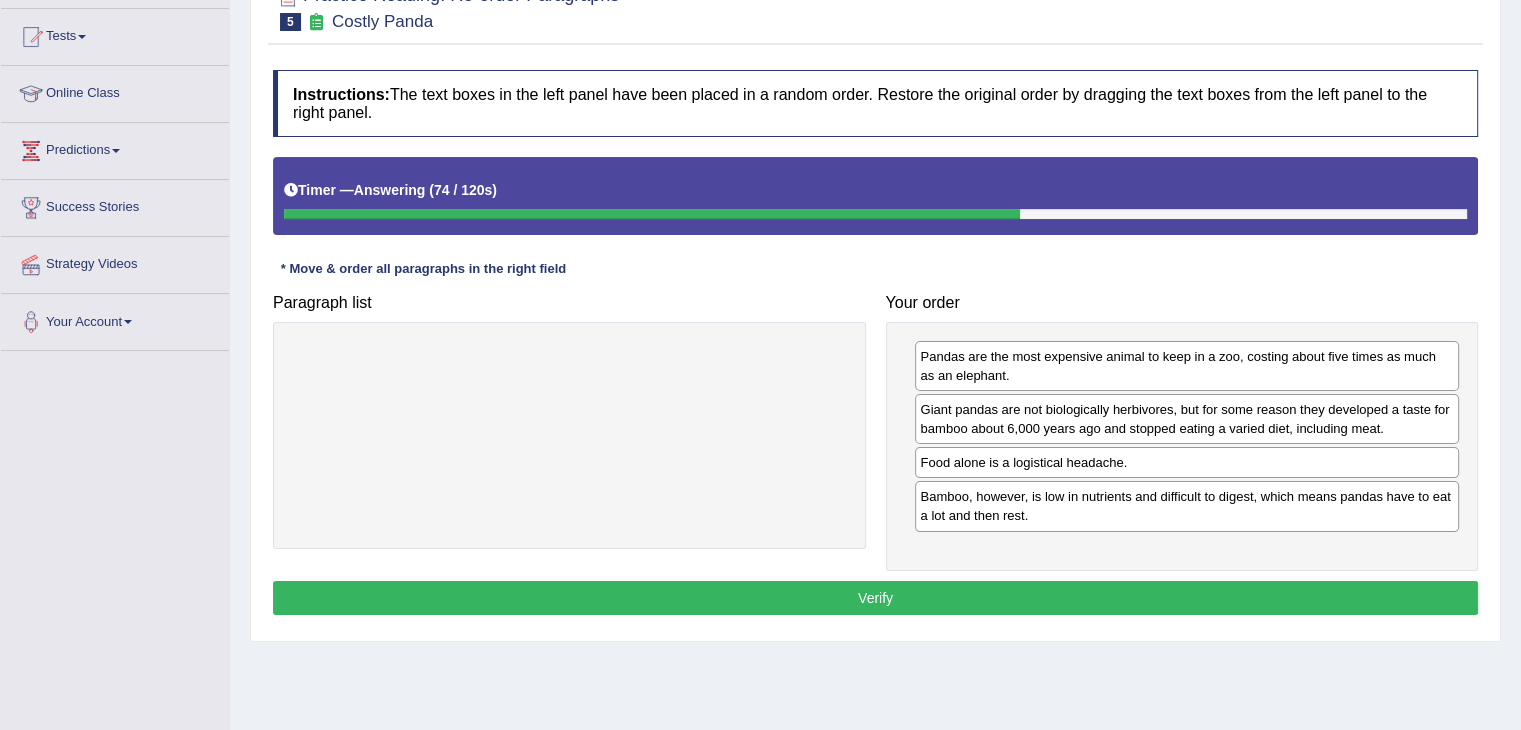 scroll, scrollTop: 206, scrollLeft: 0, axis: vertical 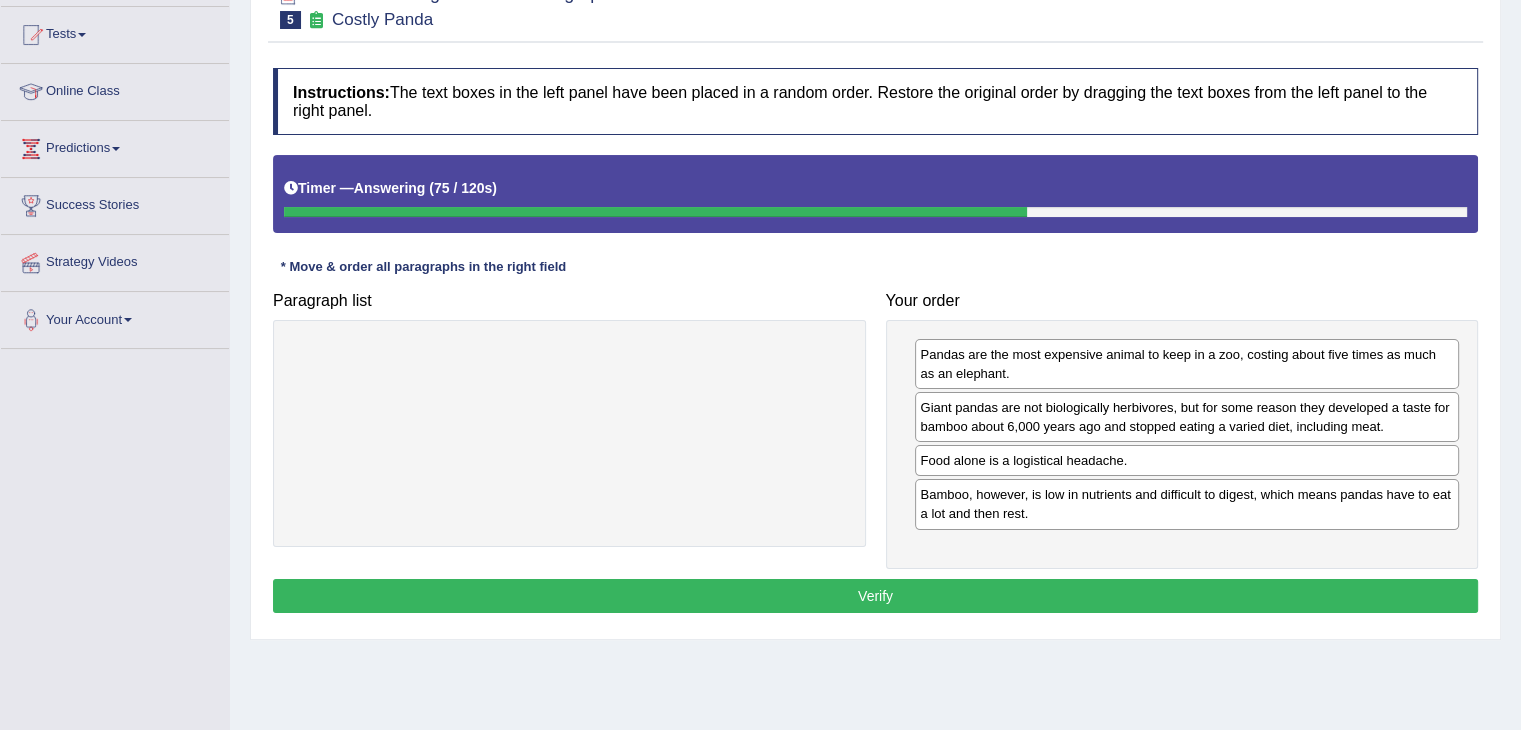 click on "Verify" at bounding box center (875, 596) 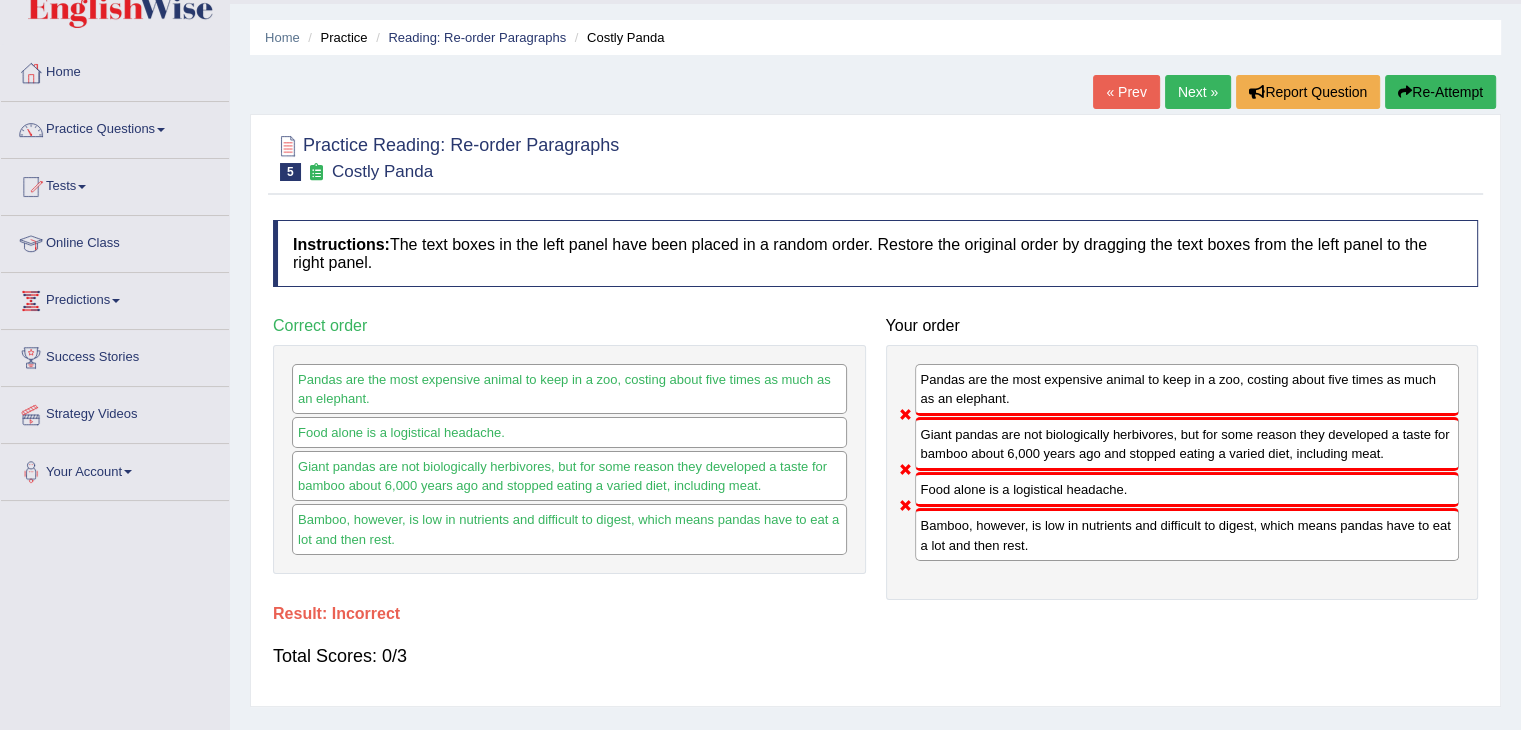 scroll, scrollTop: 51, scrollLeft: 0, axis: vertical 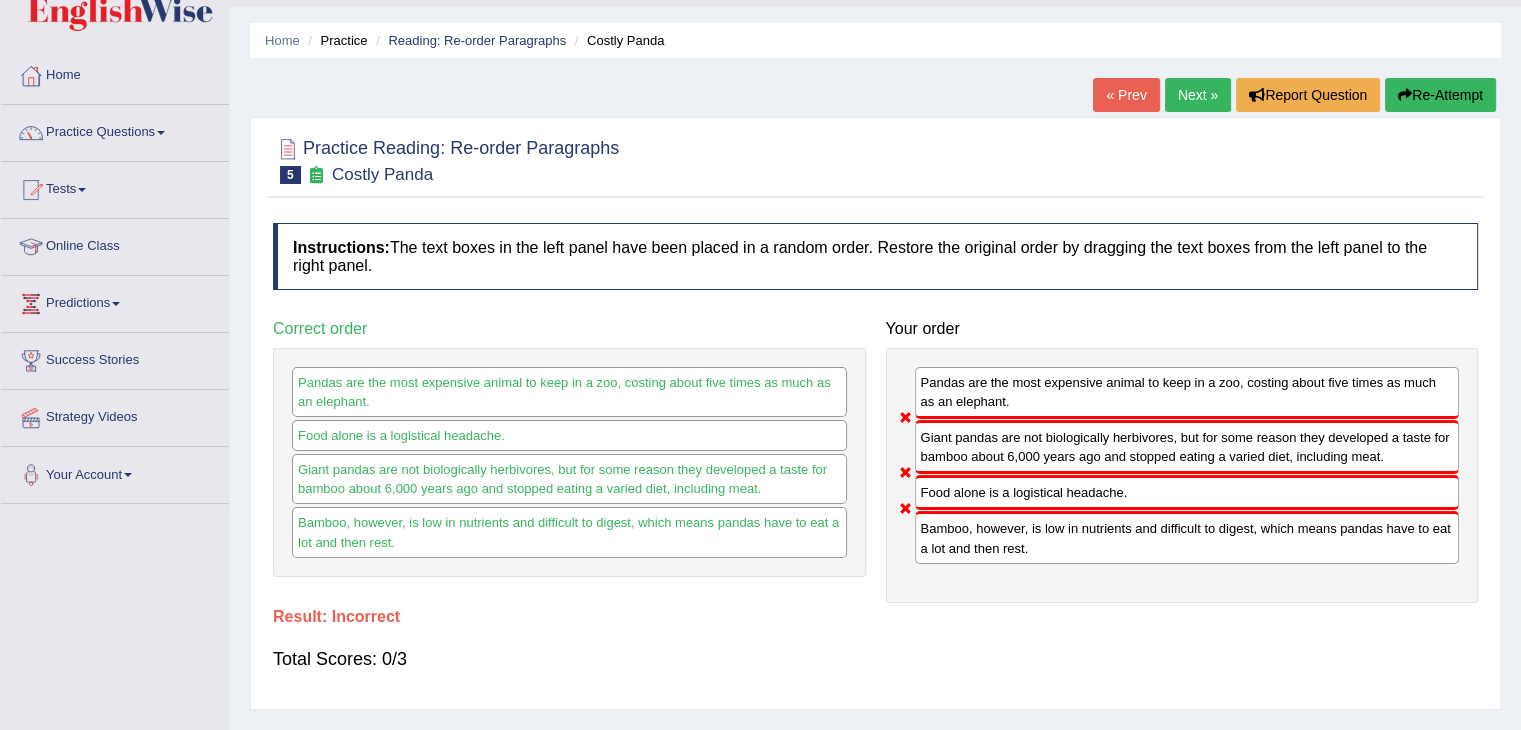 click on "Next »" at bounding box center [1198, 95] 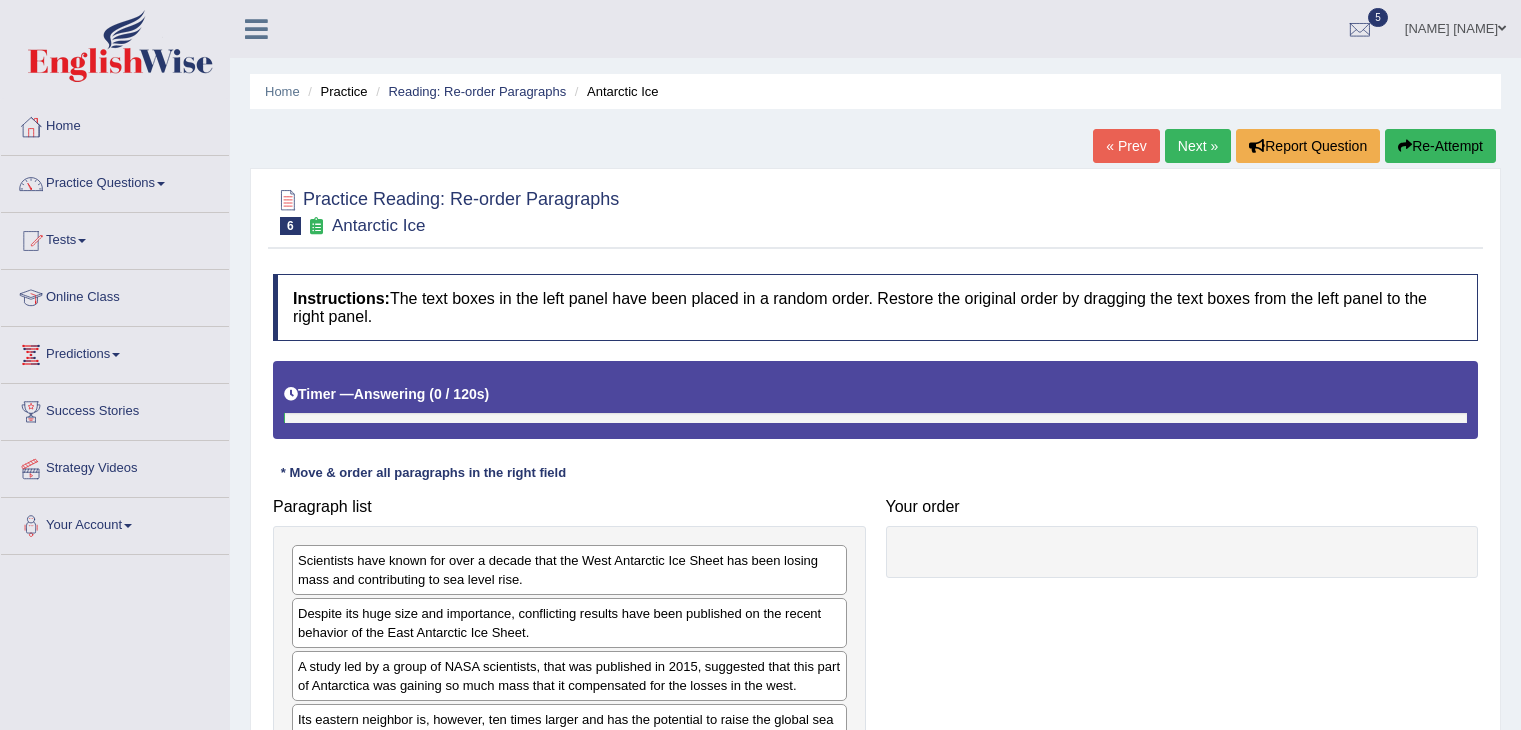 scroll, scrollTop: 0, scrollLeft: 0, axis: both 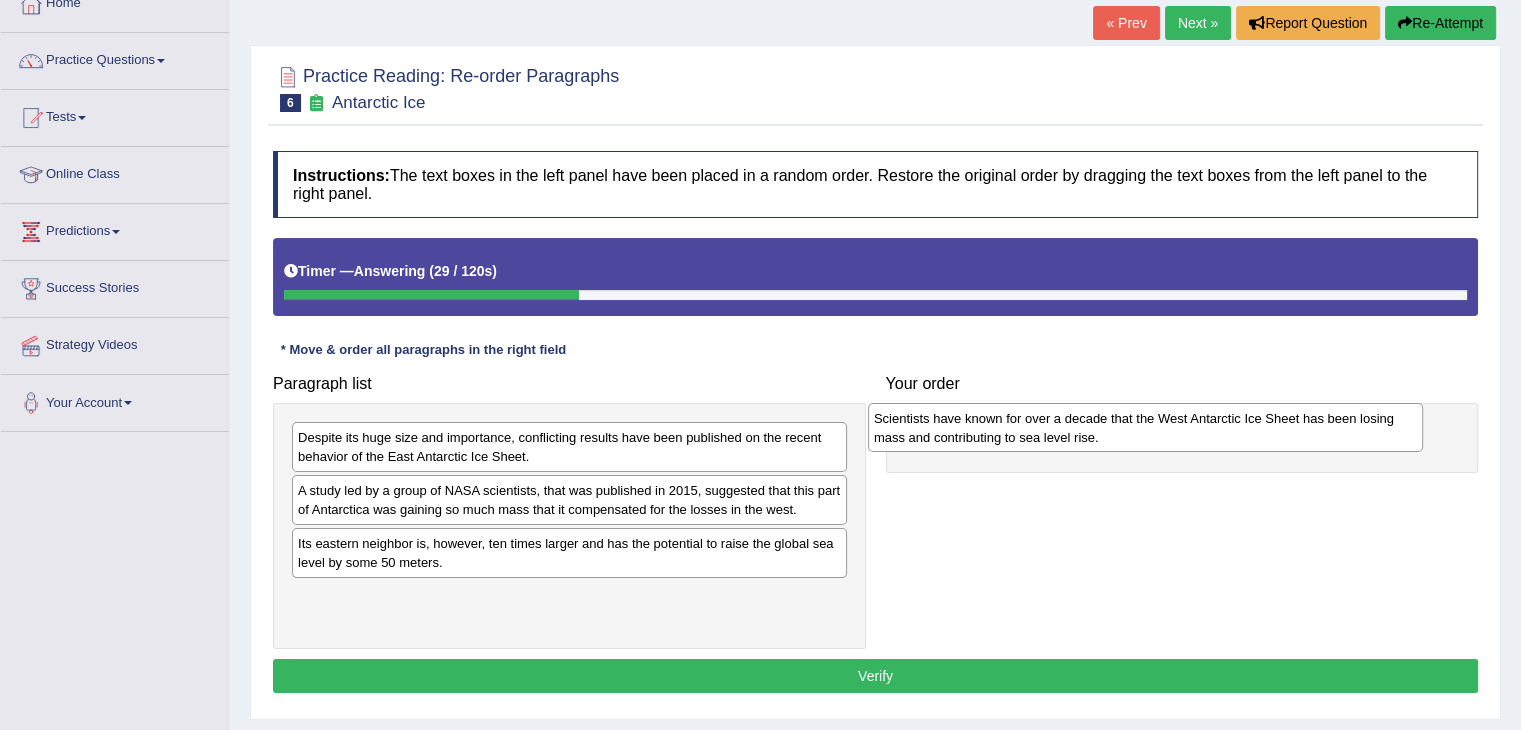drag, startPoint x: 603, startPoint y: 447, endPoint x: 1178, endPoint y: 425, distance: 575.4207 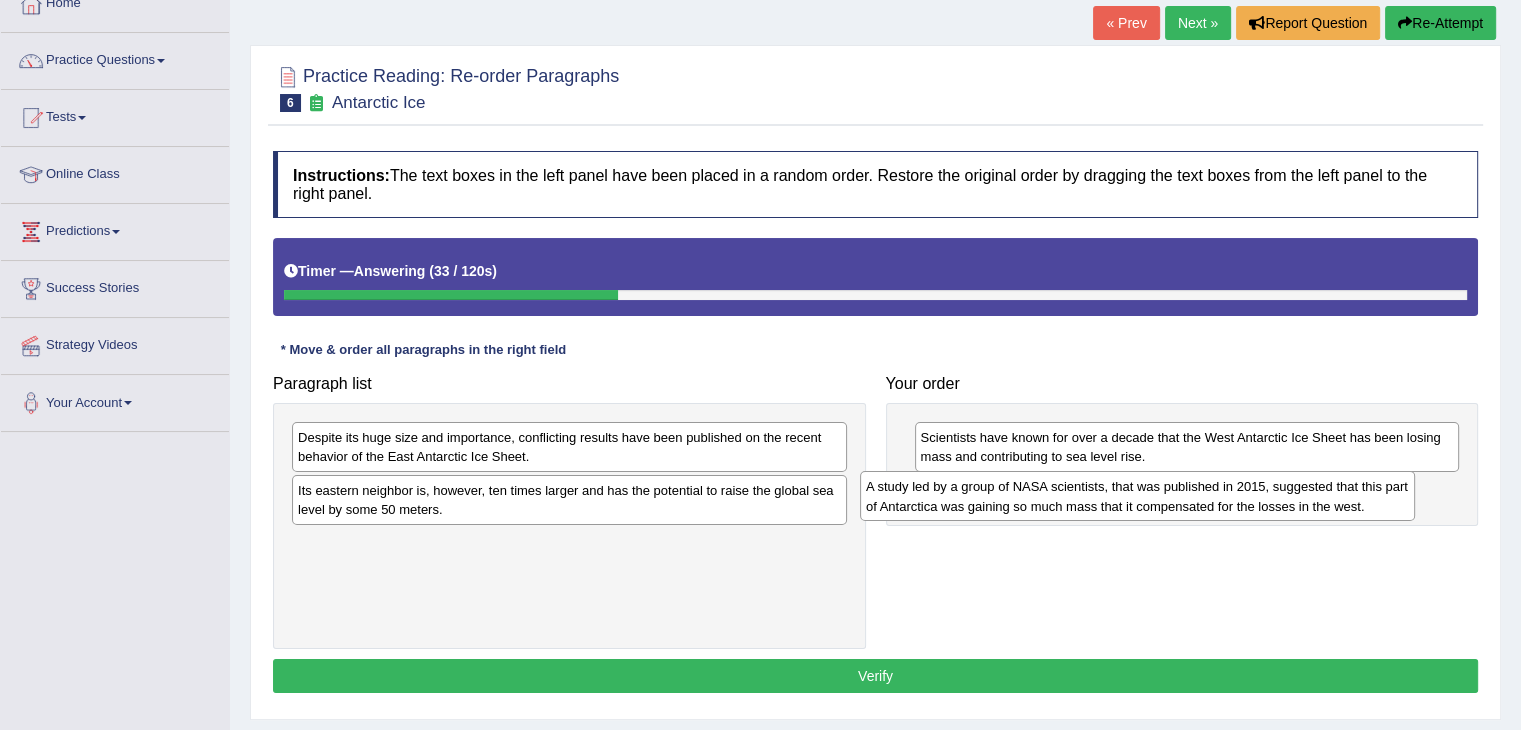 drag, startPoint x: 697, startPoint y: 509, endPoint x: 1266, endPoint y: 506, distance: 569.00793 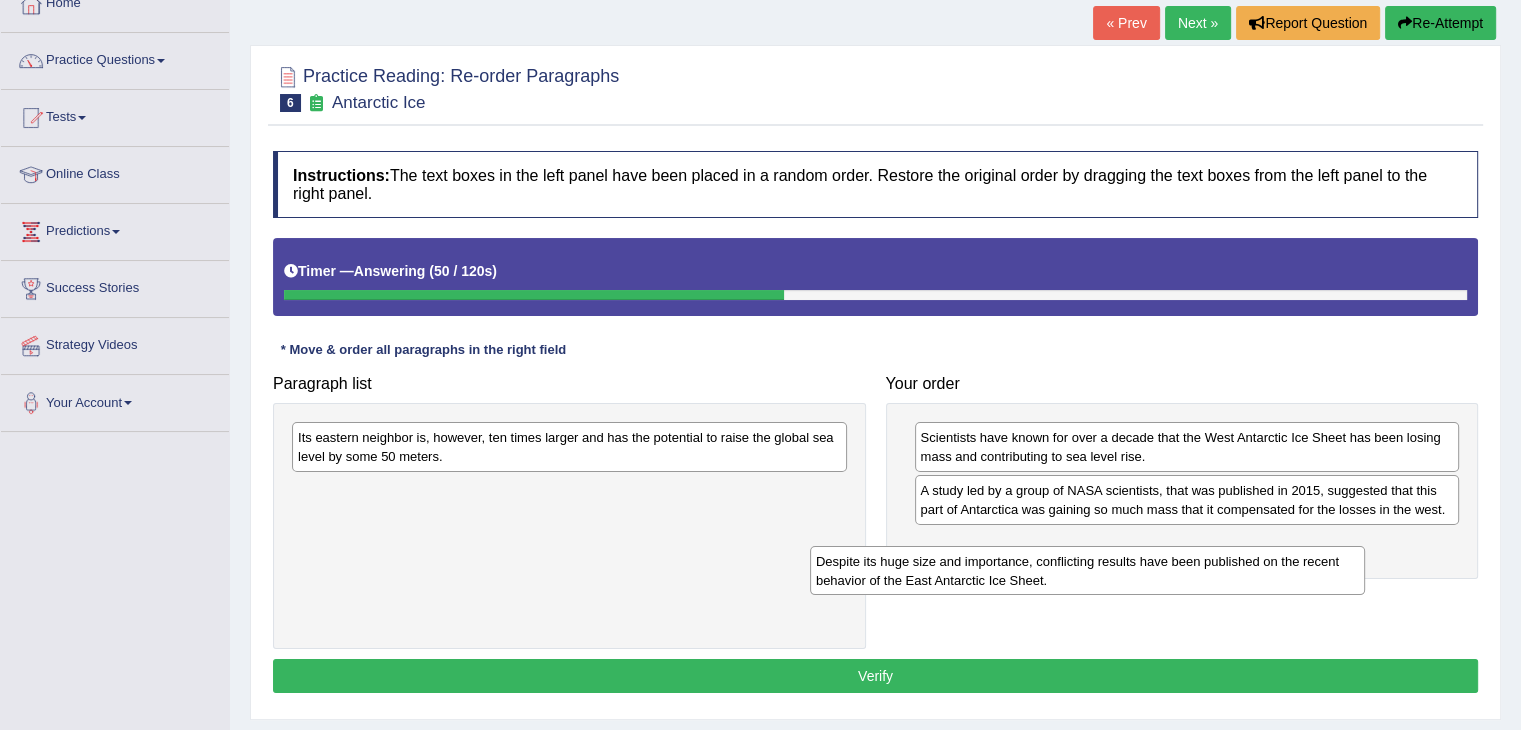 drag, startPoint x: 742, startPoint y: 447, endPoint x: 1379, endPoint y: 553, distance: 645.7592 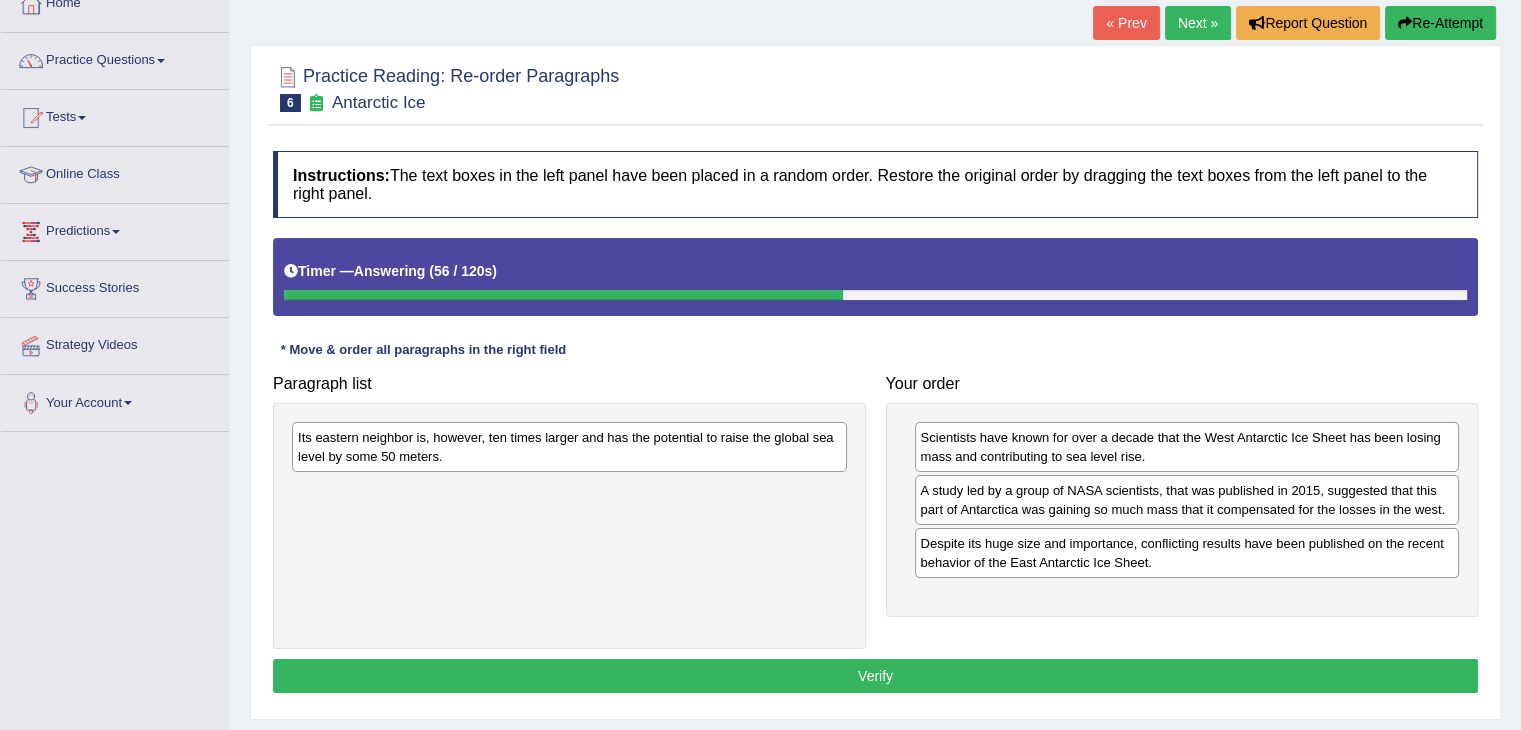 click on "Its eastern neighbor is, however, ten times larger and has the potential to raise the global sea level
by some 50 meters." at bounding box center (569, 447) 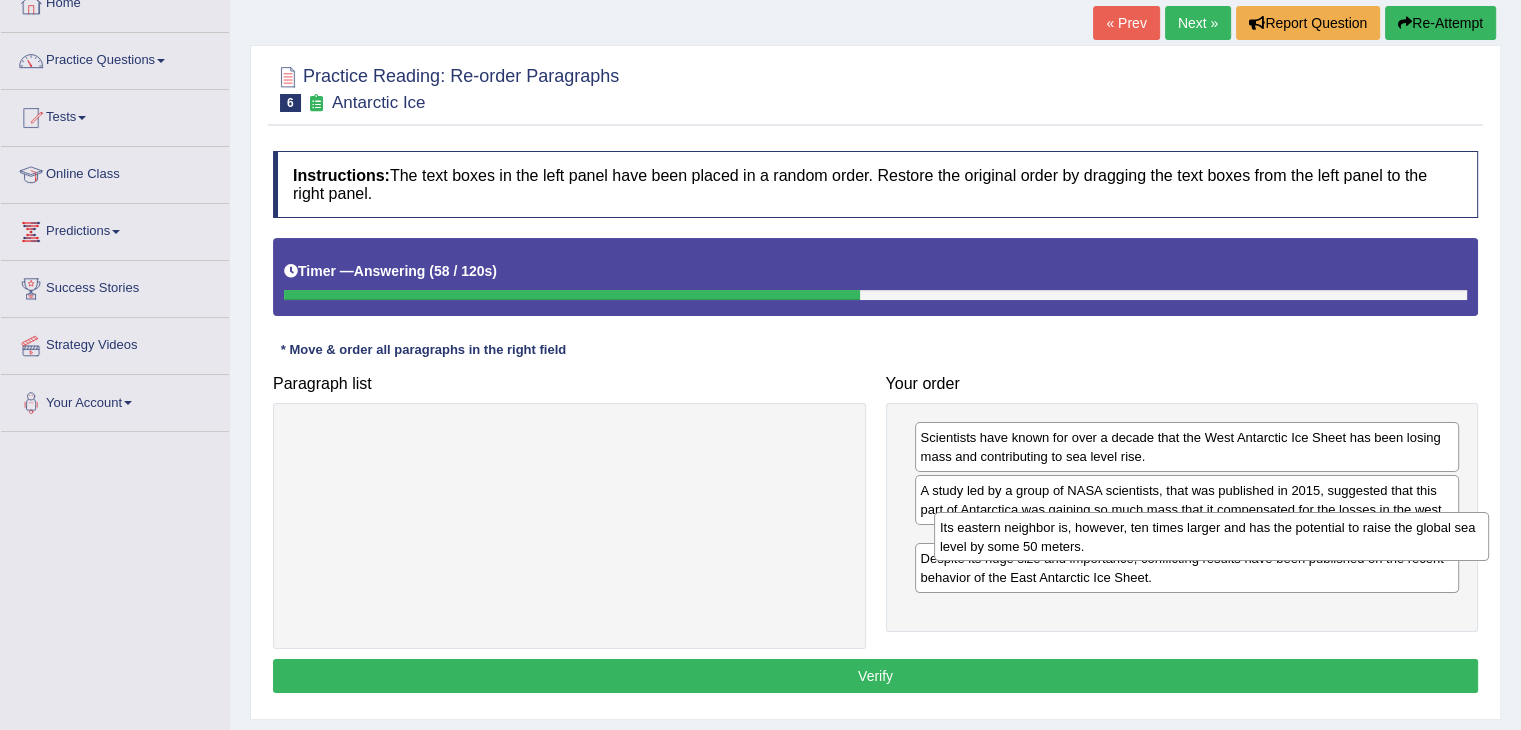 drag, startPoint x: 654, startPoint y: 458, endPoint x: 1292, endPoint y: 545, distance: 643.9045 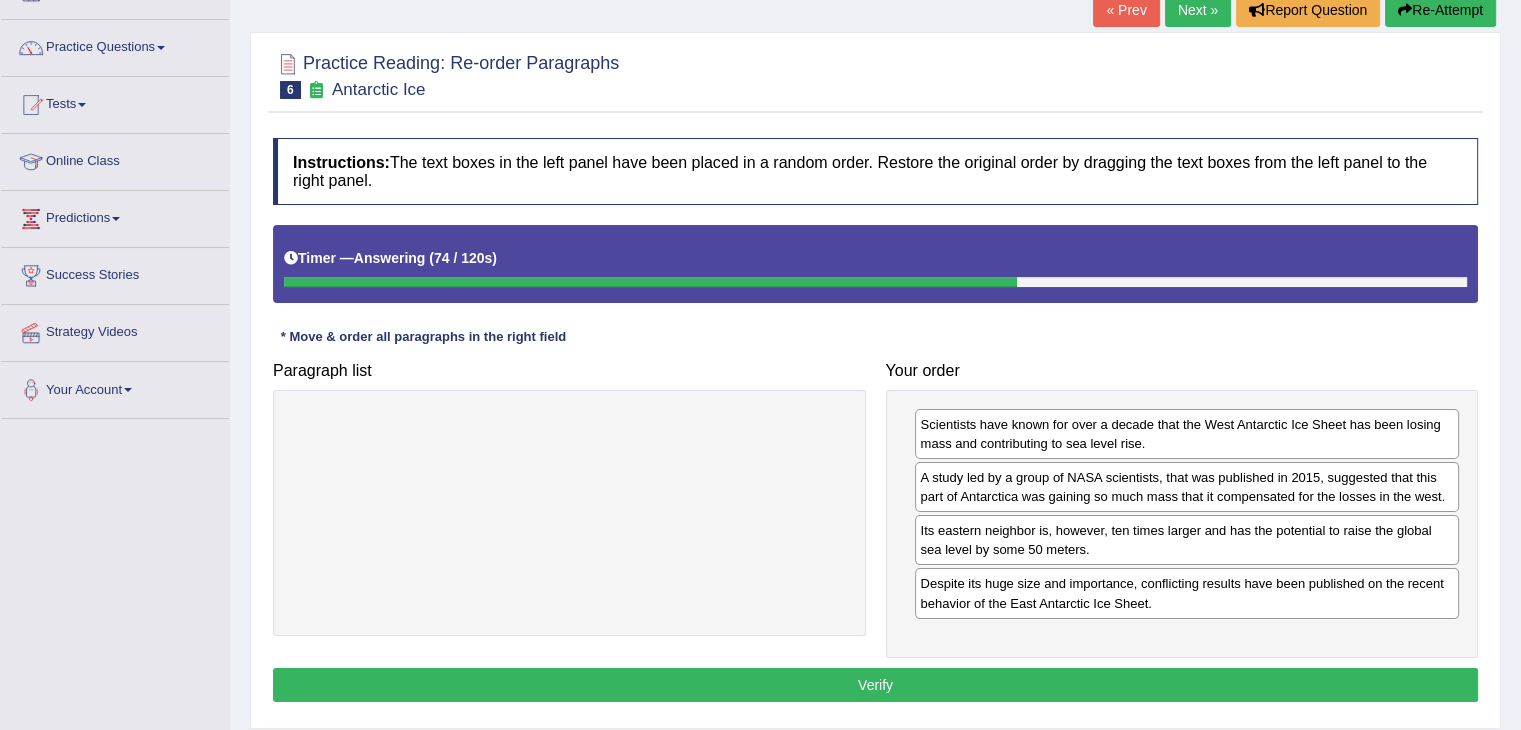 scroll, scrollTop: 138, scrollLeft: 0, axis: vertical 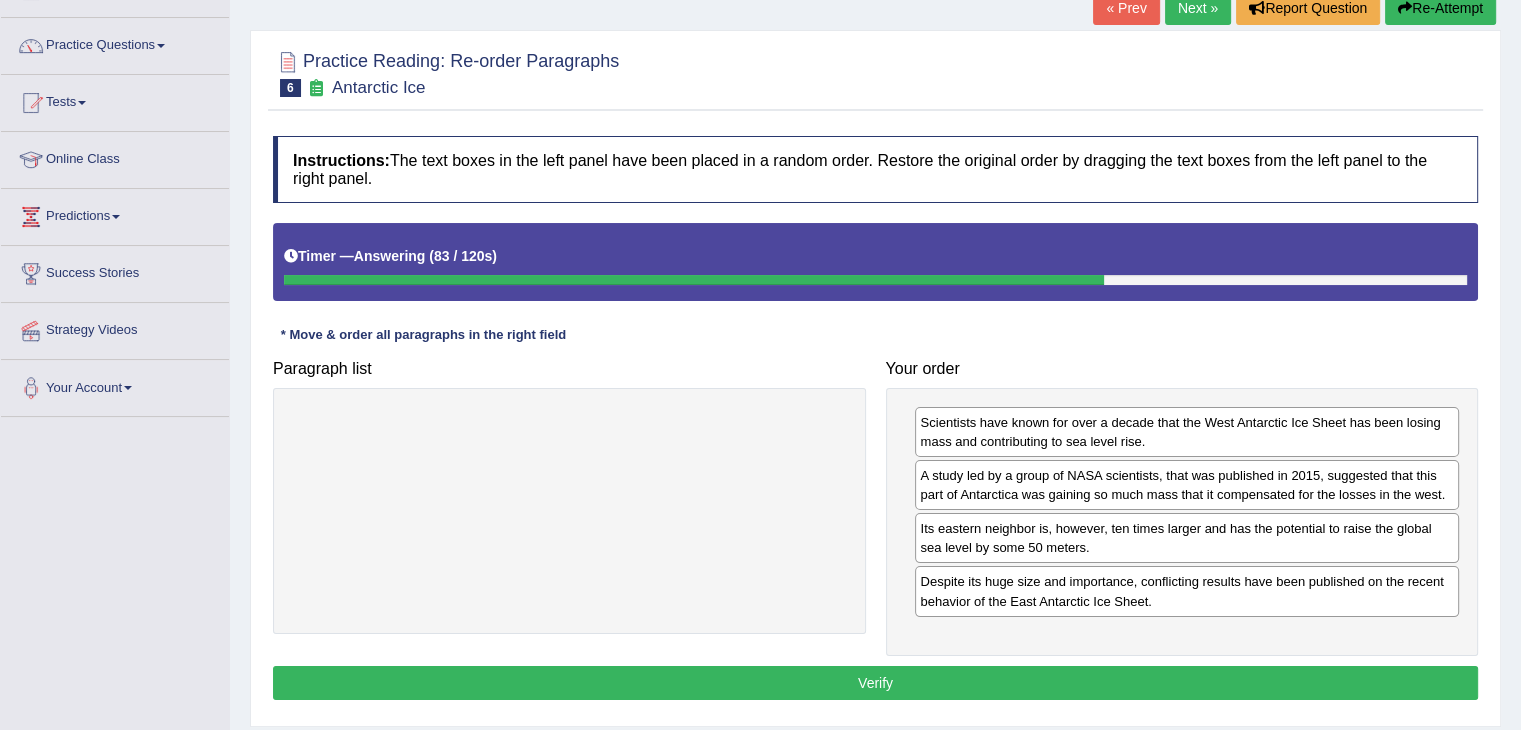 click on "Verify" at bounding box center (875, 683) 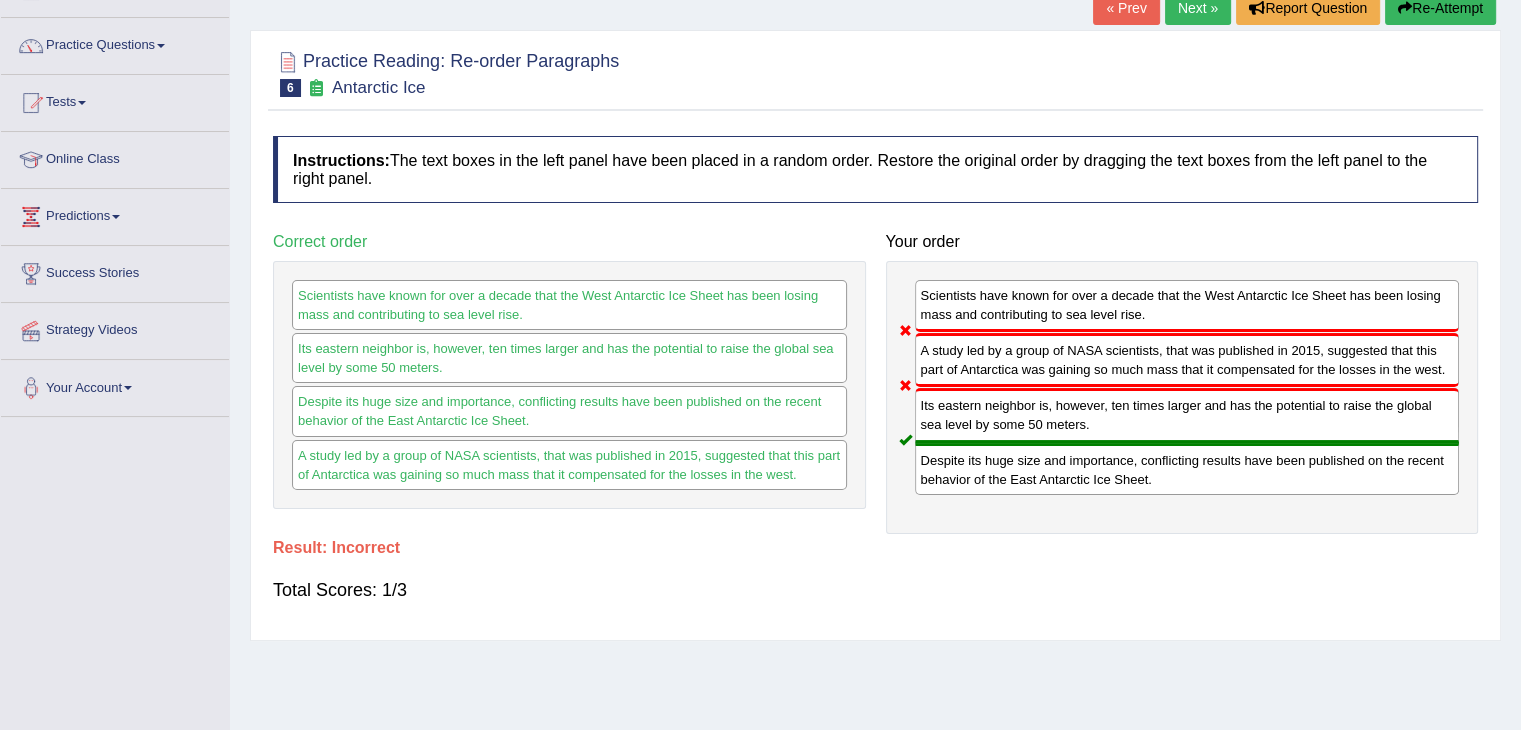 click on "Re-Attempt" at bounding box center [1440, 8] 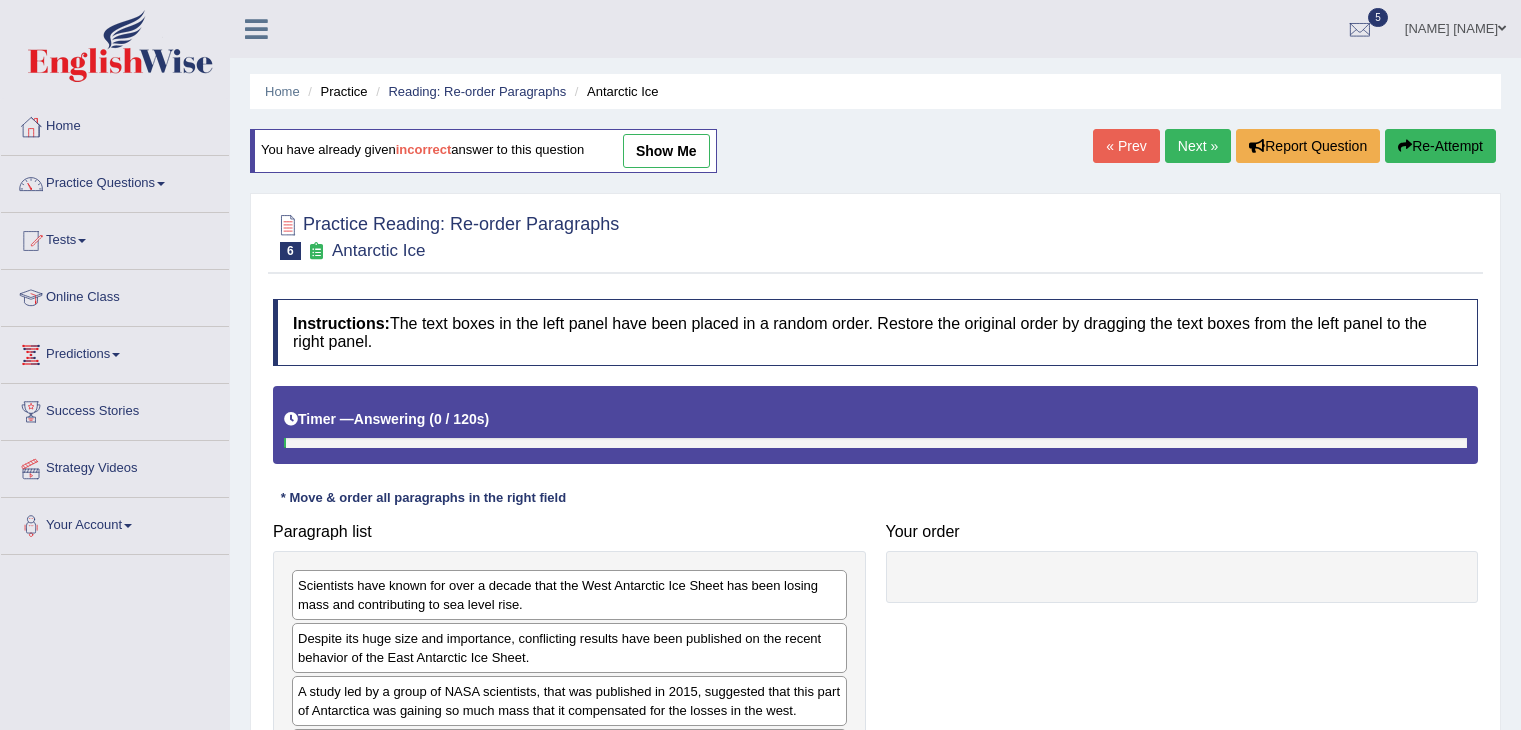 scroll, scrollTop: 138, scrollLeft: 0, axis: vertical 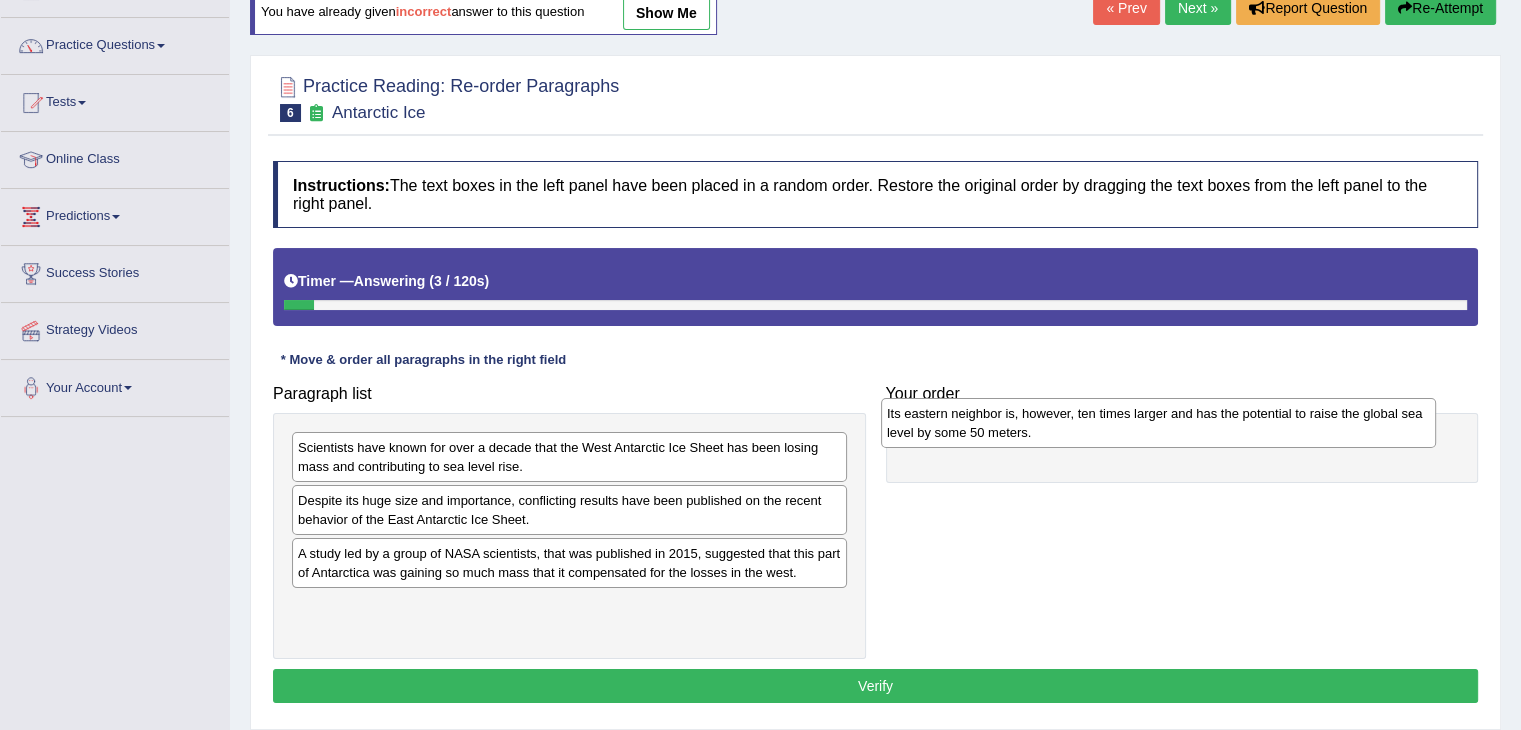 drag, startPoint x: 588, startPoint y: 622, endPoint x: 1177, endPoint y: 431, distance: 619.19464 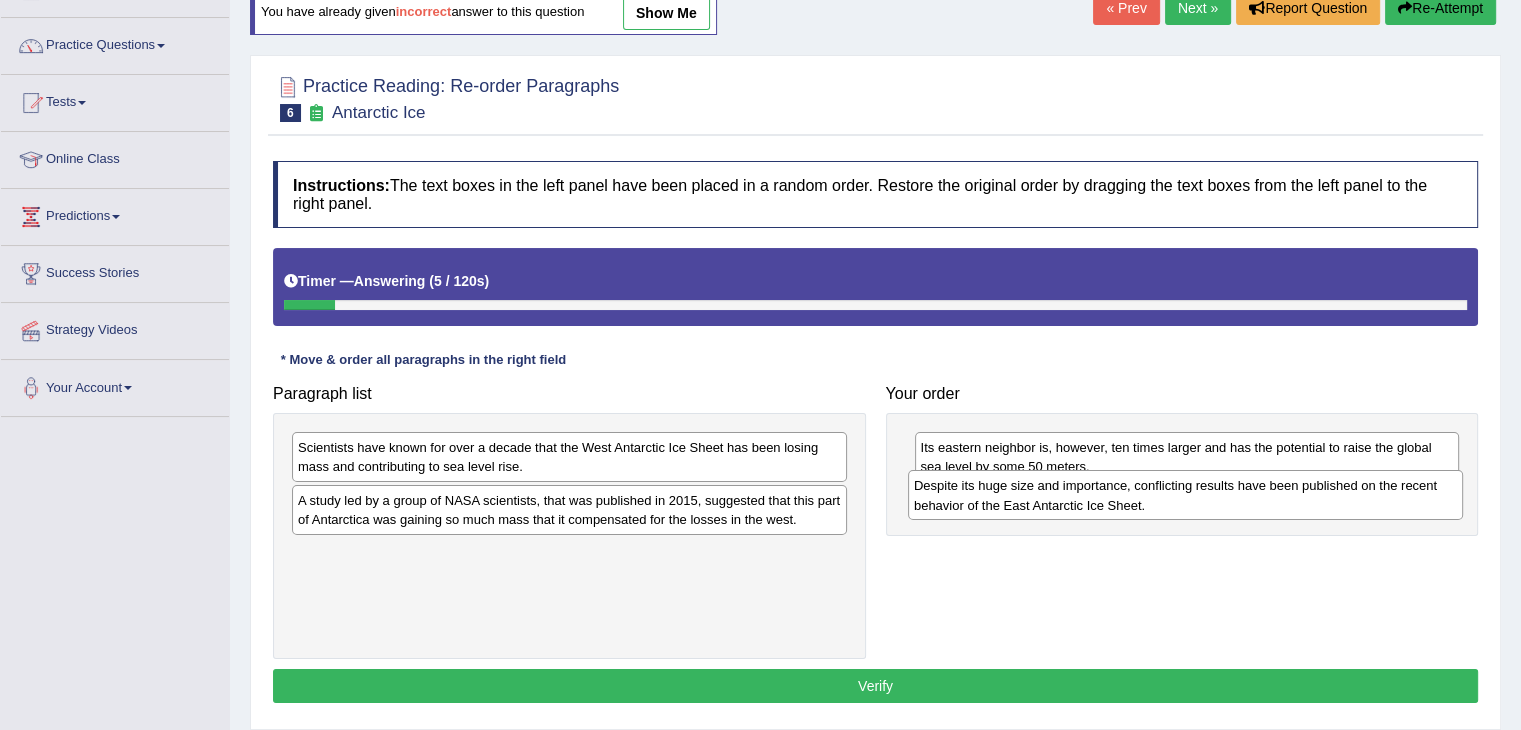 drag, startPoint x: 536, startPoint y: 525, endPoint x: 1152, endPoint y: 512, distance: 616.13715 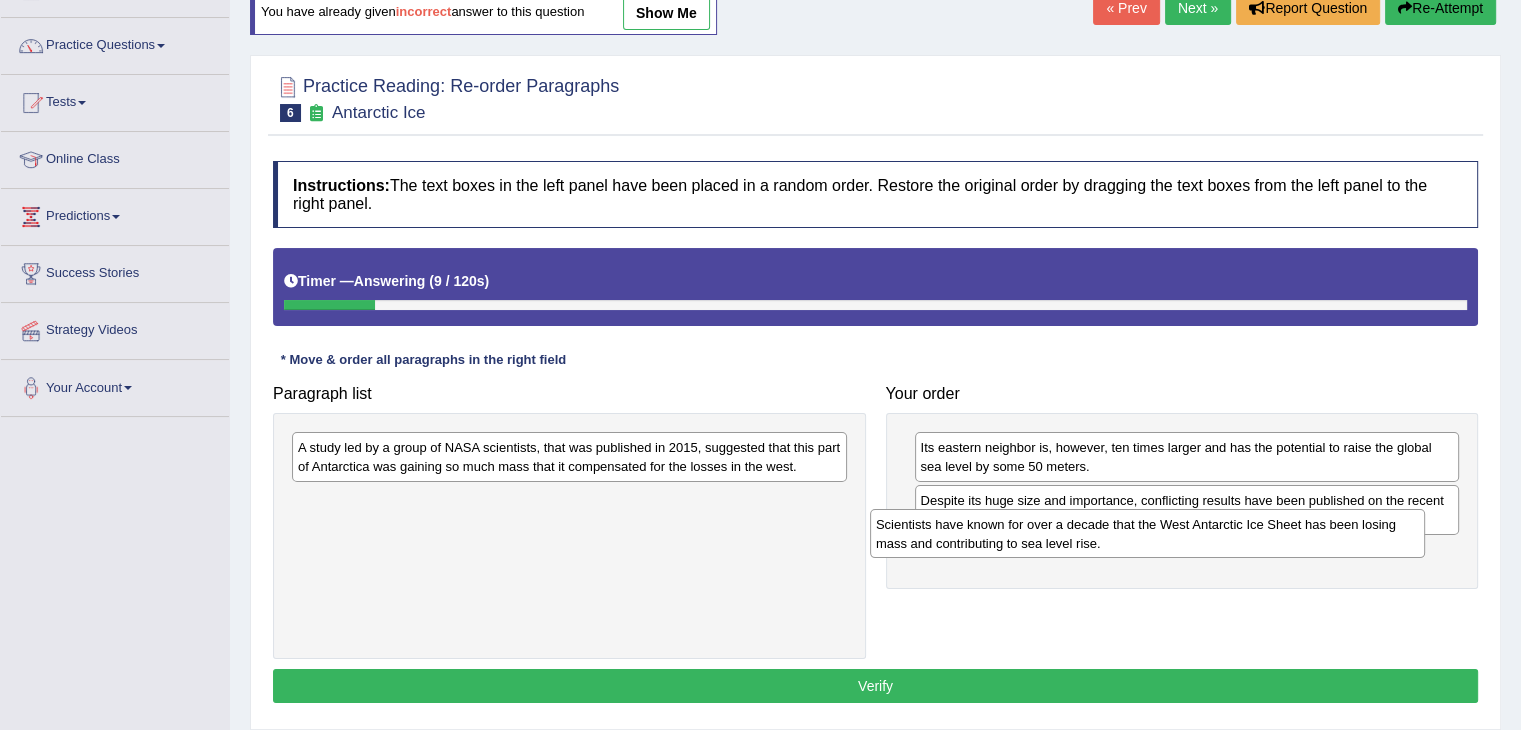 drag, startPoint x: 656, startPoint y: 459, endPoint x: 1250, endPoint y: 539, distance: 599.363 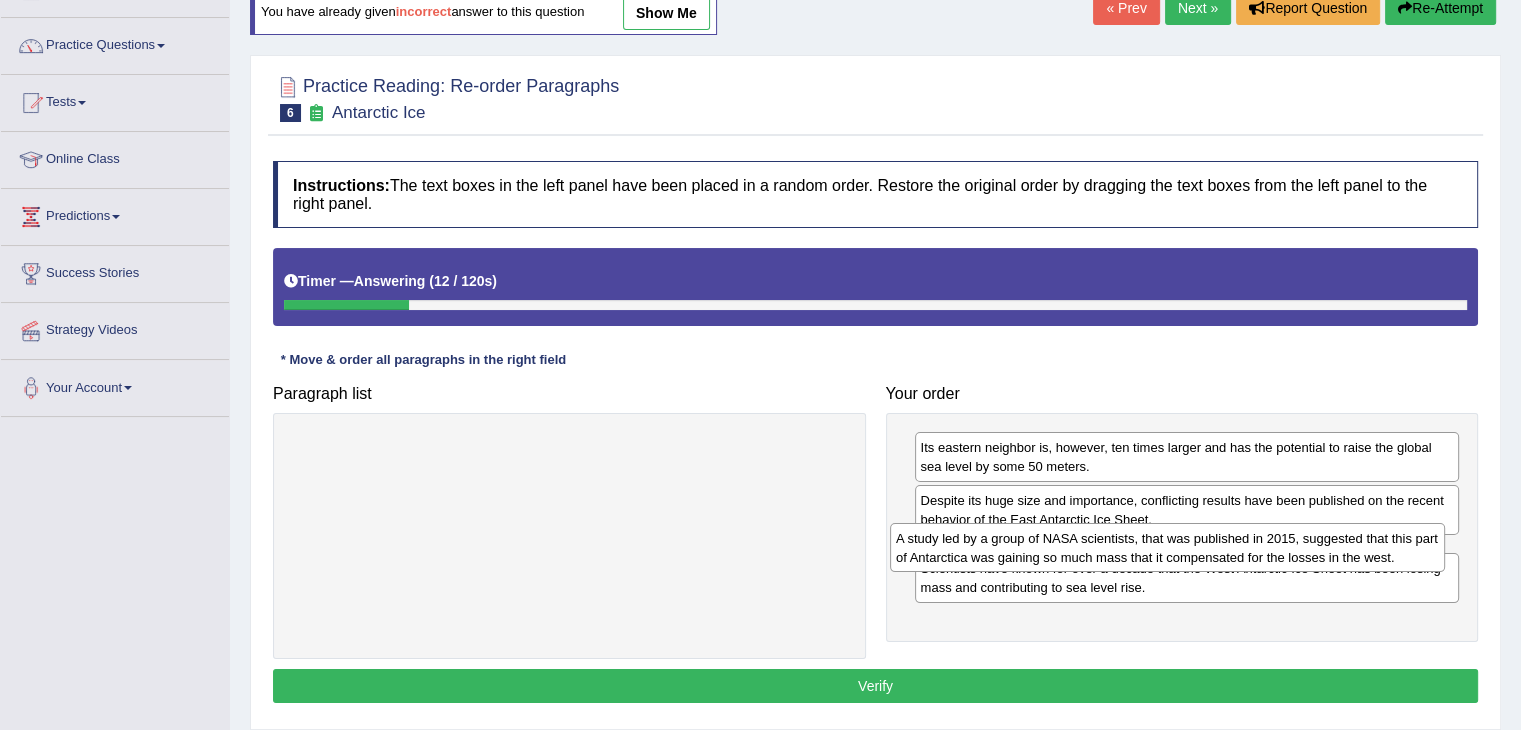 drag, startPoint x: 674, startPoint y: 447, endPoint x: 1280, endPoint y: 537, distance: 612.6467 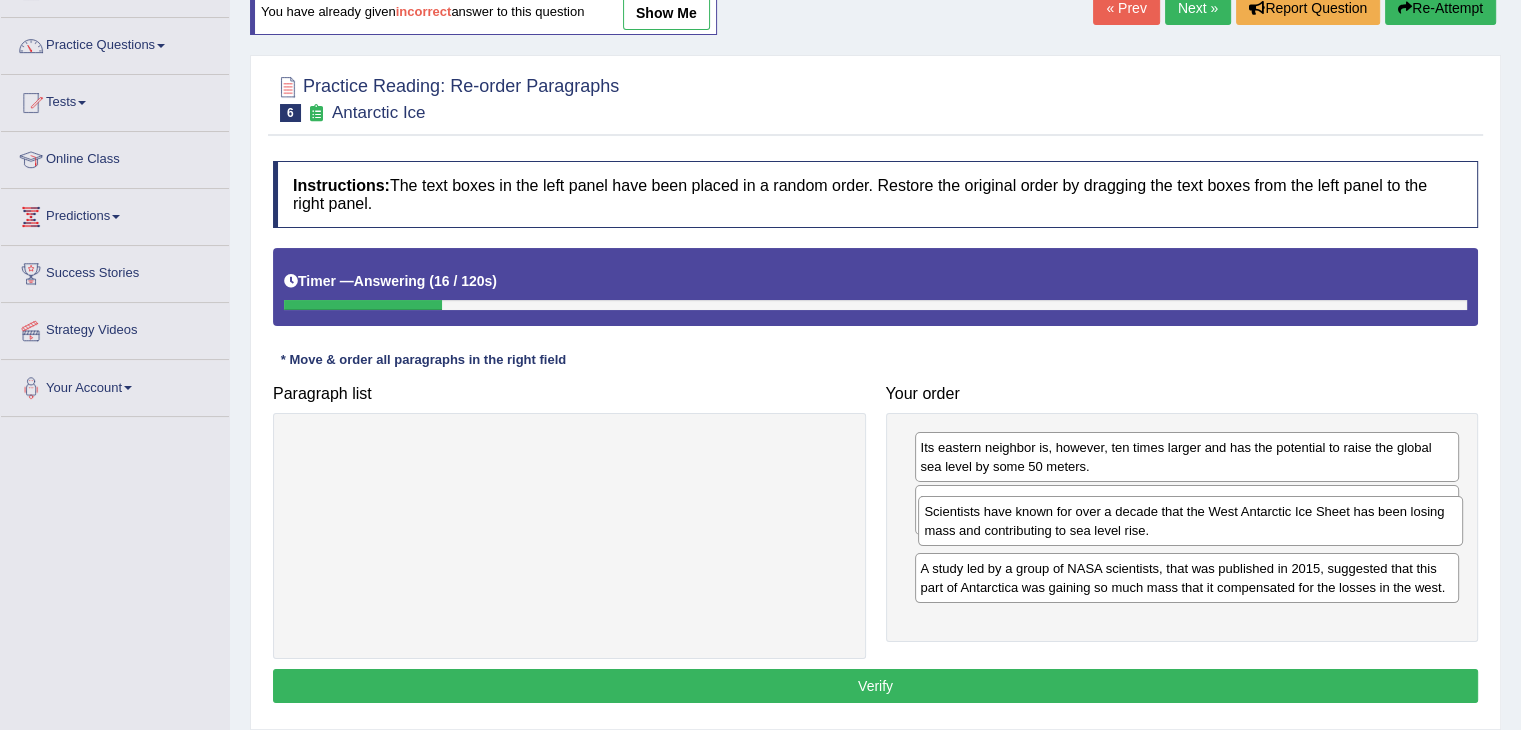 drag, startPoint x: 1177, startPoint y: 617, endPoint x: 1180, endPoint y: 524, distance: 93.04838 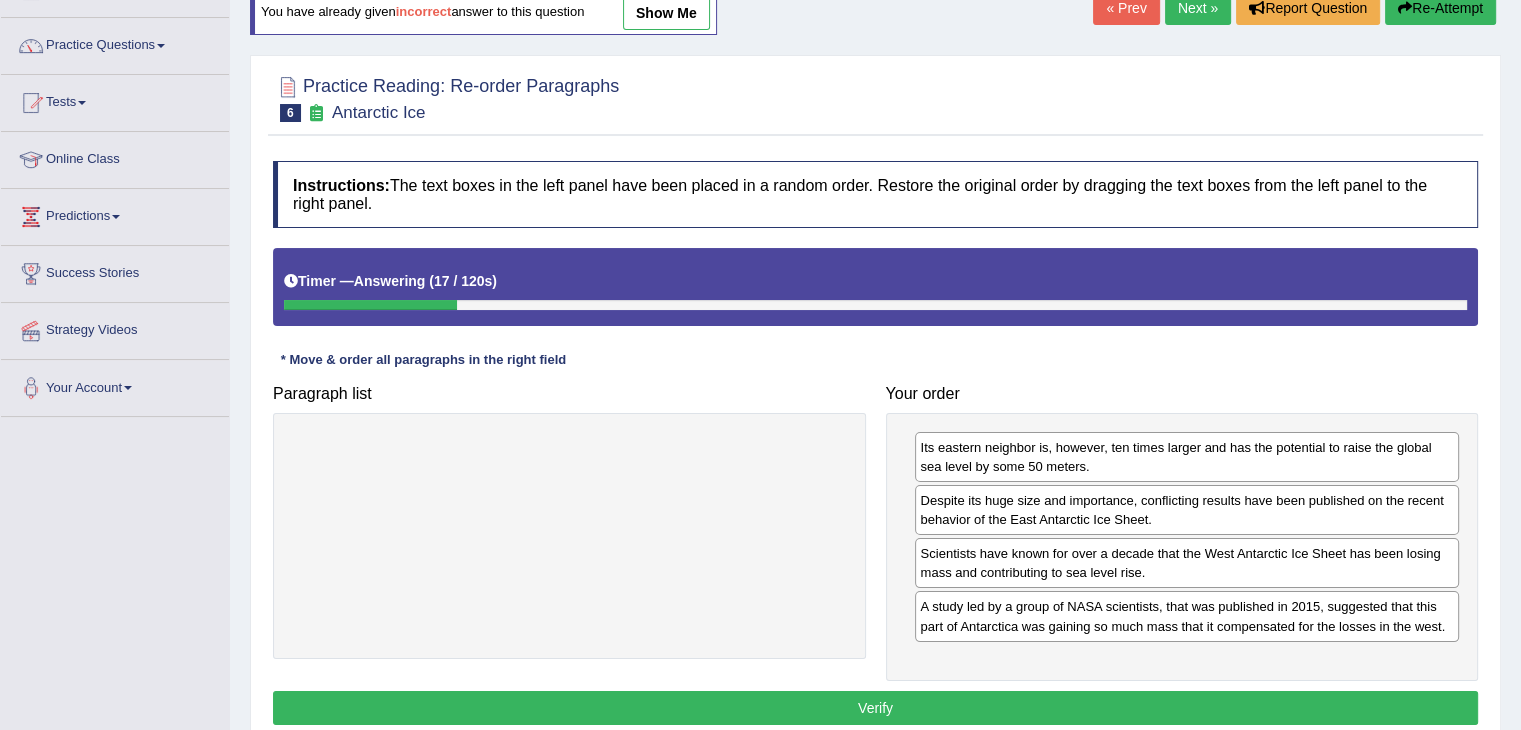 click on "Verify" at bounding box center (875, 708) 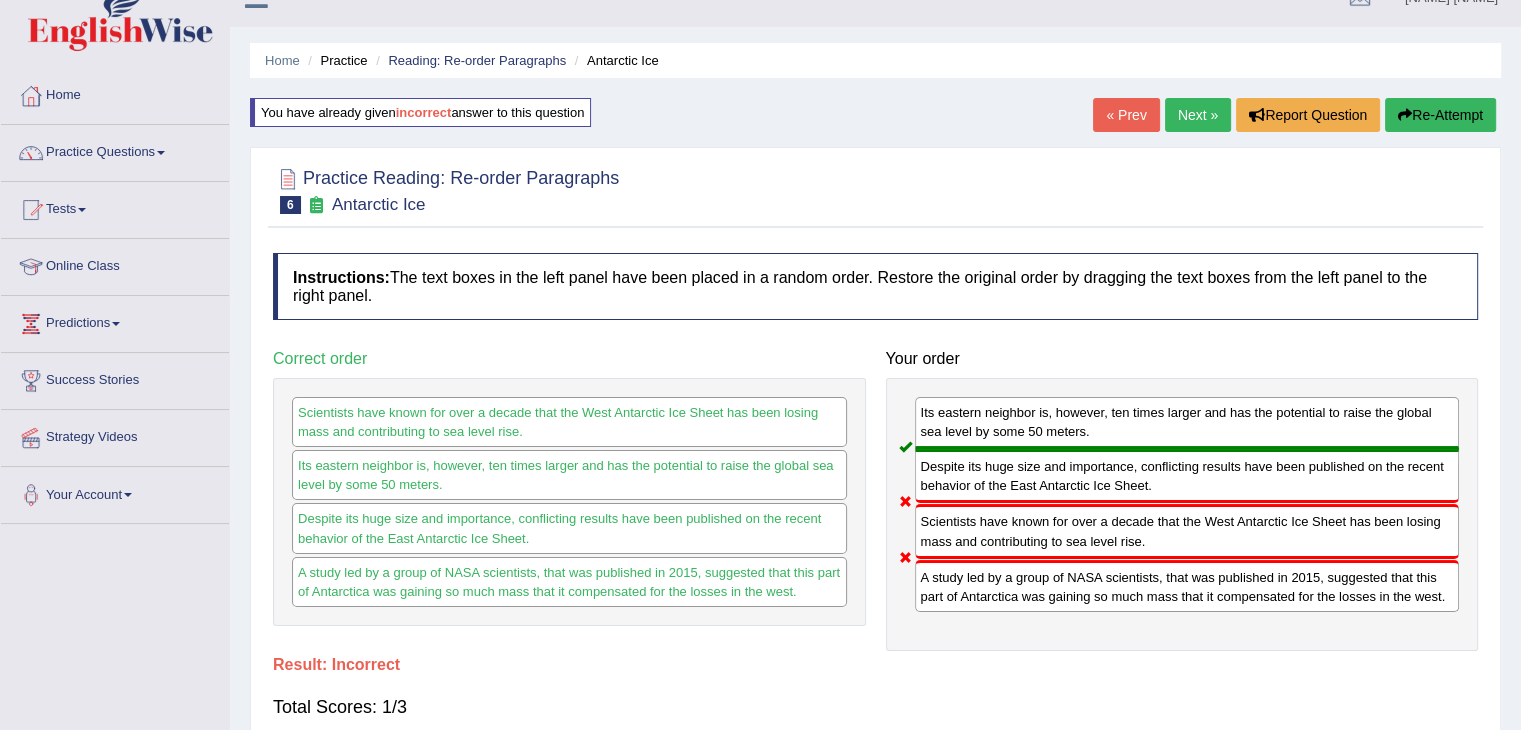 scroll, scrollTop: 29, scrollLeft: 0, axis: vertical 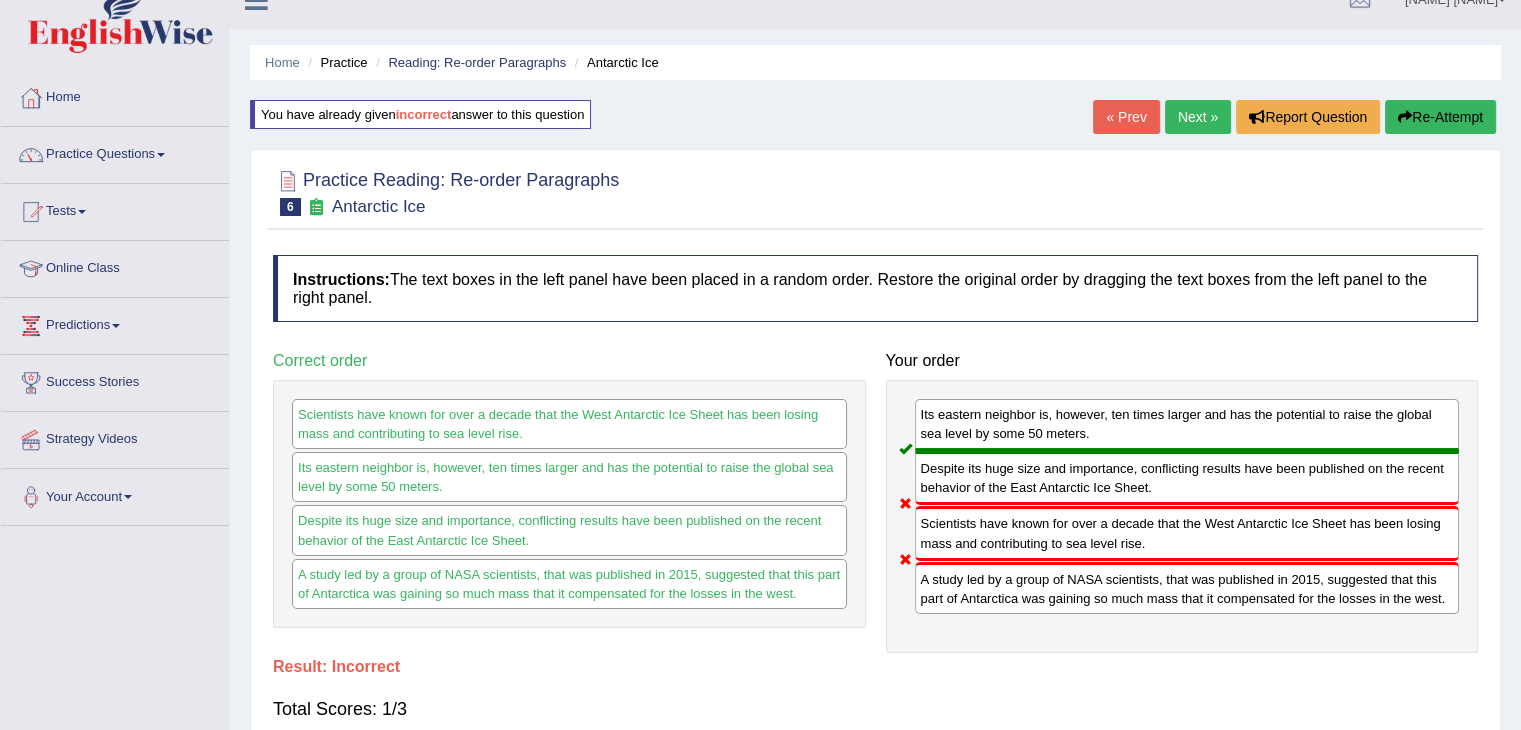 click on "Re-Attempt" at bounding box center (1440, 117) 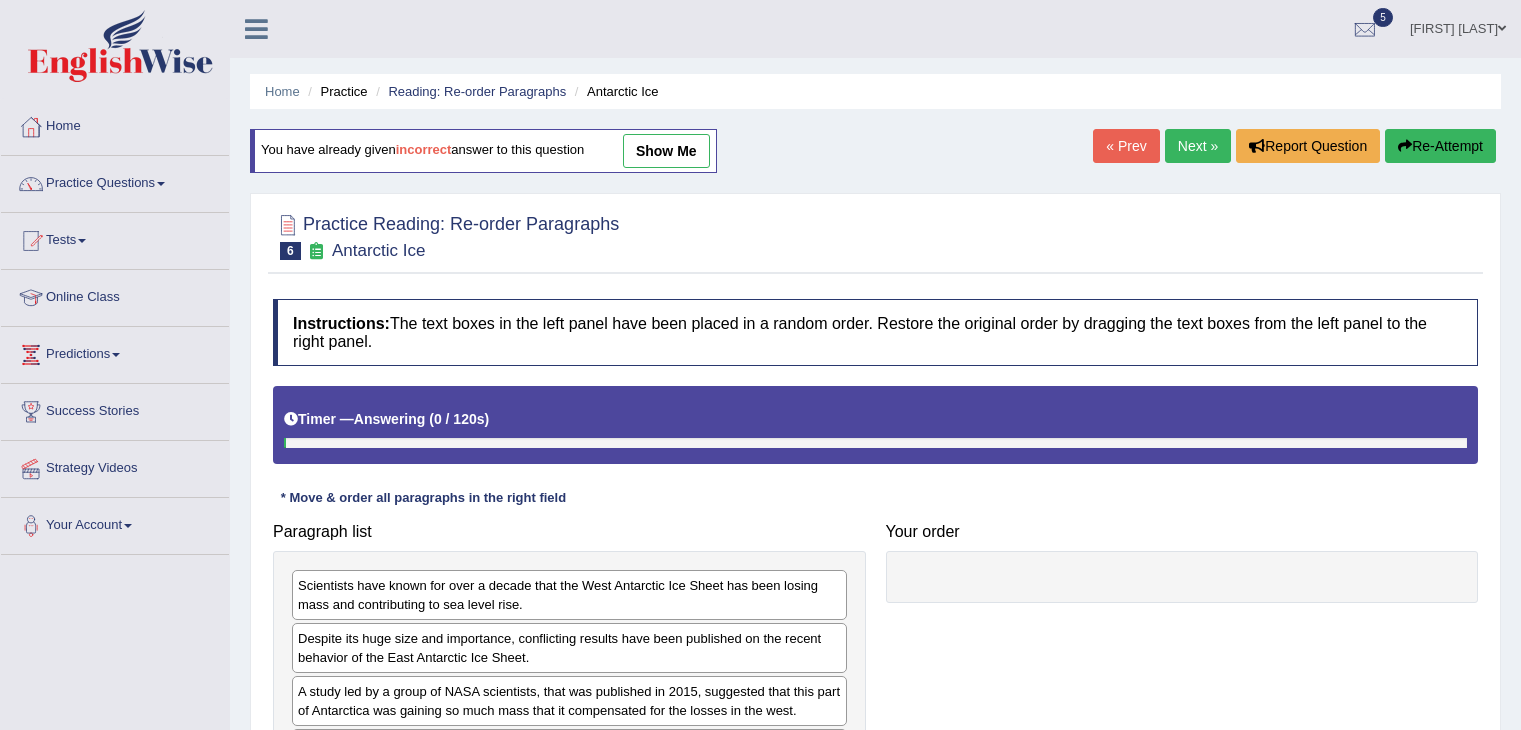 scroll, scrollTop: 29, scrollLeft: 0, axis: vertical 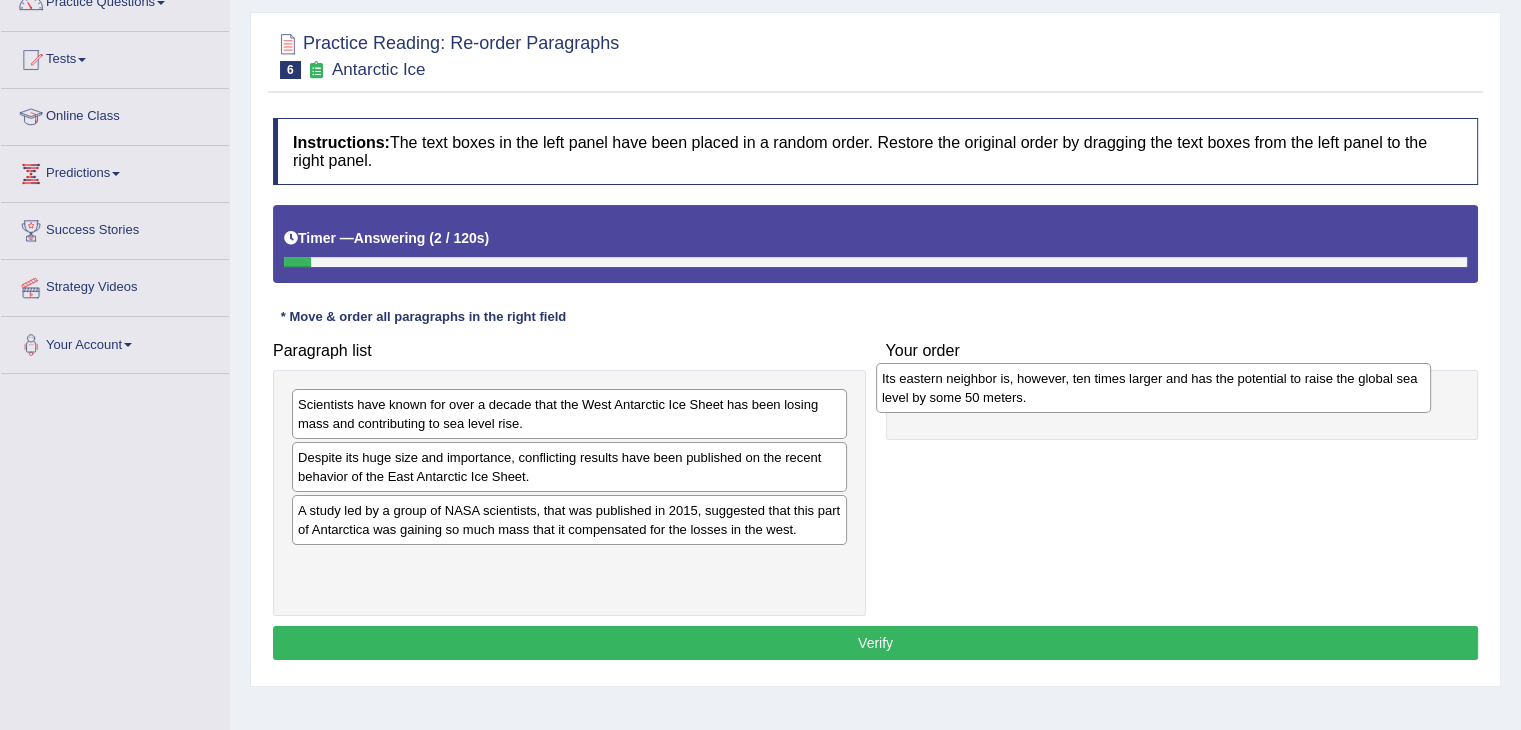 drag, startPoint x: 703, startPoint y: 568, endPoint x: 1348, endPoint y: 381, distance: 671.56085 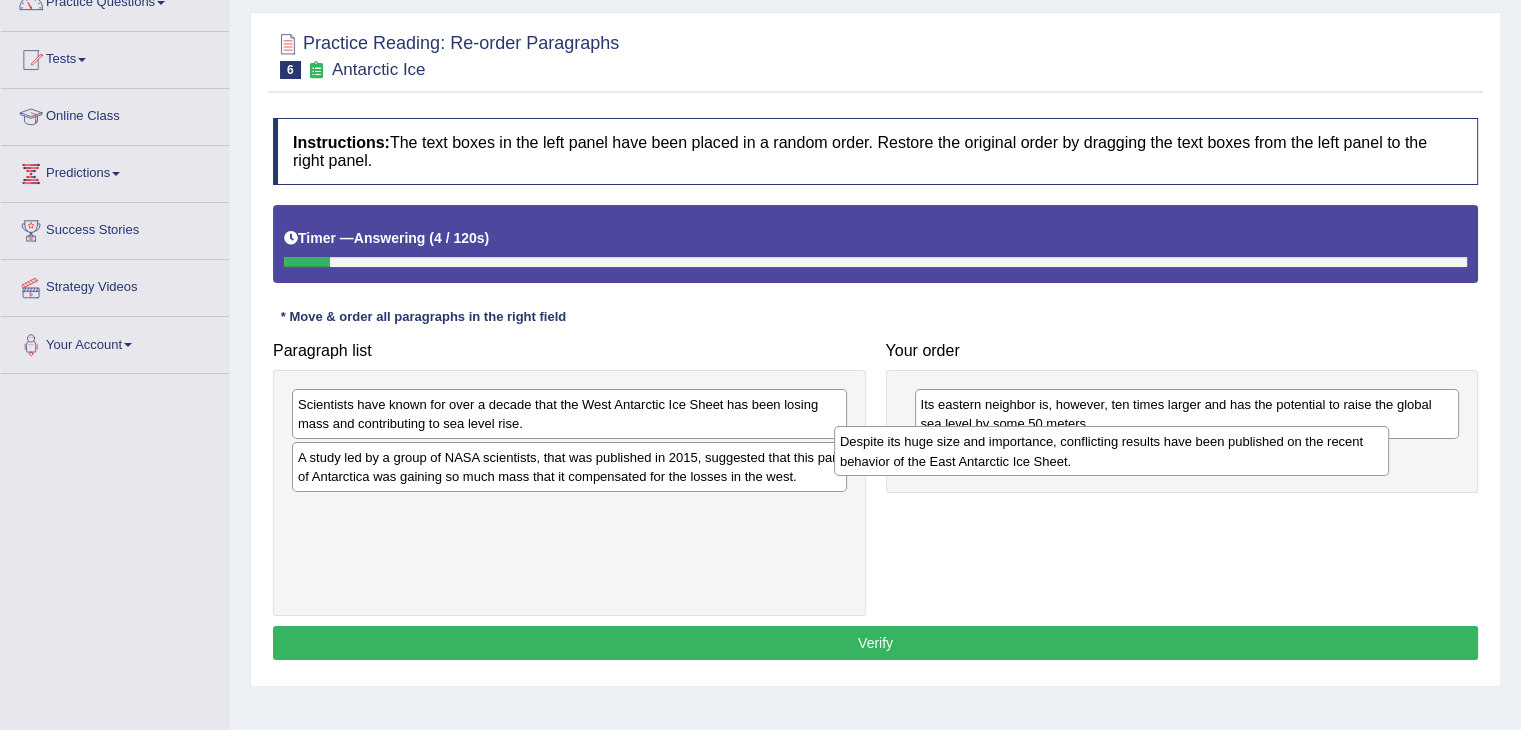 drag, startPoint x: 734, startPoint y: 457, endPoint x: 1332, endPoint y: 441, distance: 598.214 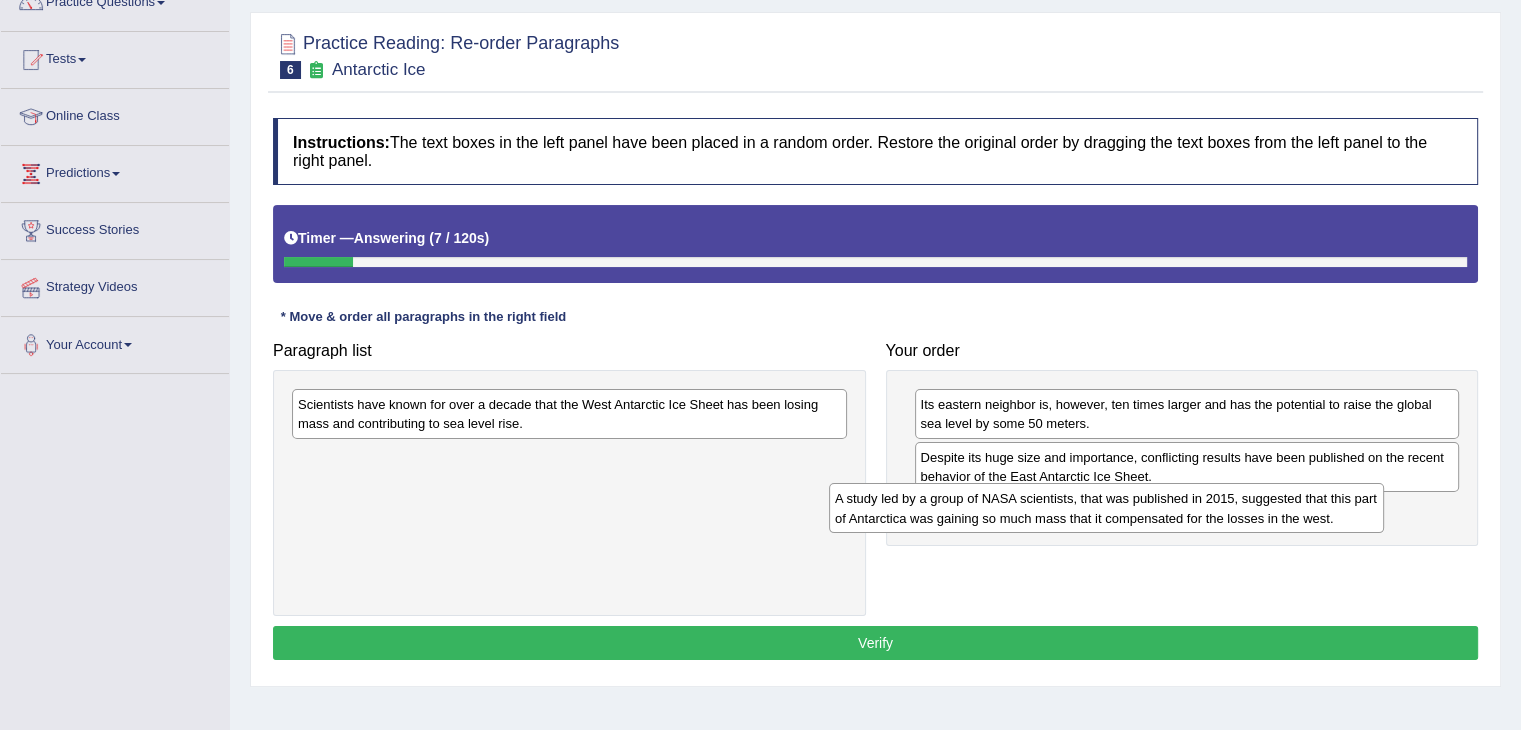 drag, startPoint x: 634, startPoint y: 465, endPoint x: 1210, endPoint y: 512, distance: 577.91437 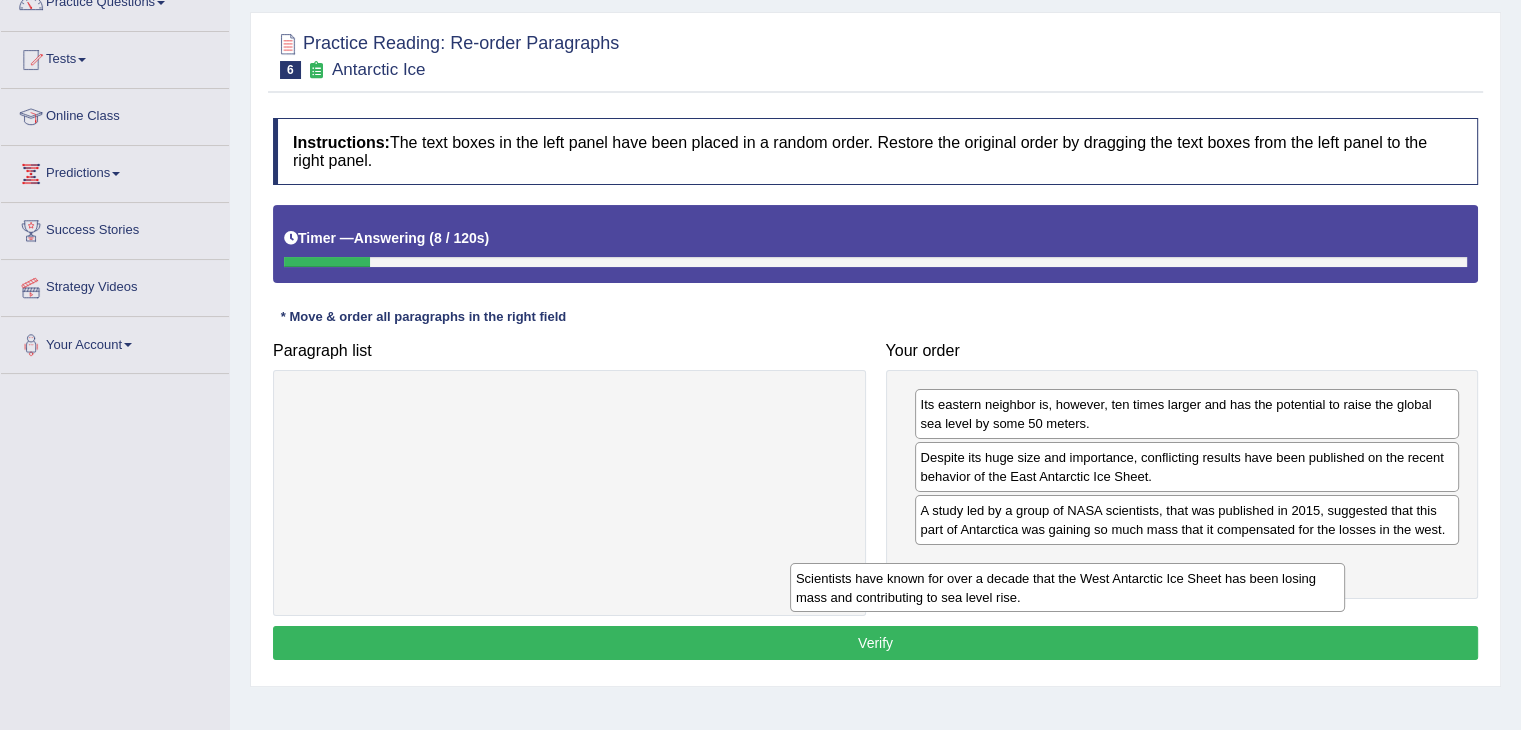 drag, startPoint x: 629, startPoint y: 407, endPoint x: 1197, endPoint y: 565, distance: 589.5659 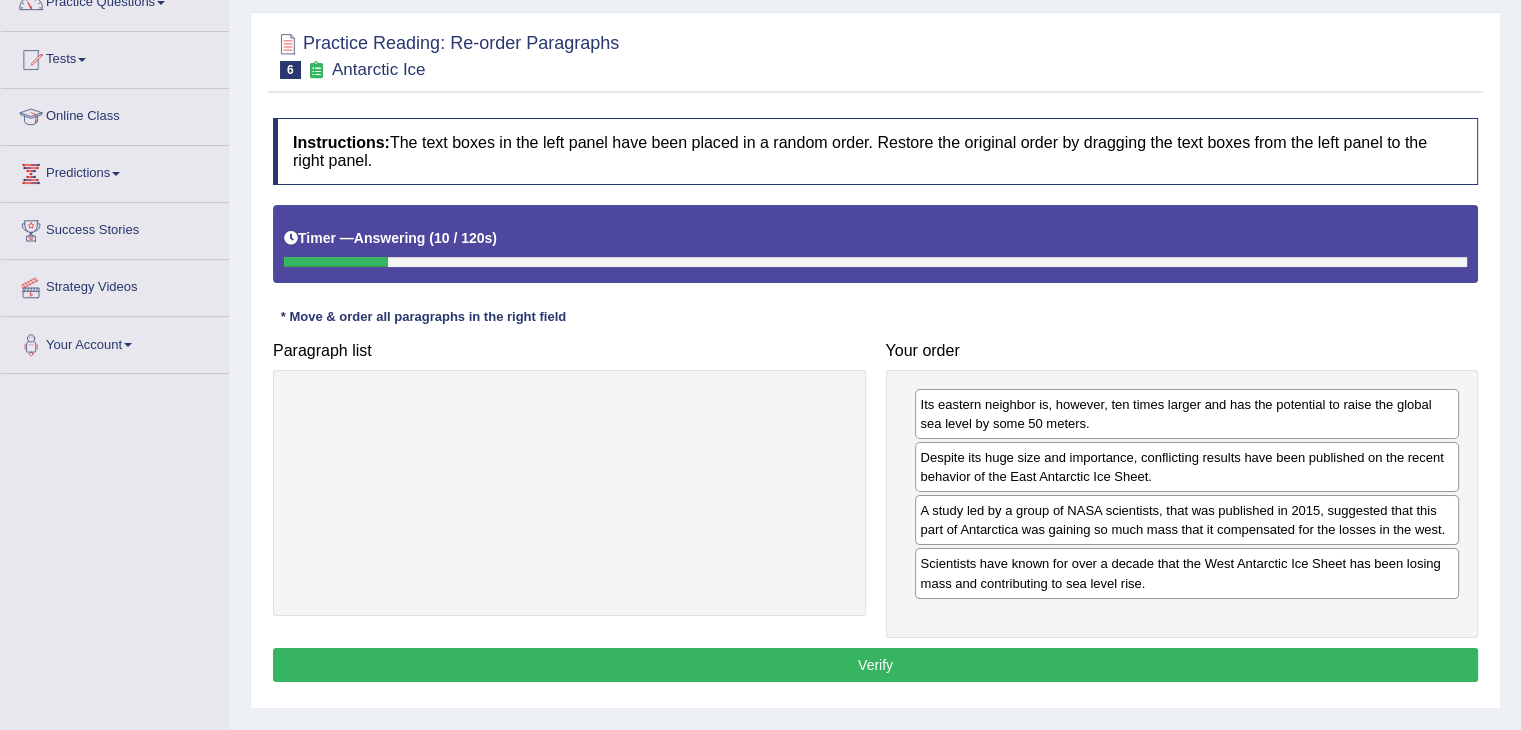click on "Verify" at bounding box center (875, 665) 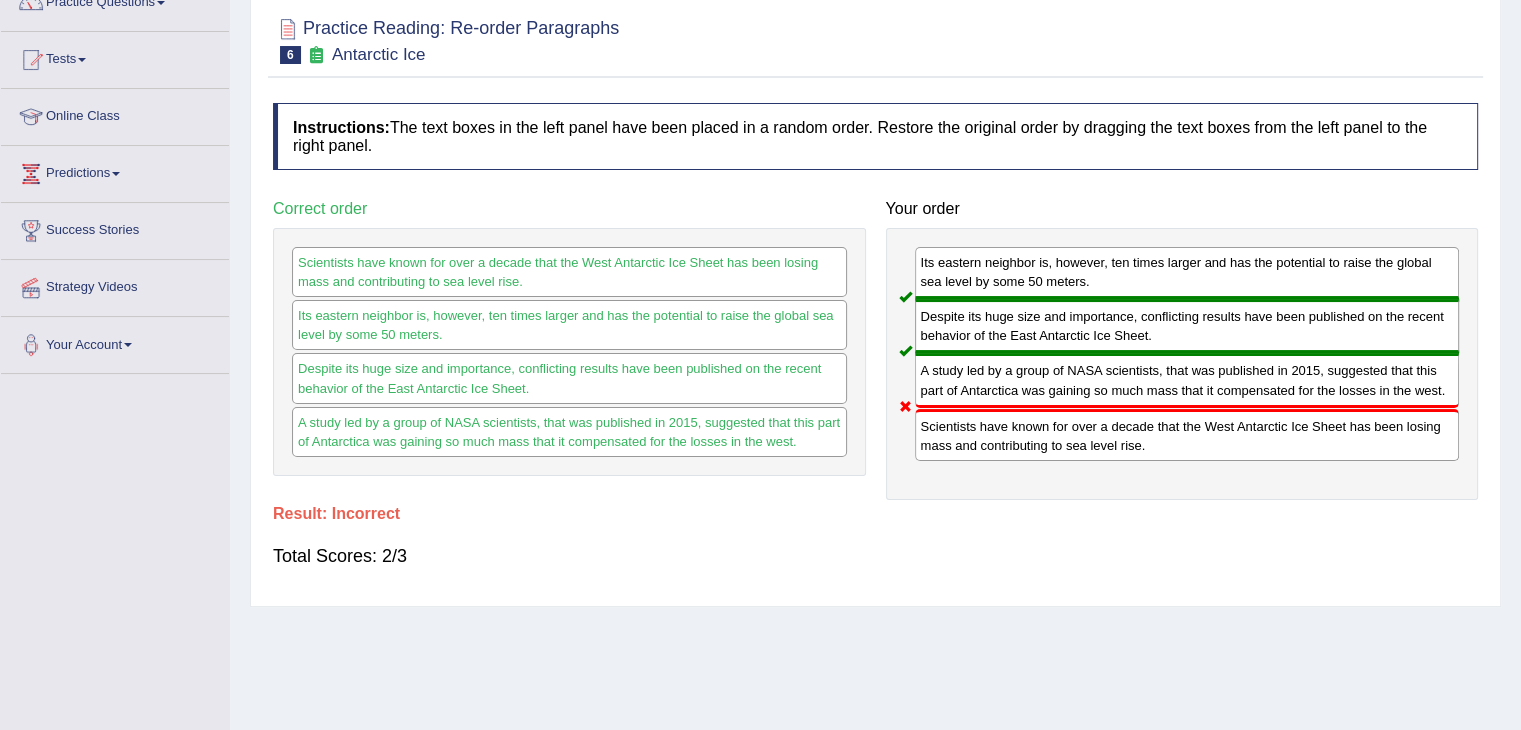 scroll, scrollTop: 0, scrollLeft: 0, axis: both 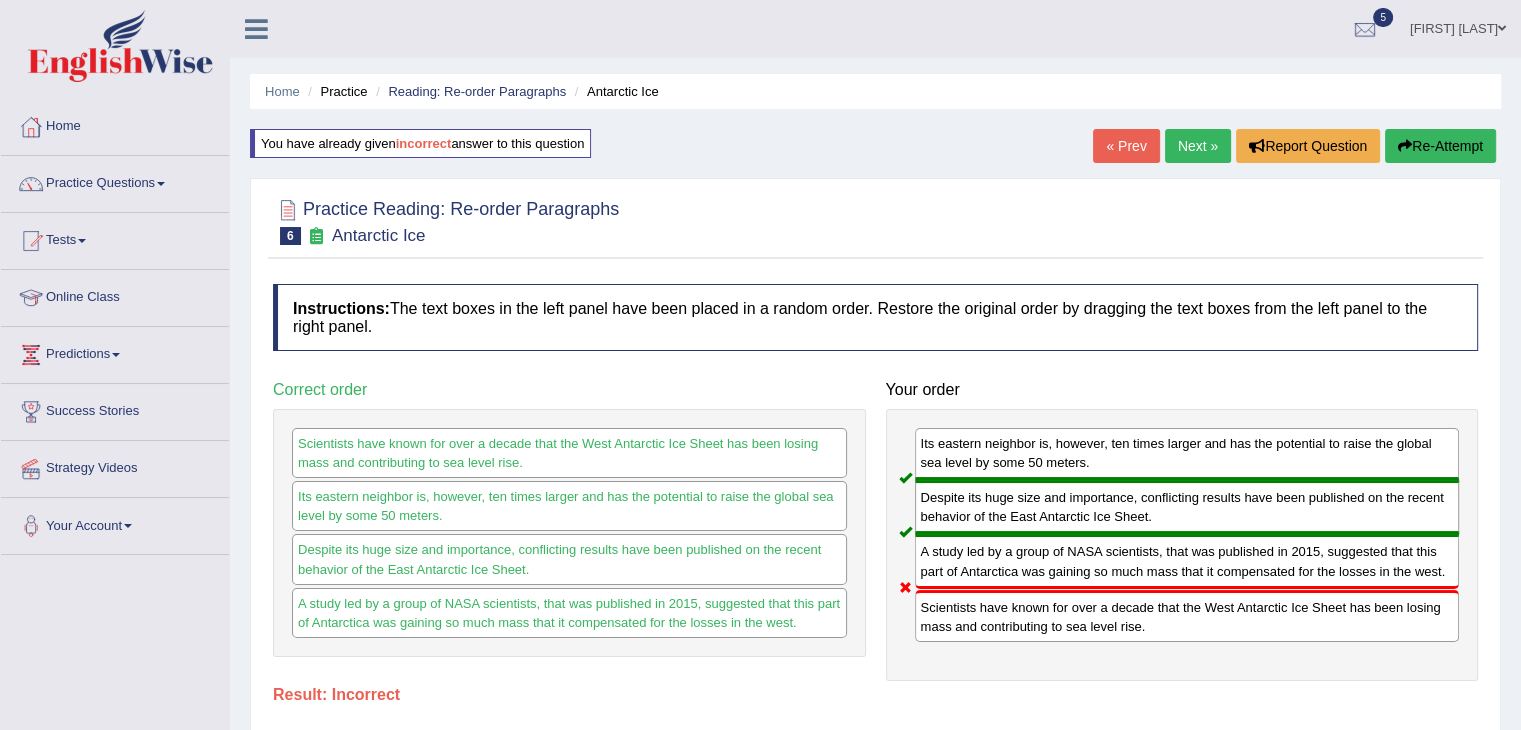 click on "Next »" at bounding box center (1198, 146) 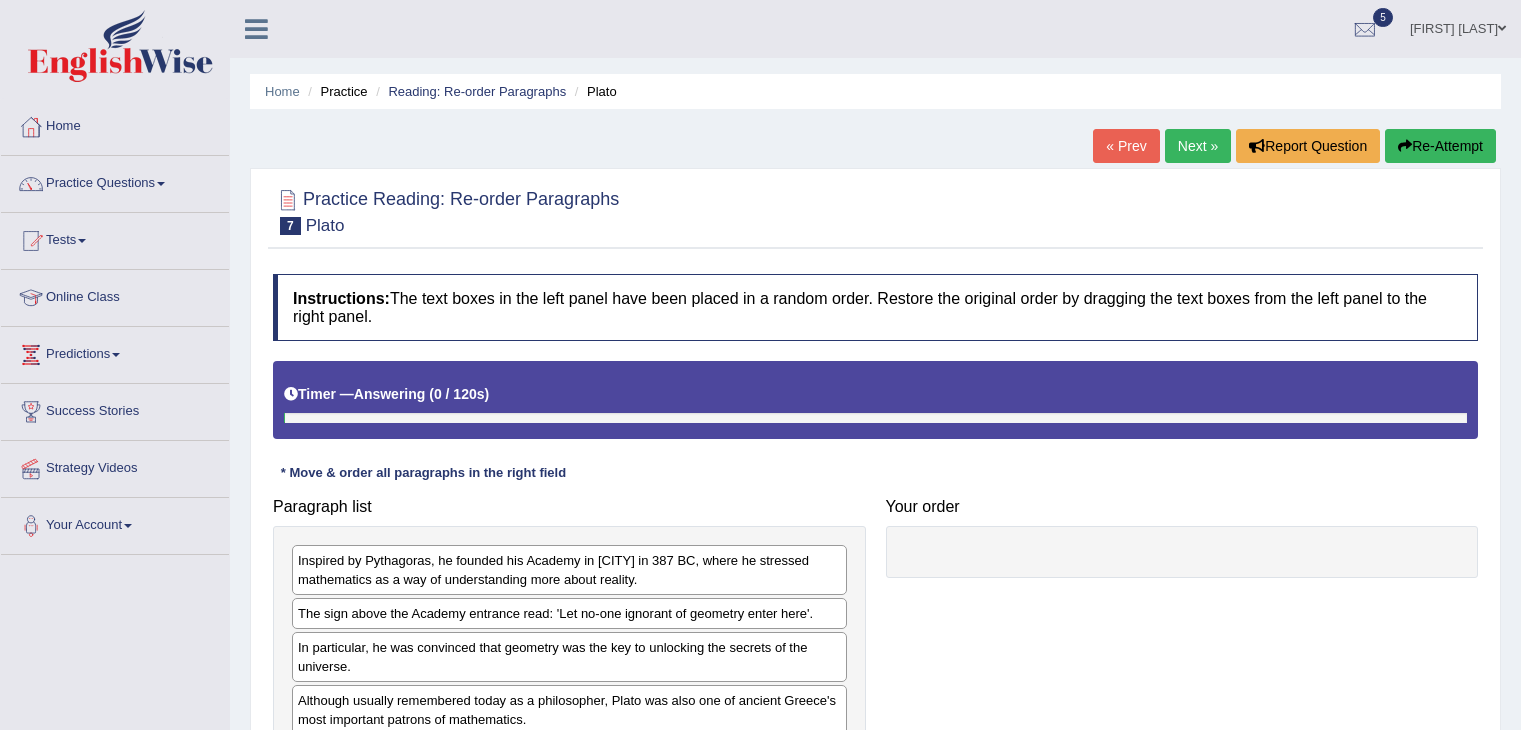 scroll, scrollTop: 0, scrollLeft: 0, axis: both 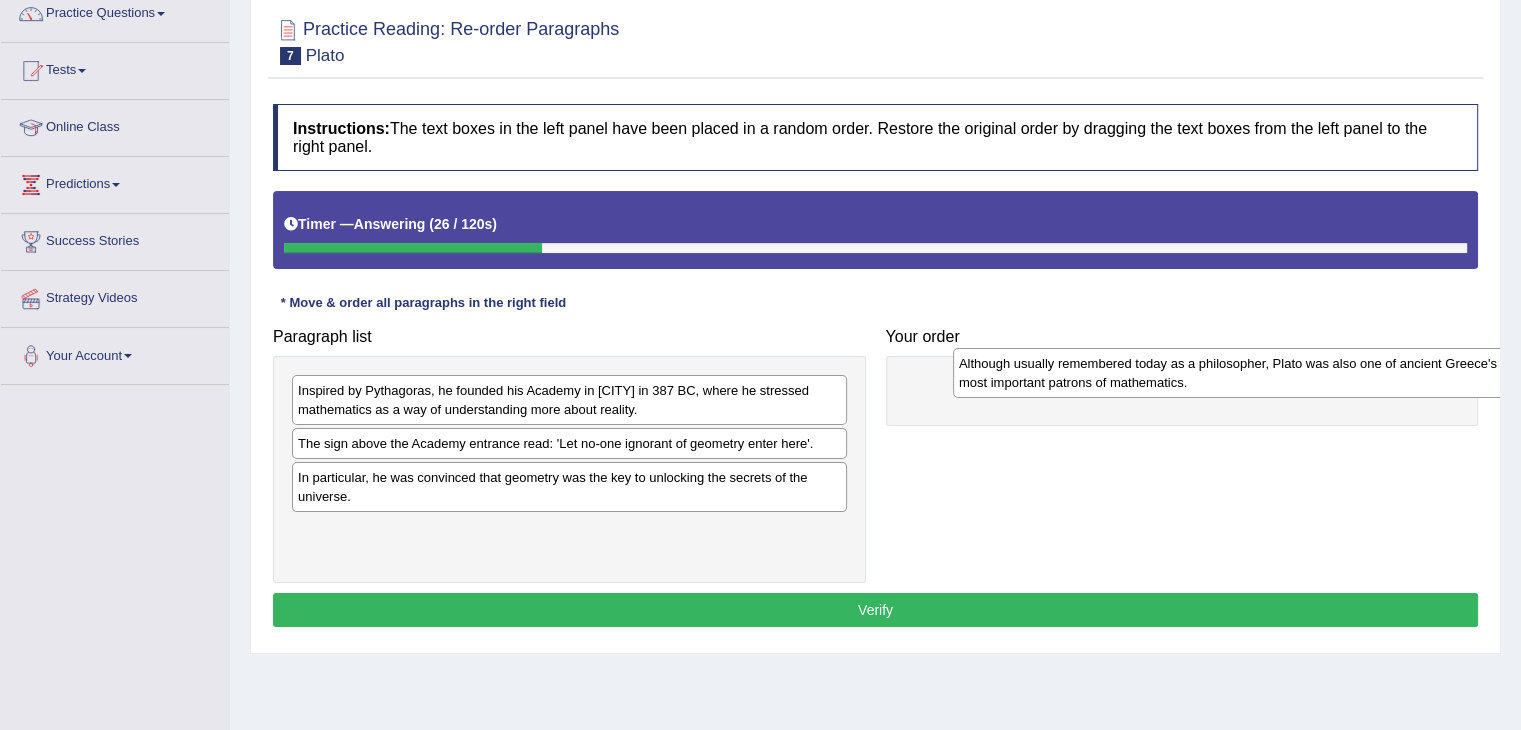 drag, startPoint x: 524, startPoint y: 550, endPoint x: 1158, endPoint y: 385, distance: 655.1191 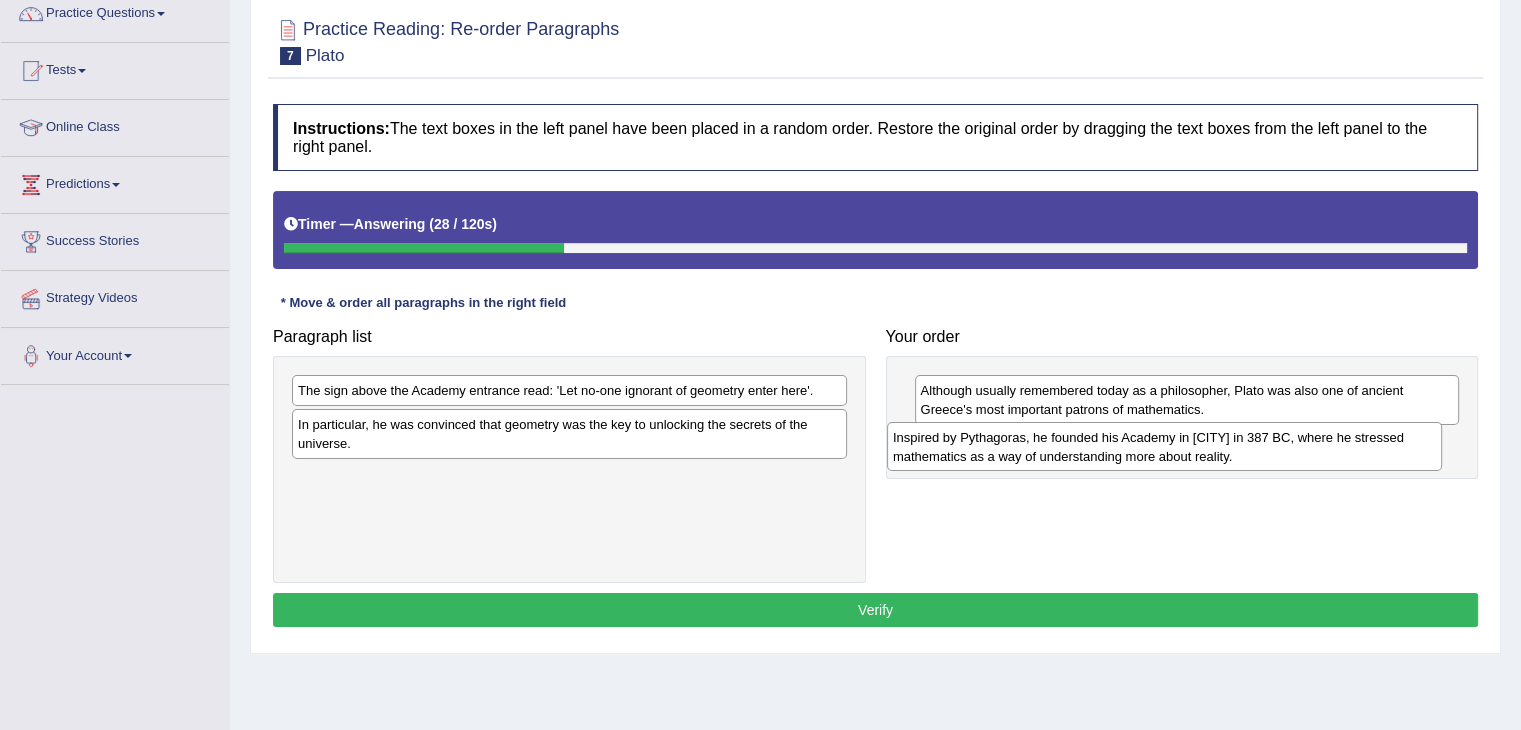 drag, startPoint x: 677, startPoint y: 413, endPoint x: 1284, endPoint y: 457, distance: 608.59265 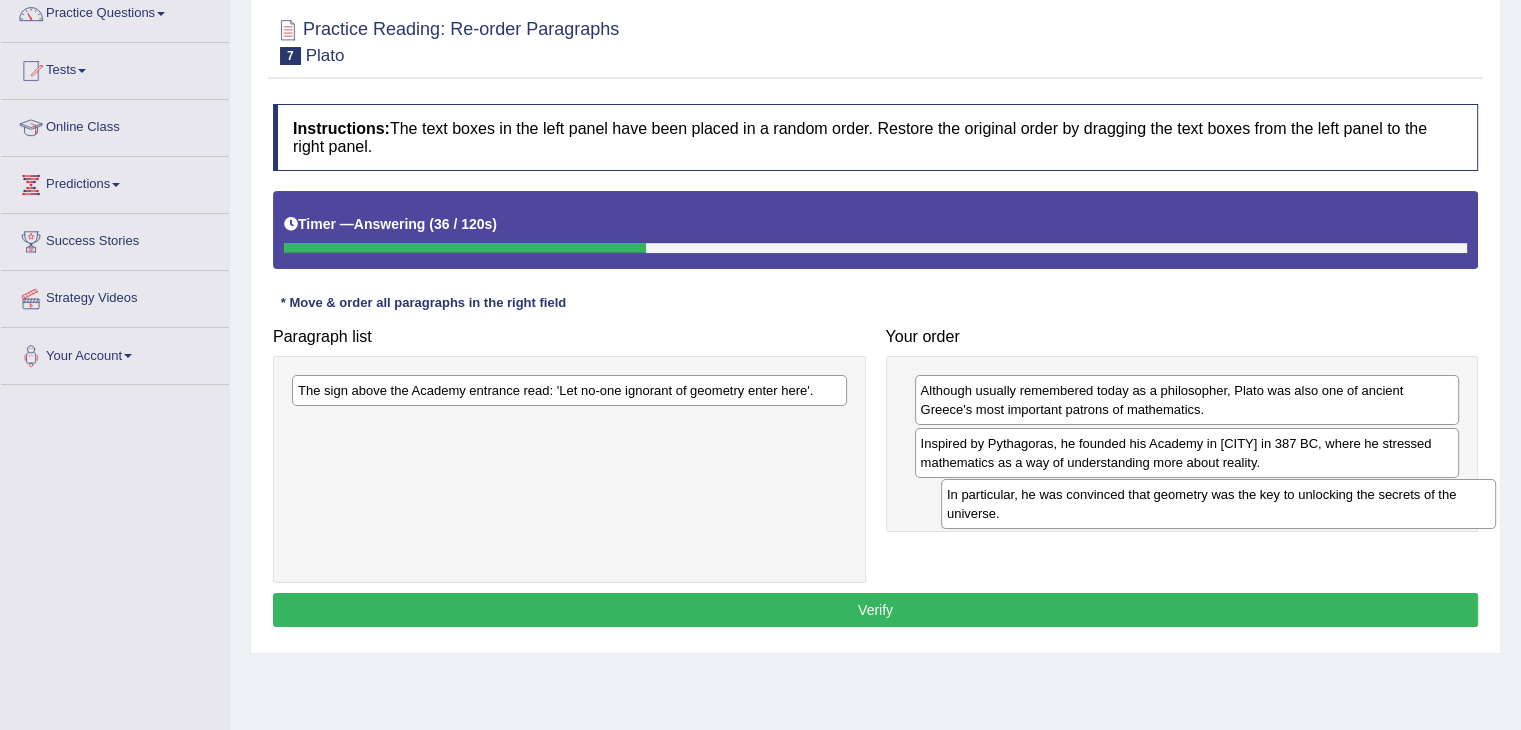 drag, startPoint x: 499, startPoint y: 448, endPoint x: 1120, endPoint y: 512, distance: 624.2892 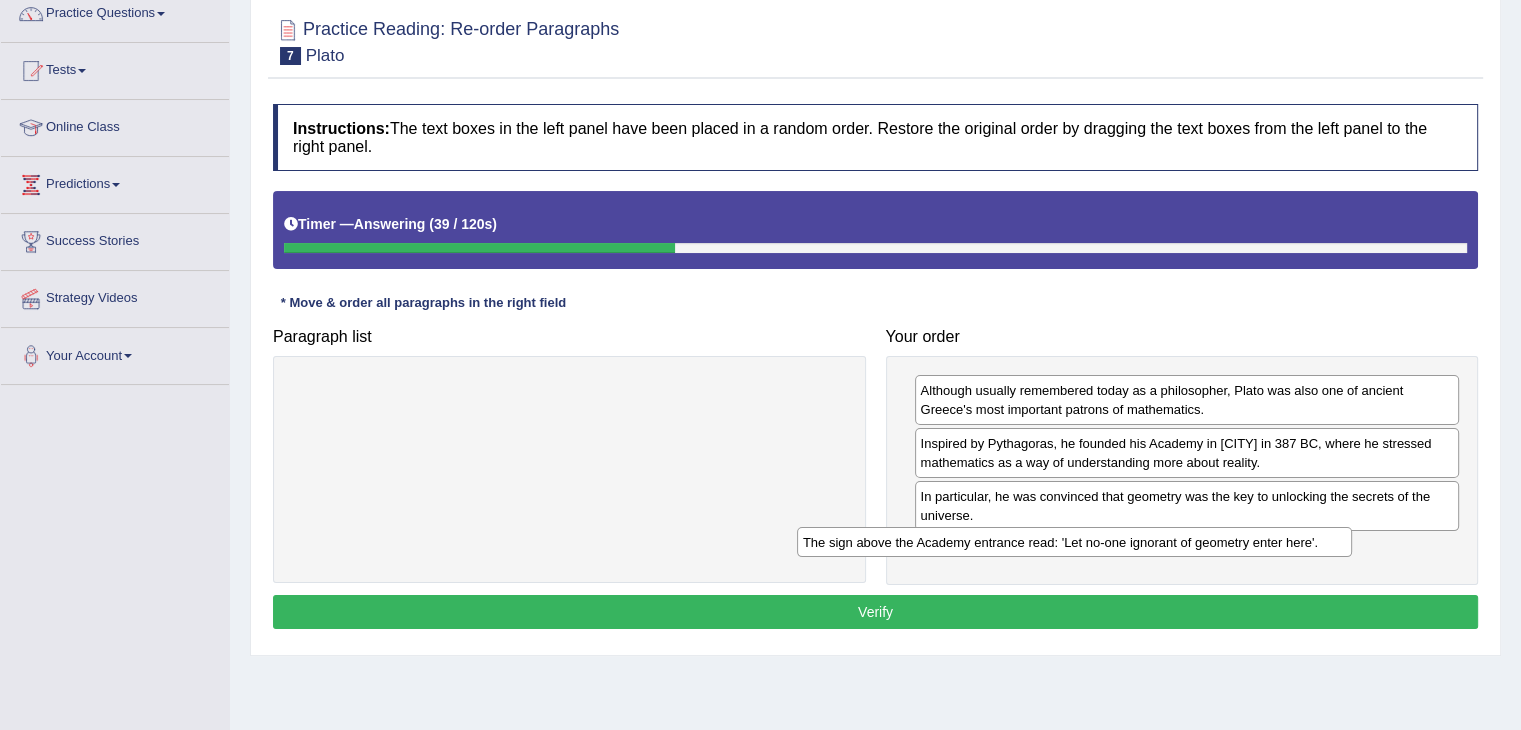 drag, startPoint x: 749, startPoint y: 395, endPoint x: 1256, endPoint y: 546, distance: 529.0085 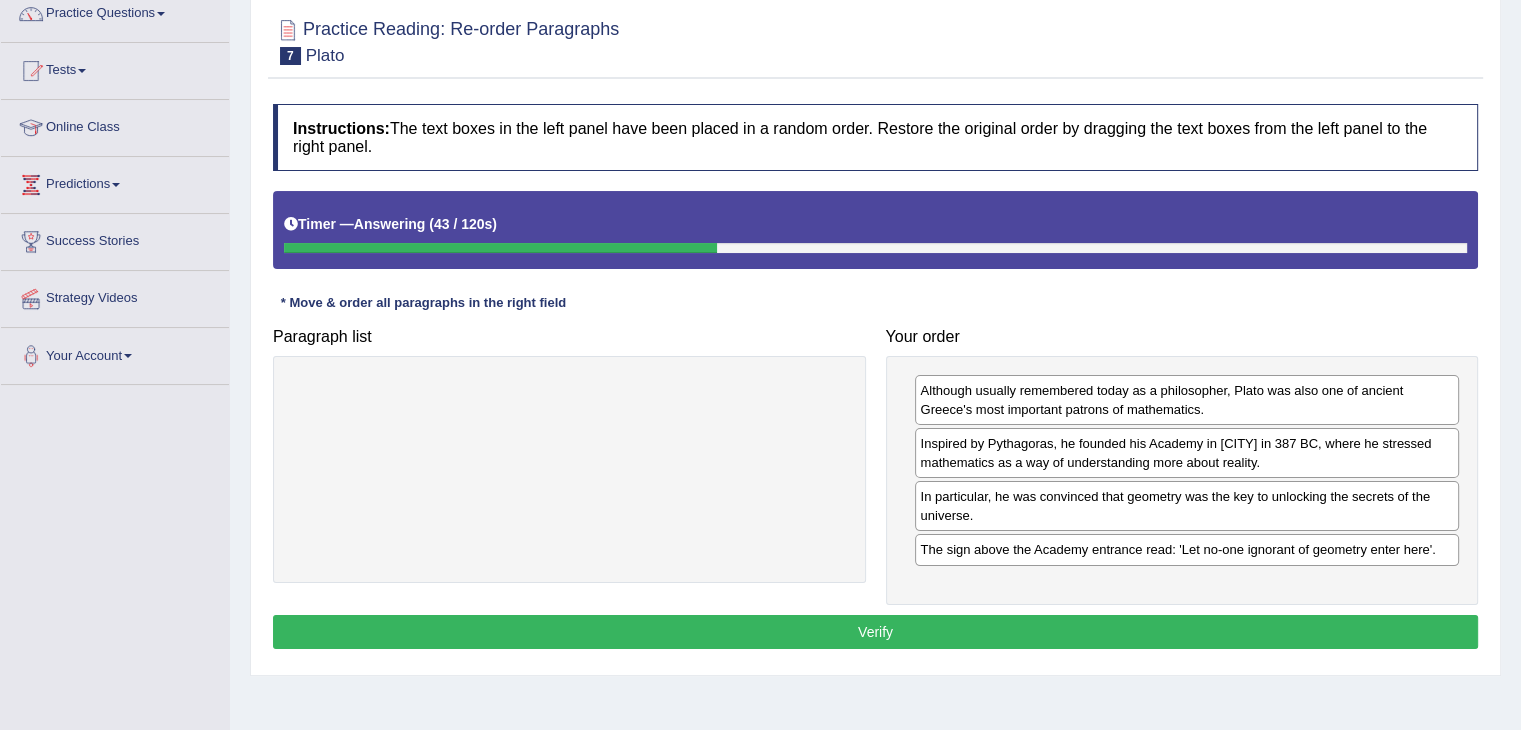 click on "Verify" at bounding box center (875, 632) 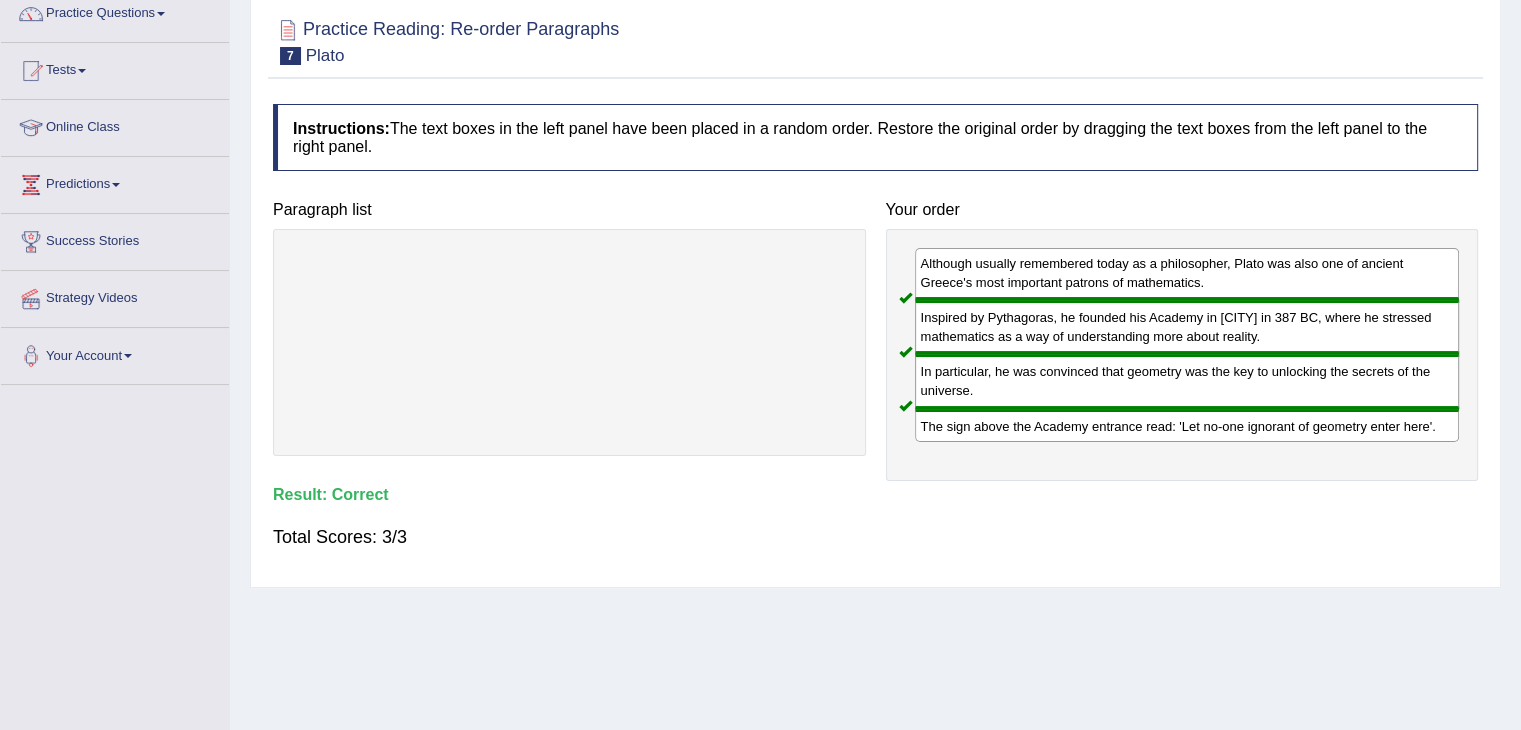 scroll, scrollTop: 0, scrollLeft: 0, axis: both 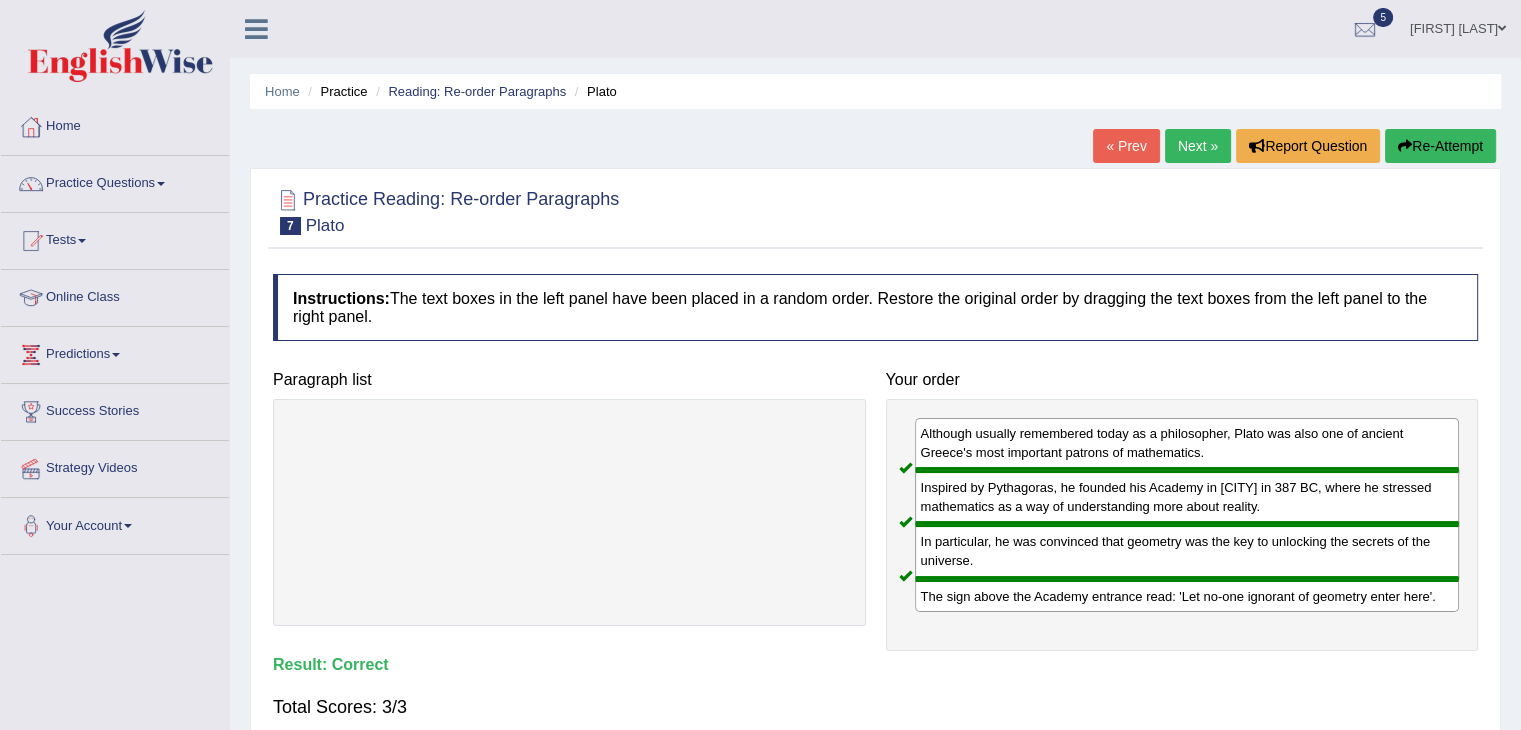 click on "Next »" at bounding box center [1198, 146] 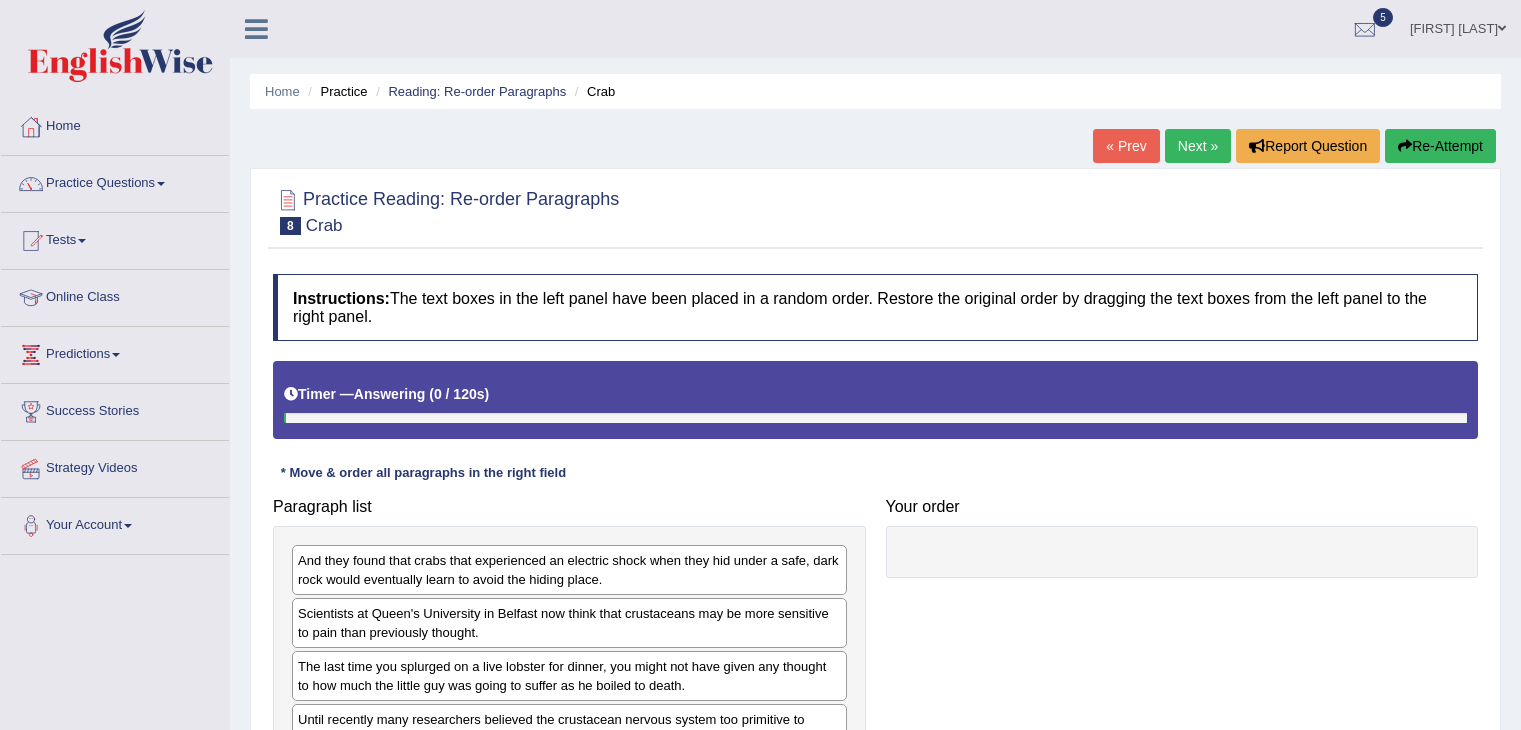 scroll, scrollTop: 0, scrollLeft: 0, axis: both 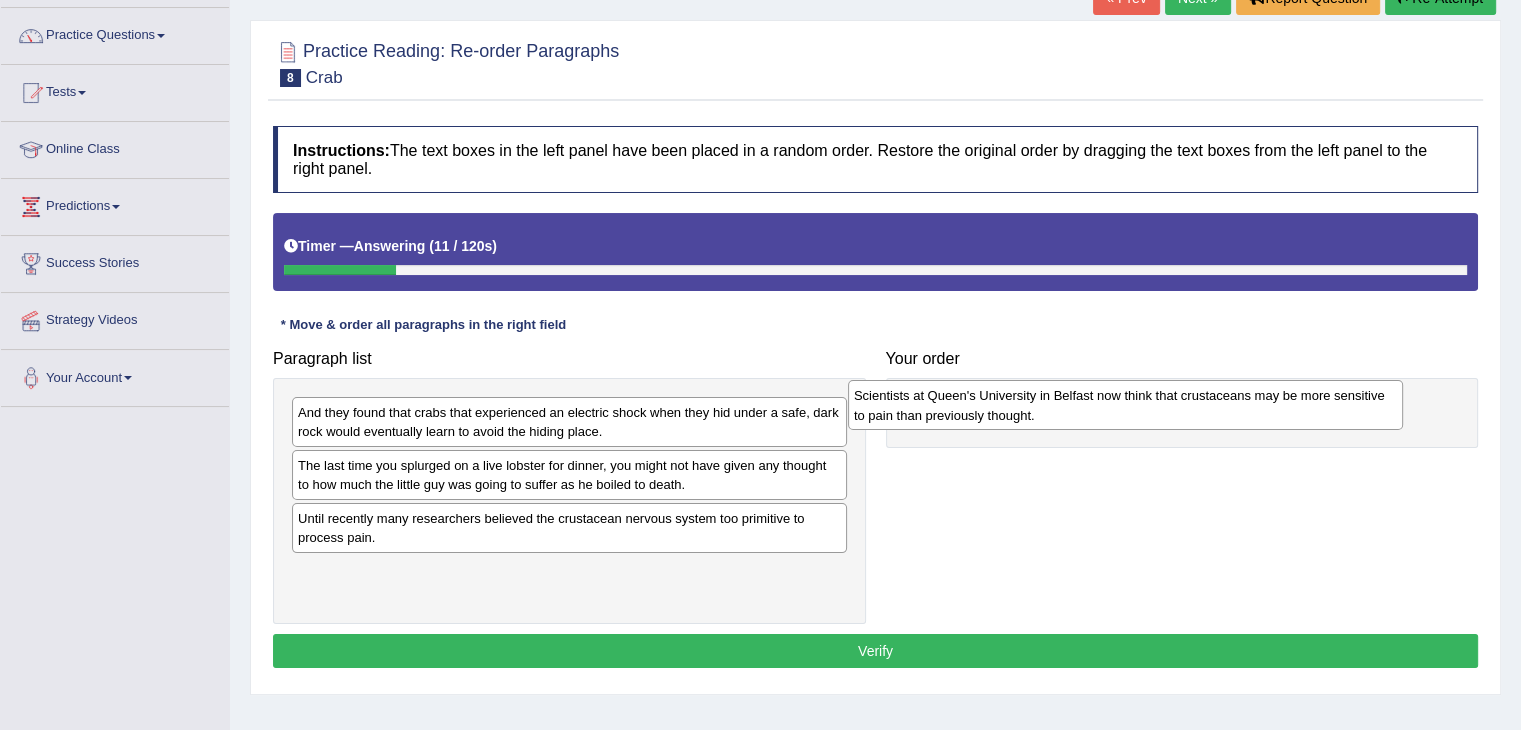 drag, startPoint x: 536, startPoint y: 483, endPoint x: 1167, endPoint y: 409, distance: 635.32434 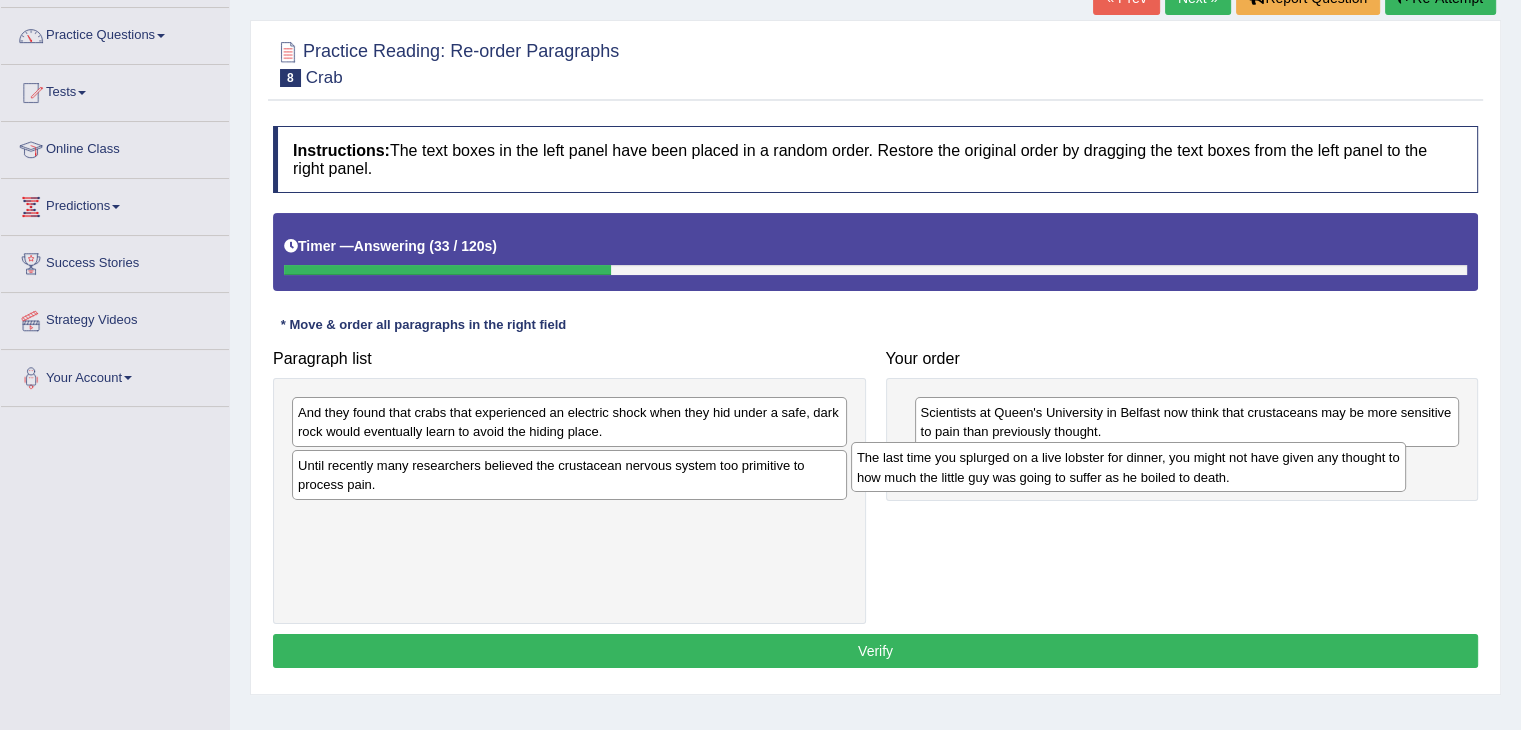 drag, startPoint x: 475, startPoint y: 477, endPoint x: 1032, endPoint y: 469, distance: 557.05743 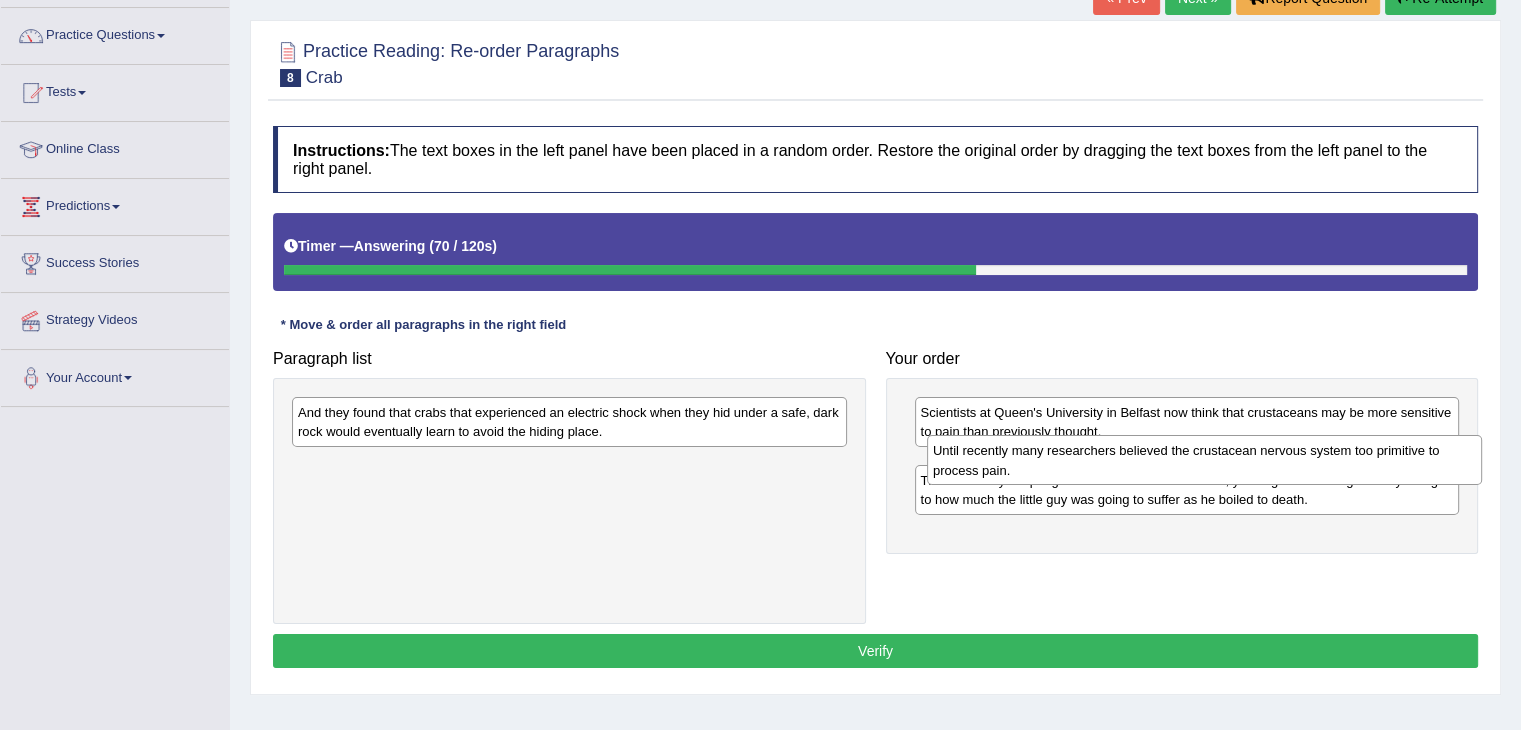drag, startPoint x: 456, startPoint y: 482, endPoint x: 1089, endPoint y: 469, distance: 633.1335 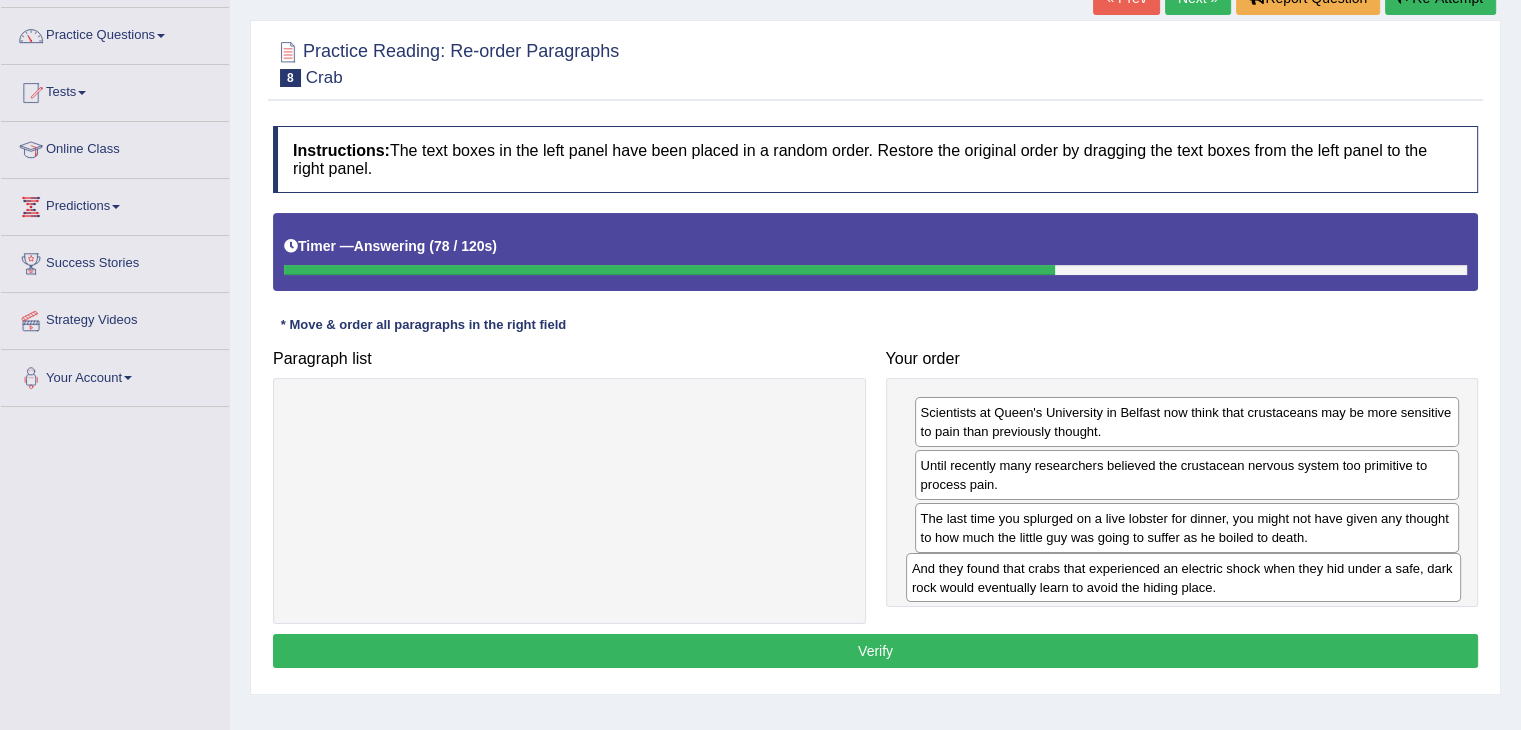 drag, startPoint x: 696, startPoint y: 431, endPoint x: 1344, endPoint y: 587, distance: 666.5133 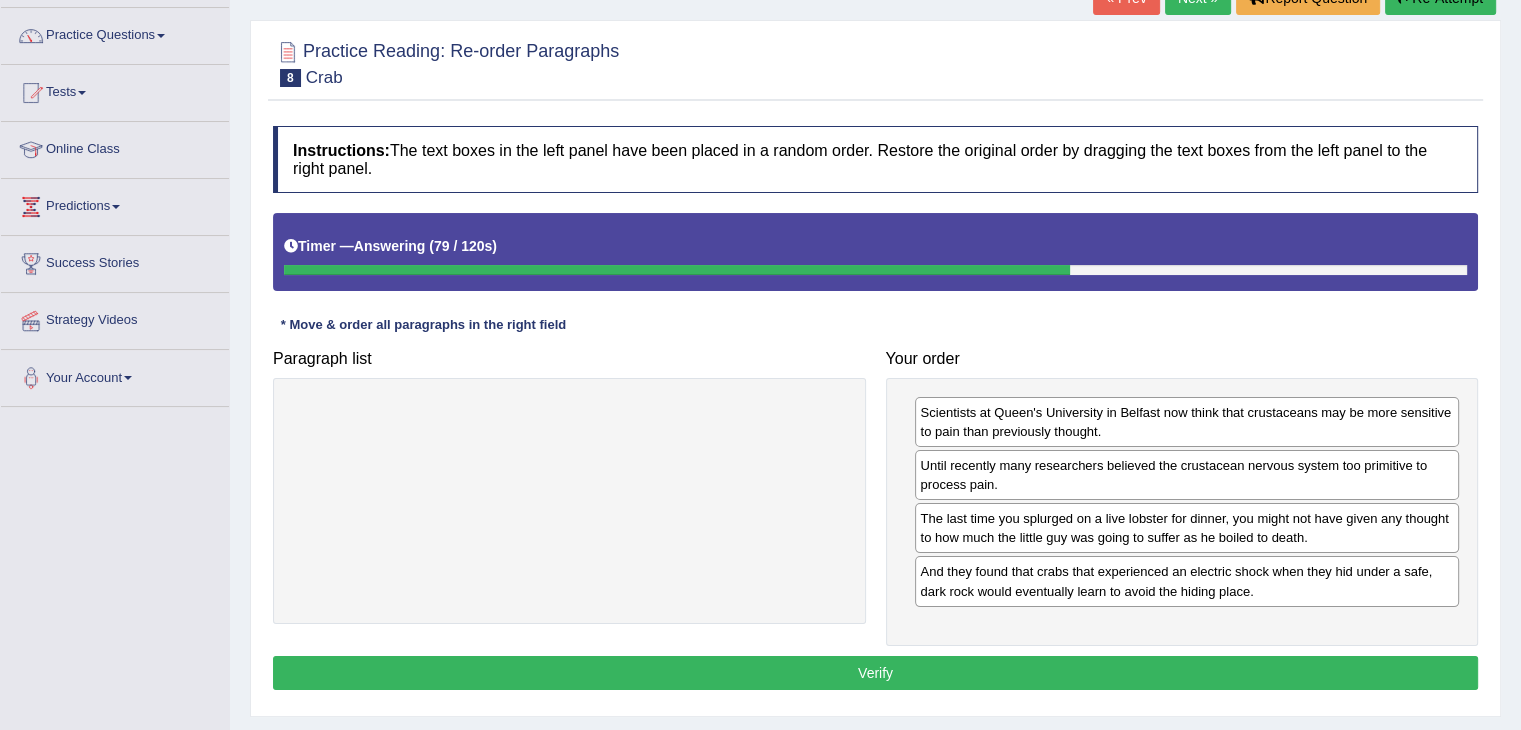 click on "Verify" at bounding box center [875, 673] 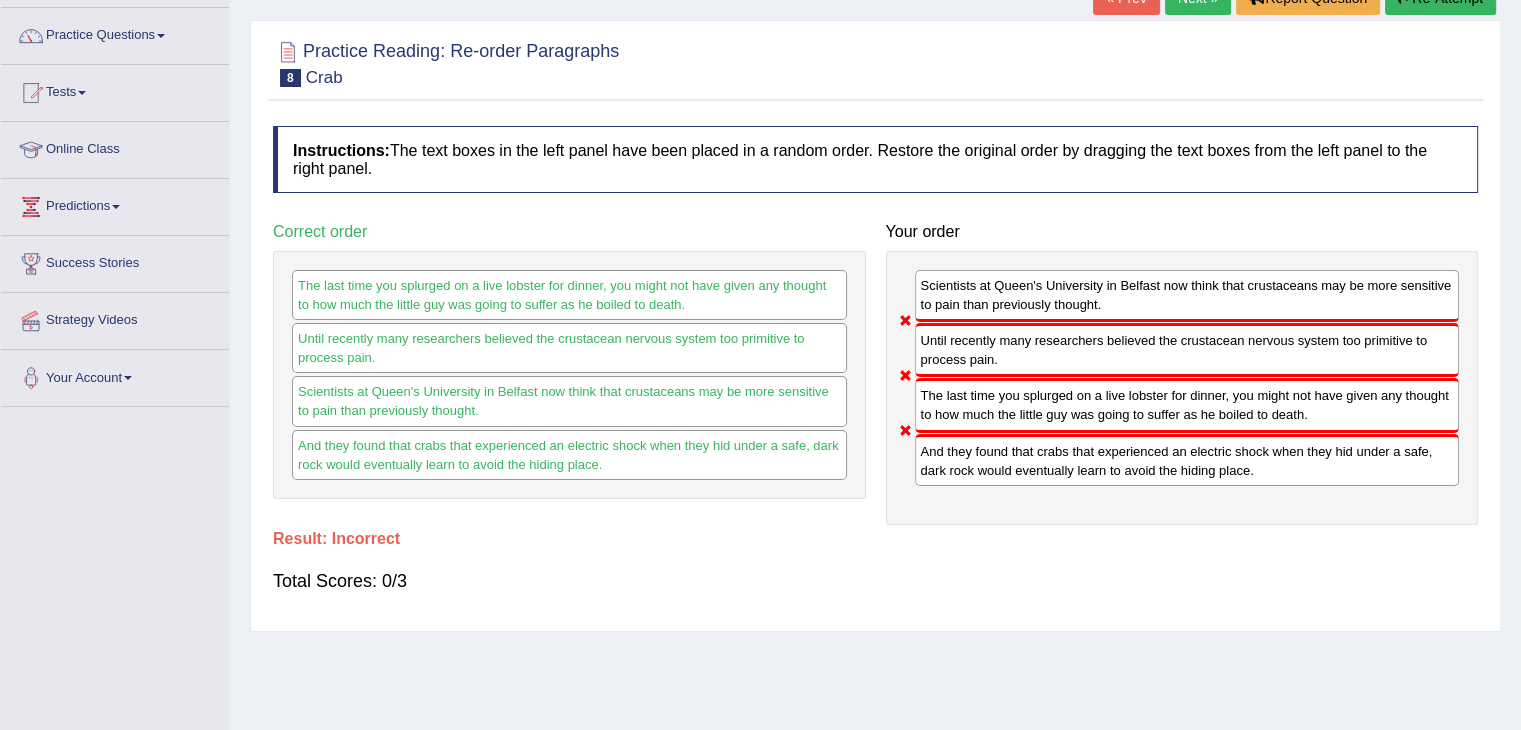 scroll, scrollTop: 0, scrollLeft: 0, axis: both 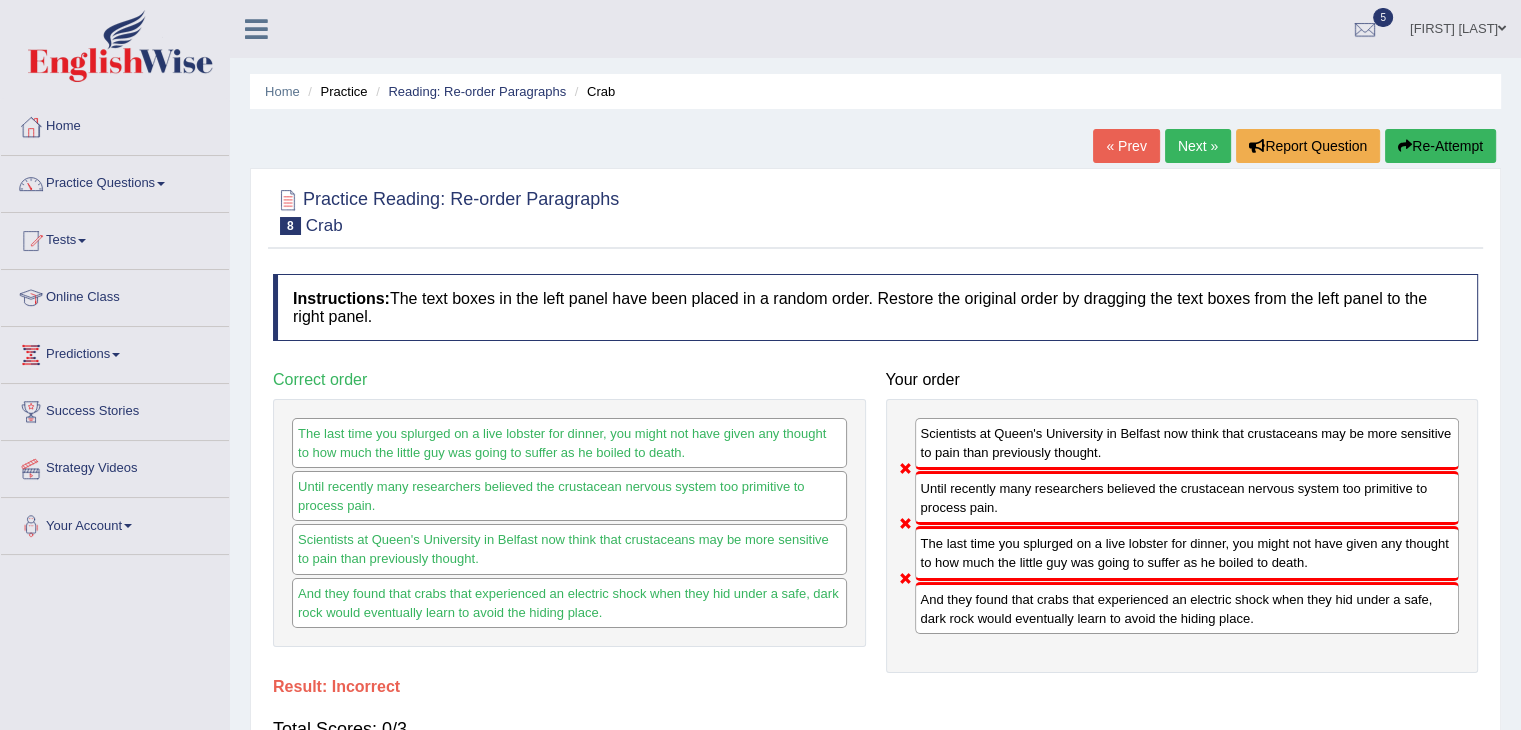 click on "Next »" at bounding box center (1198, 146) 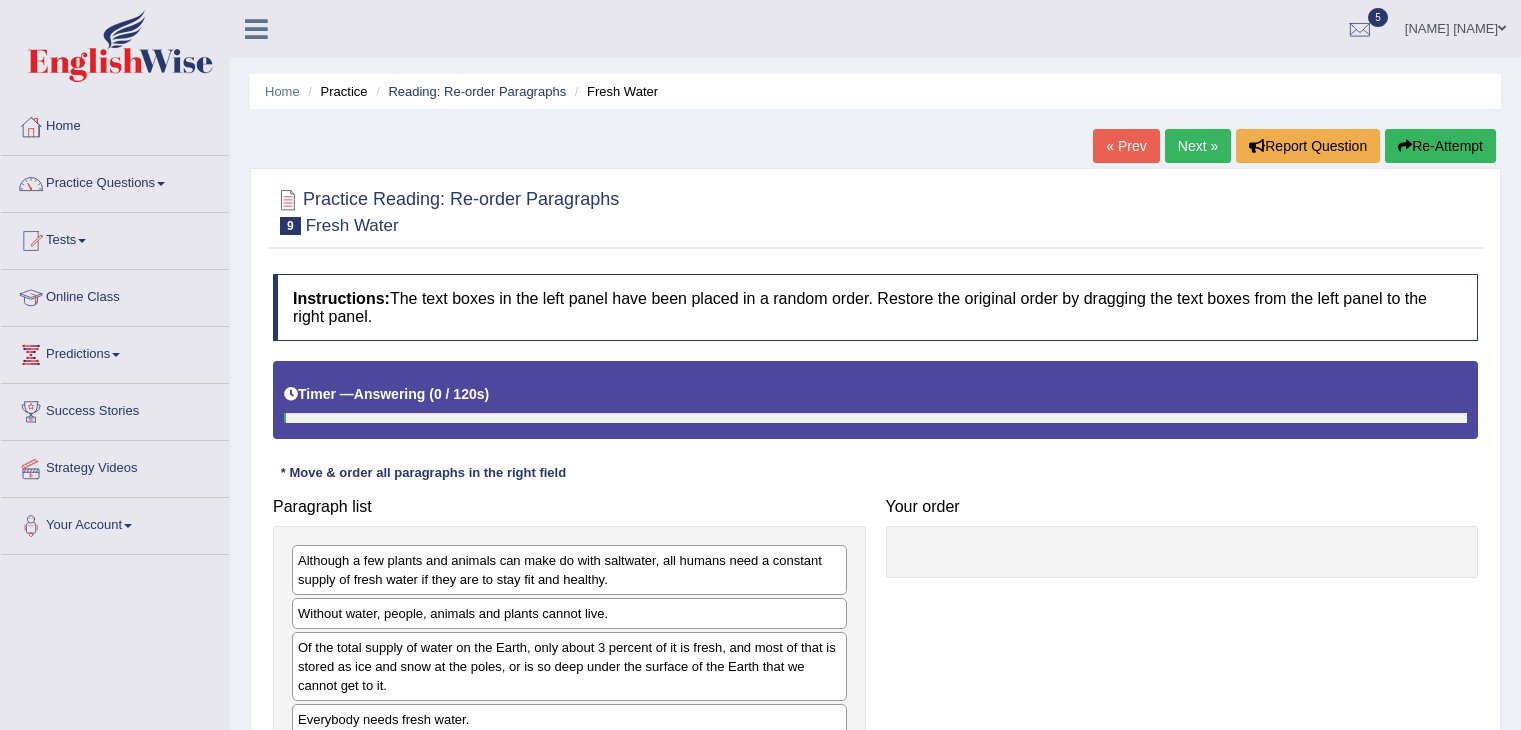 scroll, scrollTop: 0, scrollLeft: 0, axis: both 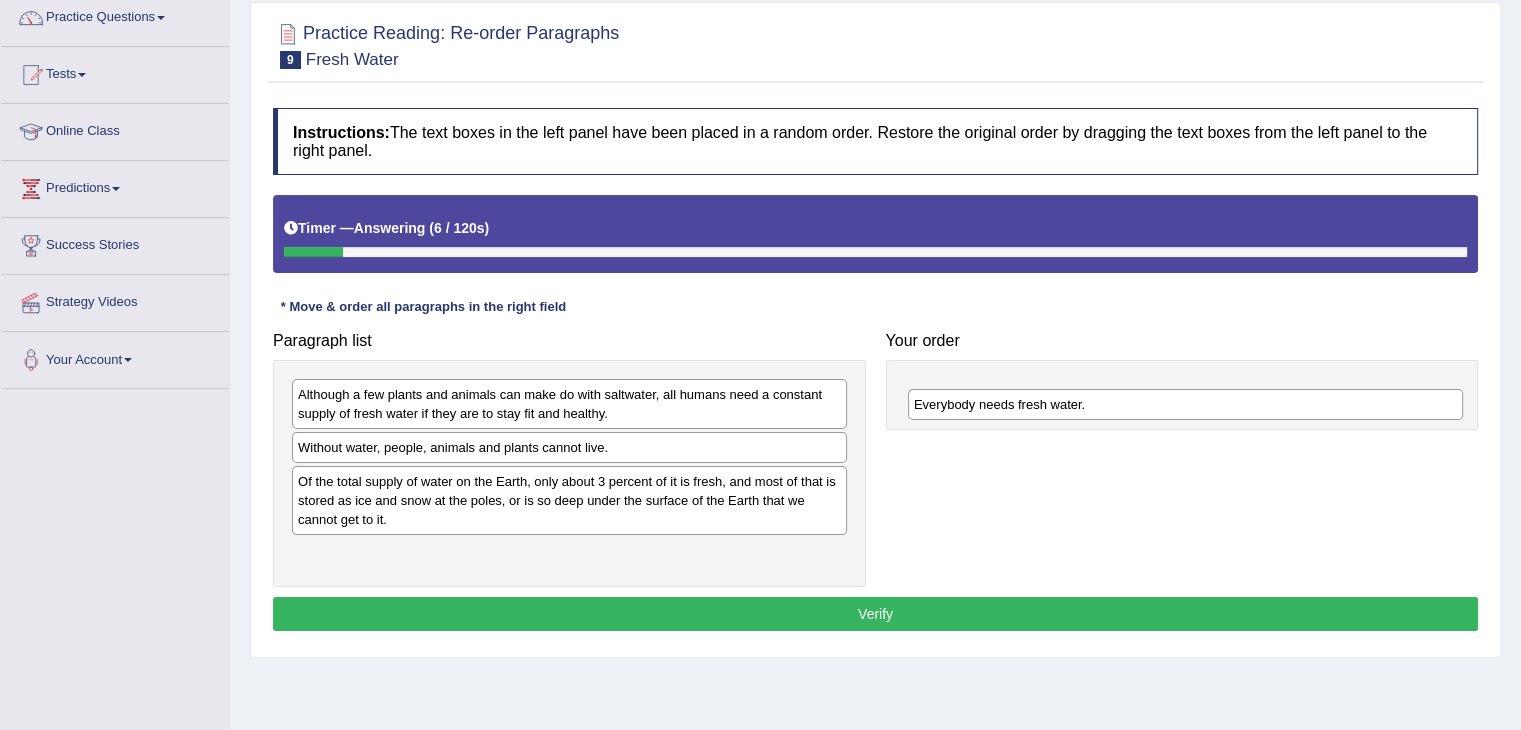 drag, startPoint x: 545, startPoint y: 557, endPoint x: 1137, endPoint y: 399, distance: 612.7218 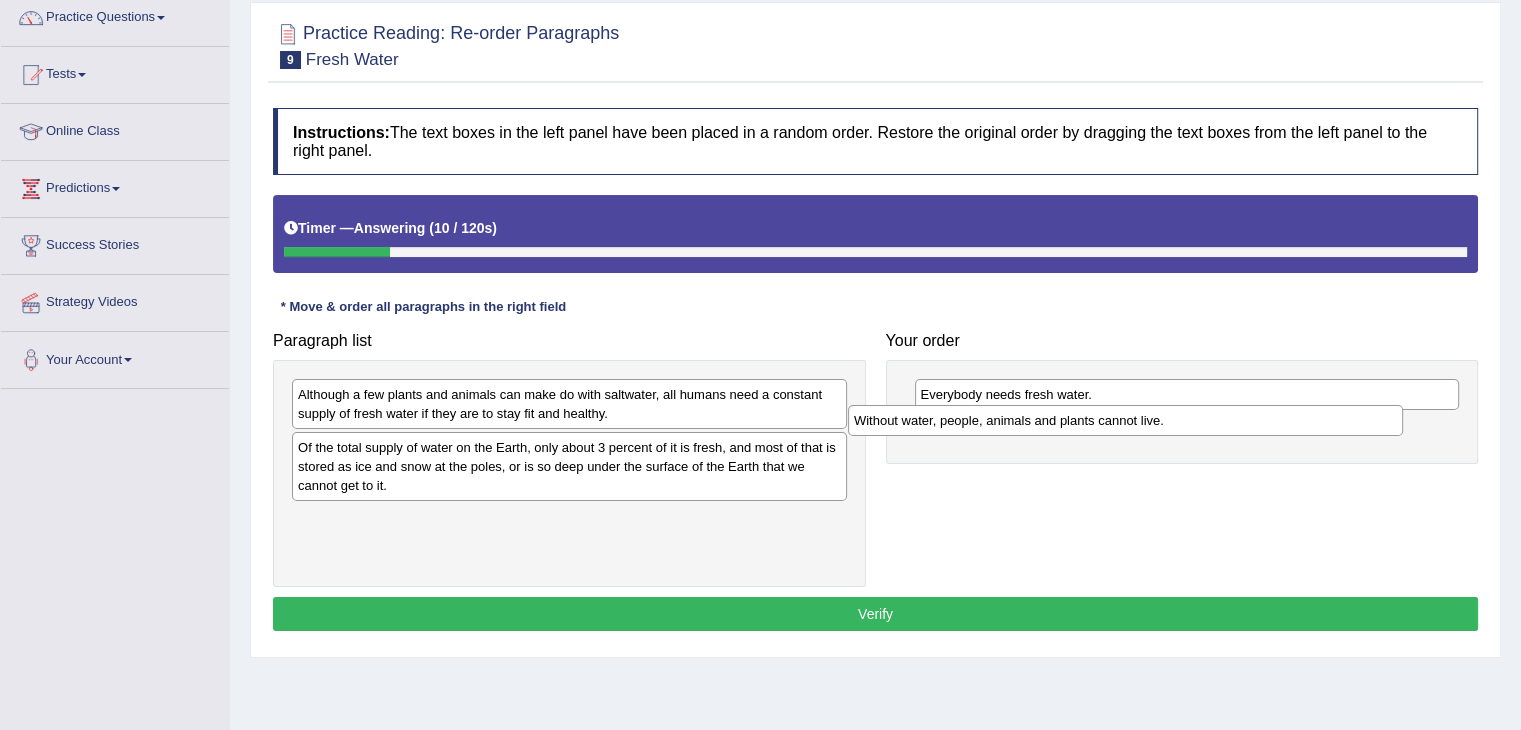 drag, startPoint x: 568, startPoint y: 445, endPoint x: 1127, endPoint y: 415, distance: 559.80444 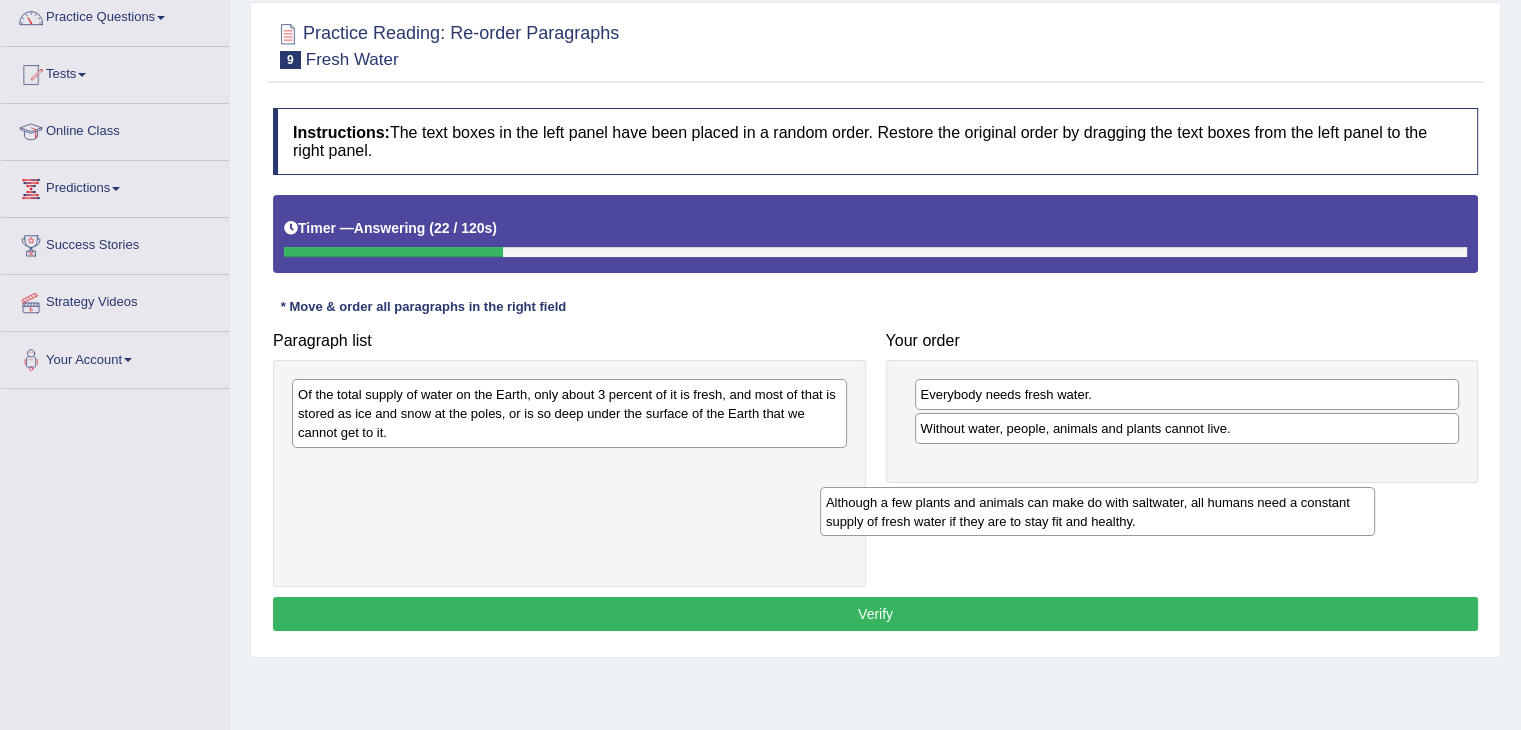 drag, startPoint x: 612, startPoint y: 411, endPoint x: 1140, endPoint y: 518, distance: 538.7328 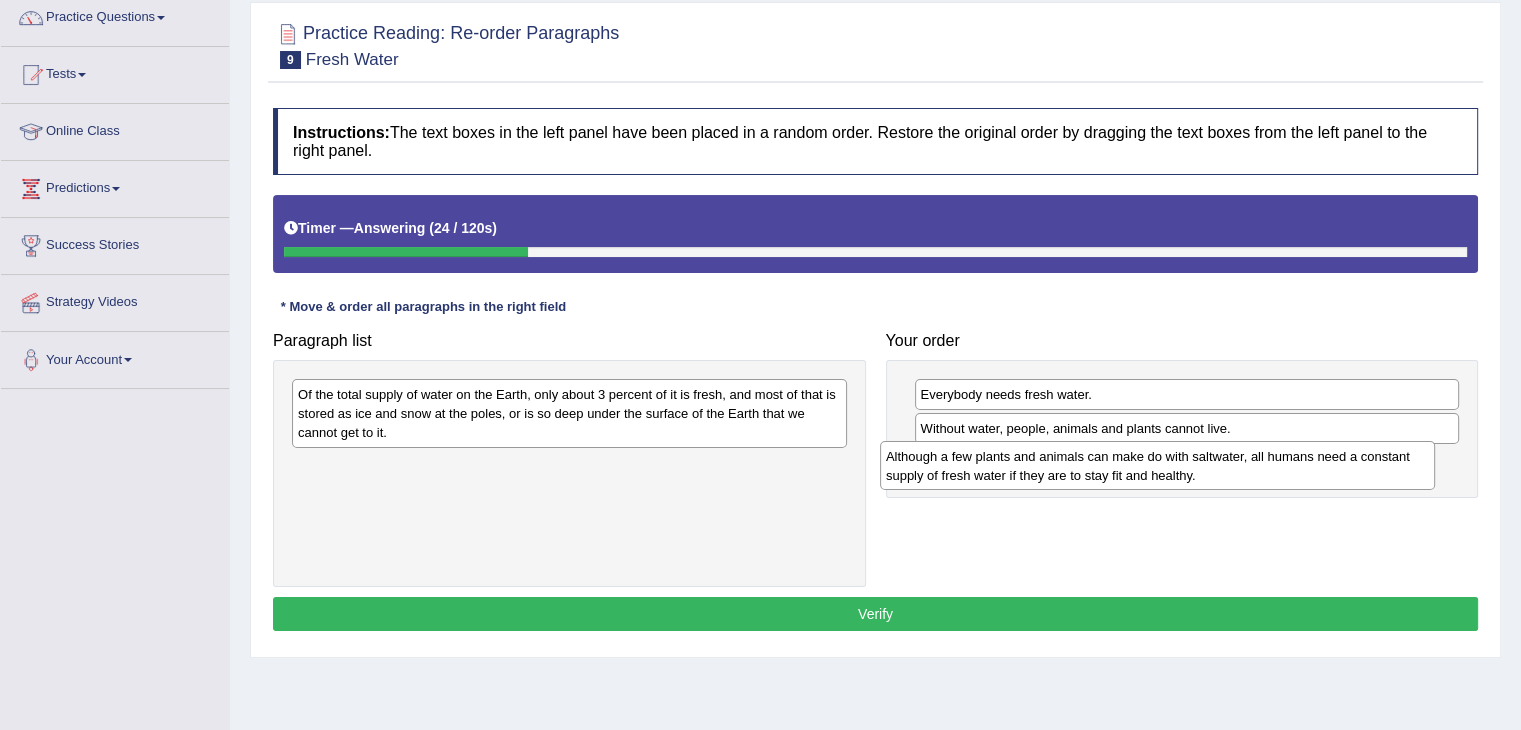 drag, startPoint x: 712, startPoint y: 488, endPoint x: 1300, endPoint y: 477, distance: 588.1029 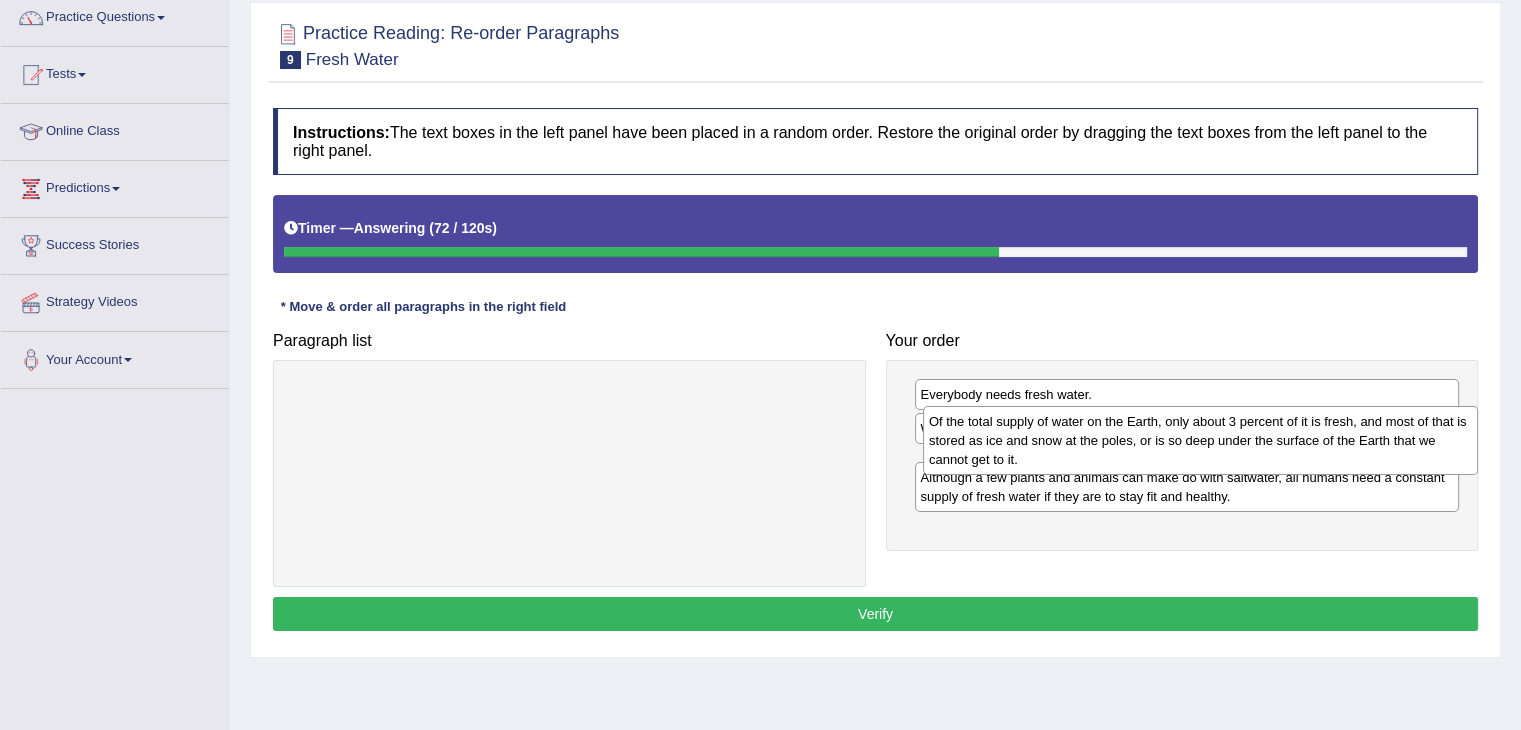 drag, startPoint x: 457, startPoint y: 432, endPoint x: 1088, endPoint y: 458, distance: 631.5354 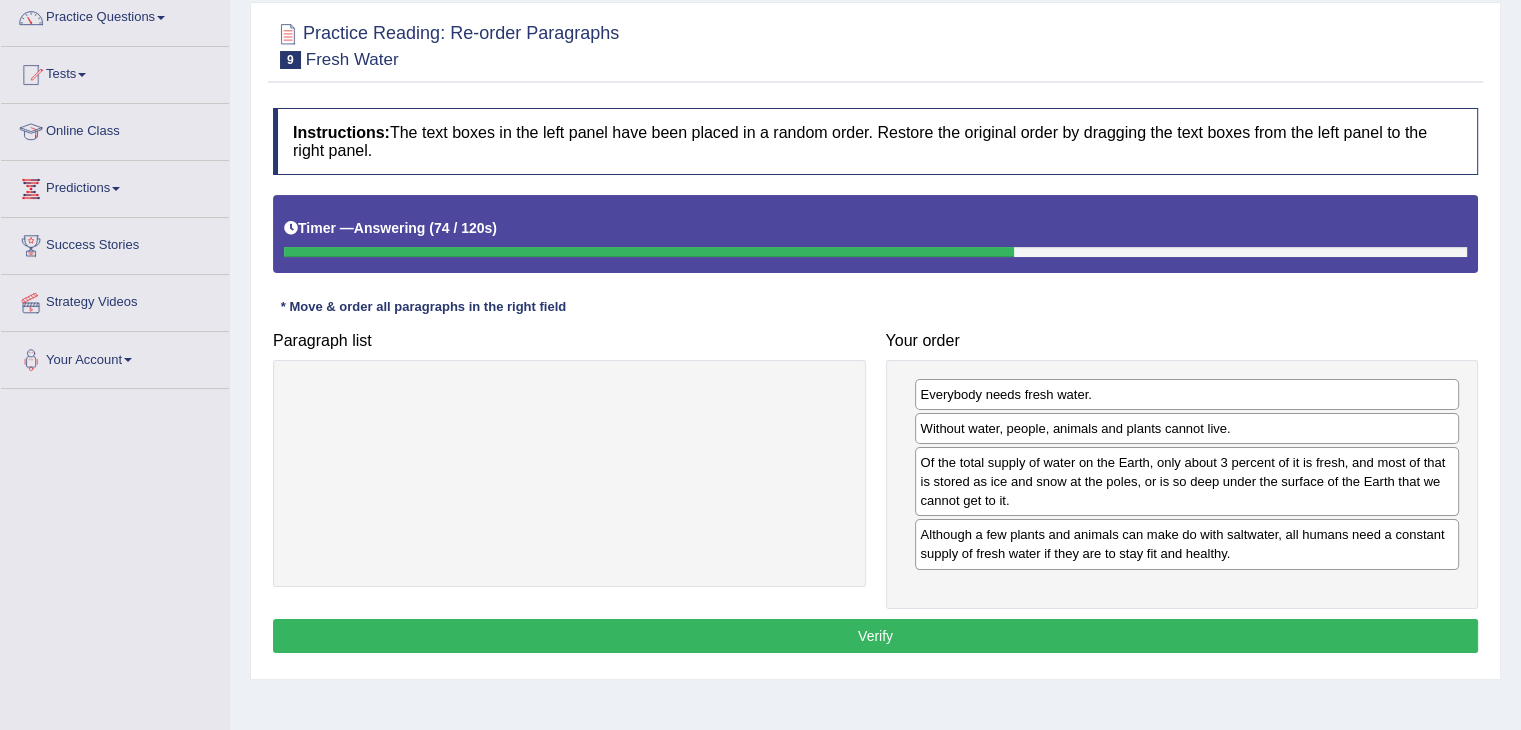 click on "Verify" at bounding box center (875, 636) 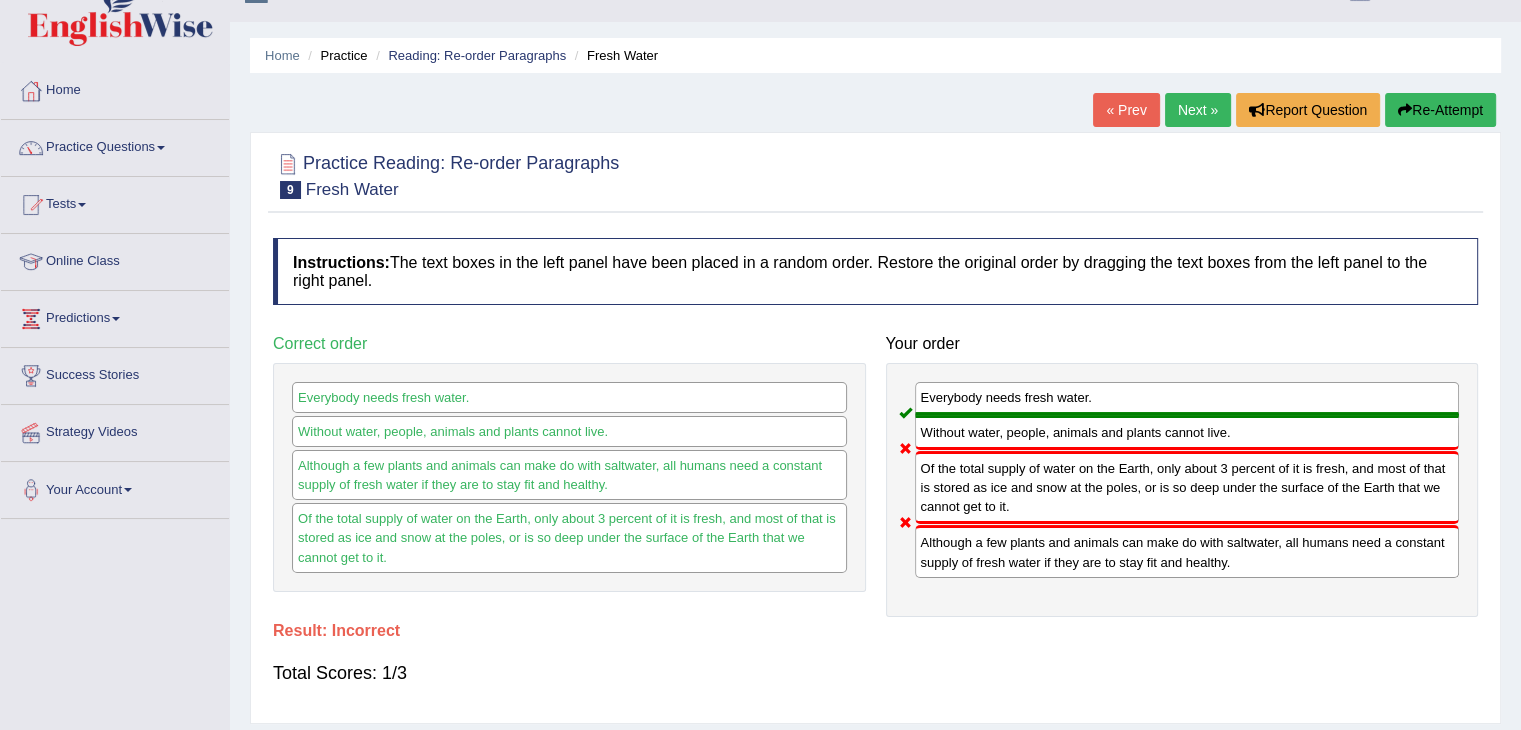 scroll, scrollTop: 30, scrollLeft: 0, axis: vertical 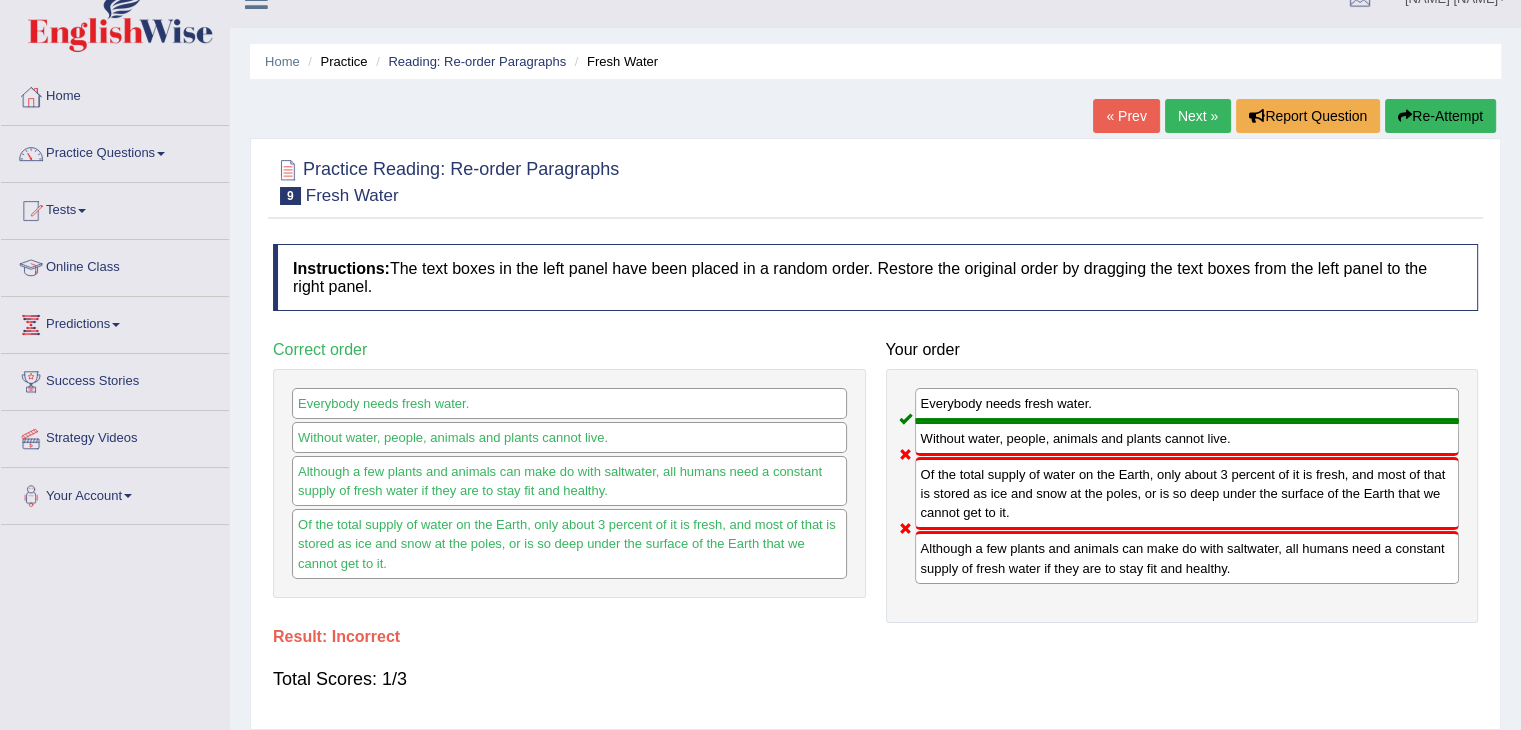 click on "Next »" at bounding box center (1198, 116) 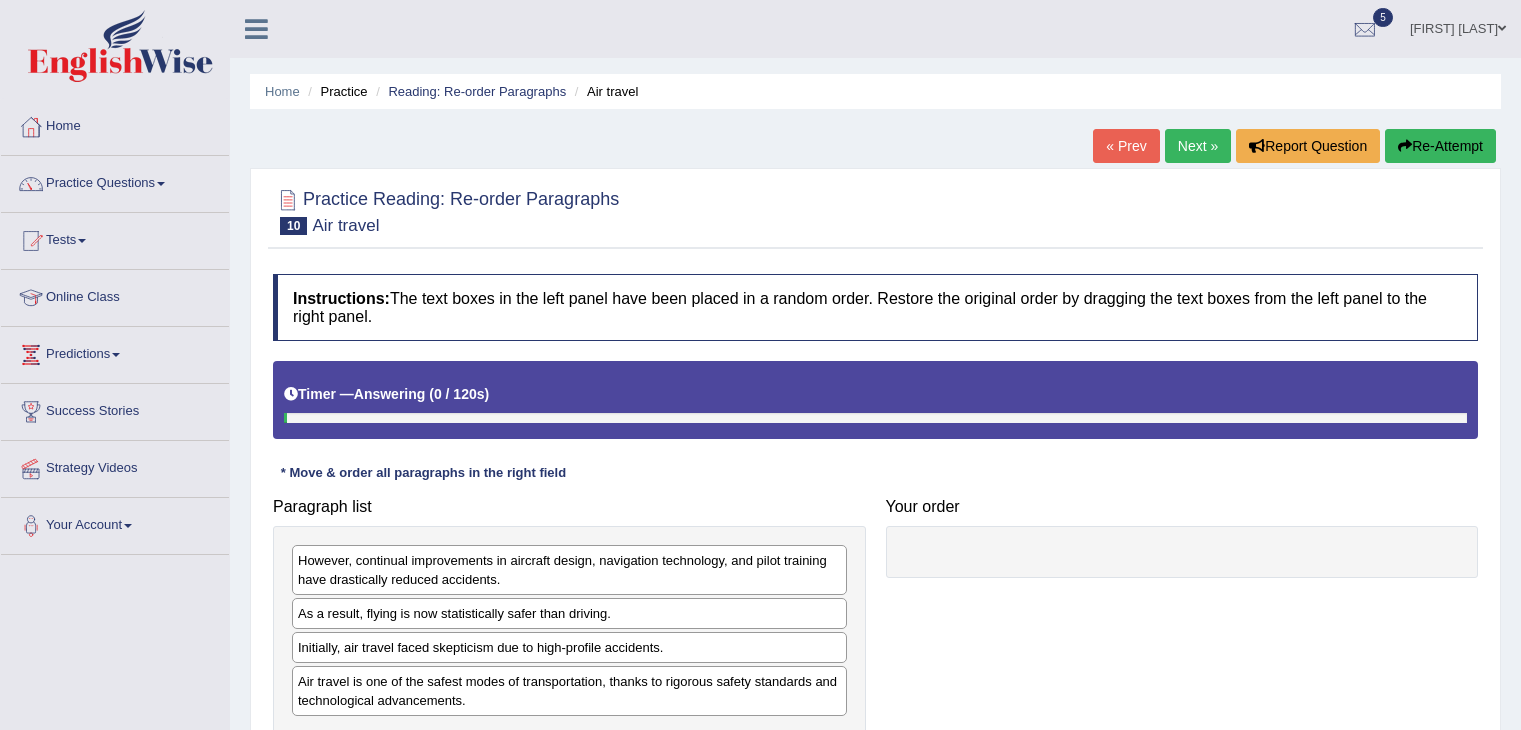 scroll, scrollTop: 0, scrollLeft: 0, axis: both 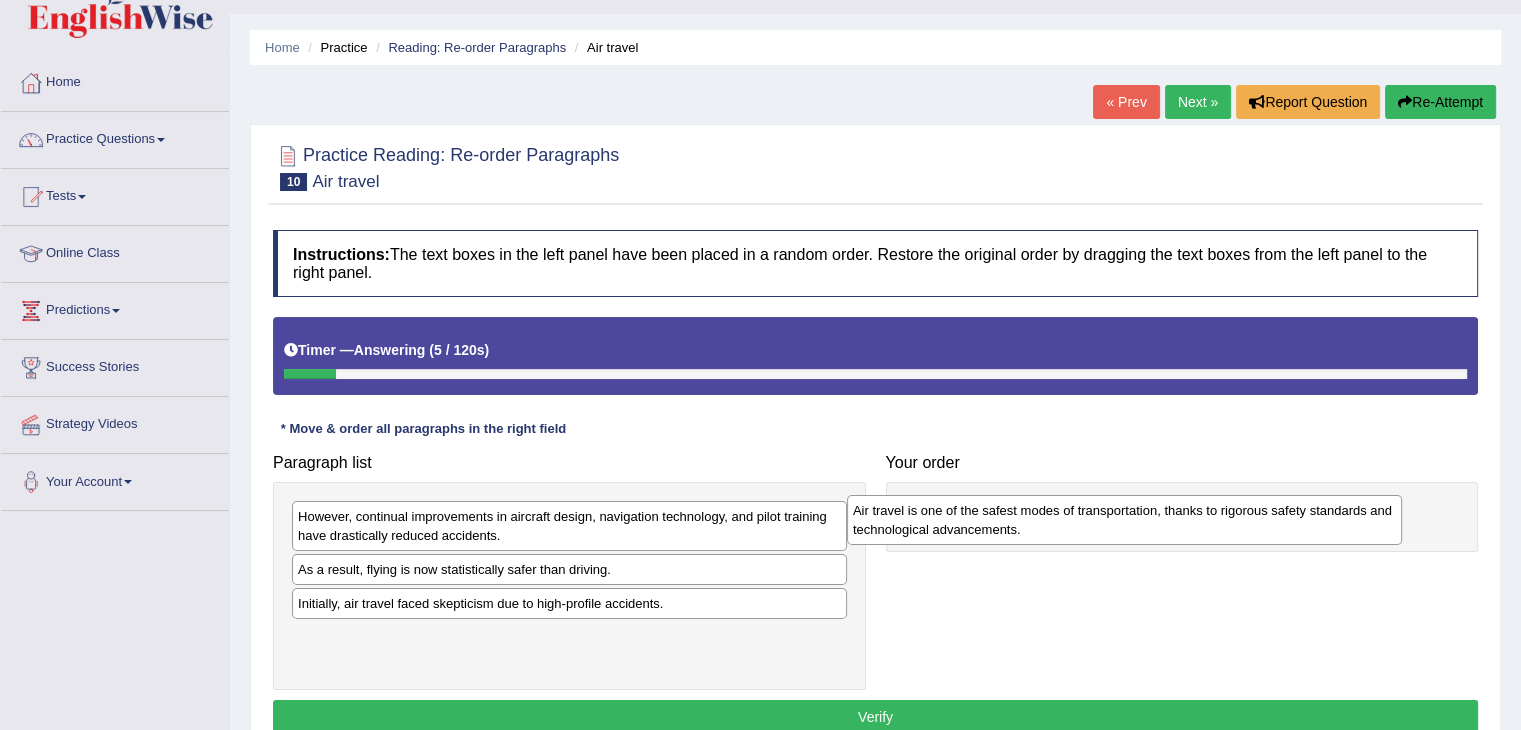 drag, startPoint x: 526, startPoint y: 650, endPoint x: 1080, endPoint y: 521, distance: 568.82074 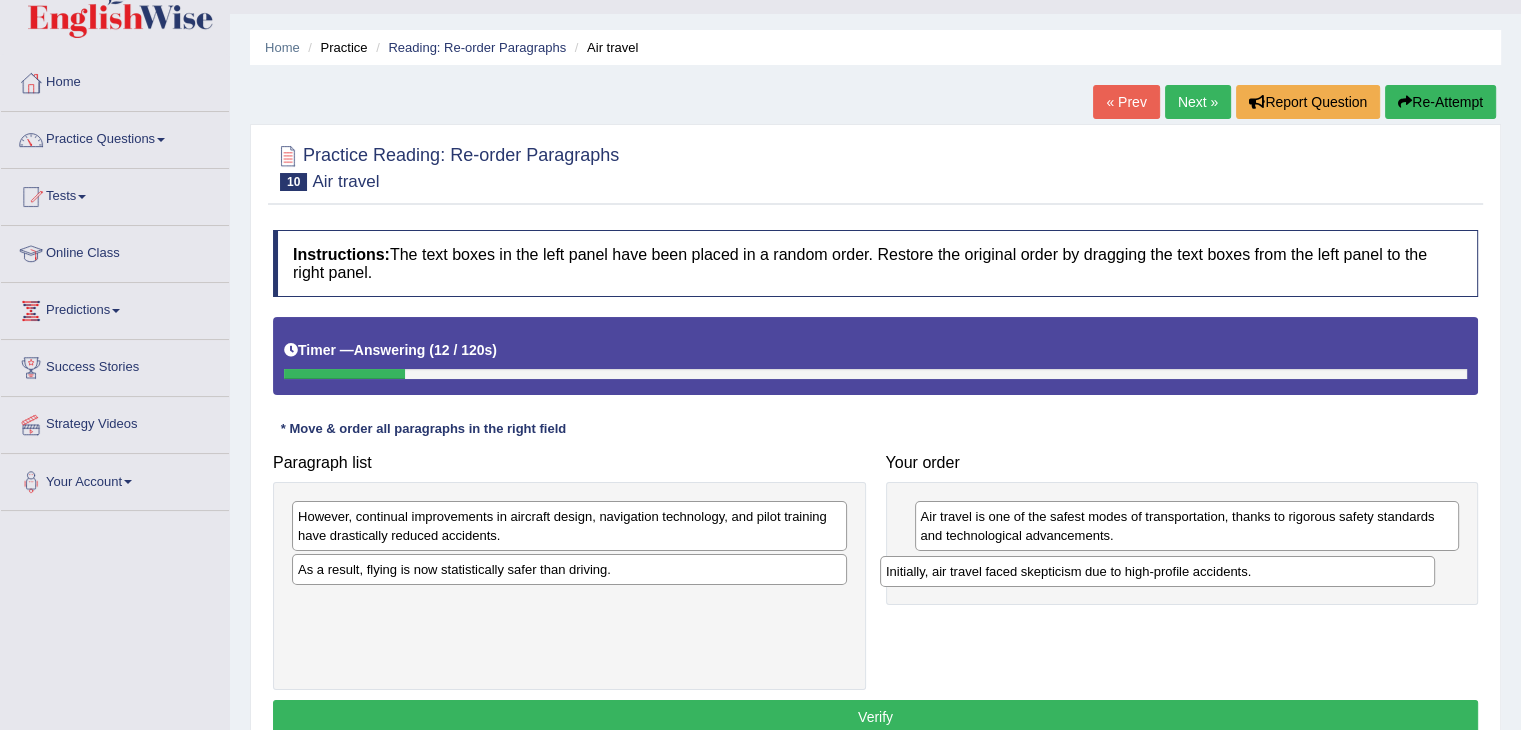 drag, startPoint x: 461, startPoint y: 605, endPoint x: 1056, endPoint y: 569, distance: 596.0881 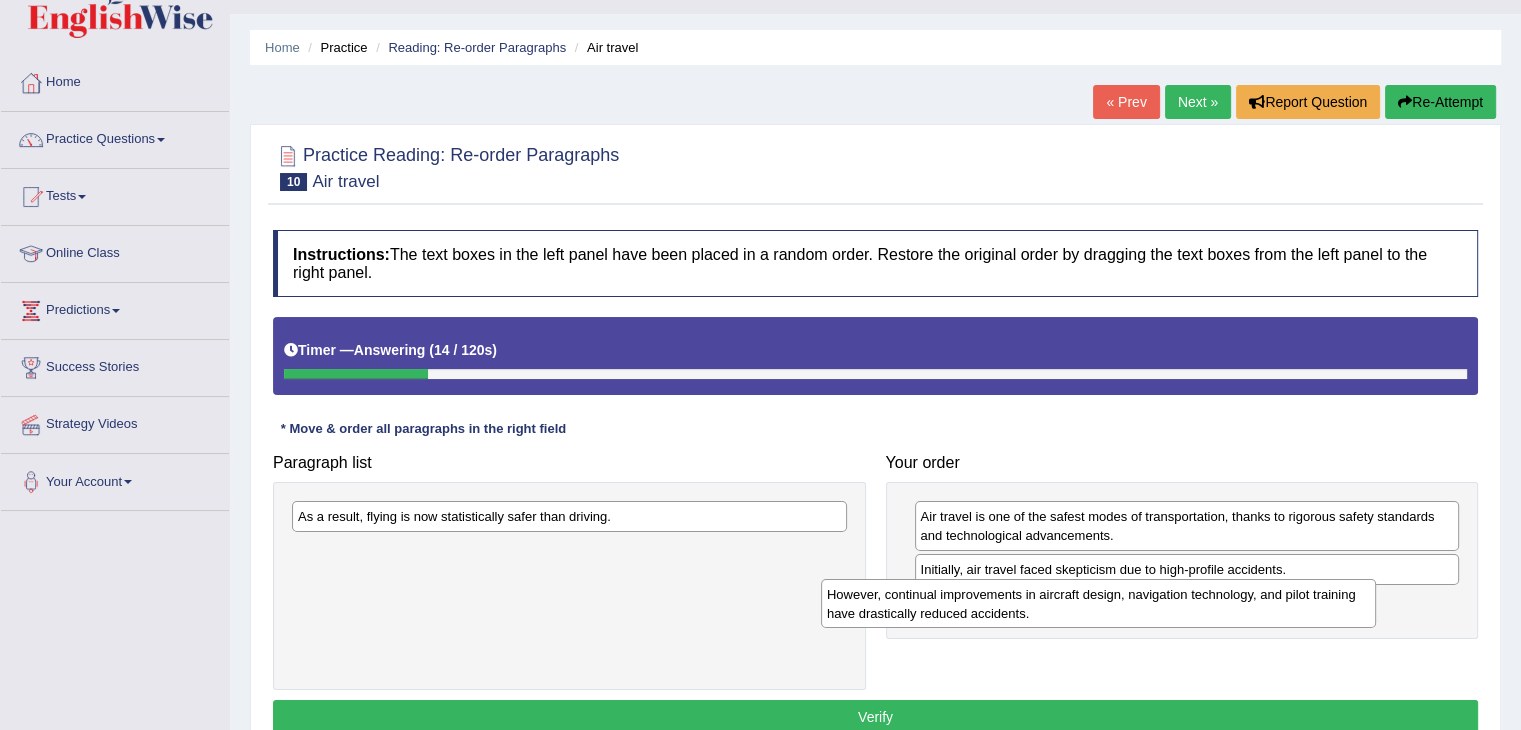 drag, startPoint x: 519, startPoint y: 528, endPoint x: 1067, endPoint y: 607, distance: 553.66504 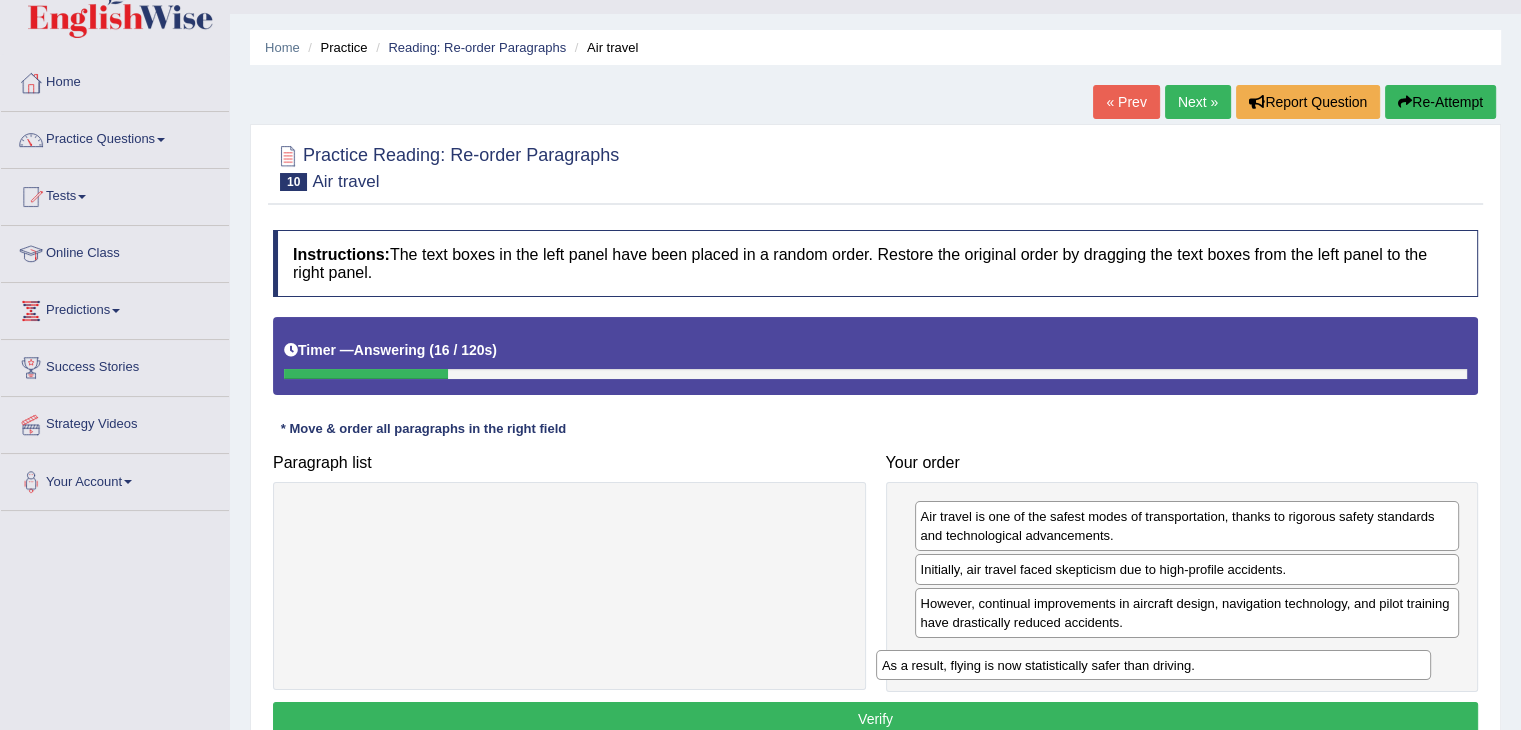 drag, startPoint x: 538, startPoint y: 515, endPoint x: 1127, endPoint y: 667, distance: 608.2968 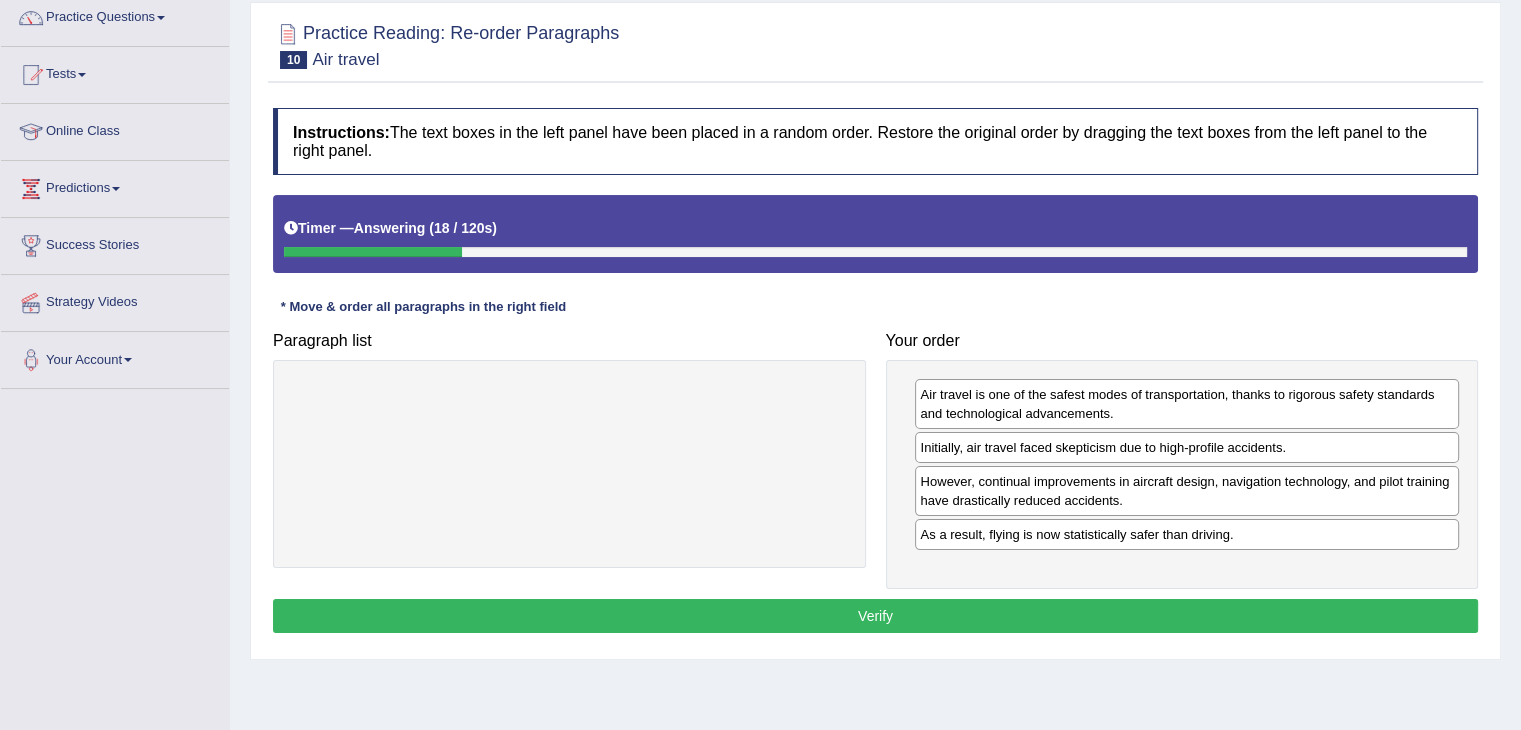 scroll, scrollTop: 167, scrollLeft: 0, axis: vertical 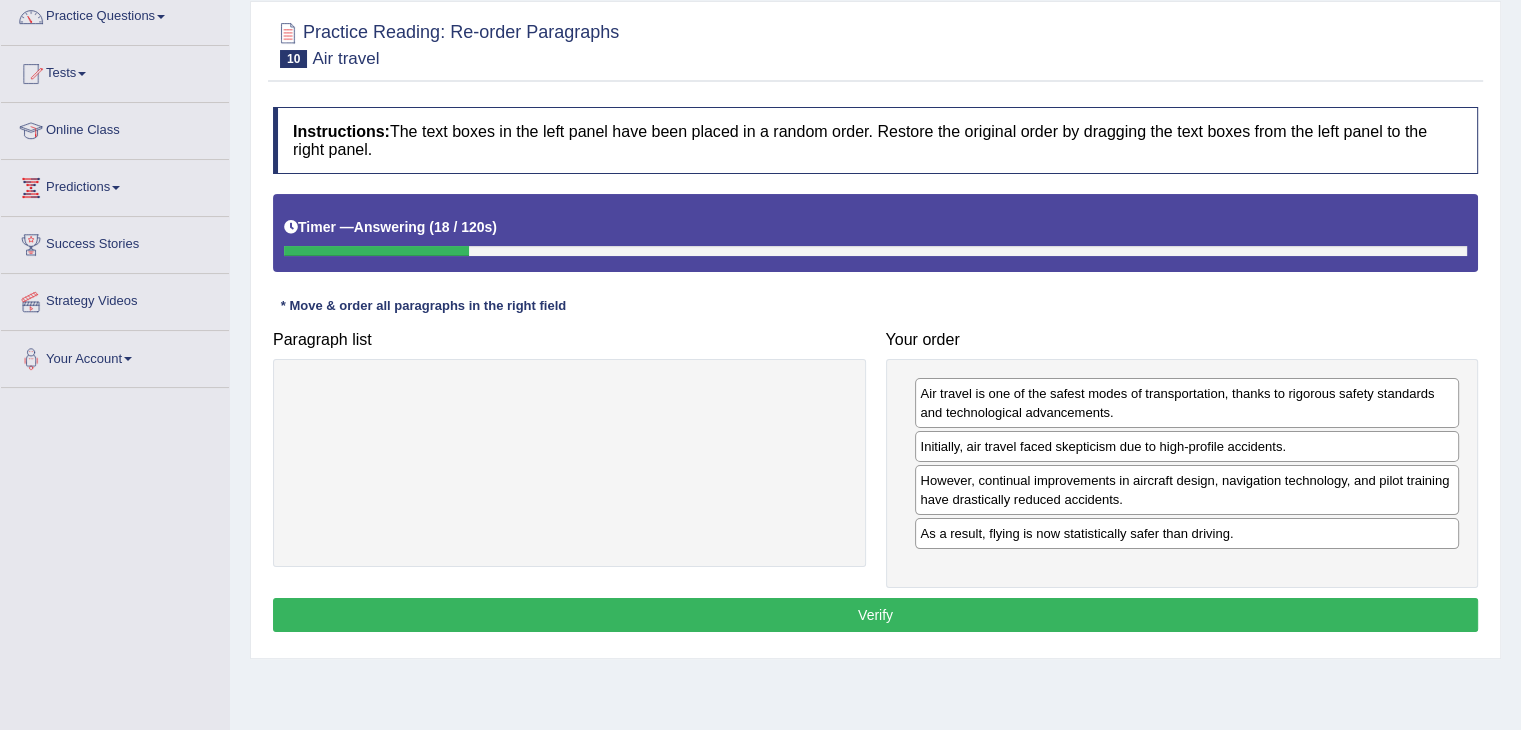click on "Verify" at bounding box center [875, 615] 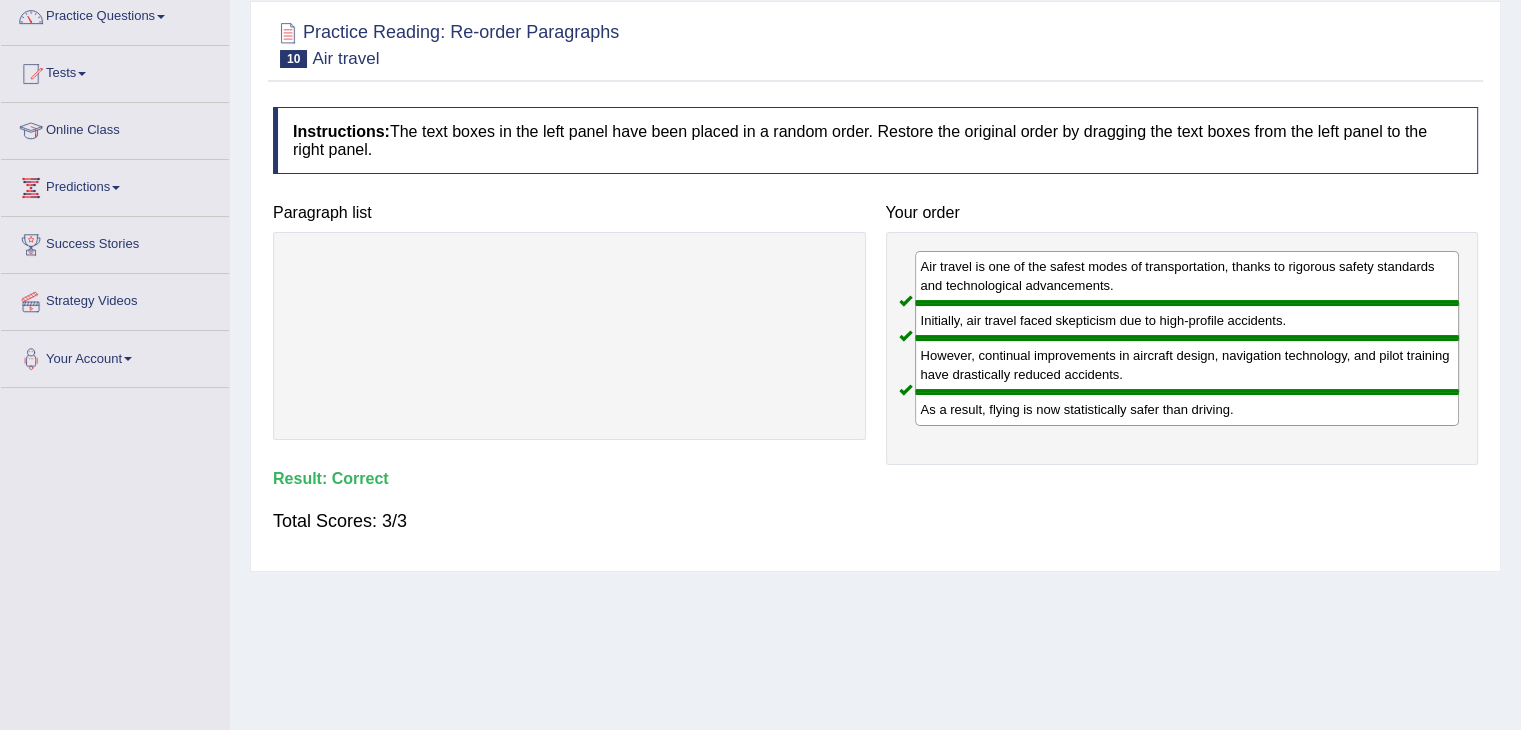 scroll, scrollTop: 0, scrollLeft: 0, axis: both 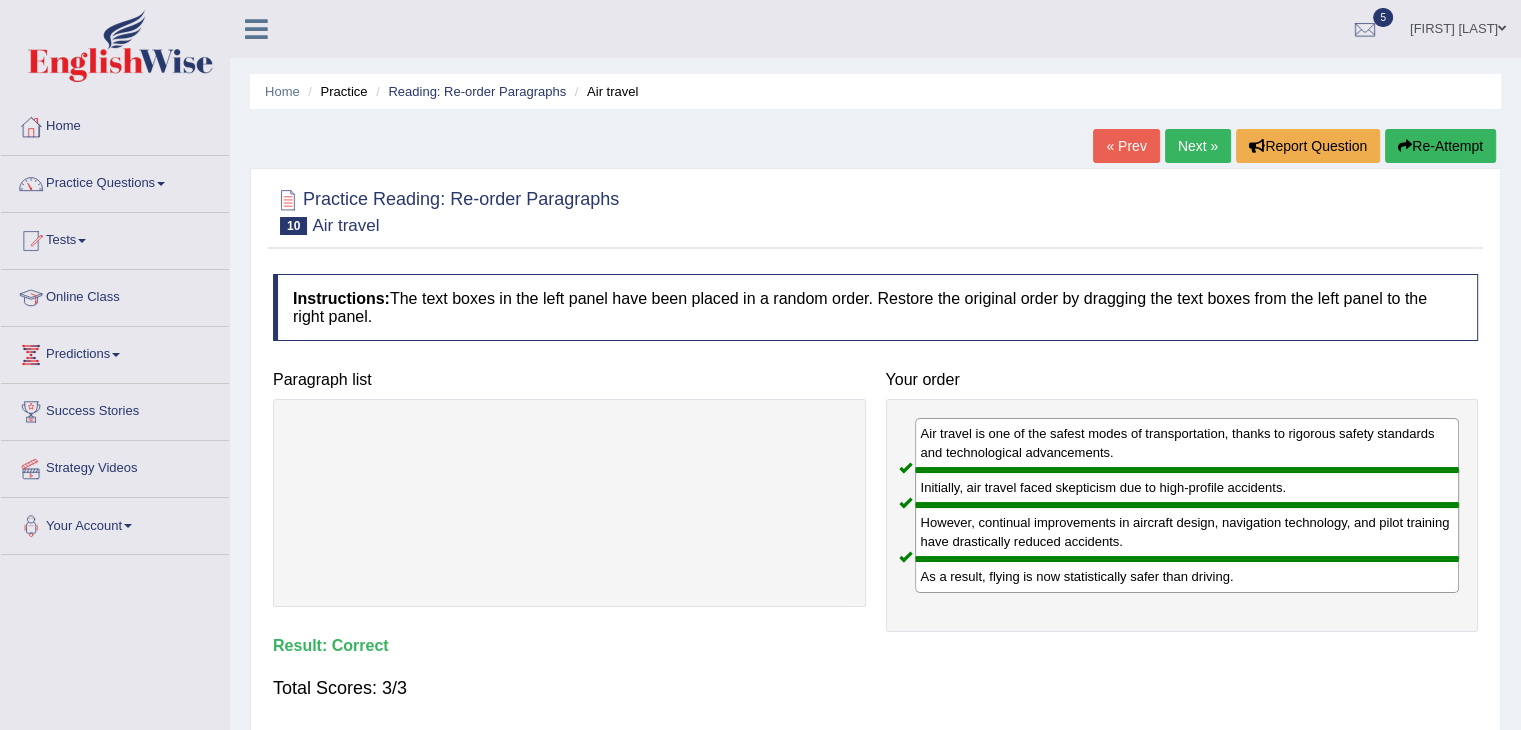 click on "Next »" at bounding box center [1198, 146] 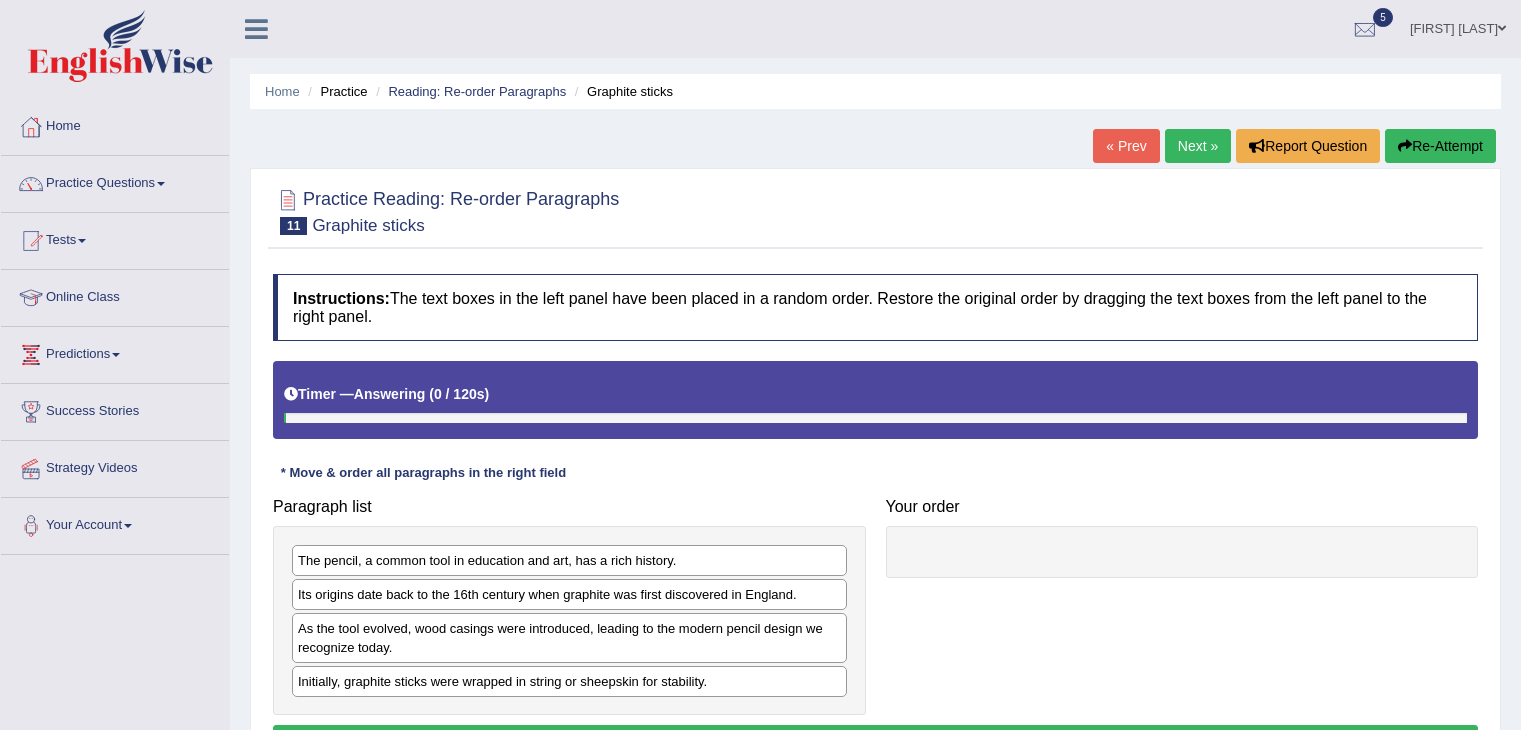 scroll, scrollTop: 0, scrollLeft: 0, axis: both 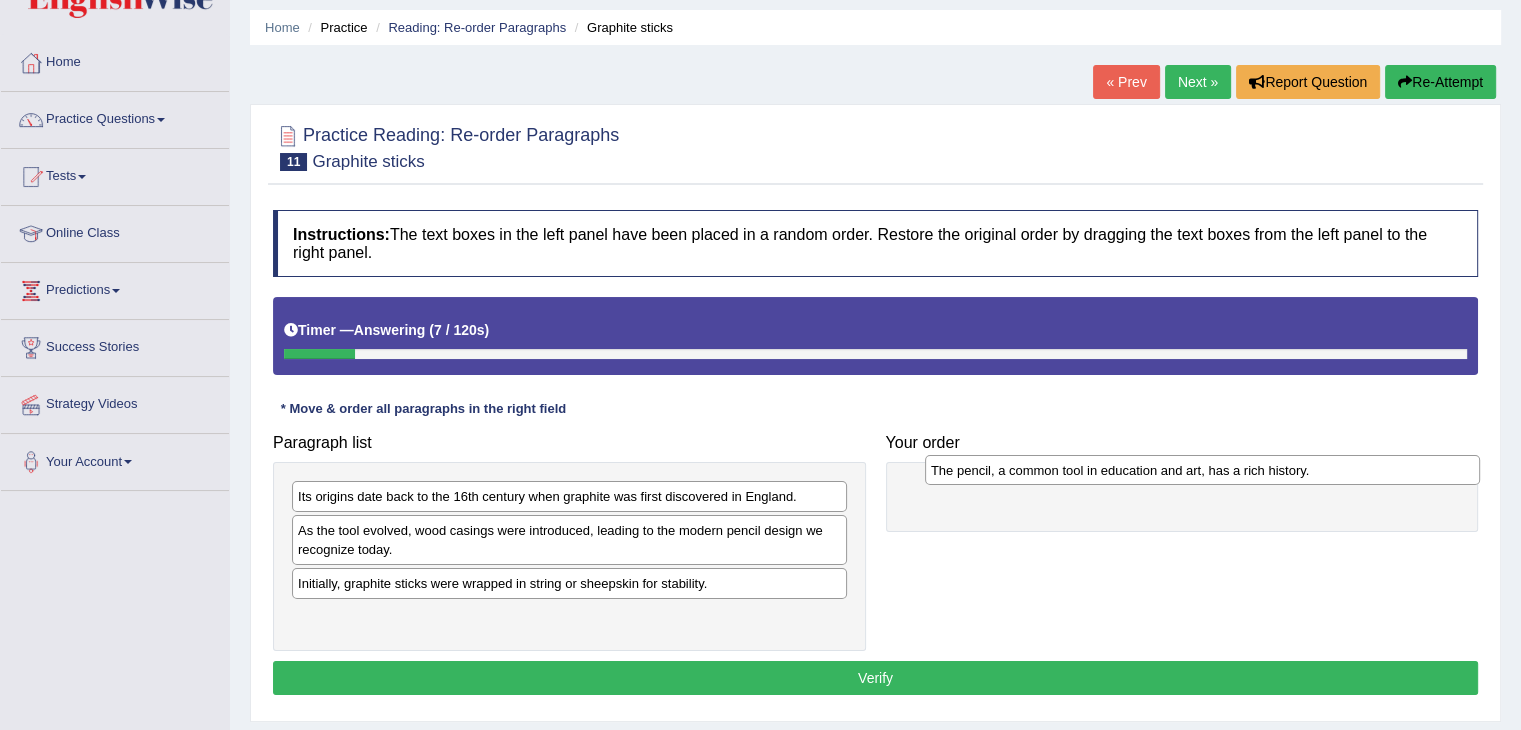 drag, startPoint x: 631, startPoint y: 491, endPoint x: 1286, endPoint y: 465, distance: 655.5158 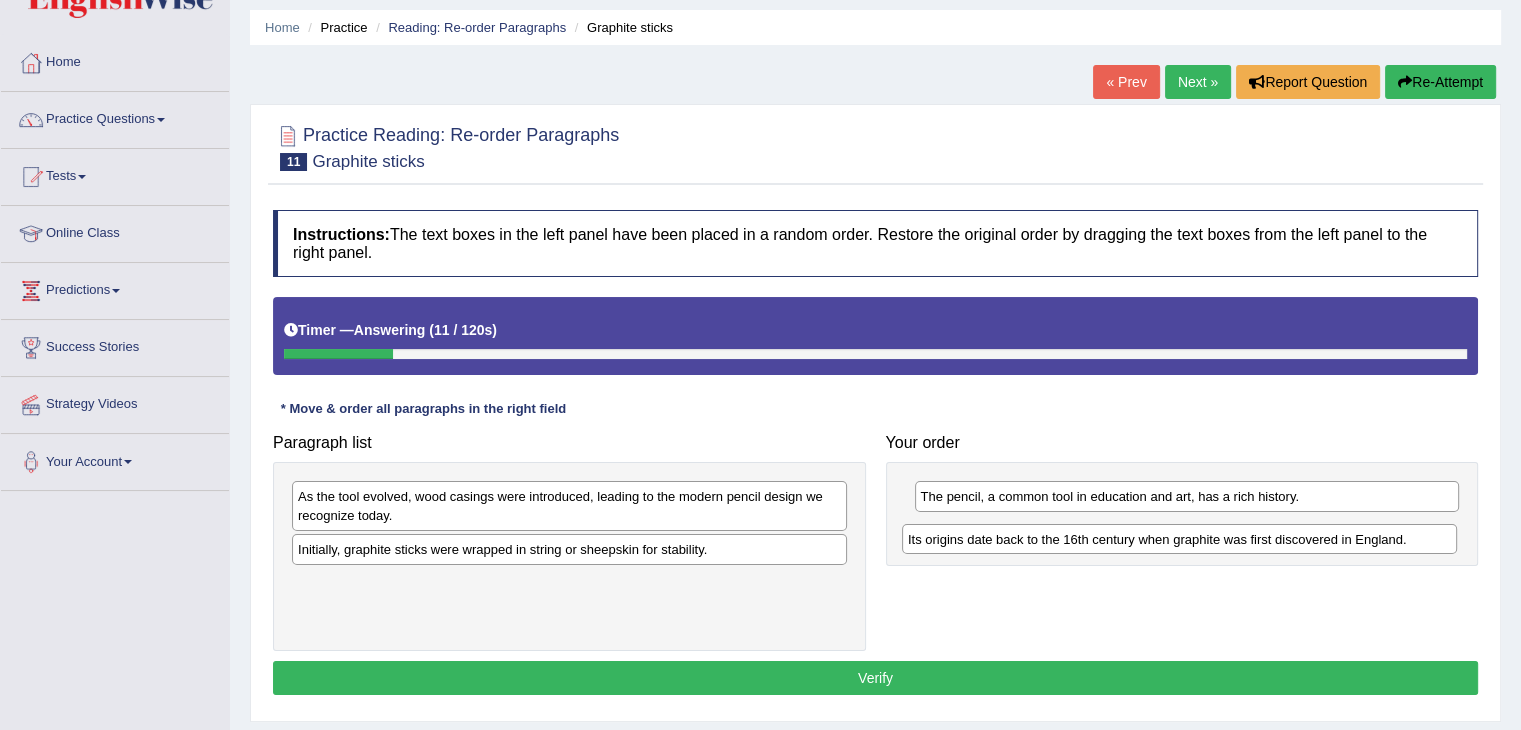 drag, startPoint x: 516, startPoint y: 486, endPoint x: 1132, endPoint y: 529, distance: 617.49896 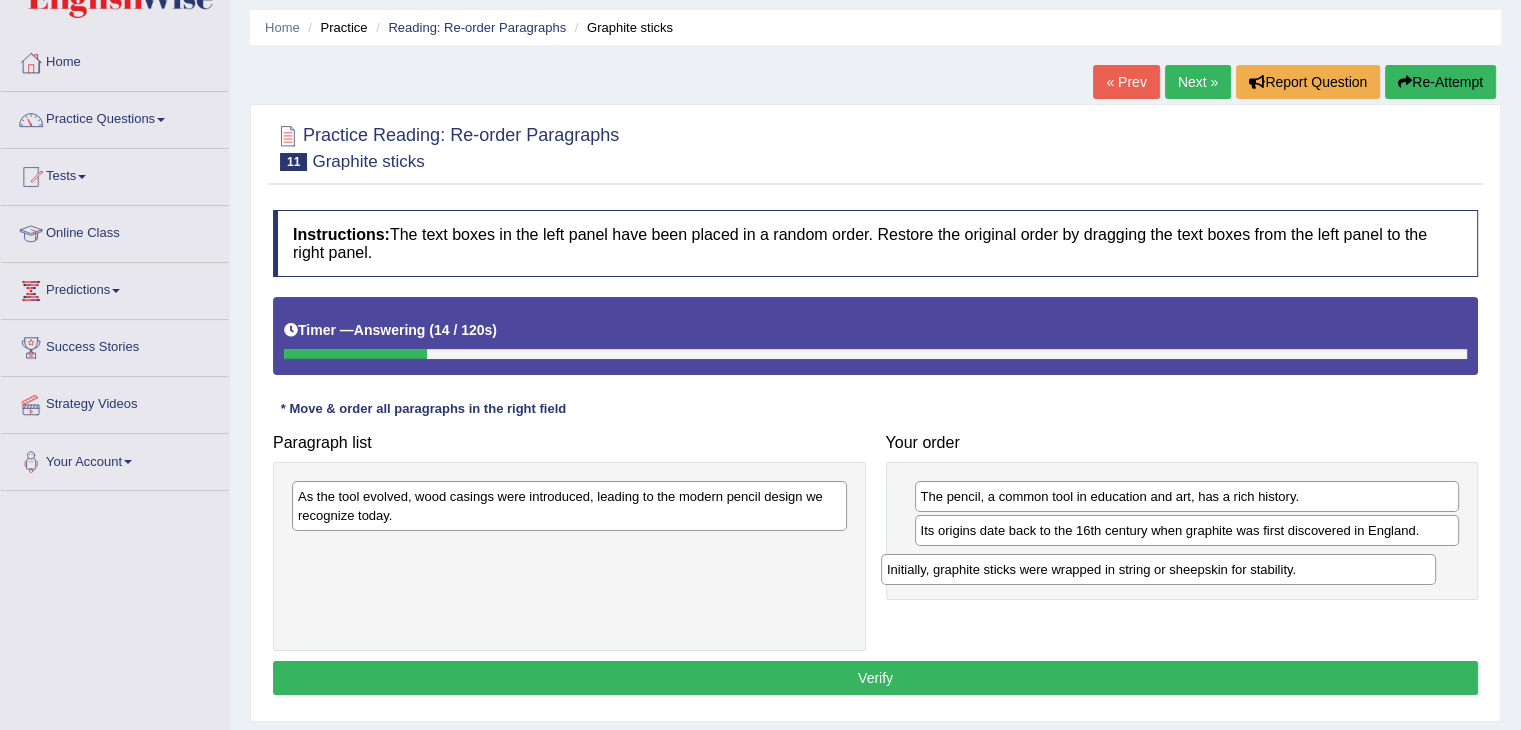 drag, startPoint x: 510, startPoint y: 556, endPoint x: 1172, endPoint y: 579, distance: 662.3994 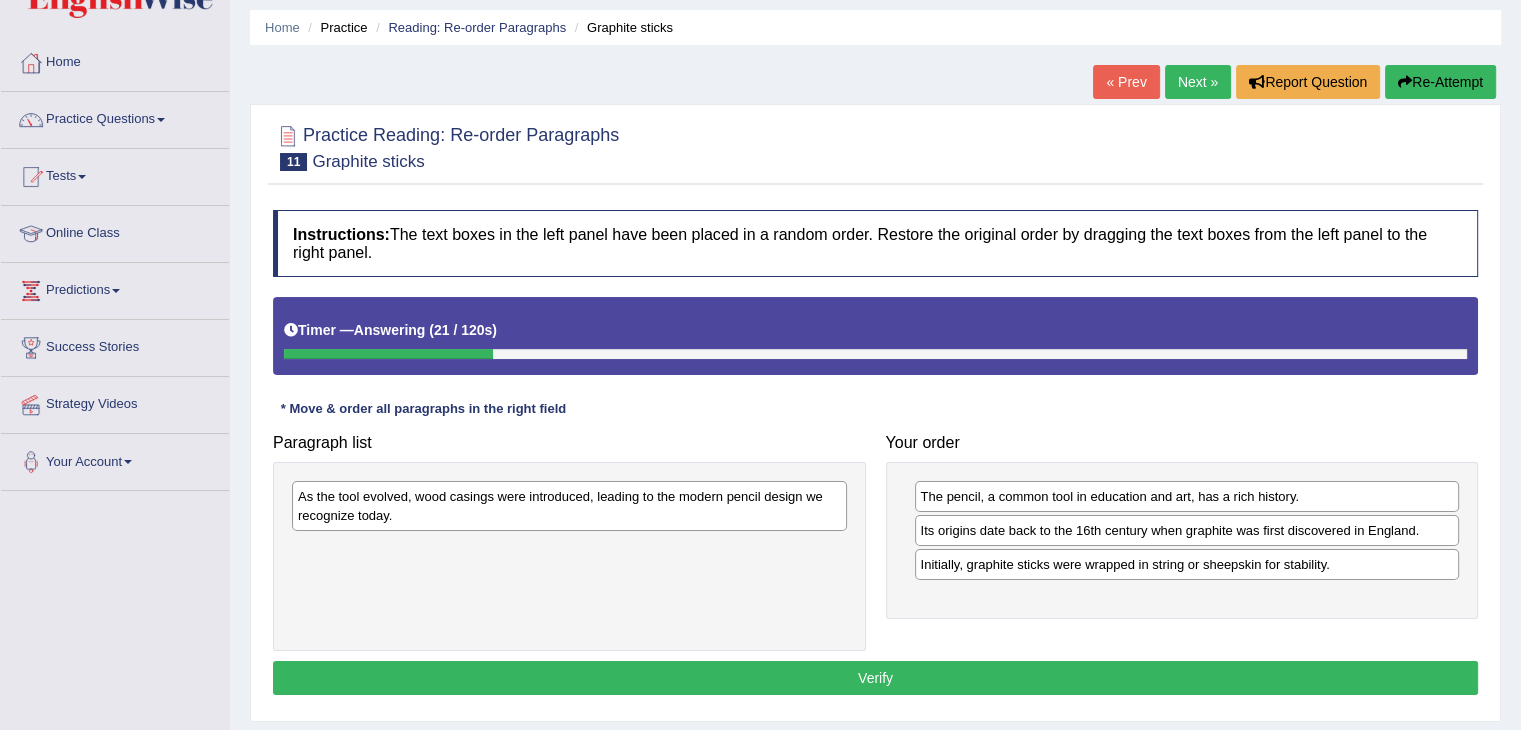 drag, startPoint x: 762, startPoint y: 529, endPoint x: 588, endPoint y: 551, distance: 175.38528 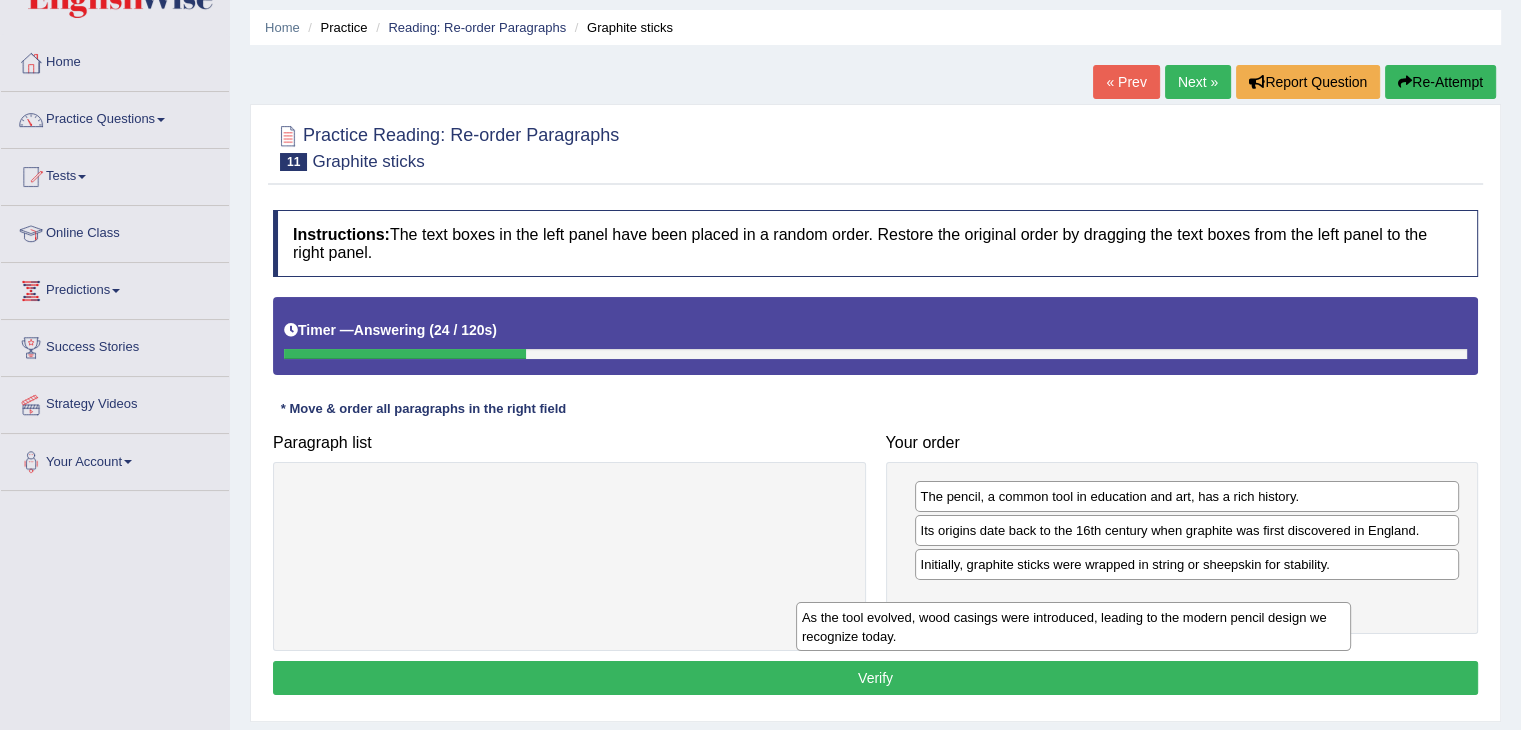 drag, startPoint x: 524, startPoint y: 507, endPoint x: 1064, endPoint y: 613, distance: 550.30536 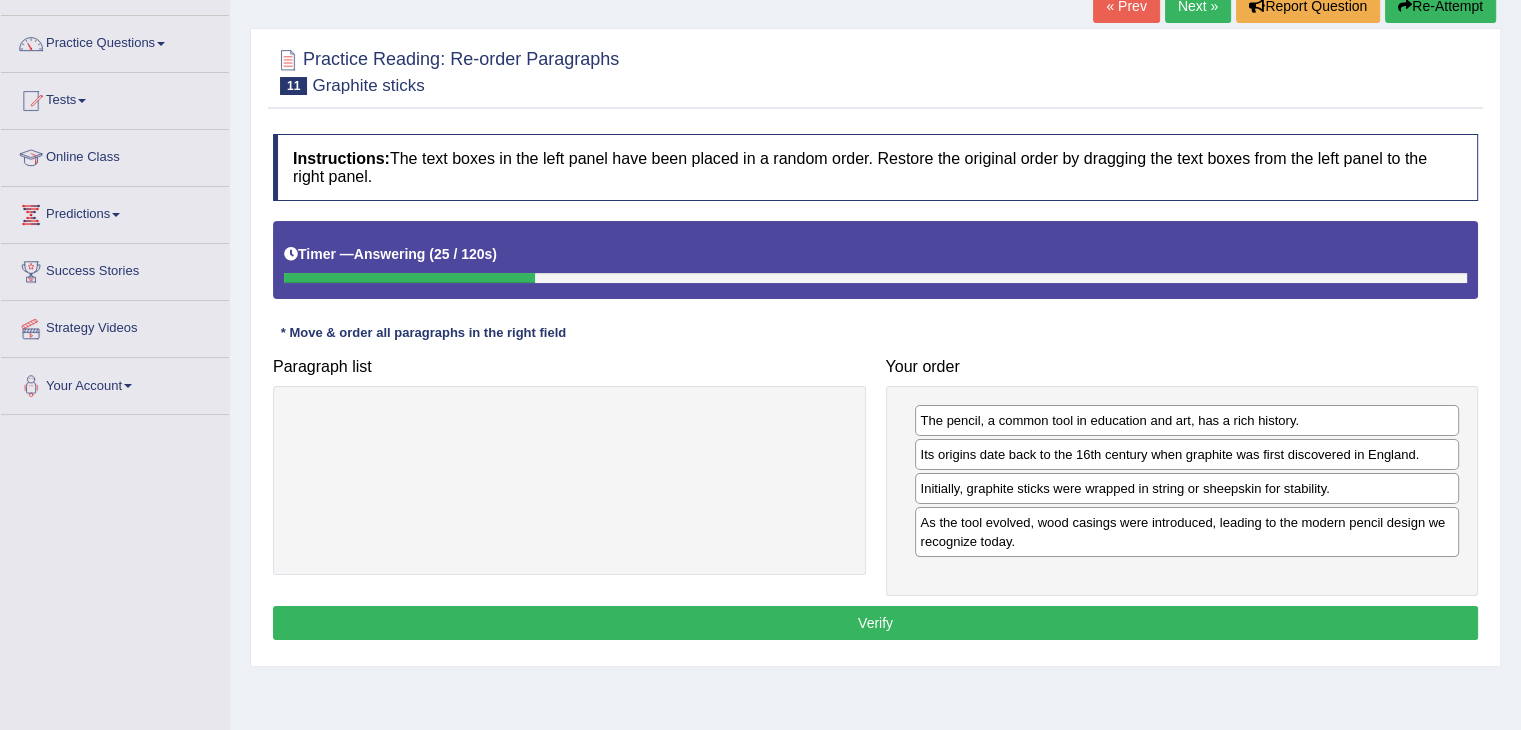 scroll, scrollTop: 142, scrollLeft: 0, axis: vertical 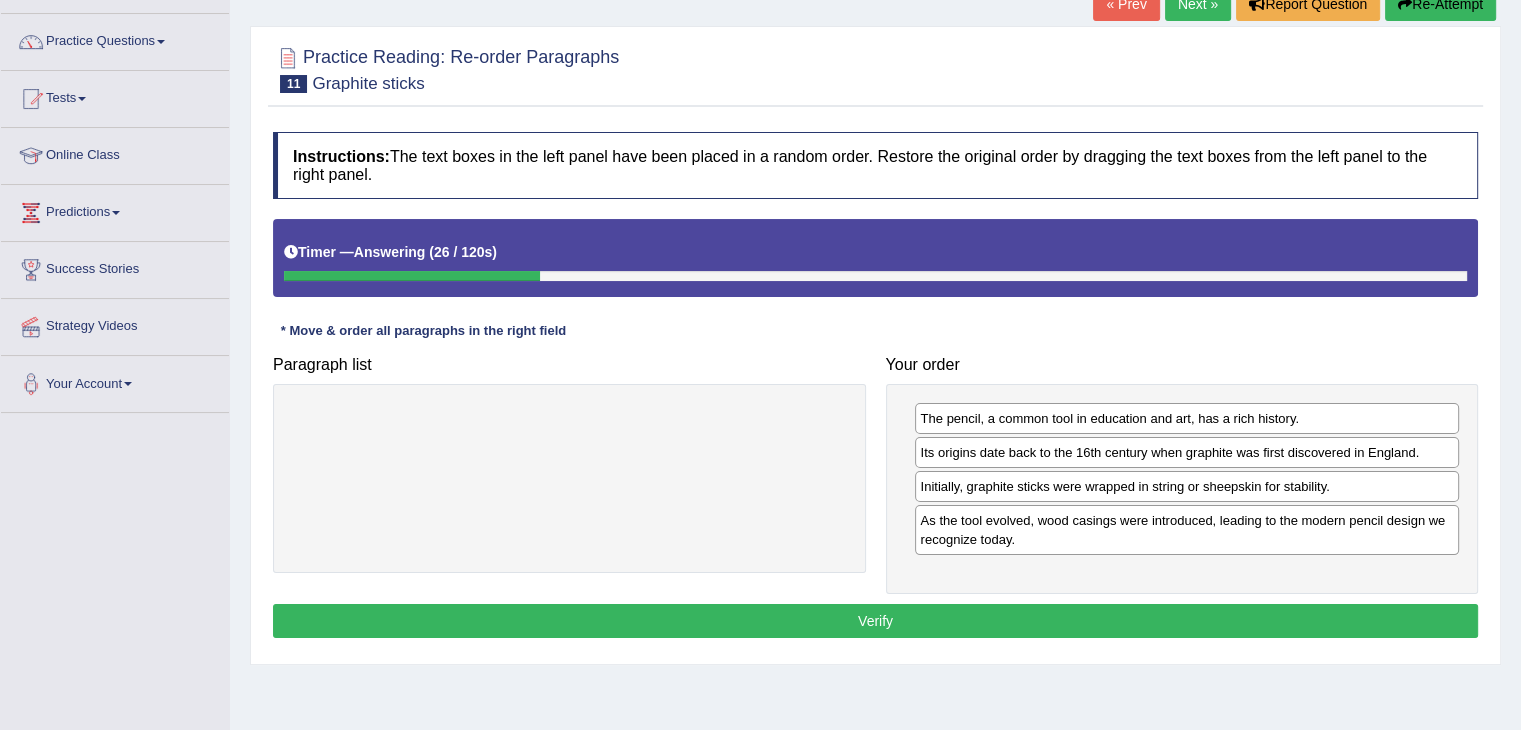 click on "Verify" at bounding box center [875, 621] 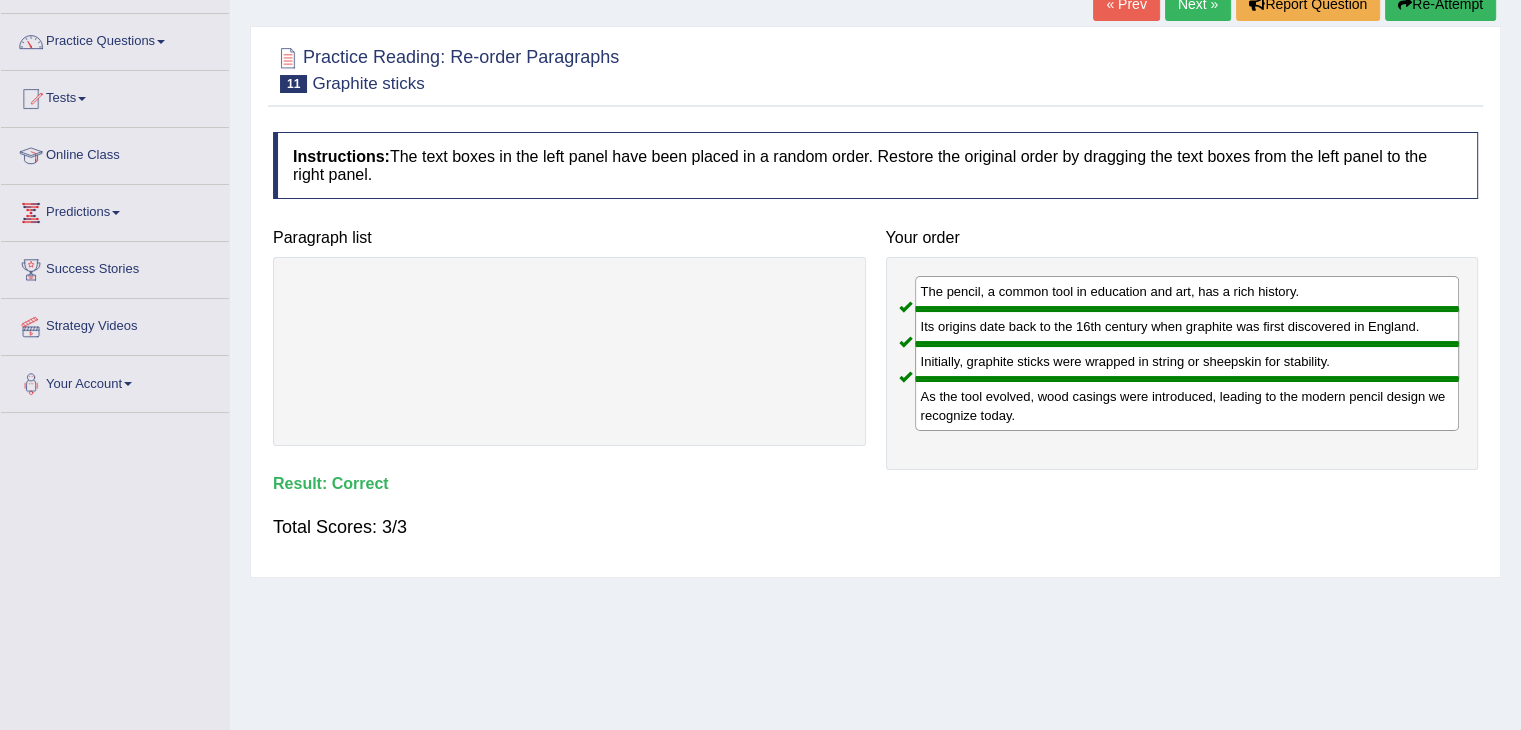scroll, scrollTop: 0, scrollLeft: 0, axis: both 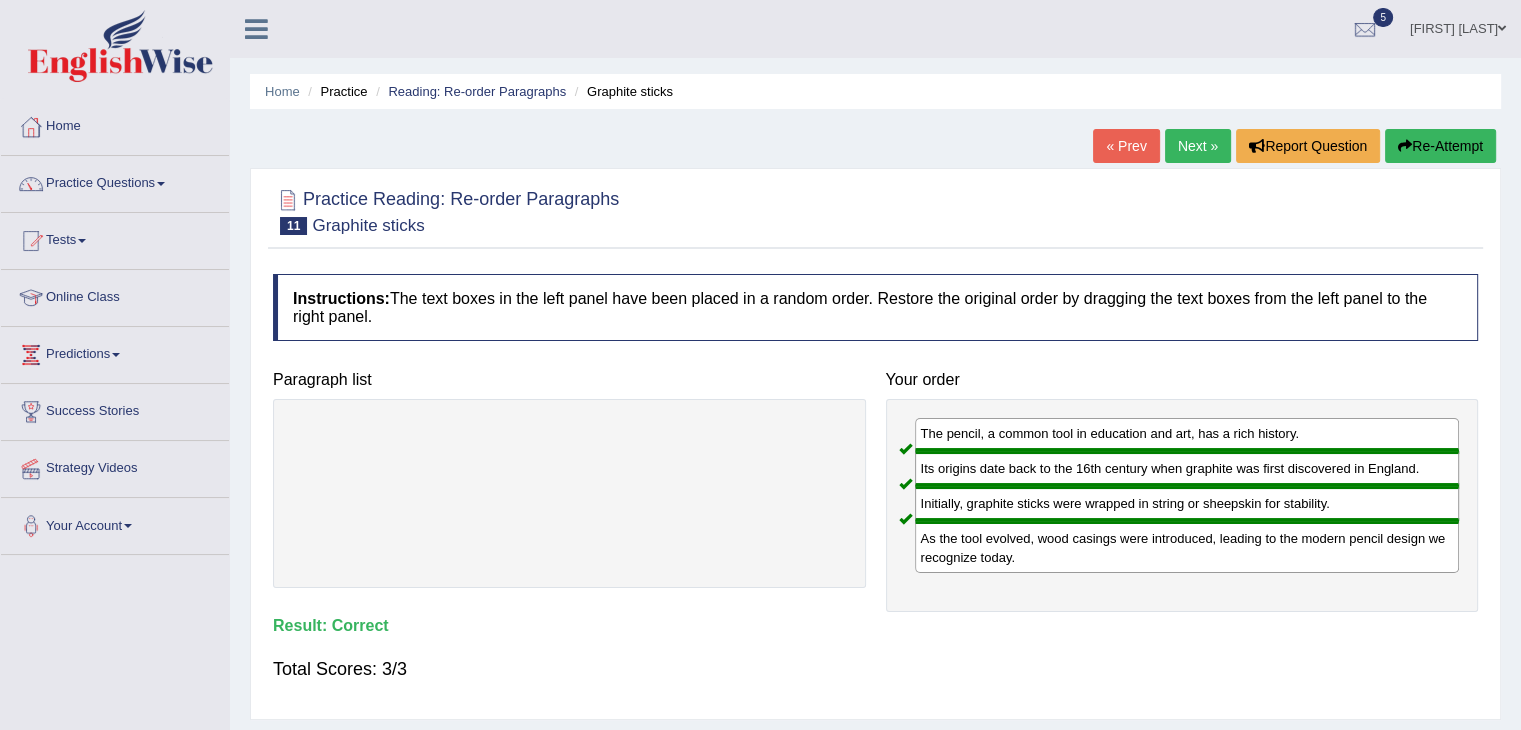 click on "Next »" at bounding box center [1198, 146] 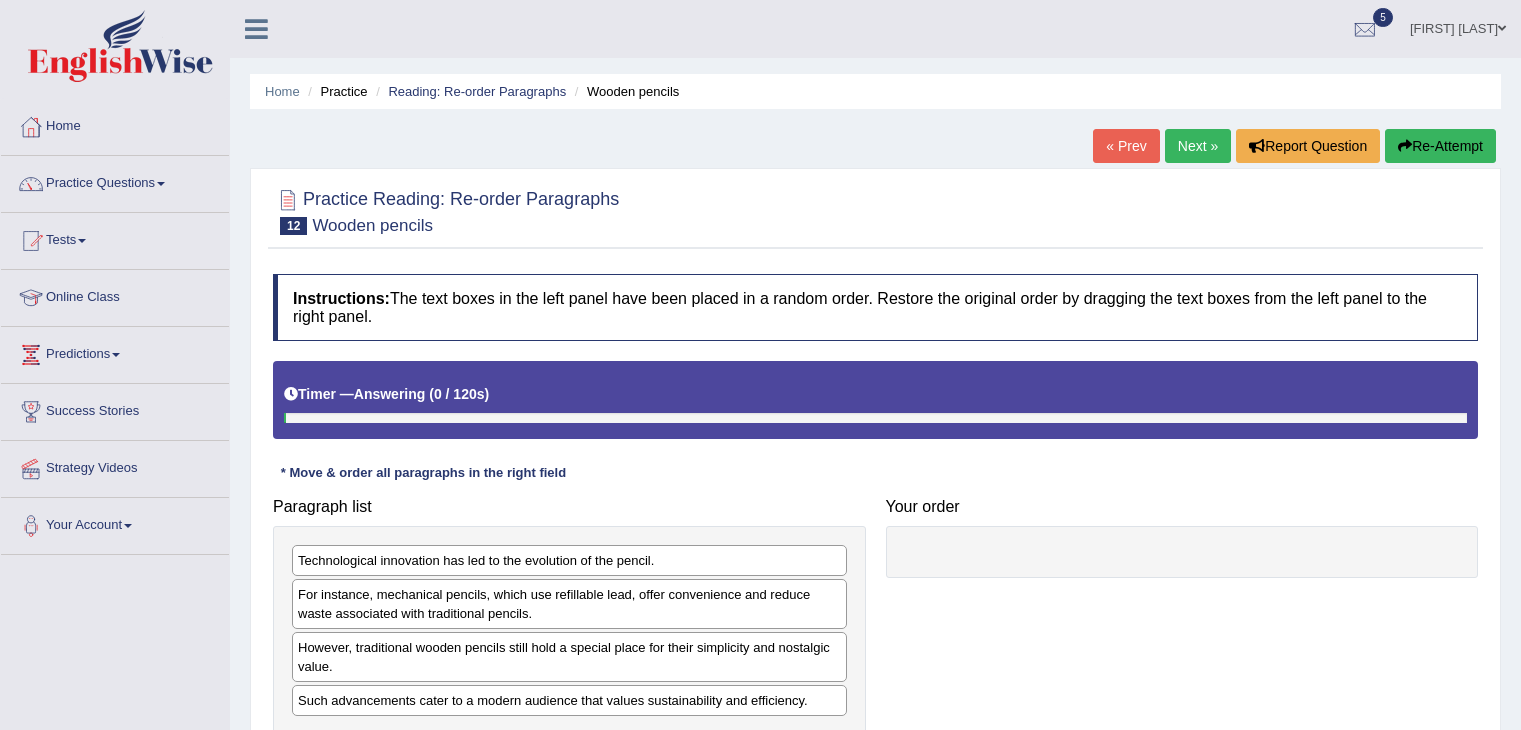 scroll, scrollTop: 0, scrollLeft: 0, axis: both 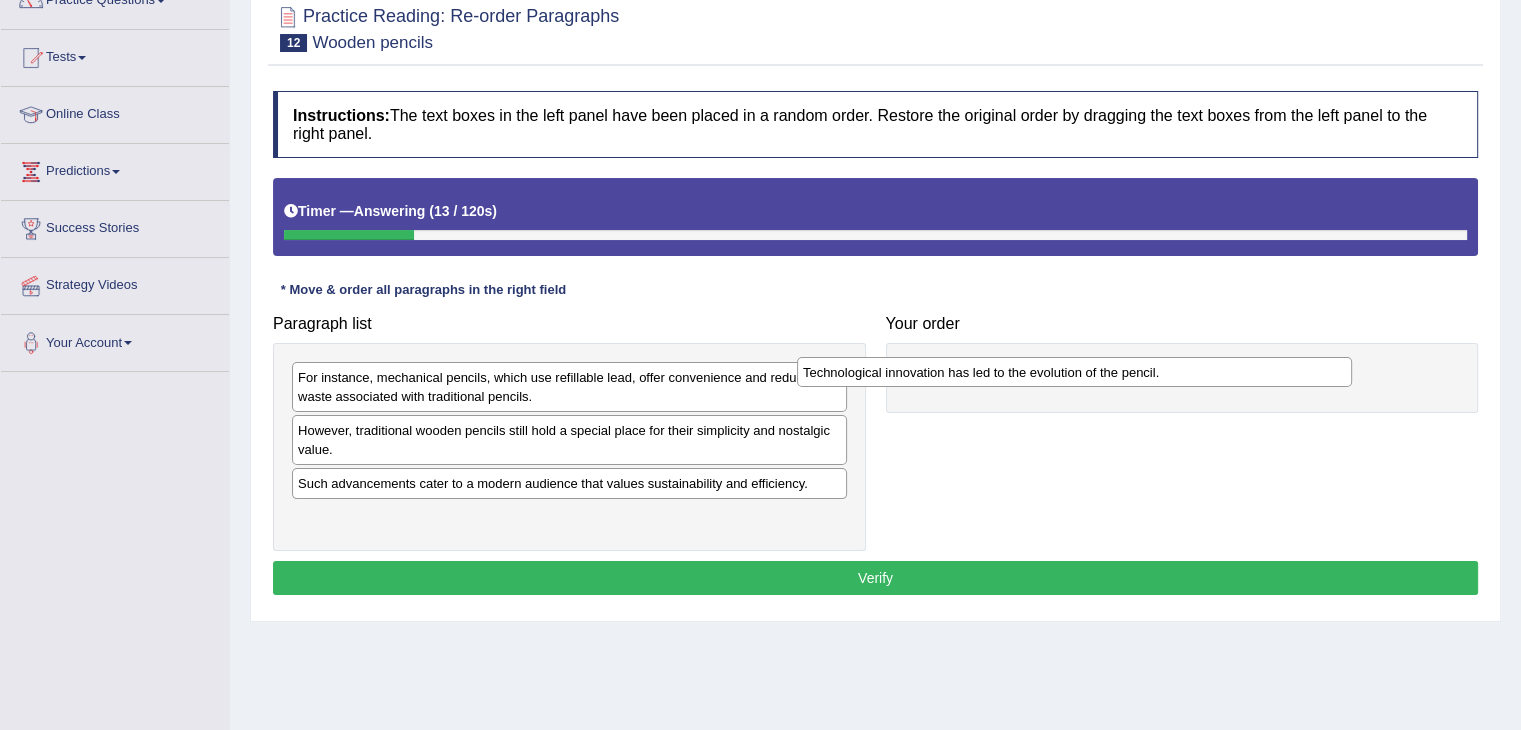 drag, startPoint x: 425, startPoint y: 385, endPoint x: 962, endPoint y: 382, distance: 537.00836 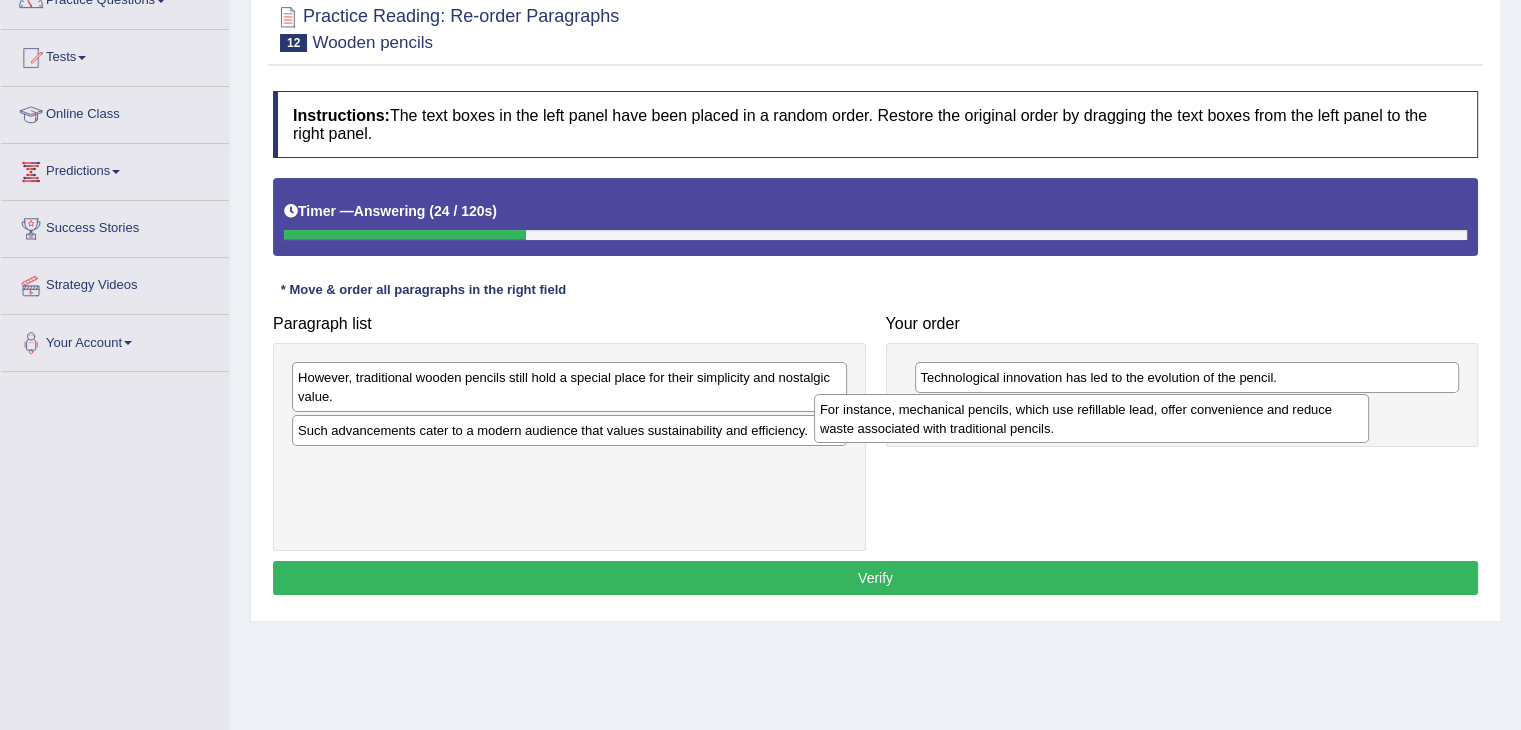 drag, startPoint x: 516, startPoint y: 389, endPoint x: 1040, endPoint y: 421, distance: 524.9762 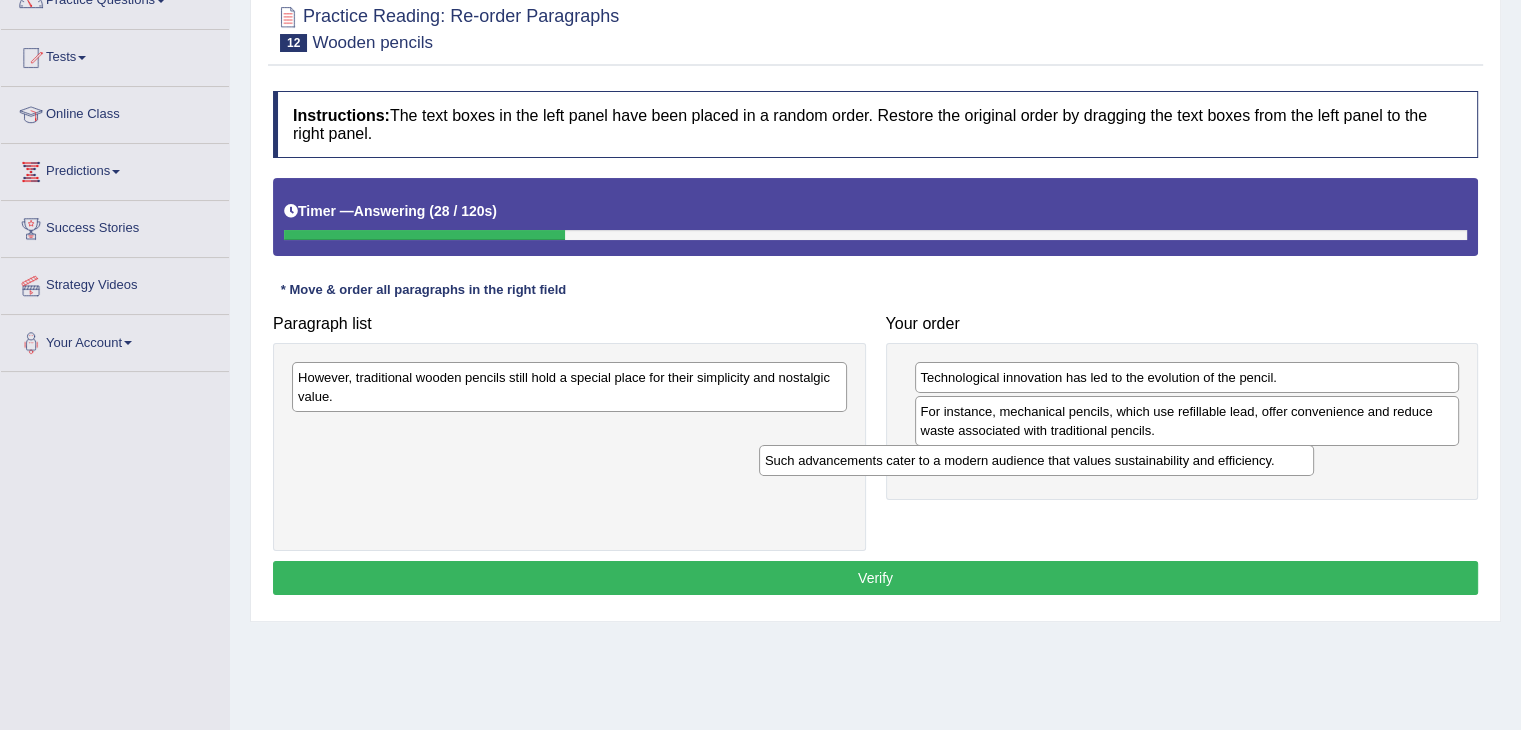 drag, startPoint x: 710, startPoint y: 432, endPoint x: 1176, endPoint y: 462, distance: 466.96466 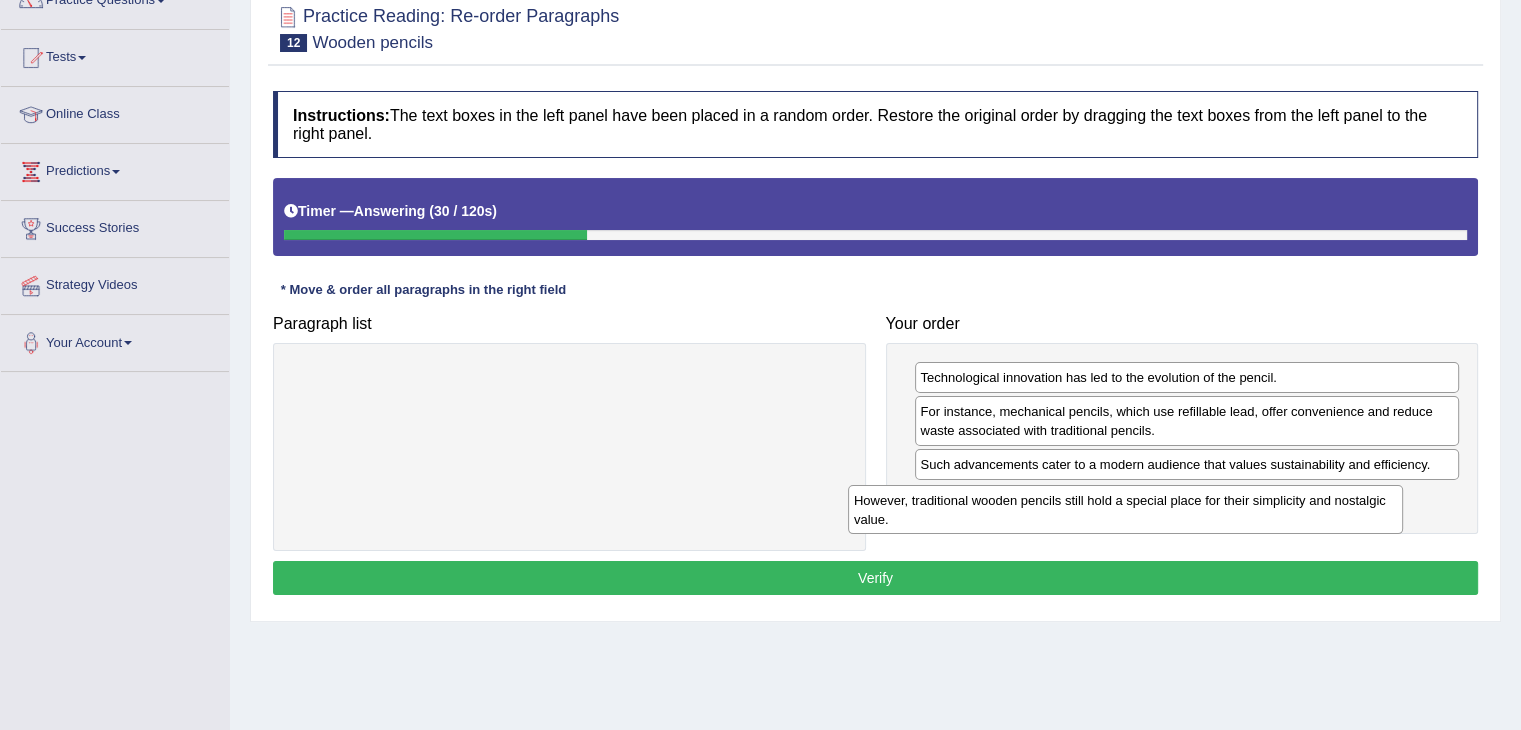 drag, startPoint x: 592, startPoint y: 389, endPoint x: 1148, endPoint y: 512, distance: 569.4427 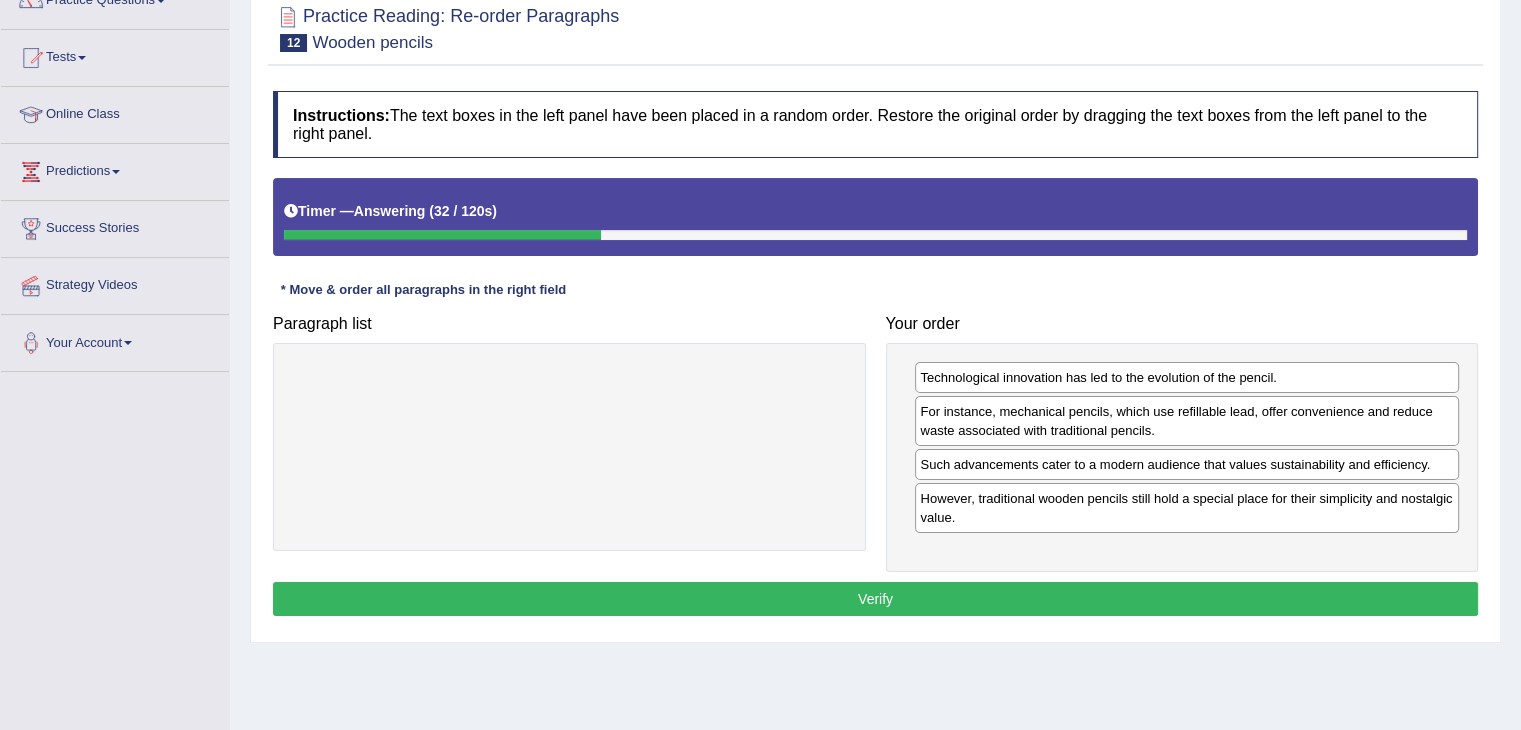 click on "Verify" at bounding box center [875, 599] 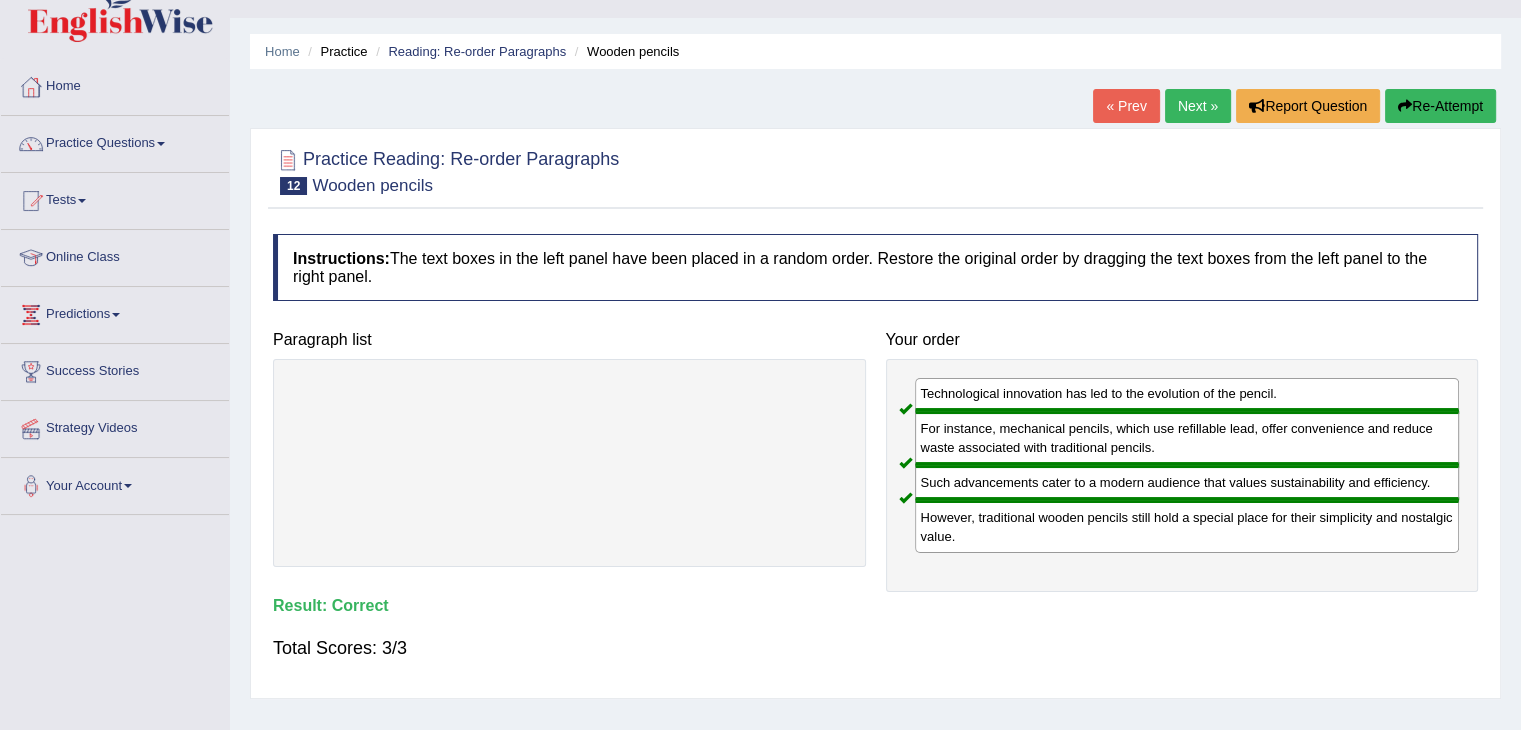 scroll, scrollTop: 38, scrollLeft: 0, axis: vertical 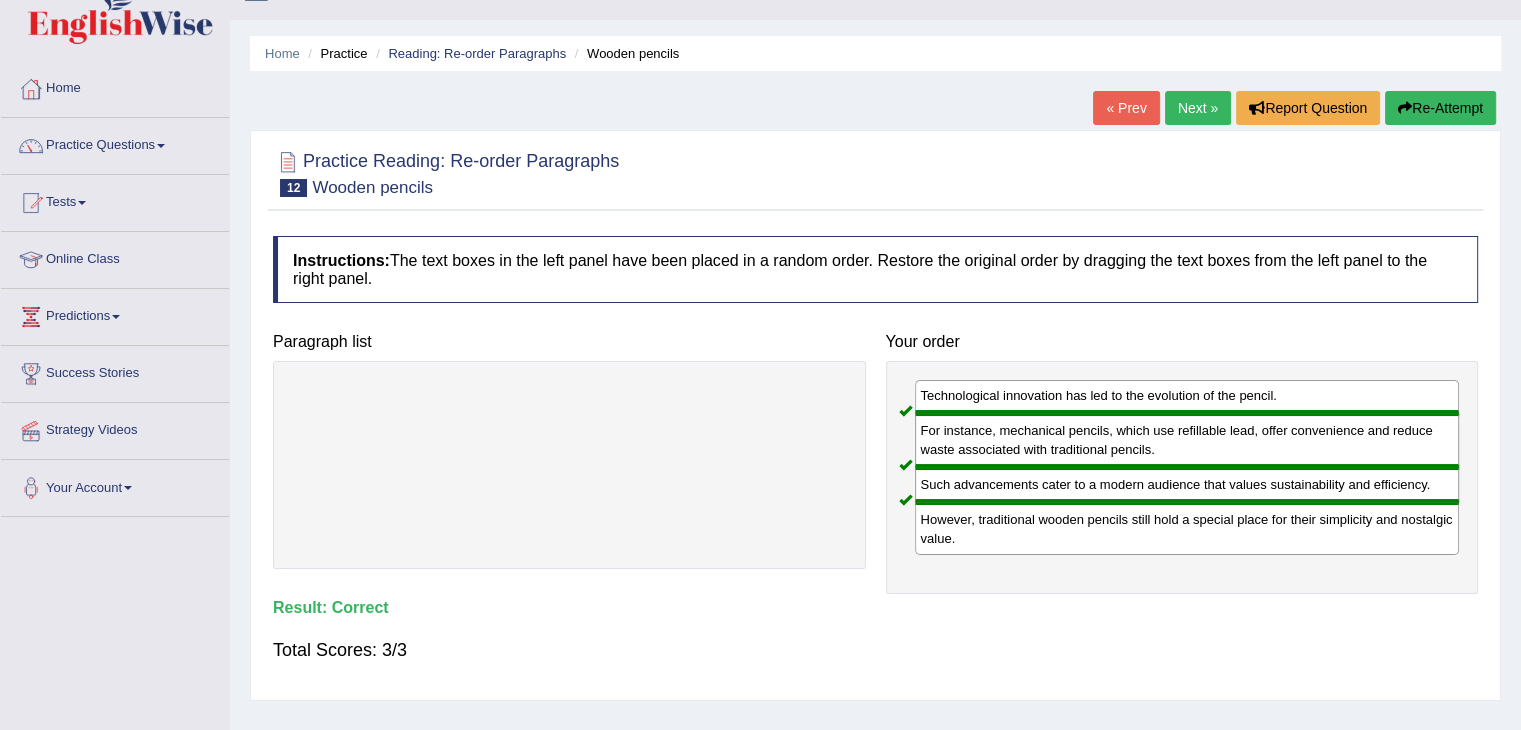 click on "Next »" at bounding box center (1198, 108) 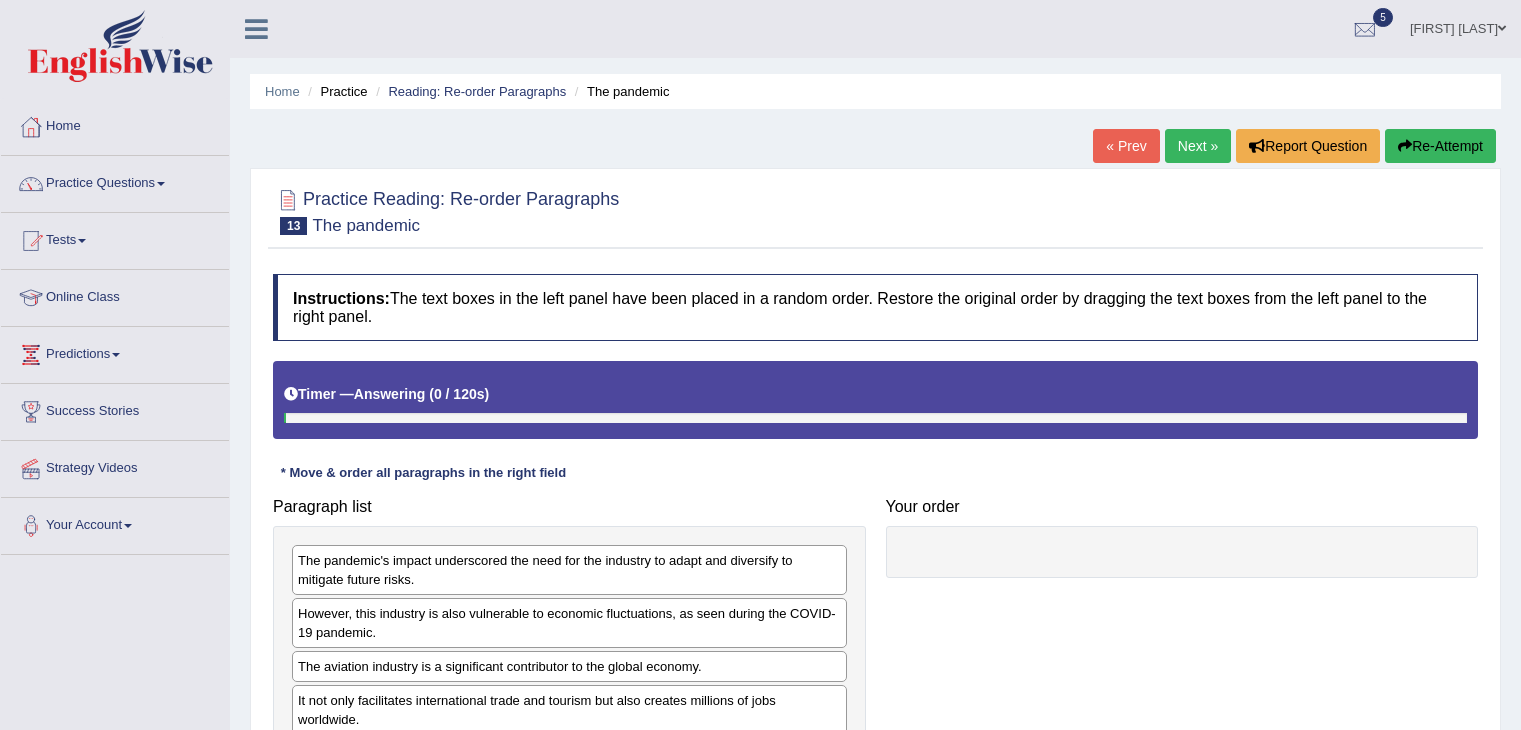 scroll, scrollTop: 0, scrollLeft: 0, axis: both 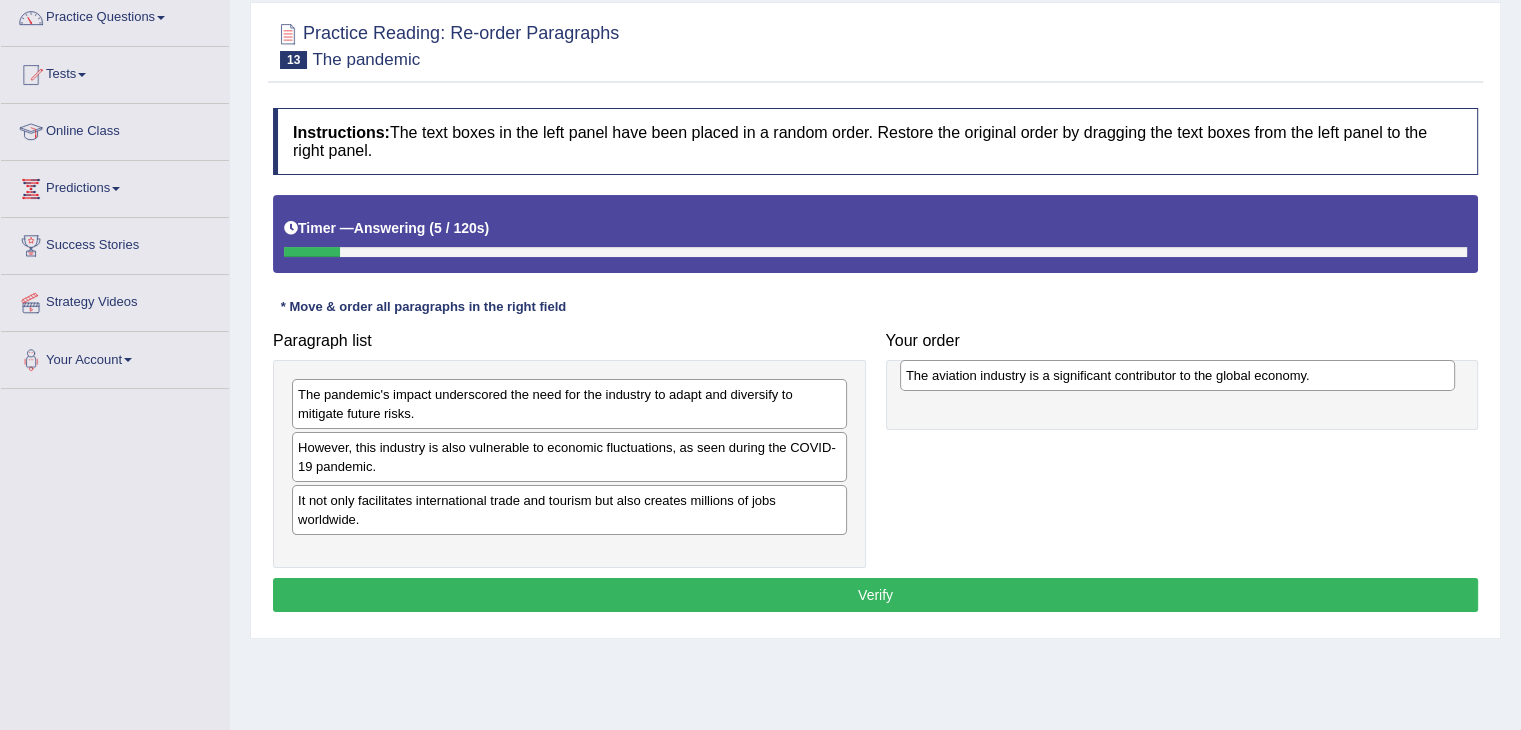 drag, startPoint x: 611, startPoint y: 495, endPoint x: 1217, endPoint y: 371, distance: 618.5564 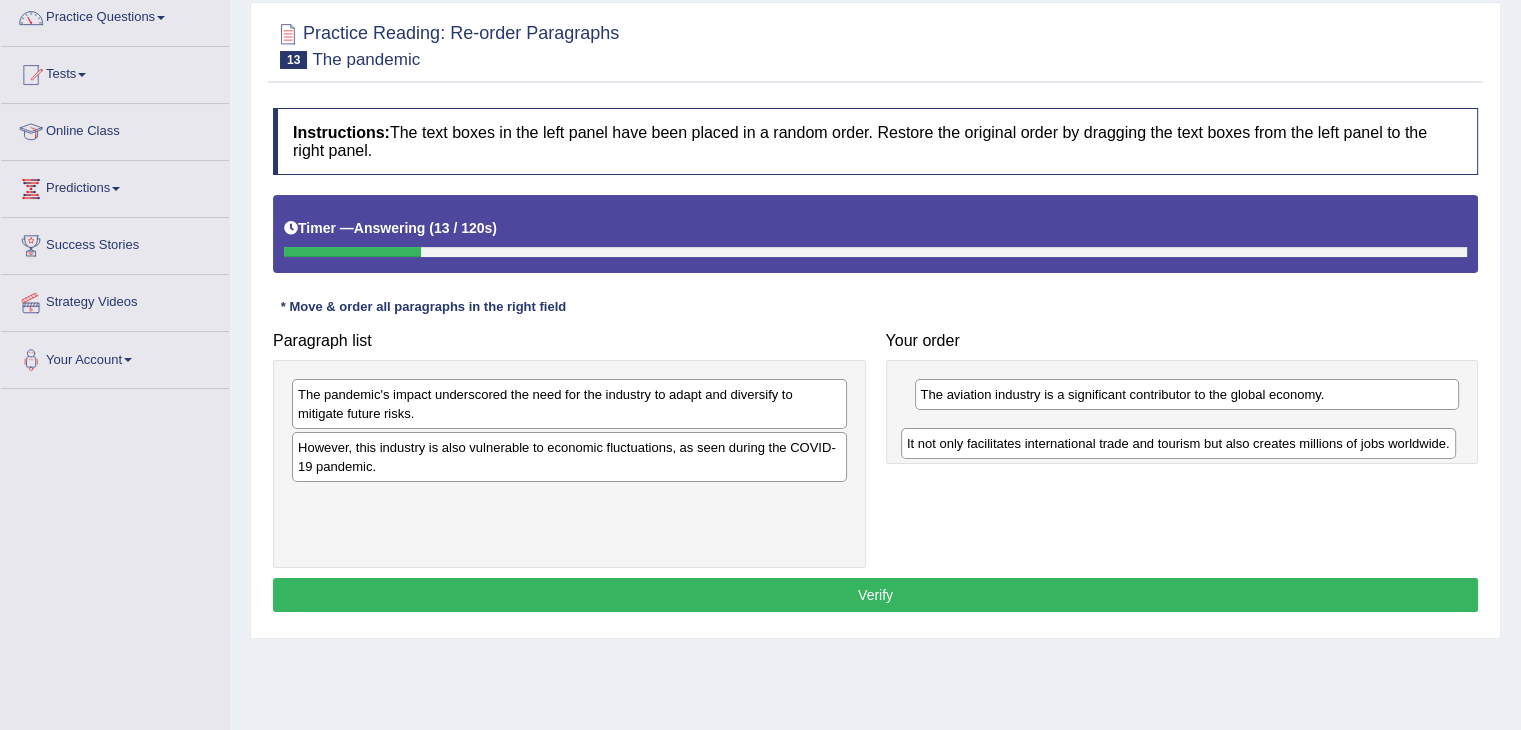 drag, startPoint x: 674, startPoint y: 505, endPoint x: 1288, endPoint y: 447, distance: 616.73334 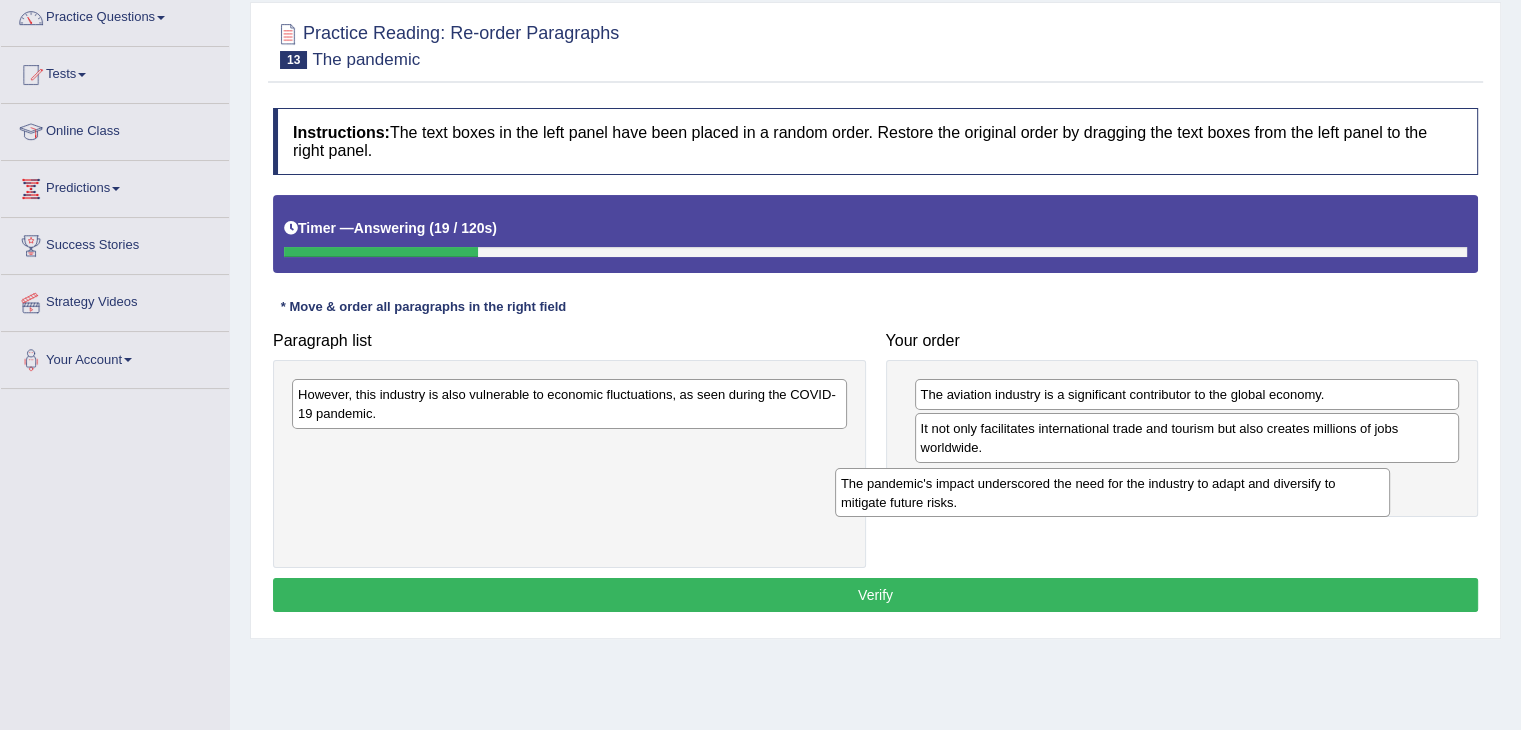 drag, startPoint x: 557, startPoint y: 414, endPoint x: 1104, endPoint y: 498, distance: 553.4122 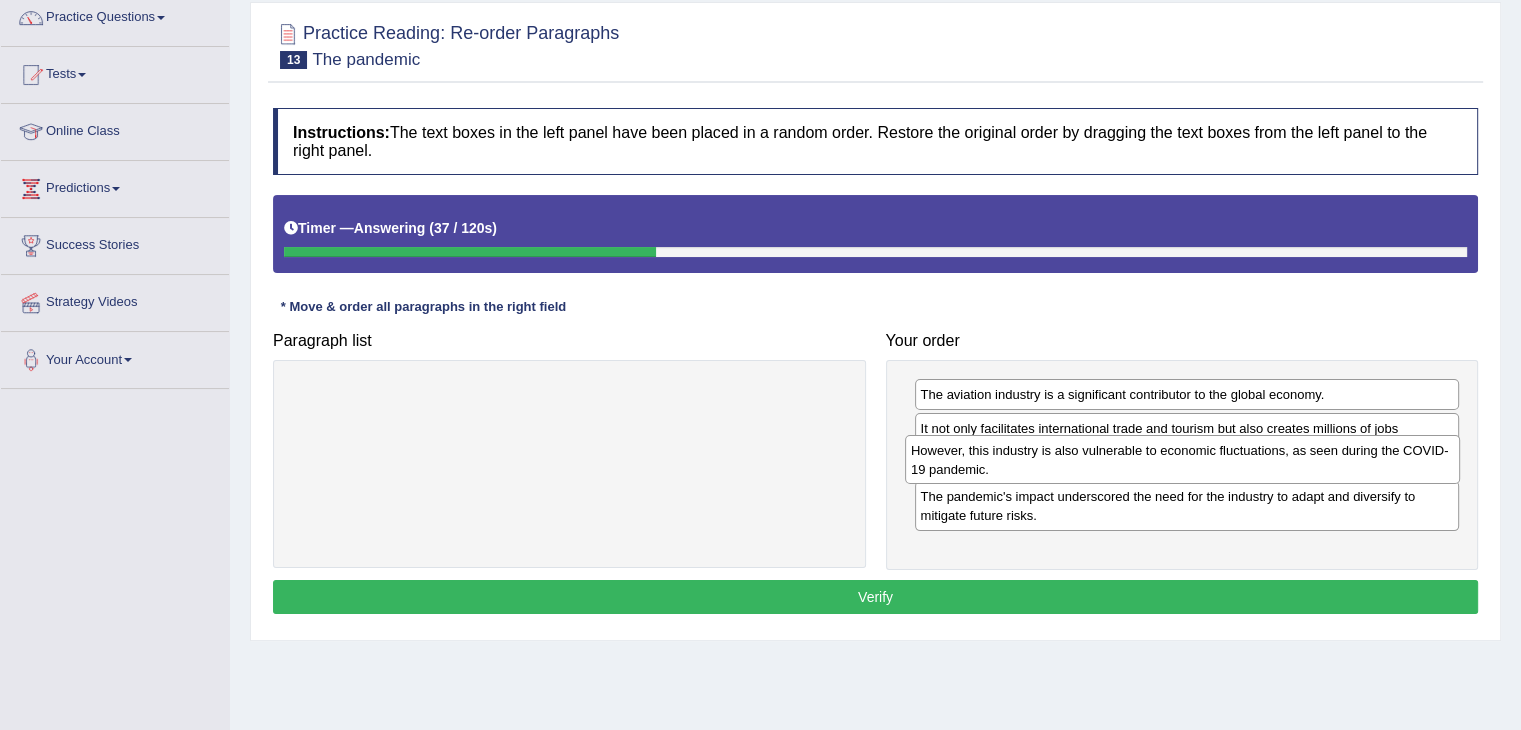 drag, startPoint x: 407, startPoint y: 404, endPoint x: 1018, endPoint y: 461, distance: 613.653 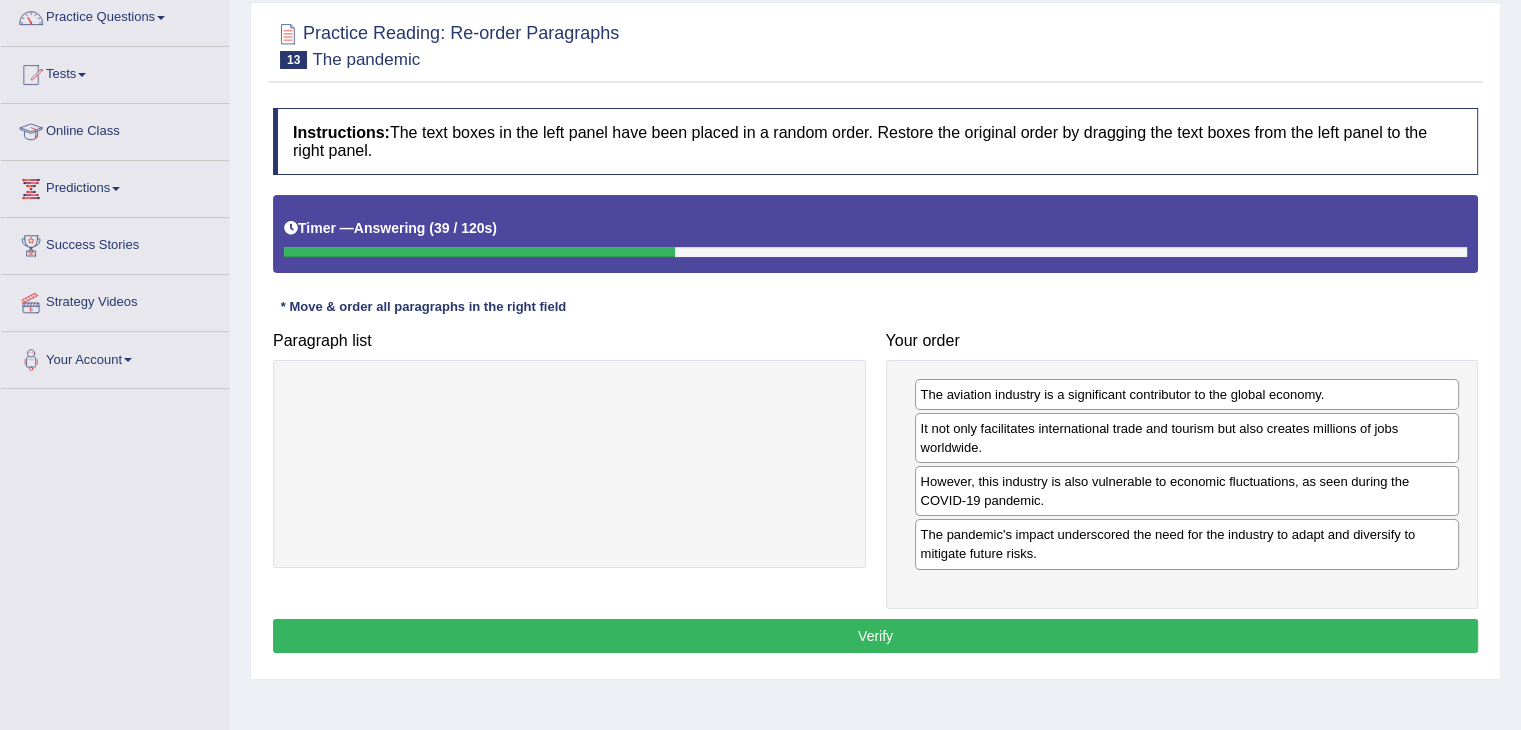 click on "Verify" at bounding box center (875, 636) 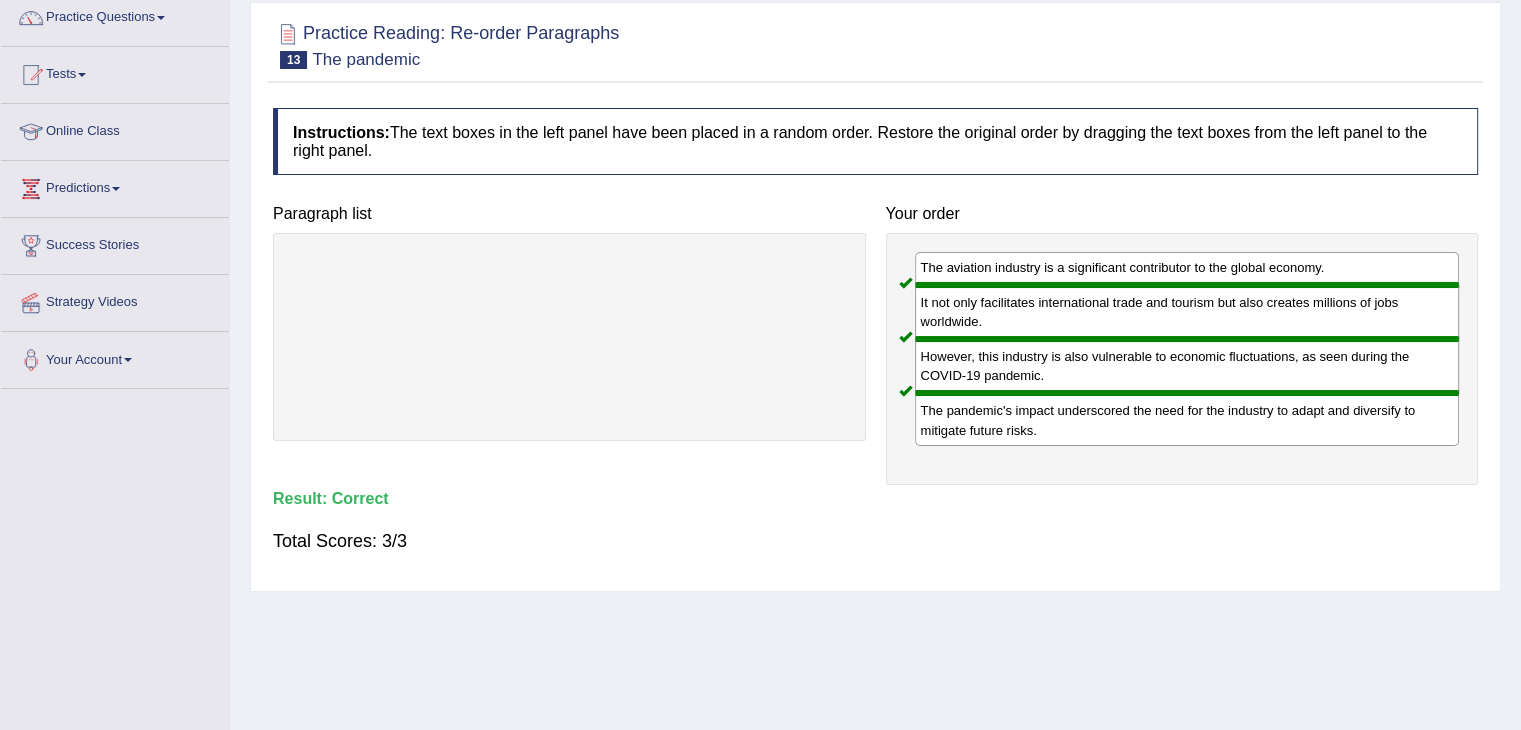 scroll, scrollTop: 0, scrollLeft: 0, axis: both 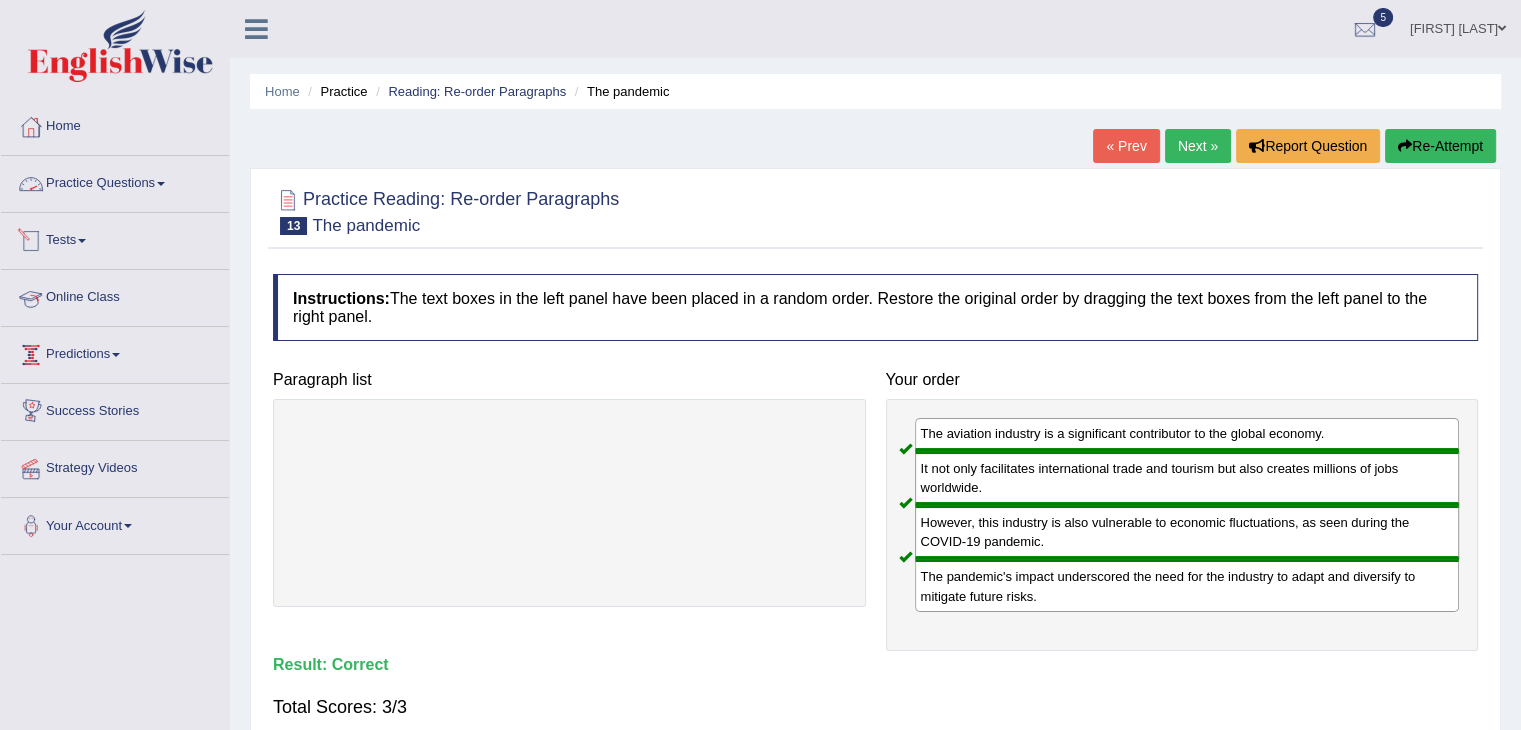 click on "Practice Questions" at bounding box center (115, 181) 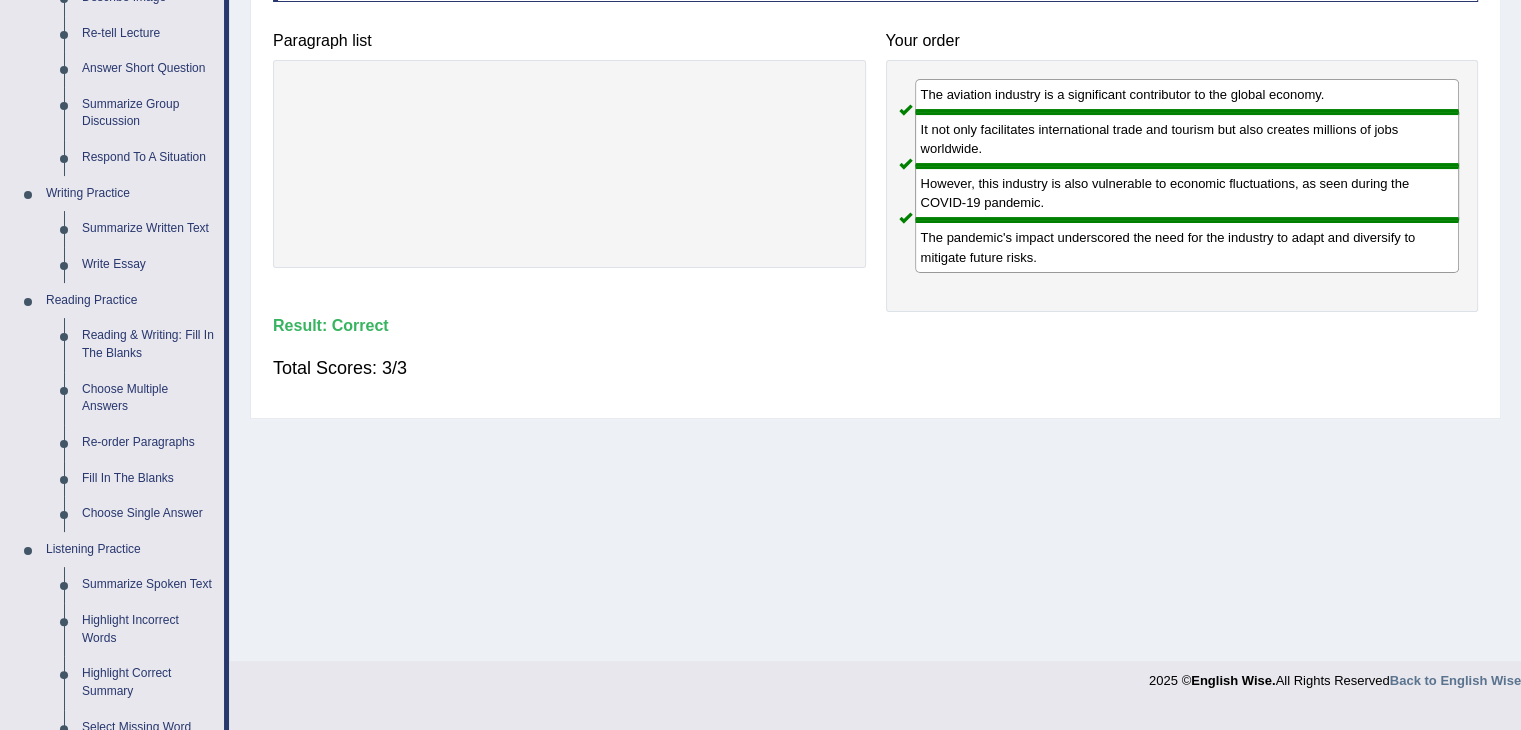 scroll, scrollTop: 334, scrollLeft: 0, axis: vertical 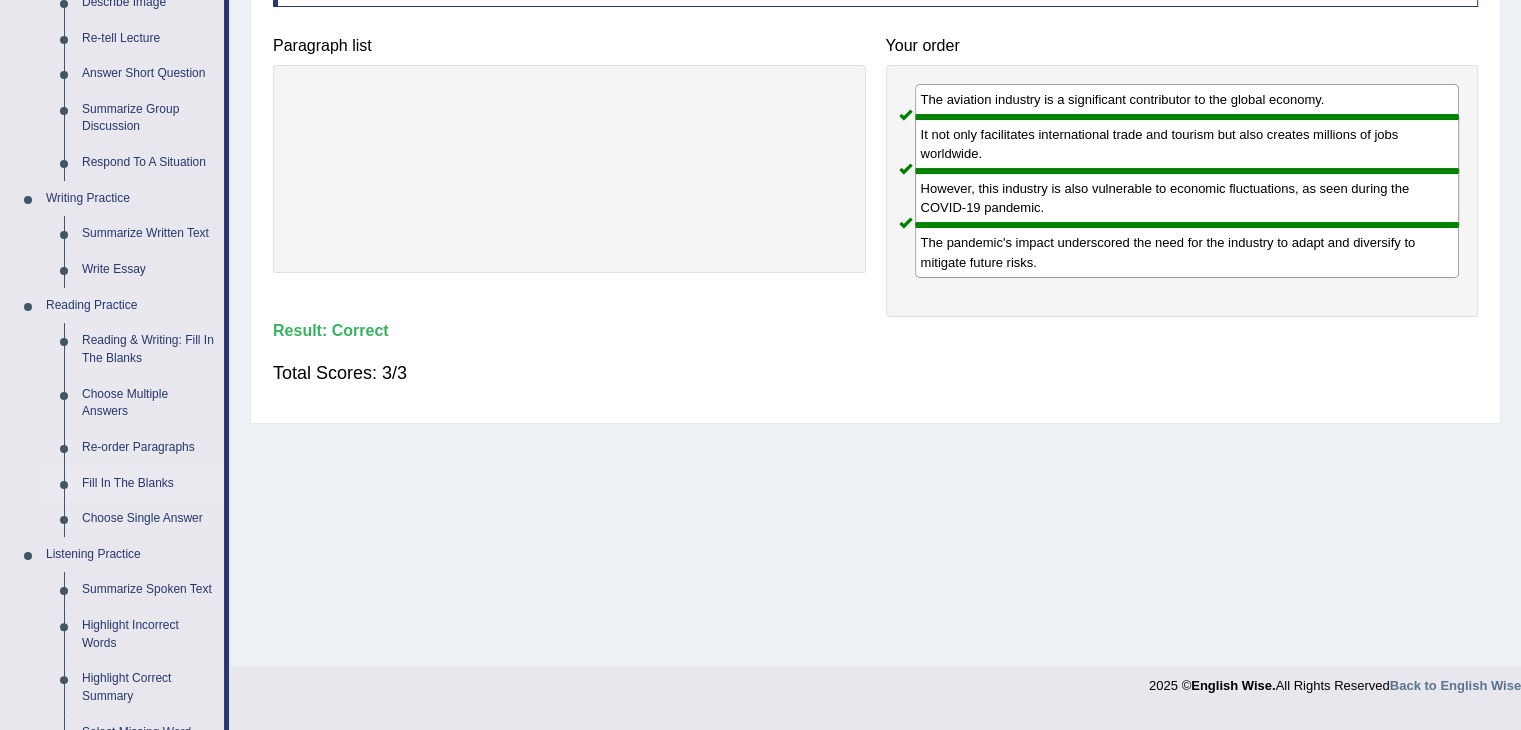 click on "Fill In The Blanks" at bounding box center [148, 484] 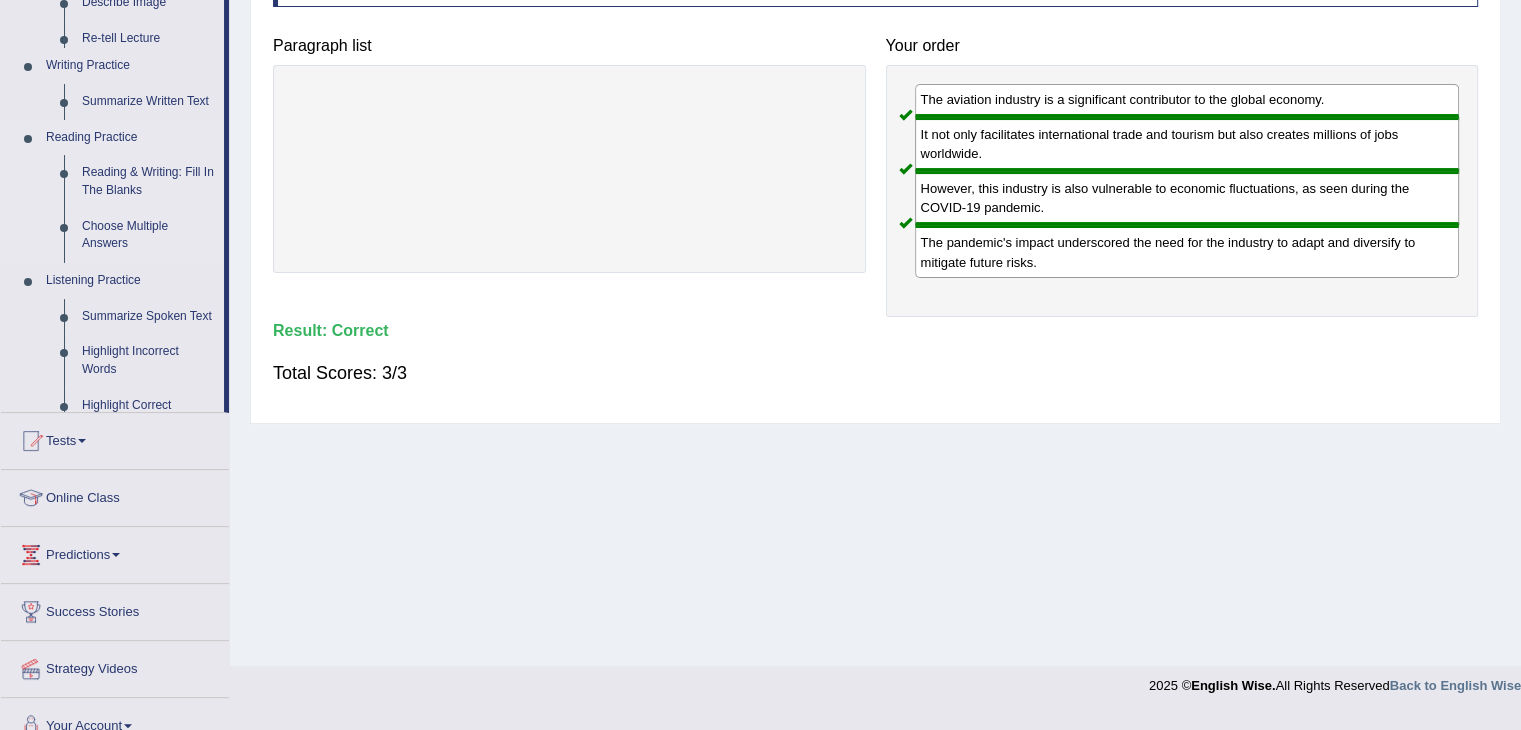 scroll, scrollTop: 320, scrollLeft: 0, axis: vertical 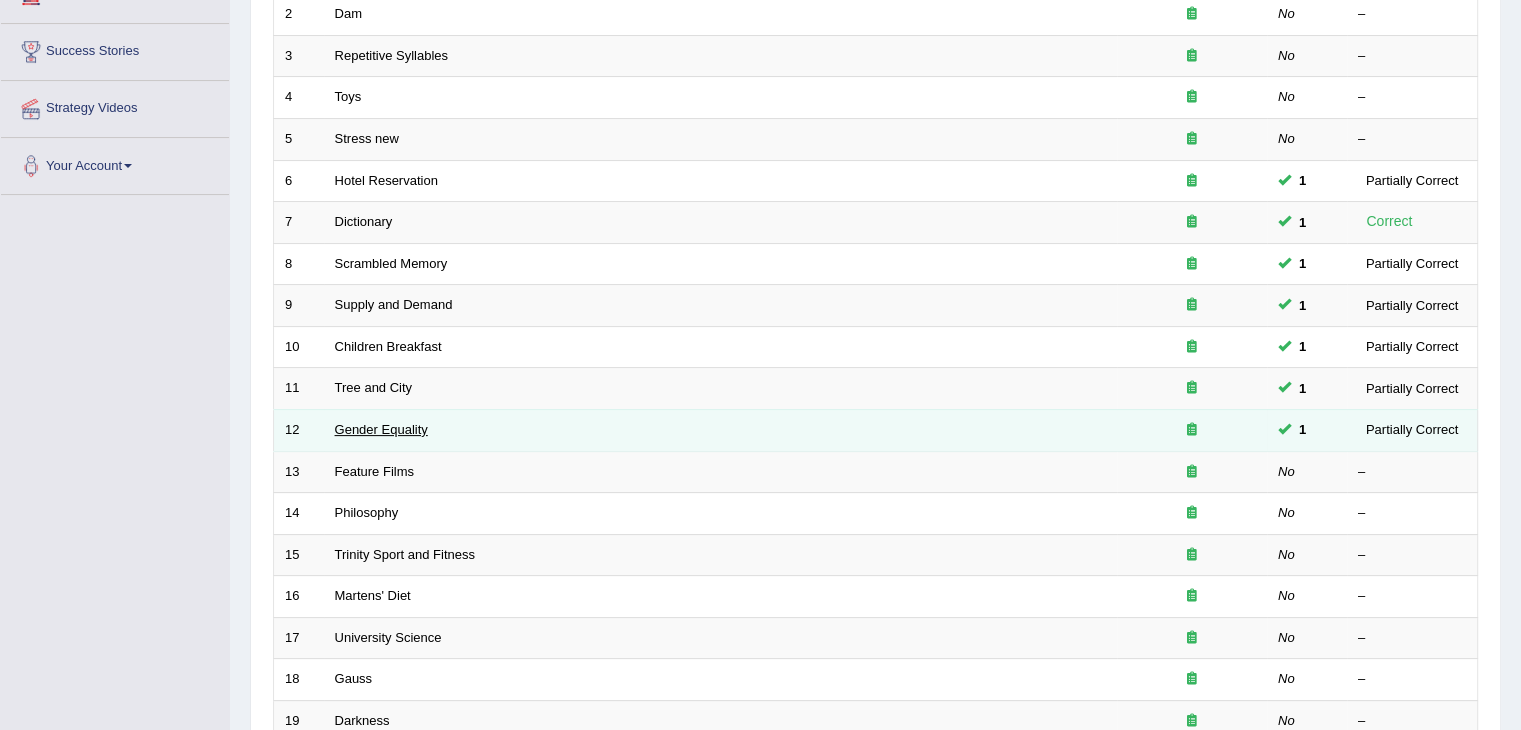 click on "Gender Equality" at bounding box center (381, 429) 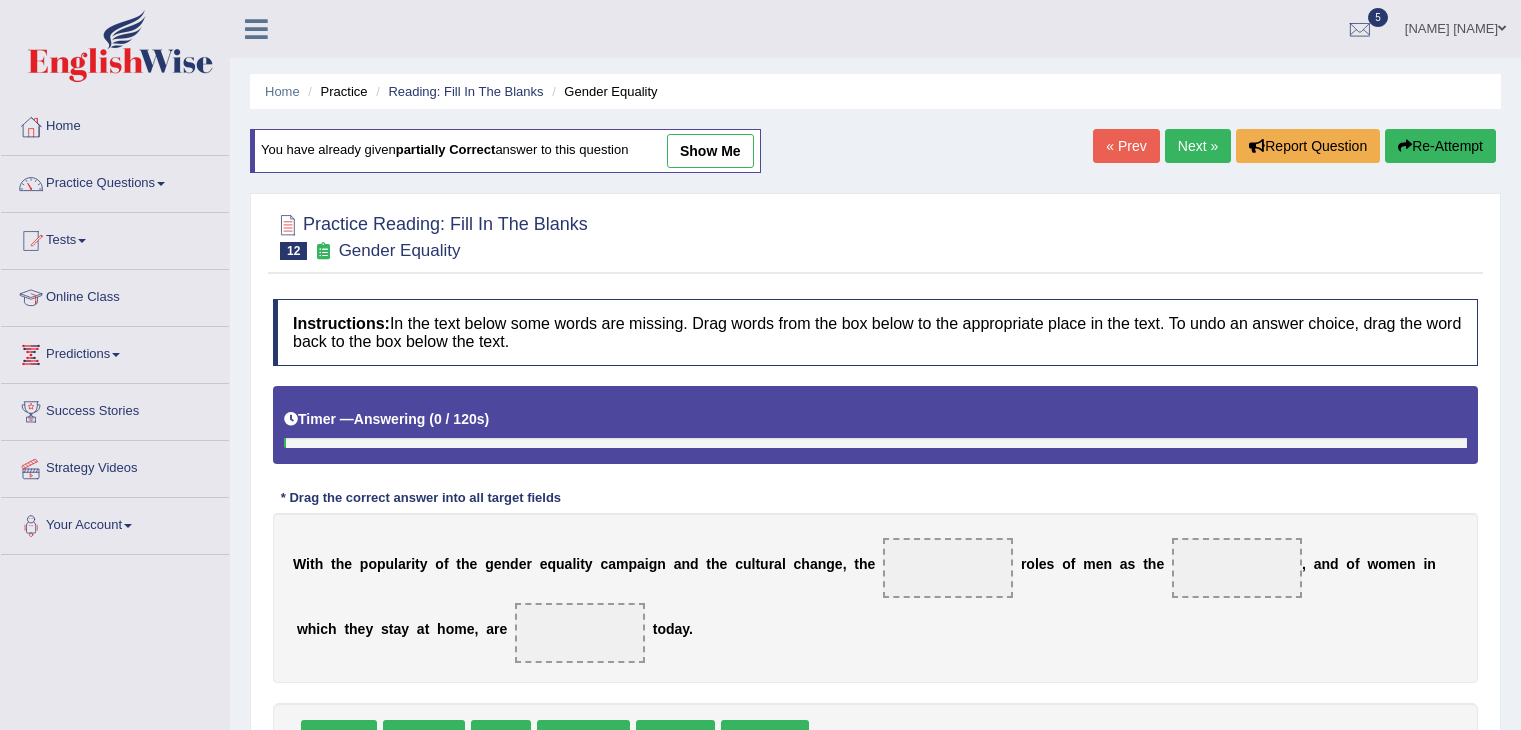 scroll, scrollTop: 0, scrollLeft: 0, axis: both 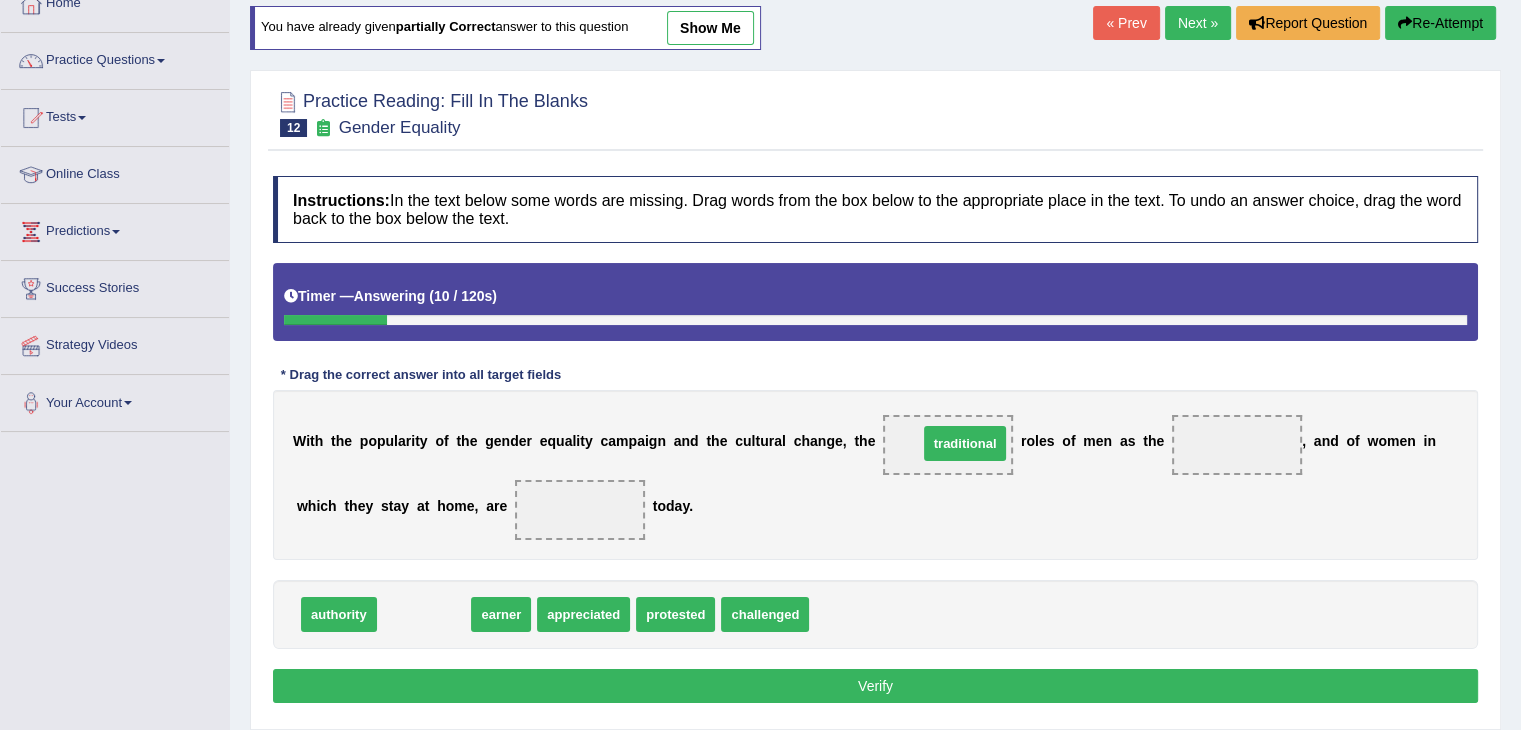 drag, startPoint x: 431, startPoint y: 609, endPoint x: 963, endPoint y: 437, distance: 559.1136 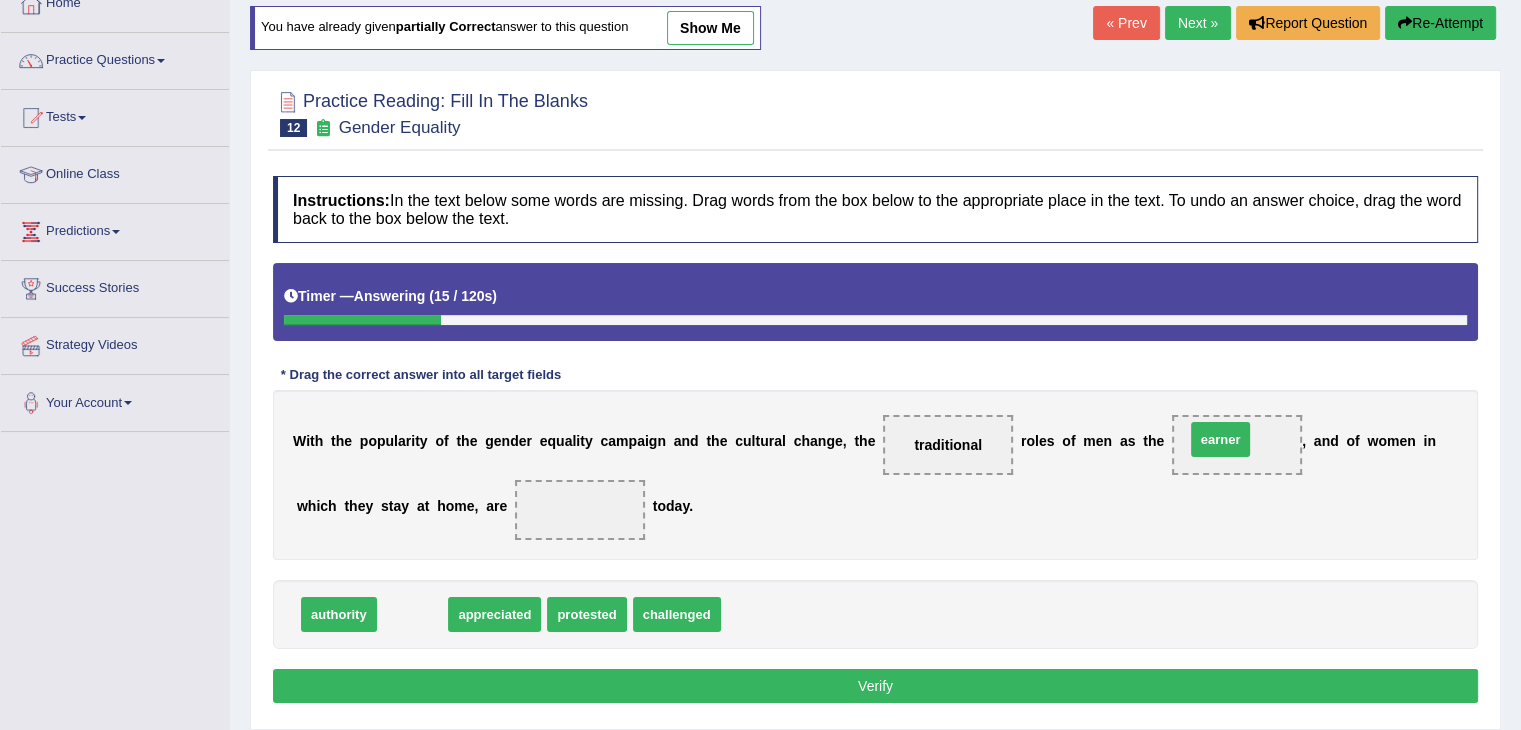 drag, startPoint x: 408, startPoint y: 613, endPoint x: 1215, endPoint y: 435, distance: 826.3976 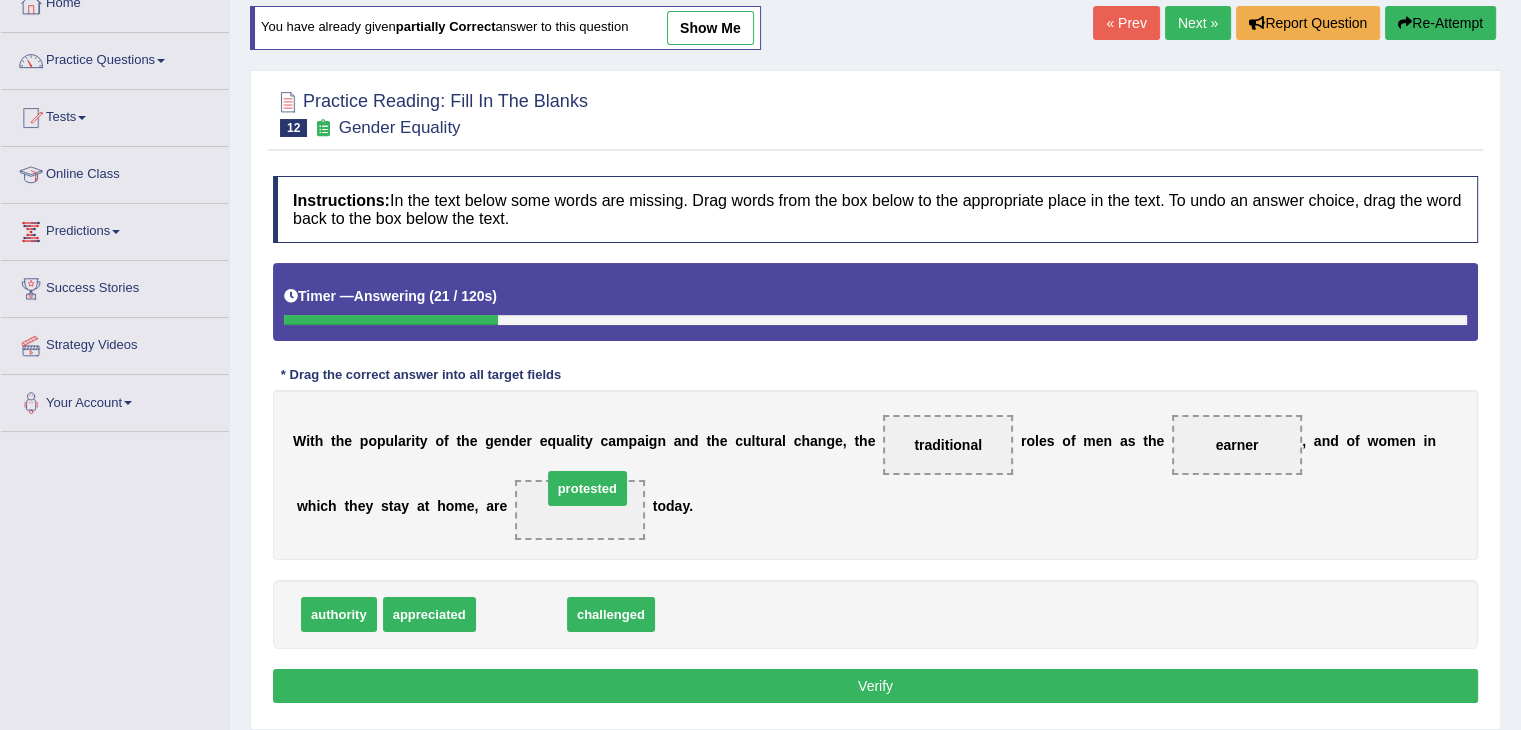 drag, startPoint x: 516, startPoint y: 615, endPoint x: 580, endPoint y: 503, distance: 128.99612 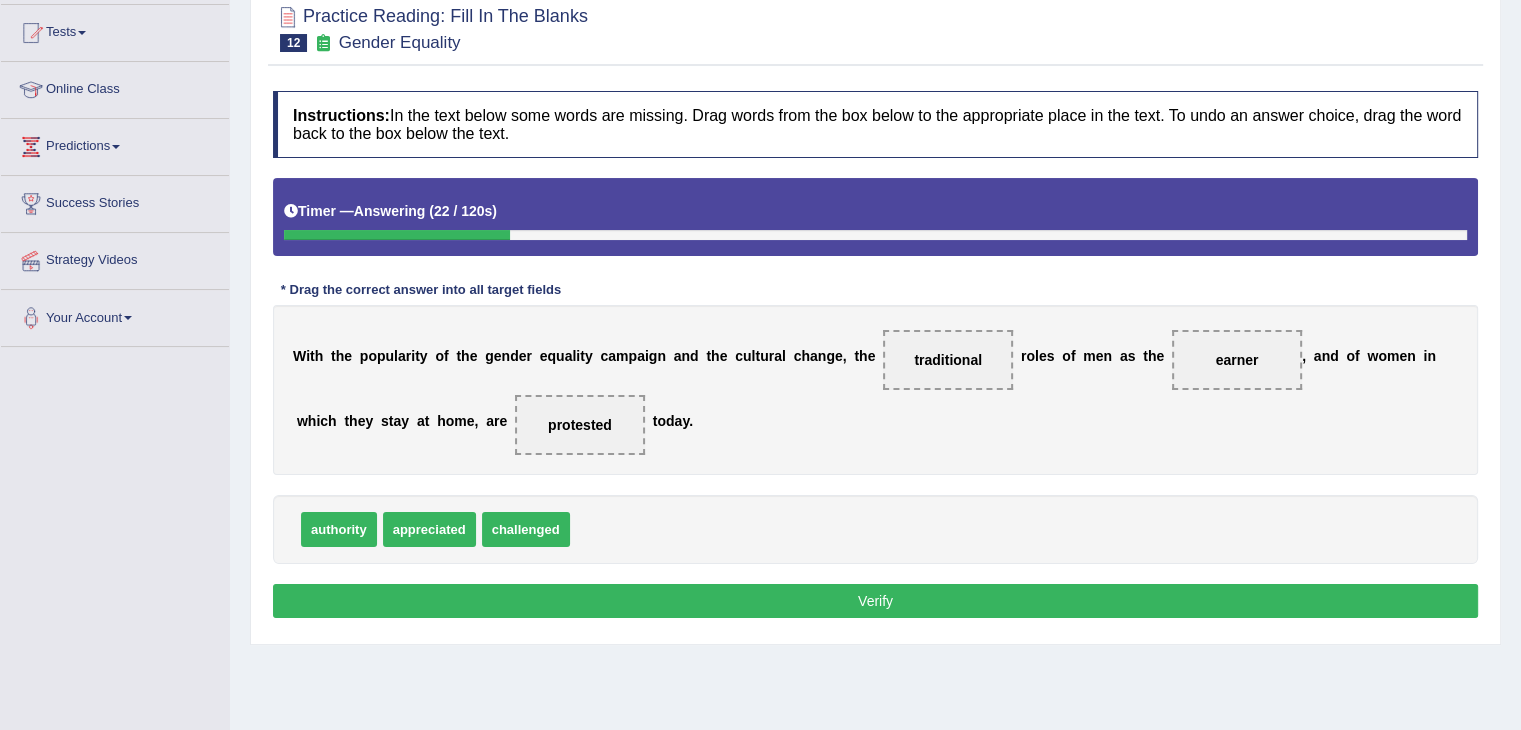 scroll, scrollTop: 211, scrollLeft: 0, axis: vertical 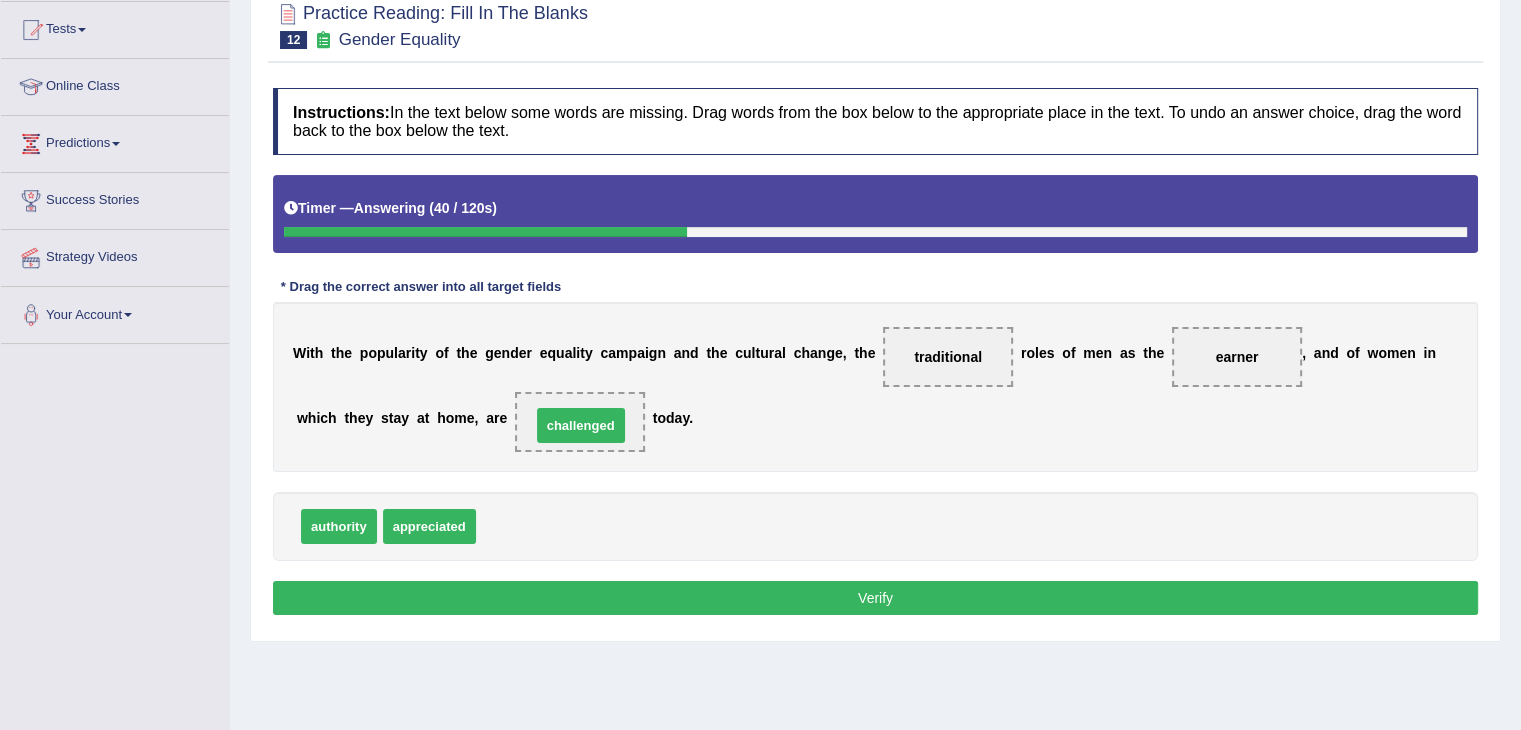 drag, startPoint x: 538, startPoint y: 517, endPoint x: 591, endPoint y: 415, distance: 114.947815 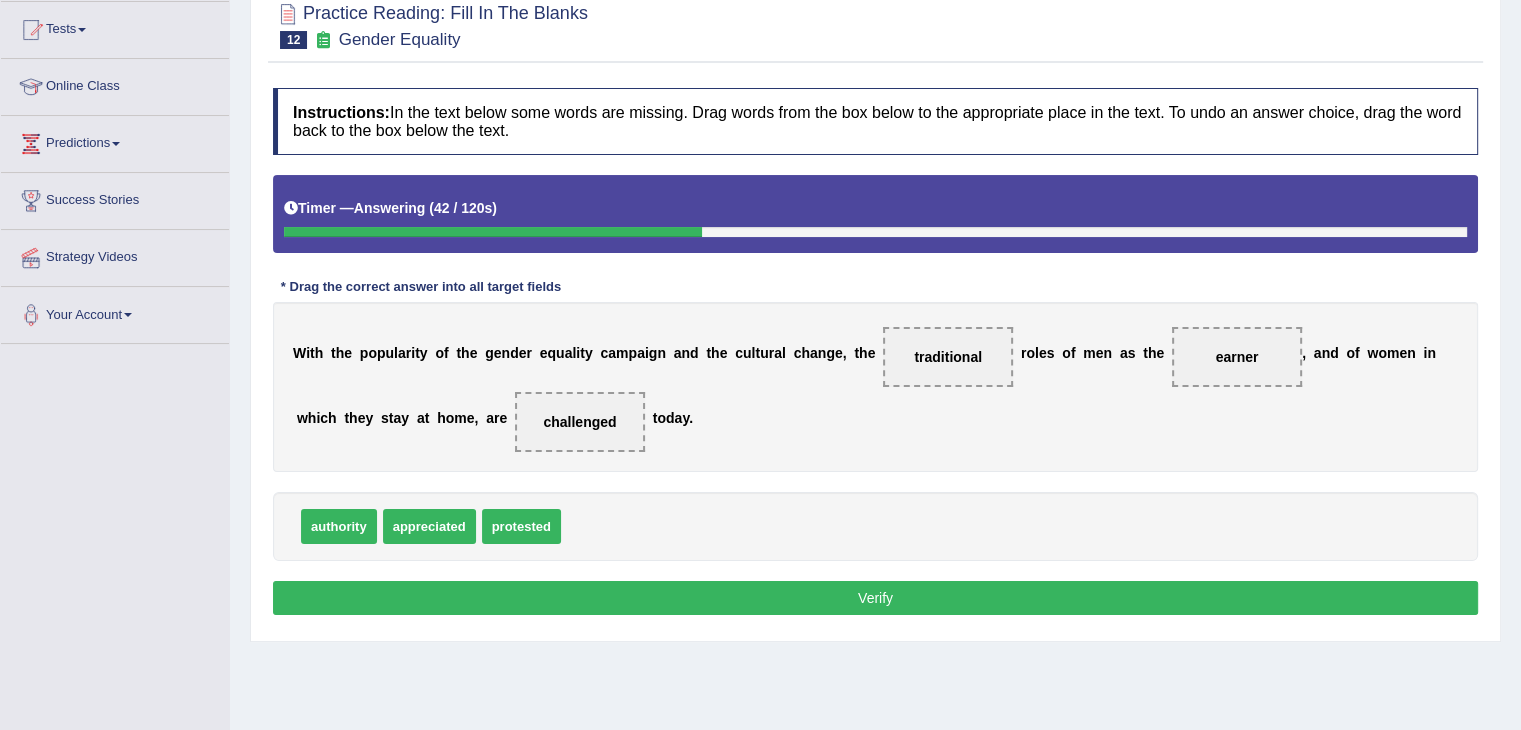 click on "Verify" at bounding box center [875, 598] 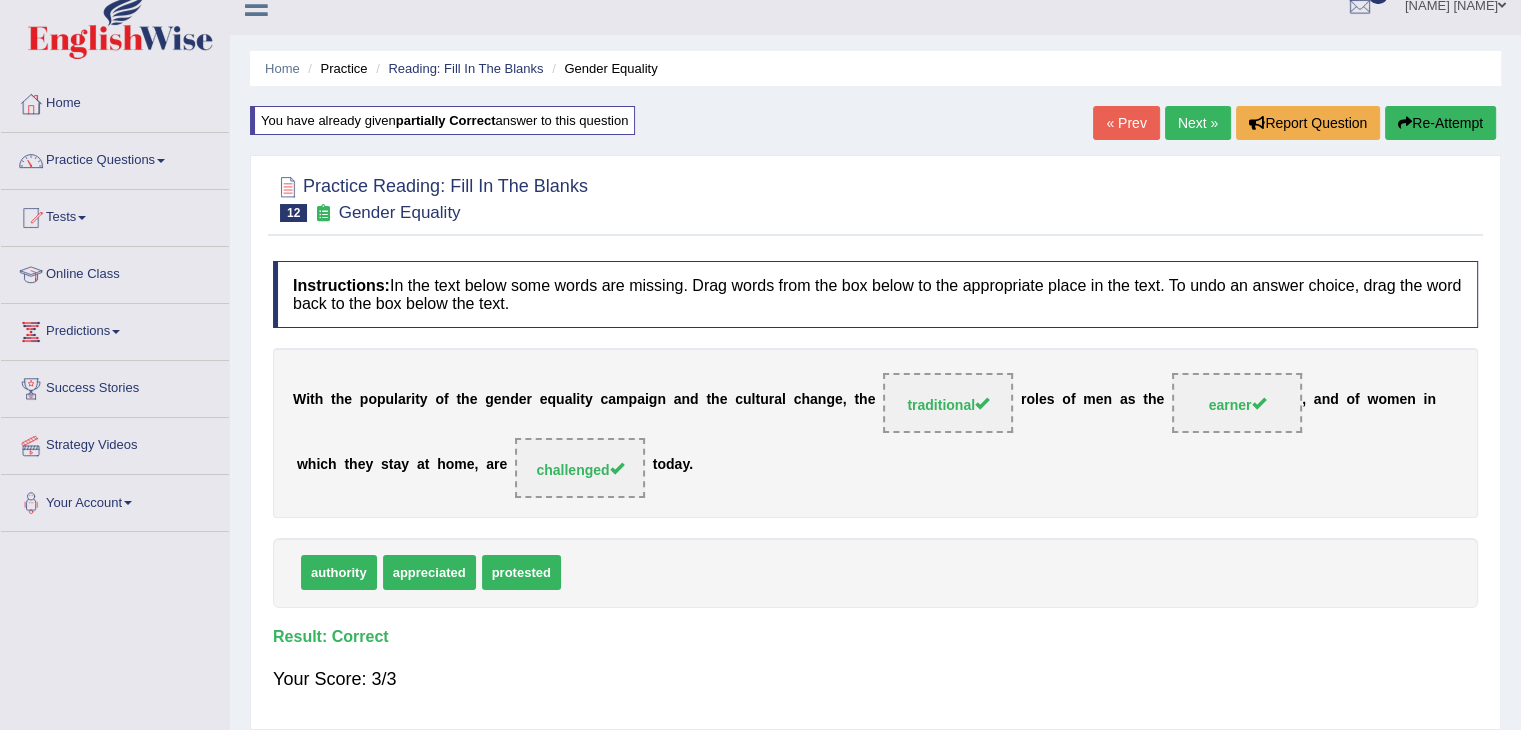 scroll, scrollTop: 0, scrollLeft: 0, axis: both 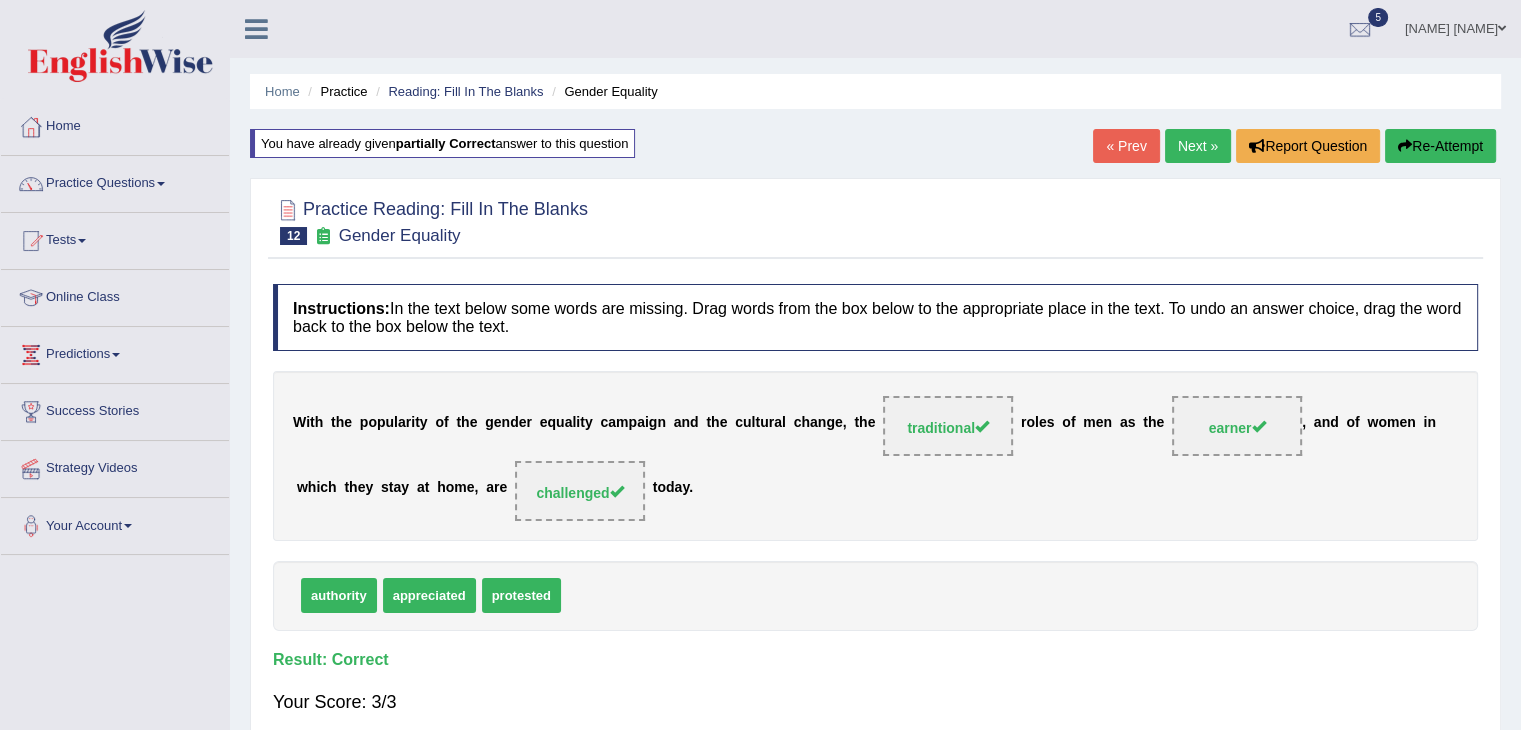 click on "Next »" at bounding box center (1198, 146) 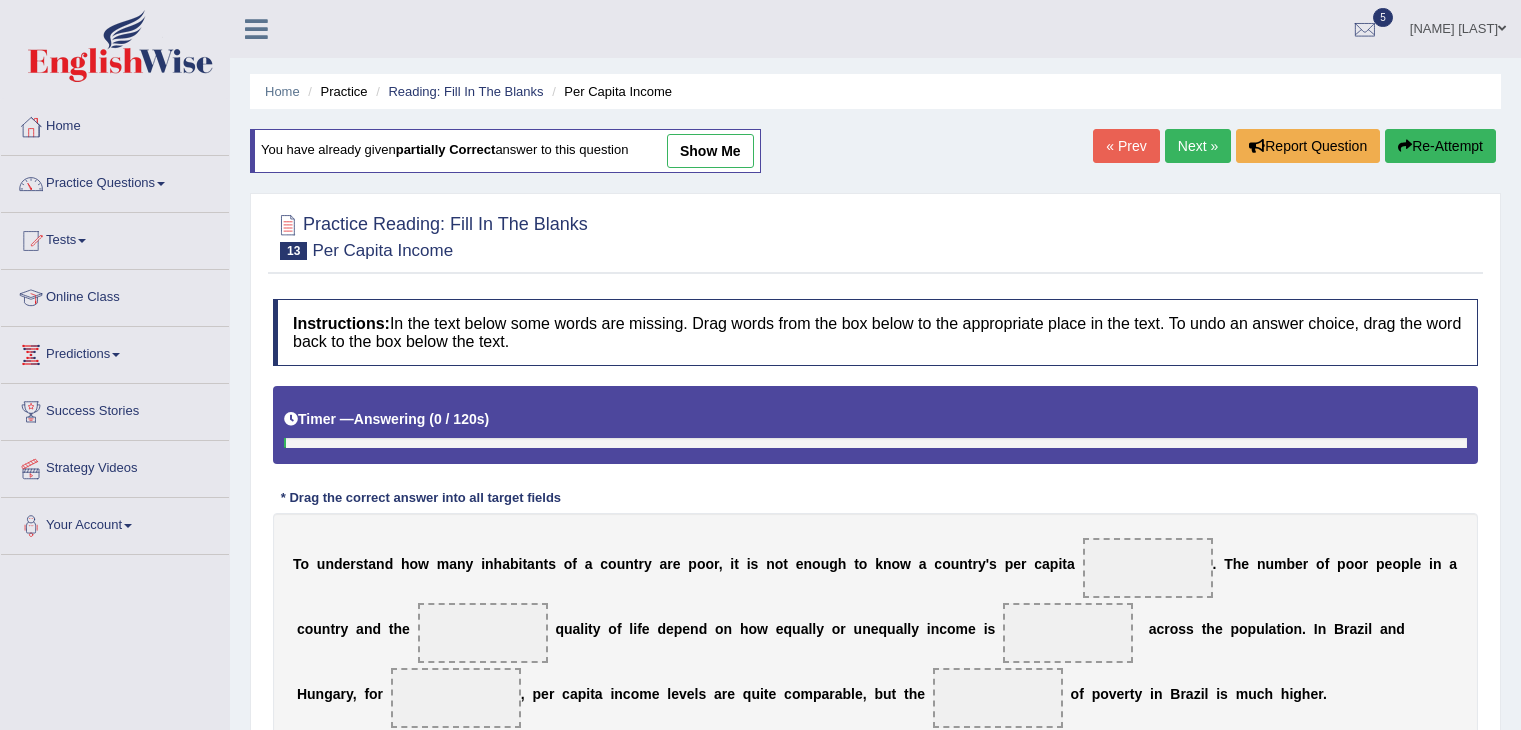 scroll, scrollTop: 0, scrollLeft: 0, axis: both 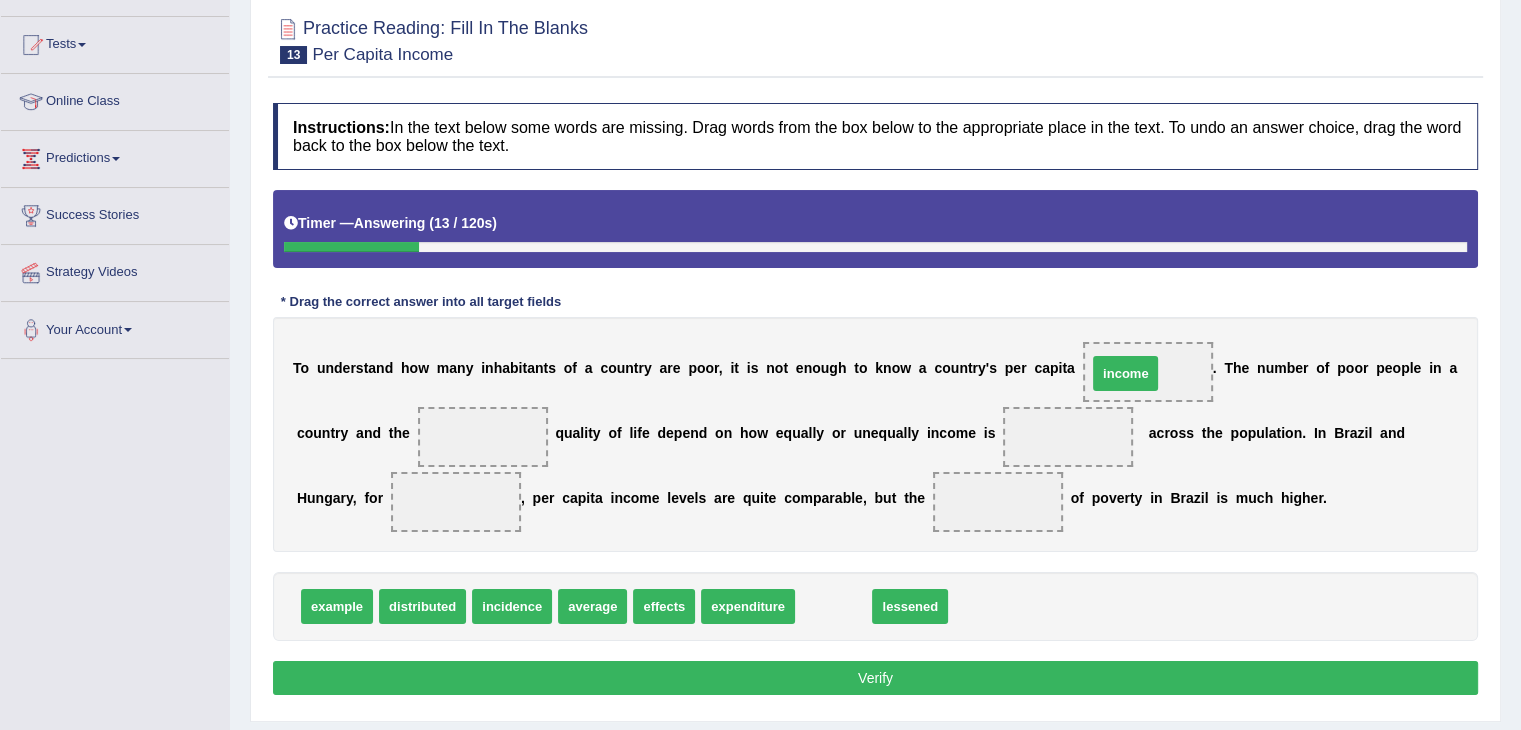 drag, startPoint x: 843, startPoint y: 613, endPoint x: 1140, endPoint y: 380, distance: 377.48907 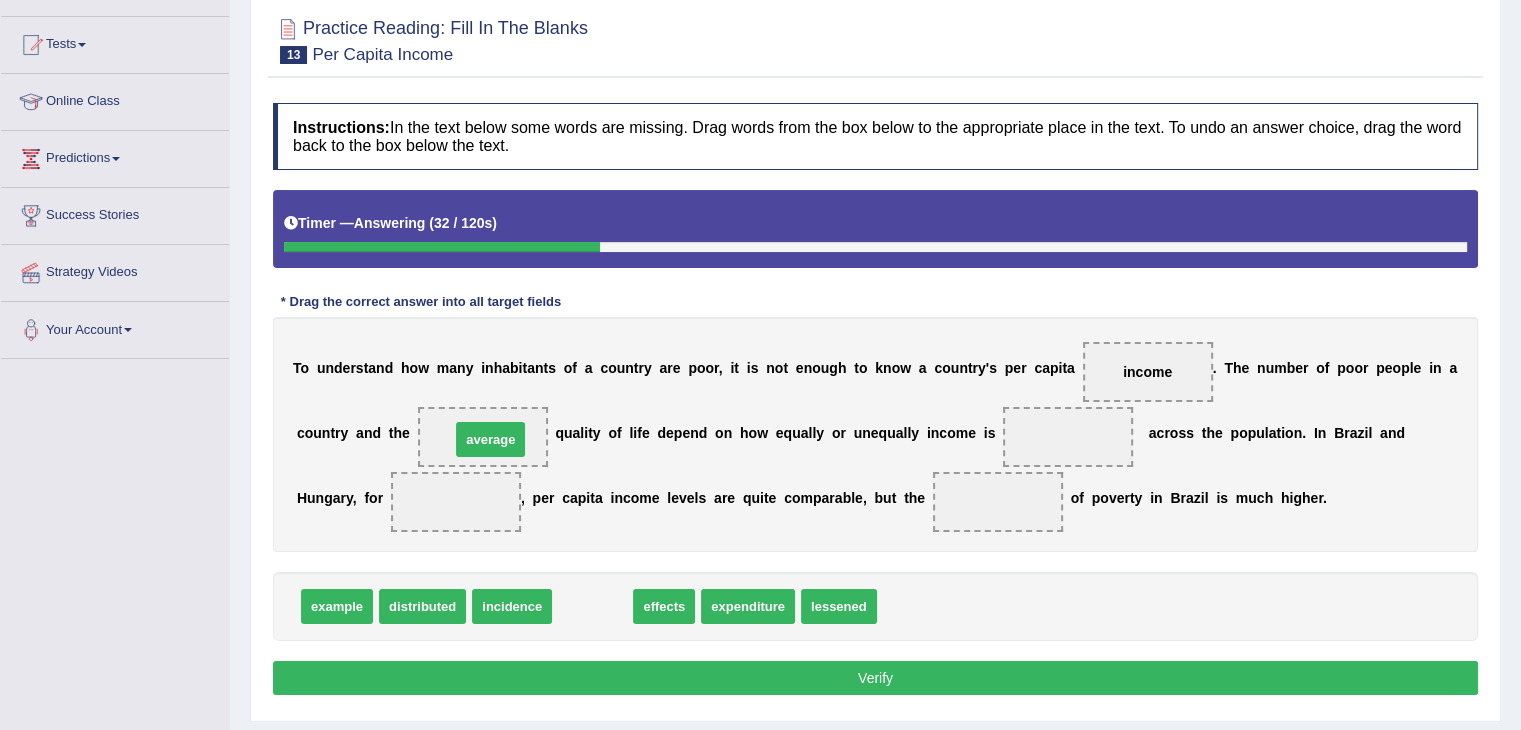 drag, startPoint x: 588, startPoint y: 603, endPoint x: 486, endPoint y: 437, distance: 194.83327 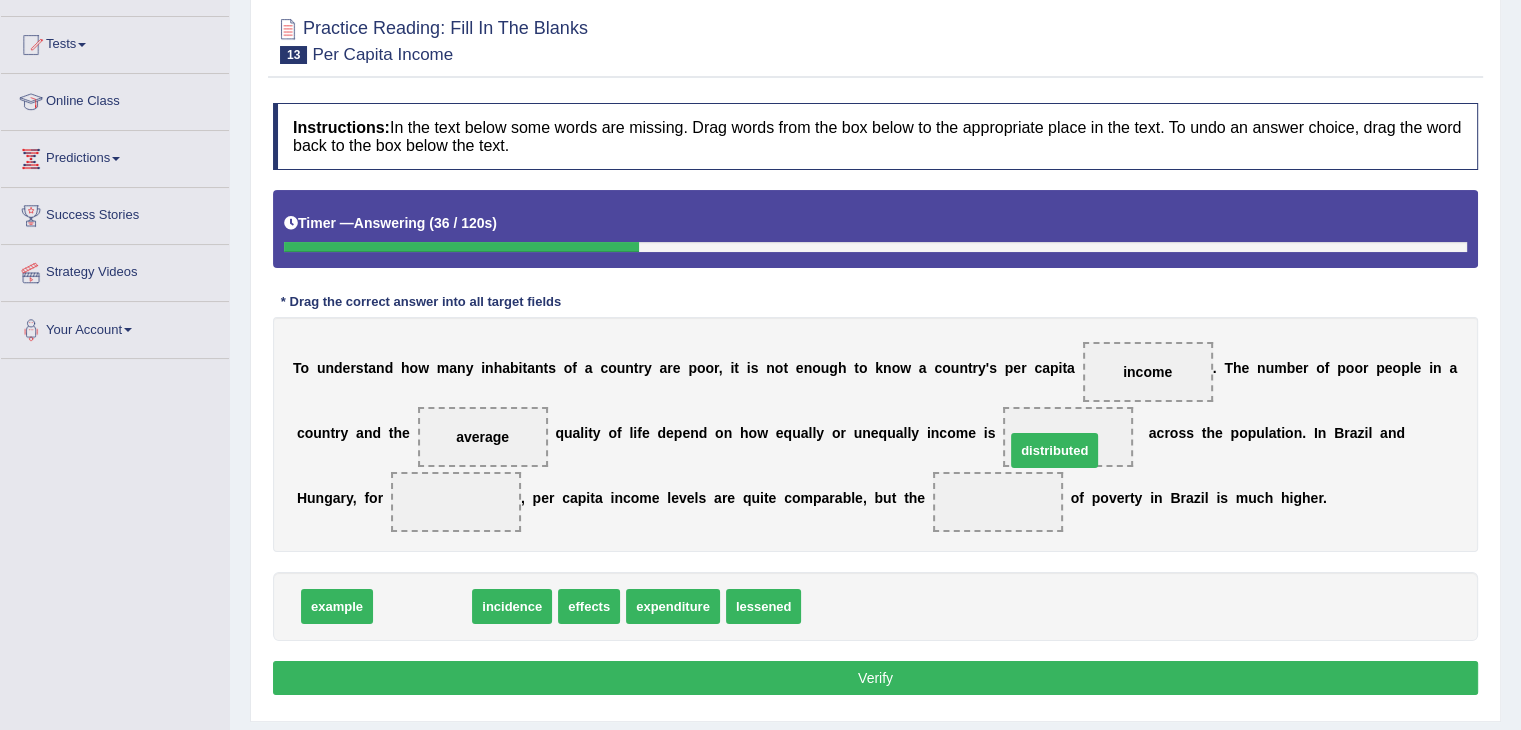 drag, startPoint x: 428, startPoint y: 608, endPoint x: 1059, endPoint y: 452, distance: 649.9977 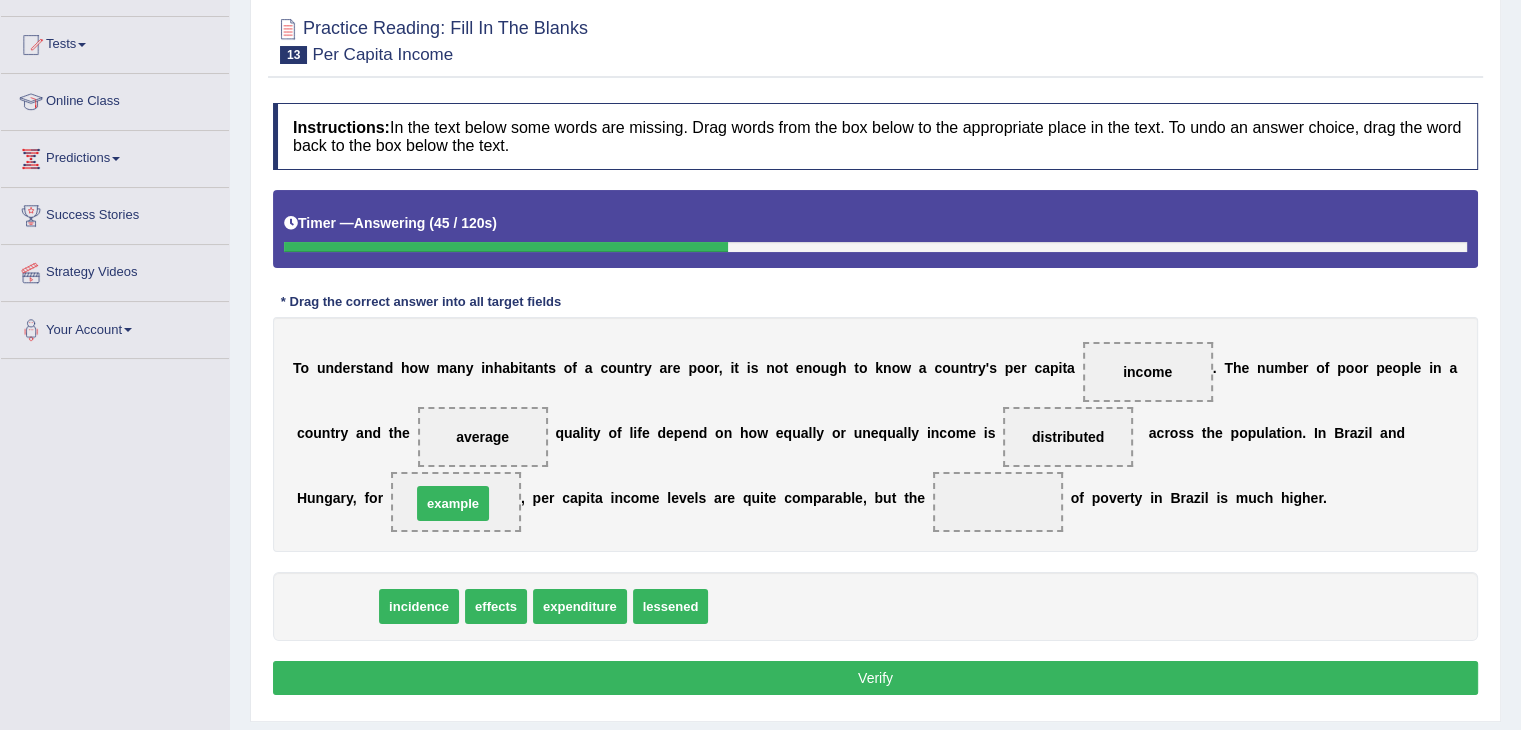 drag, startPoint x: 344, startPoint y: 597, endPoint x: 458, endPoint y: 494, distance: 153.63919 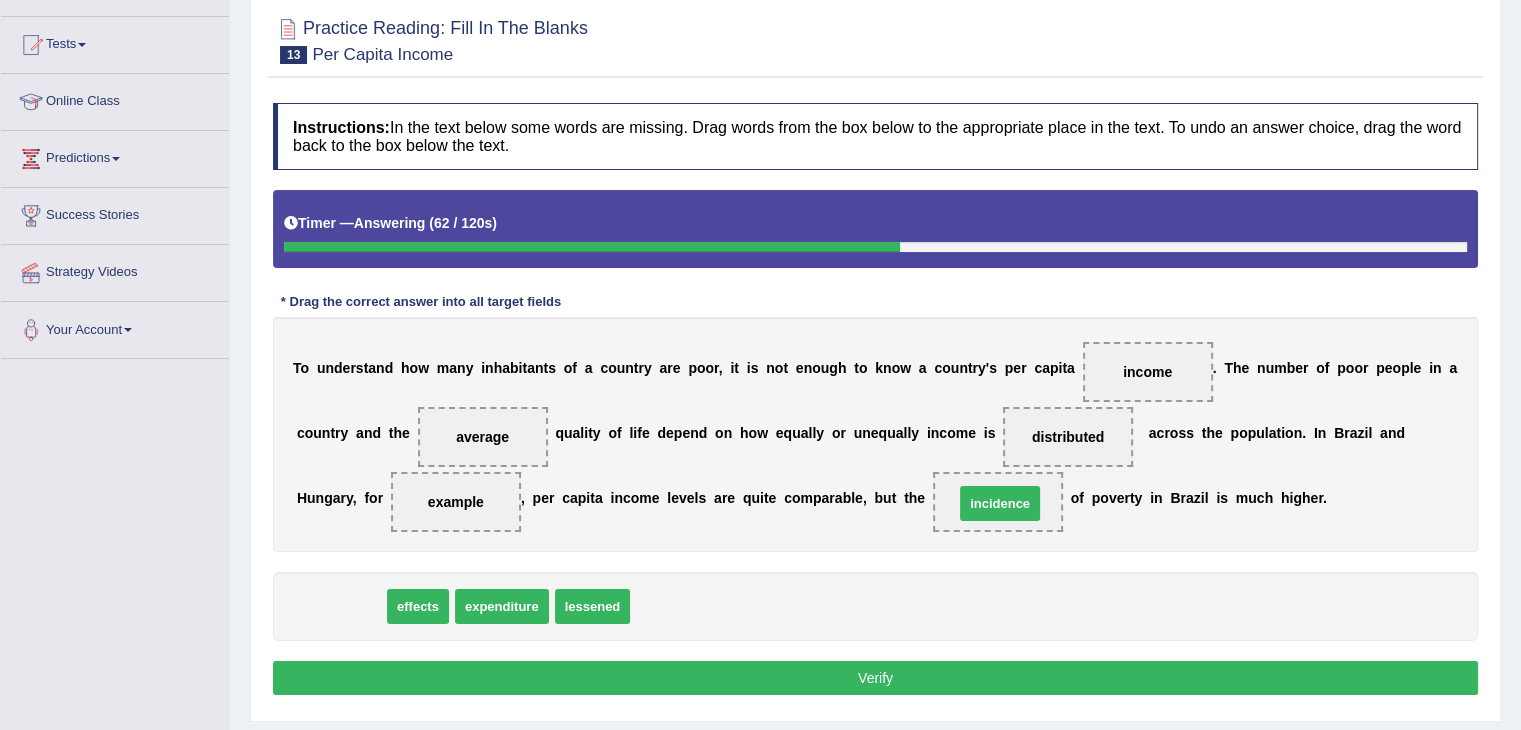 drag, startPoint x: 341, startPoint y: 614, endPoint x: 1000, endPoint y: 509, distance: 667.3125 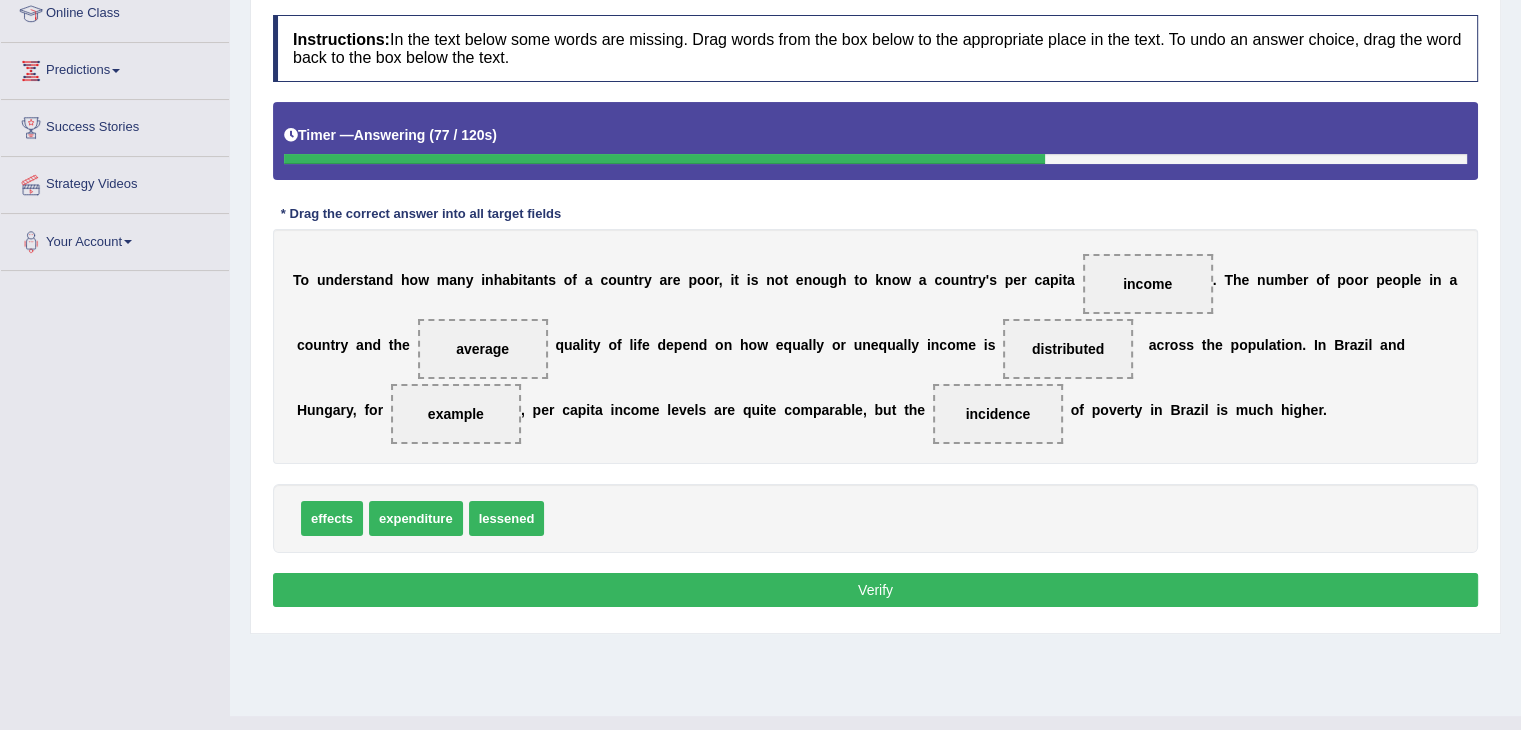 scroll, scrollTop: 284, scrollLeft: 0, axis: vertical 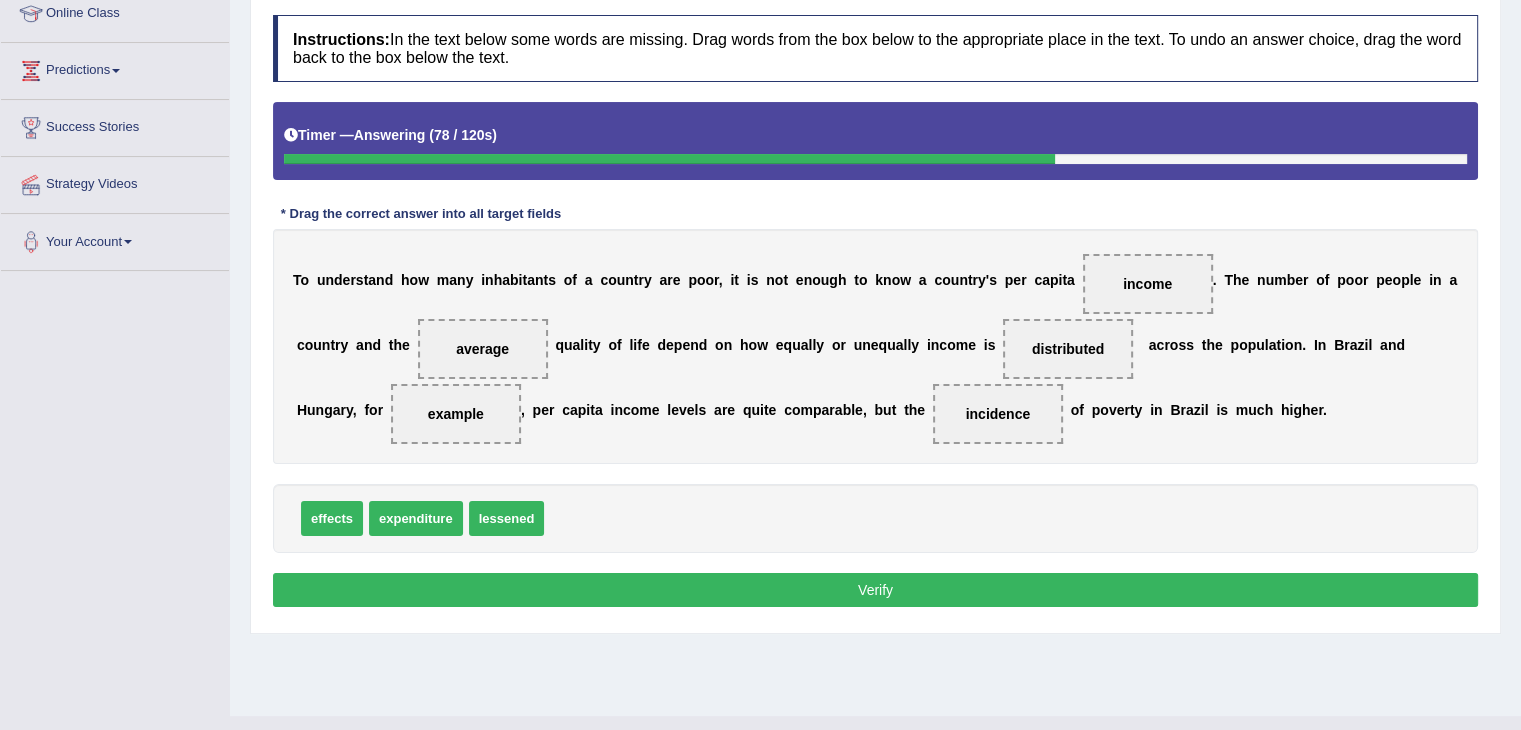 click on "Verify" at bounding box center (875, 590) 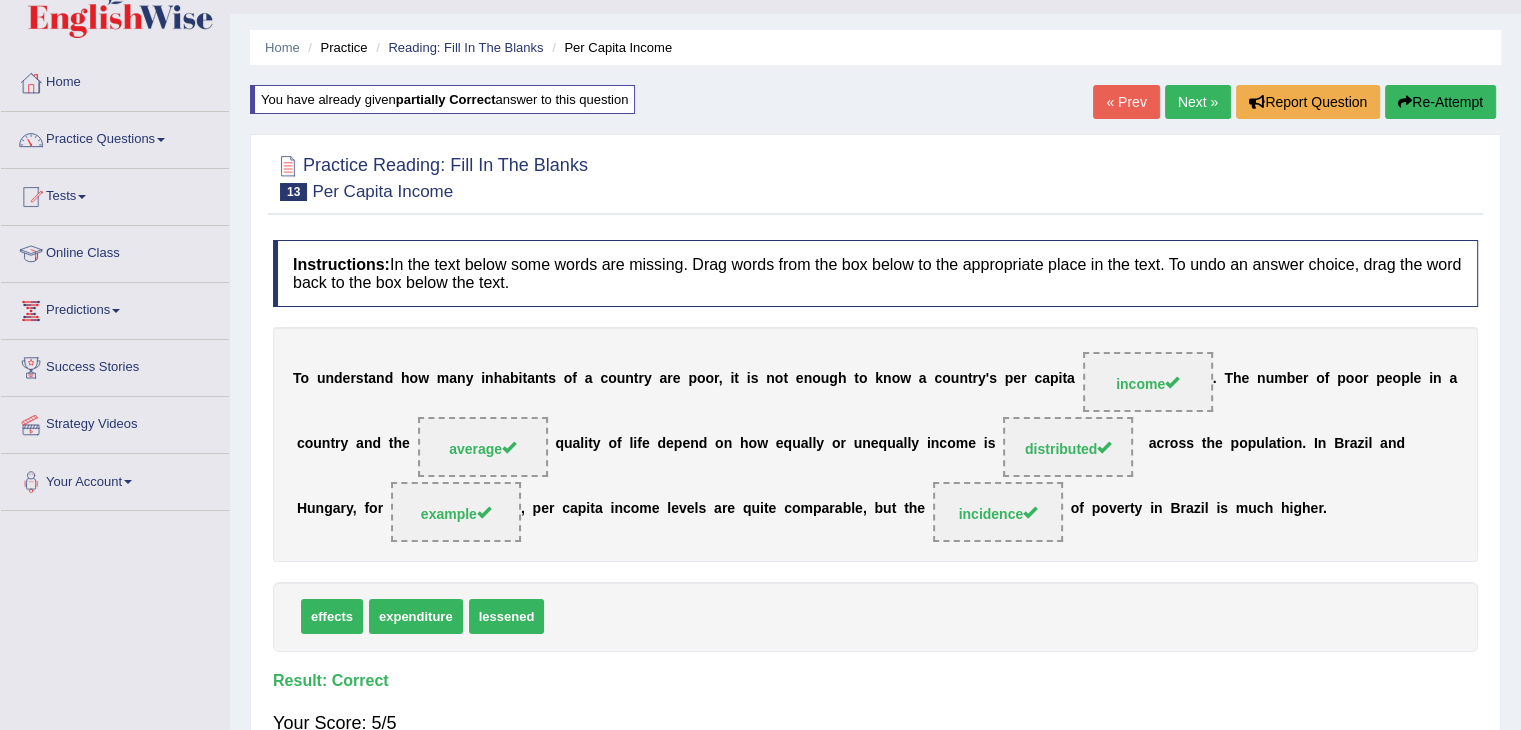 scroll, scrollTop: 44, scrollLeft: 0, axis: vertical 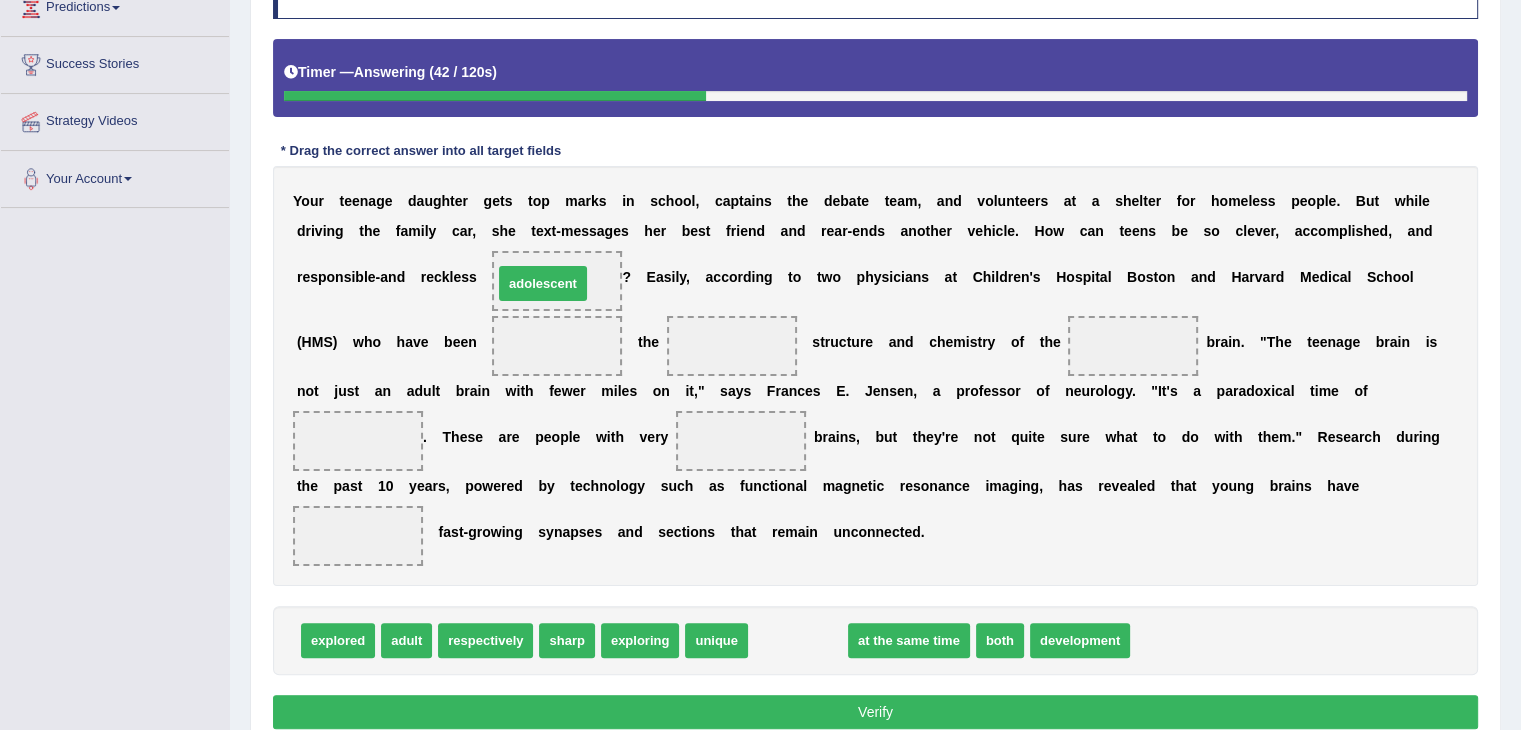 drag, startPoint x: 804, startPoint y: 636, endPoint x: 565, endPoint y: 278, distance: 430.44745 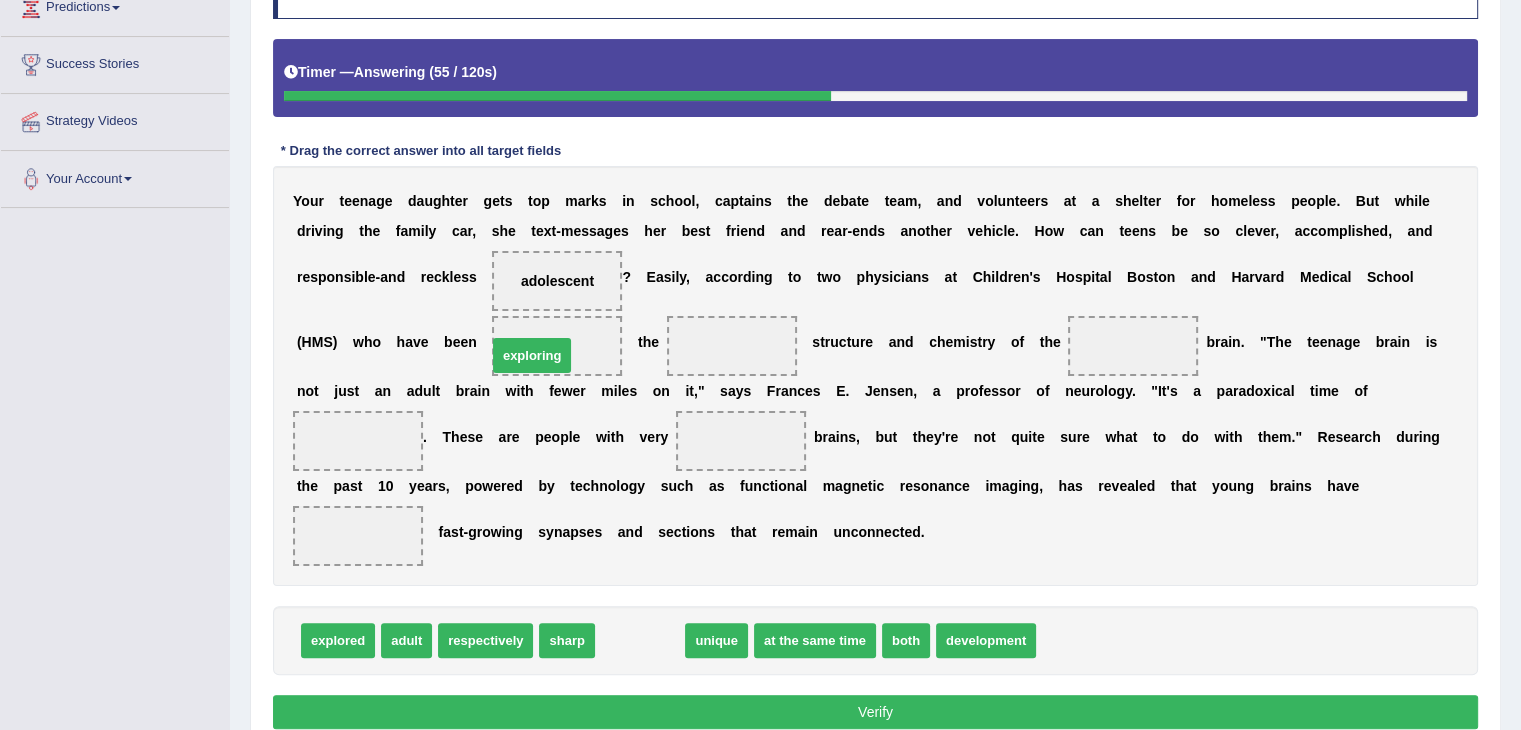 drag, startPoint x: 645, startPoint y: 643, endPoint x: 537, endPoint y: 358, distance: 304.77698 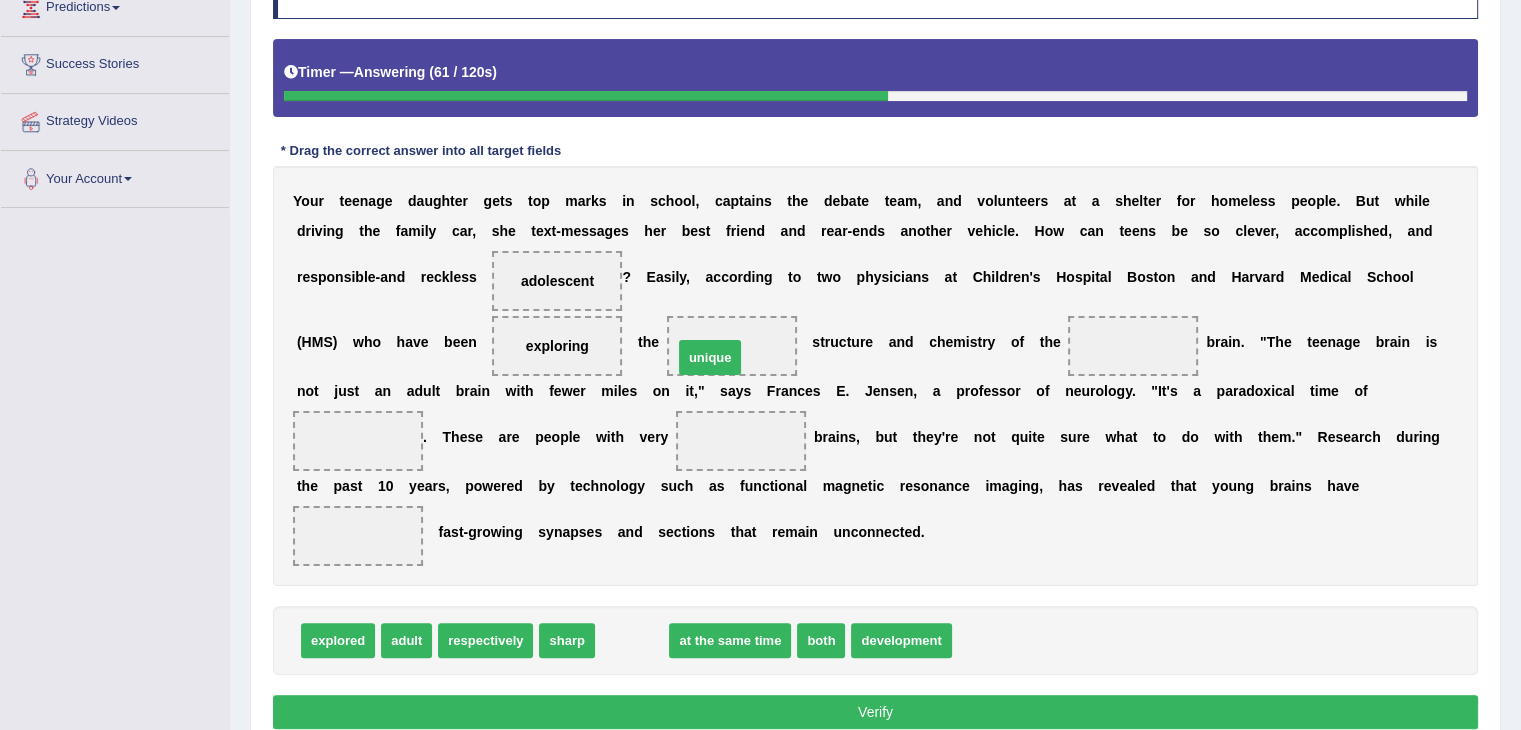 drag, startPoint x: 636, startPoint y: 641, endPoint x: 719, endPoint y: 354, distance: 298.76077 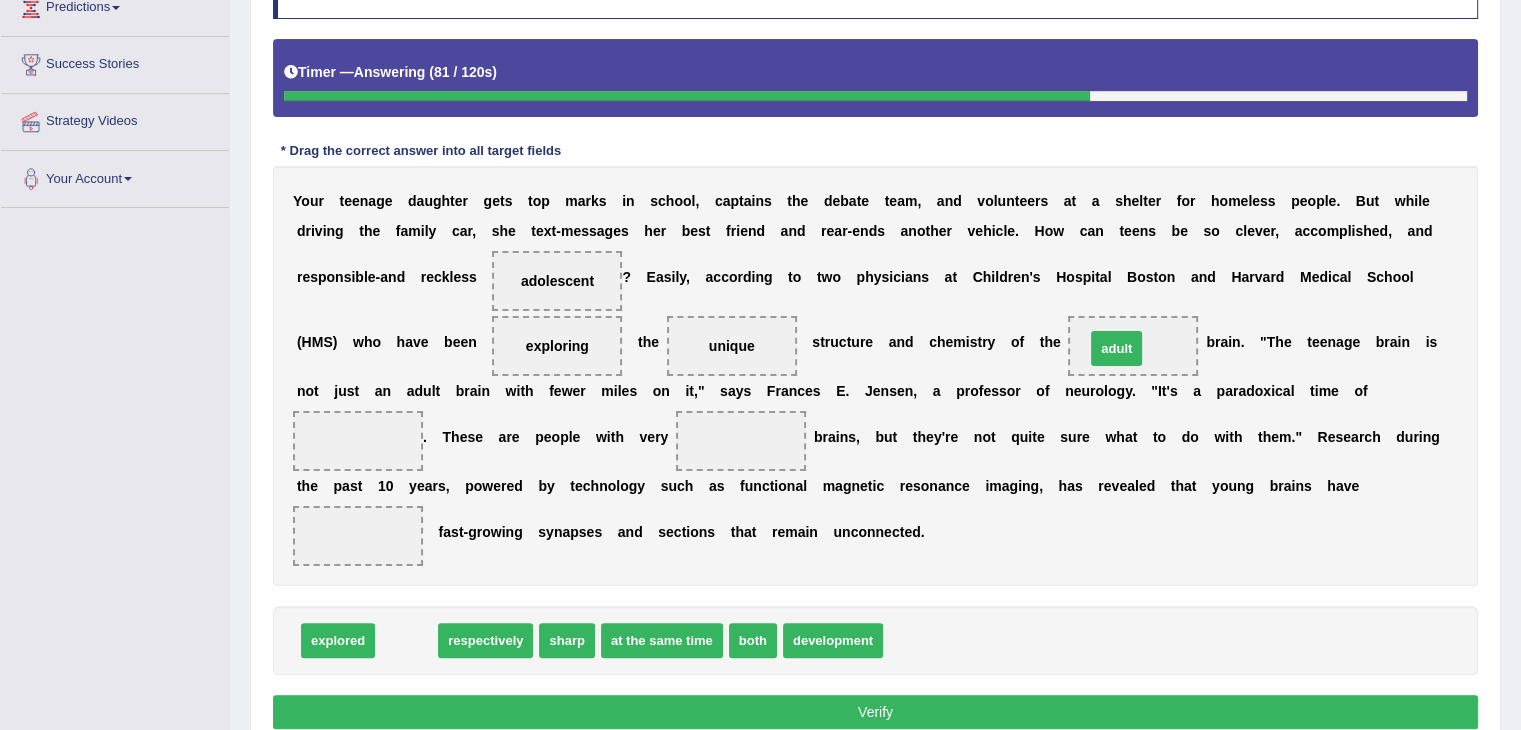 drag, startPoint x: 402, startPoint y: 636, endPoint x: 1120, endPoint y: 345, distance: 774.729 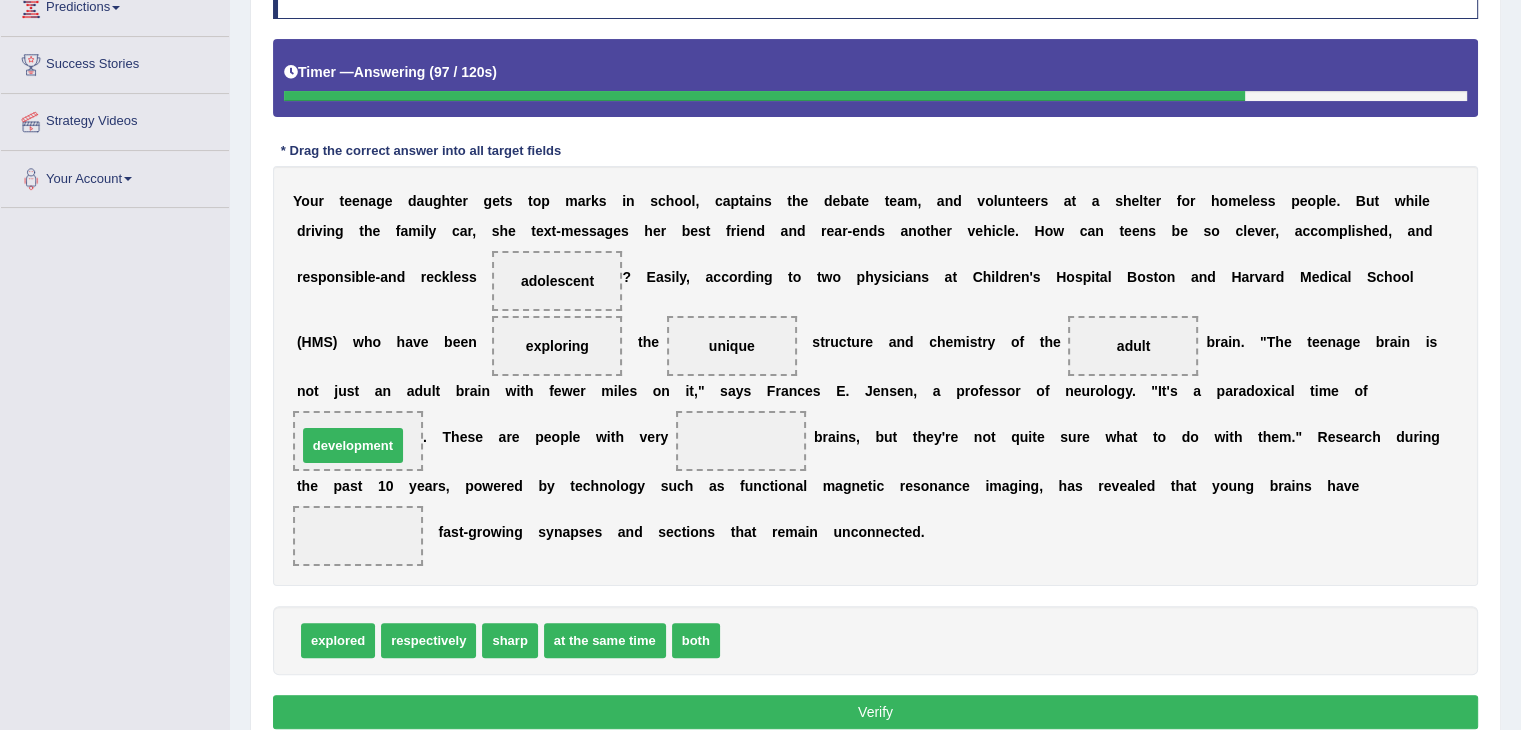 drag, startPoint x: 781, startPoint y: 633, endPoint x: 359, endPoint y: 439, distance: 464.45667 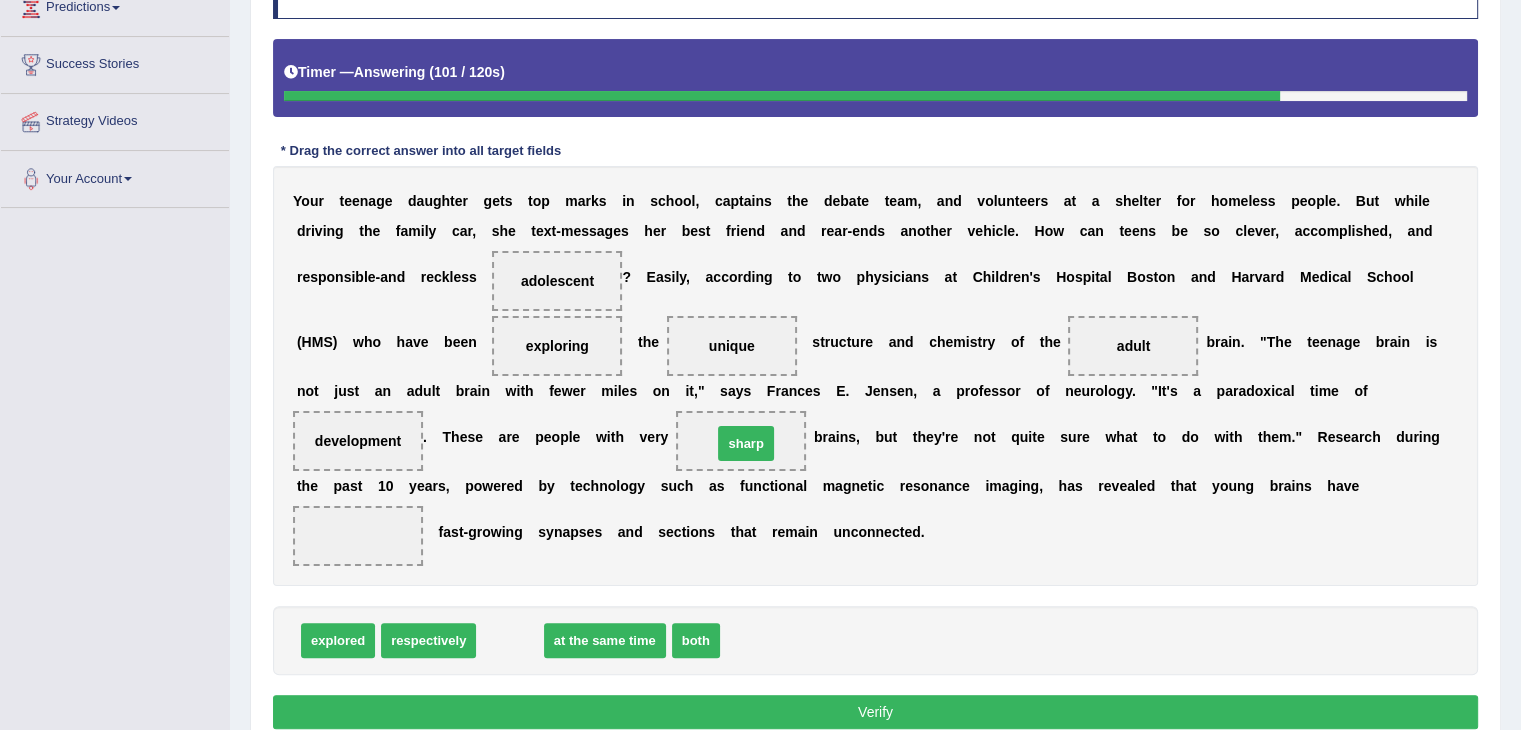 drag, startPoint x: 508, startPoint y: 633, endPoint x: 744, endPoint y: 435, distance: 308.05844 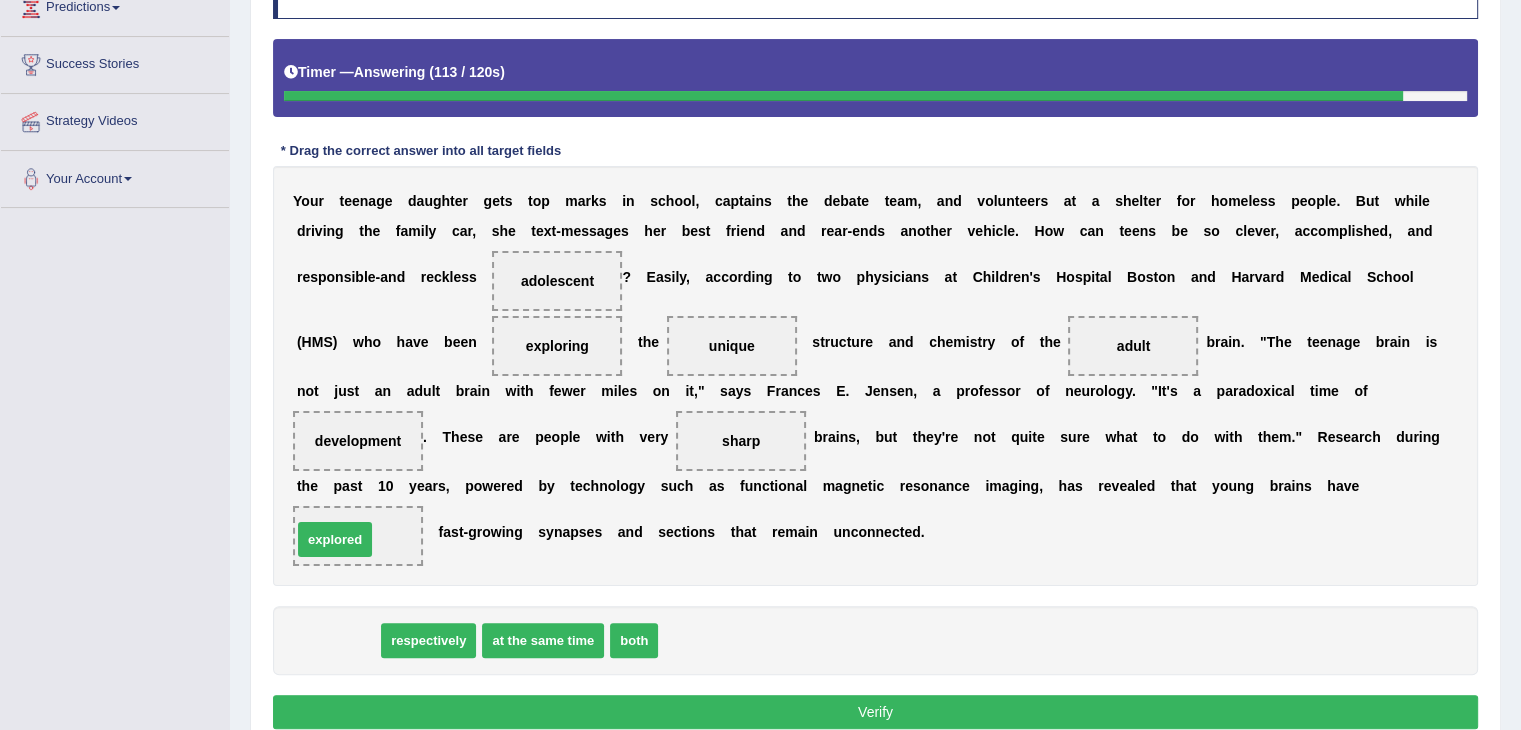 drag, startPoint x: 319, startPoint y: 643, endPoint x: 316, endPoint y: 541, distance: 102.044106 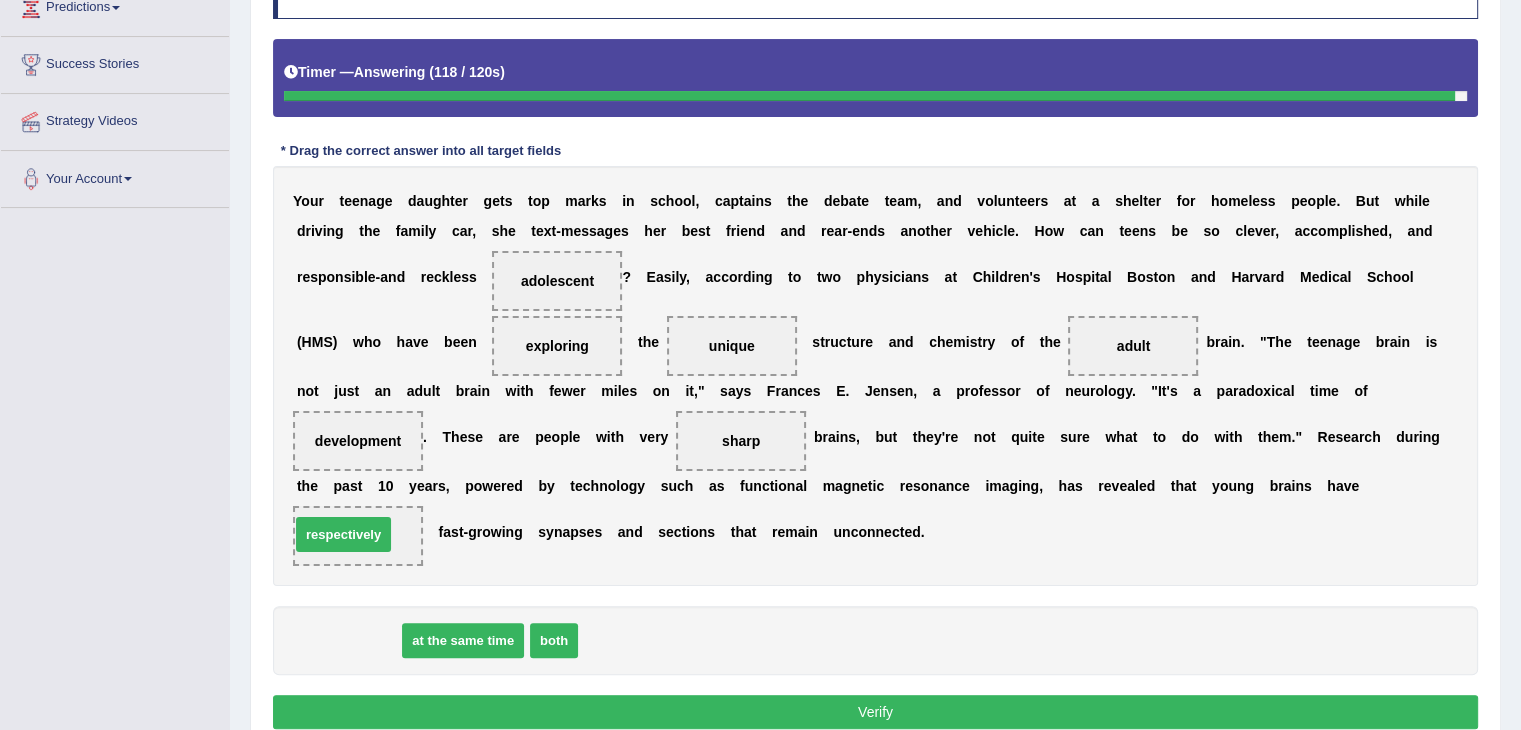 drag, startPoint x: 360, startPoint y: 641, endPoint x: 355, endPoint y: 535, distance: 106.11786 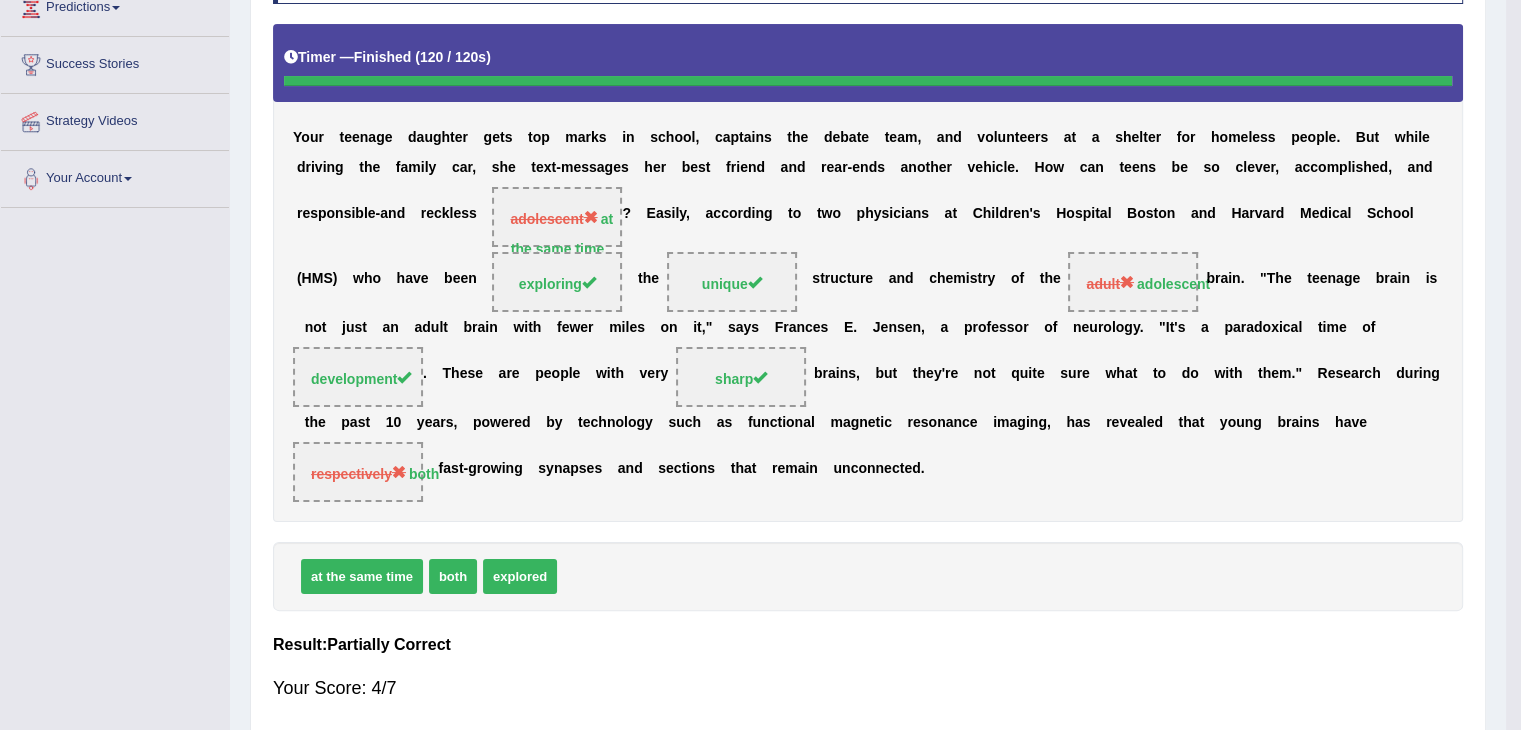 scroll, scrollTop: 338, scrollLeft: 0, axis: vertical 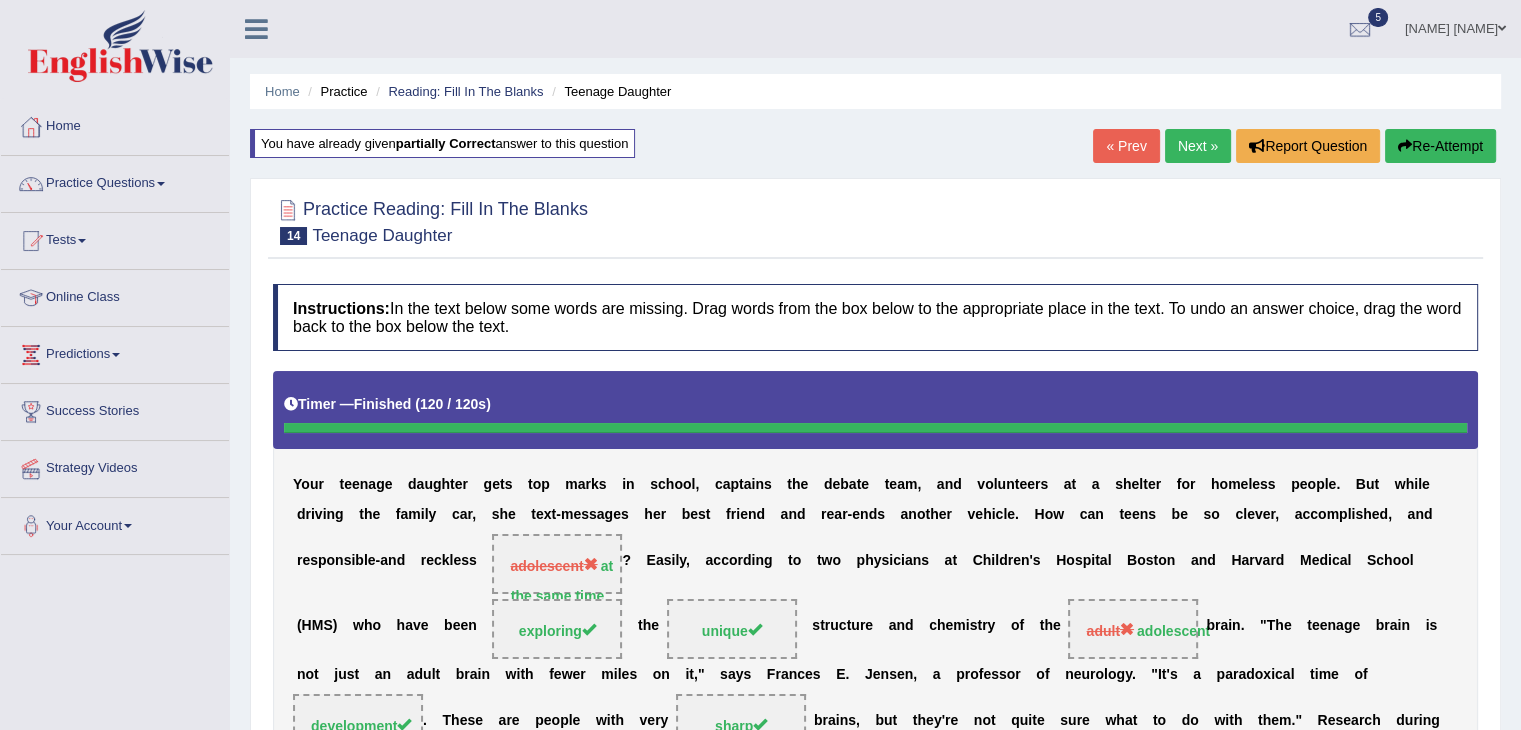 click on "Next »" at bounding box center (1198, 146) 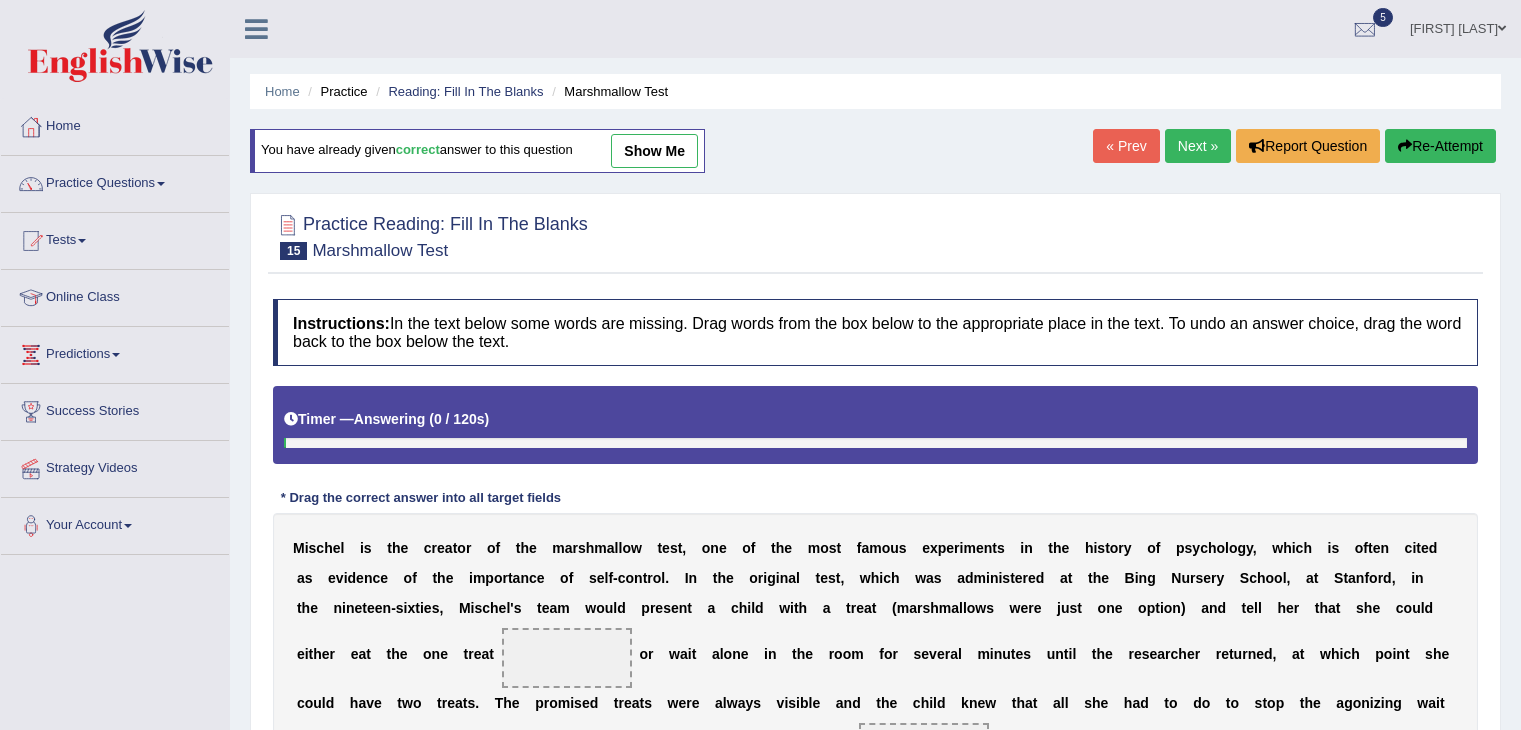 scroll, scrollTop: 0, scrollLeft: 0, axis: both 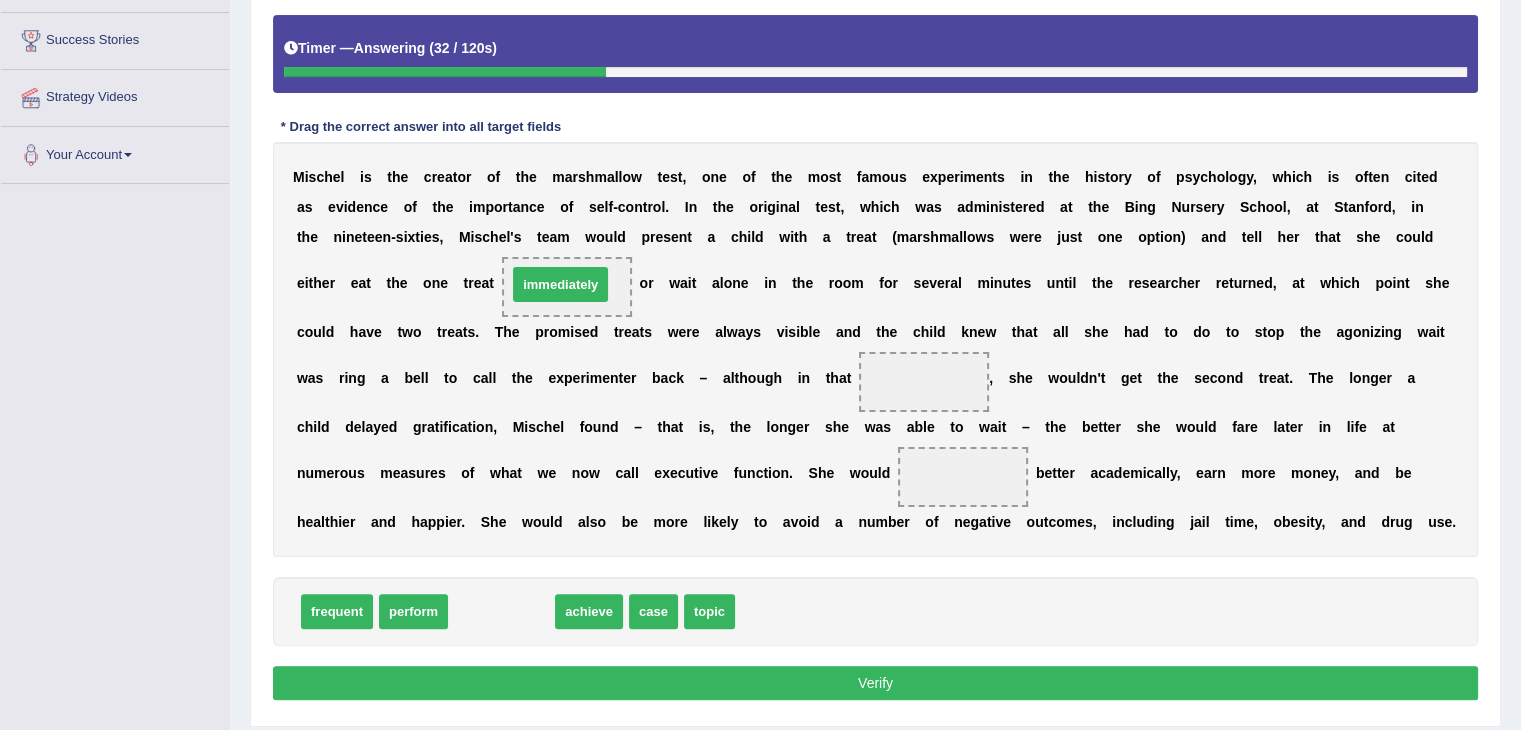drag, startPoint x: 515, startPoint y: 606, endPoint x: 574, endPoint y: 273, distance: 338.18634 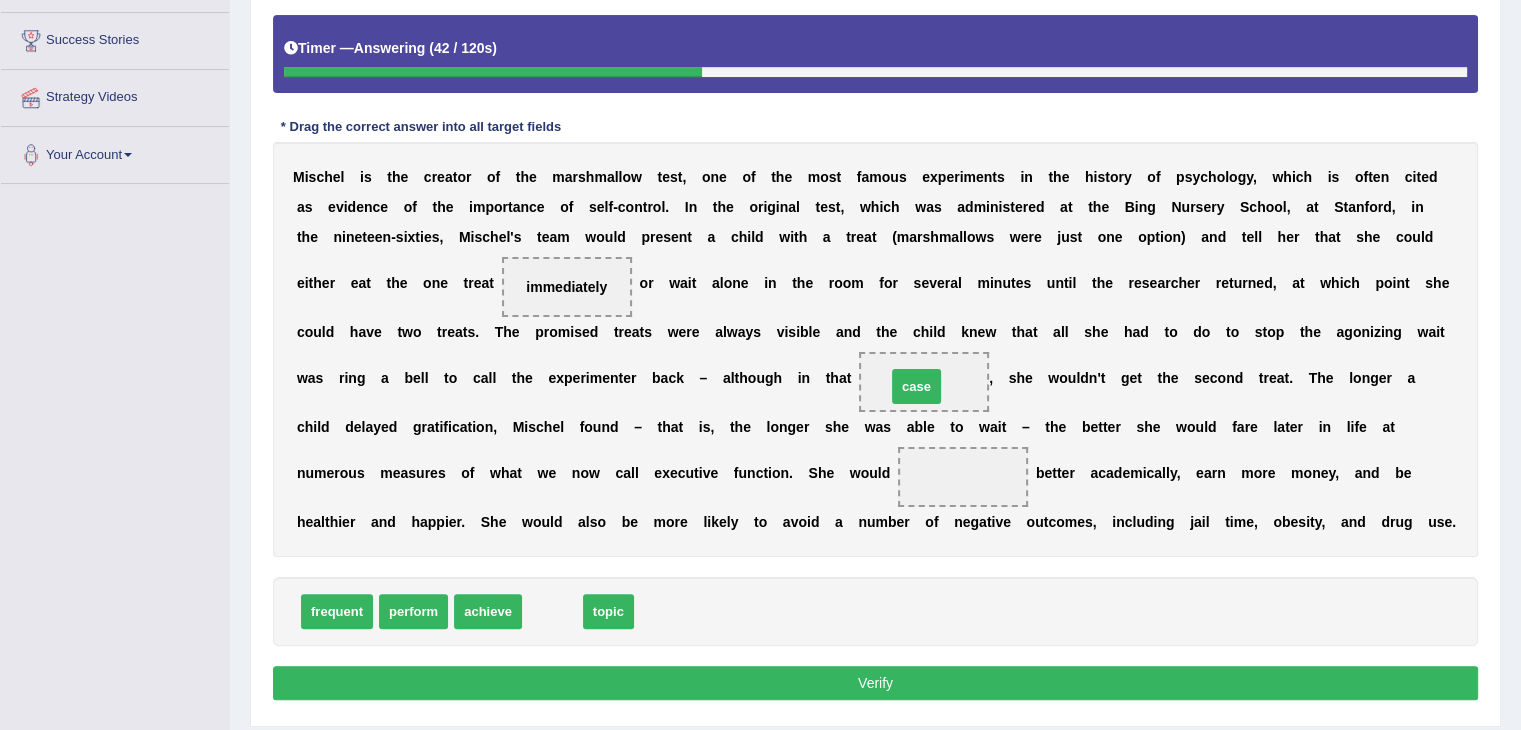 drag, startPoint x: 554, startPoint y: 606, endPoint x: 916, endPoint y: 381, distance: 426.22647 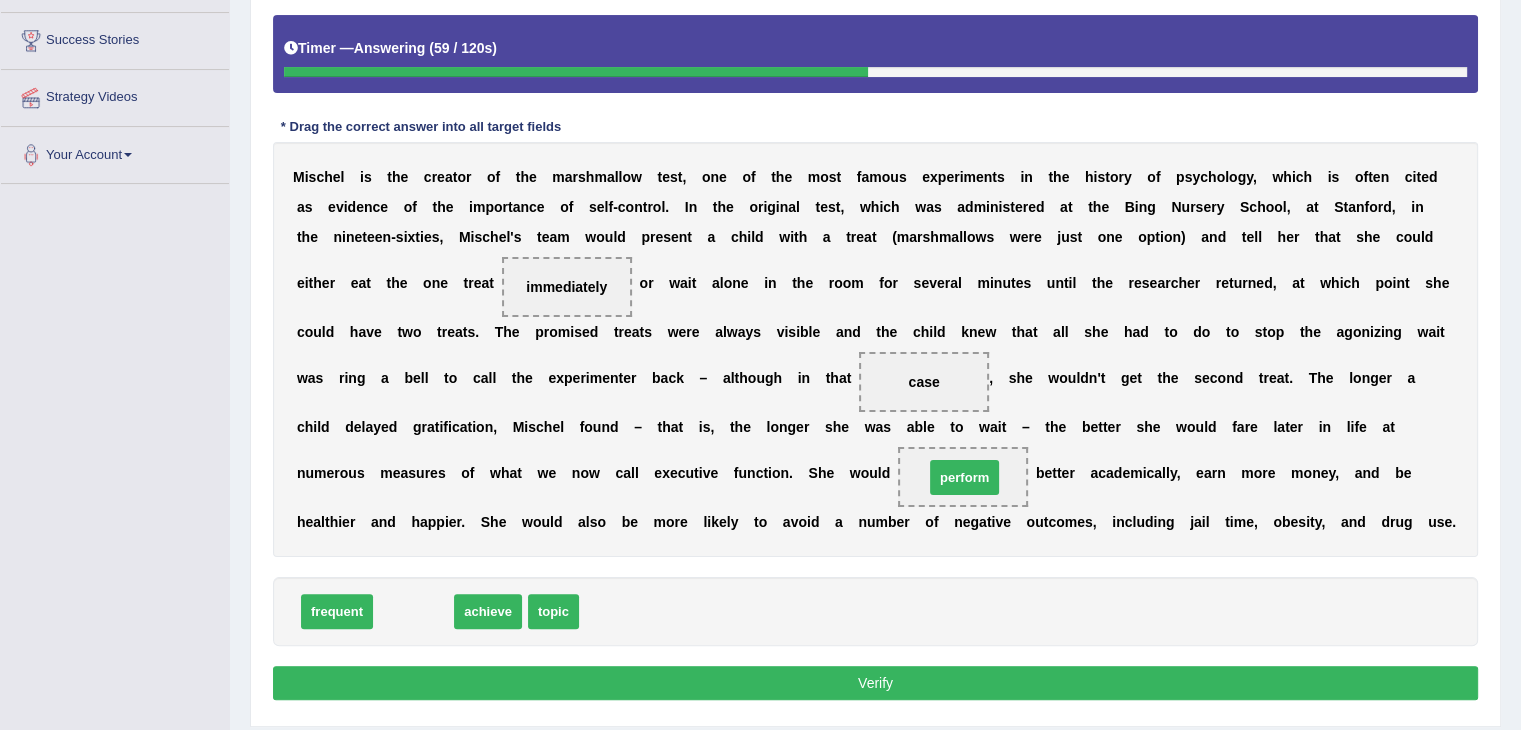 drag, startPoint x: 413, startPoint y: 609, endPoint x: 966, endPoint y: 477, distance: 568.5358 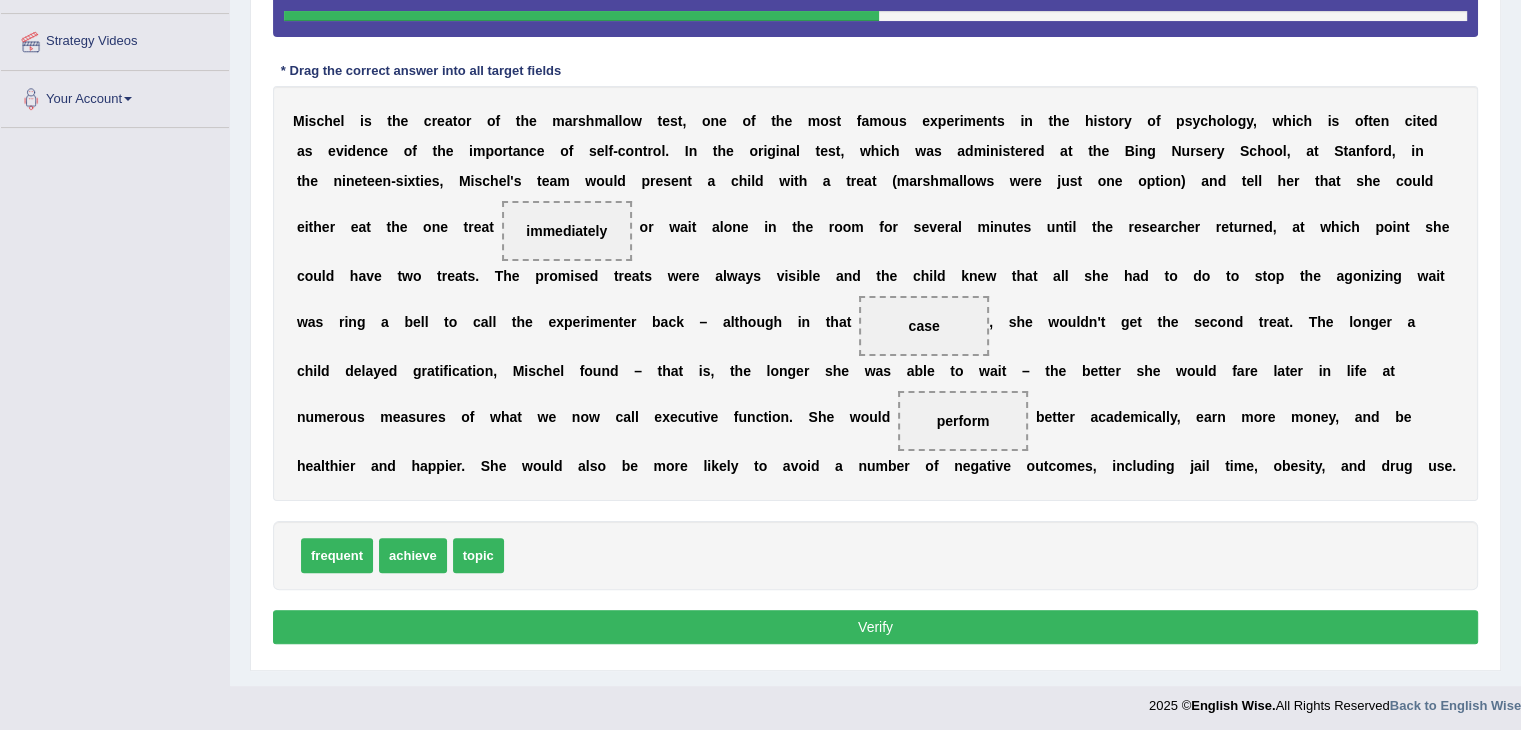 scroll, scrollTop: 430, scrollLeft: 0, axis: vertical 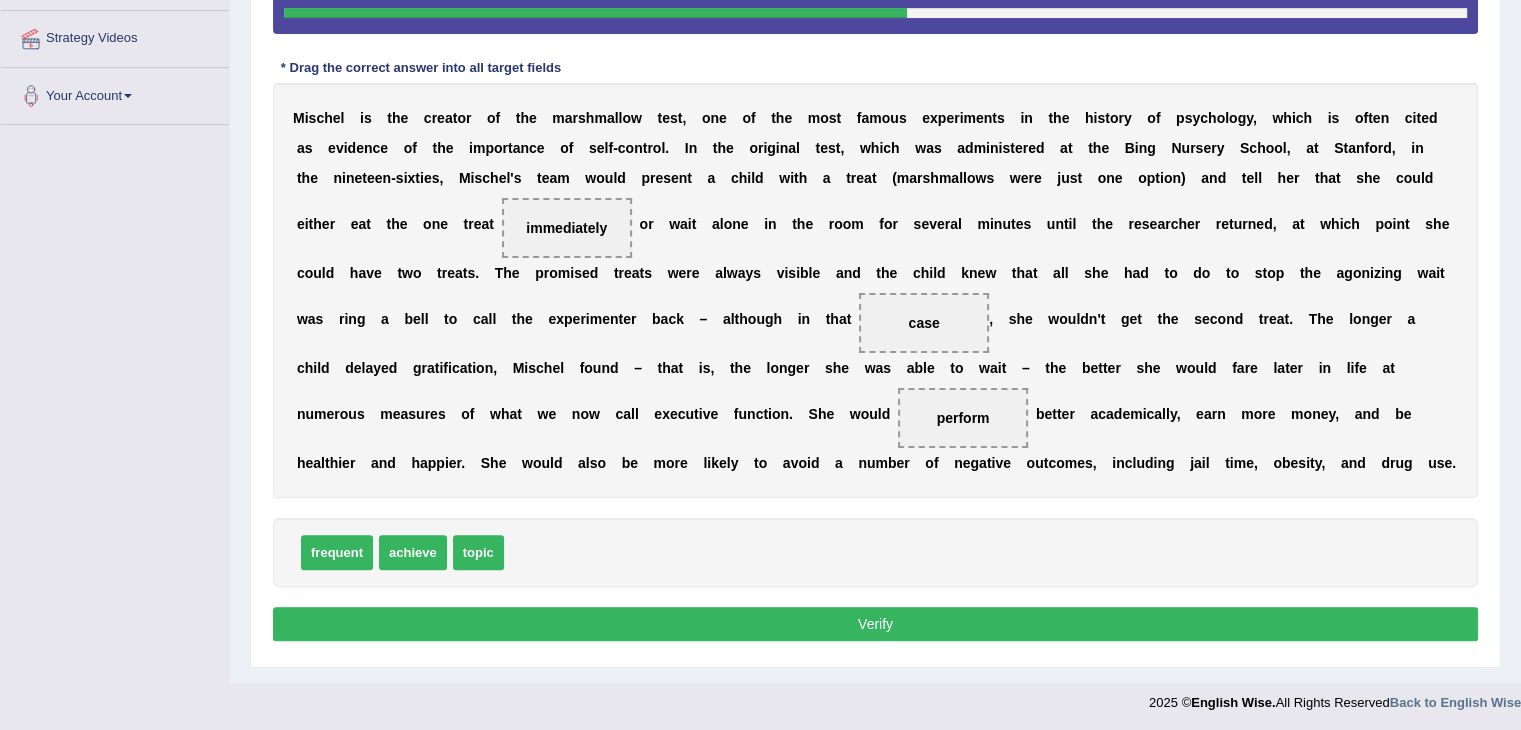 click on "Verify" at bounding box center (875, 624) 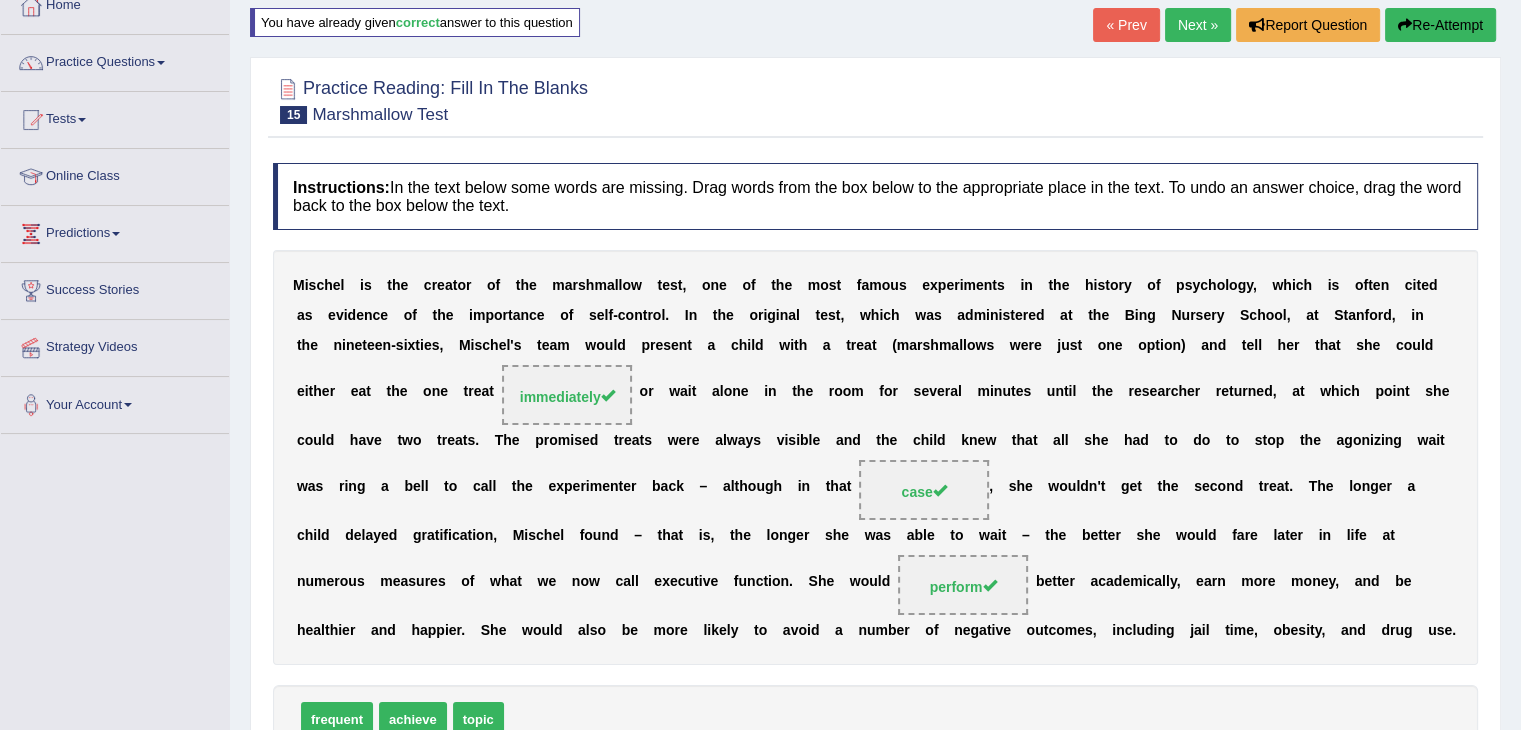 scroll, scrollTop: 120, scrollLeft: 0, axis: vertical 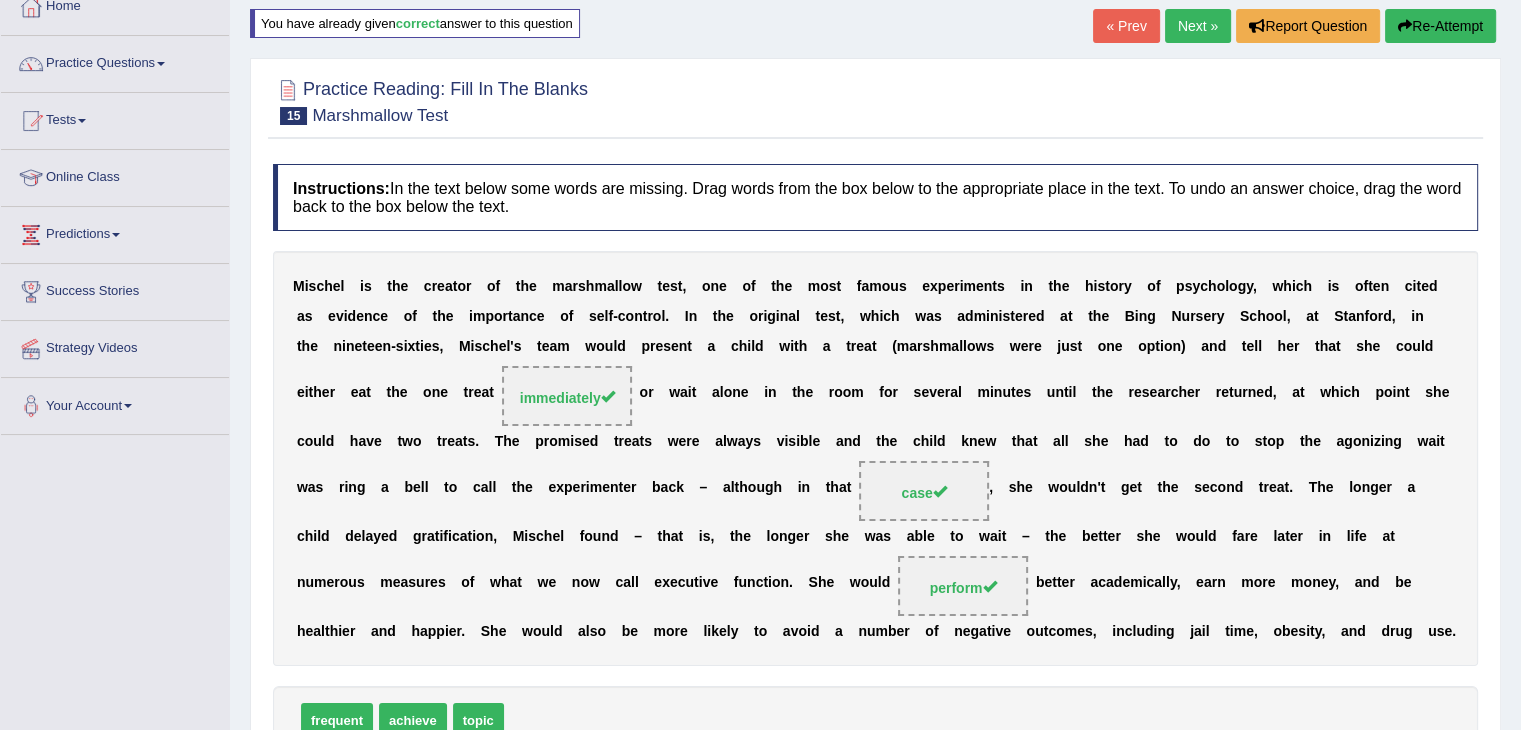 click on "Next »" at bounding box center [1198, 26] 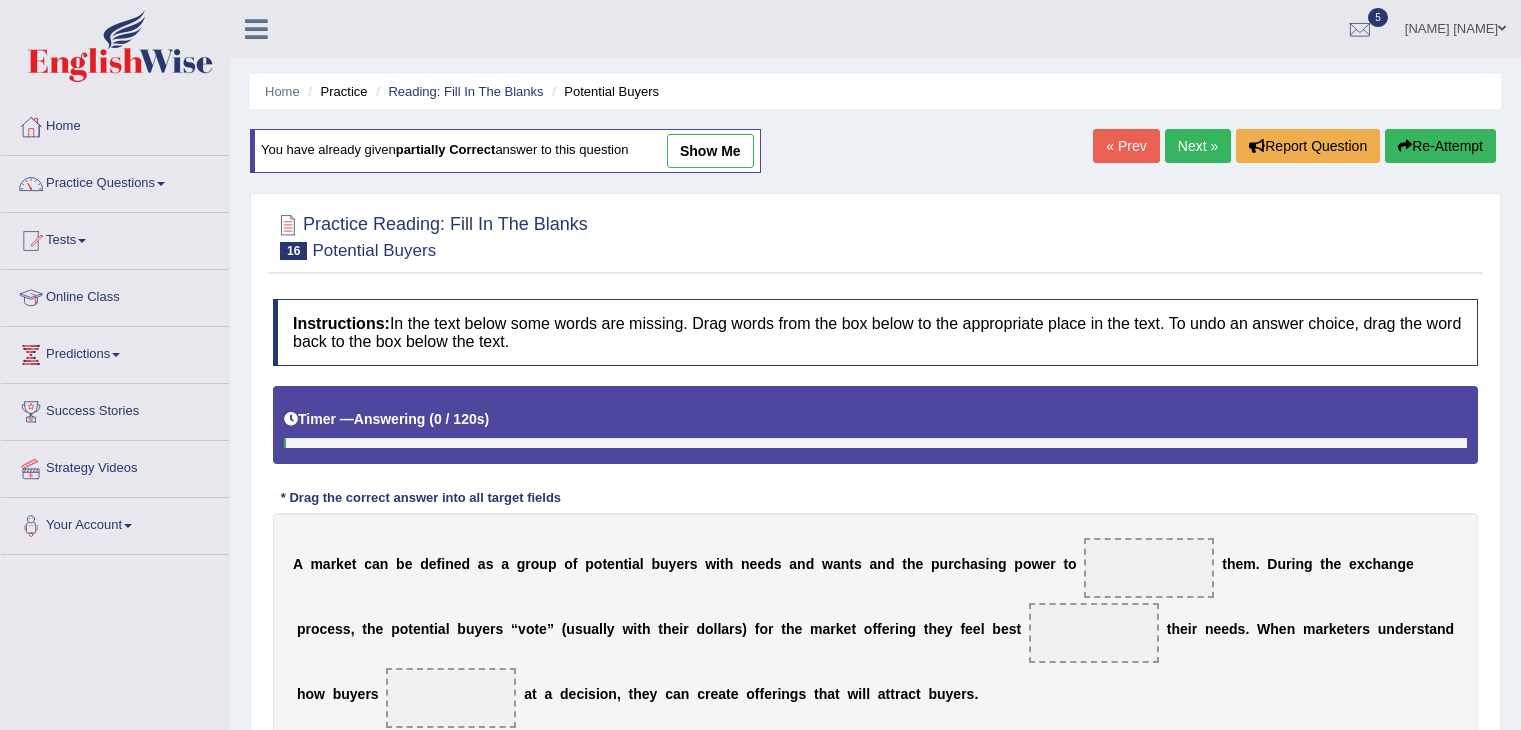 scroll, scrollTop: 0, scrollLeft: 0, axis: both 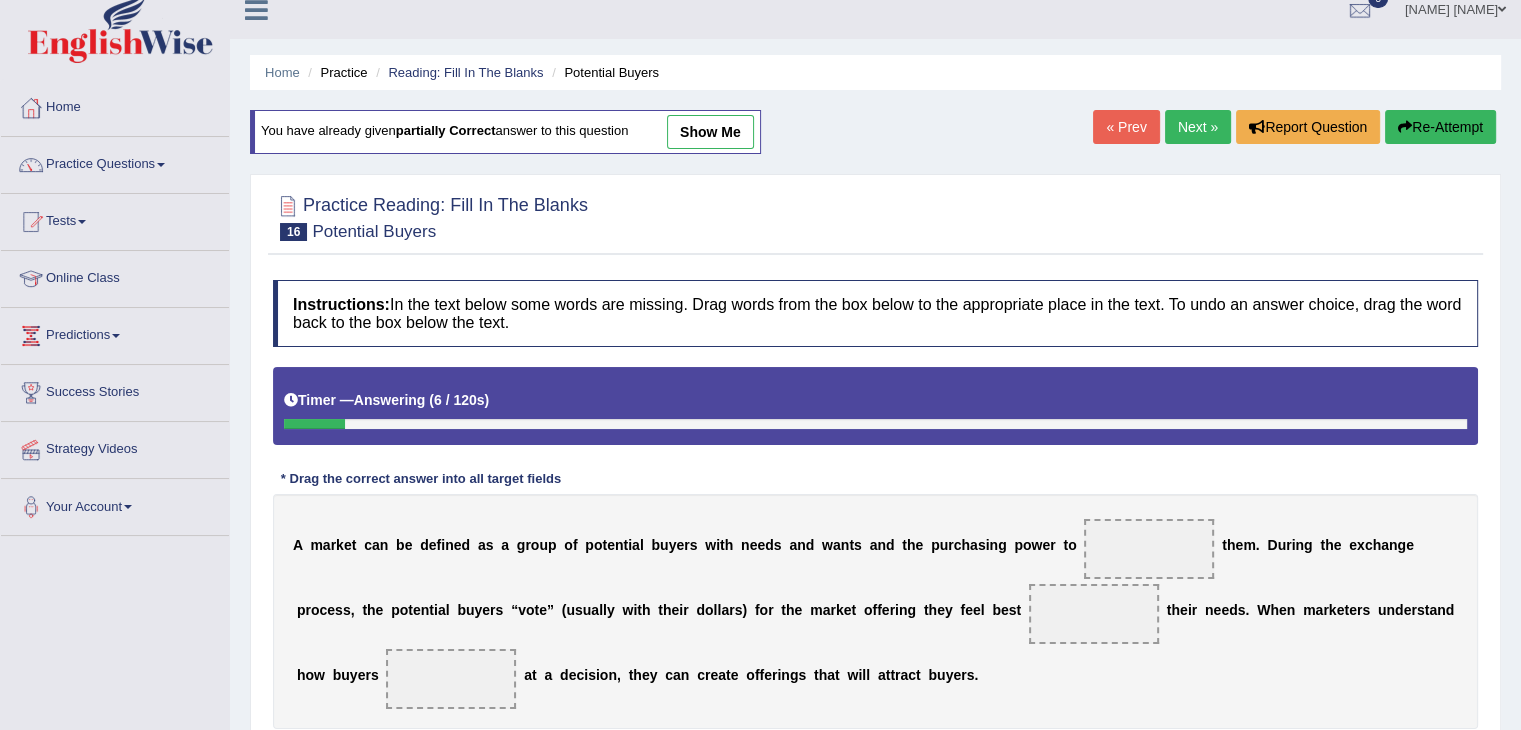 click on "Next »" at bounding box center (1198, 127) 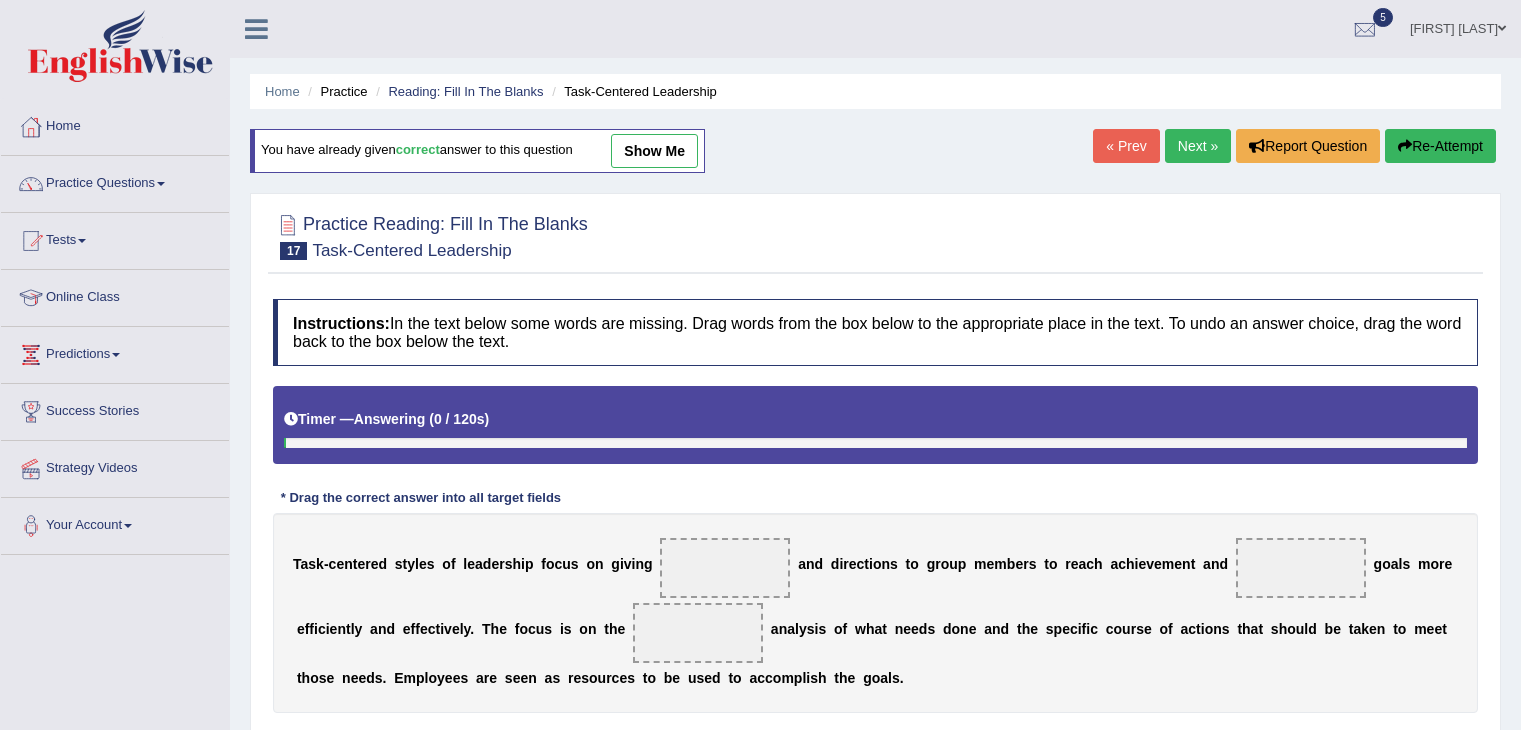 scroll, scrollTop: 0, scrollLeft: 0, axis: both 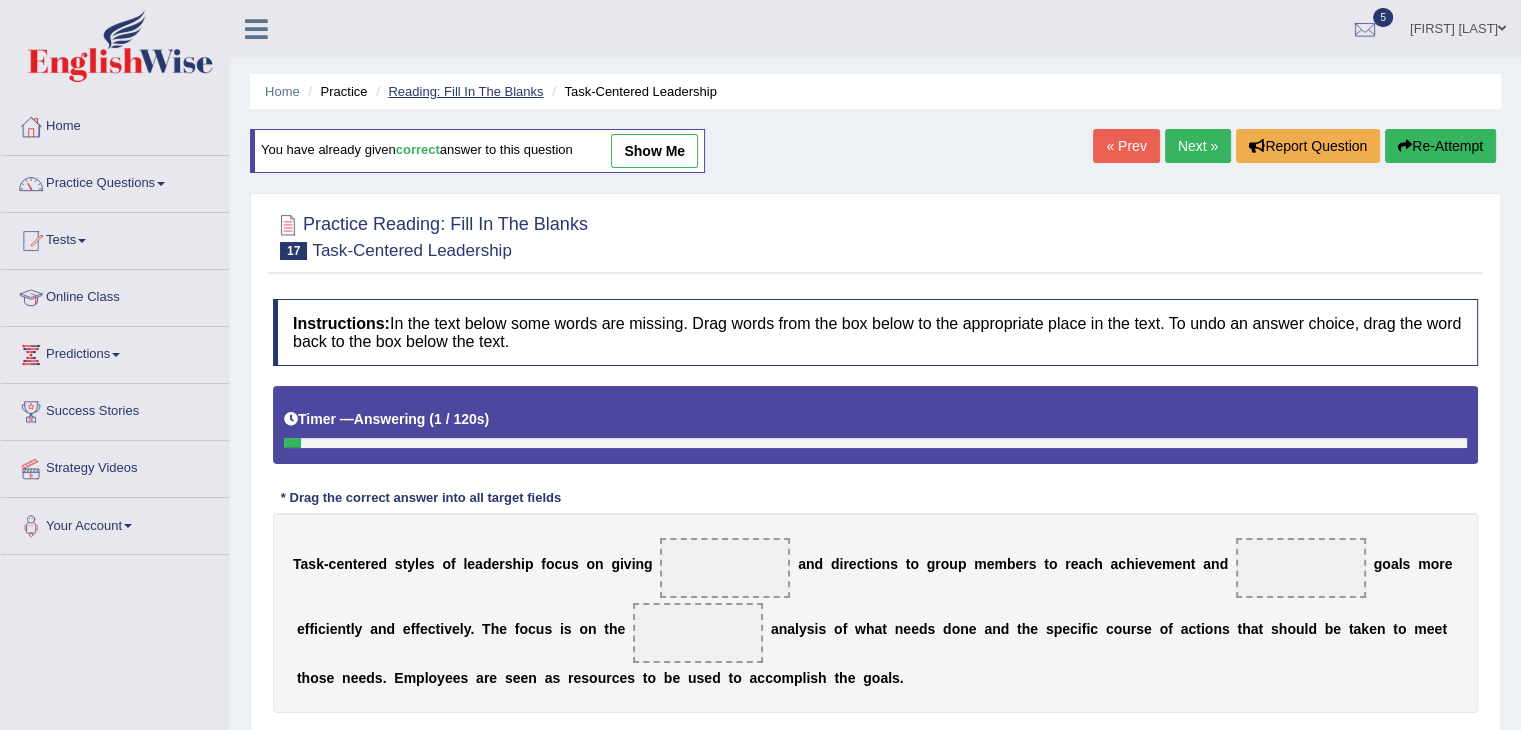 click on "Reading: Fill In The Blanks" at bounding box center (465, 91) 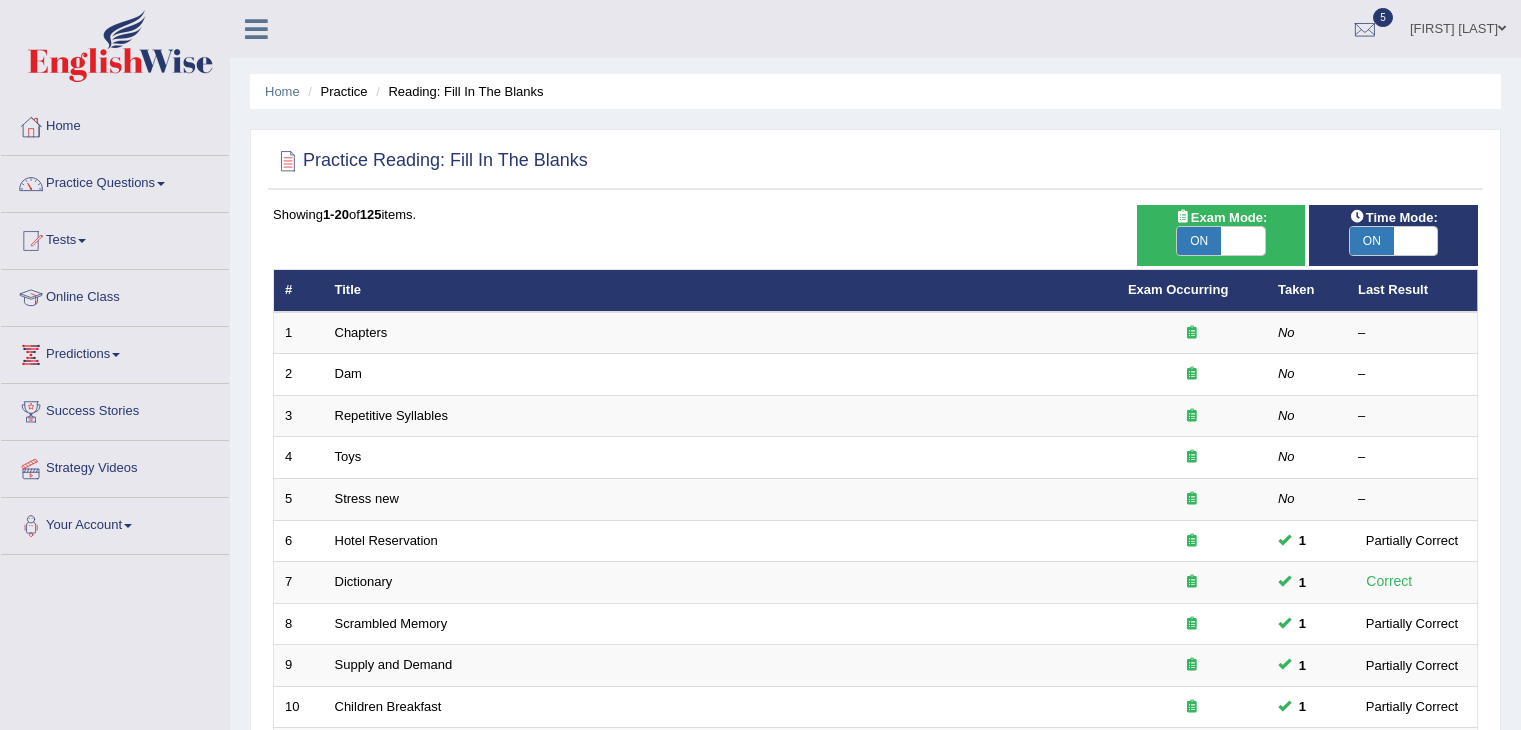 scroll, scrollTop: 0, scrollLeft: 0, axis: both 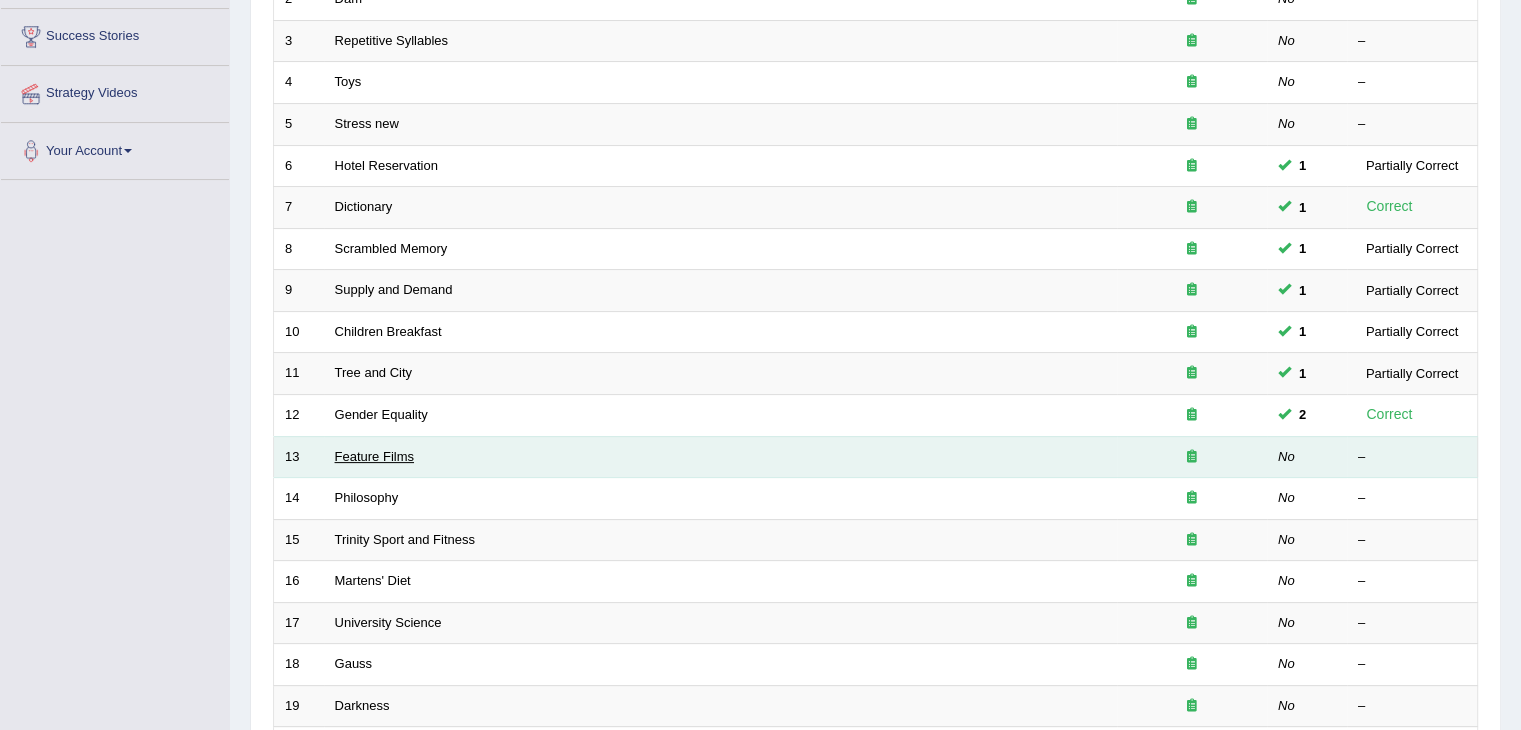 click on "Feature Films" at bounding box center [374, 456] 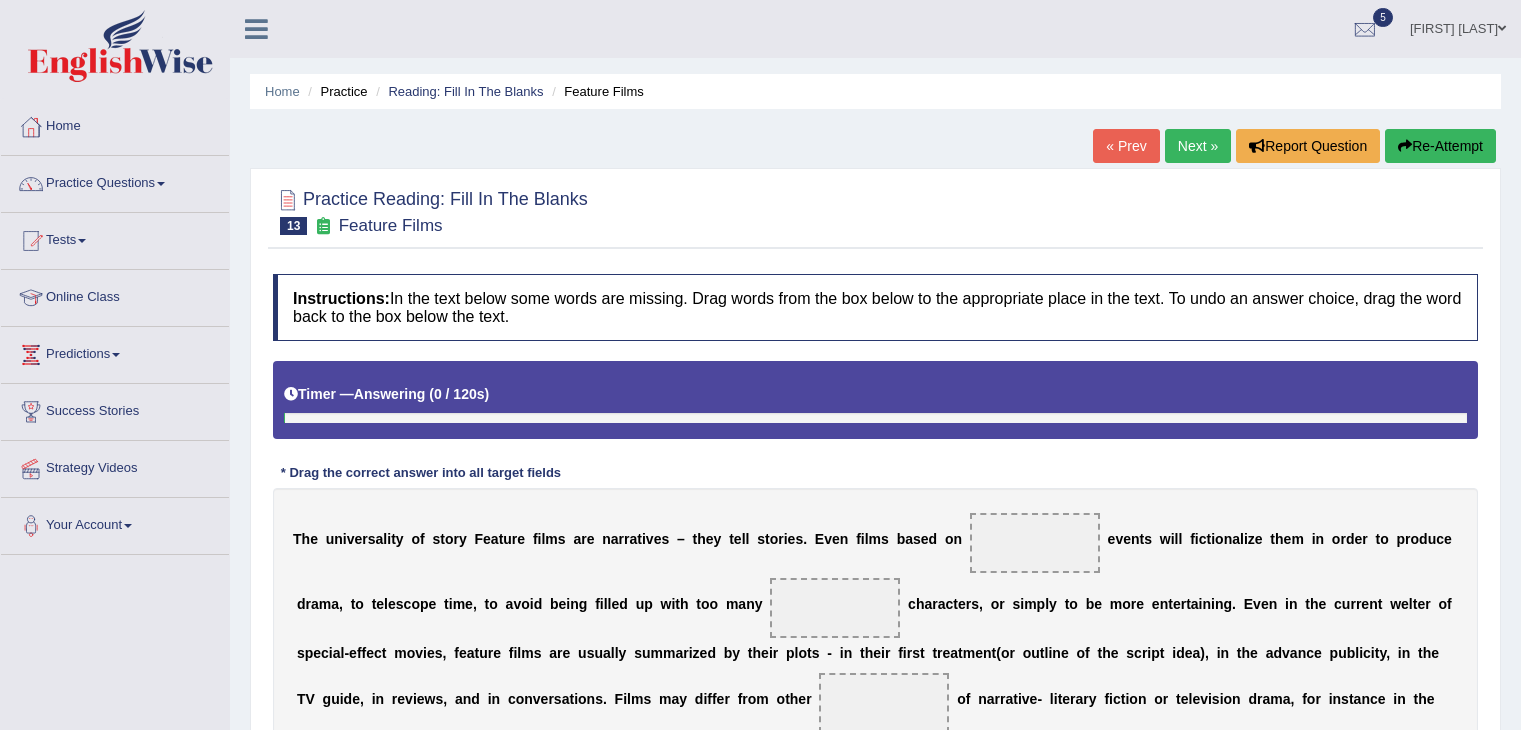 scroll, scrollTop: 0, scrollLeft: 0, axis: both 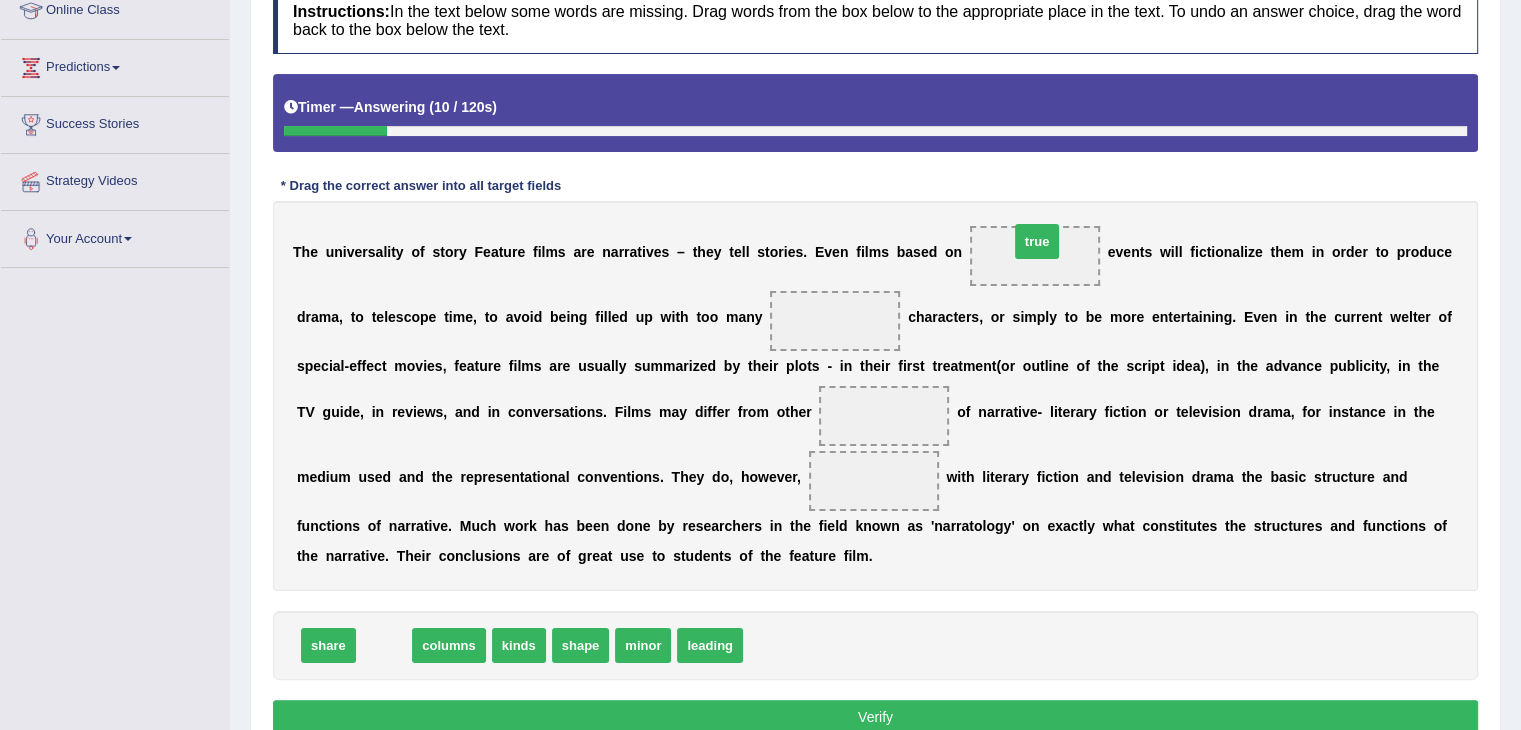 drag, startPoint x: 389, startPoint y: 645, endPoint x: 1038, endPoint y: 241, distance: 764.47174 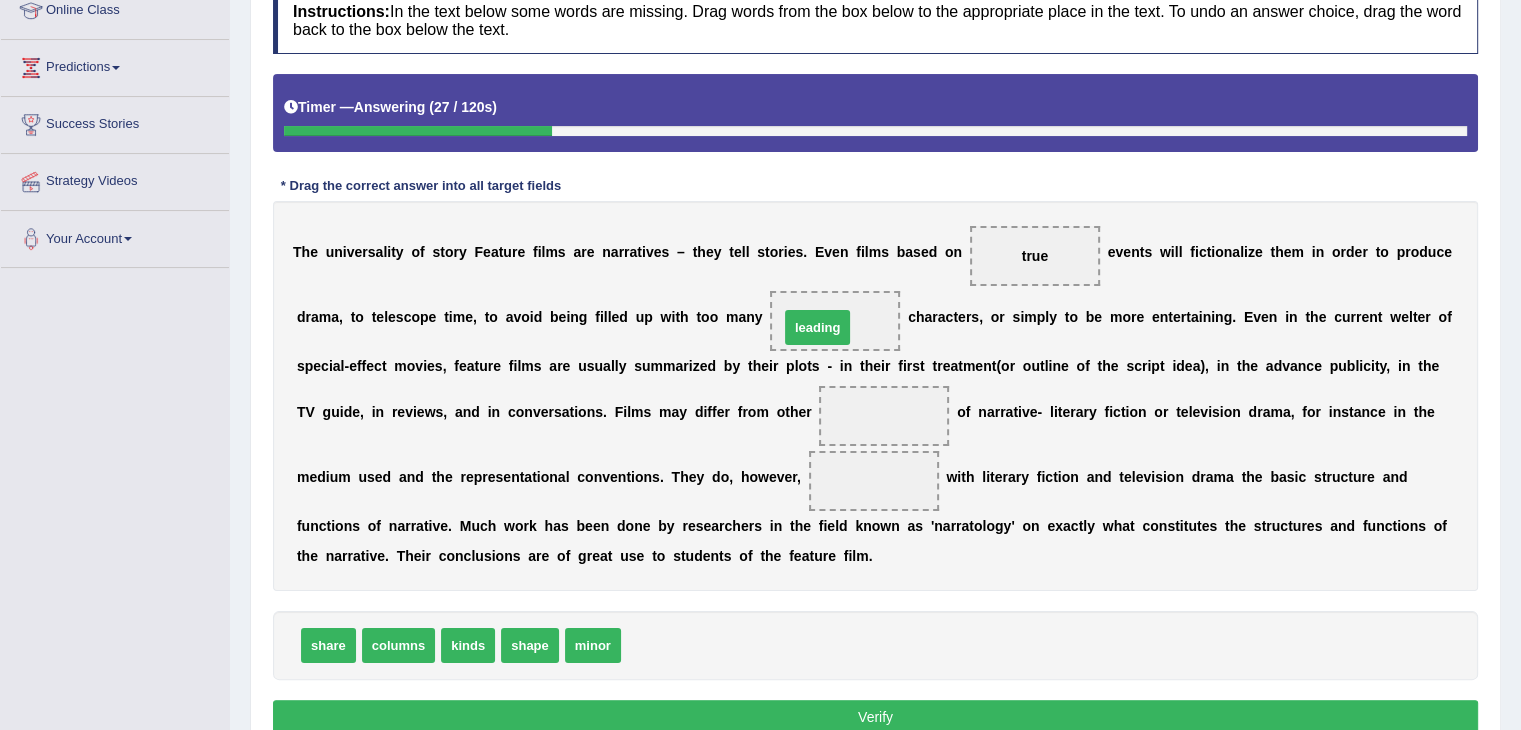 drag, startPoint x: 668, startPoint y: 638, endPoint x: 824, endPoint y: 319, distance: 355.10138 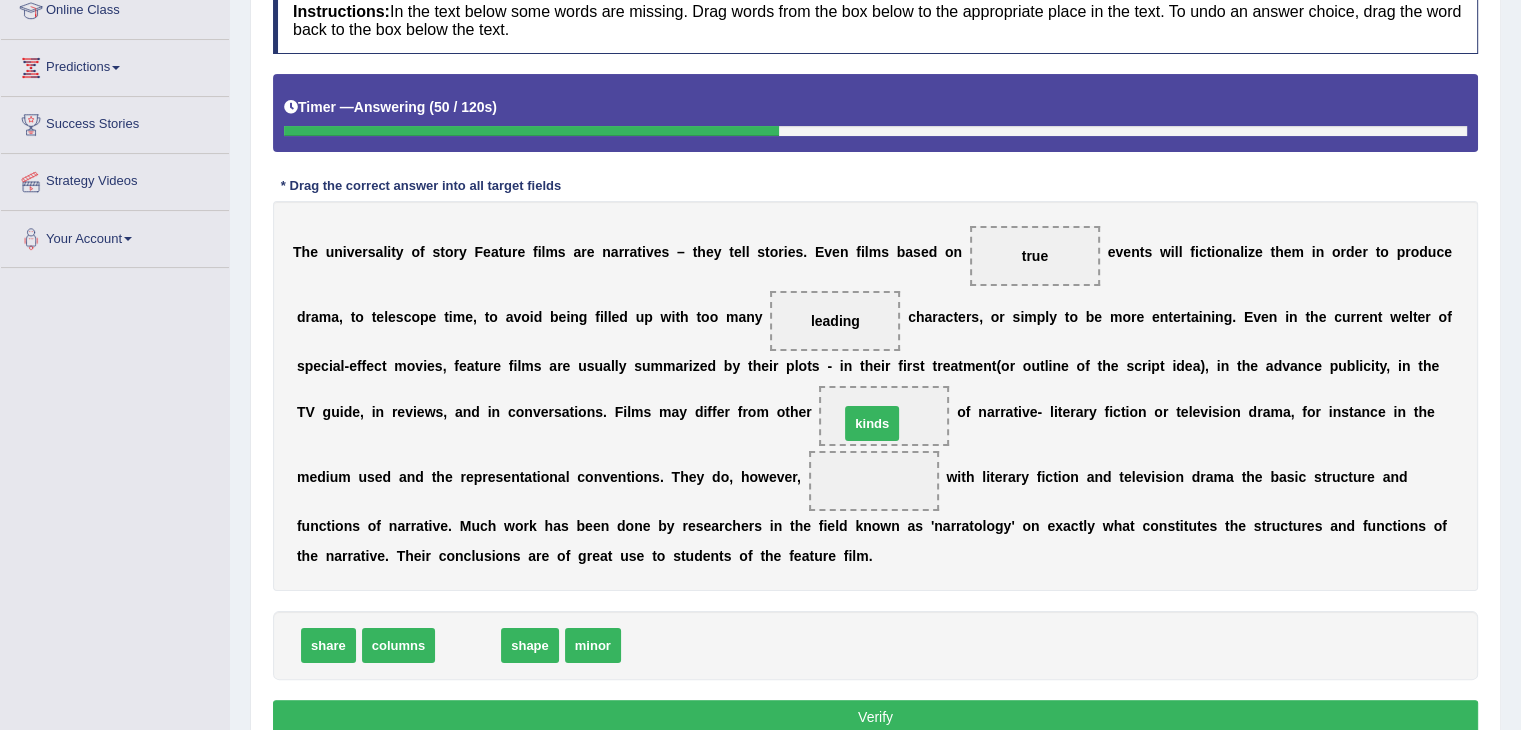 drag, startPoint x: 468, startPoint y: 644, endPoint x: 870, endPoint y: 420, distance: 460.19562 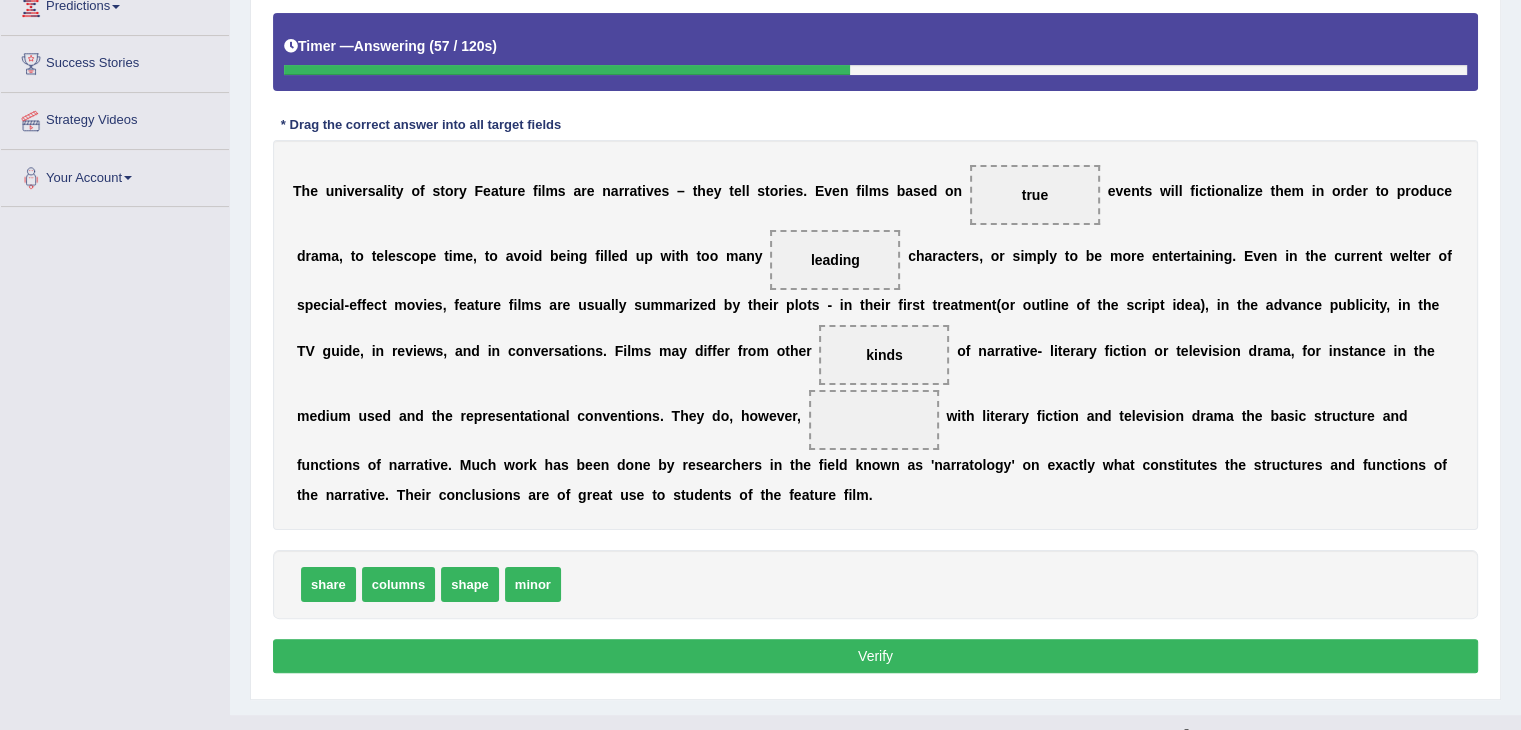 scroll, scrollTop: 348, scrollLeft: 0, axis: vertical 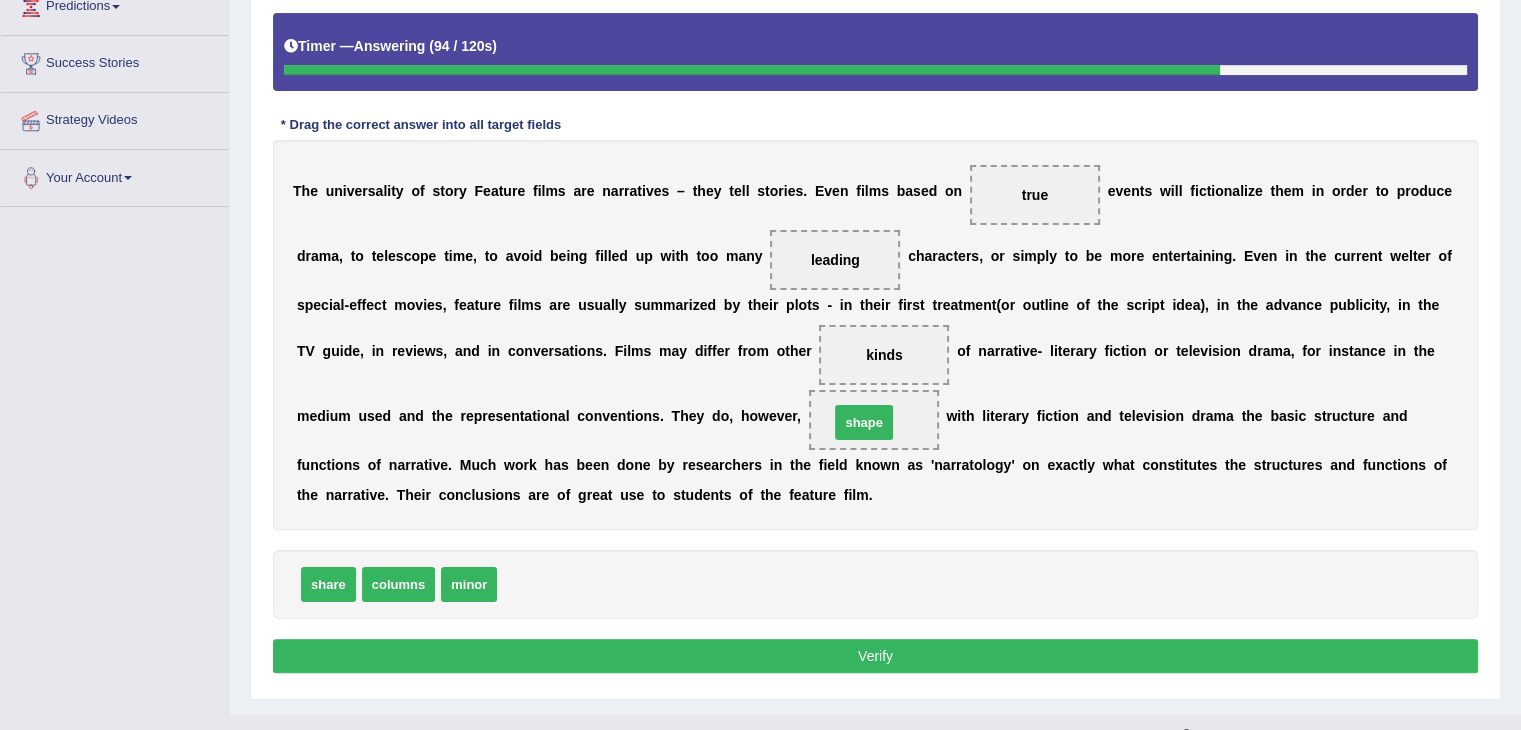 drag, startPoint x: 533, startPoint y: 577, endPoint x: 865, endPoint y: 415, distance: 369.41574 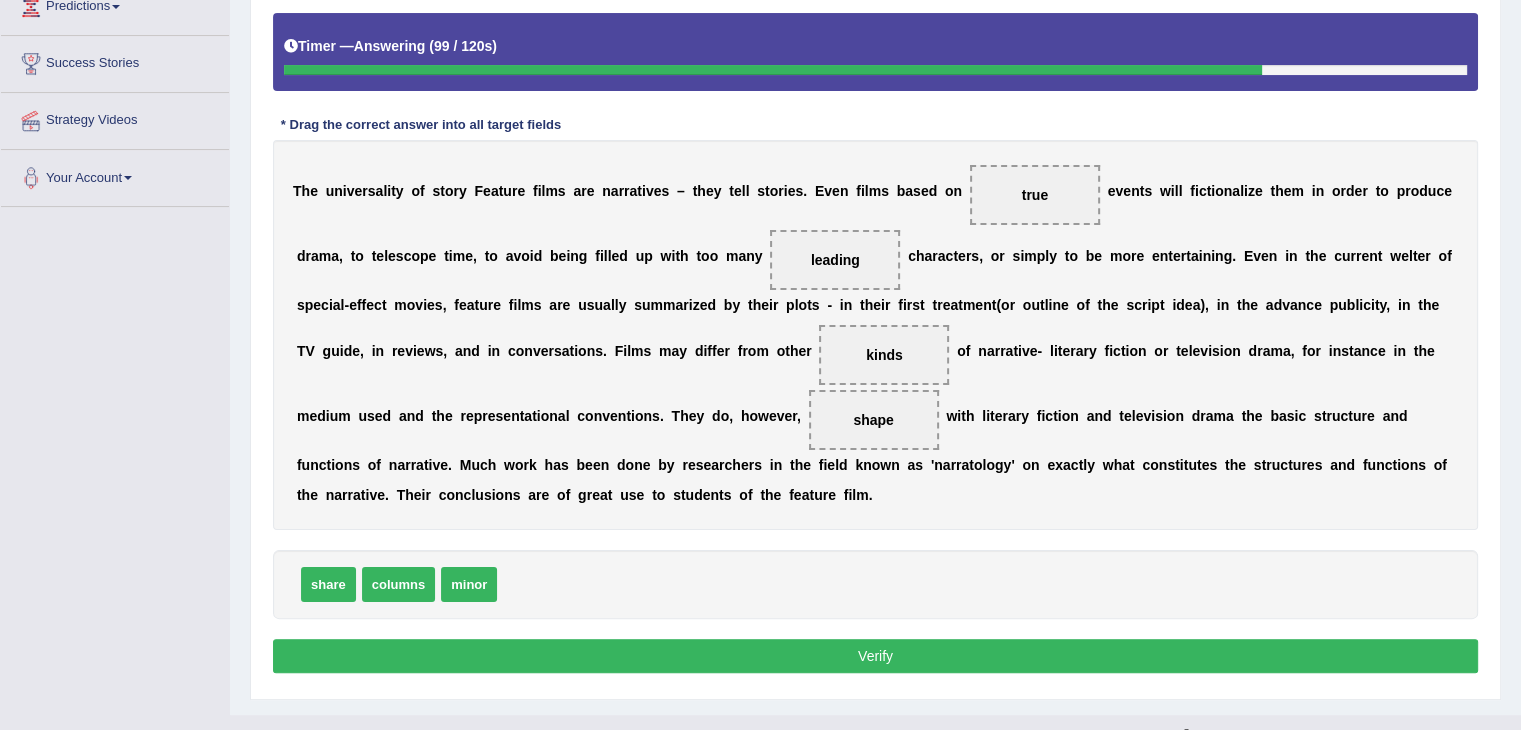 click on "Verify" at bounding box center (875, 656) 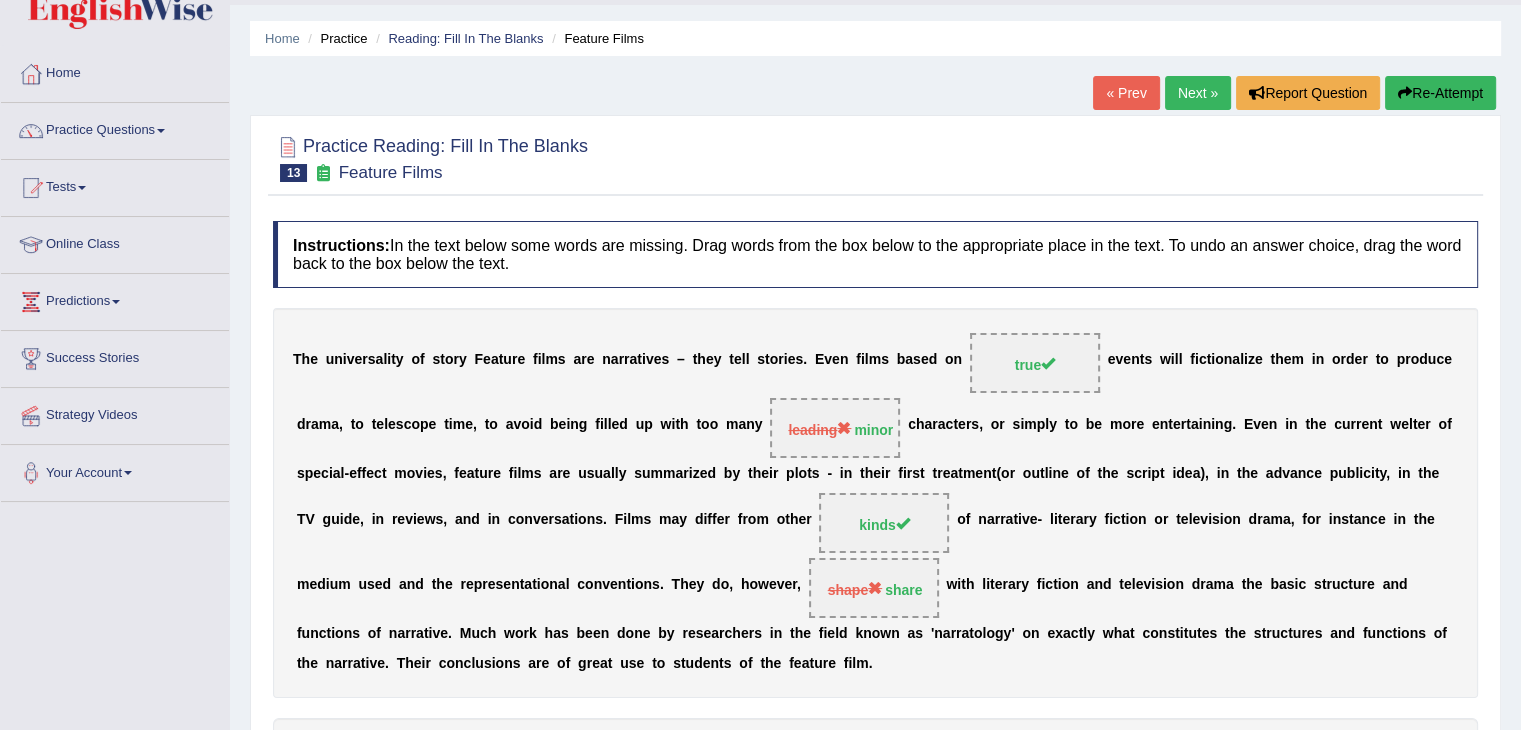 scroll, scrollTop: 52, scrollLeft: 0, axis: vertical 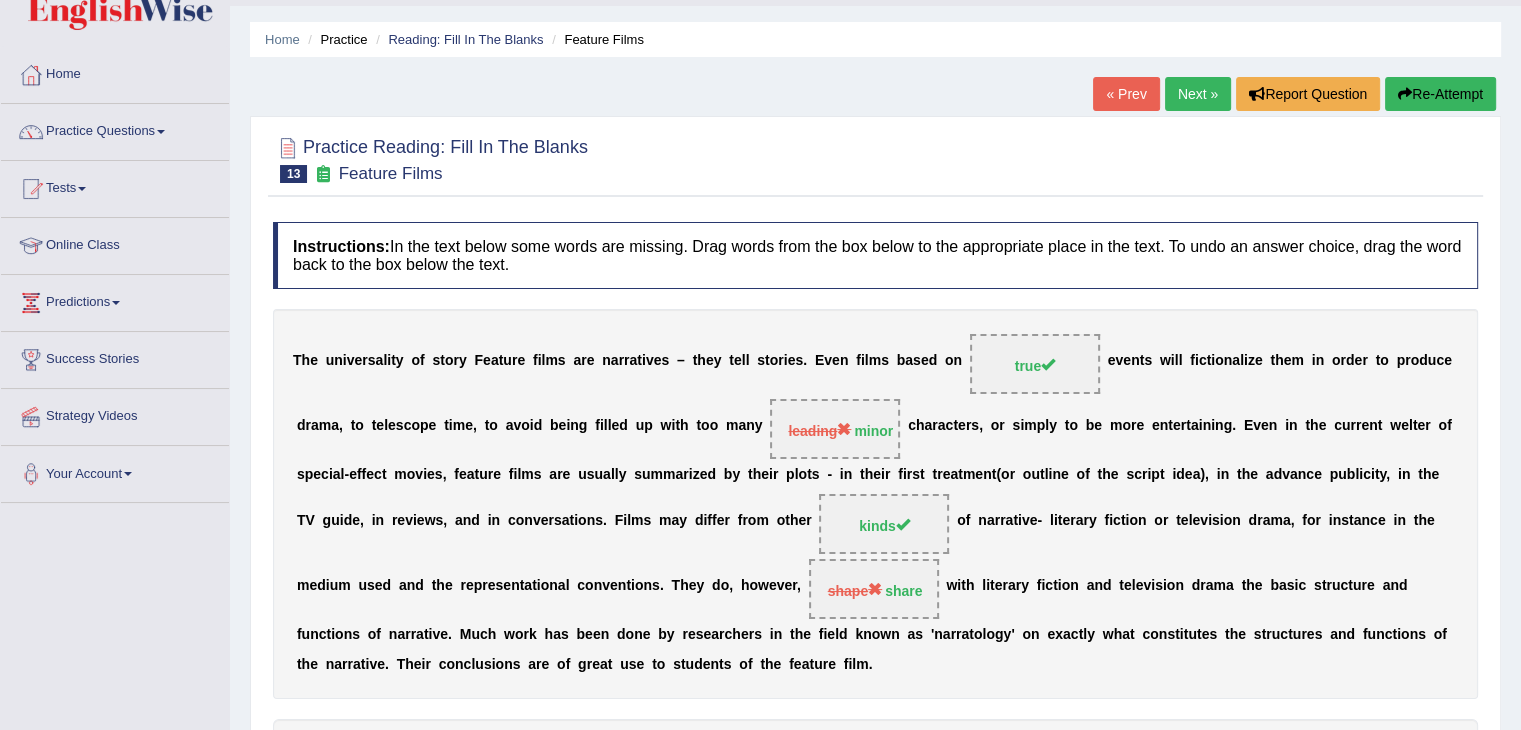 click on "Next »" at bounding box center [1198, 94] 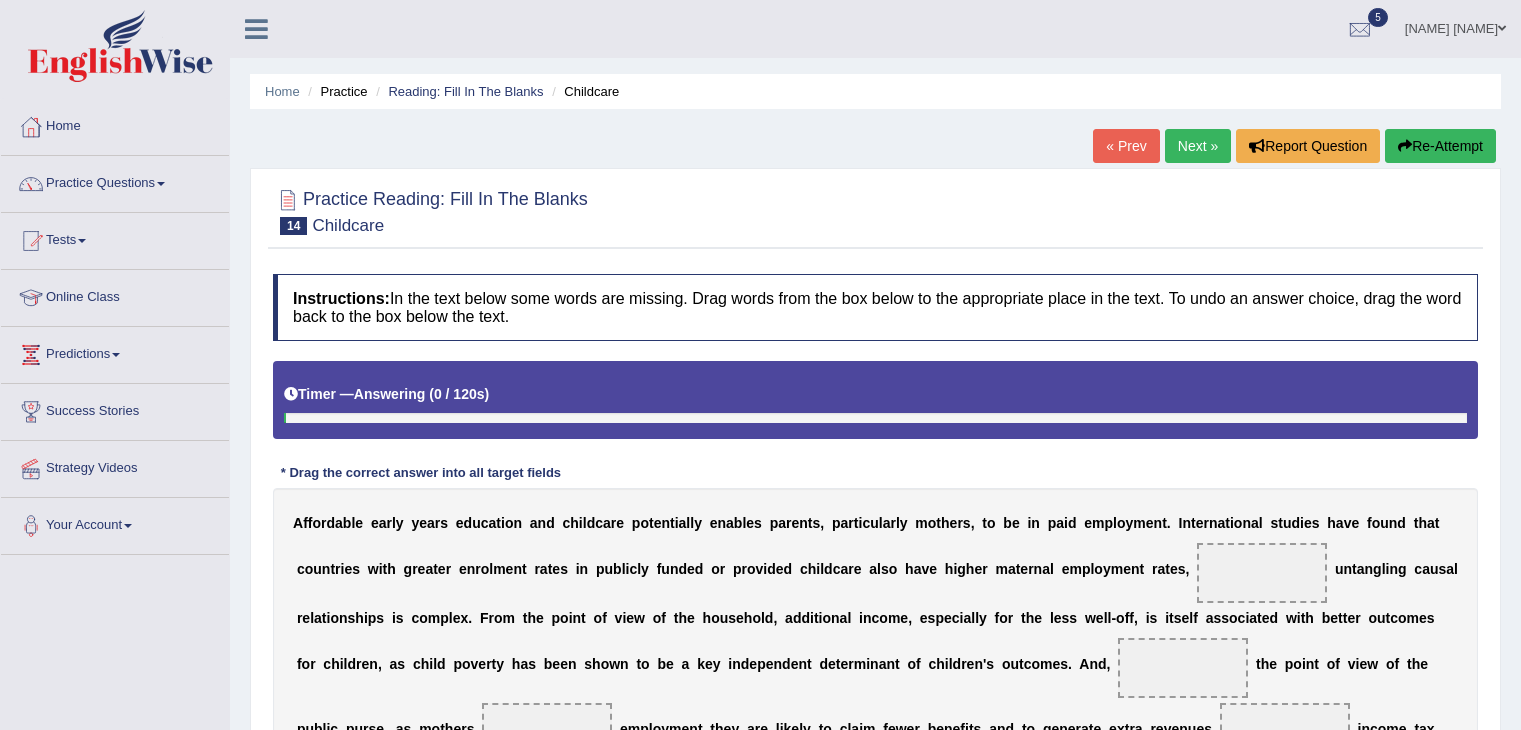 scroll, scrollTop: 0, scrollLeft: 0, axis: both 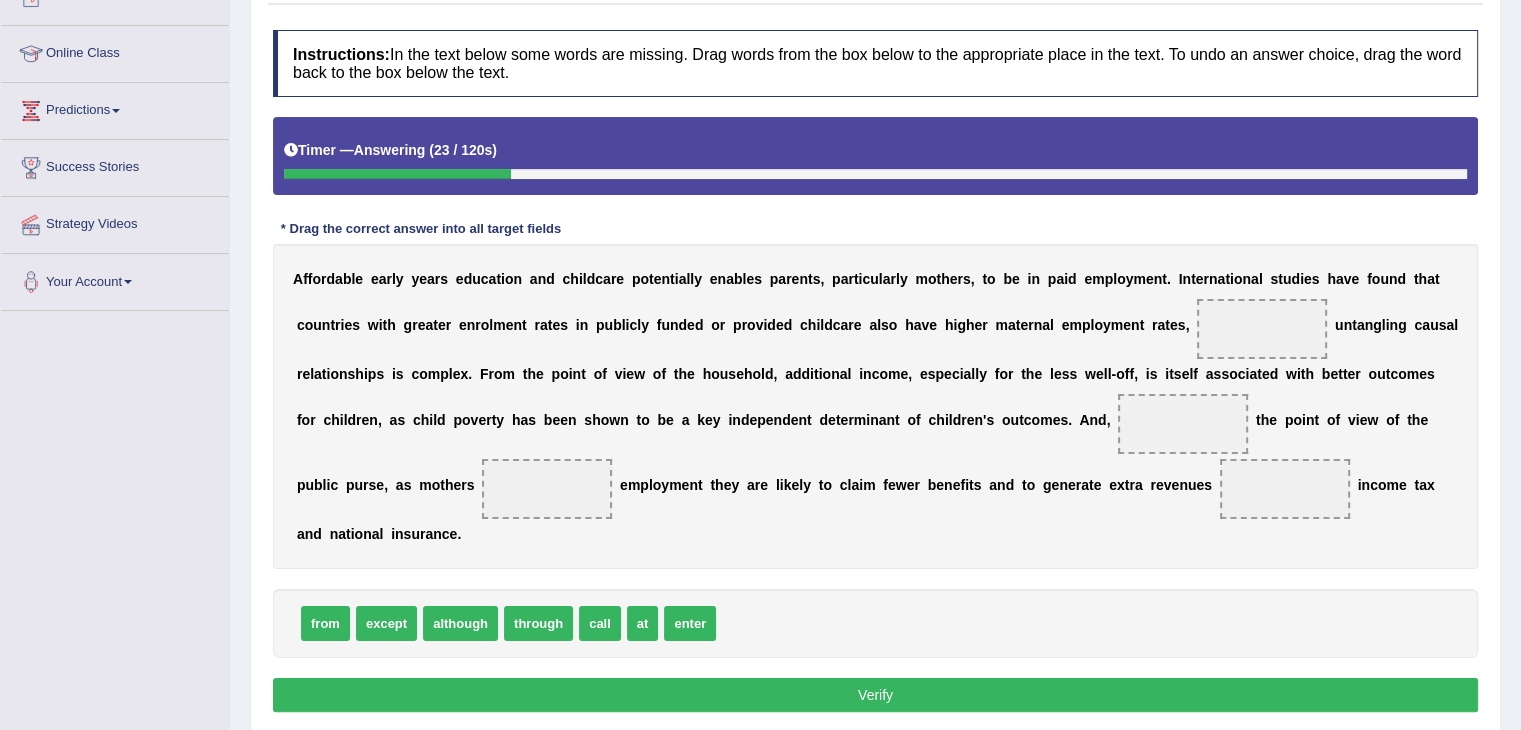 drag, startPoint x: 329, startPoint y: 587, endPoint x: 256, endPoint y: 573, distance: 74.330345 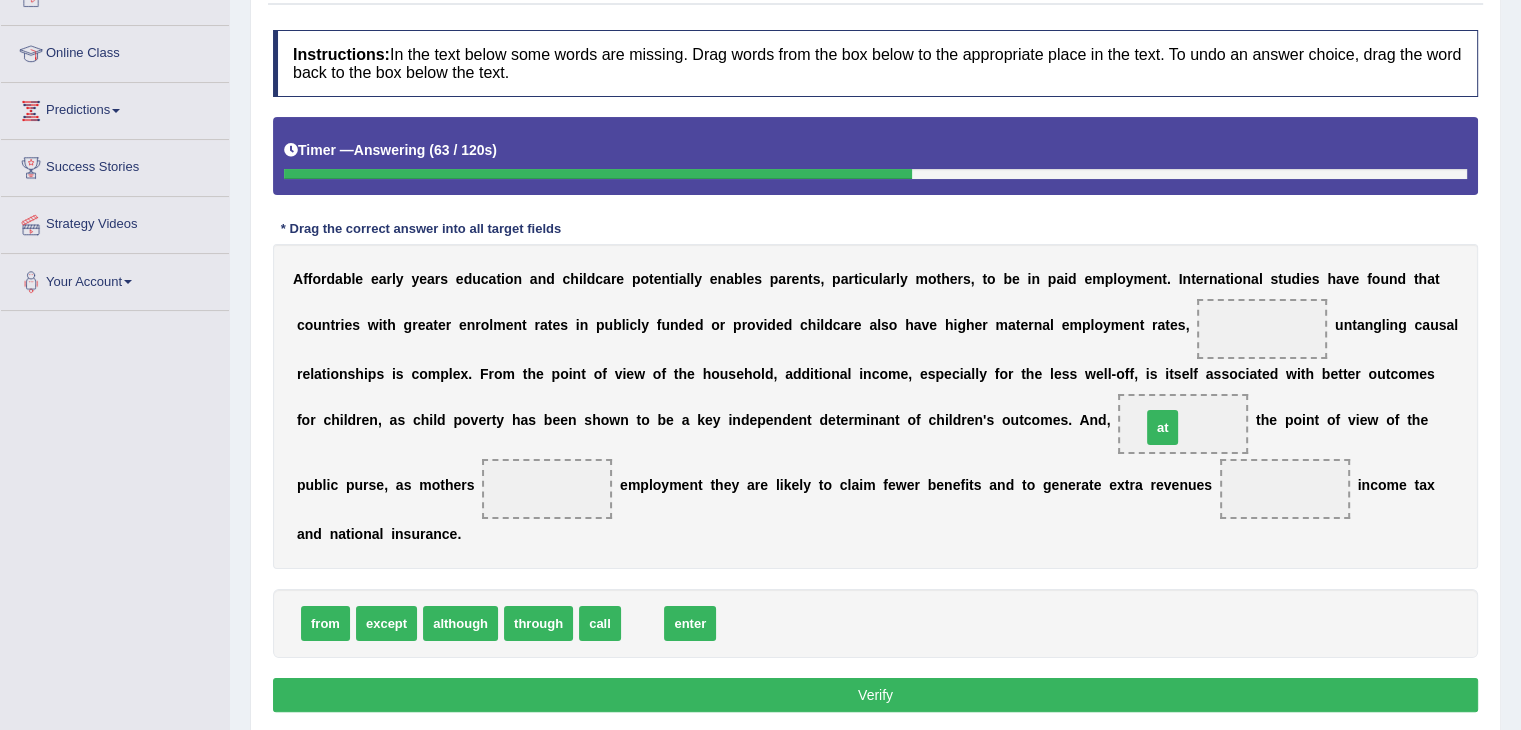 drag, startPoint x: 649, startPoint y: 623, endPoint x: 1166, endPoint y: 425, distance: 553.6181 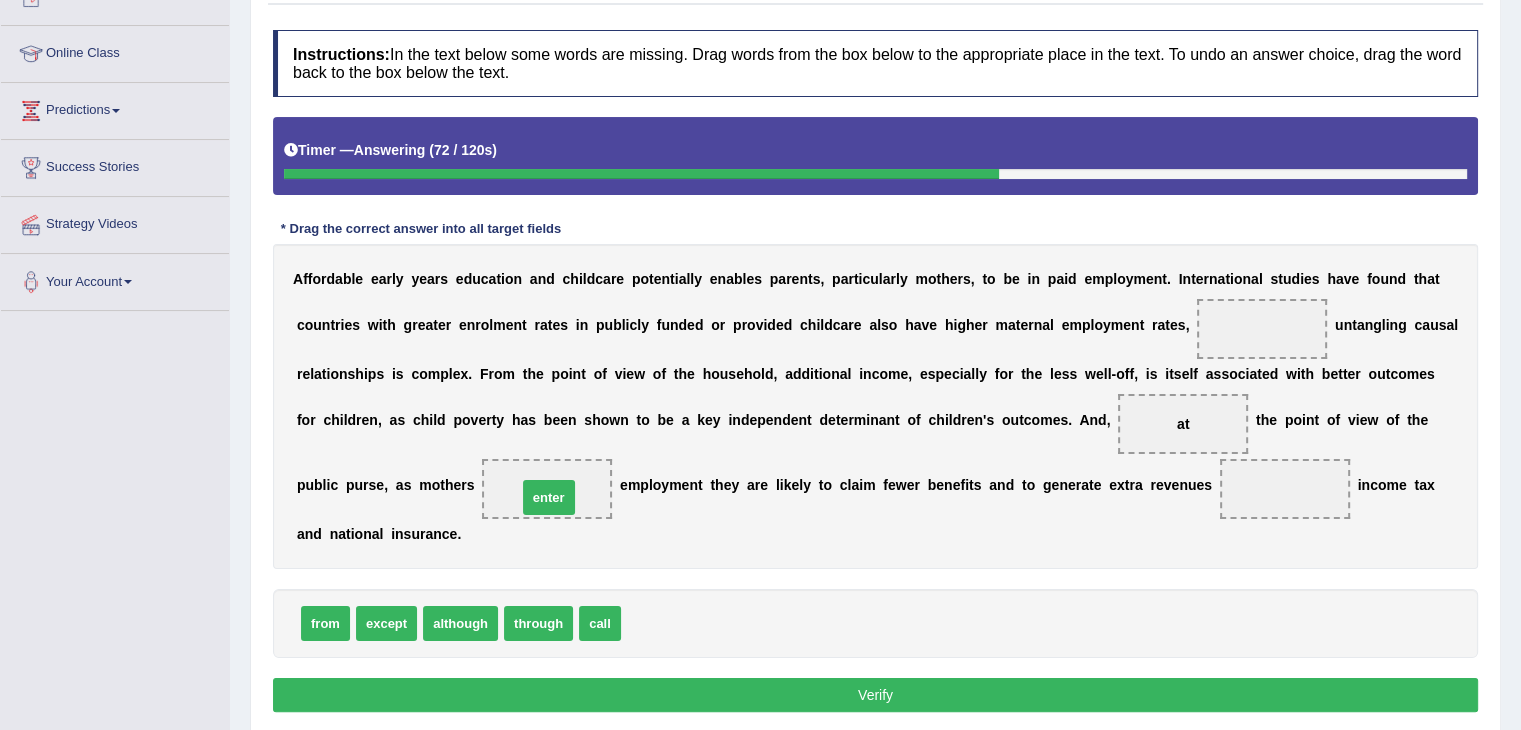 drag, startPoint x: 652, startPoint y: 615, endPoint x: 548, endPoint y: 489, distance: 163.37686 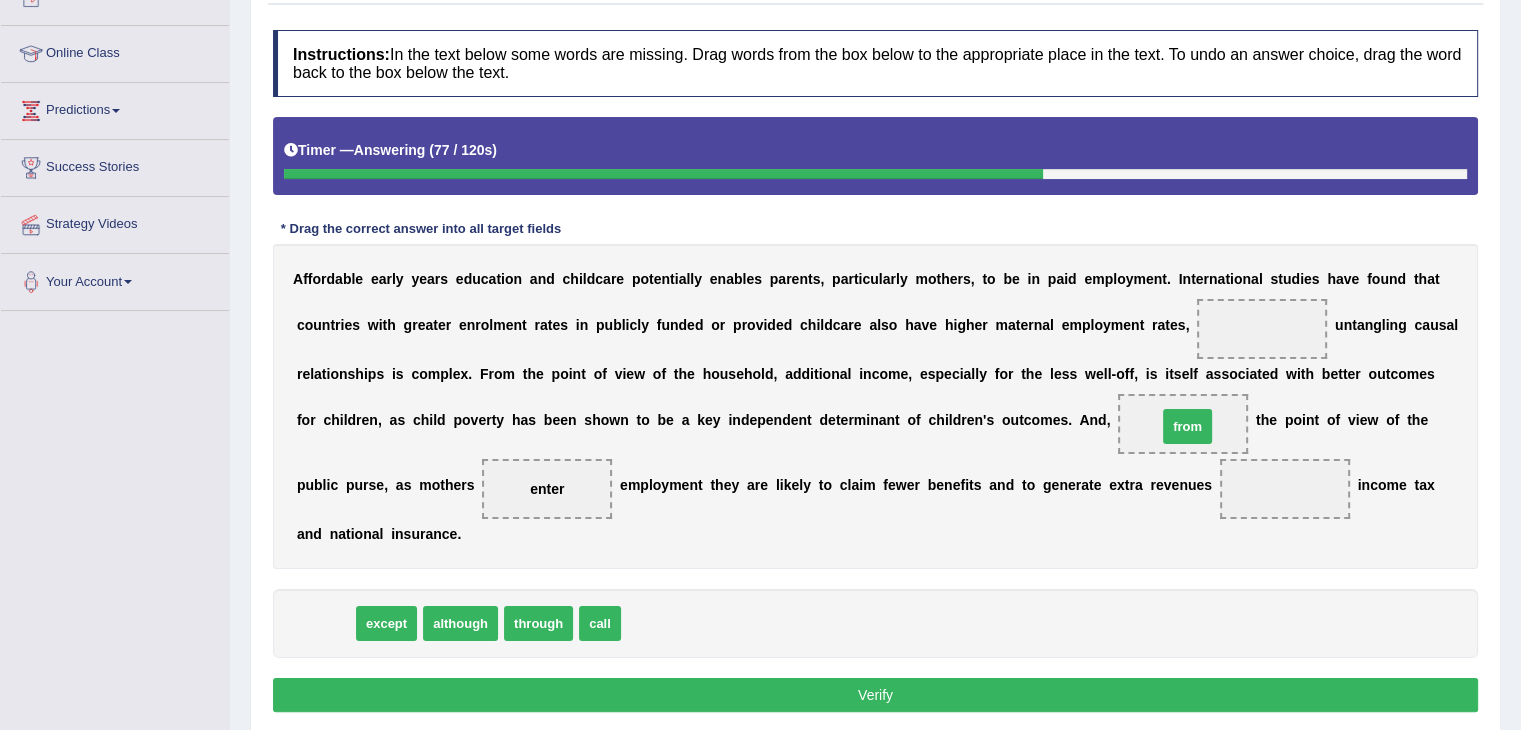 drag, startPoint x: 326, startPoint y: 623, endPoint x: 1188, endPoint y: 425, distance: 884.4479 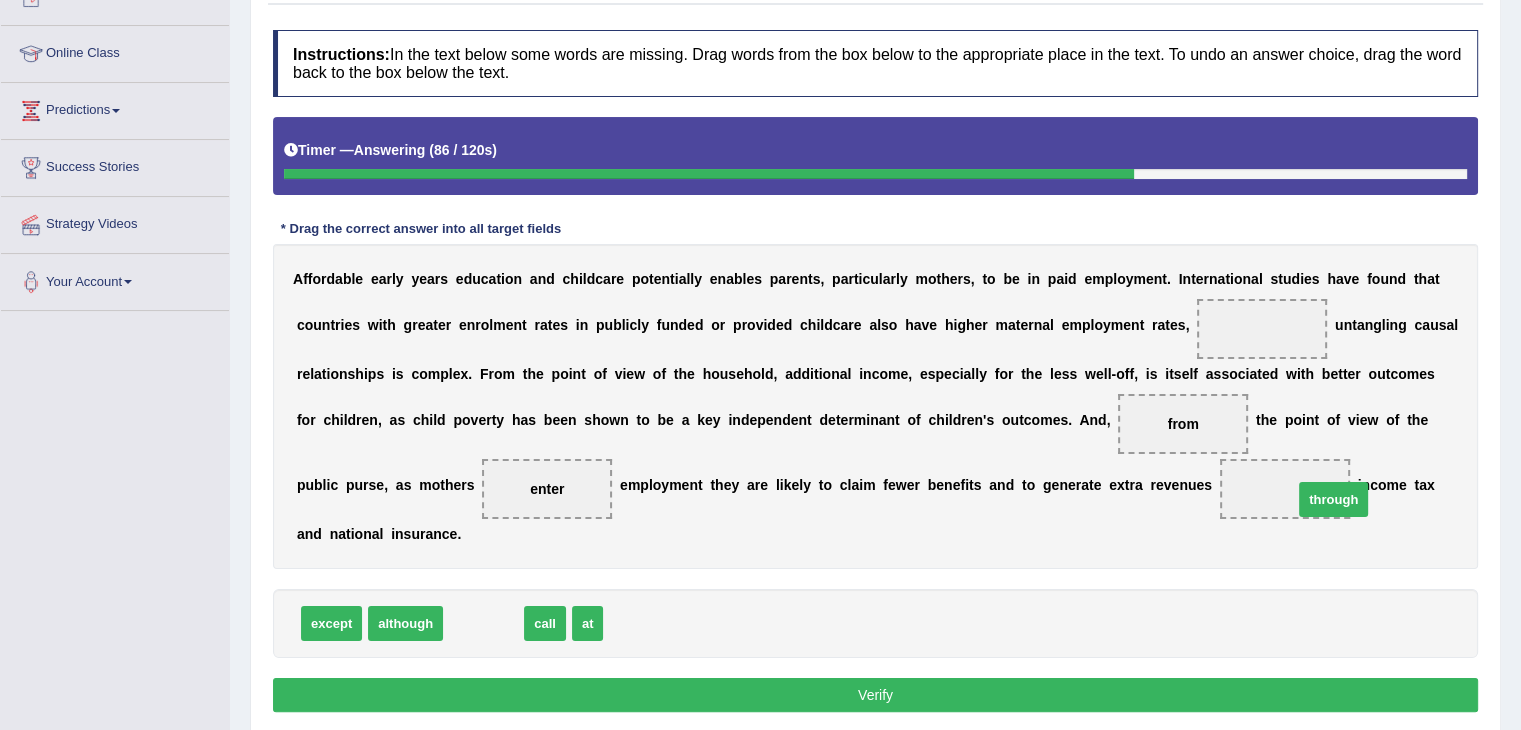 drag, startPoint x: 482, startPoint y: 621, endPoint x: 1335, endPoint y: 492, distance: 862.6993 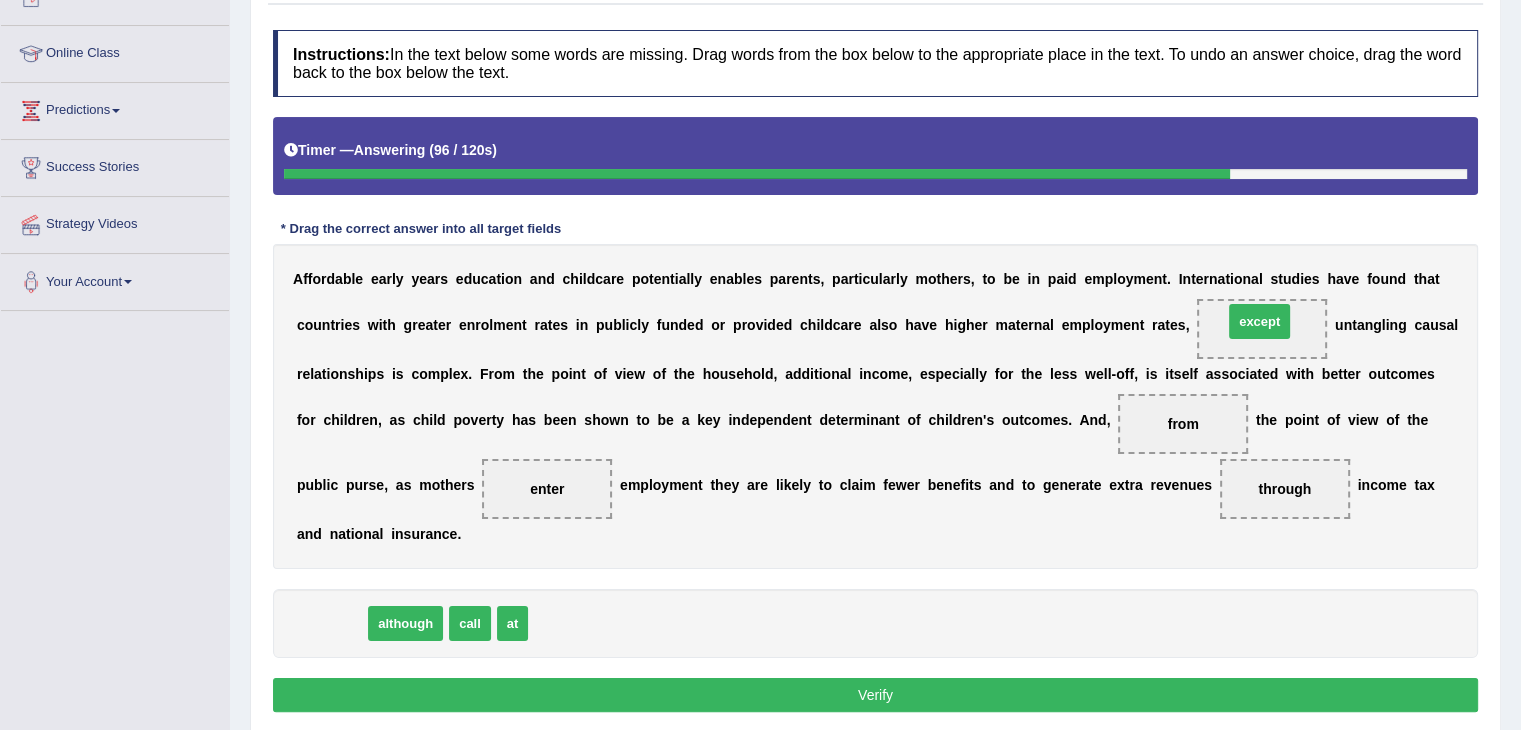 drag, startPoint x: 332, startPoint y: 616, endPoint x: 1255, endPoint y: 313, distance: 971.4618 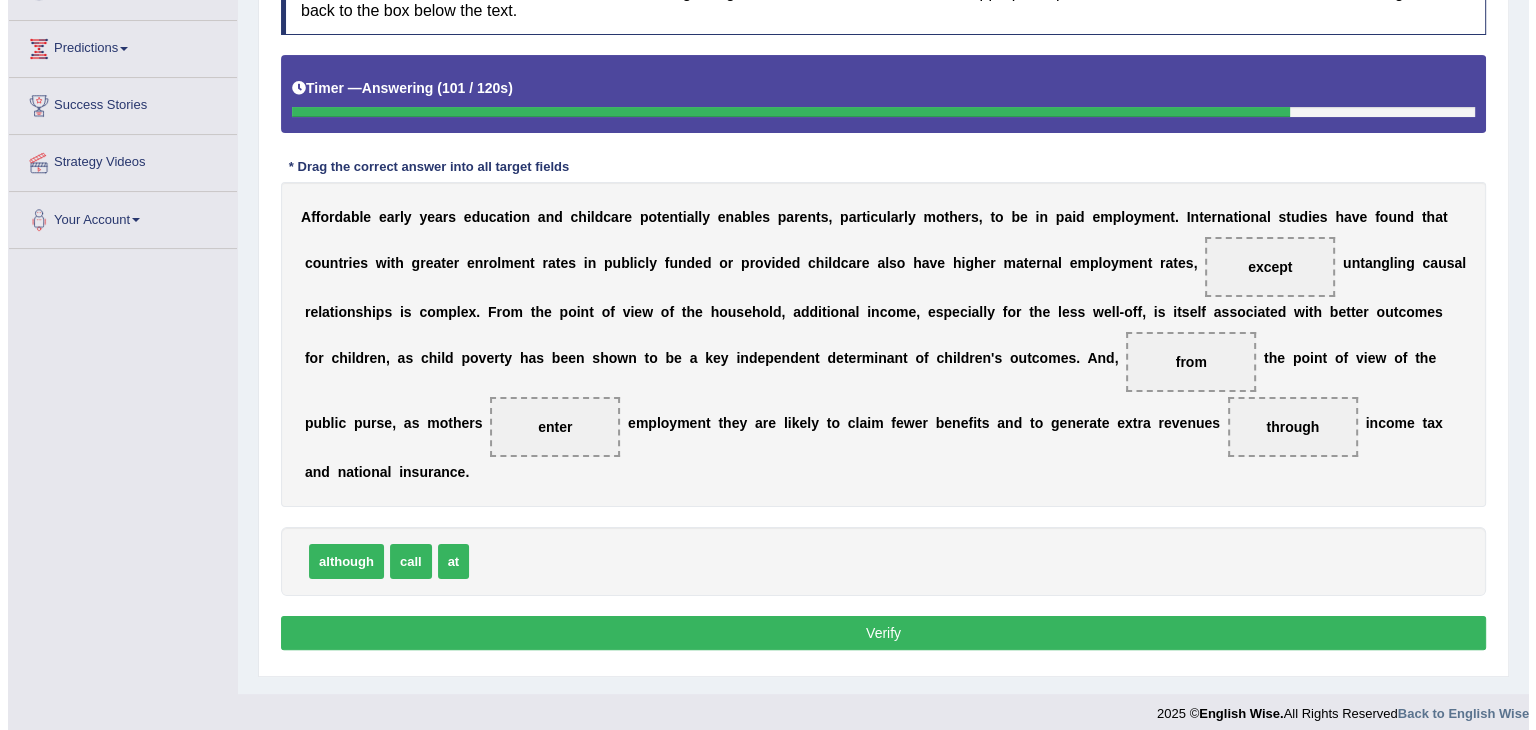 scroll, scrollTop: 308, scrollLeft: 0, axis: vertical 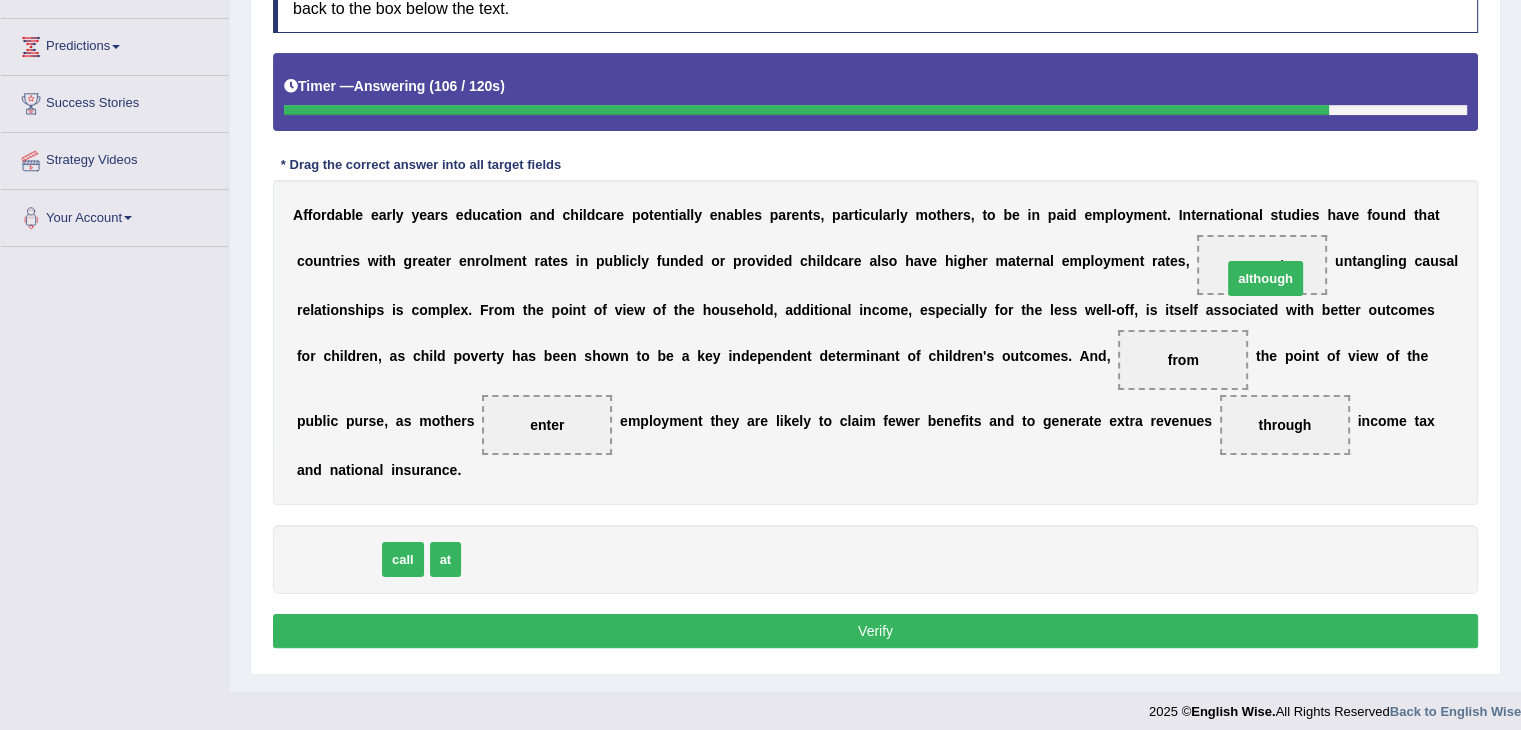 drag, startPoint x: 334, startPoint y: 555, endPoint x: 1260, endPoint y: 269, distance: 969.16046 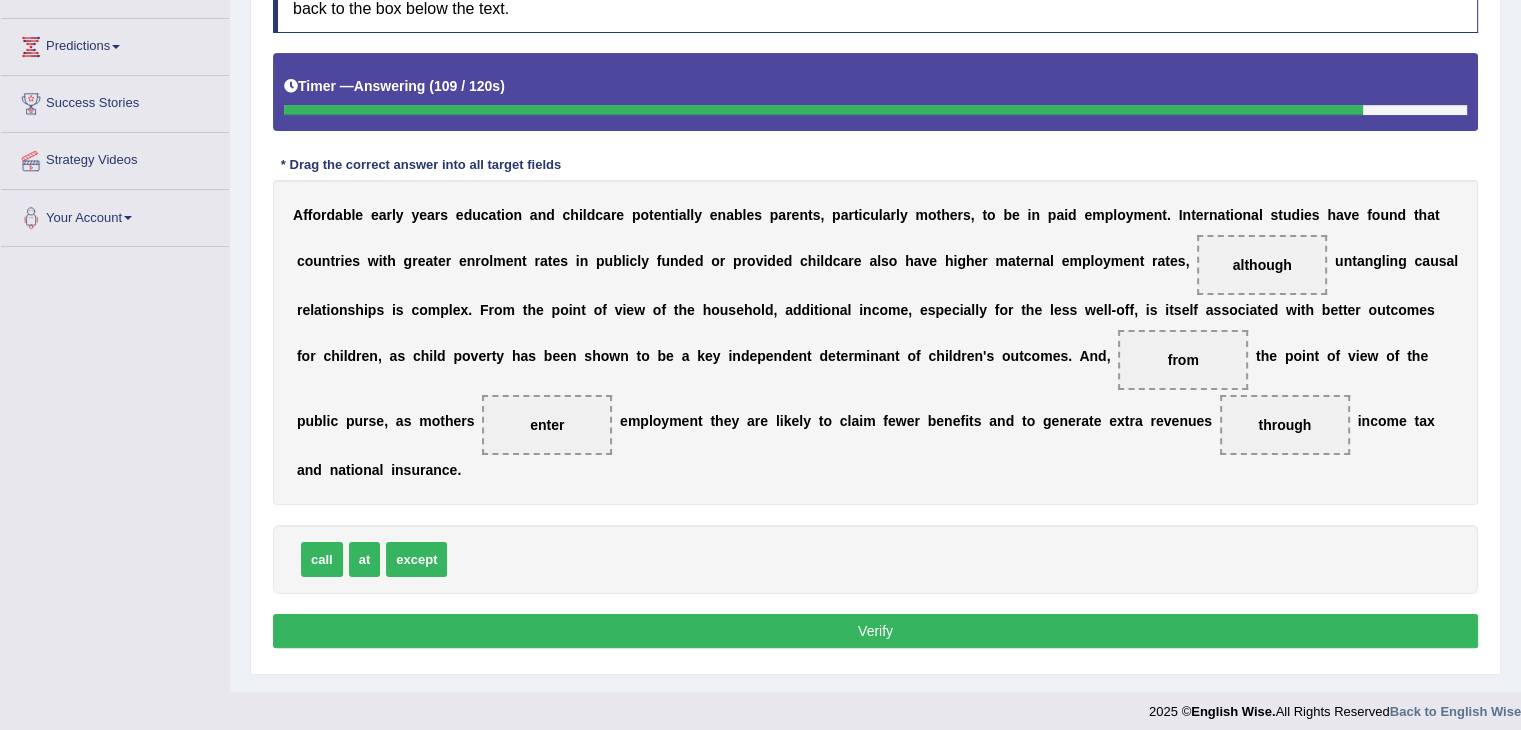 click on "Verify" at bounding box center [875, 631] 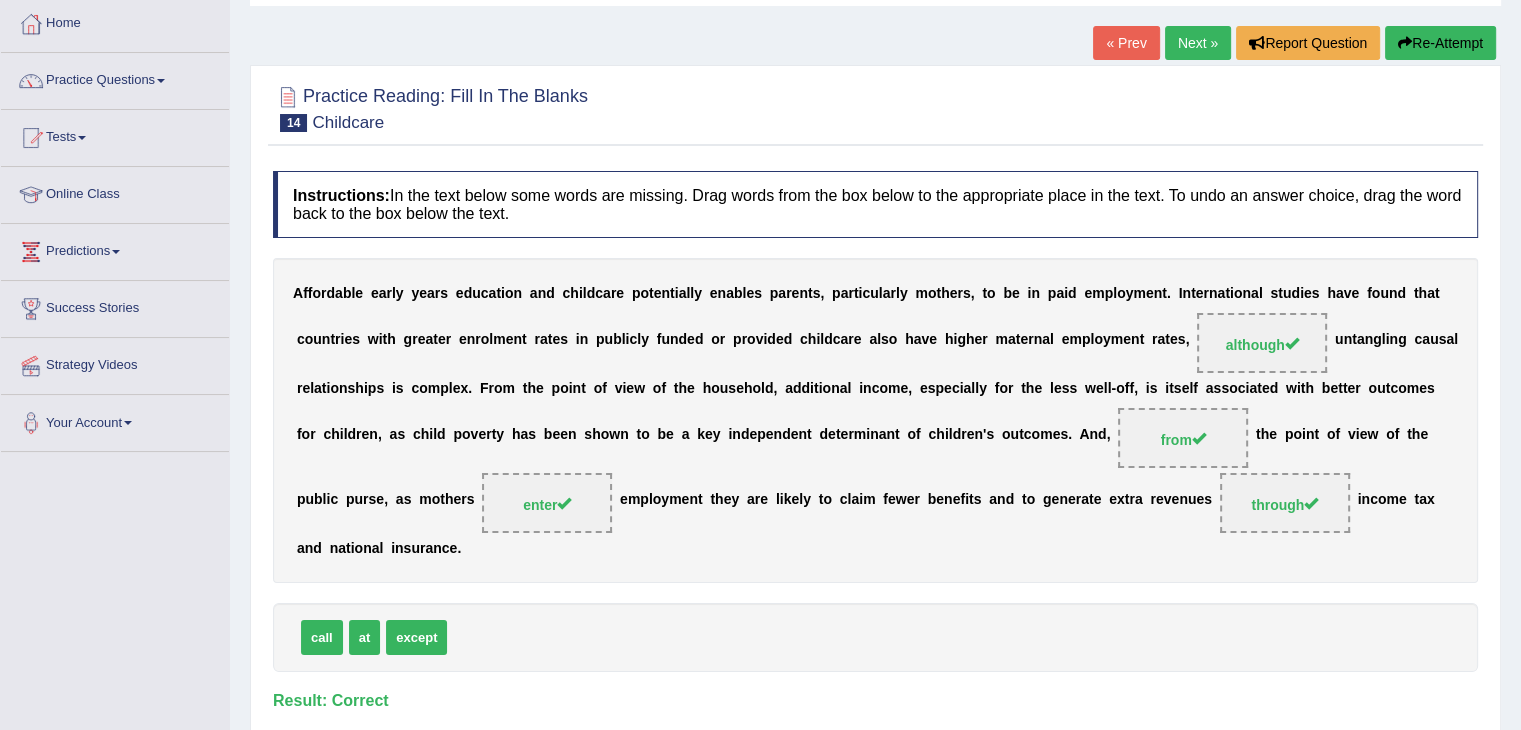 scroll, scrollTop: 100, scrollLeft: 0, axis: vertical 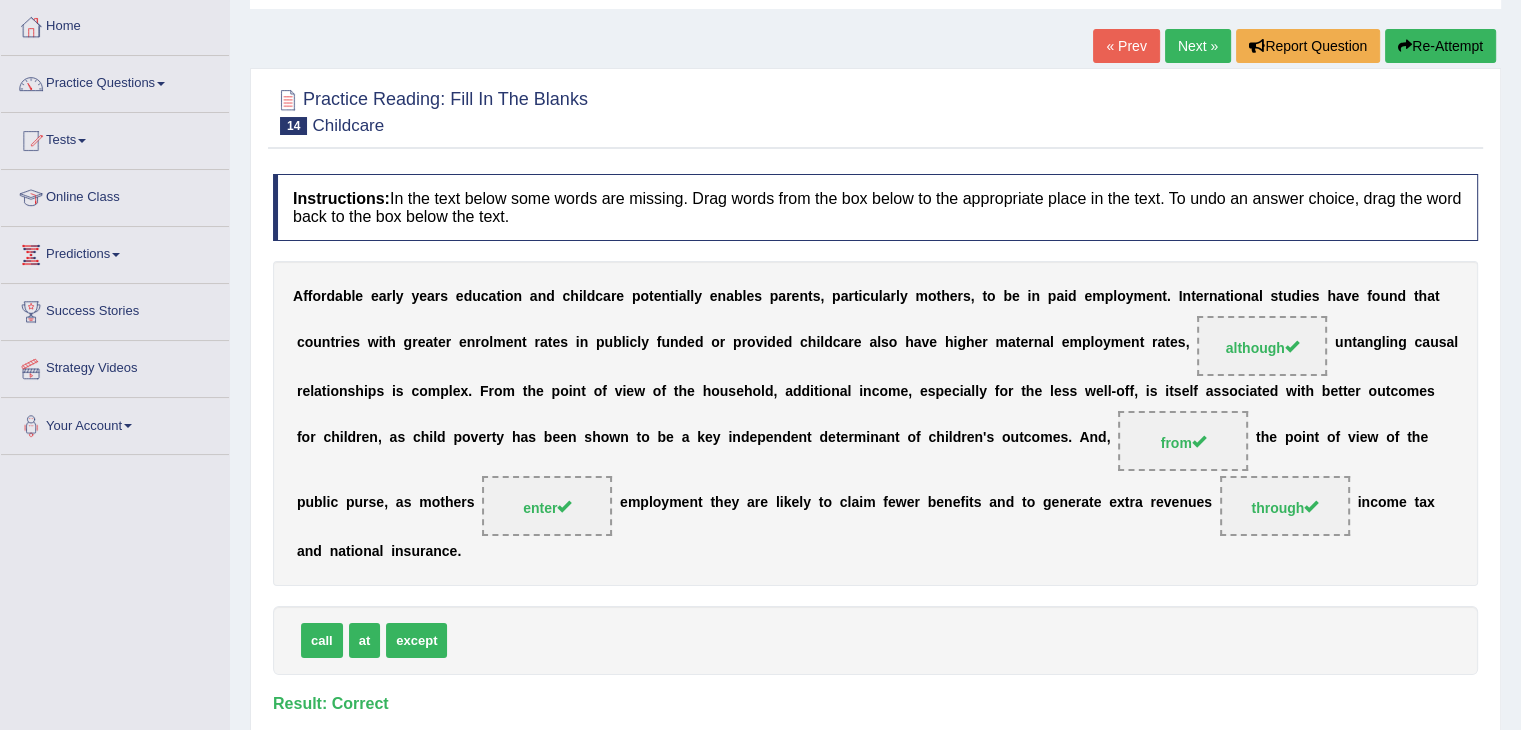 click on "Next »" at bounding box center (1198, 46) 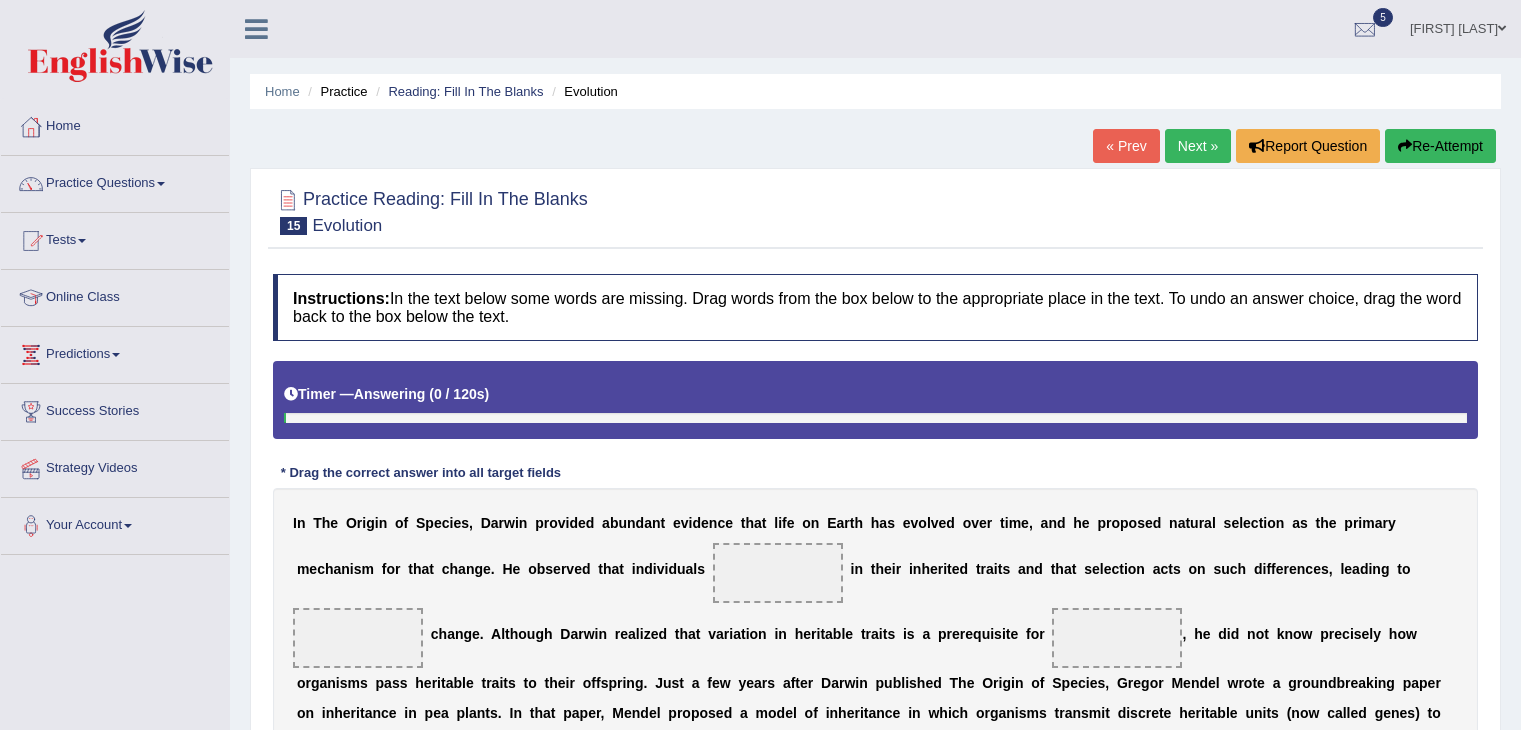 scroll, scrollTop: 0, scrollLeft: 0, axis: both 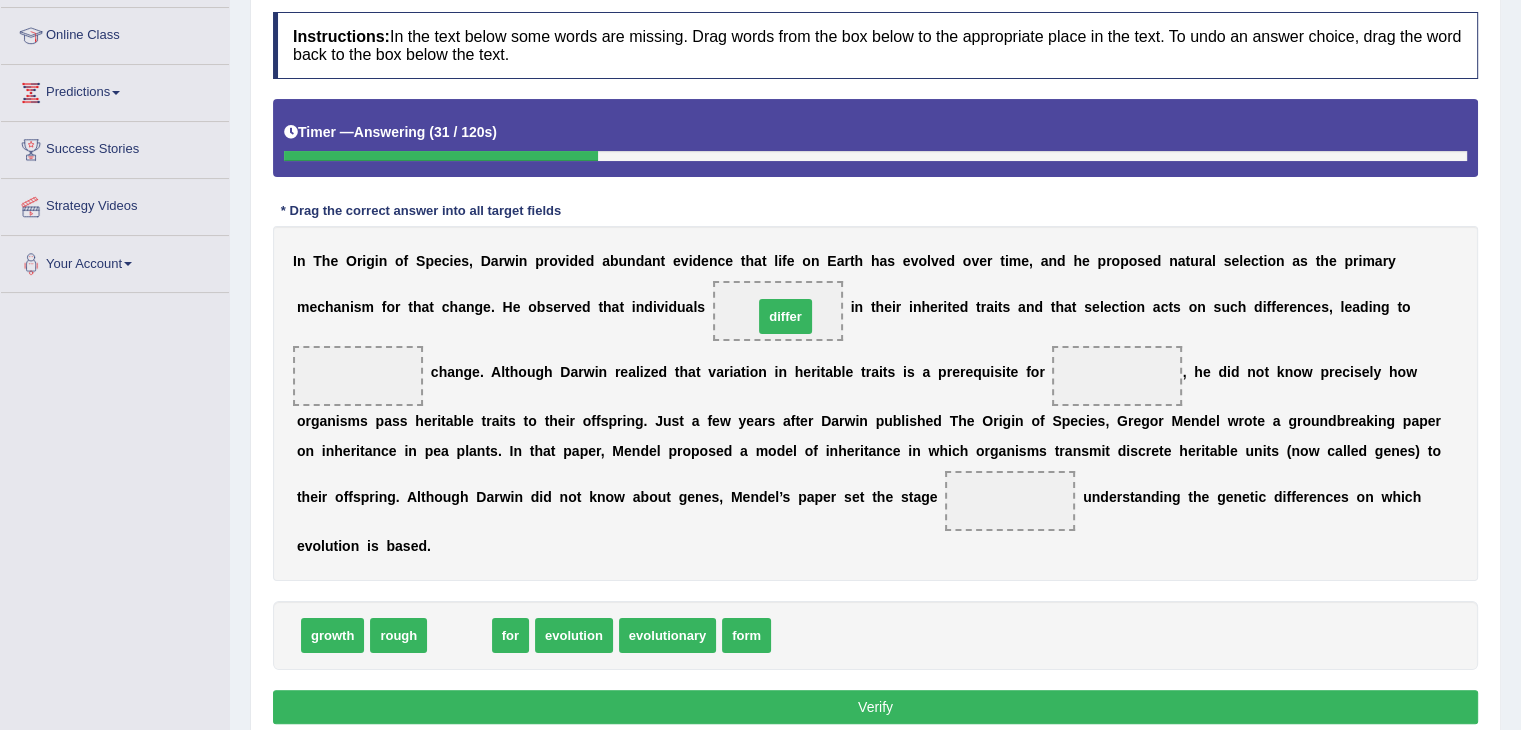 drag, startPoint x: 462, startPoint y: 633, endPoint x: 780, endPoint y: 313, distance: 451.13635 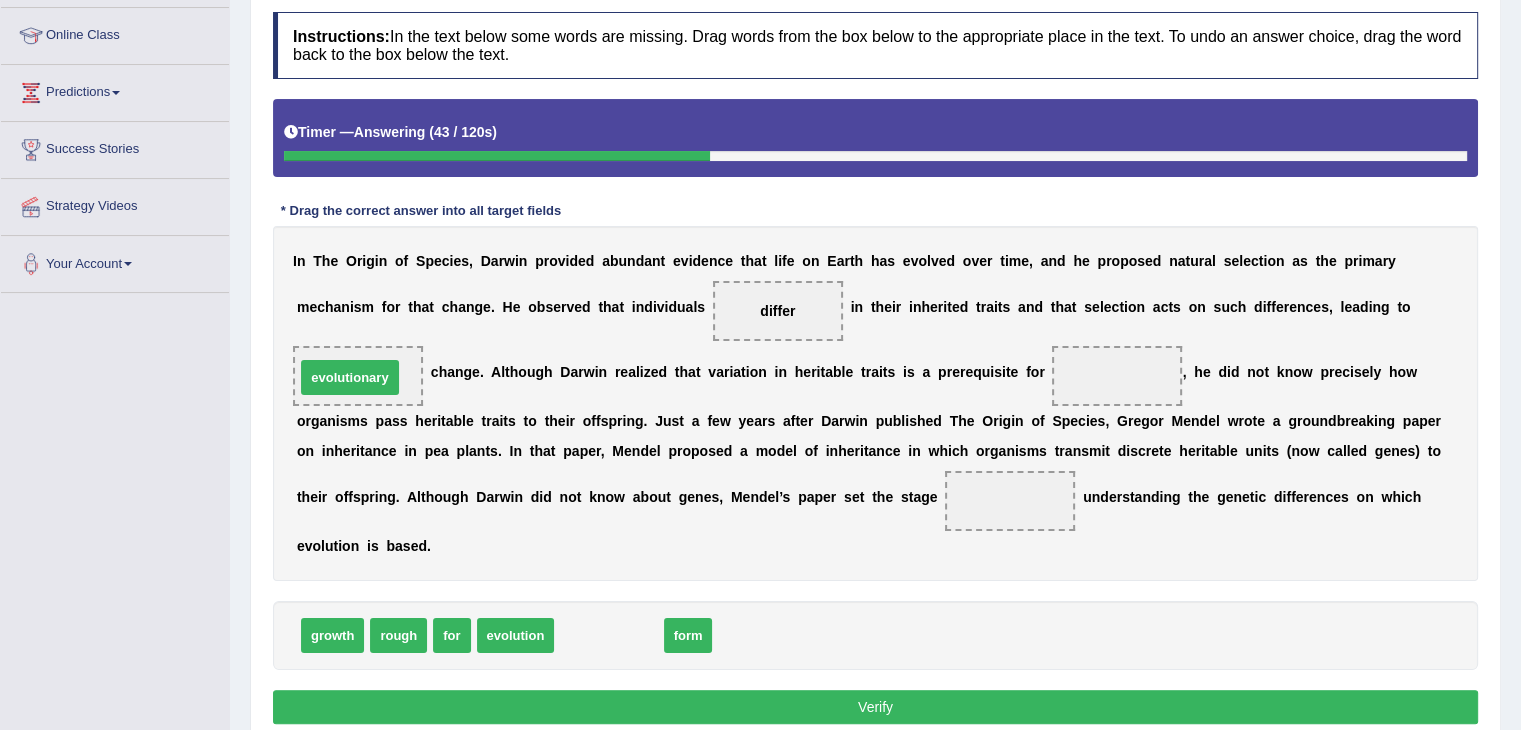 drag, startPoint x: 604, startPoint y: 639, endPoint x: 345, endPoint y: 381, distance: 365.5749 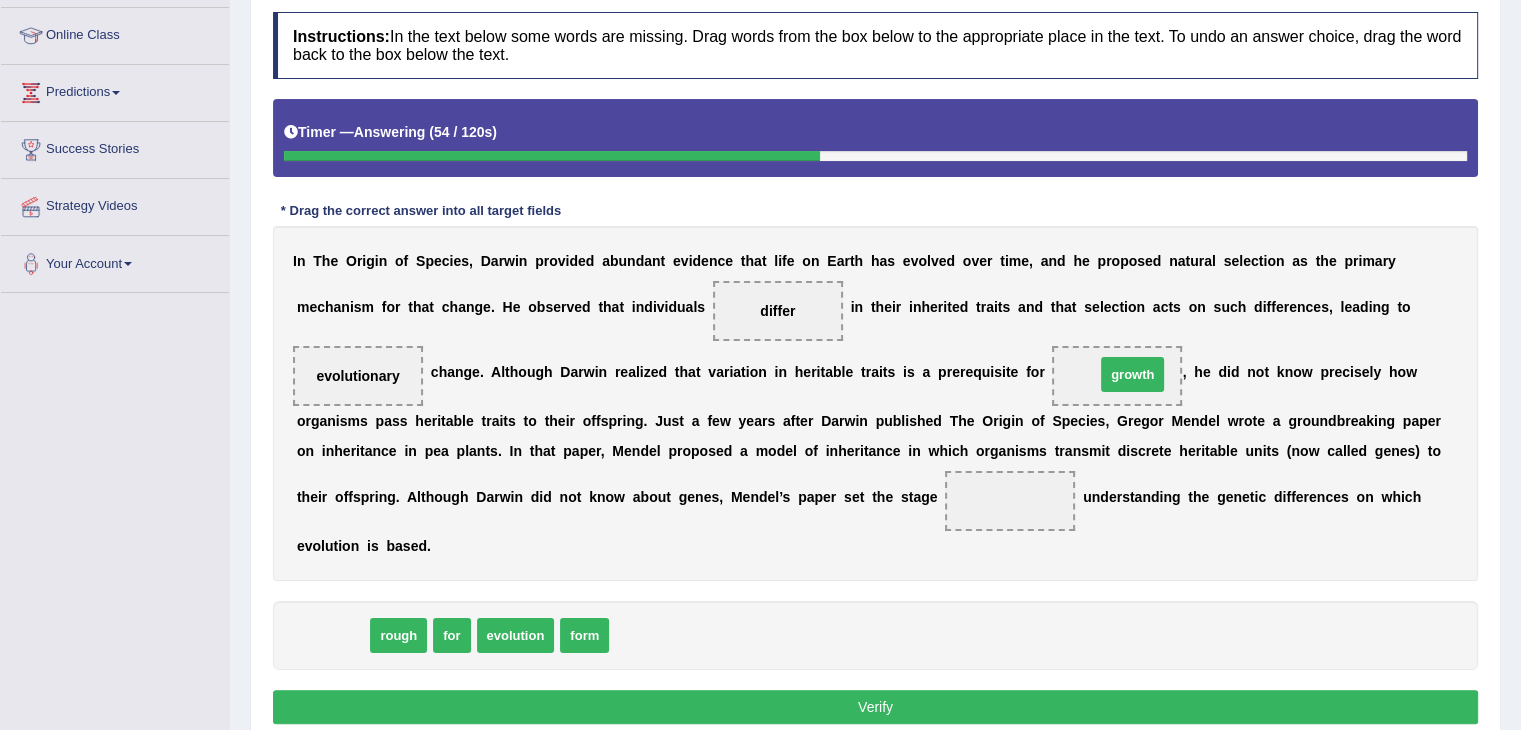 drag, startPoint x: 332, startPoint y: 629, endPoint x: 1132, endPoint y: 365, distance: 842.4346 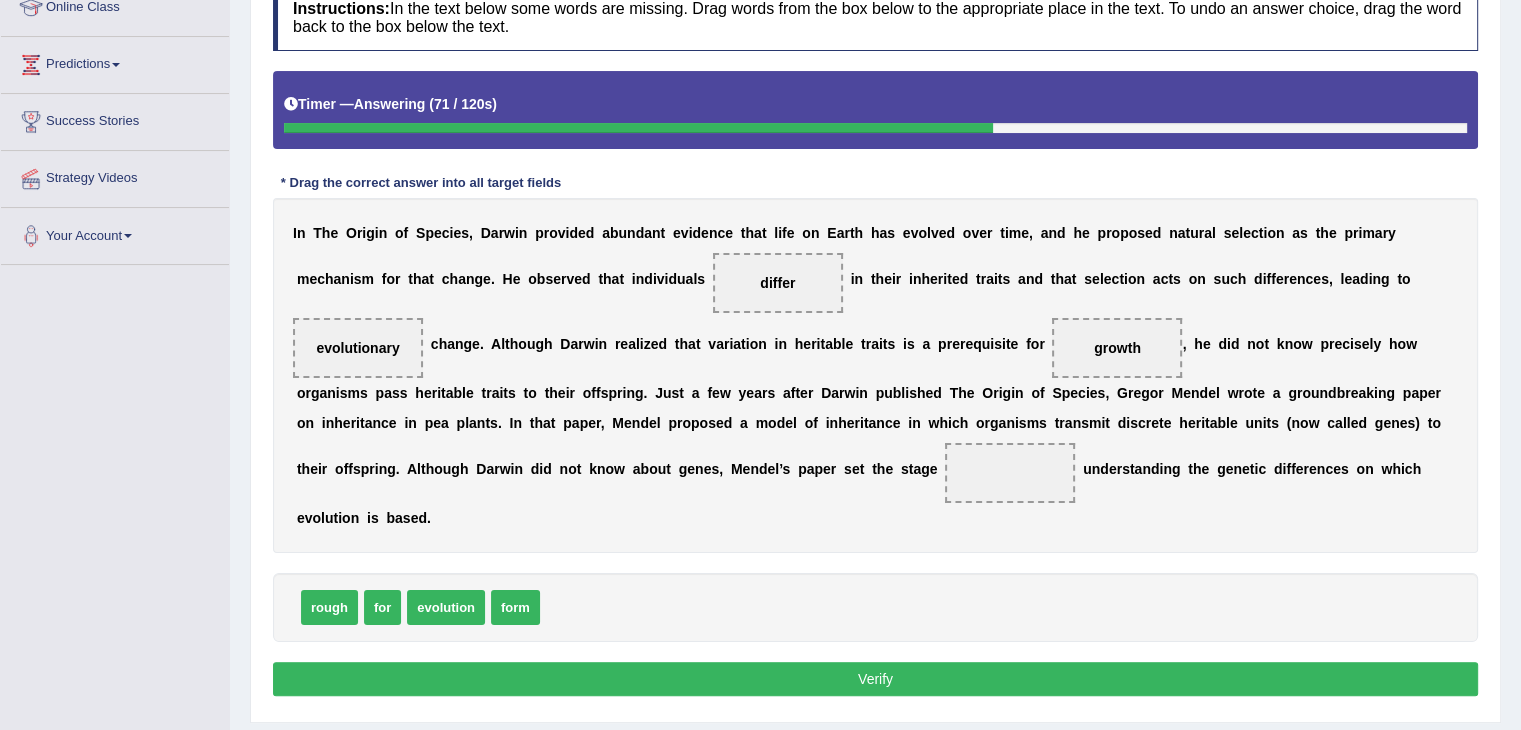 scroll, scrollTop: 296, scrollLeft: 0, axis: vertical 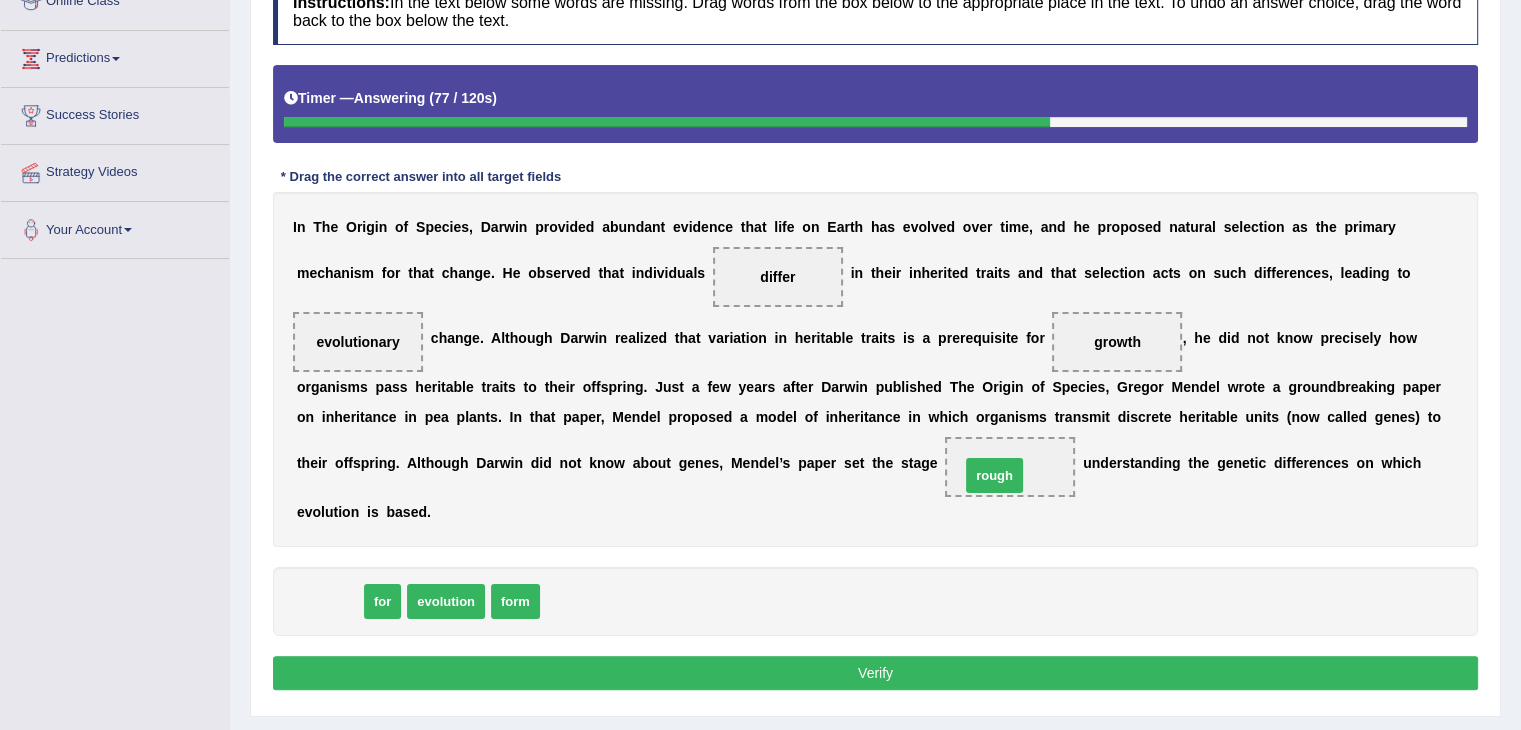 drag, startPoint x: 325, startPoint y: 601, endPoint x: 990, endPoint y: 472, distance: 677.3965 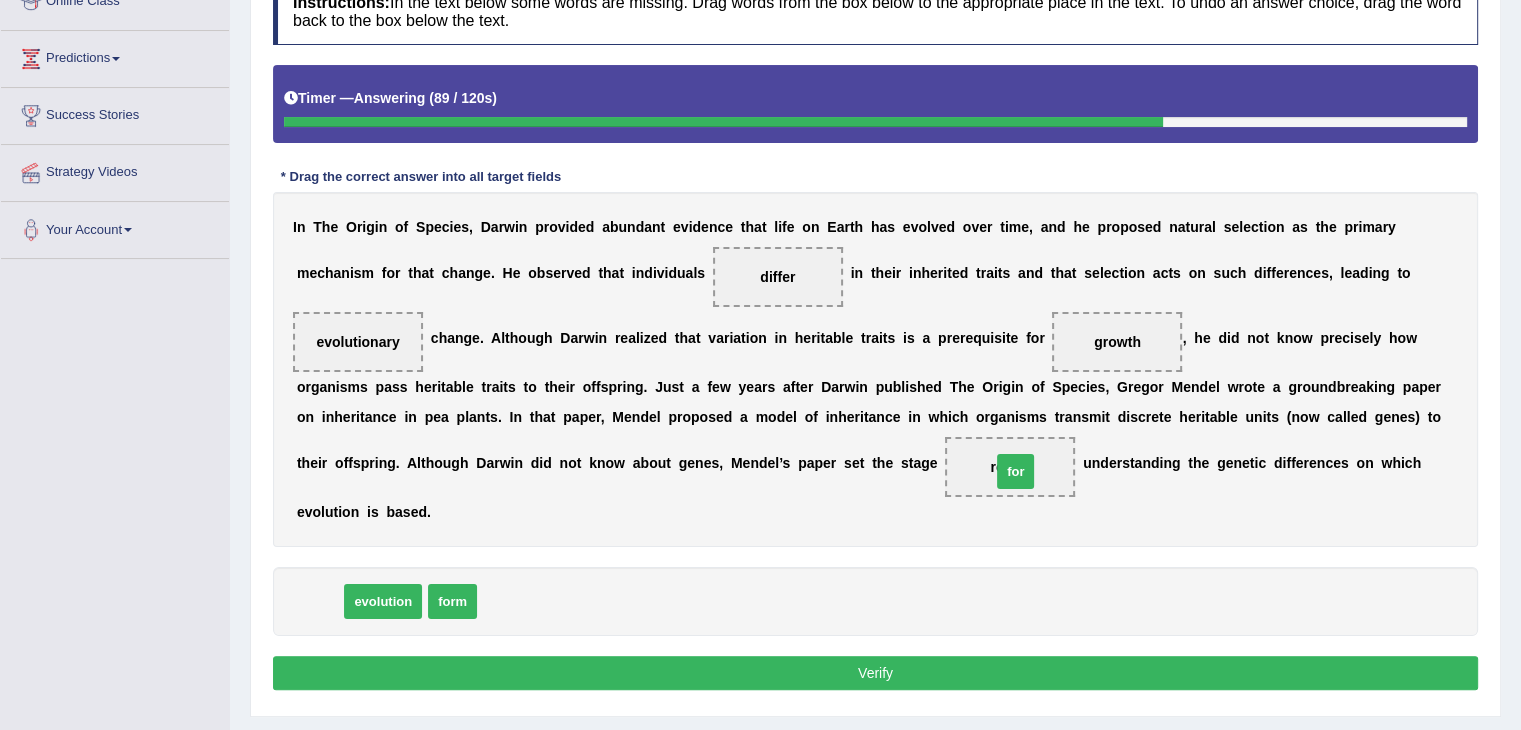drag, startPoint x: 324, startPoint y: 606, endPoint x: 1020, endPoint y: 476, distance: 708.03674 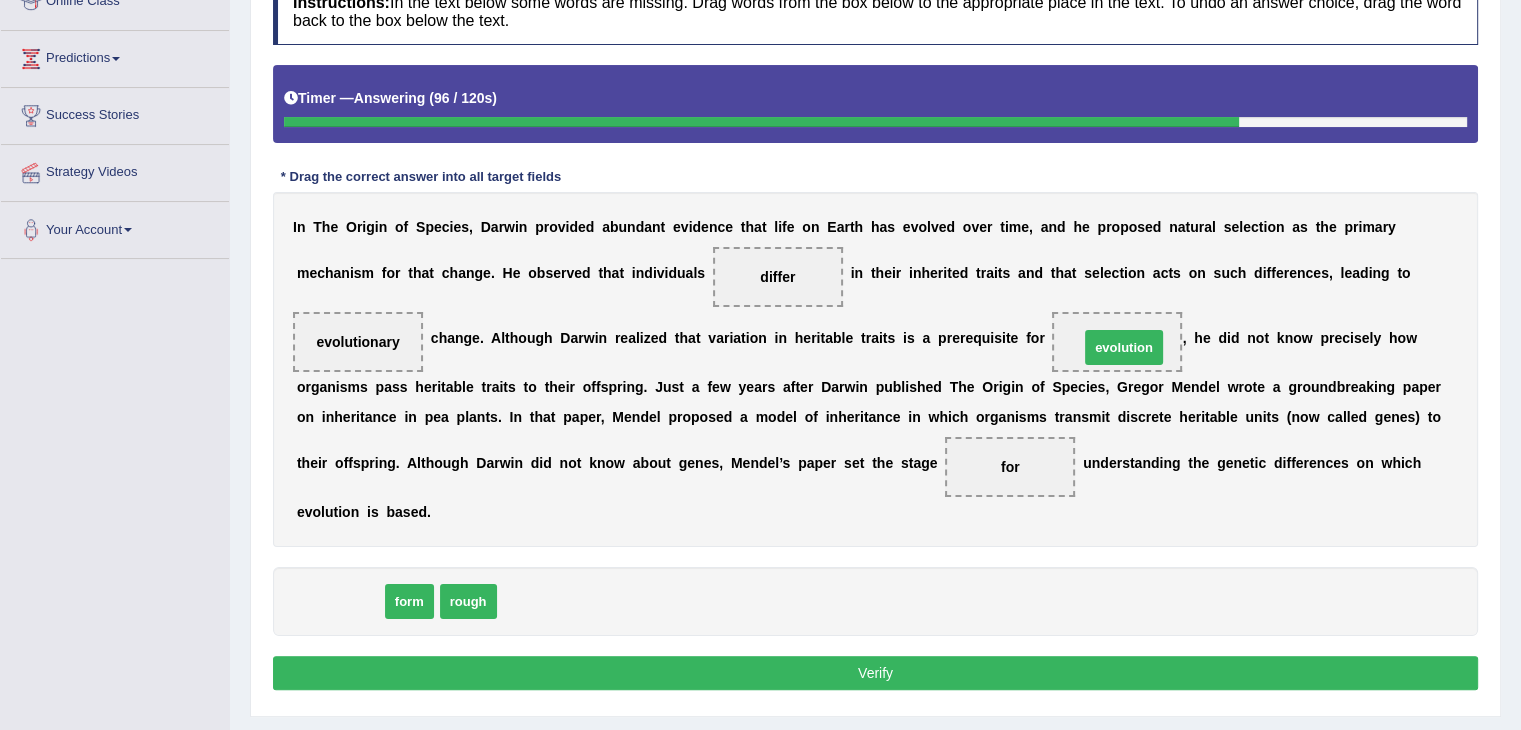 drag, startPoint x: 354, startPoint y: 603, endPoint x: 1136, endPoint y: 349, distance: 822.2165 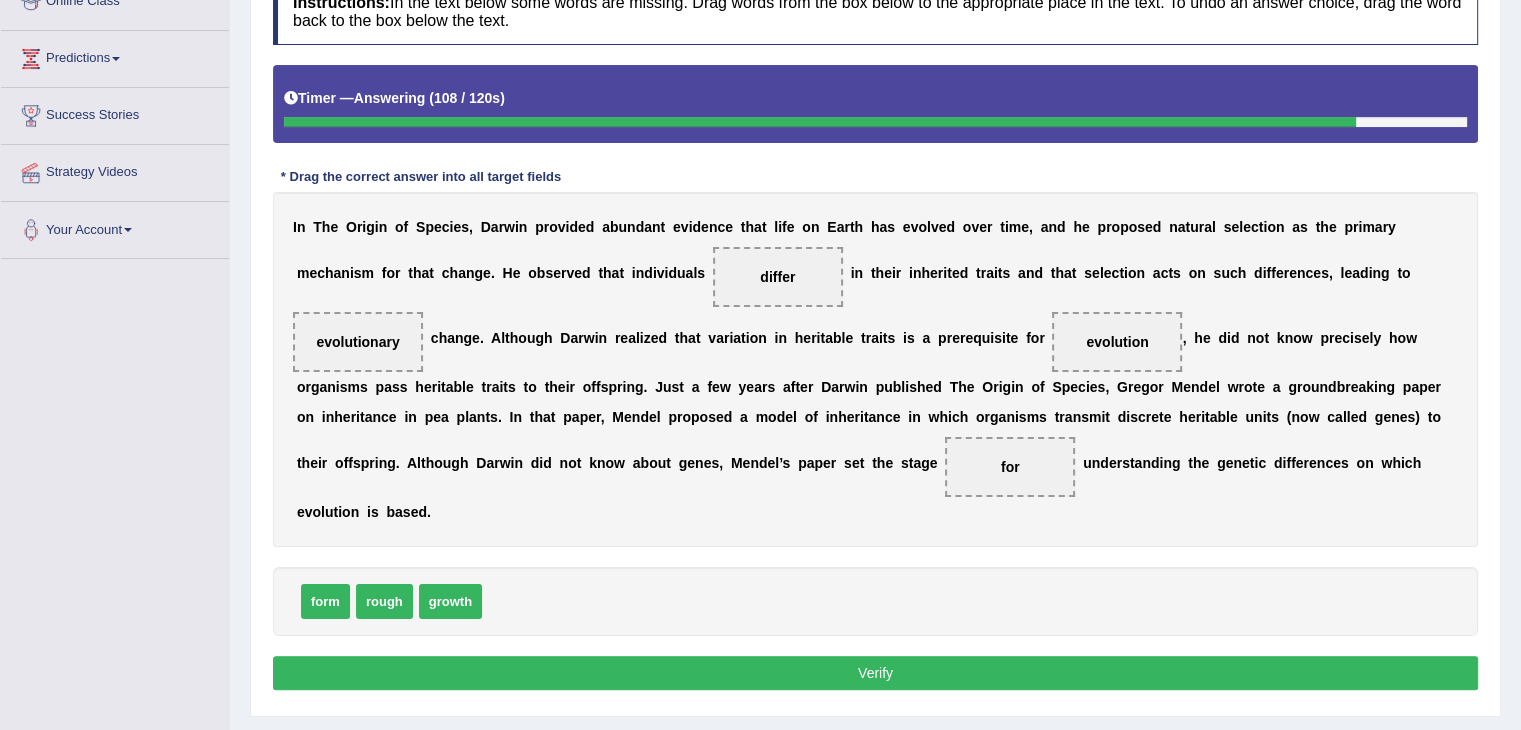 click on "Verify" at bounding box center (875, 673) 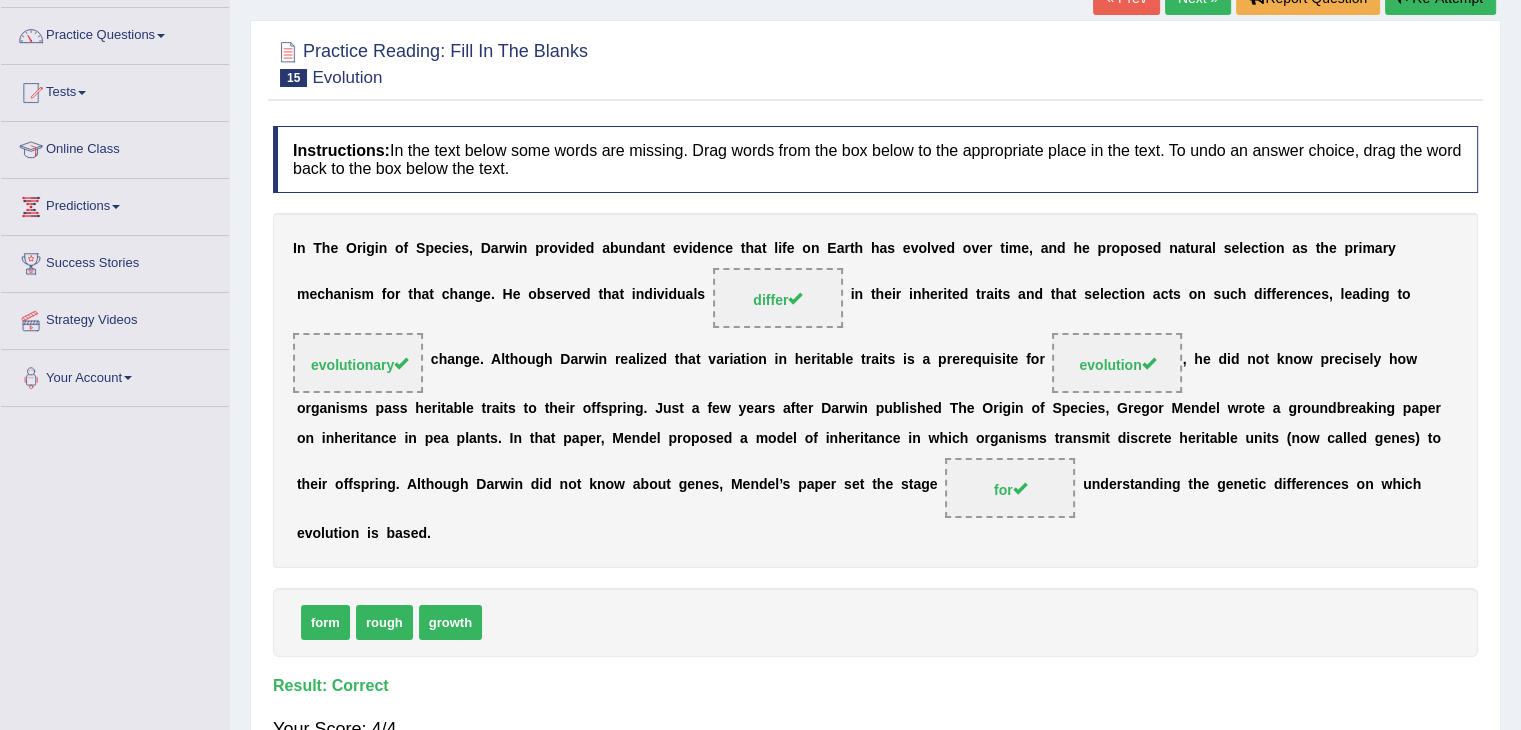 scroll, scrollTop: 146, scrollLeft: 0, axis: vertical 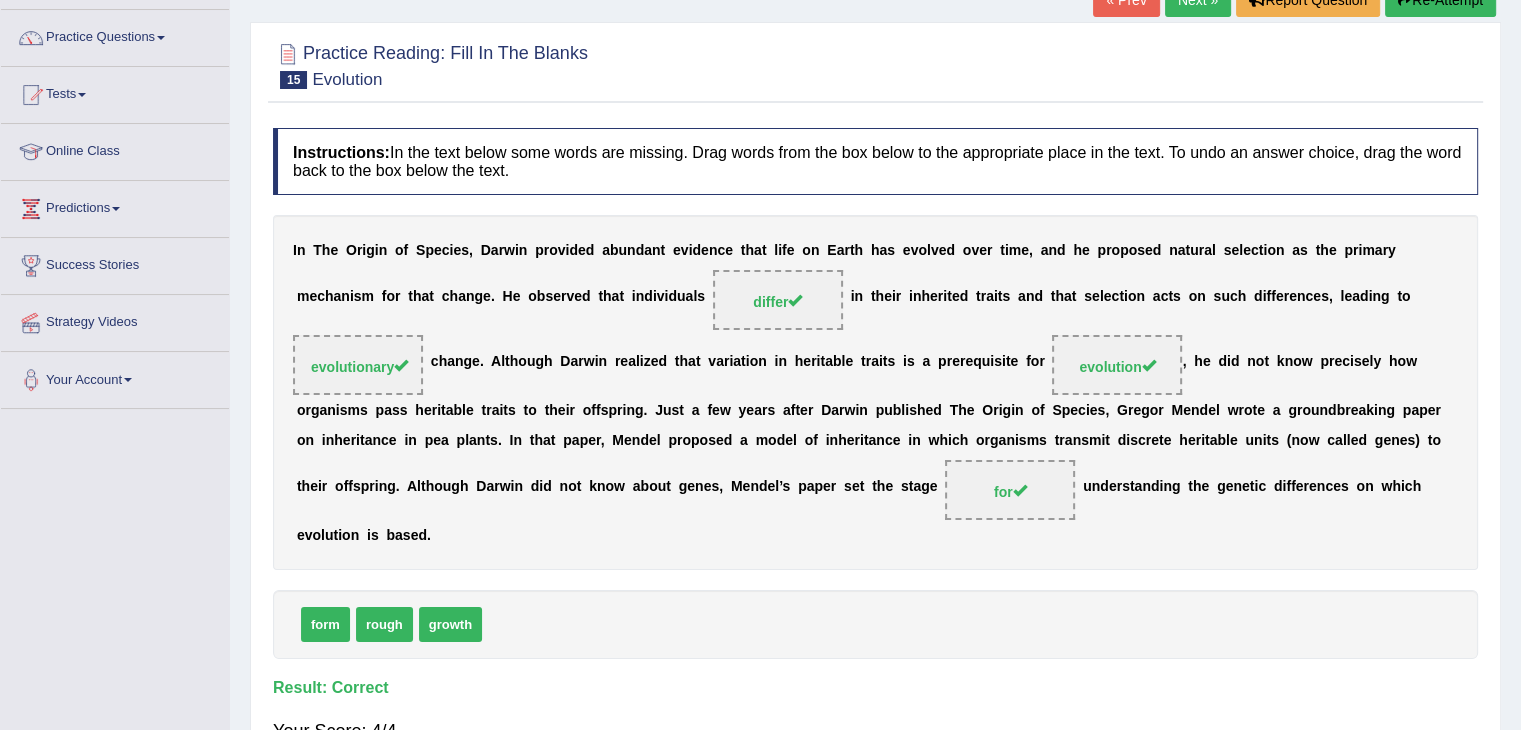 click on "Next »" at bounding box center [1198, 0] 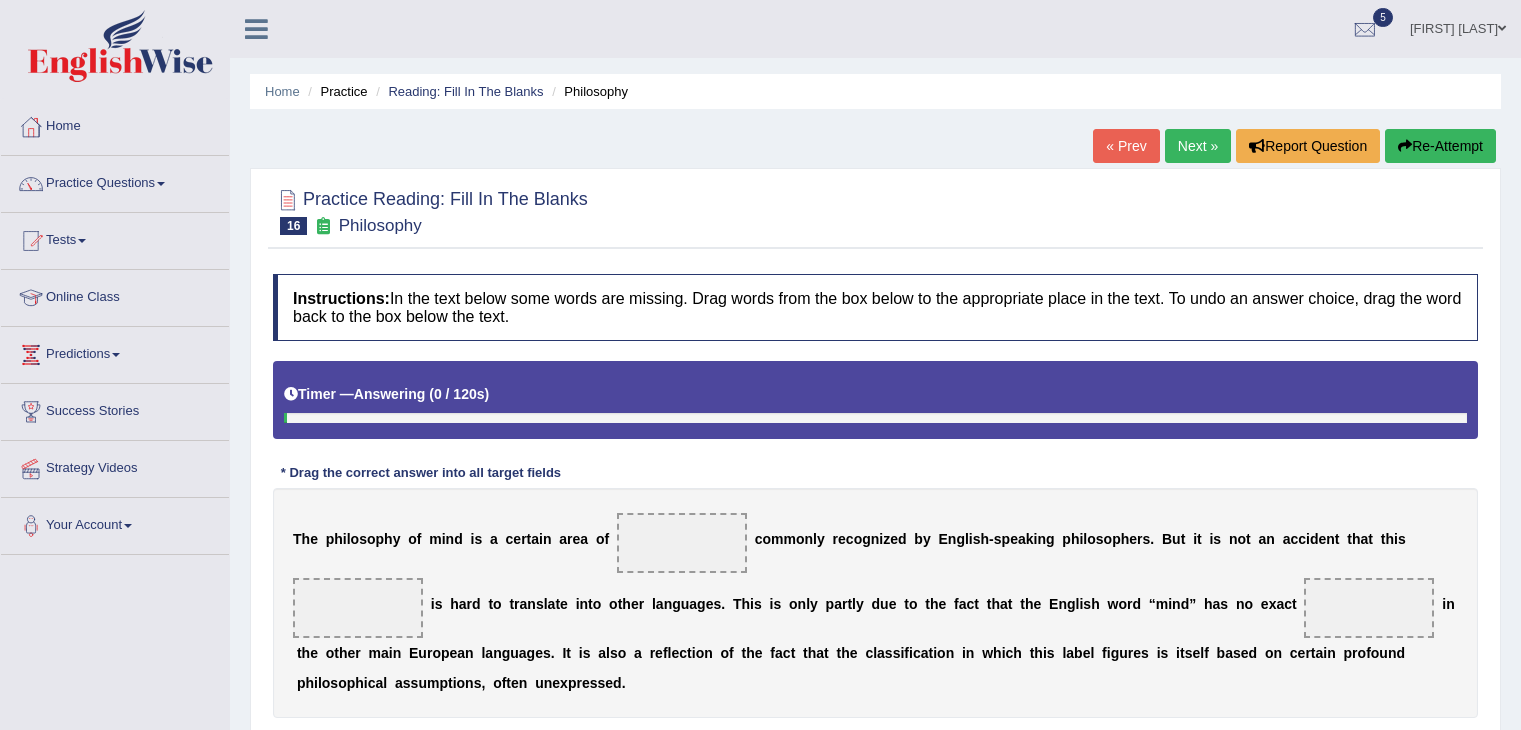 scroll, scrollTop: 0, scrollLeft: 0, axis: both 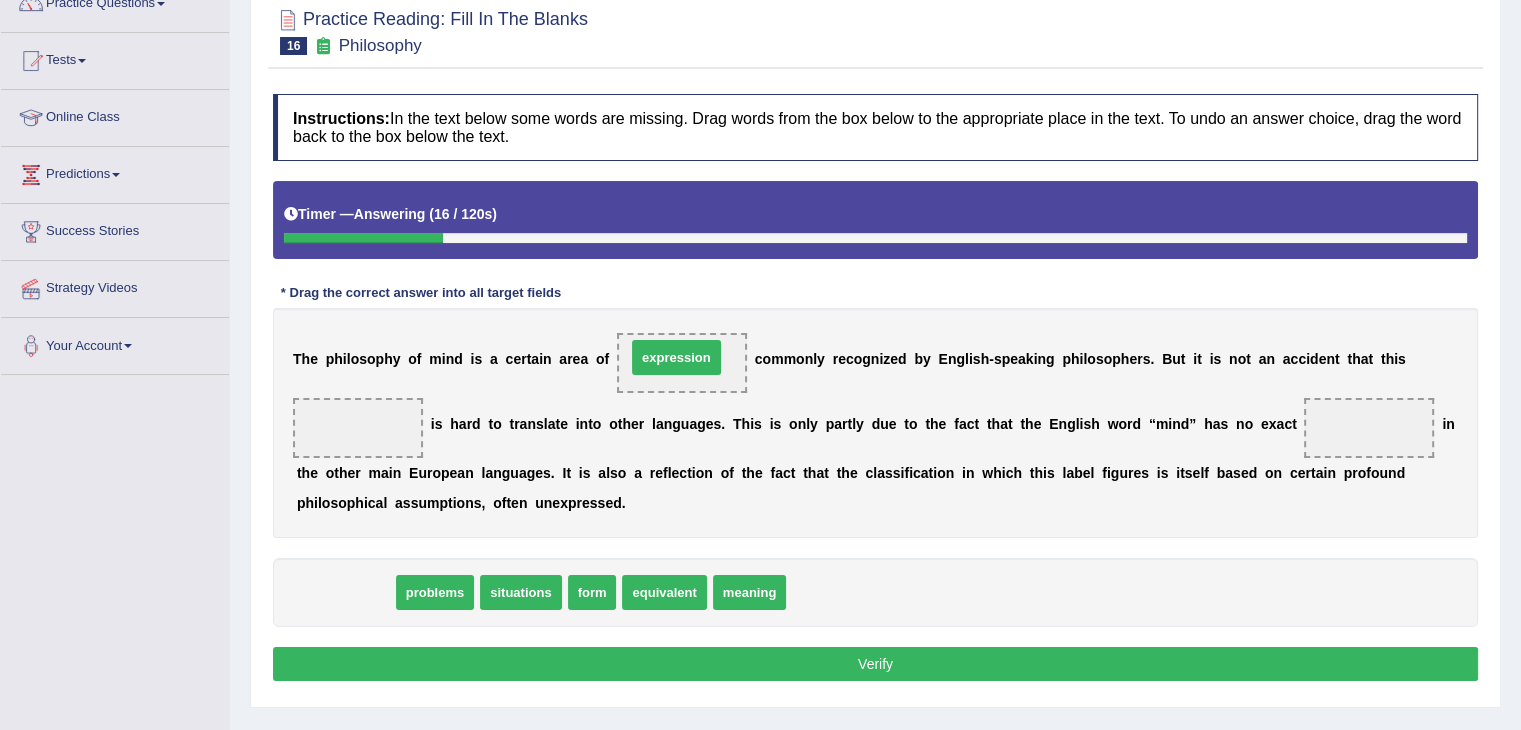 drag, startPoint x: 356, startPoint y: 596, endPoint x: 686, endPoint y: 367, distance: 401.67276 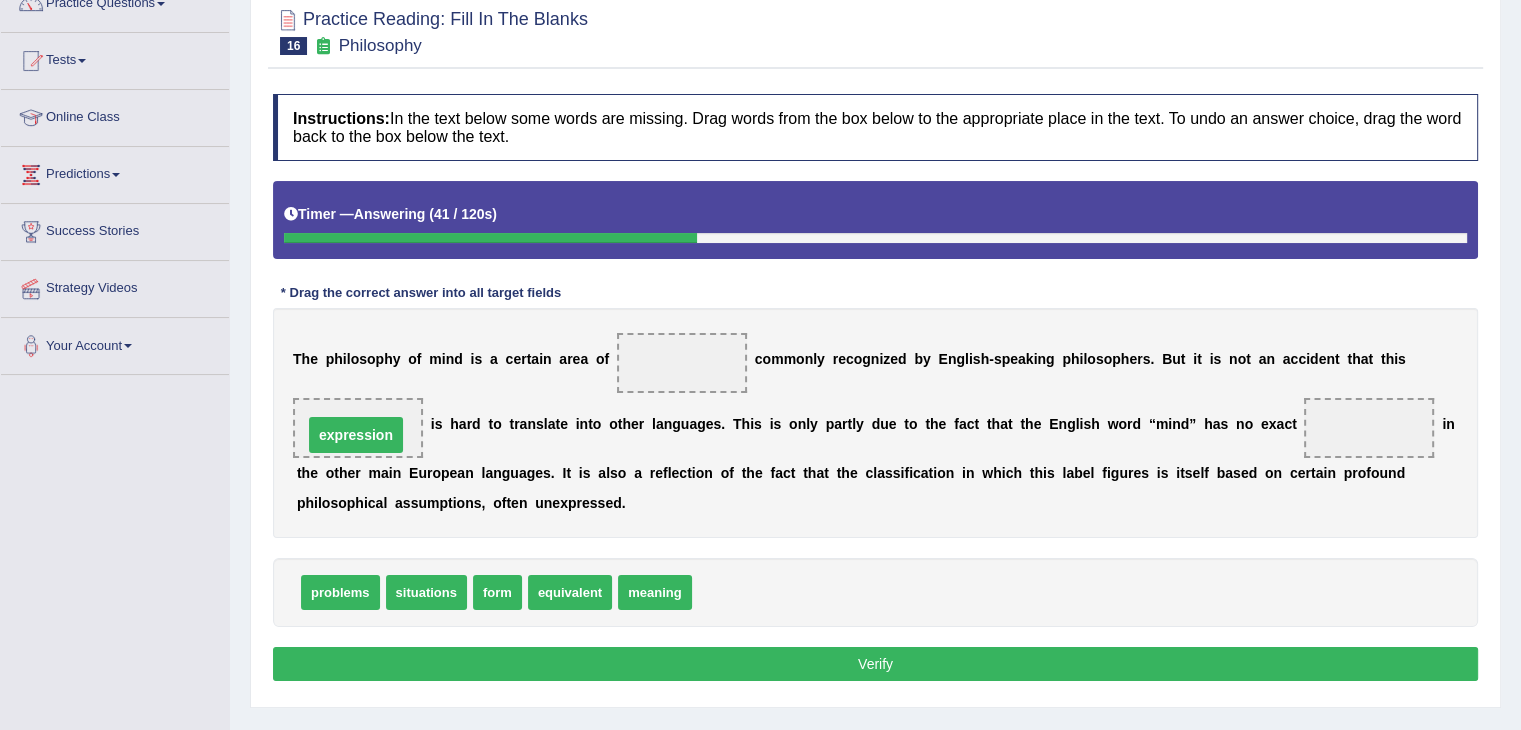 drag, startPoint x: 689, startPoint y: 353, endPoint x: 370, endPoint y: 422, distance: 326.37708 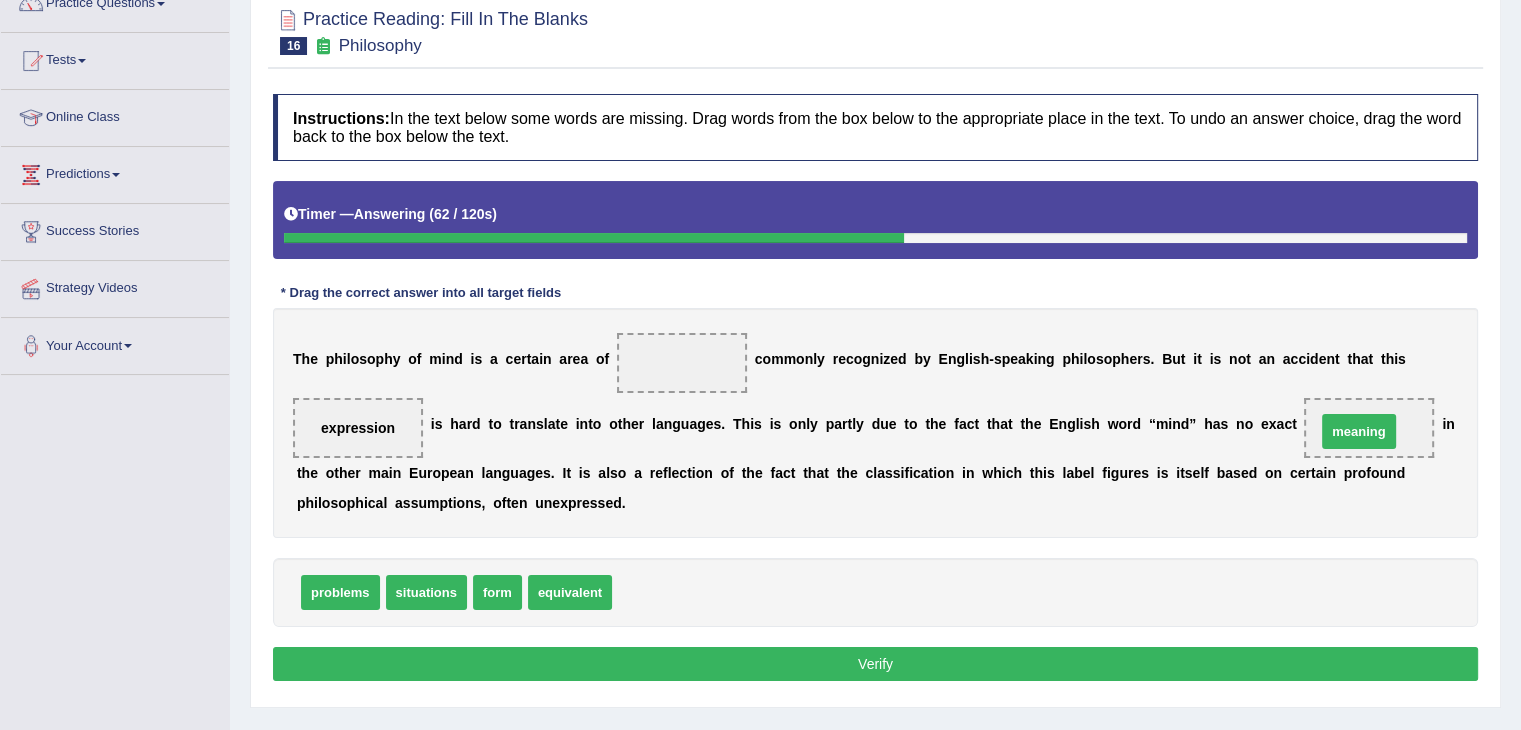 drag, startPoint x: 668, startPoint y: 590, endPoint x: 1372, endPoint y: 429, distance: 722.1752 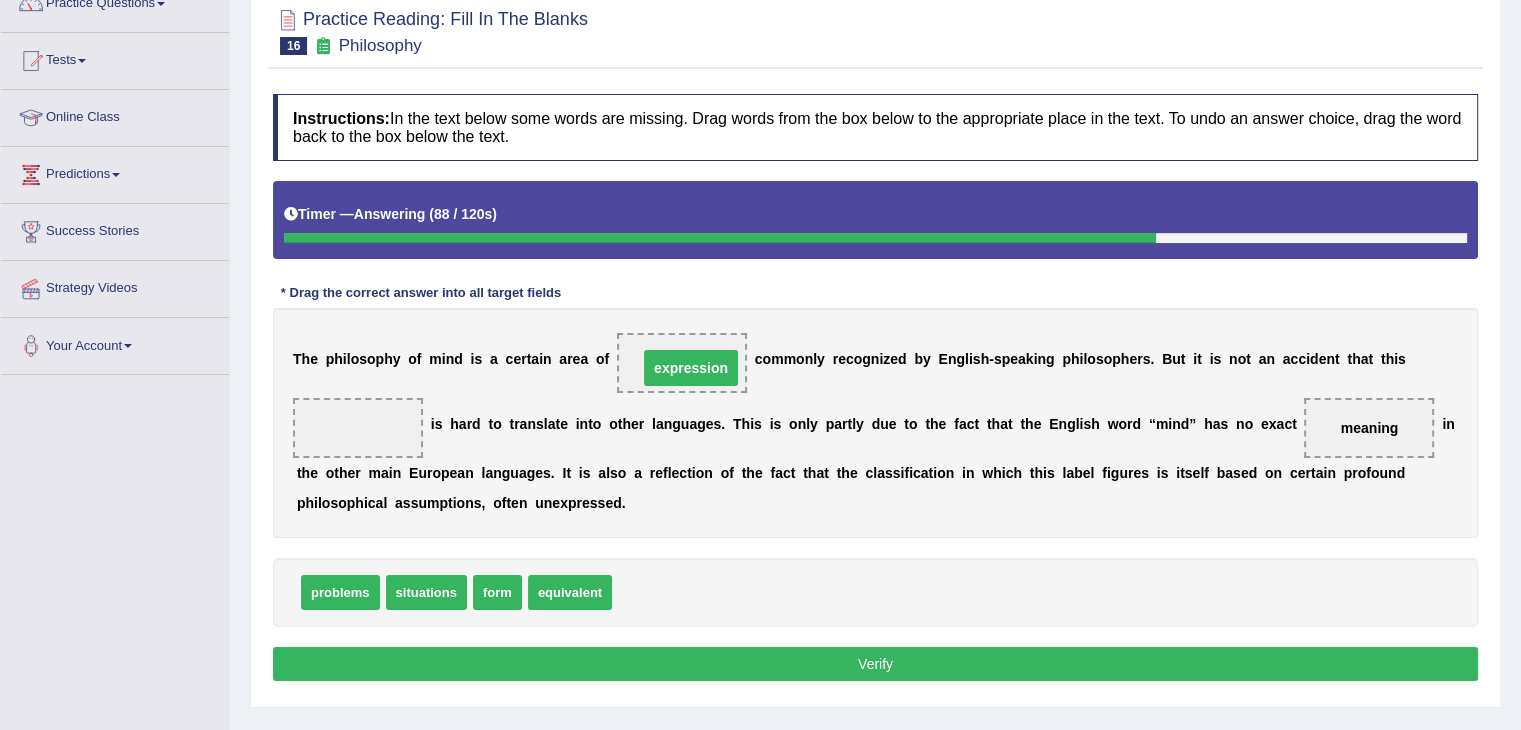drag, startPoint x: 340, startPoint y: 421, endPoint x: 672, endPoint y: 360, distance: 337.5574 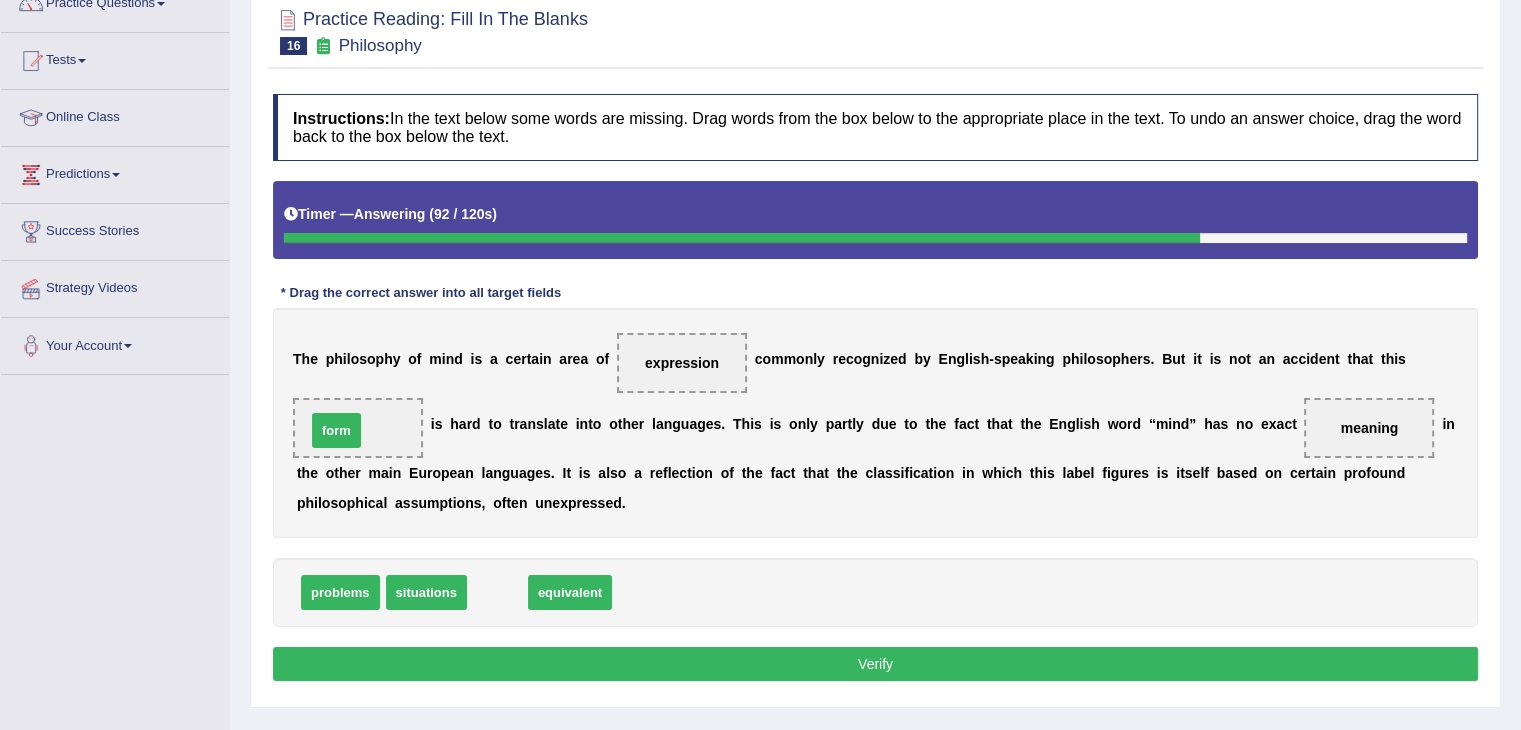drag, startPoint x: 498, startPoint y: 596, endPoint x: 330, endPoint y: 427, distance: 238.29604 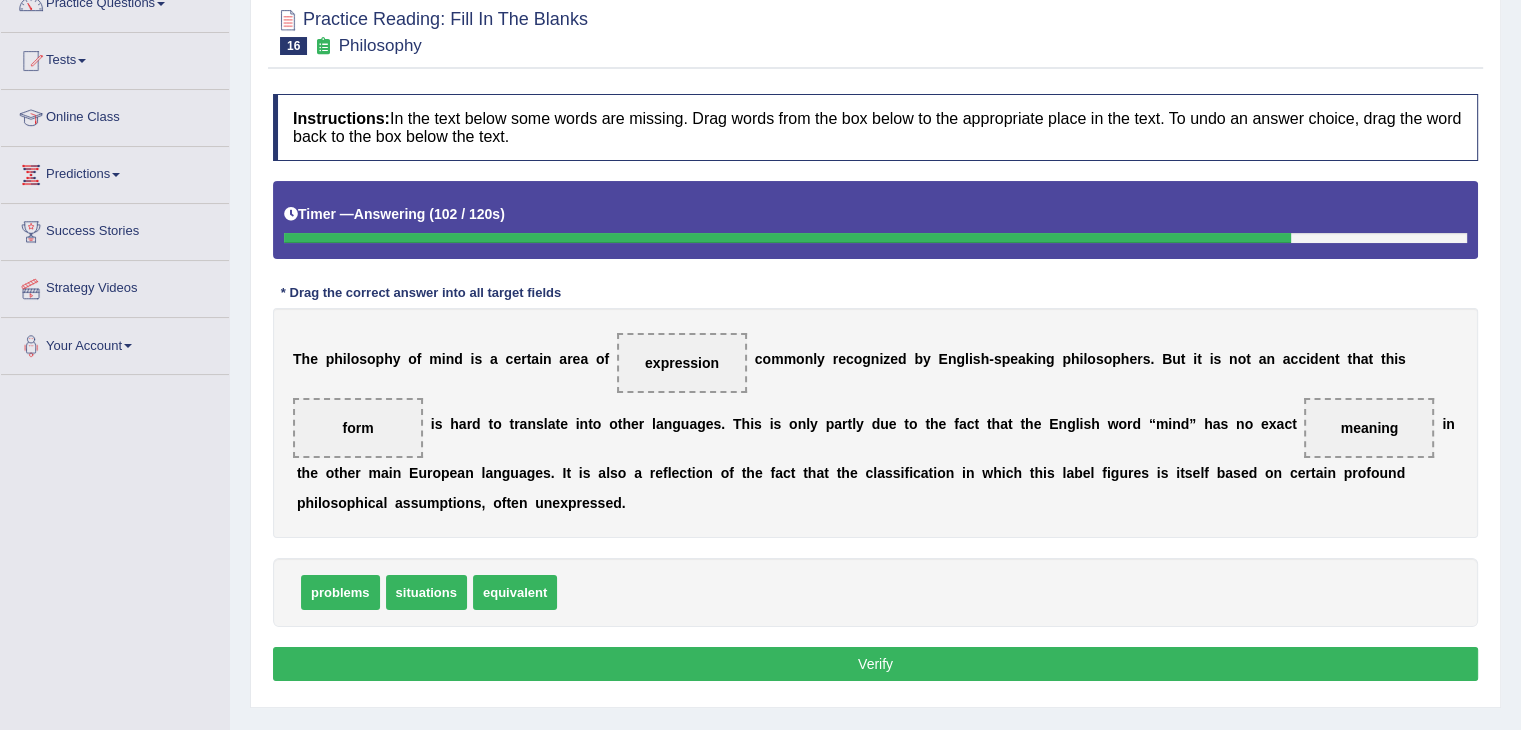click on "Verify" at bounding box center [875, 664] 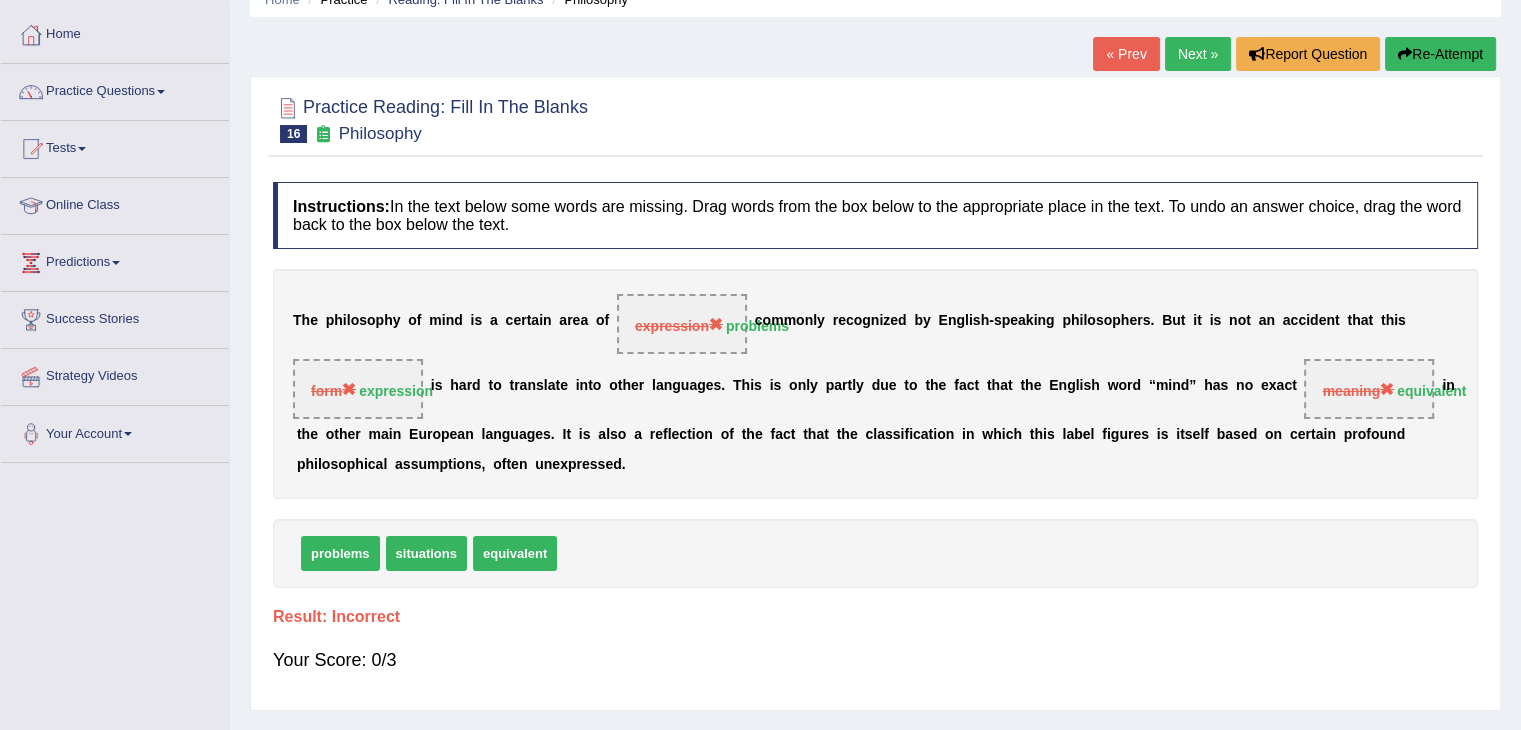 scroll, scrollTop: 0, scrollLeft: 0, axis: both 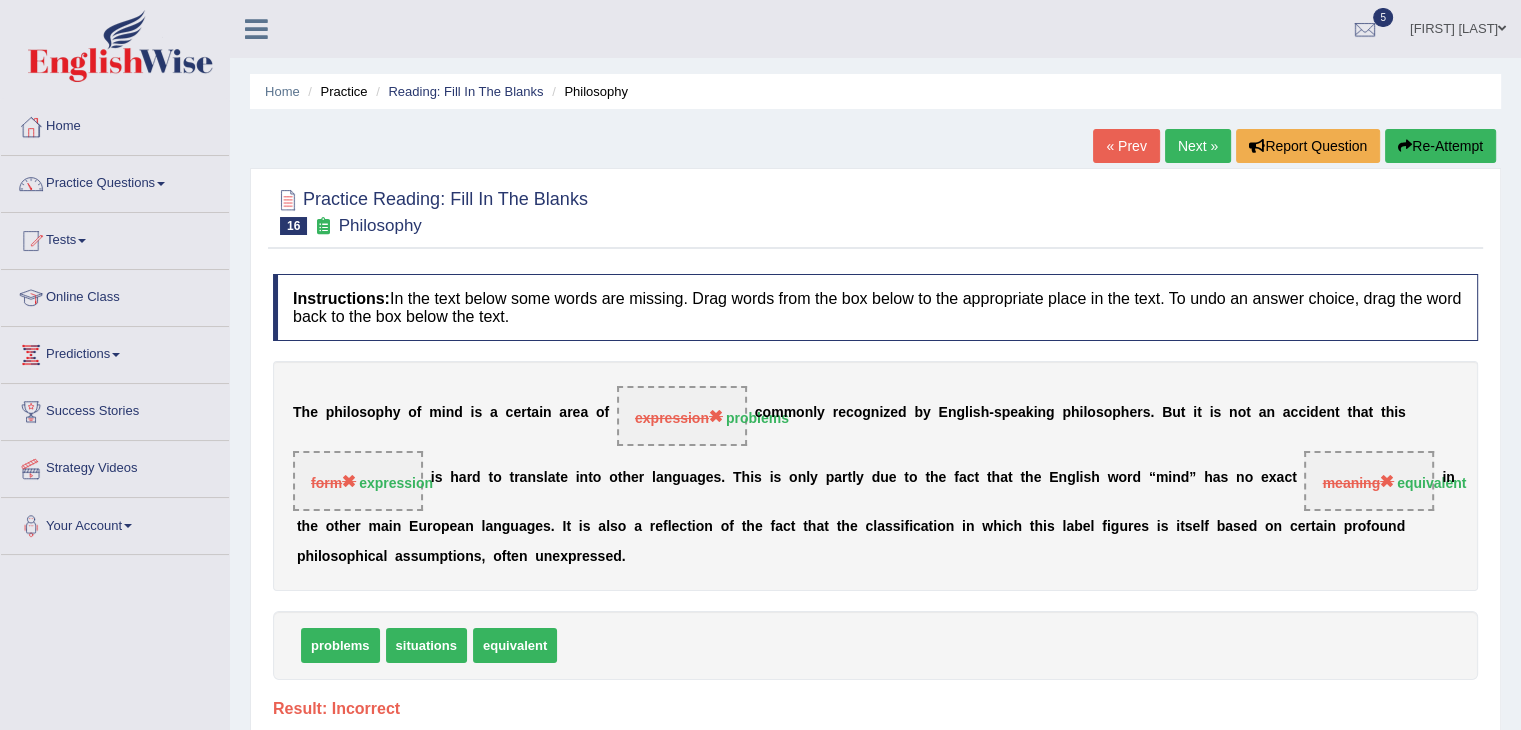 click on "Next »" at bounding box center (1198, 146) 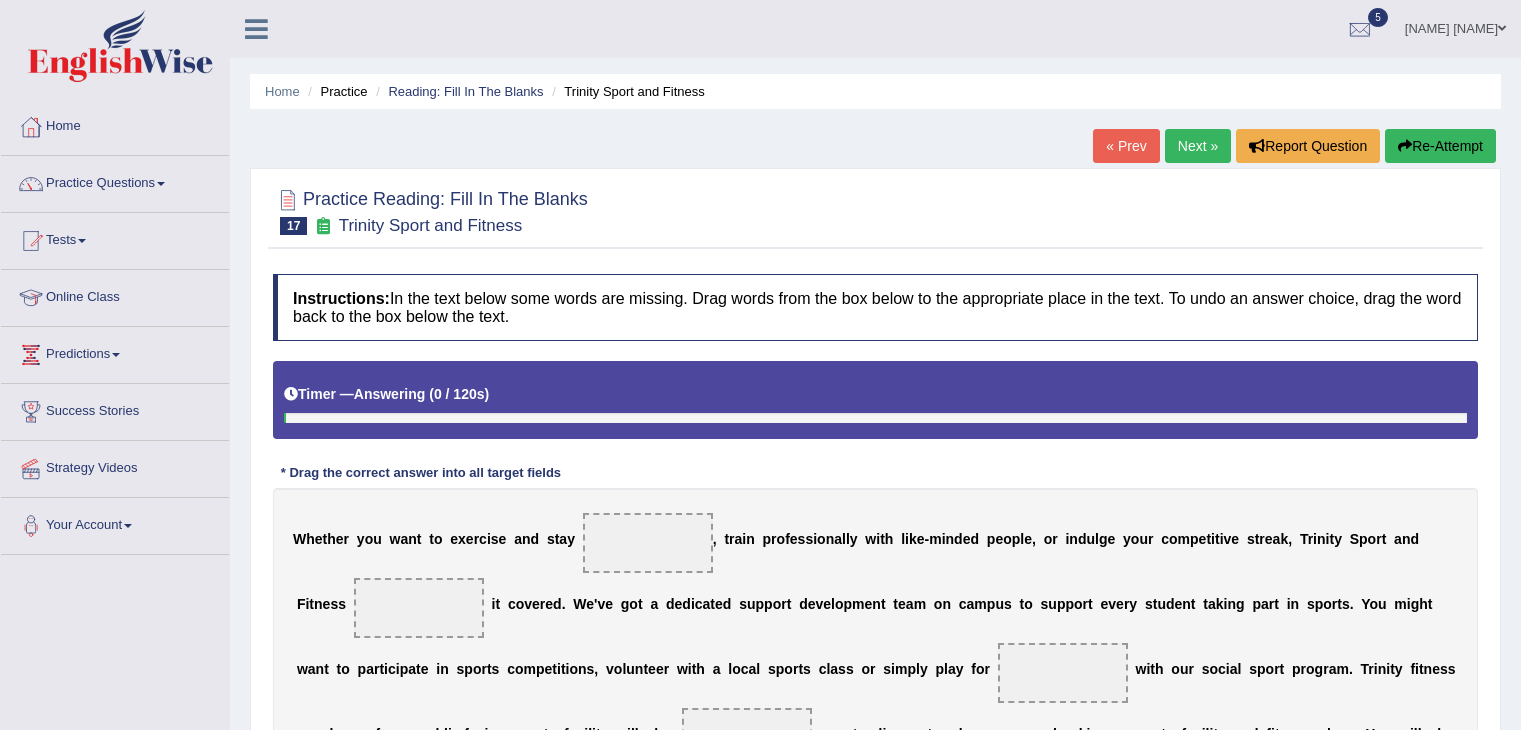 scroll, scrollTop: 0, scrollLeft: 0, axis: both 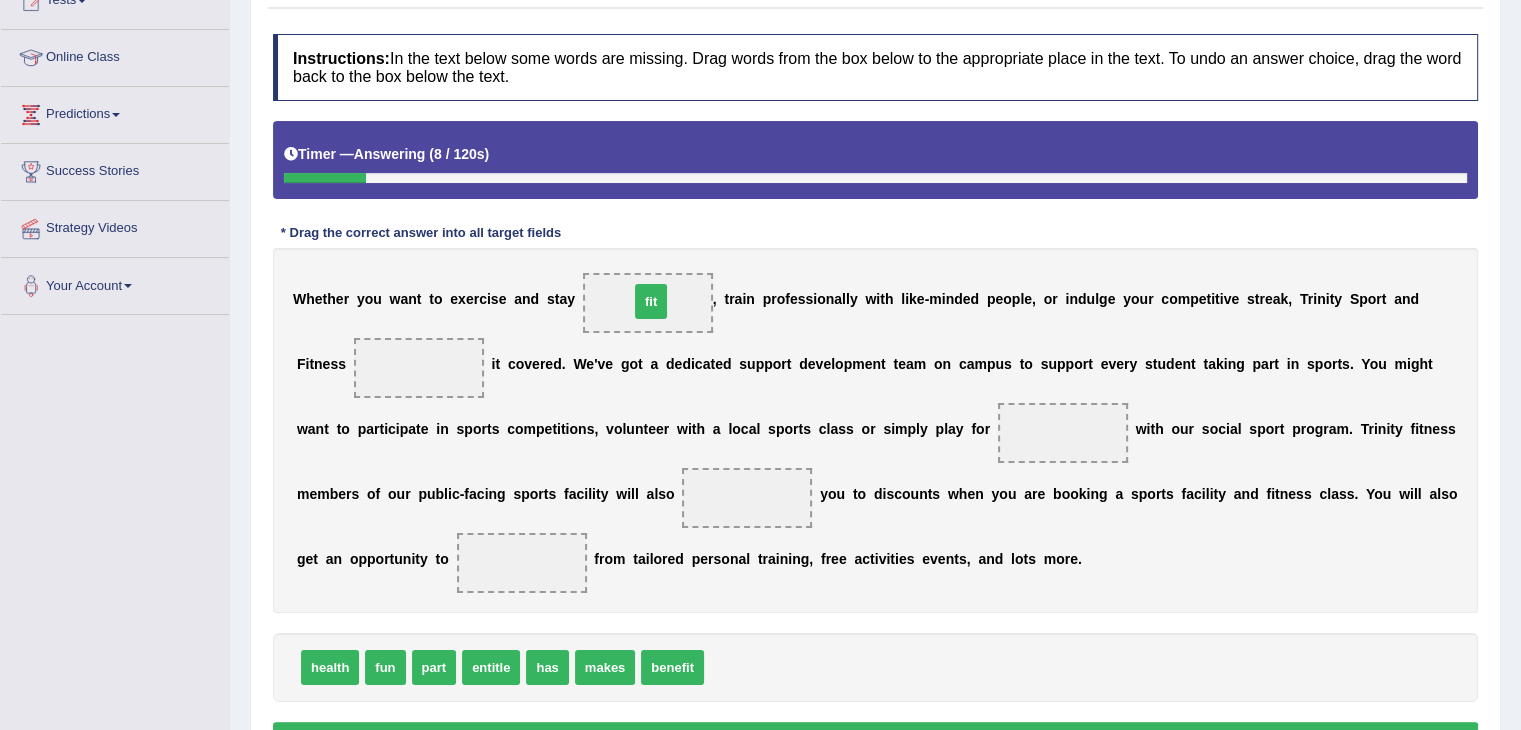 drag, startPoint x: 727, startPoint y: 659, endPoint x: 652, endPoint y: 296, distance: 370.66696 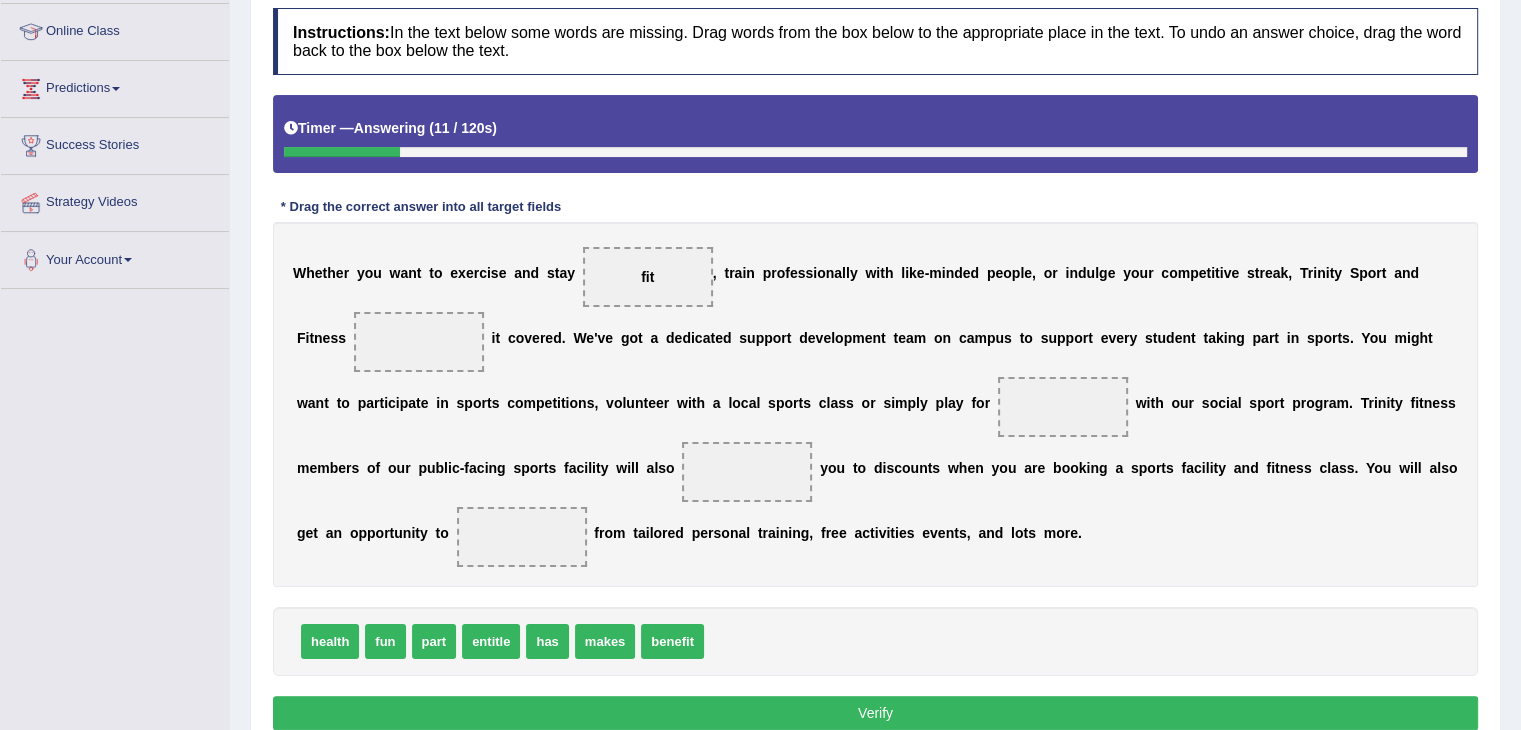 scroll, scrollTop: 275, scrollLeft: 0, axis: vertical 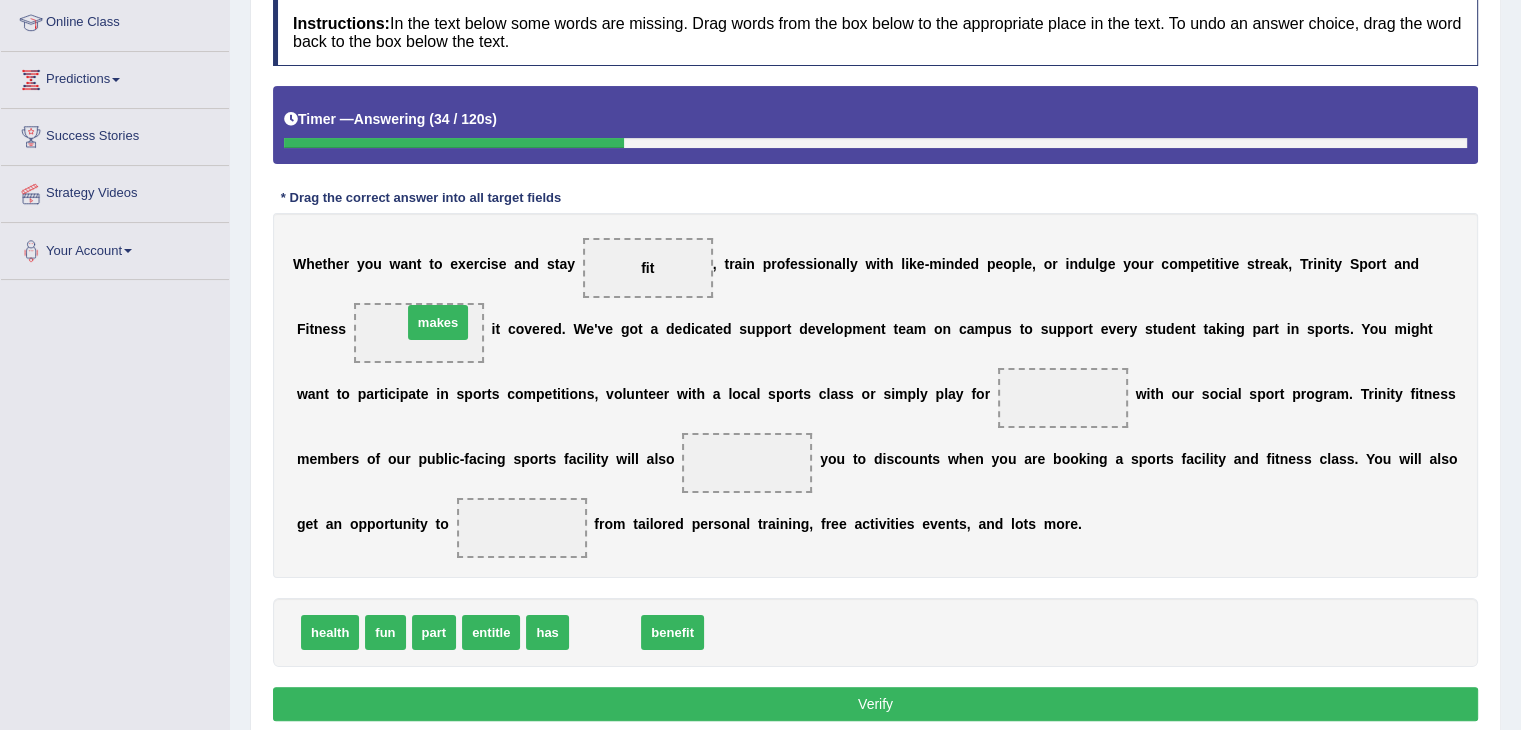 drag, startPoint x: 612, startPoint y: 630, endPoint x: 445, endPoint y: 321, distance: 351.24066 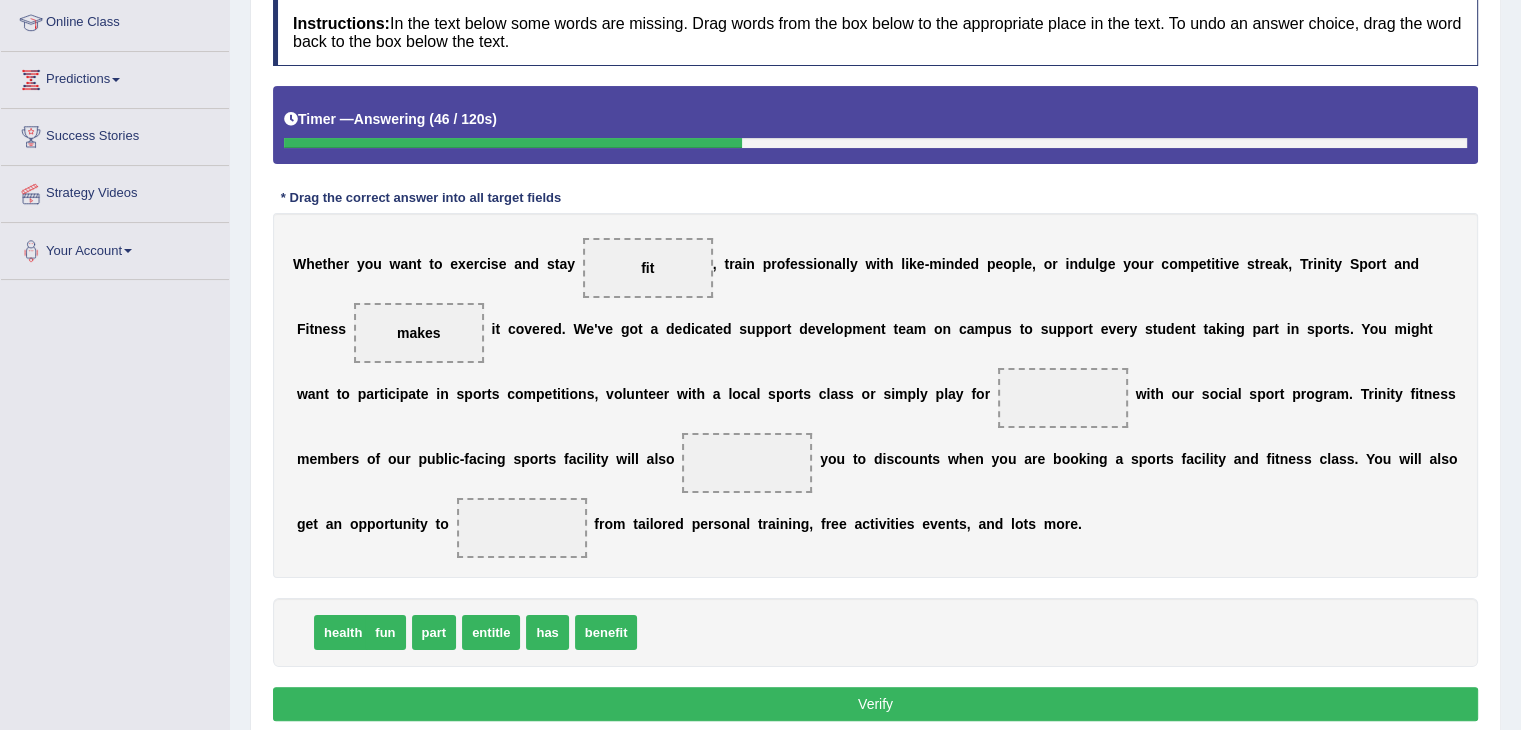 drag, startPoint x: 330, startPoint y: 637, endPoint x: 343, endPoint y: 637, distance: 13 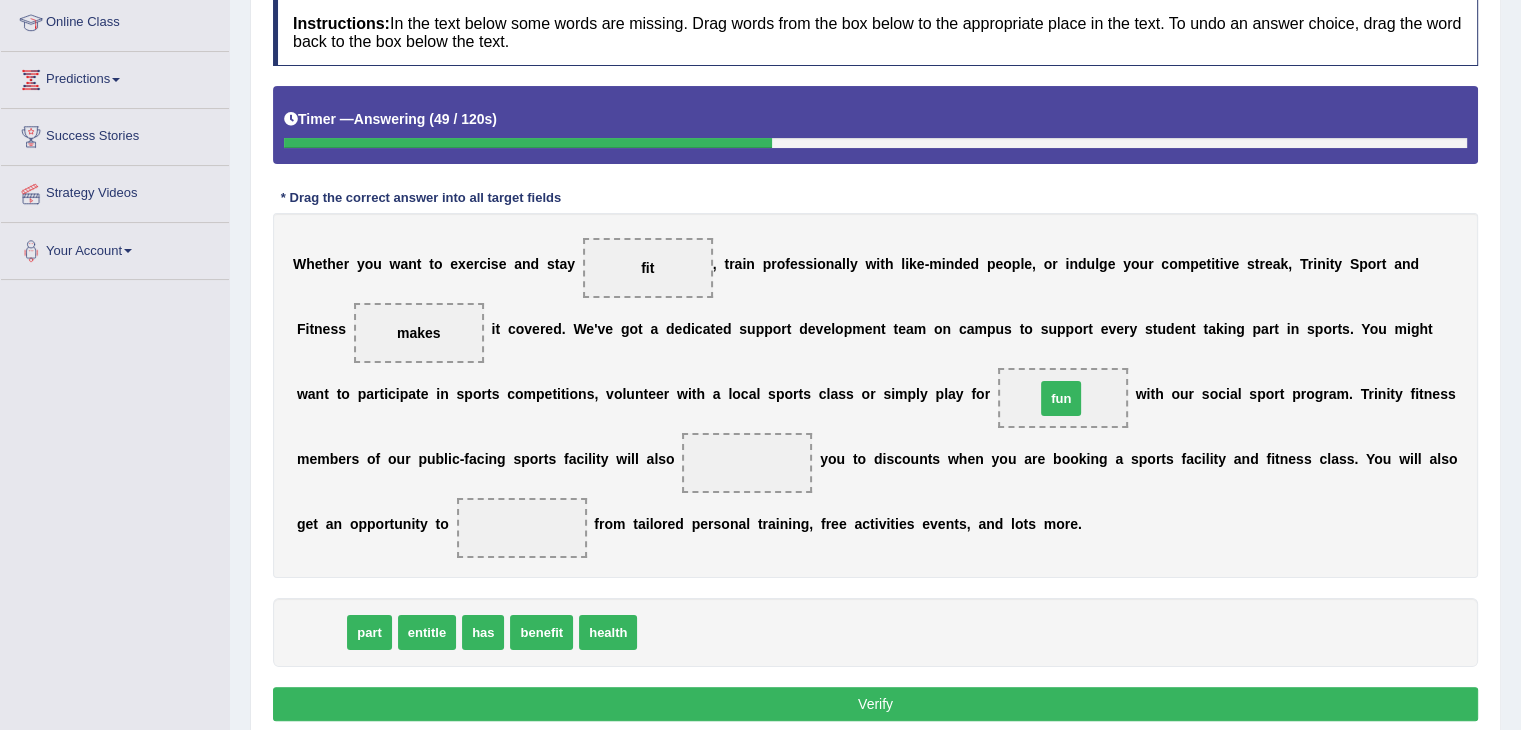 drag, startPoint x: 319, startPoint y: 633, endPoint x: 1056, endPoint y: 397, distance: 773.8637 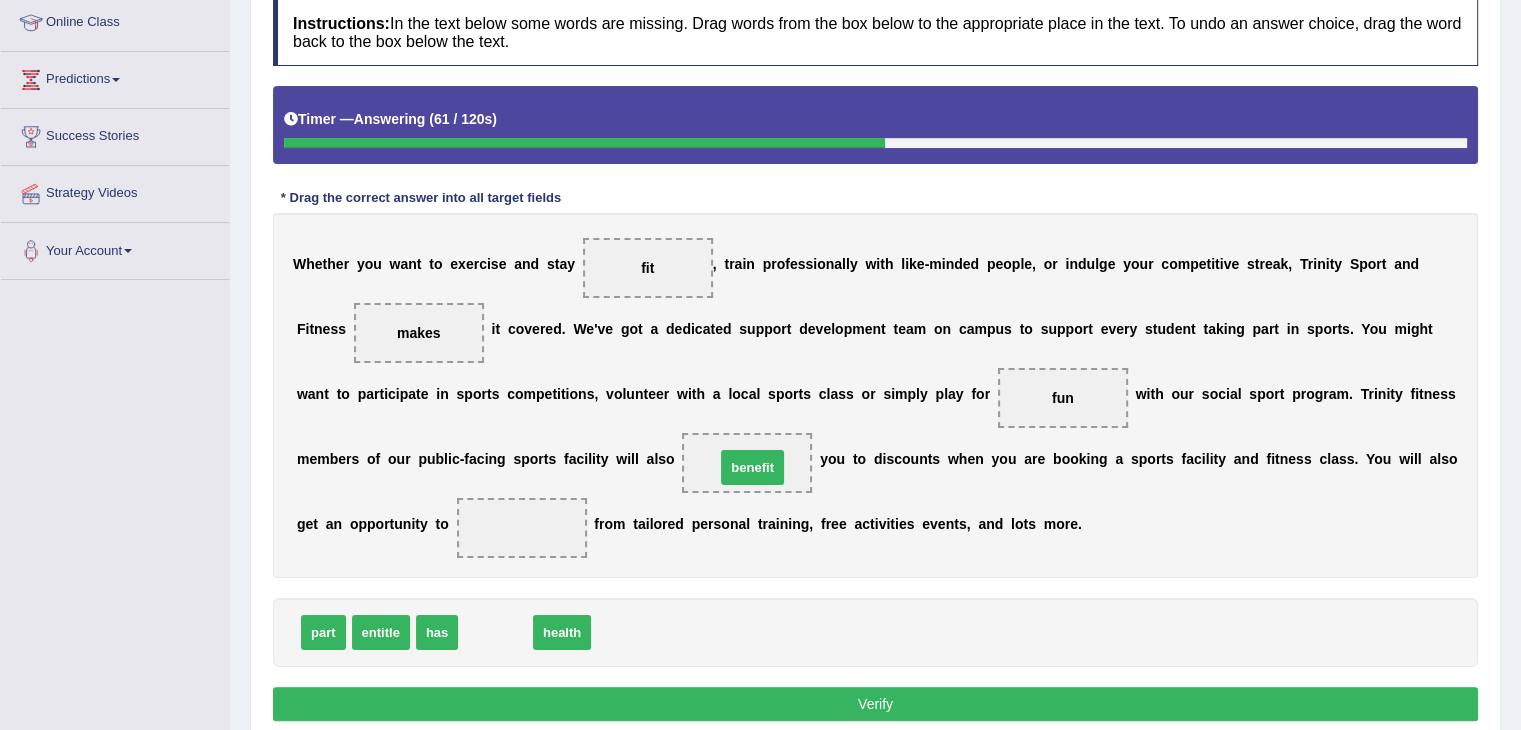 drag, startPoint x: 483, startPoint y: 634, endPoint x: 740, endPoint y: 469, distance: 305.40793 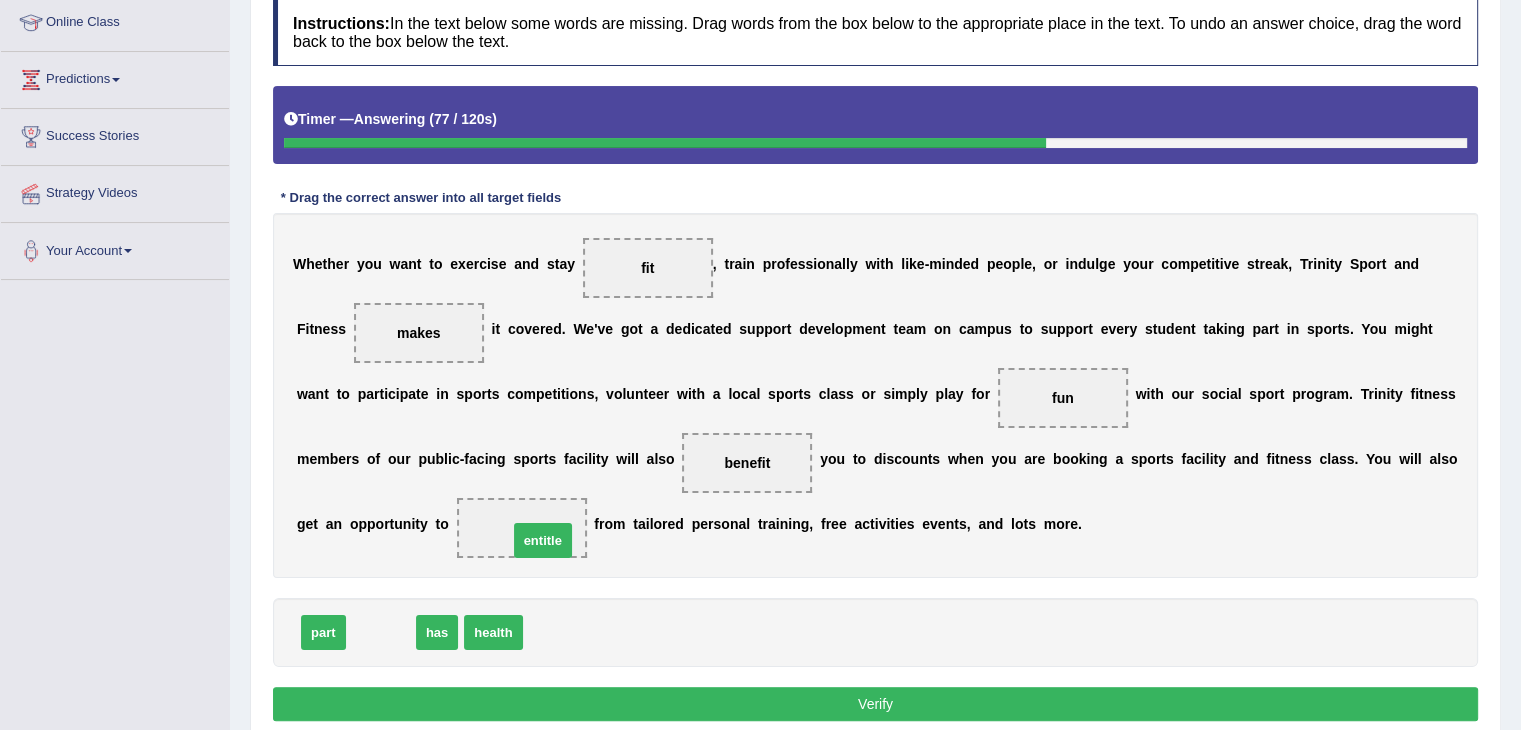 drag, startPoint x: 386, startPoint y: 631, endPoint x: 548, endPoint y: 541, distance: 185.32135 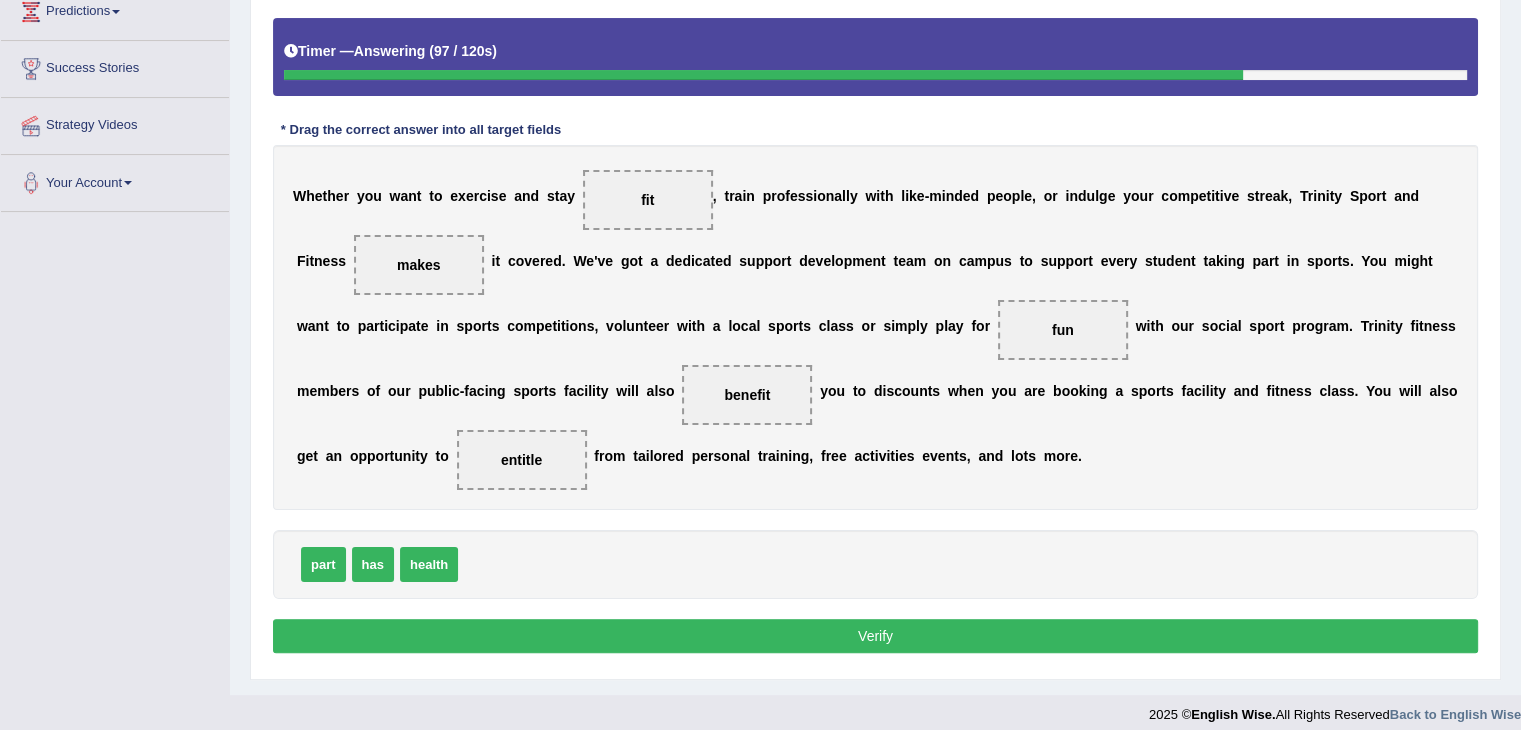 scroll, scrollTop: 344, scrollLeft: 0, axis: vertical 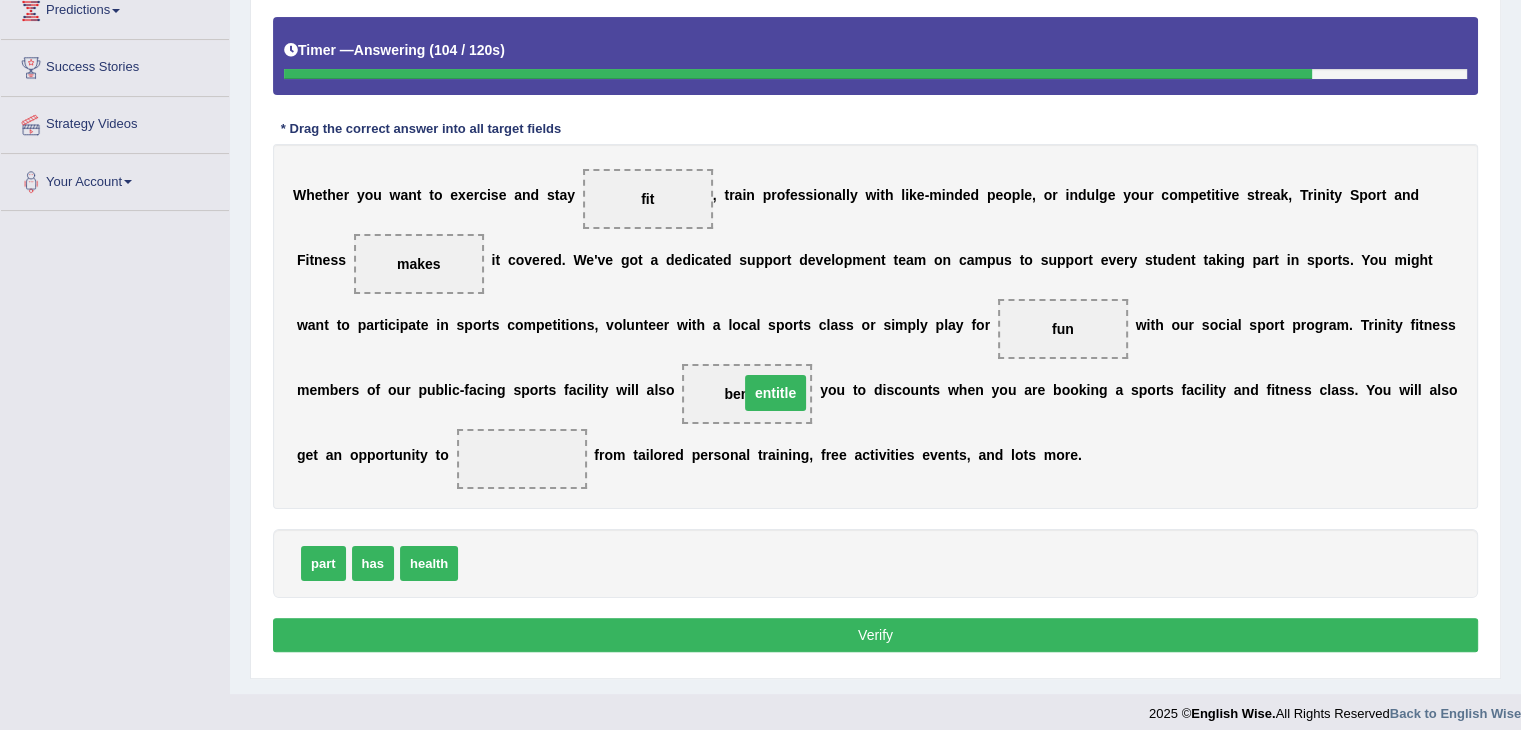 drag, startPoint x: 519, startPoint y: 448, endPoint x: 768, endPoint y: 382, distance: 257.5985 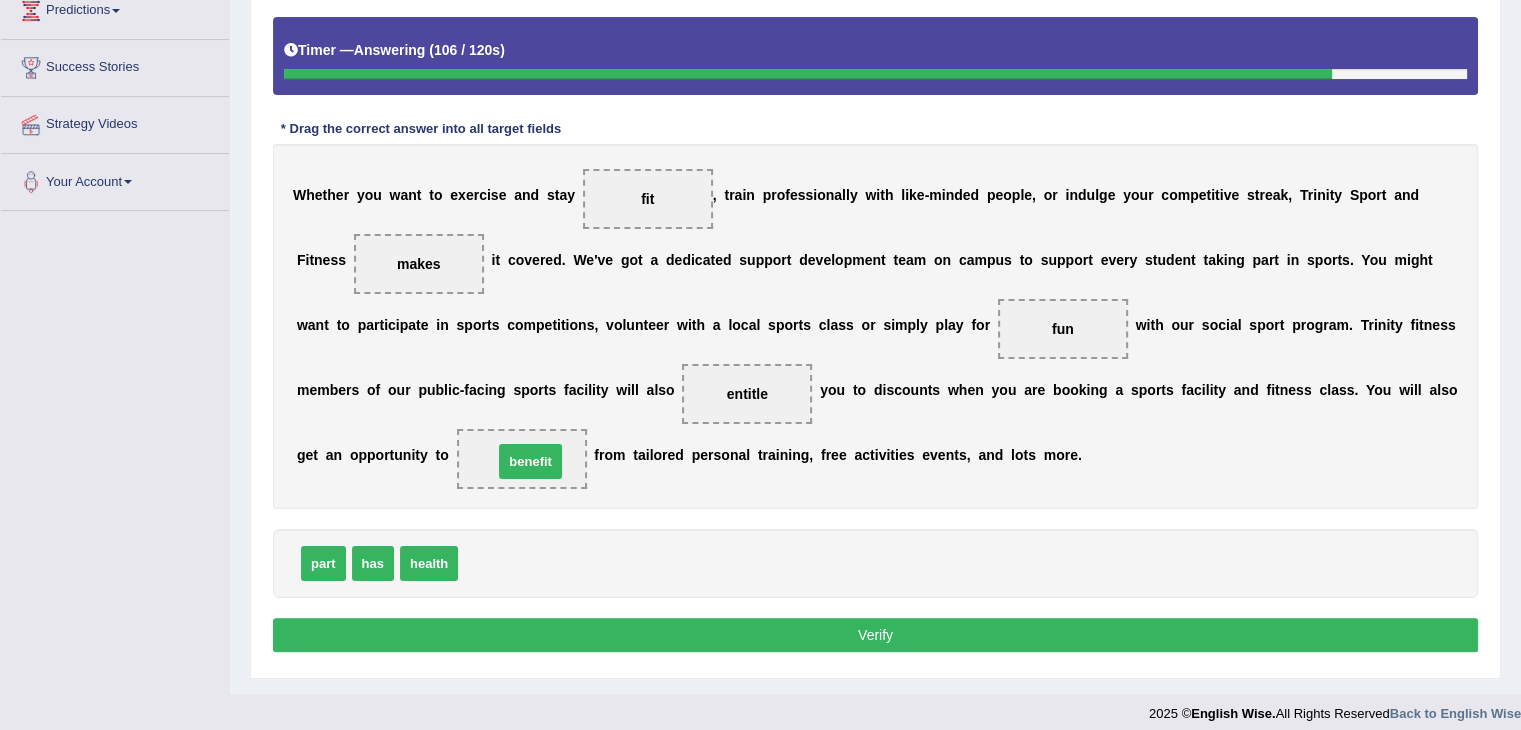 drag, startPoint x: 509, startPoint y: 551, endPoint x: 542, endPoint y: 451, distance: 105.30432 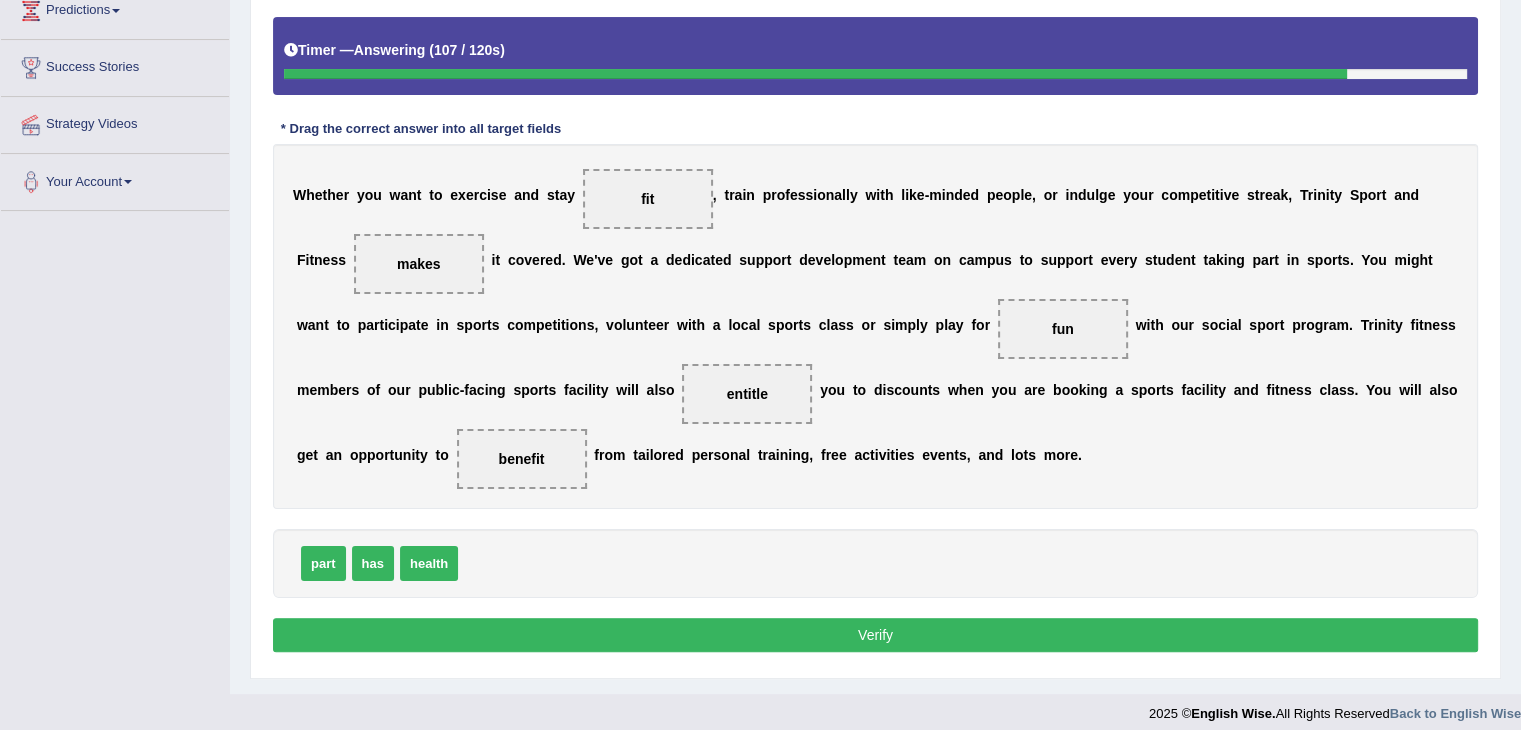 click on "Verify" at bounding box center (875, 635) 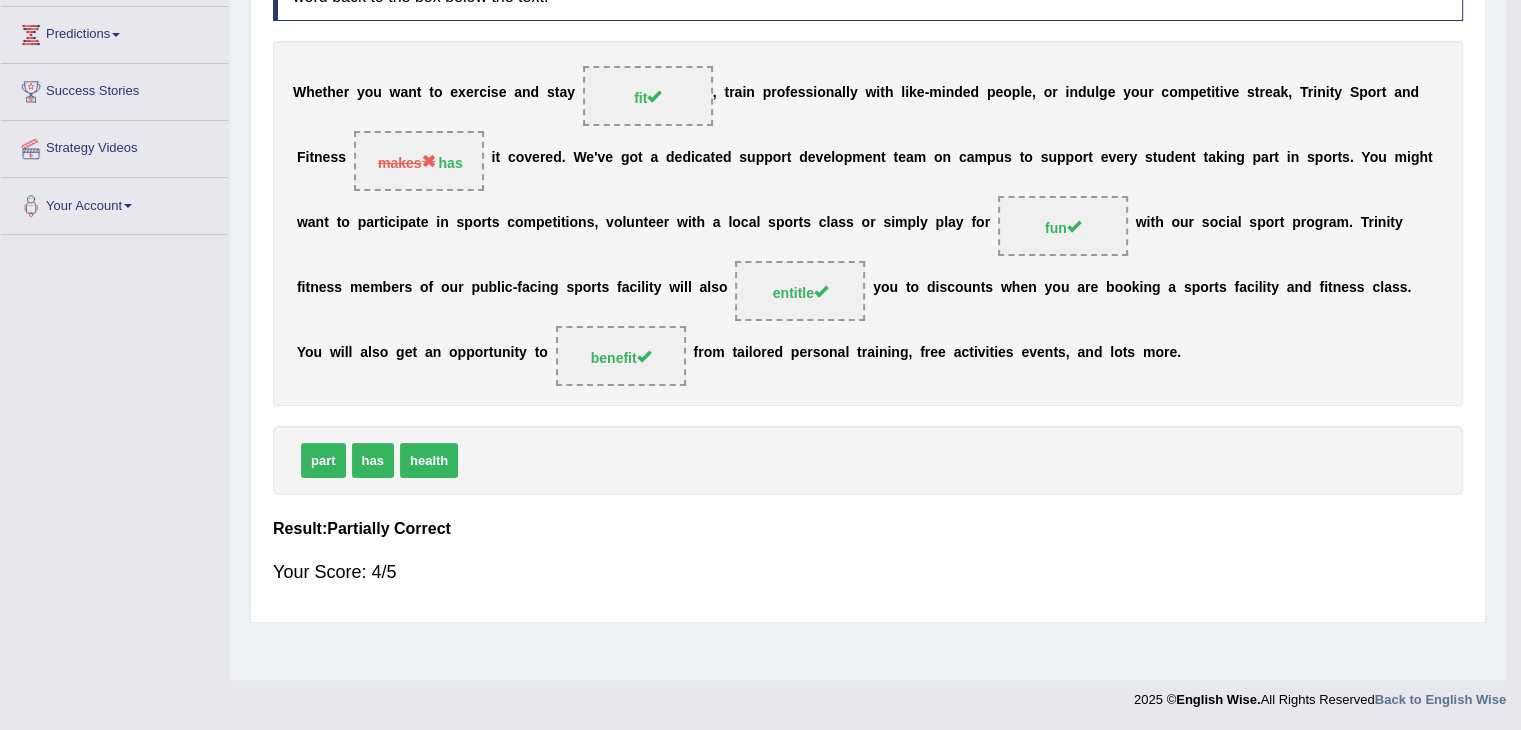 scroll, scrollTop: 320, scrollLeft: 0, axis: vertical 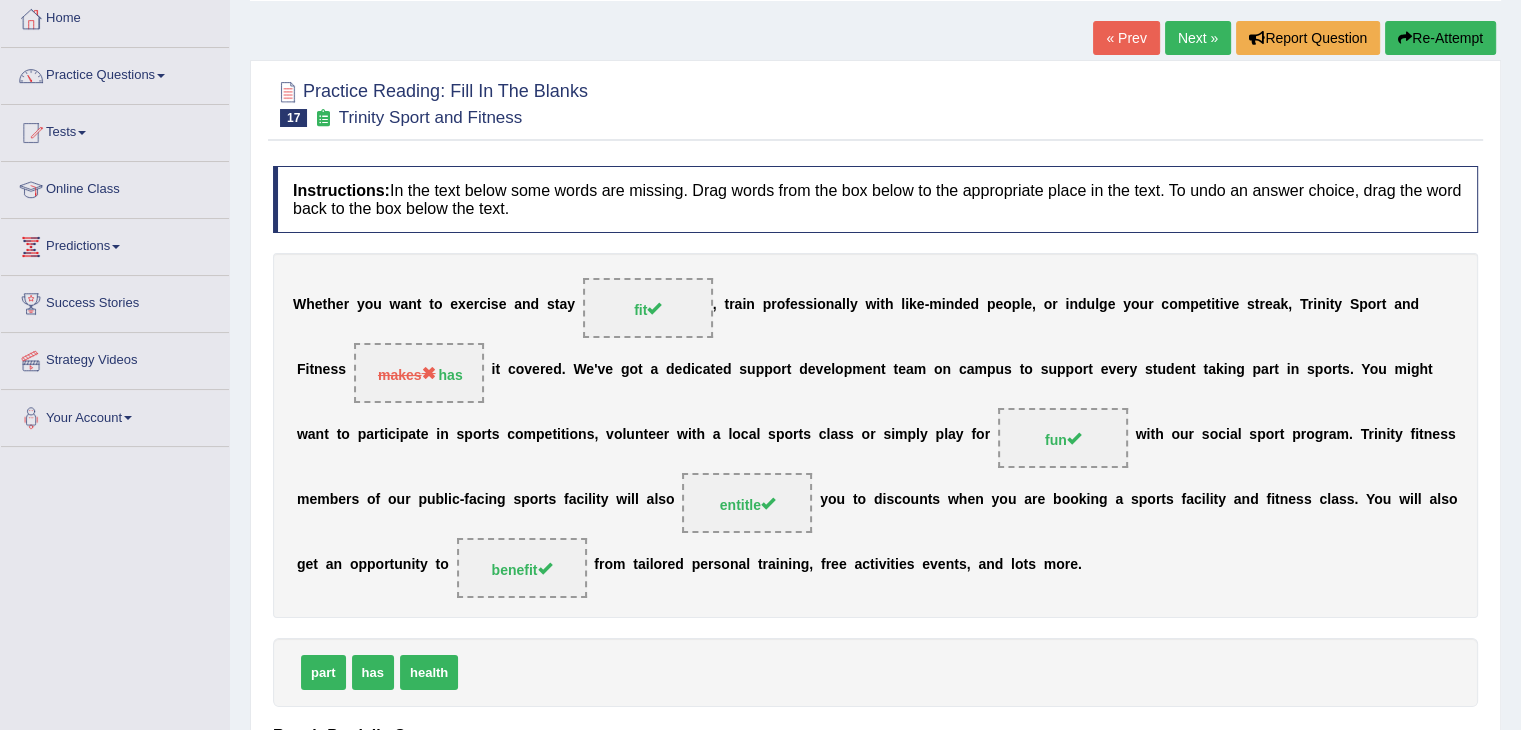 click on "Next »" at bounding box center [1198, 38] 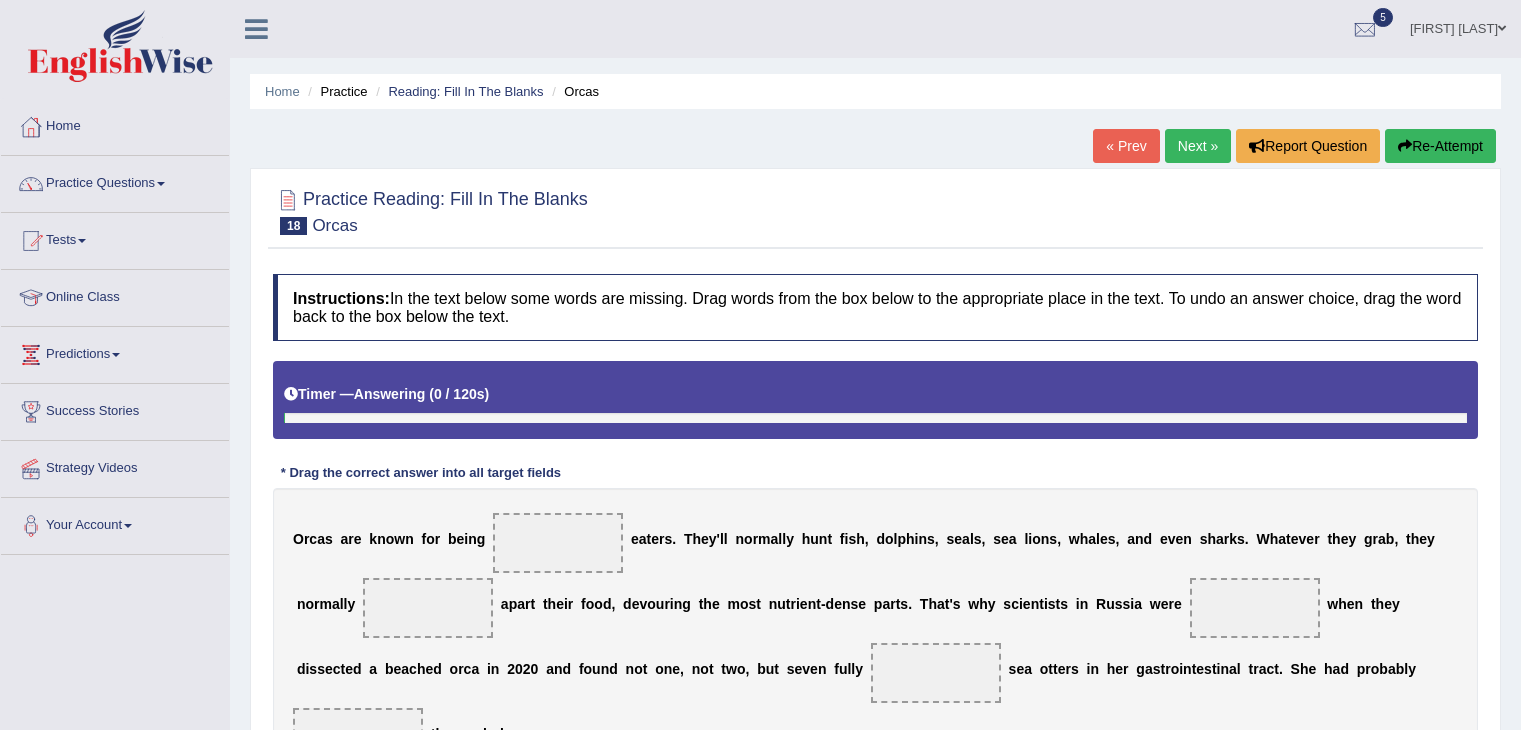 scroll, scrollTop: 0, scrollLeft: 0, axis: both 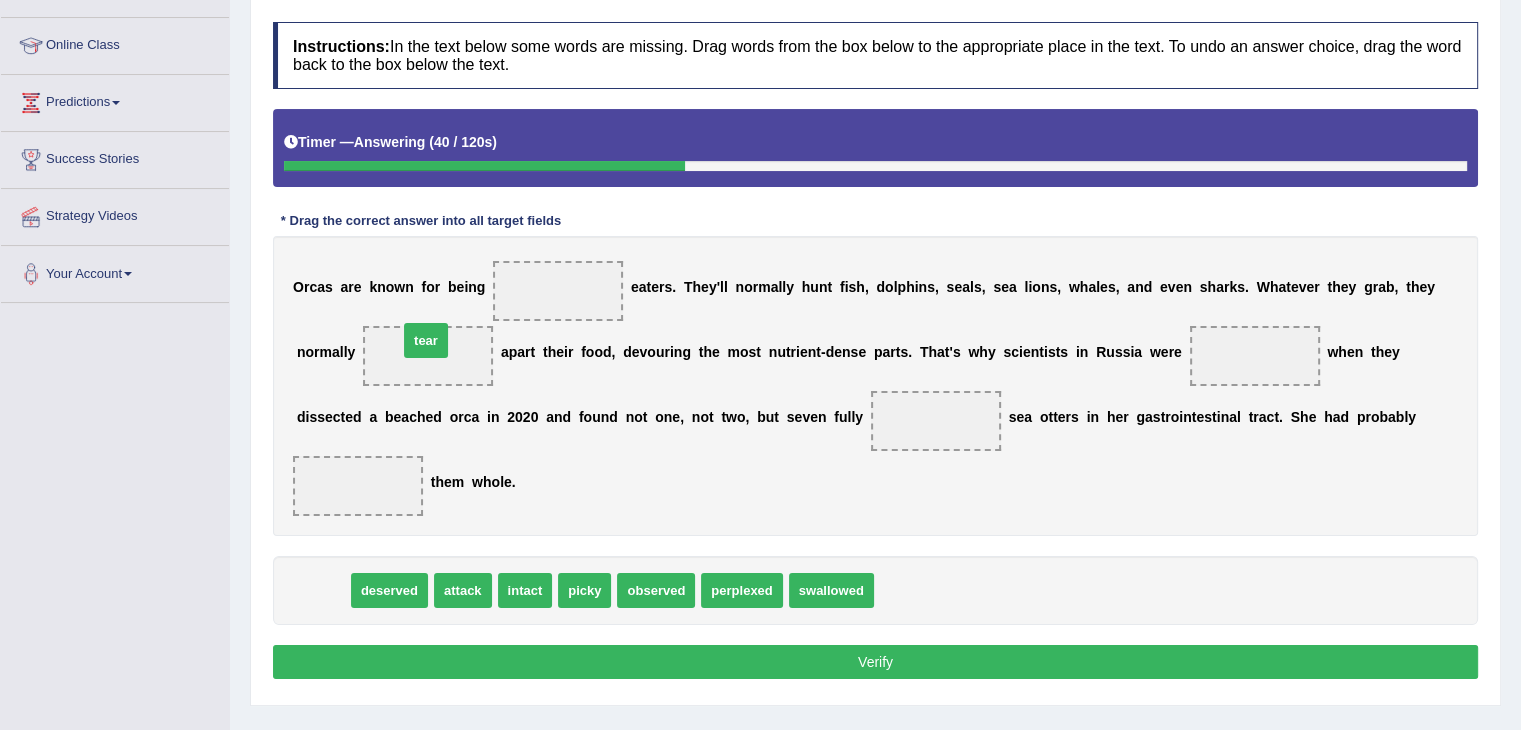 drag, startPoint x: 321, startPoint y: 595, endPoint x: 427, endPoint y: 353, distance: 264.1969 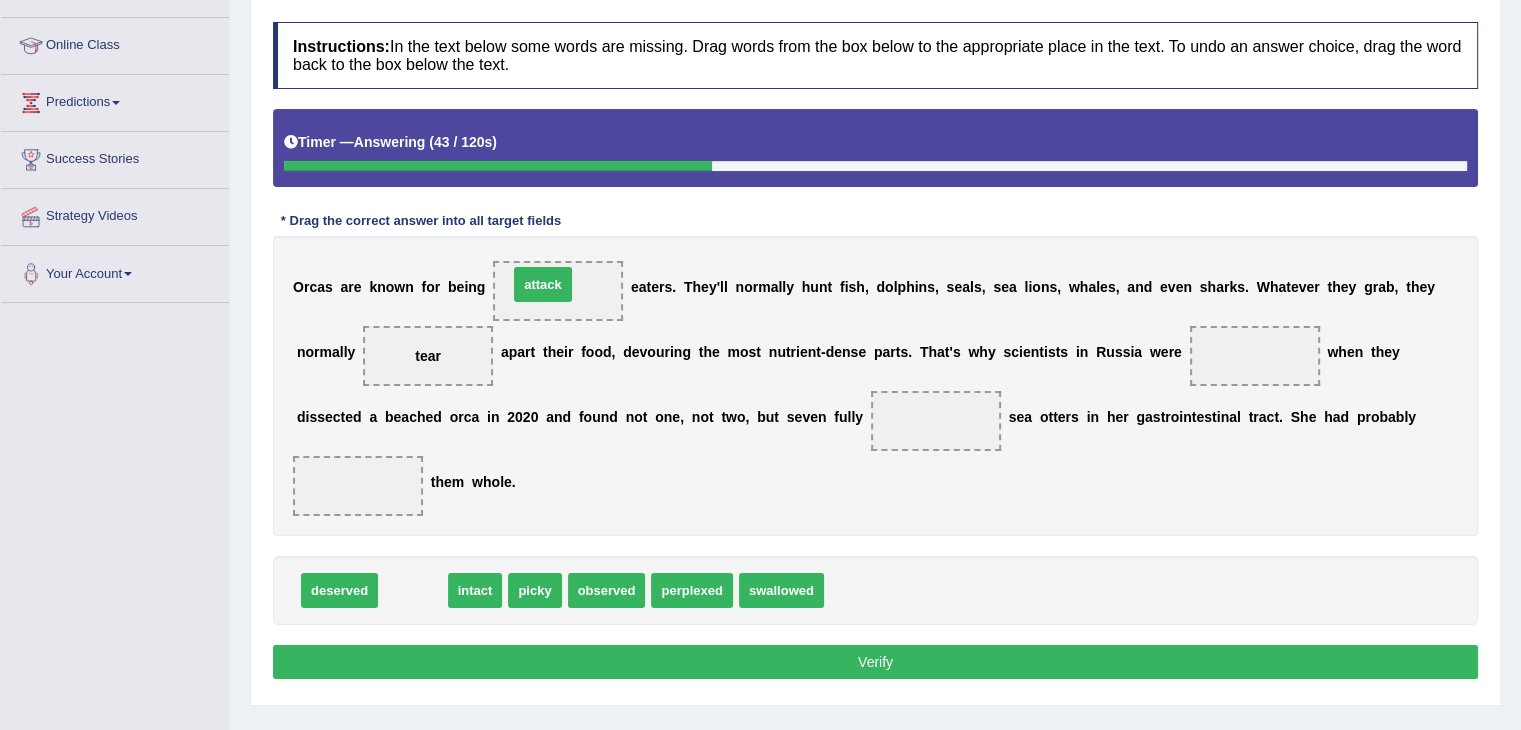 drag, startPoint x: 420, startPoint y: 585, endPoint x: 551, endPoint y: 281, distance: 331.02417 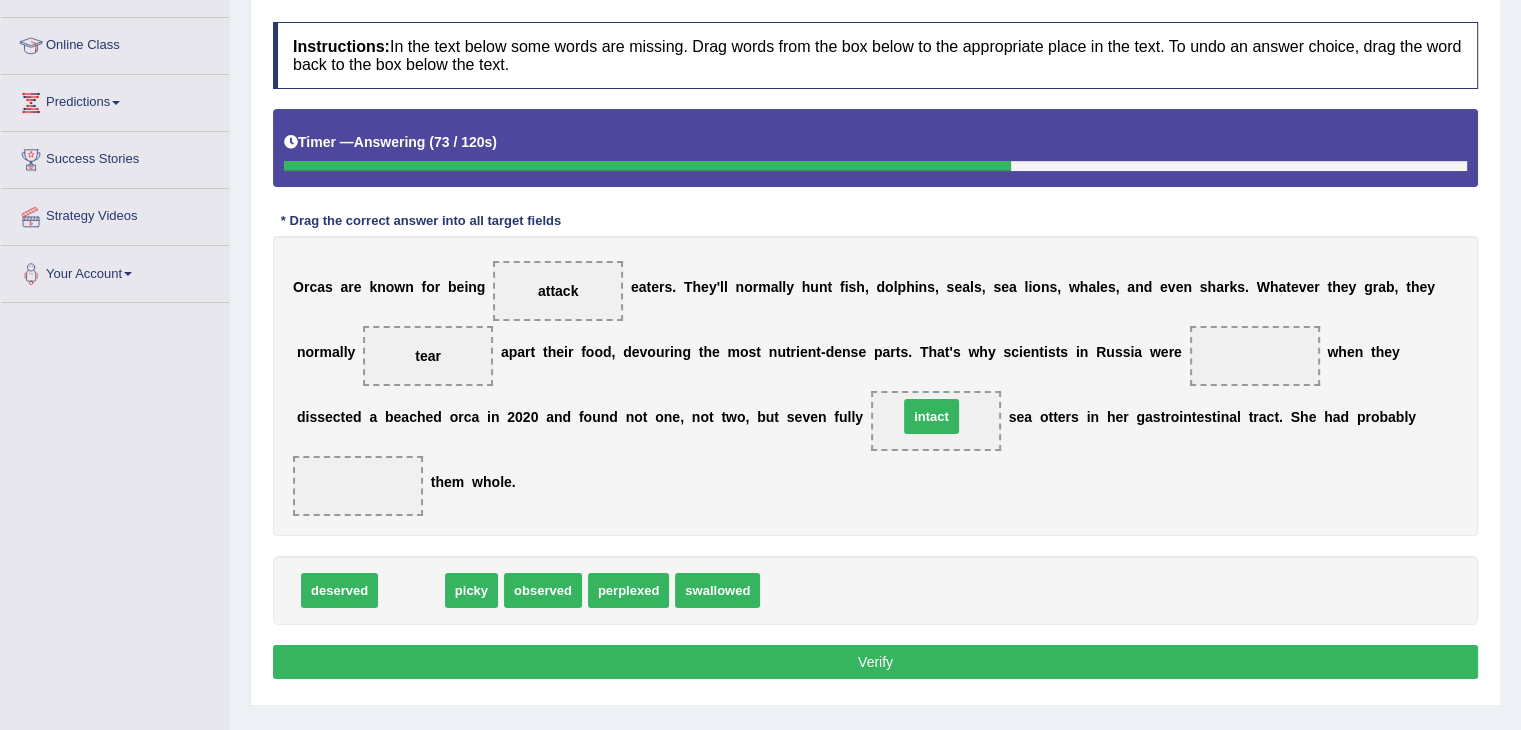 drag, startPoint x: 412, startPoint y: 586, endPoint x: 932, endPoint y: 412, distance: 548.3393 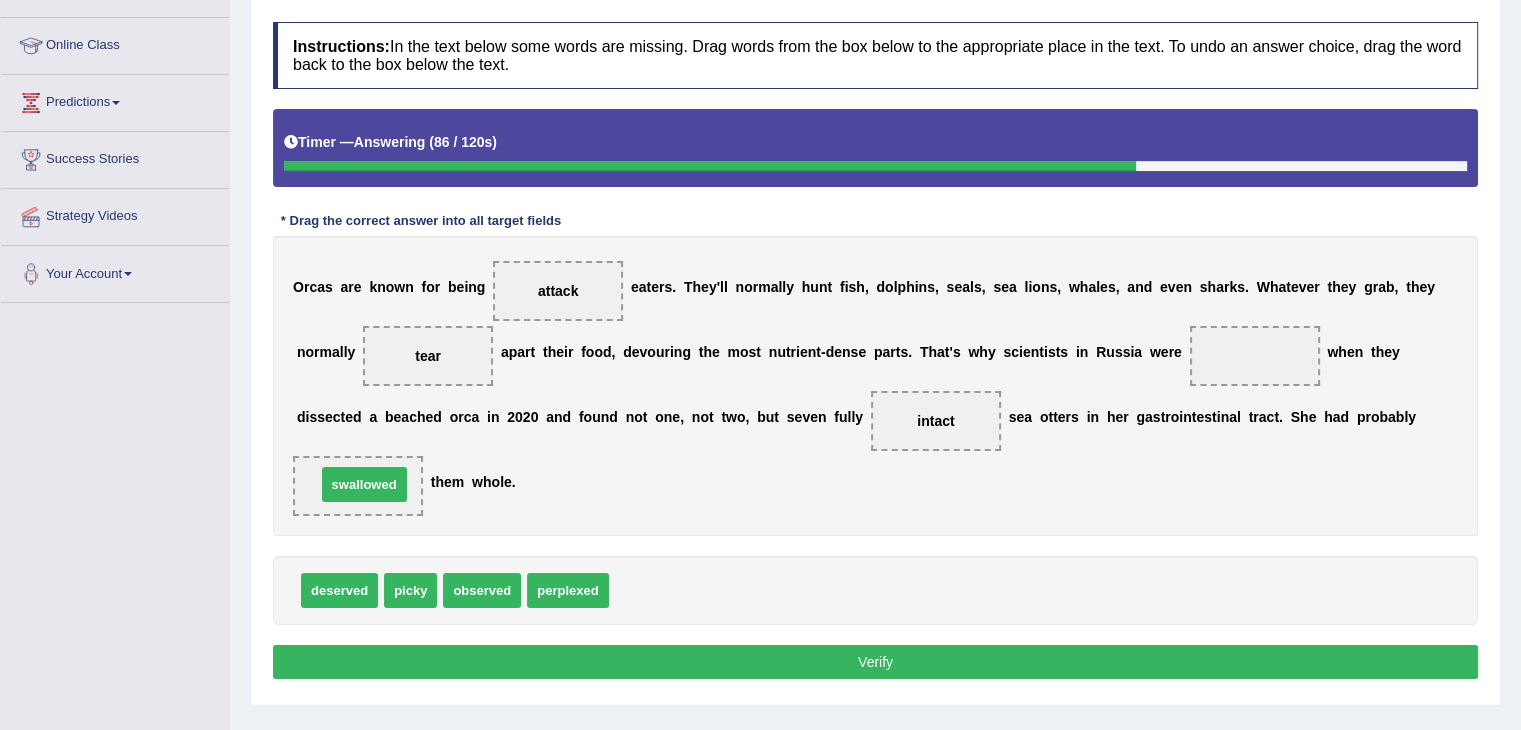 drag, startPoint x: 659, startPoint y: 596, endPoint x: 366, endPoint y: 489, distance: 311.92627 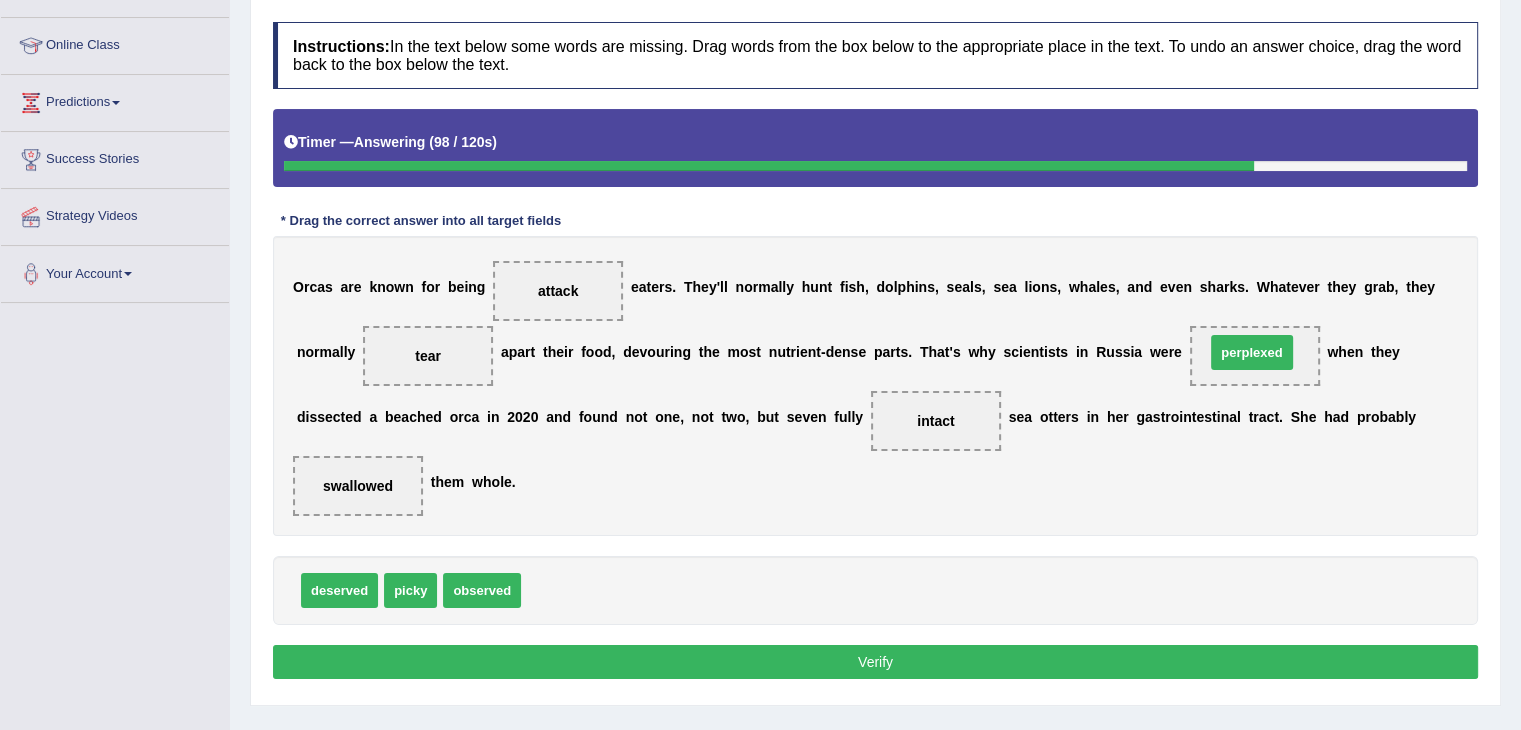 drag, startPoint x: 577, startPoint y: 584, endPoint x: 1276, endPoint y: 344, distance: 739.05414 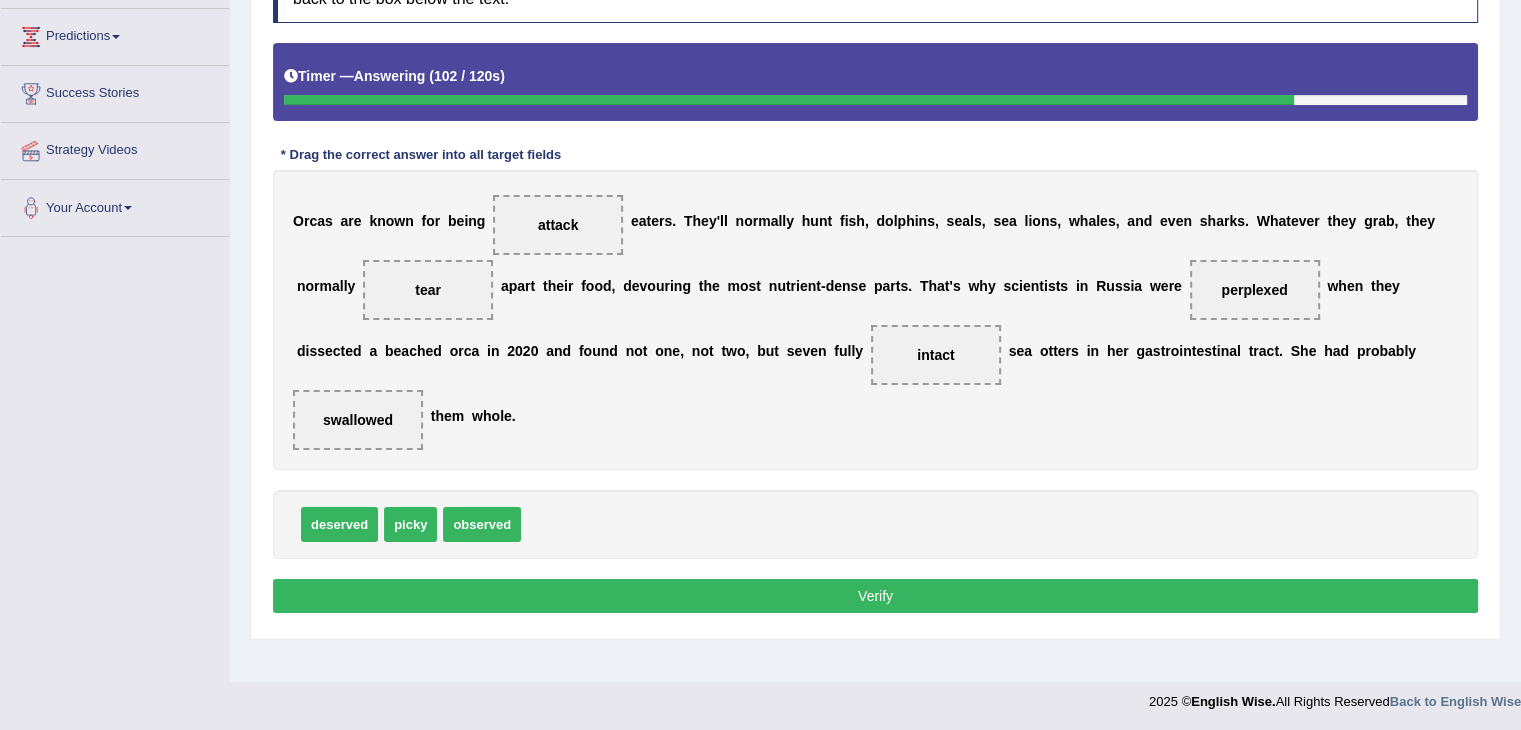 scroll, scrollTop: 320, scrollLeft: 0, axis: vertical 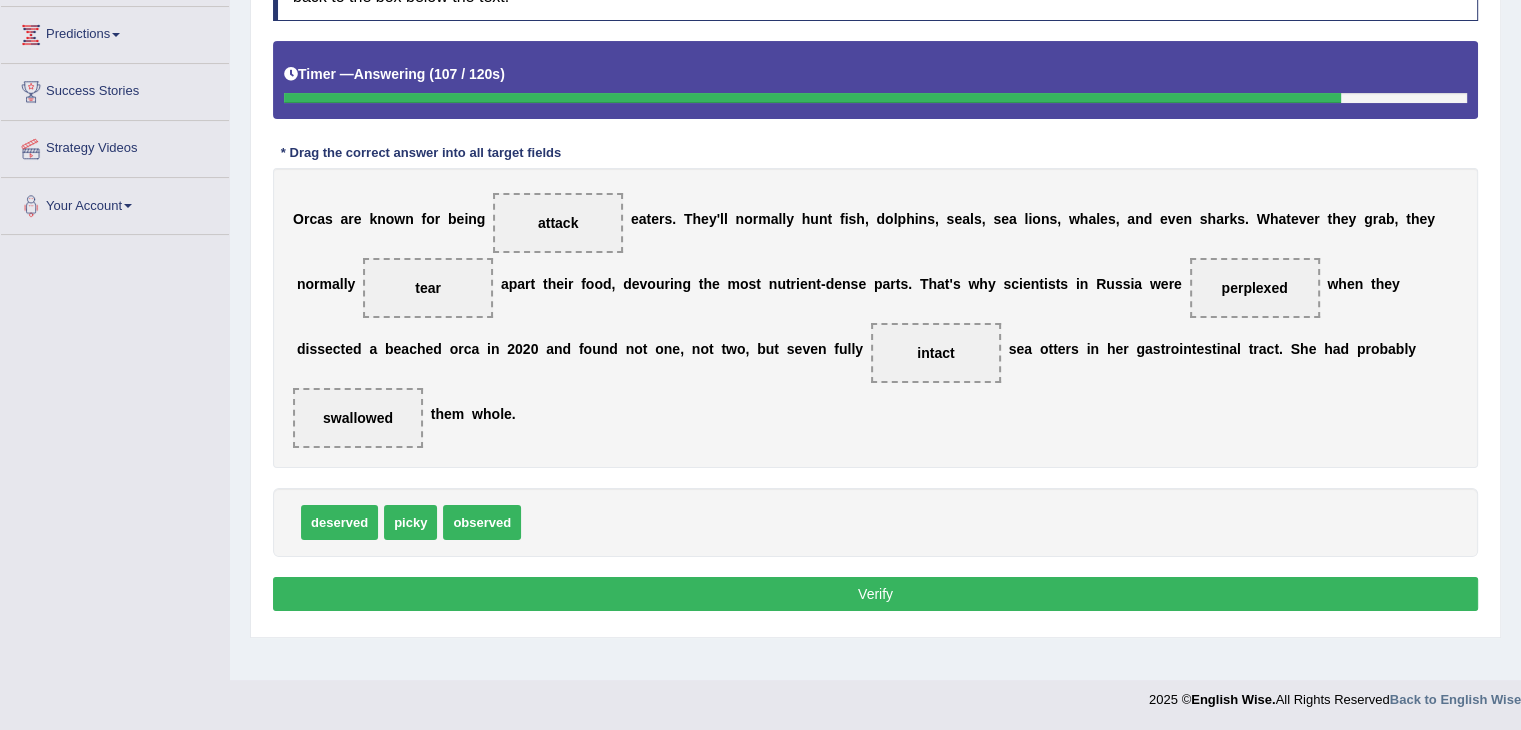 click on "Verify" at bounding box center [875, 594] 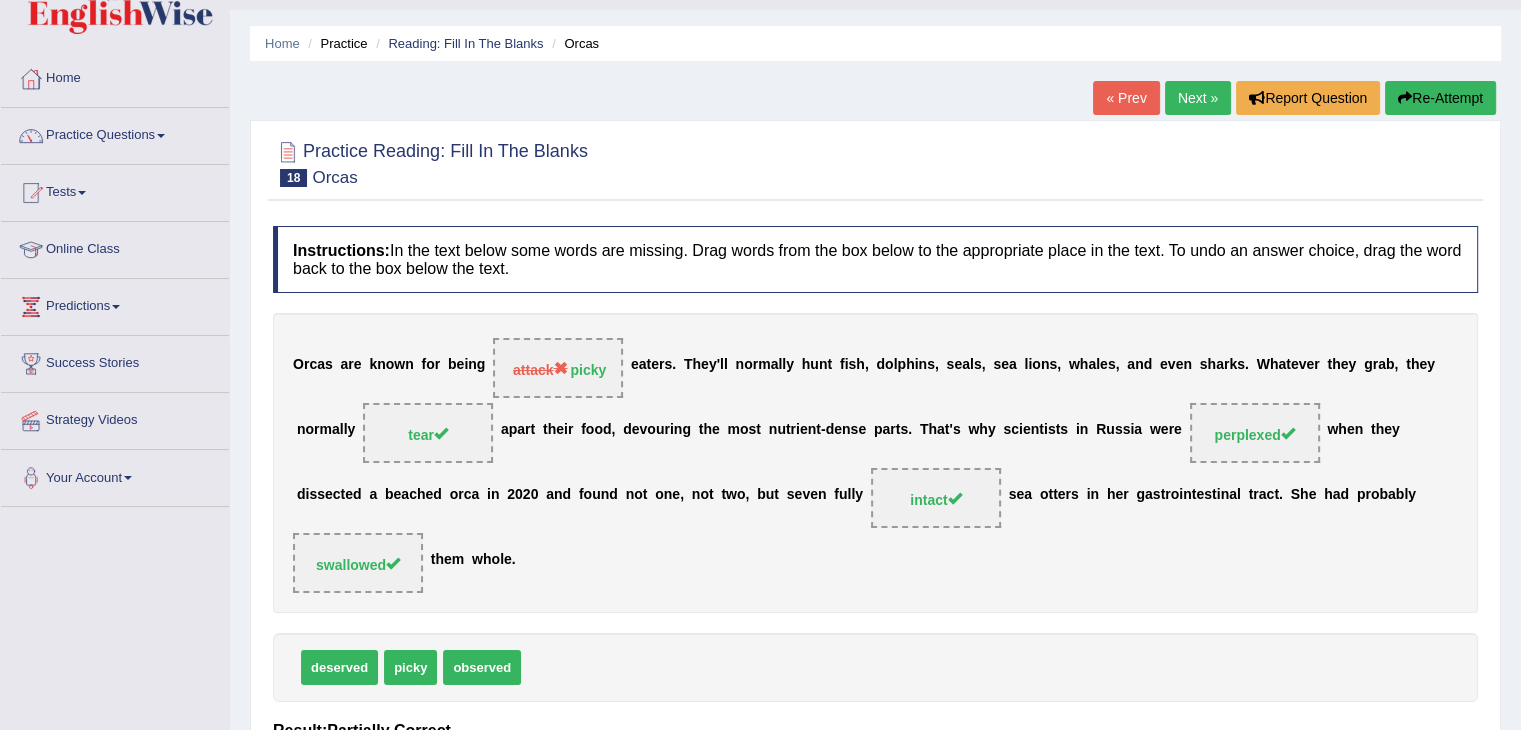 scroll, scrollTop: 28, scrollLeft: 0, axis: vertical 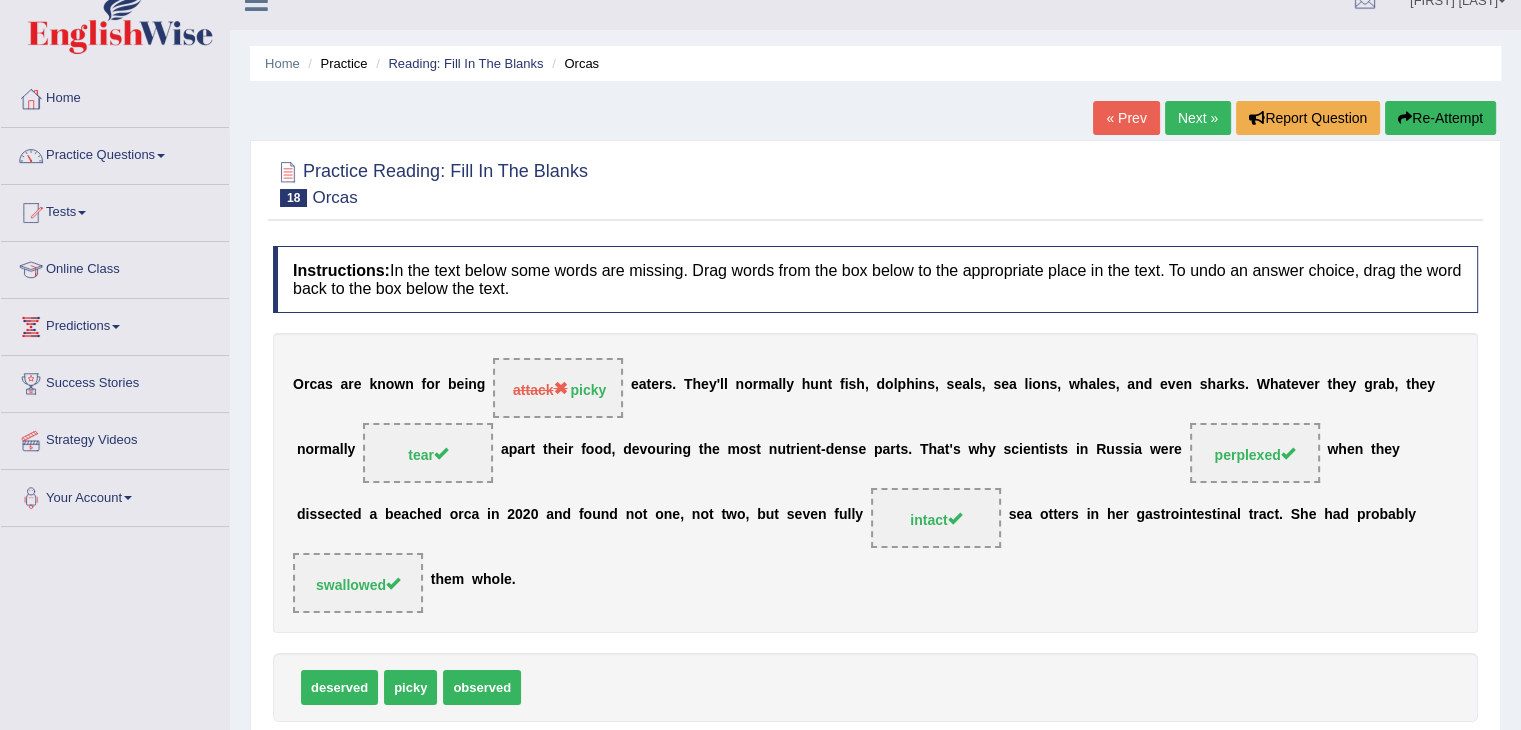 click on "Next »" at bounding box center (1198, 118) 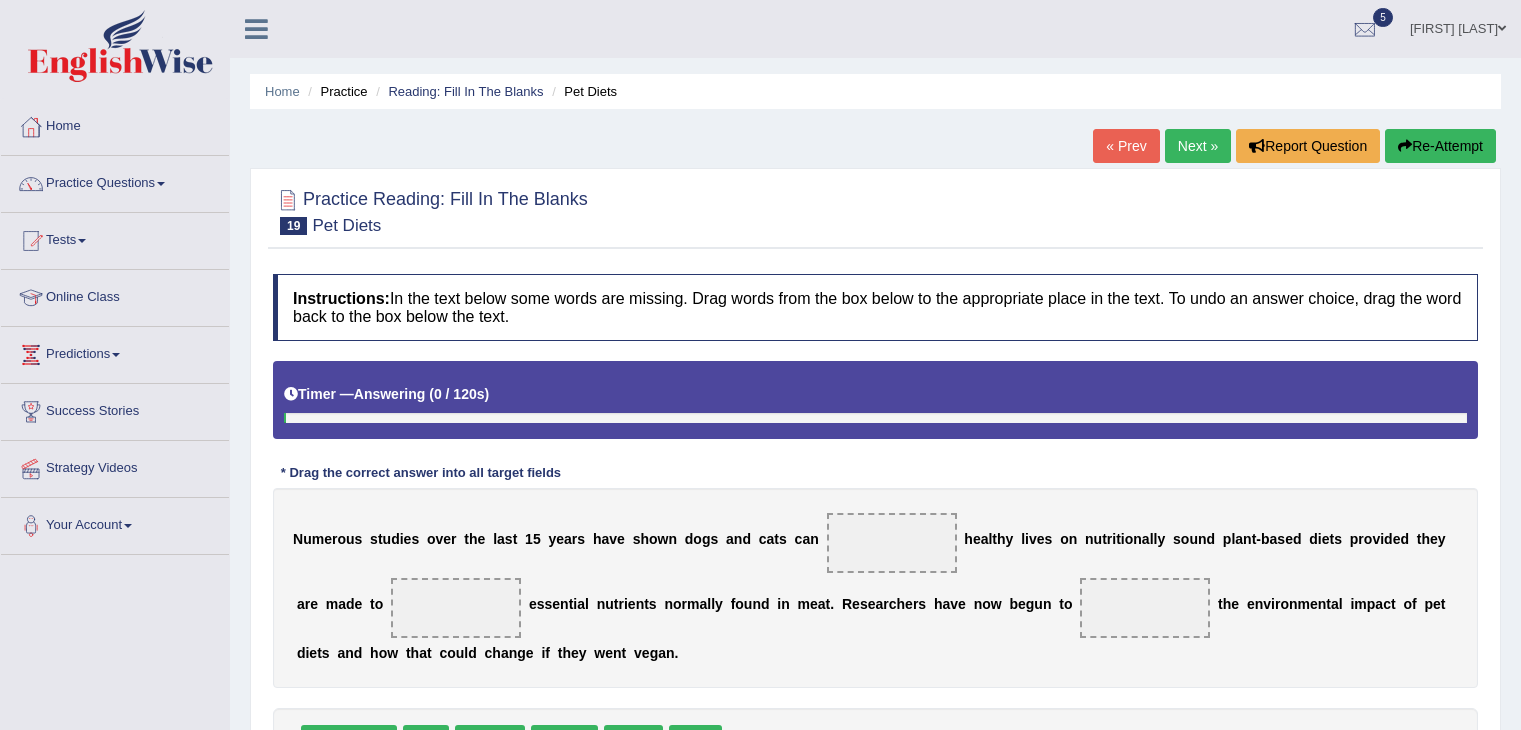 scroll, scrollTop: 0, scrollLeft: 0, axis: both 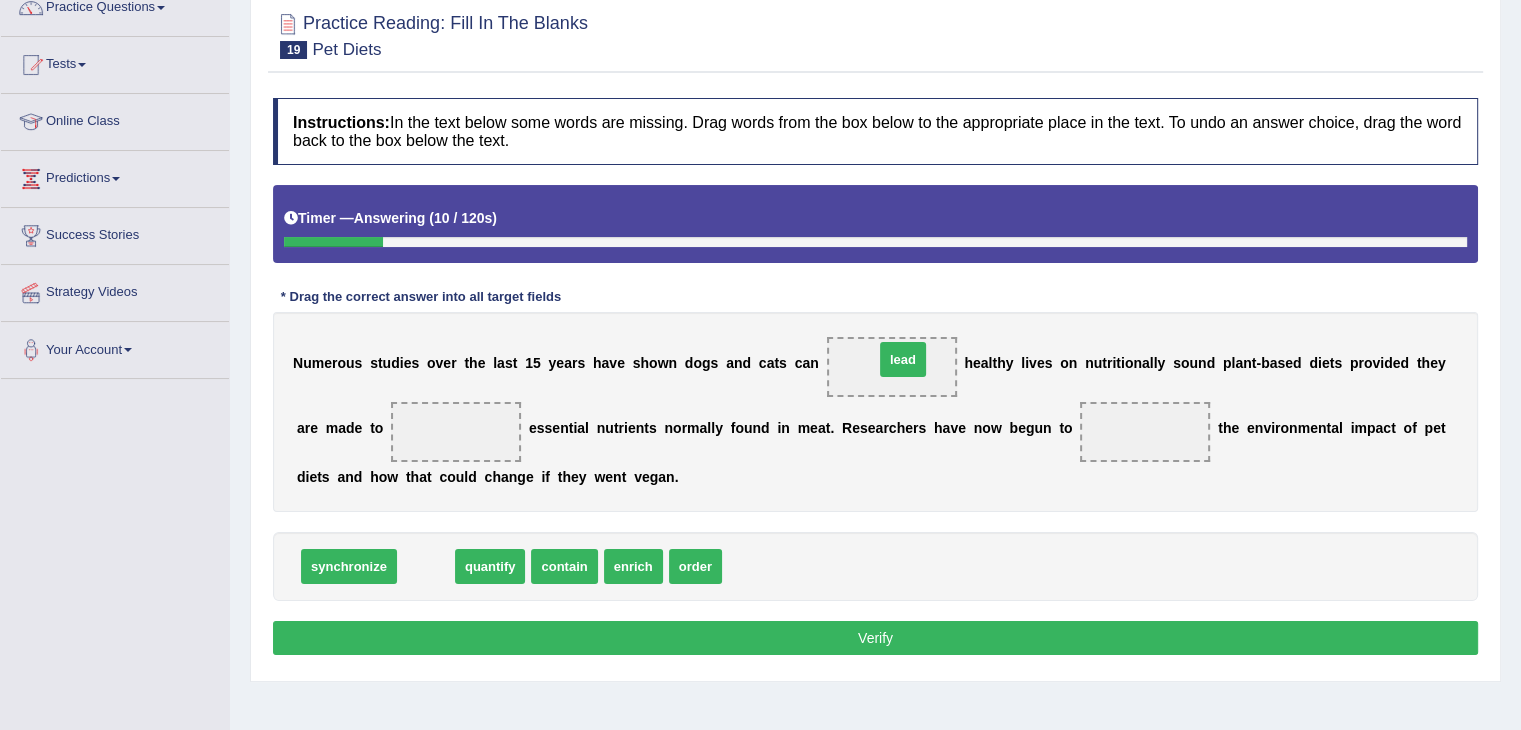 drag, startPoint x: 424, startPoint y: 565, endPoint x: 888, endPoint y: 366, distance: 504.87326 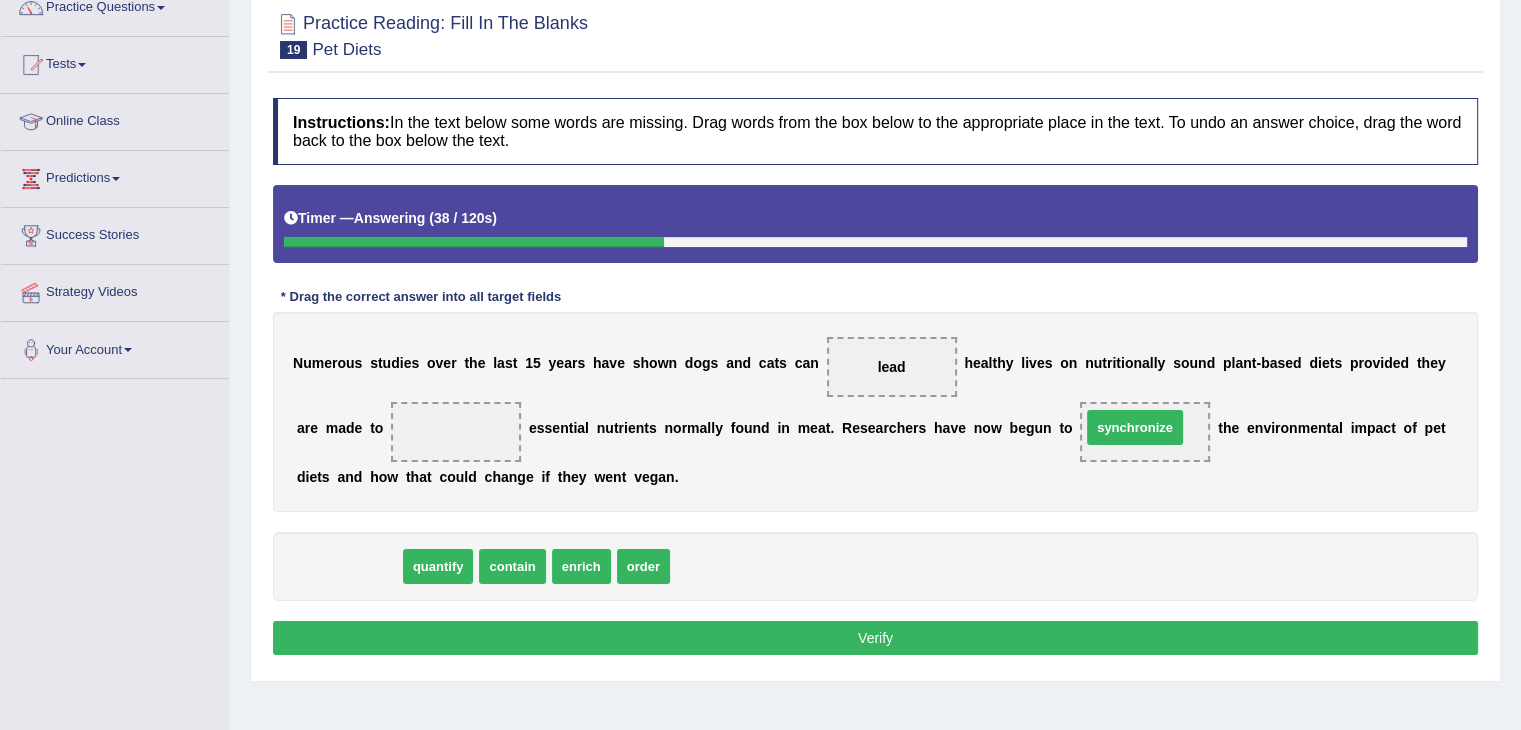 drag, startPoint x: 327, startPoint y: 565, endPoint x: 1113, endPoint y: 426, distance: 798.1961 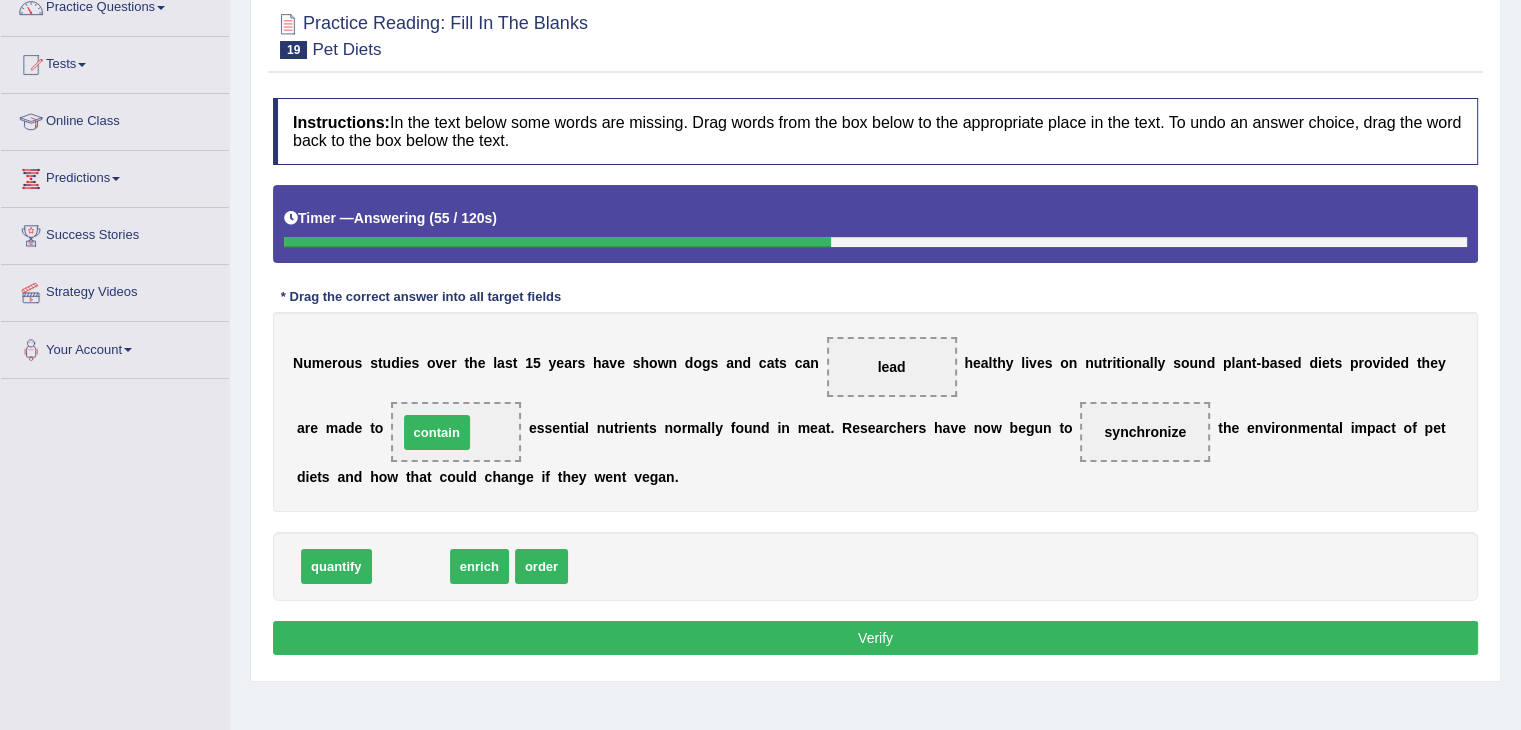drag, startPoint x: 418, startPoint y: 572, endPoint x: 449, endPoint y: 438, distance: 137.53908 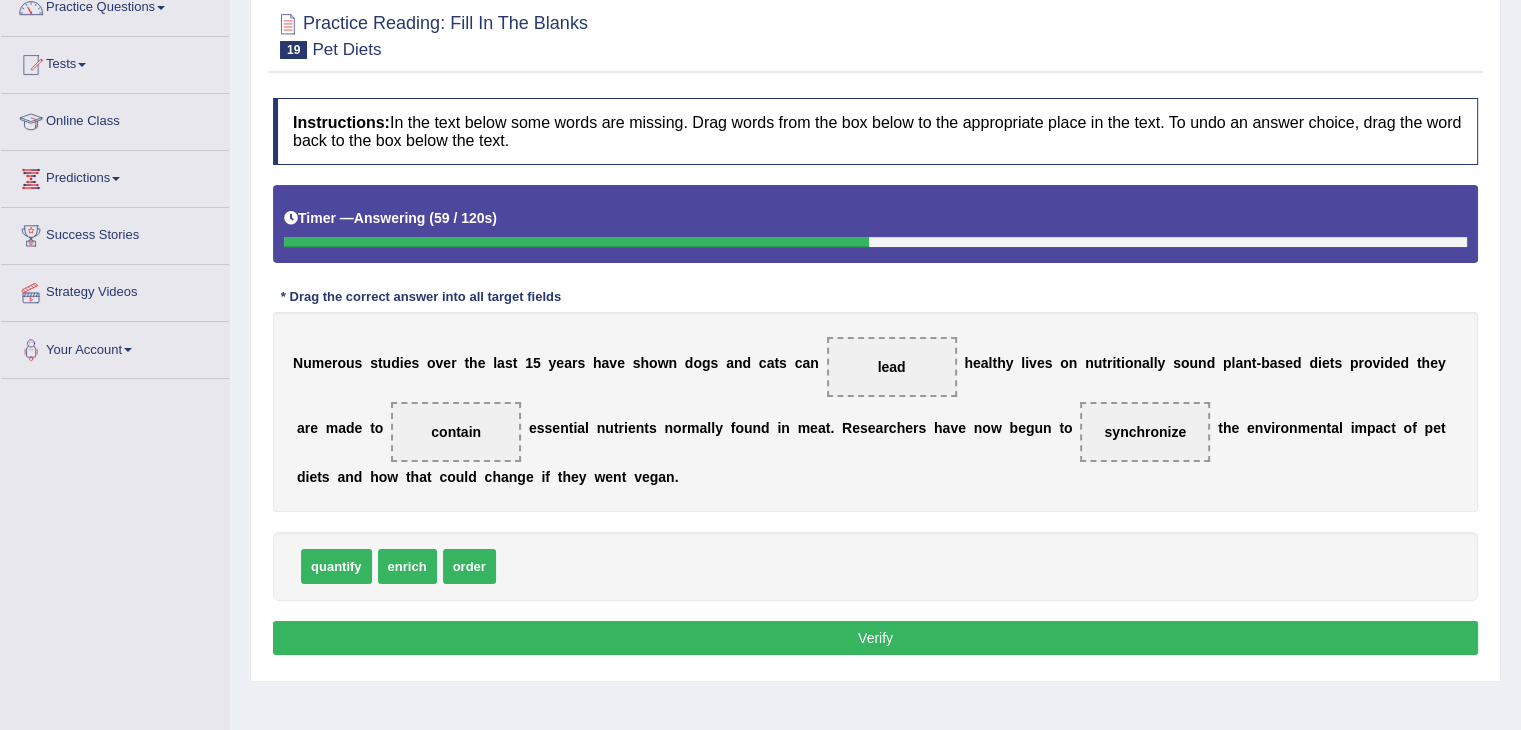 click on "Verify" at bounding box center [875, 638] 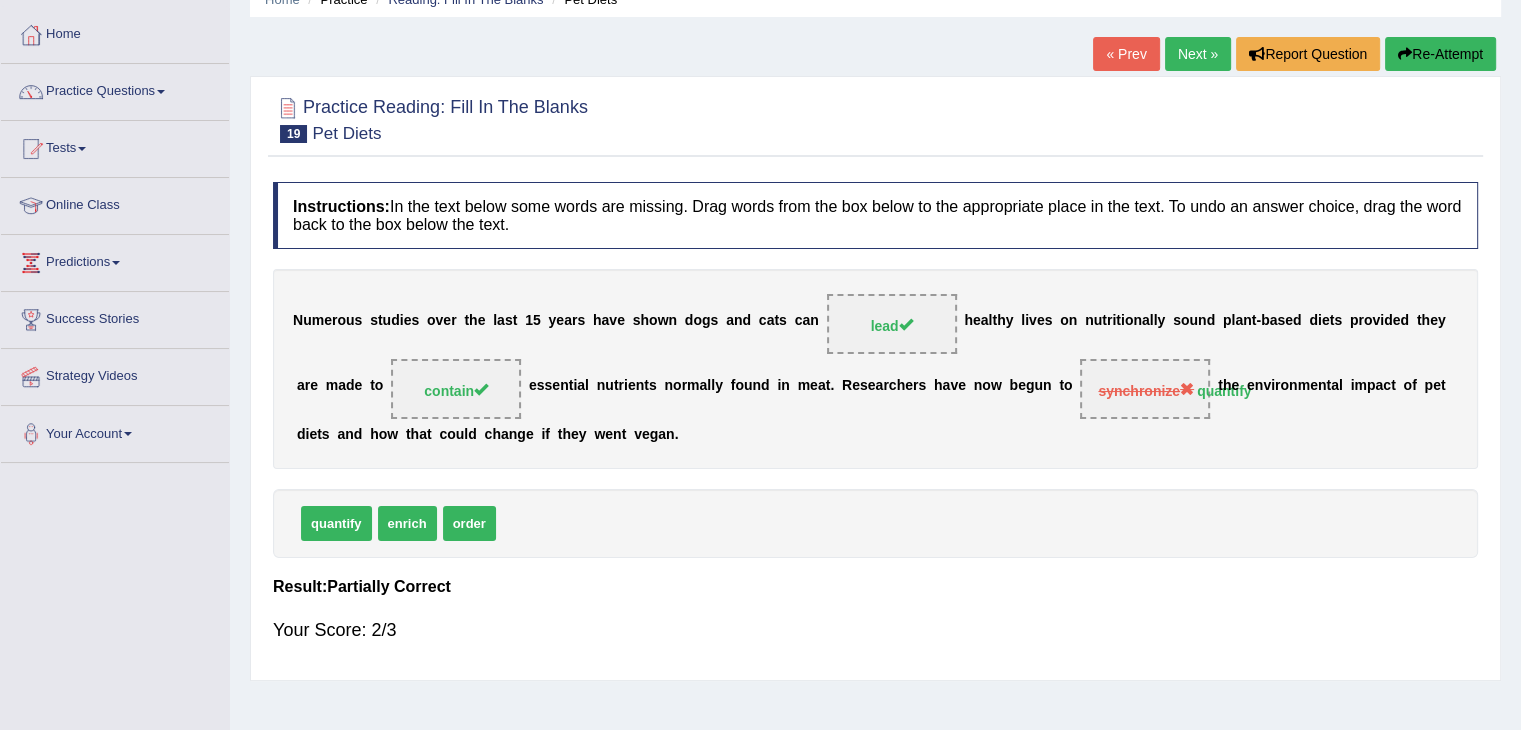 scroll, scrollTop: 91, scrollLeft: 0, axis: vertical 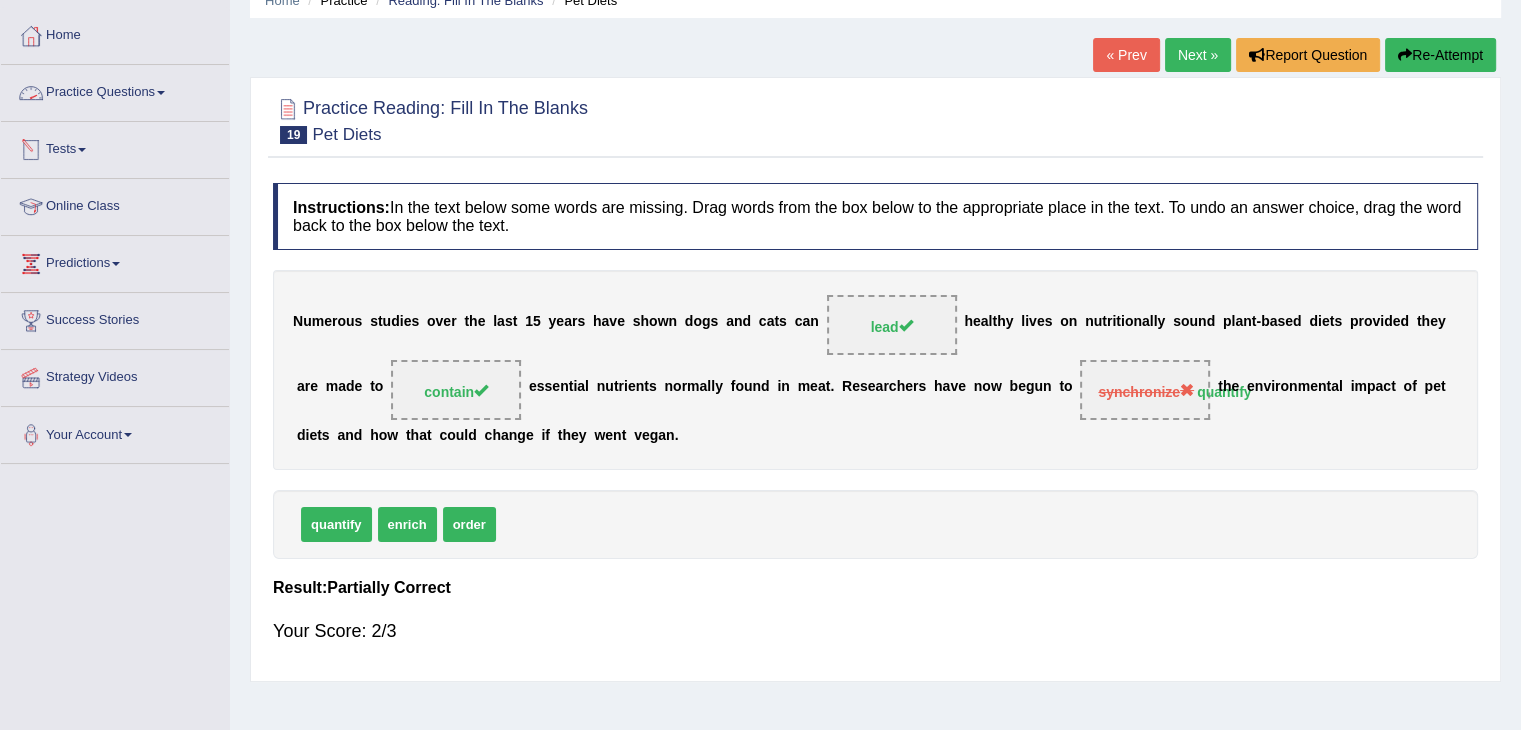 click on "Practice Questions" at bounding box center [115, 90] 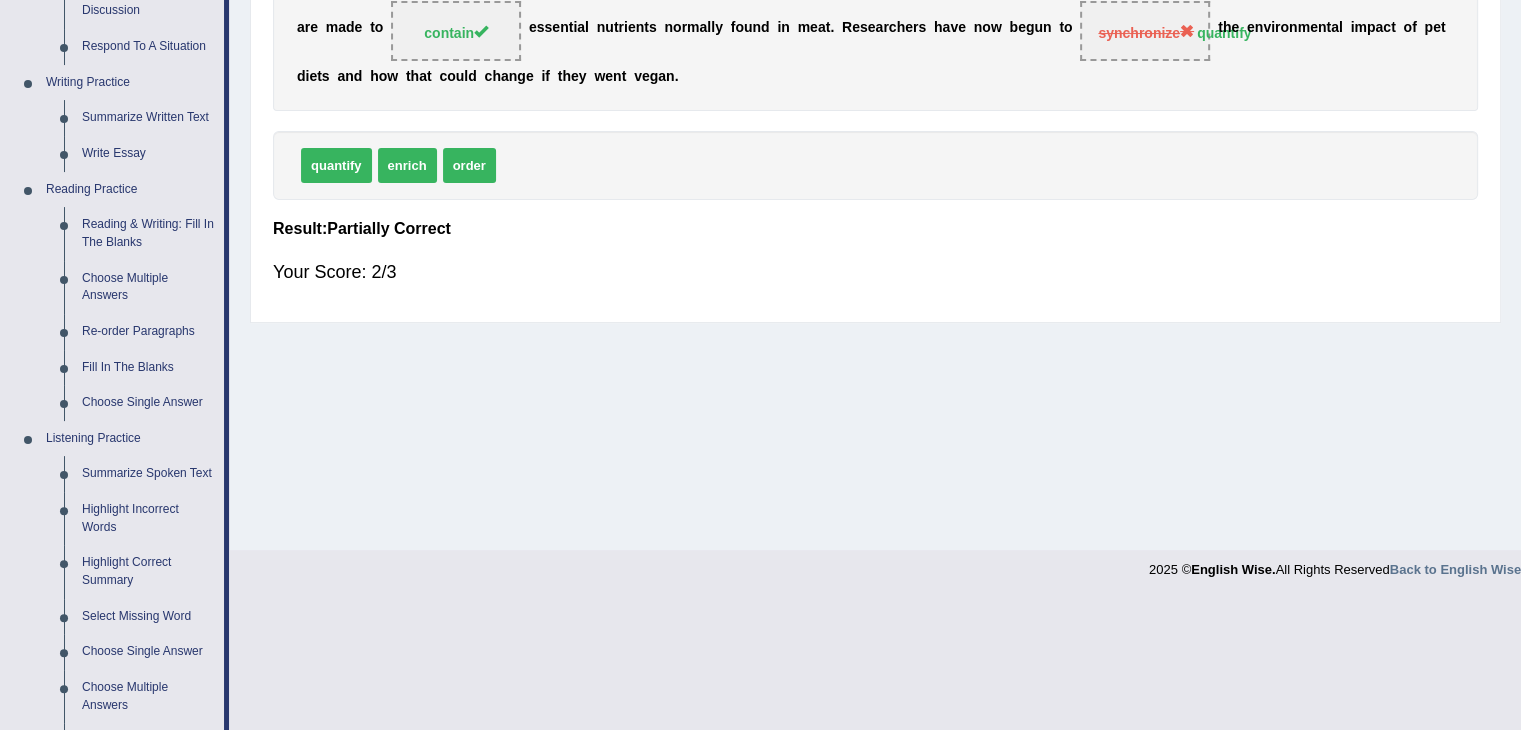 scroll, scrollTop: 451, scrollLeft: 0, axis: vertical 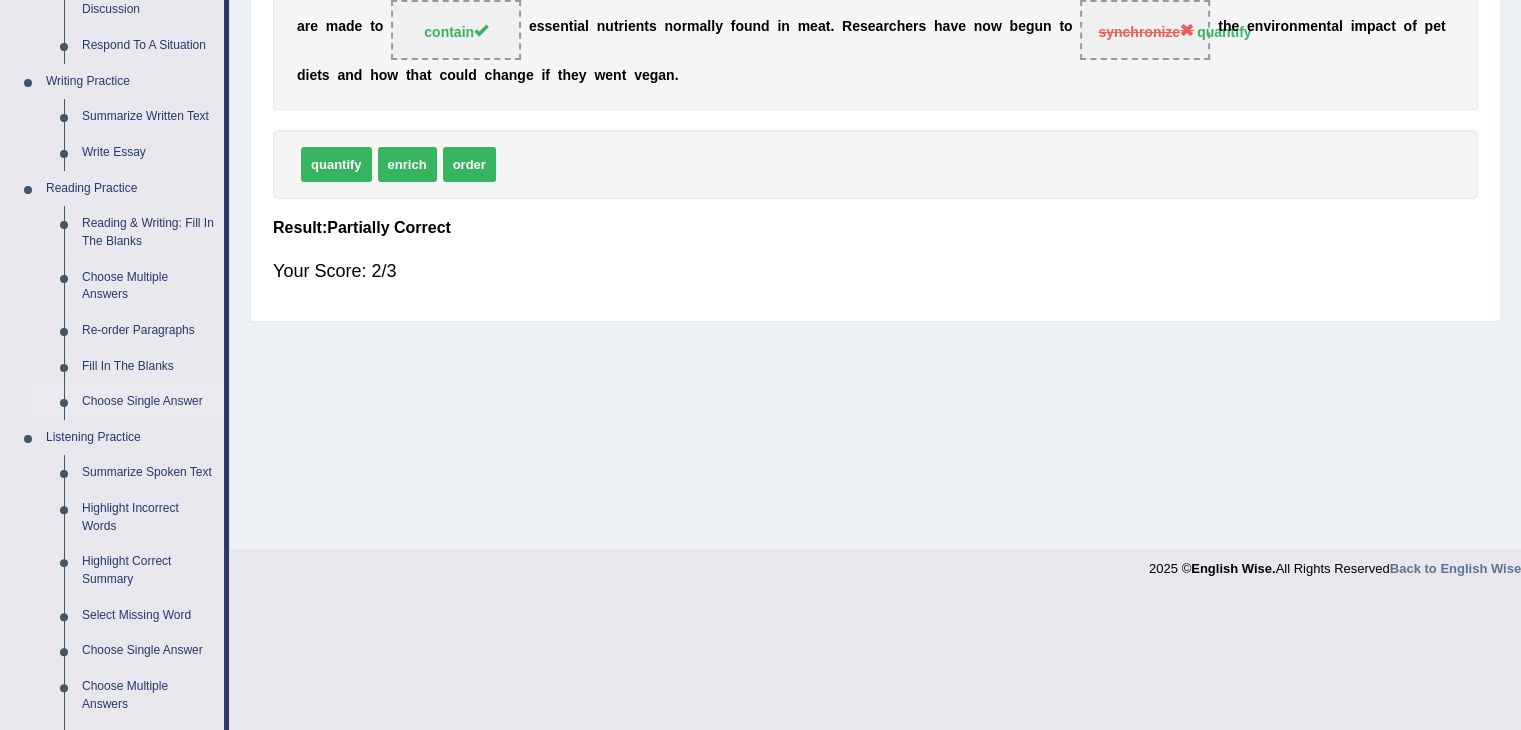 click on "Choose Single Answer" at bounding box center (148, 402) 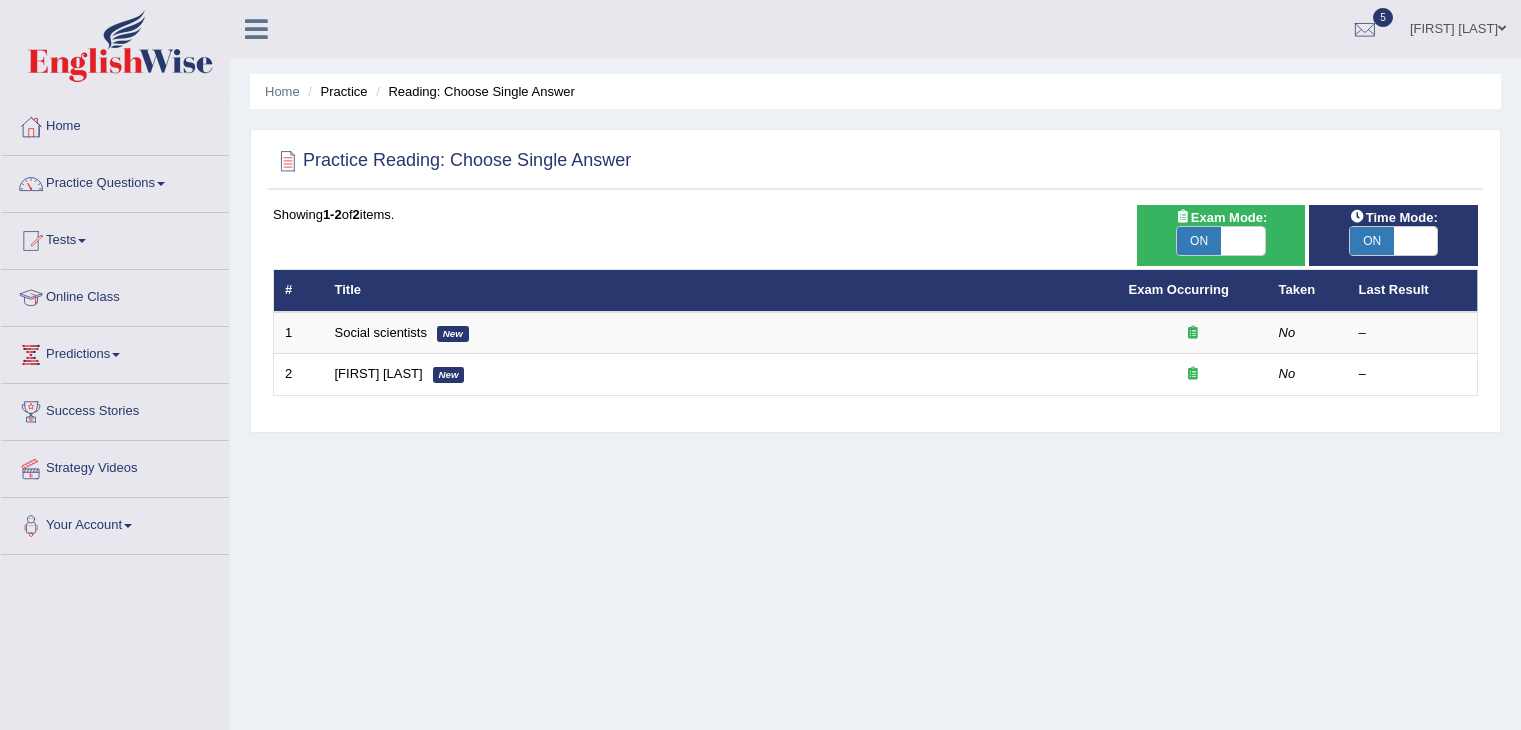scroll, scrollTop: 0, scrollLeft: 0, axis: both 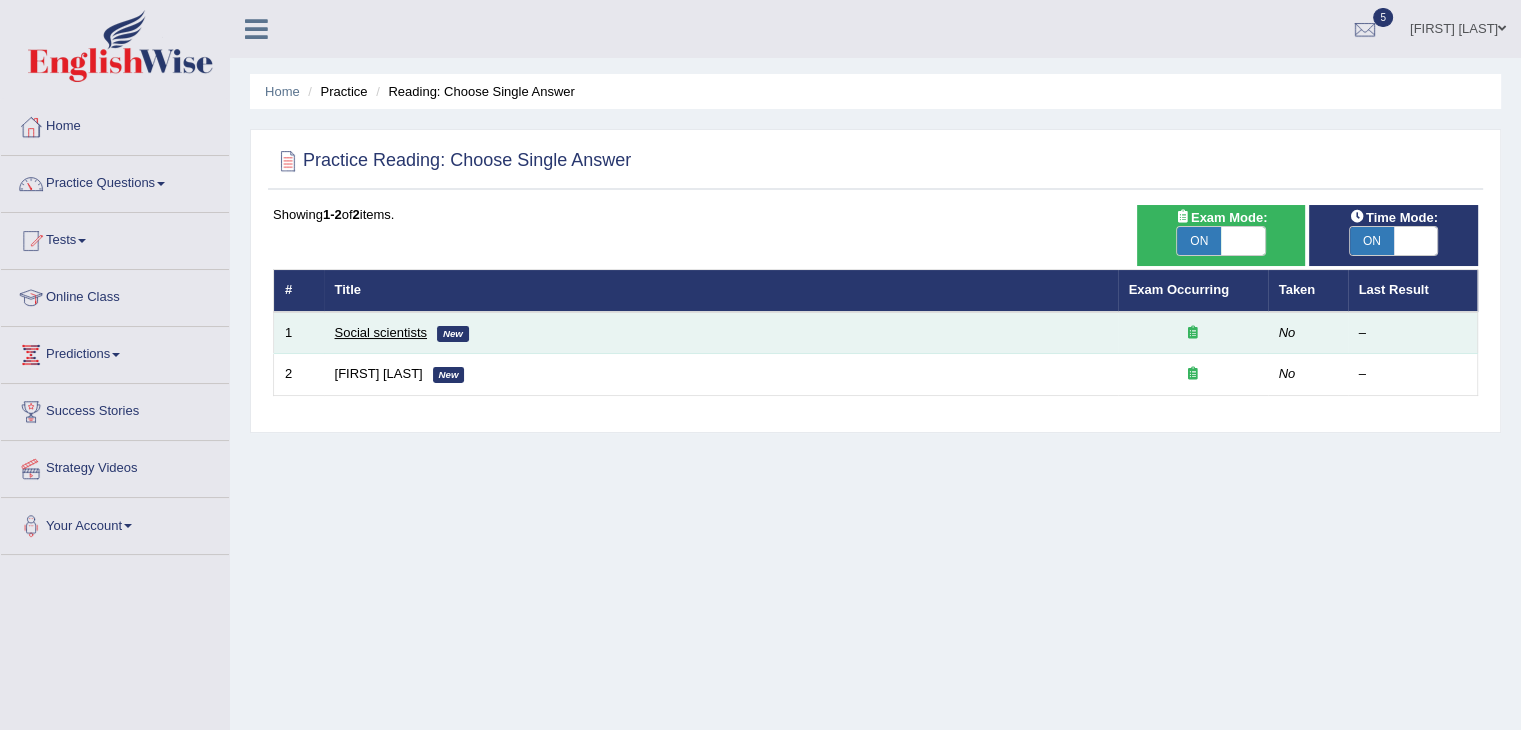 click on "Social scientists" at bounding box center (381, 332) 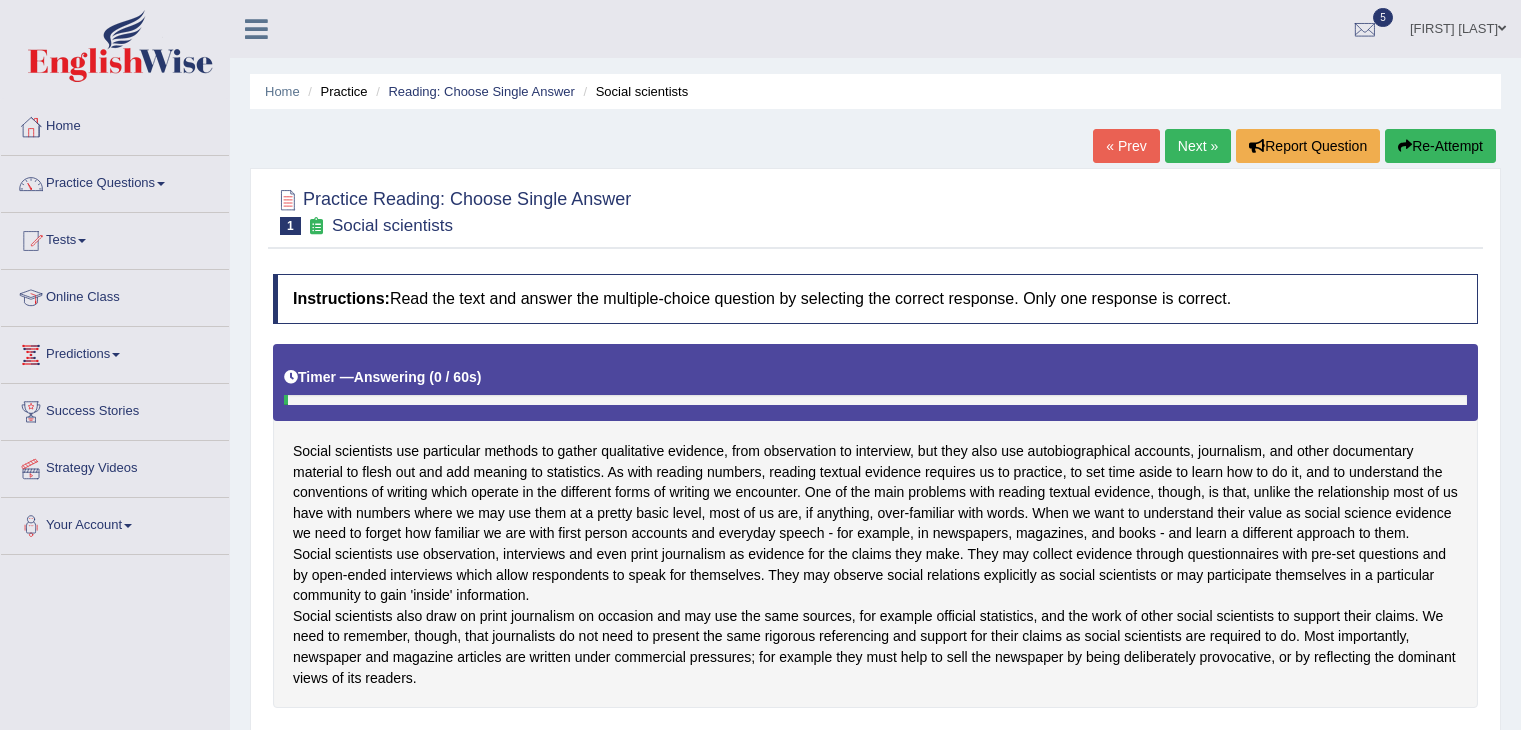 scroll, scrollTop: 0, scrollLeft: 0, axis: both 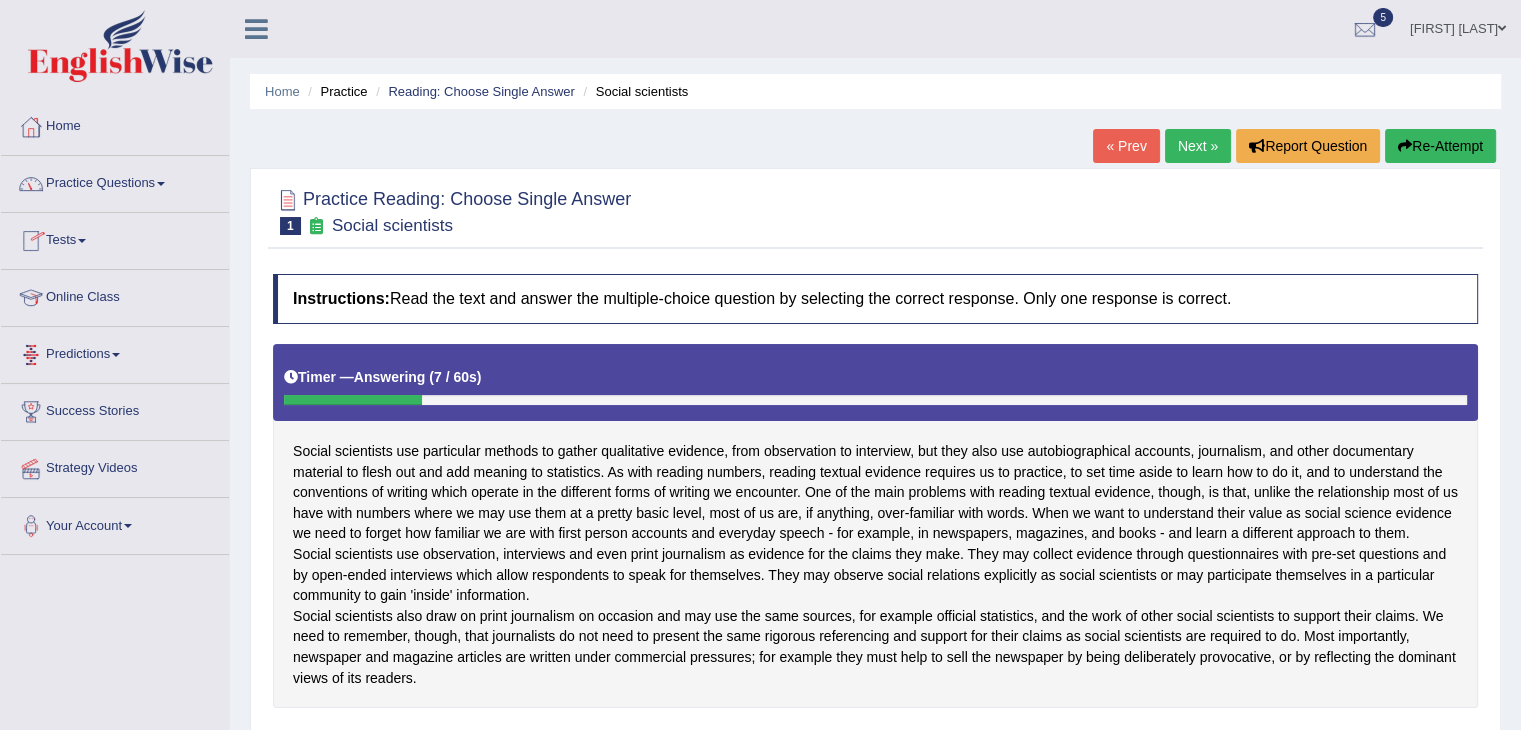 click on "Practice Questions" at bounding box center (115, 181) 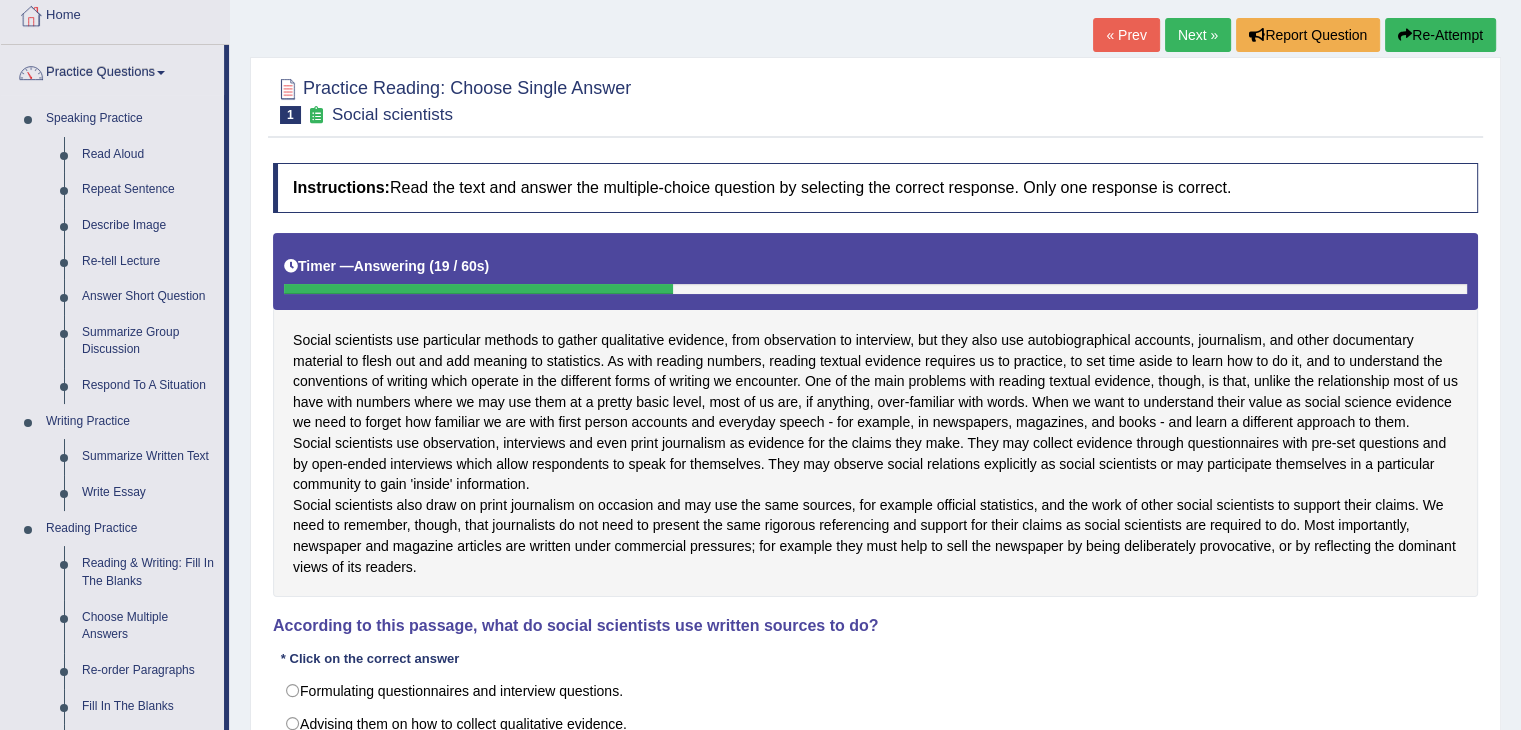 scroll, scrollTop: 108, scrollLeft: 0, axis: vertical 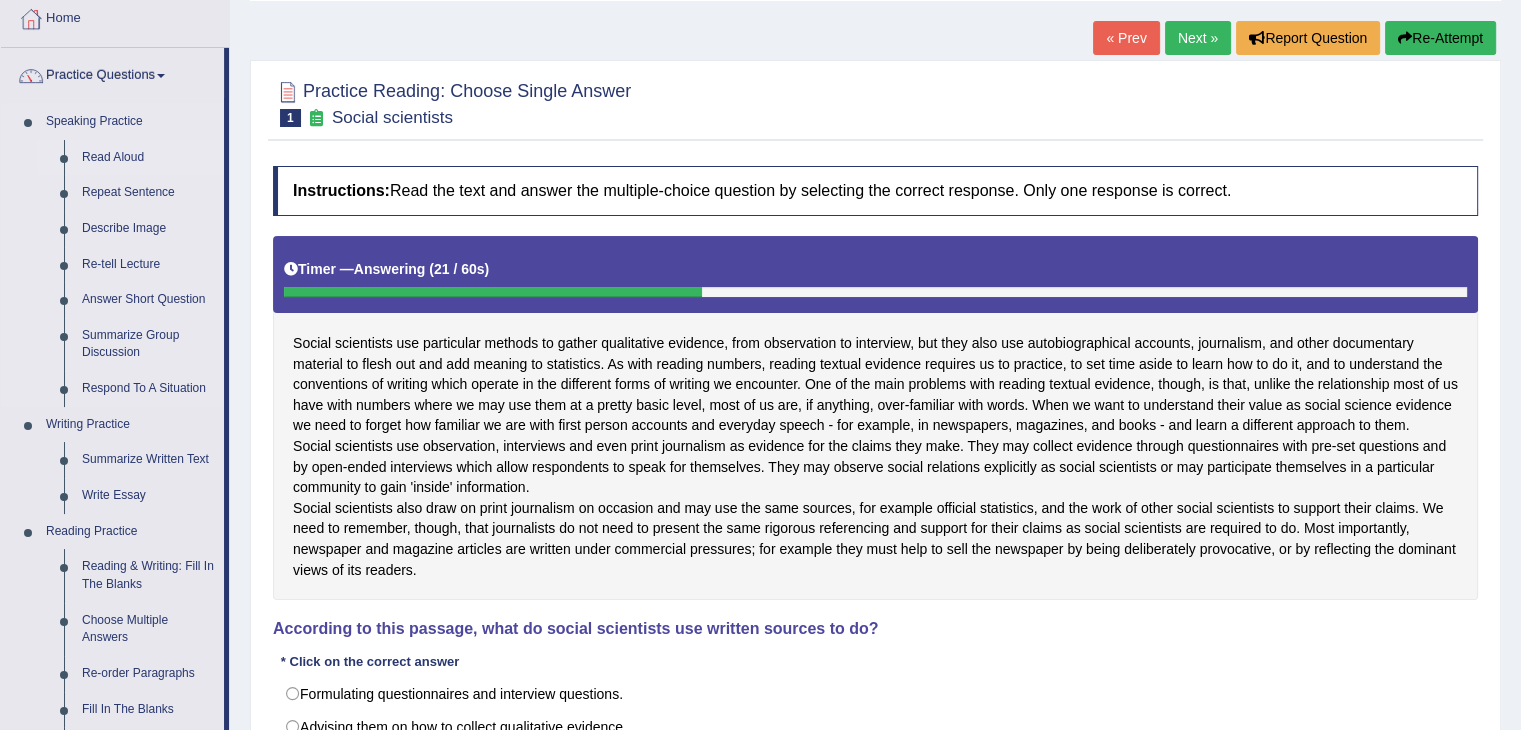 click on "Read Aloud" at bounding box center (148, 158) 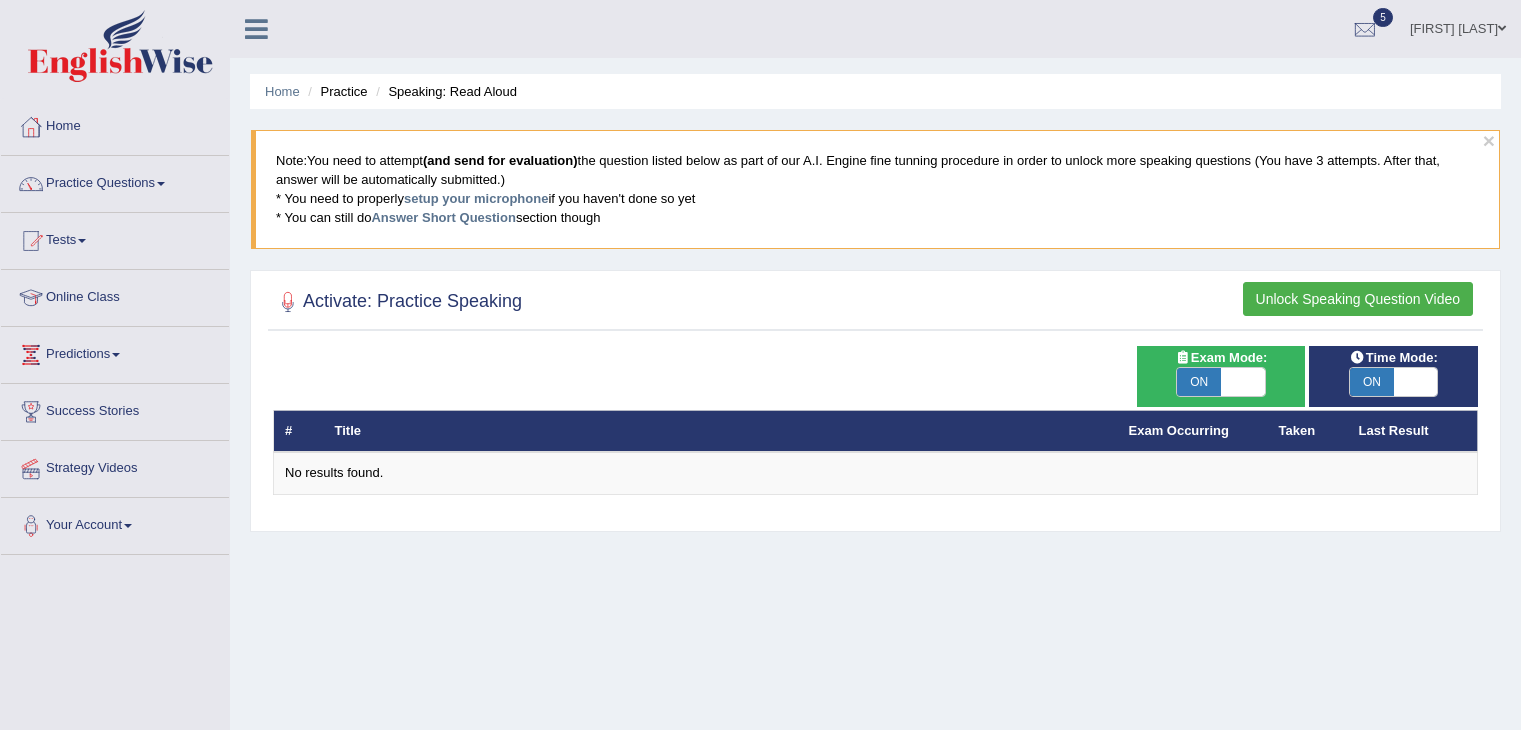 scroll, scrollTop: 0, scrollLeft: 0, axis: both 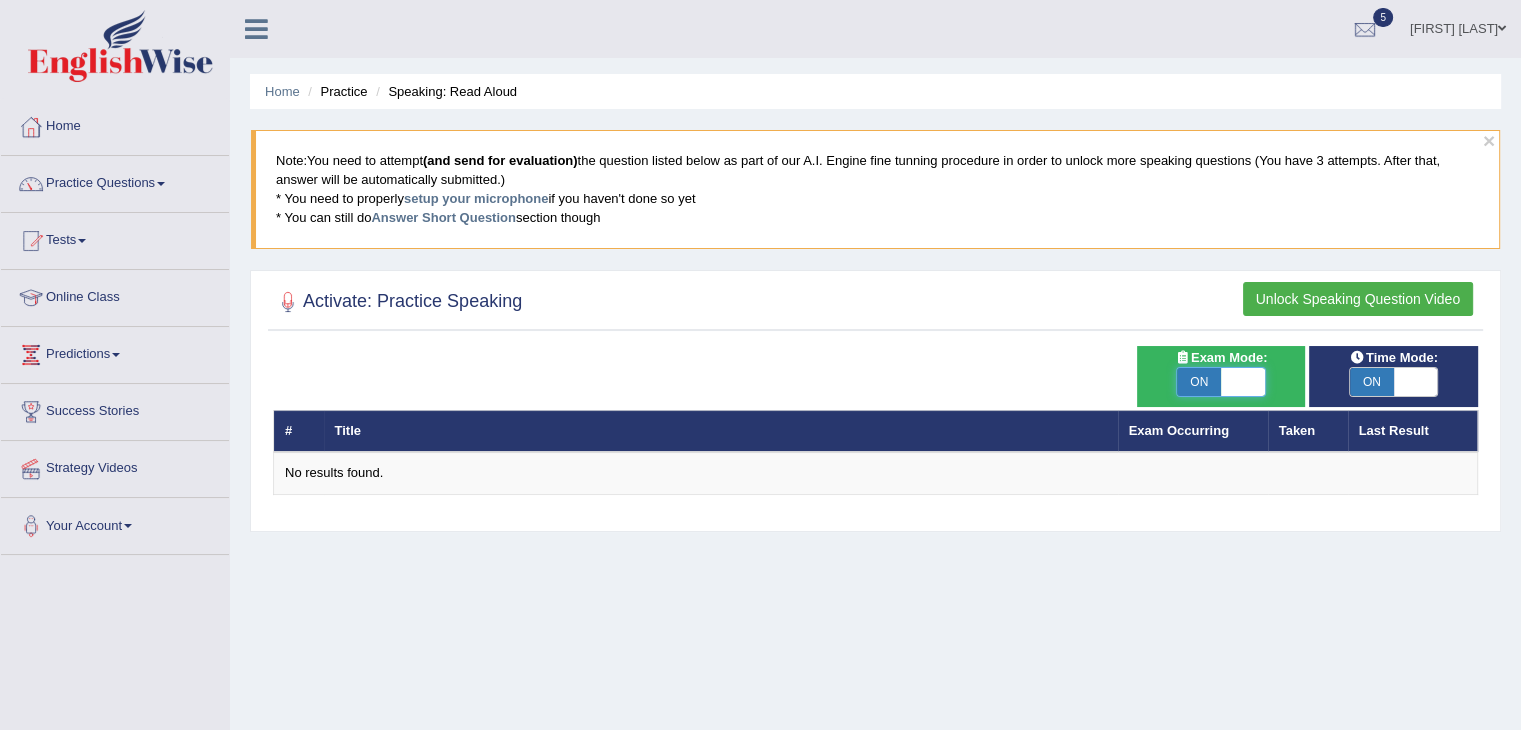 click at bounding box center [1243, 382] 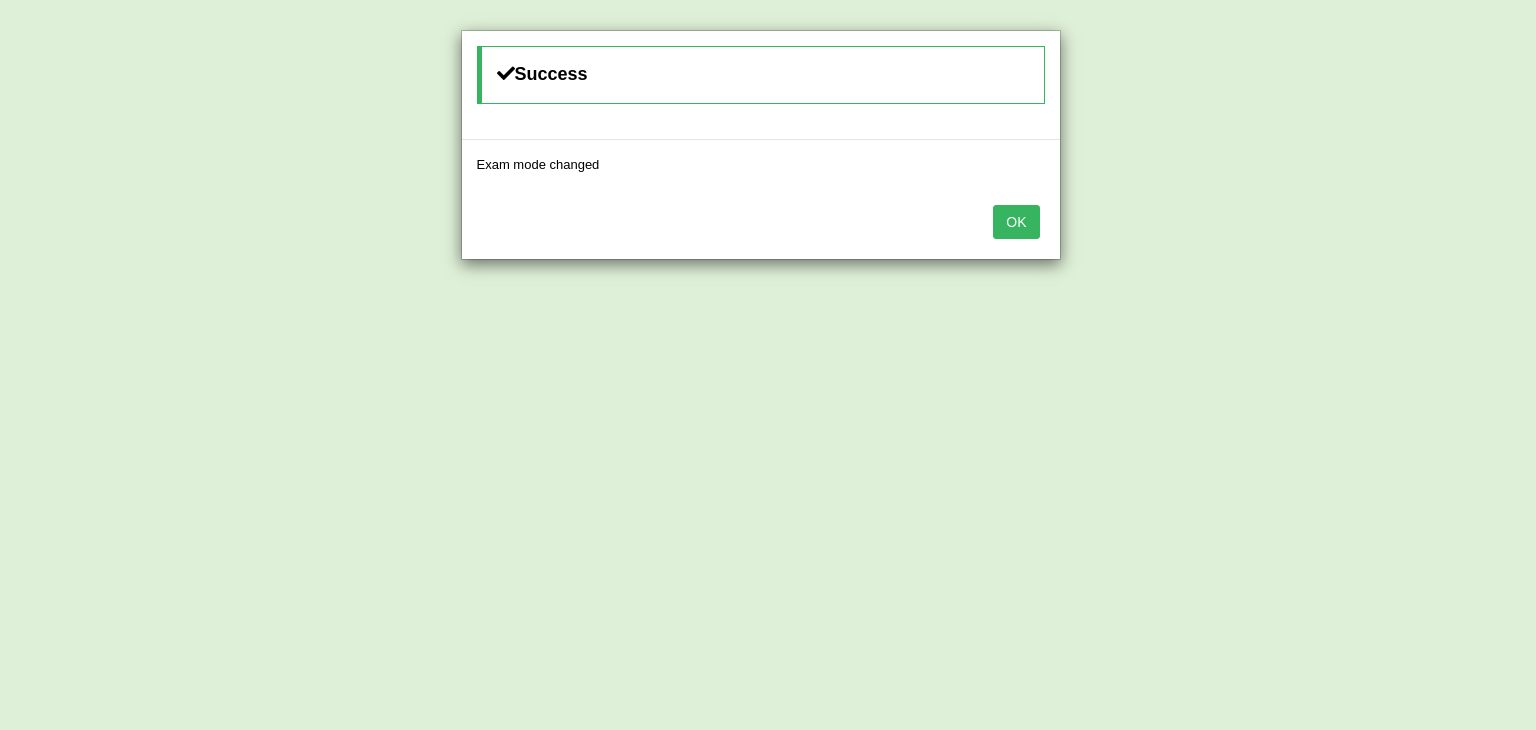 click on "OK" at bounding box center (1016, 222) 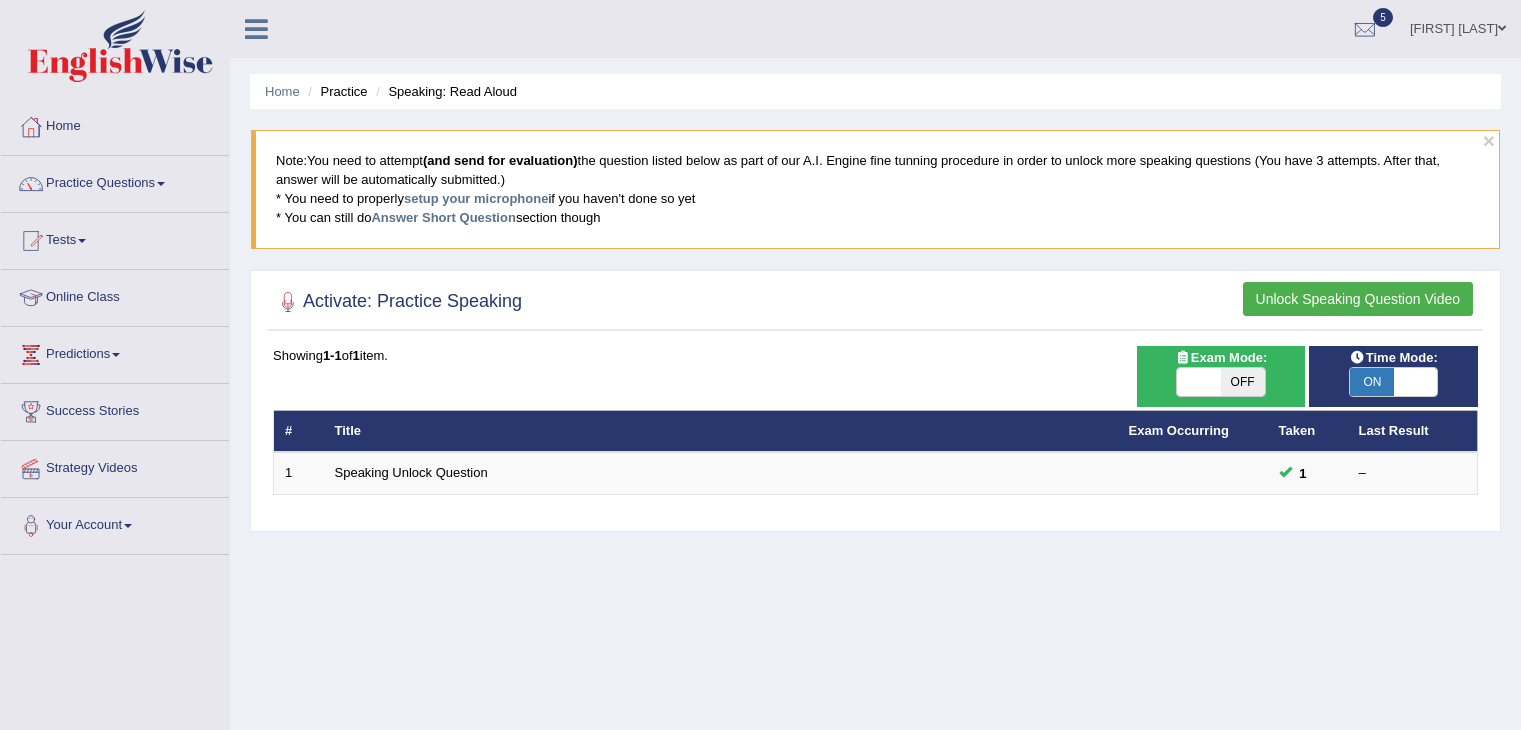 scroll, scrollTop: 0, scrollLeft: 0, axis: both 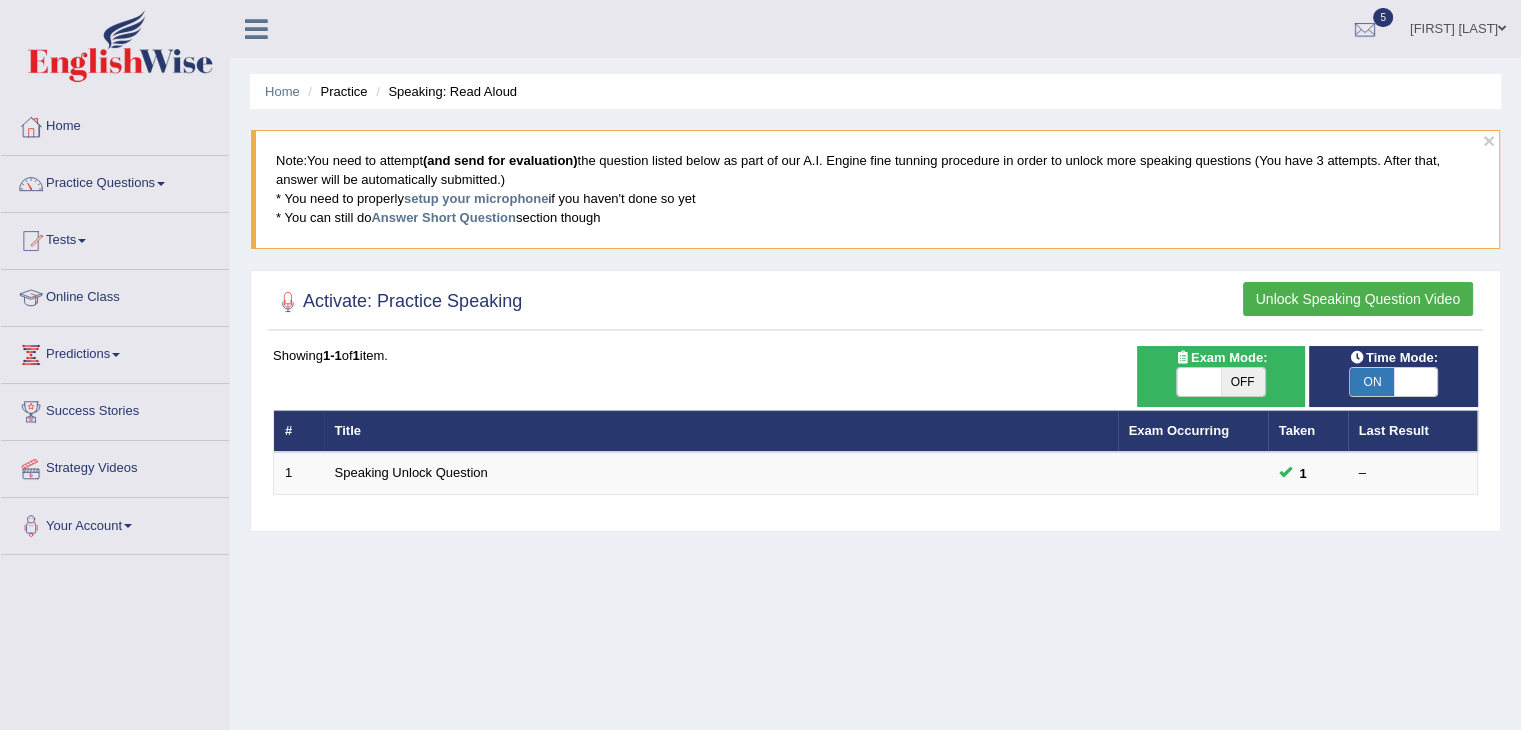 click on "ON" at bounding box center (1372, 382) 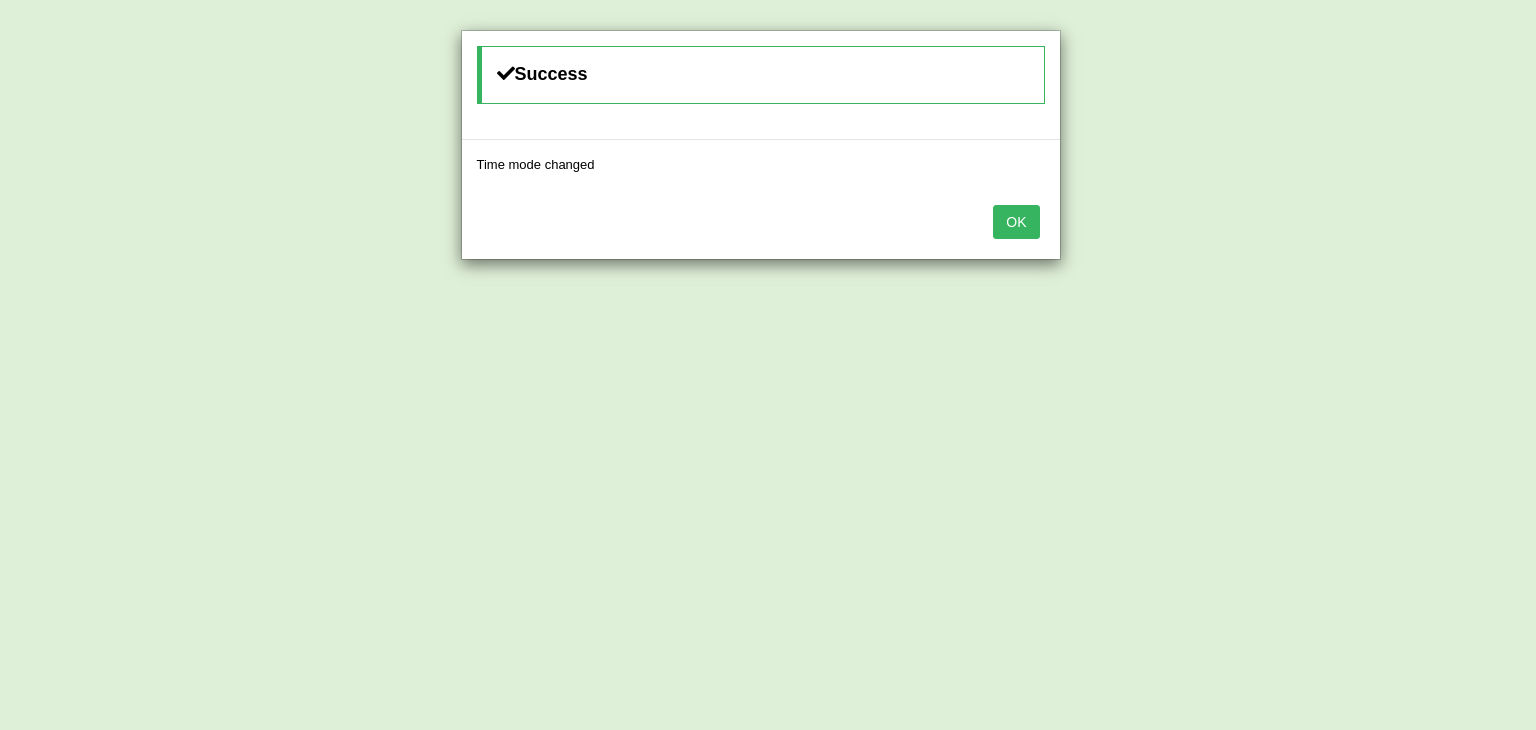 click on "OK" at bounding box center [1016, 222] 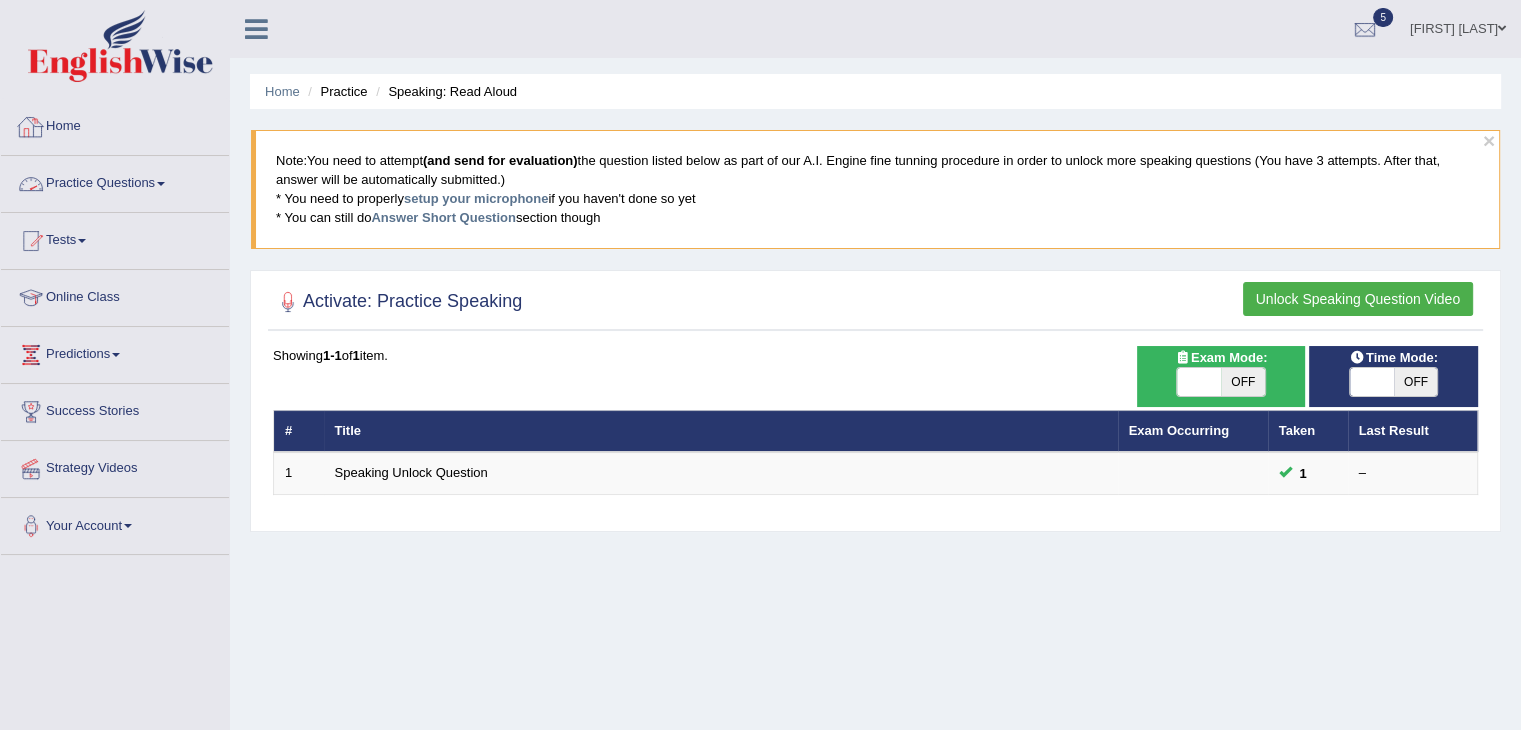 click on "Practice Questions" at bounding box center [115, 181] 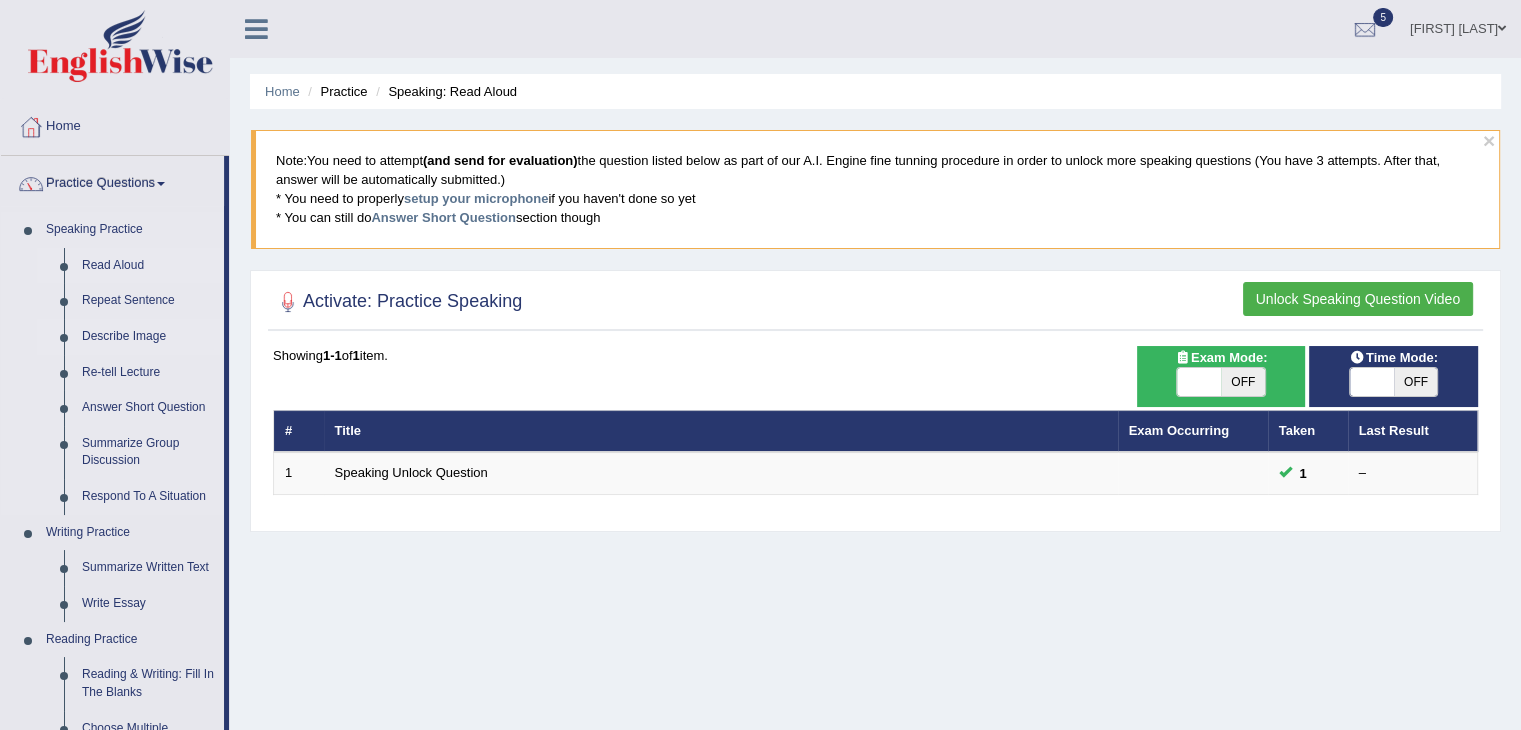click on "Describe Image" at bounding box center (148, 337) 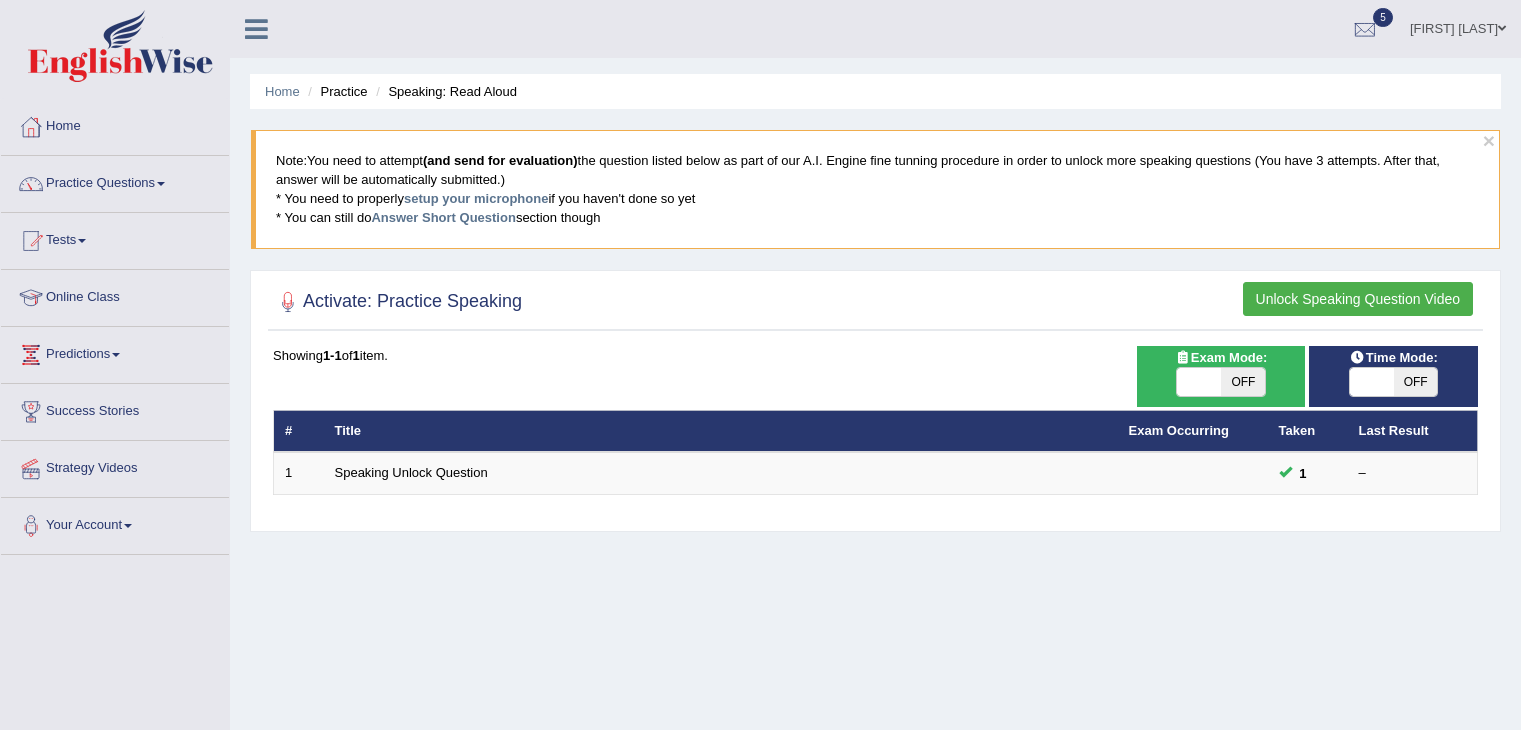 scroll, scrollTop: 0, scrollLeft: 0, axis: both 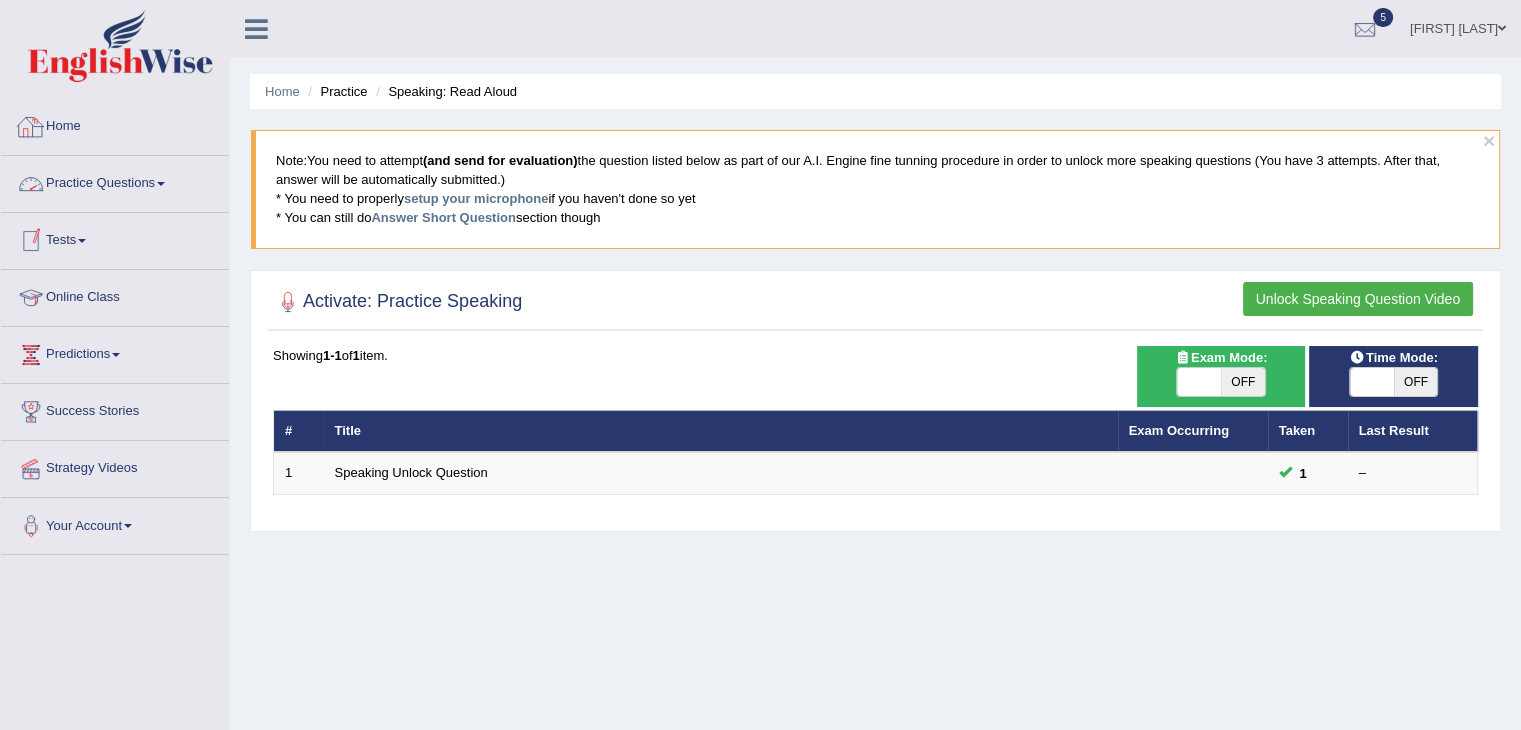 click on "Home" at bounding box center [115, 124] 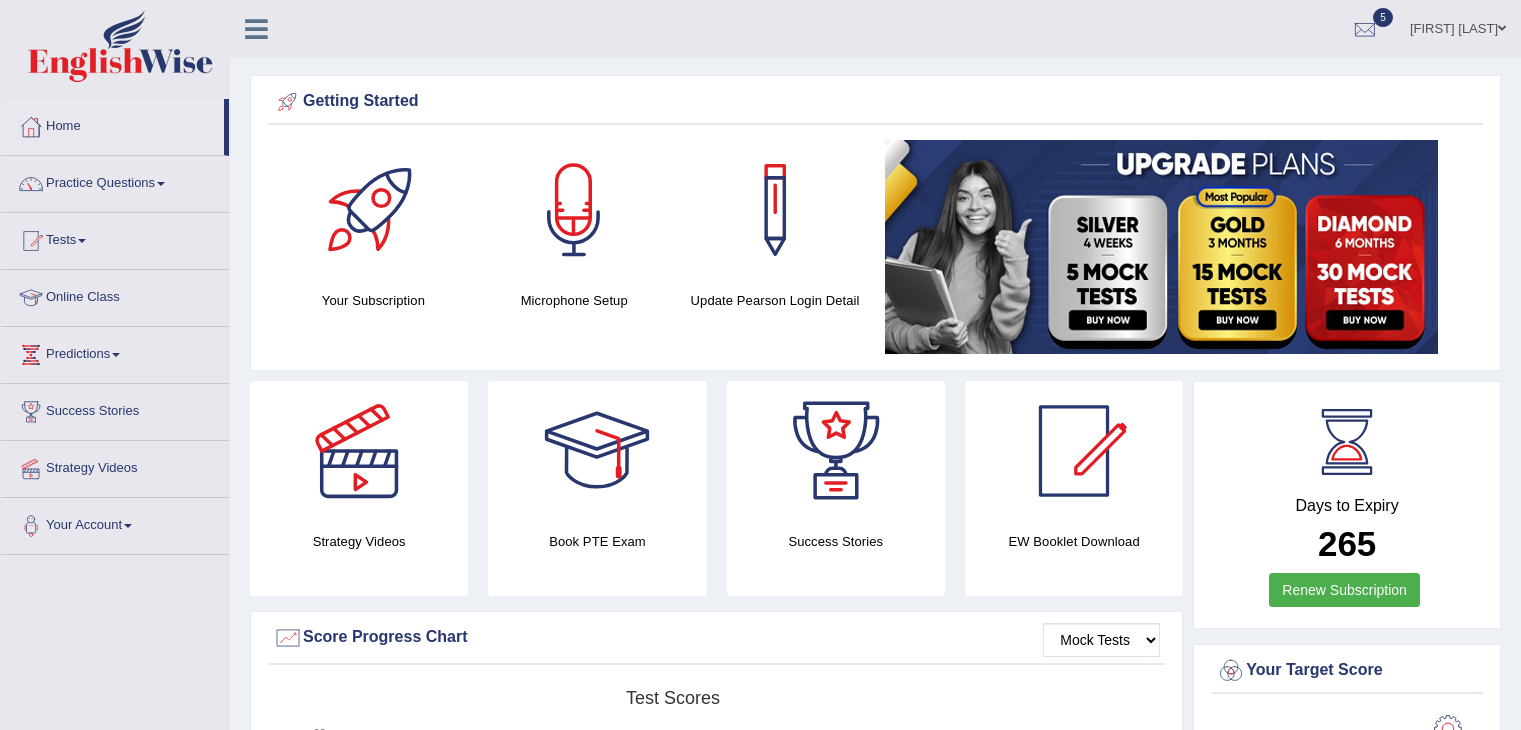scroll, scrollTop: 0, scrollLeft: 0, axis: both 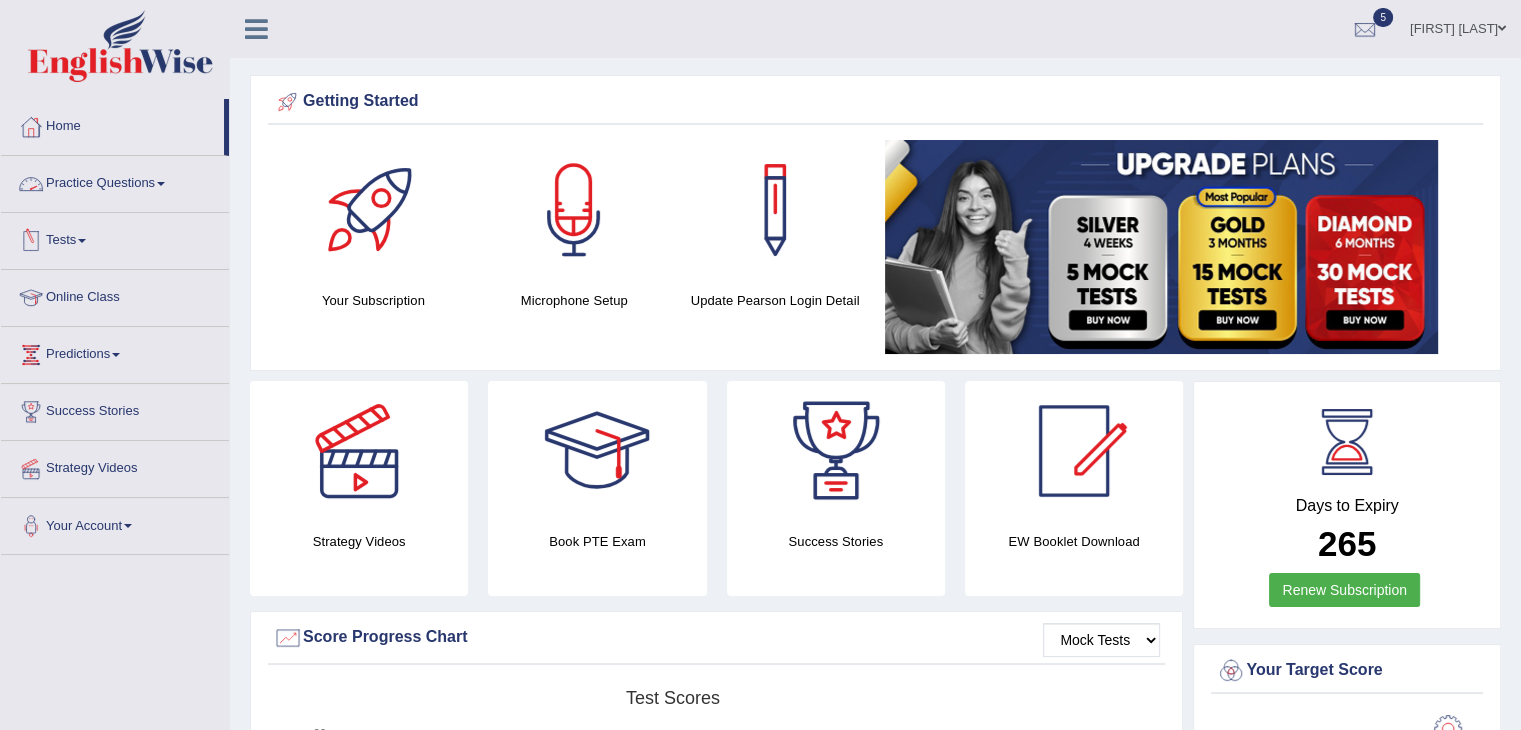 click on "Practice Questions" at bounding box center [115, 181] 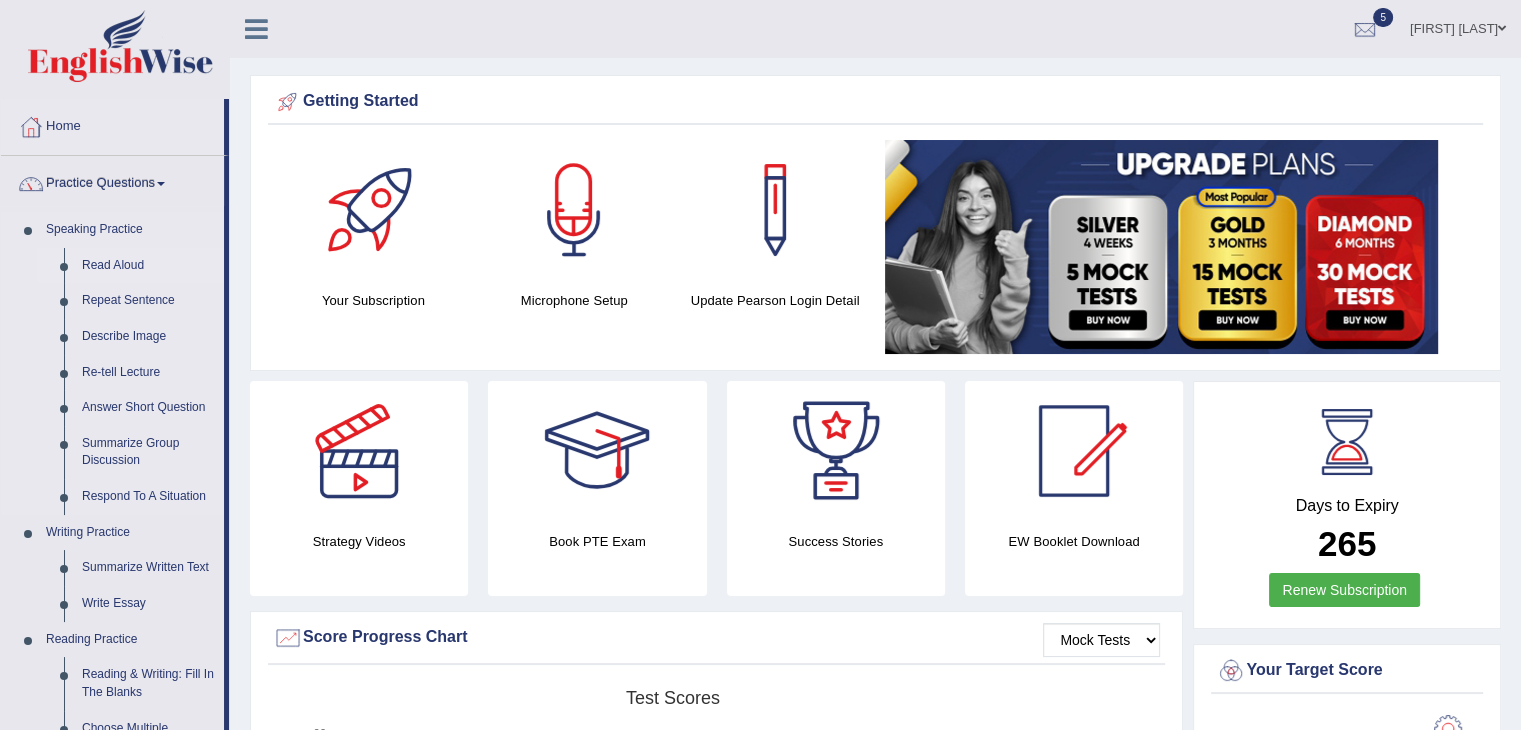 click on "Read Aloud" at bounding box center [148, 266] 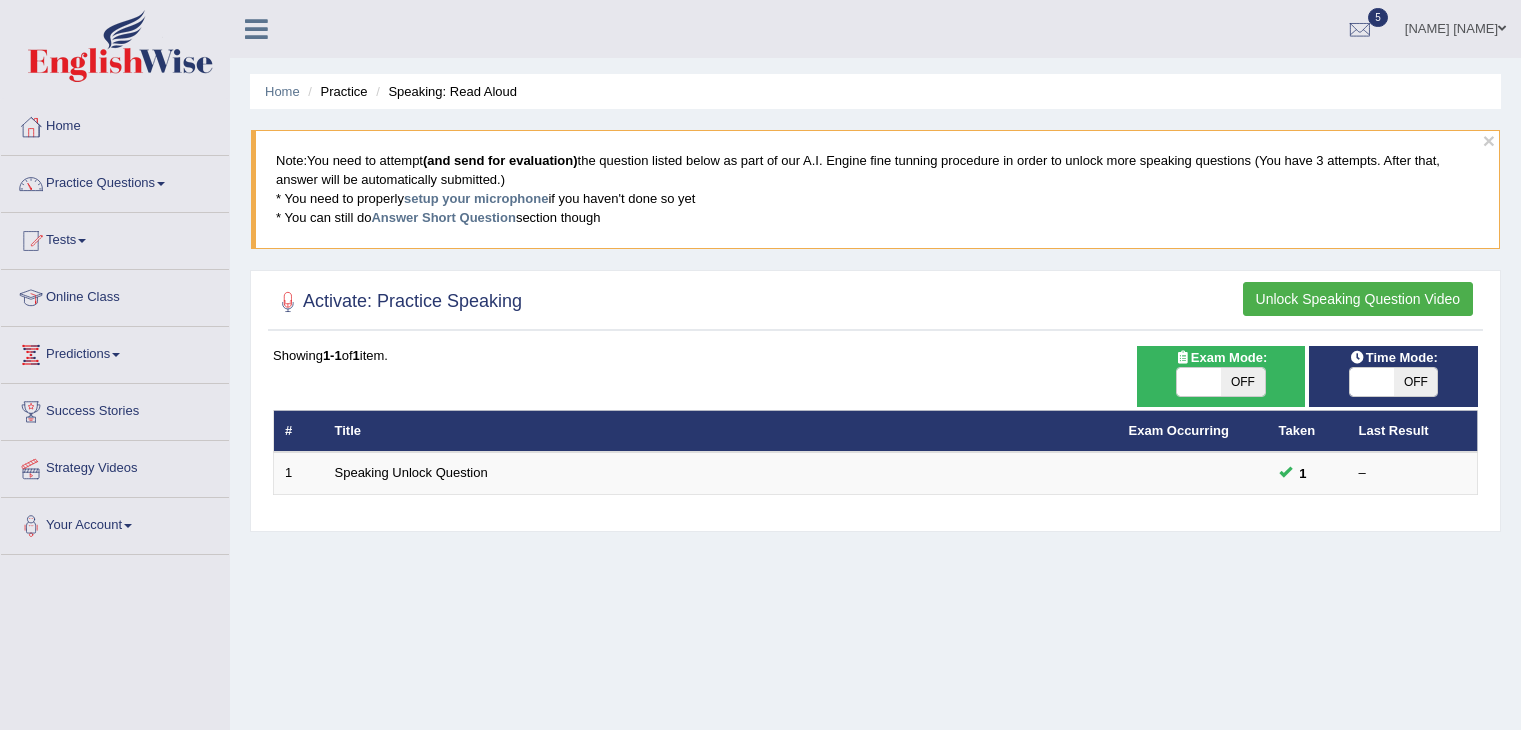 scroll, scrollTop: 0, scrollLeft: 0, axis: both 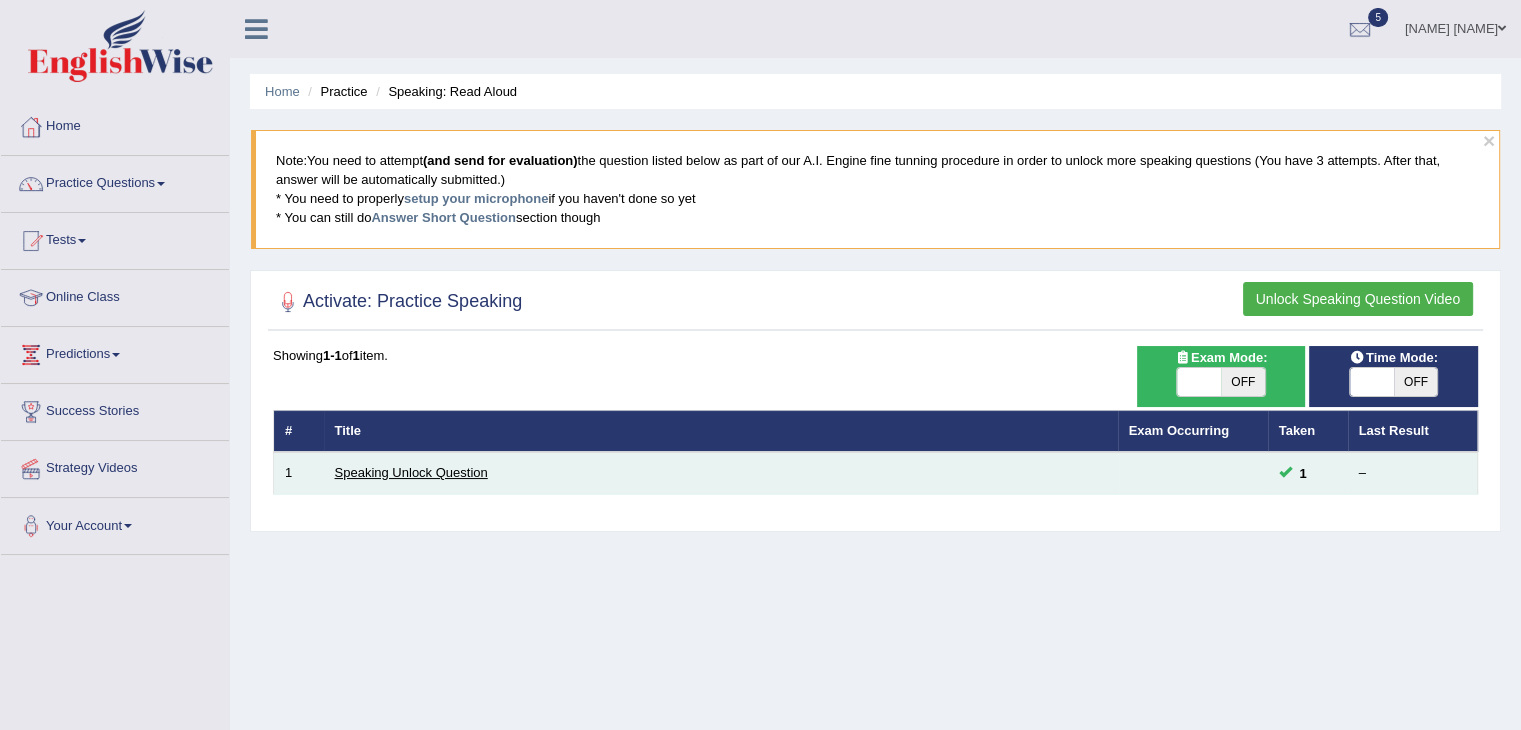 click on "Speaking Unlock Question" at bounding box center [411, 472] 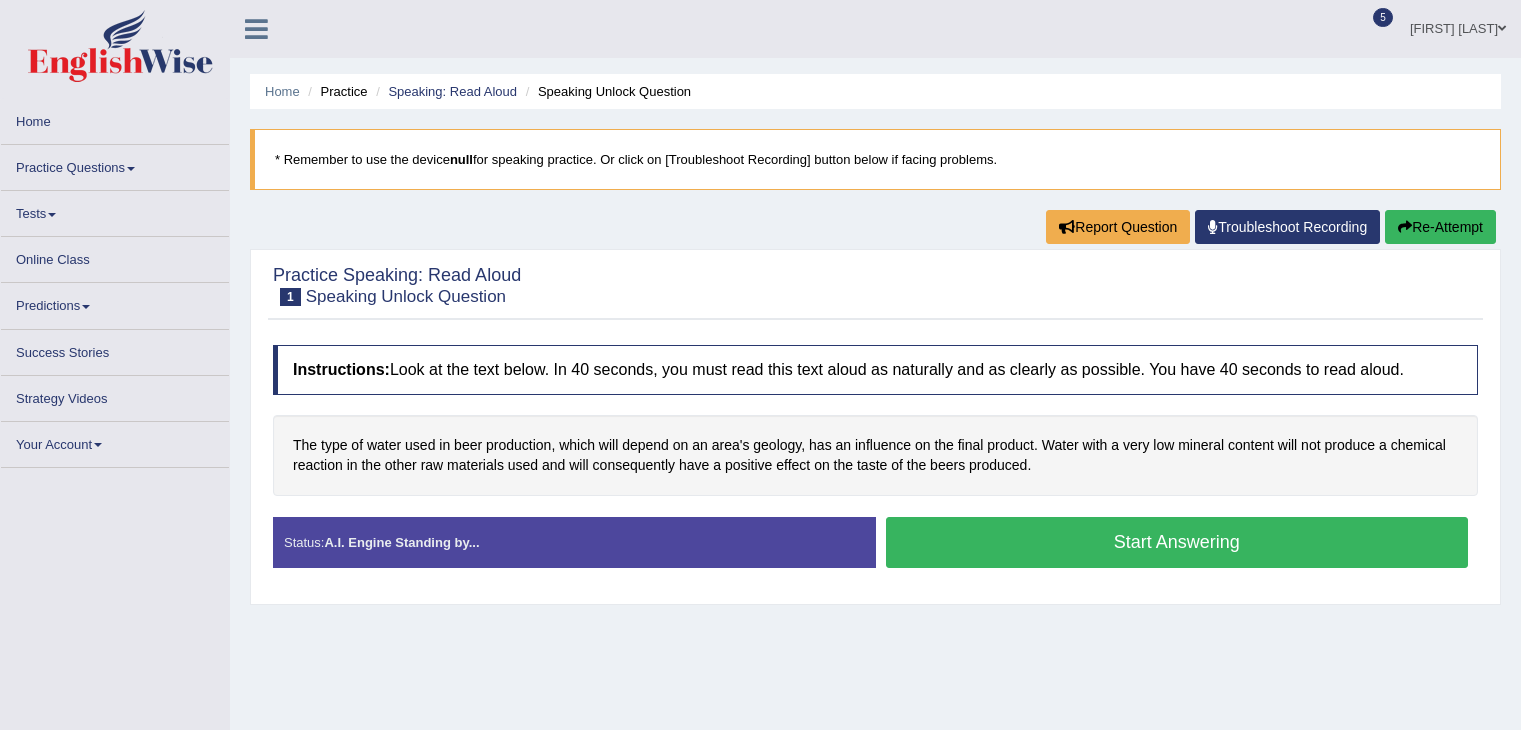 scroll, scrollTop: 0, scrollLeft: 0, axis: both 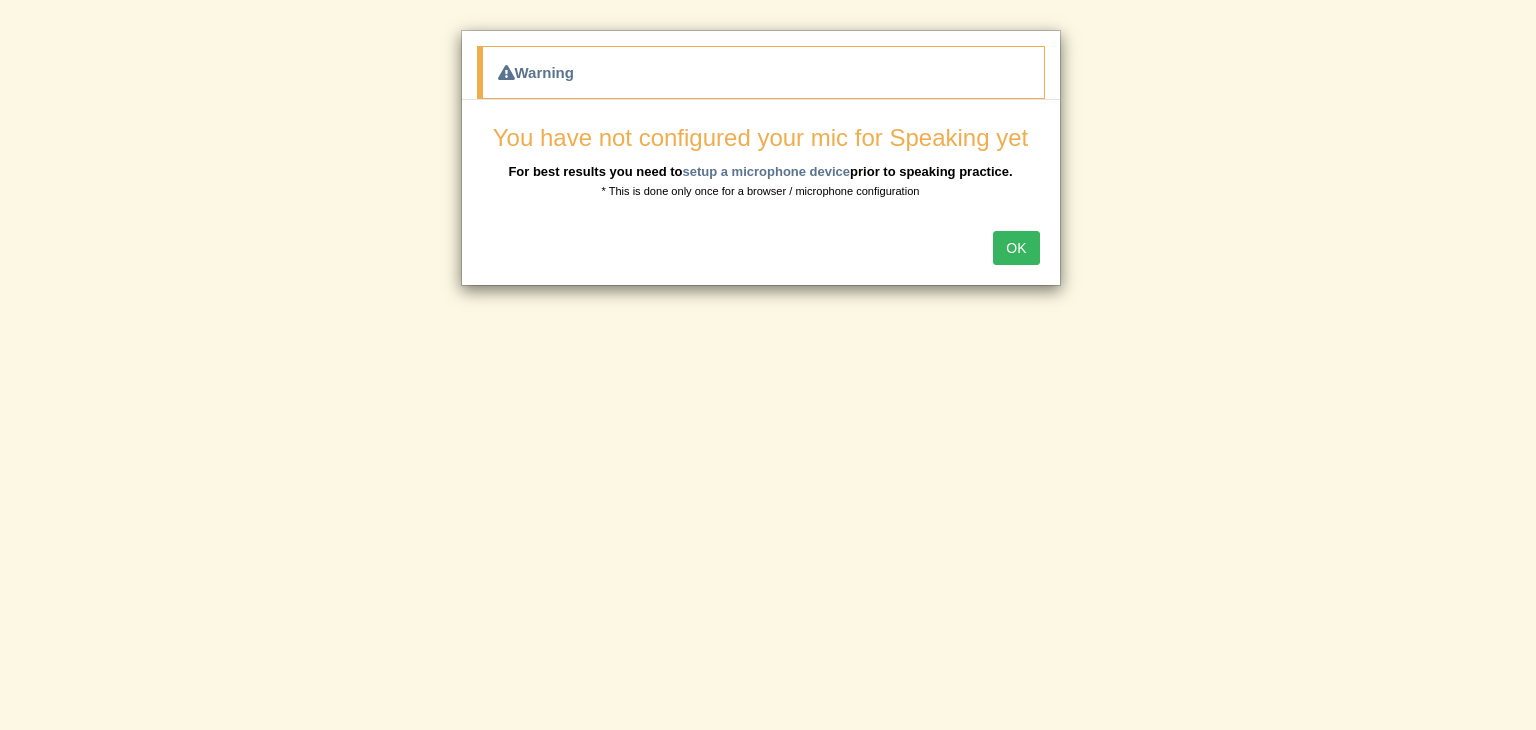 click on "OK" at bounding box center (1016, 248) 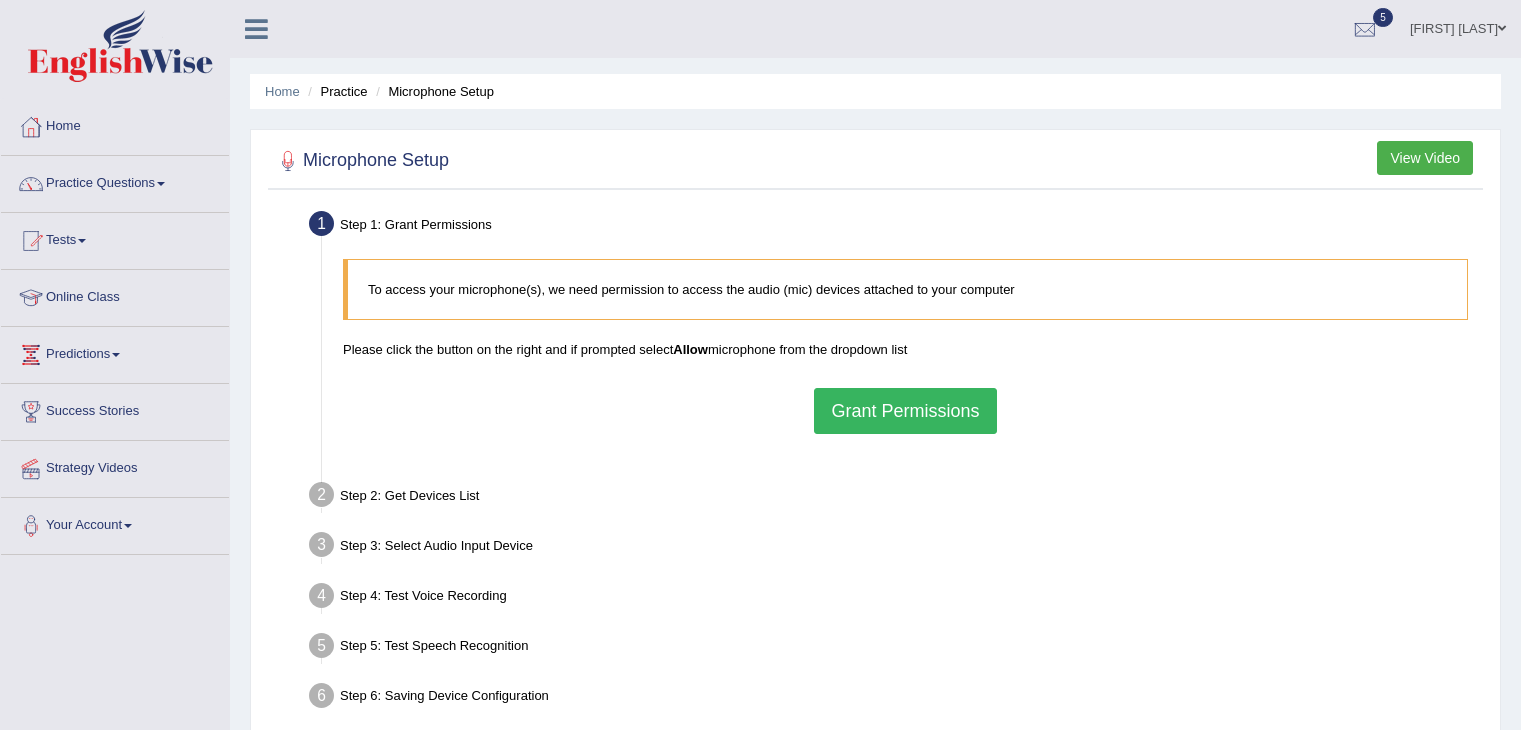 scroll, scrollTop: 0, scrollLeft: 0, axis: both 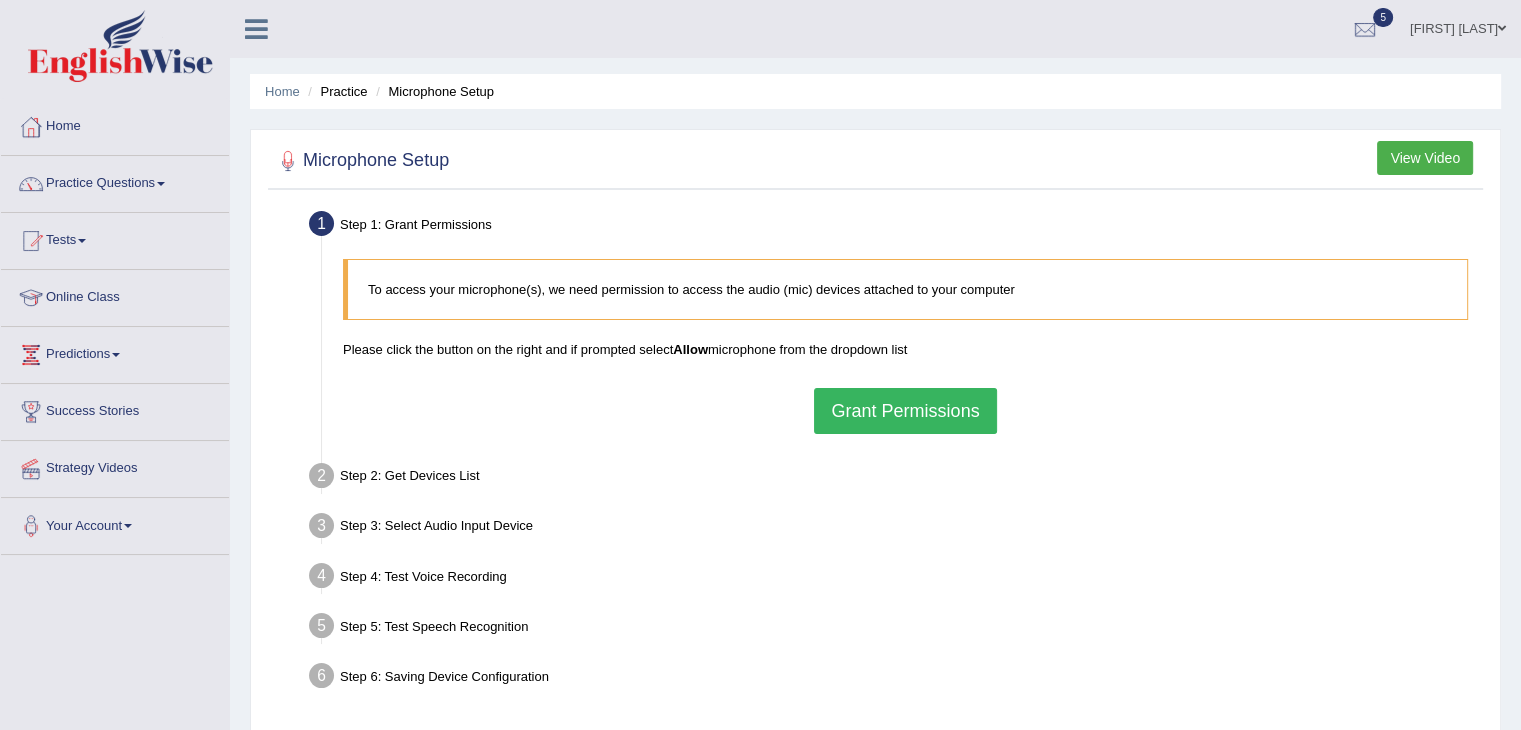 click on "Grant Permissions" at bounding box center [905, 411] 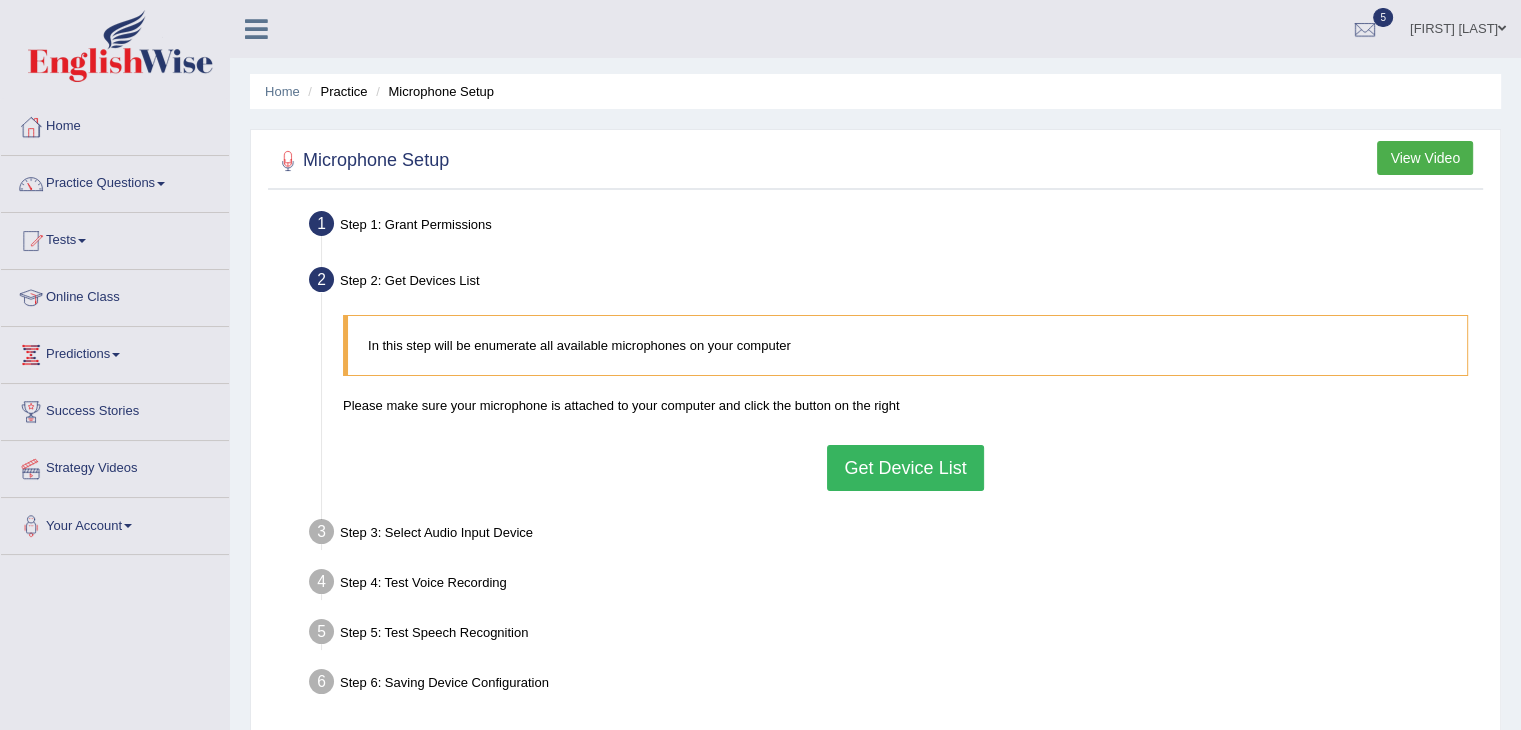 click on "Get Device List" at bounding box center (905, 468) 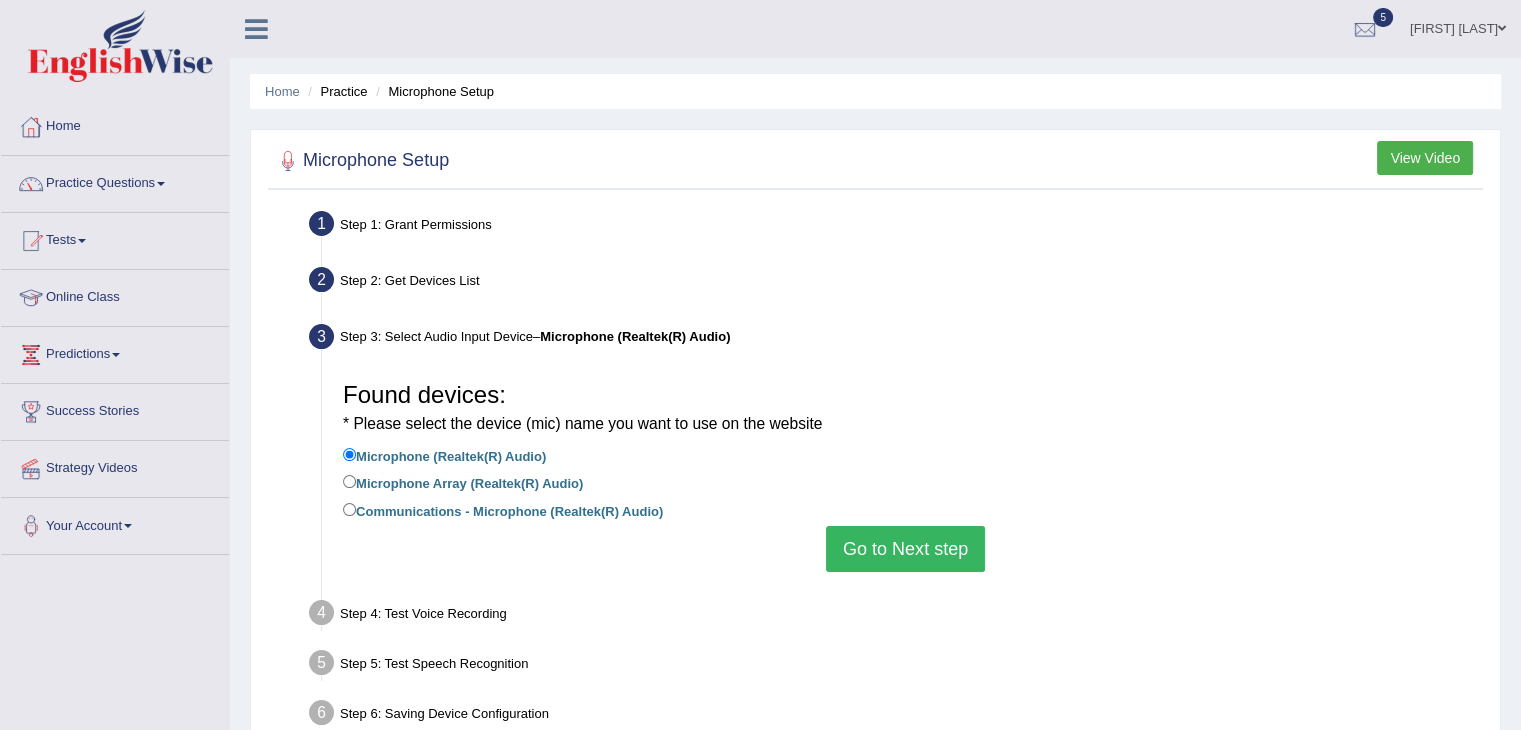 click on "Microphone Array (Realtek(R) Audio)" at bounding box center (463, 482) 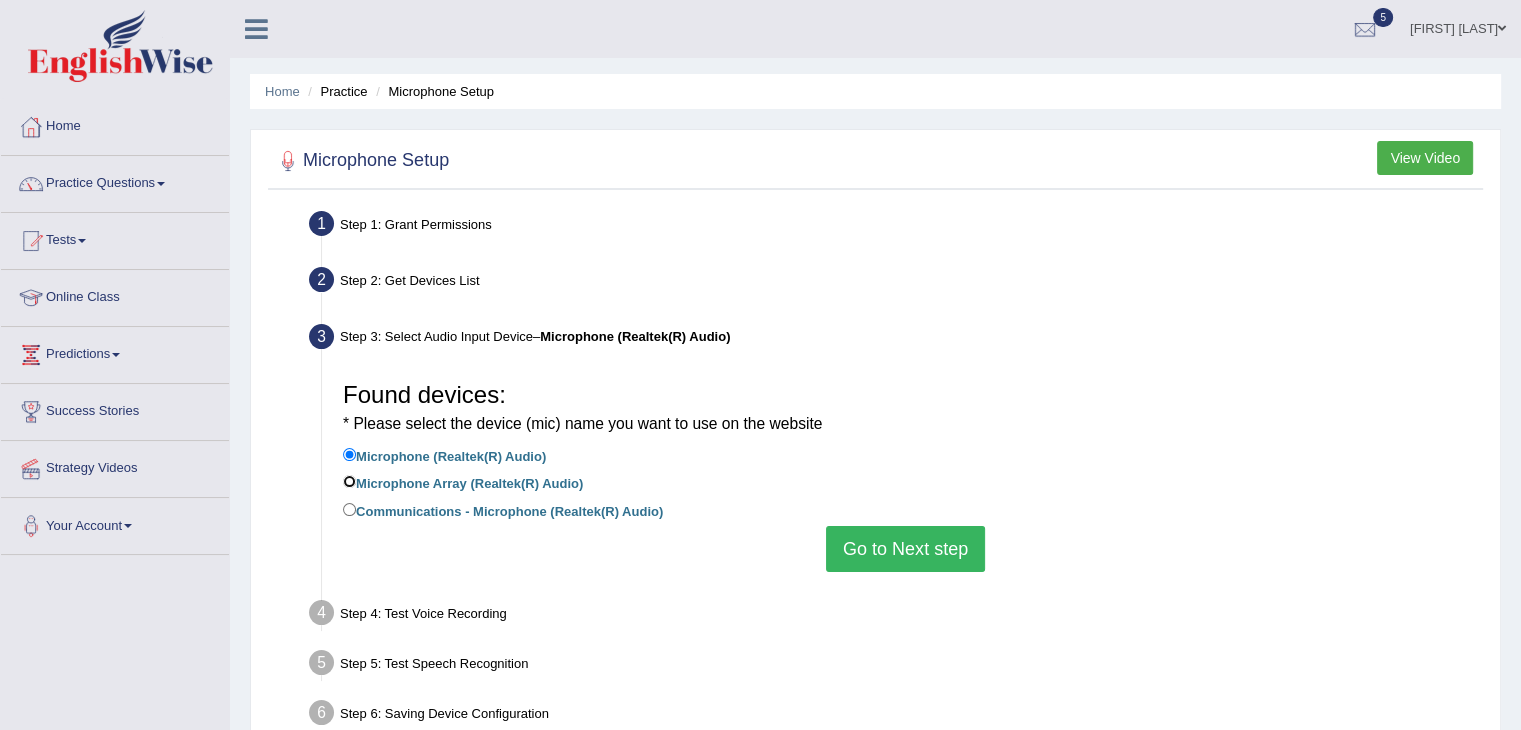 click on "Microphone Array (Realtek(R) Audio)" at bounding box center [349, 481] 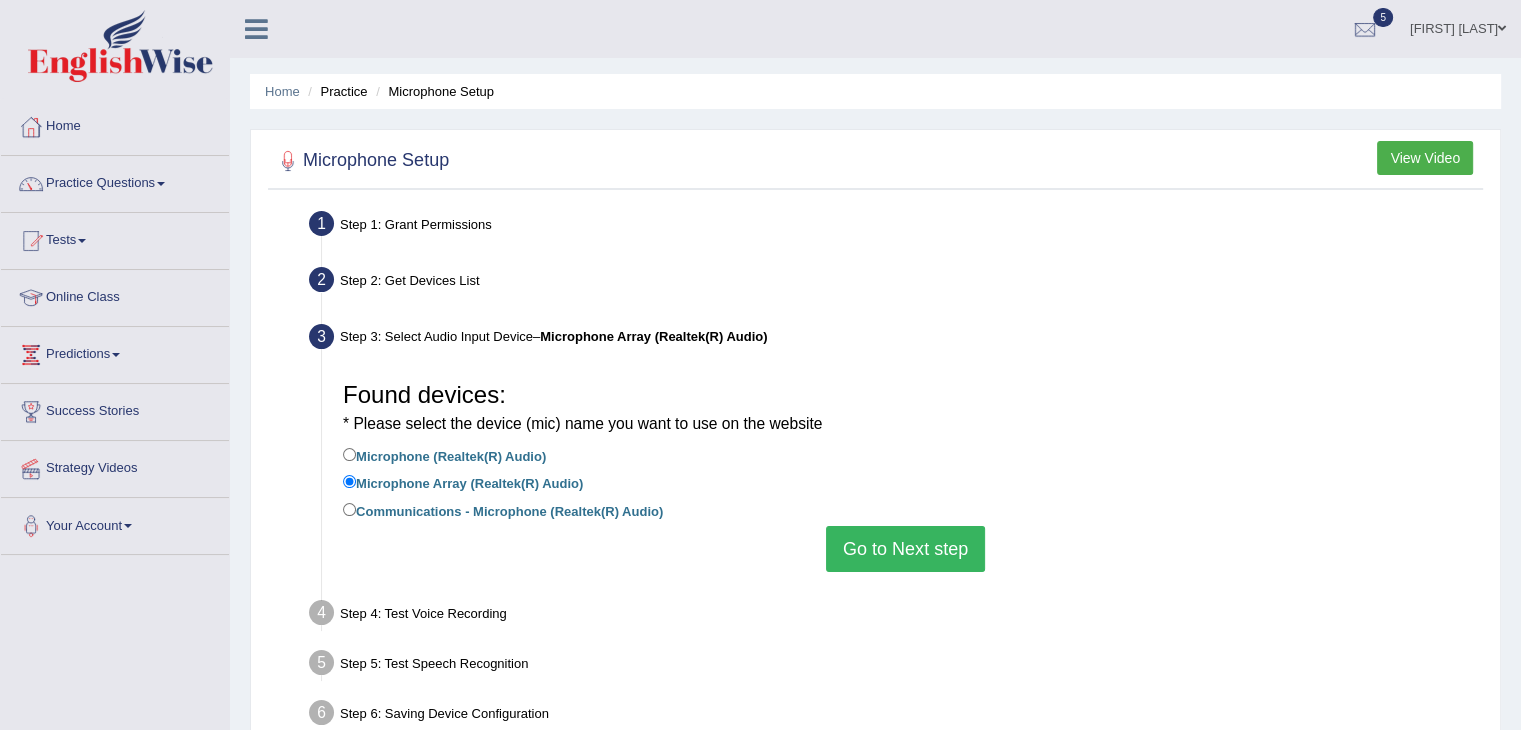 click on "Go to Next step" at bounding box center (905, 549) 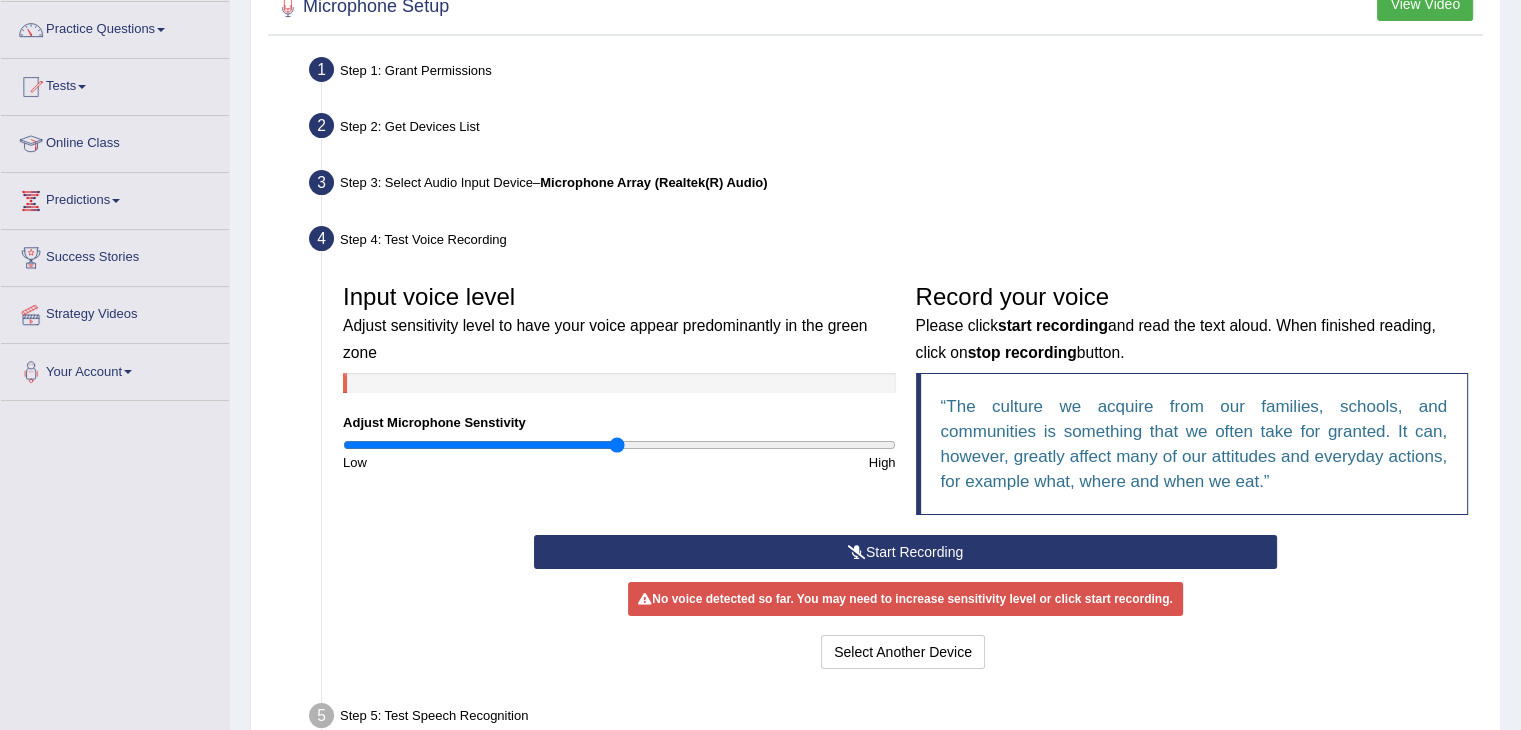 scroll, scrollTop: 156, scrollLeft: 0, axis: vertical 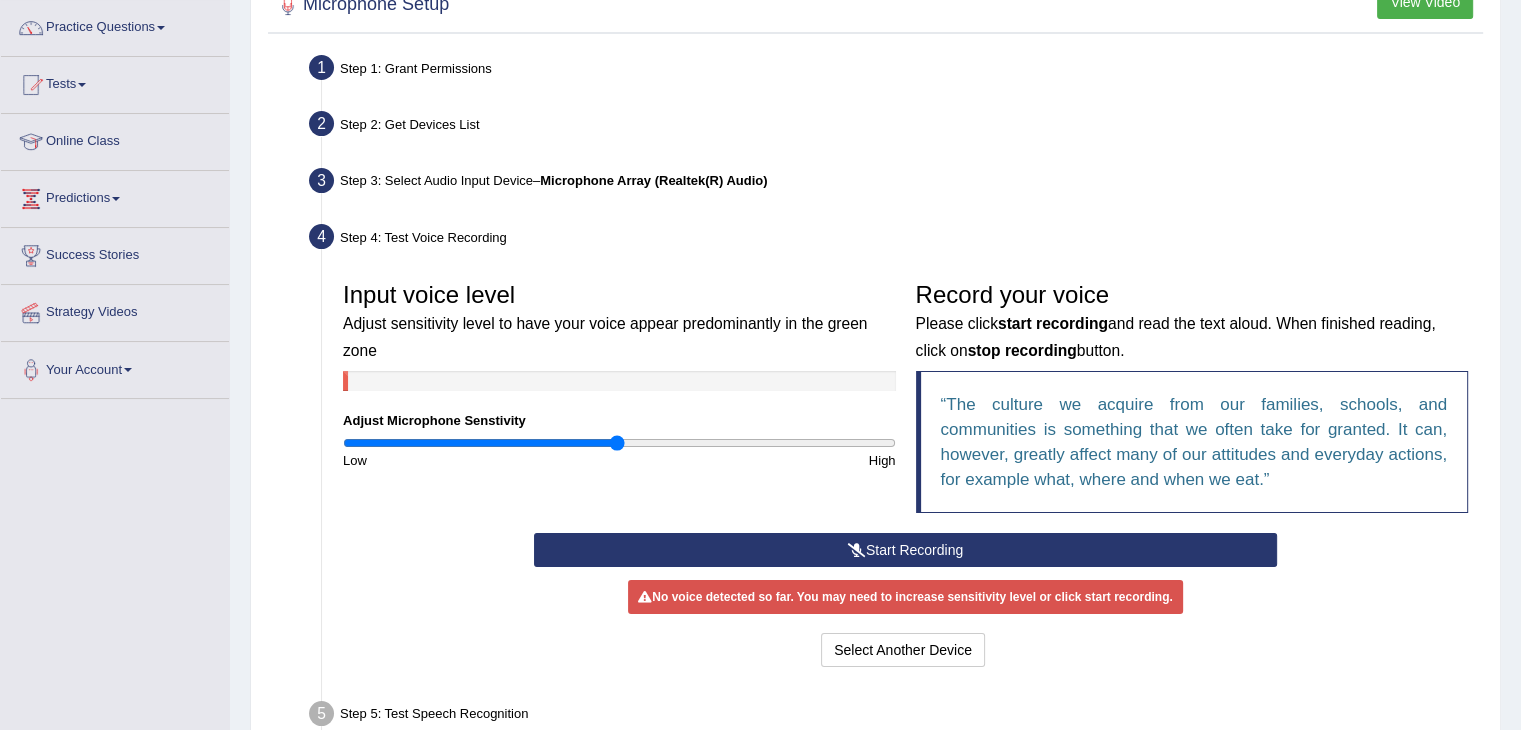 click on "Start Recording" at bounding box center (905, 550) 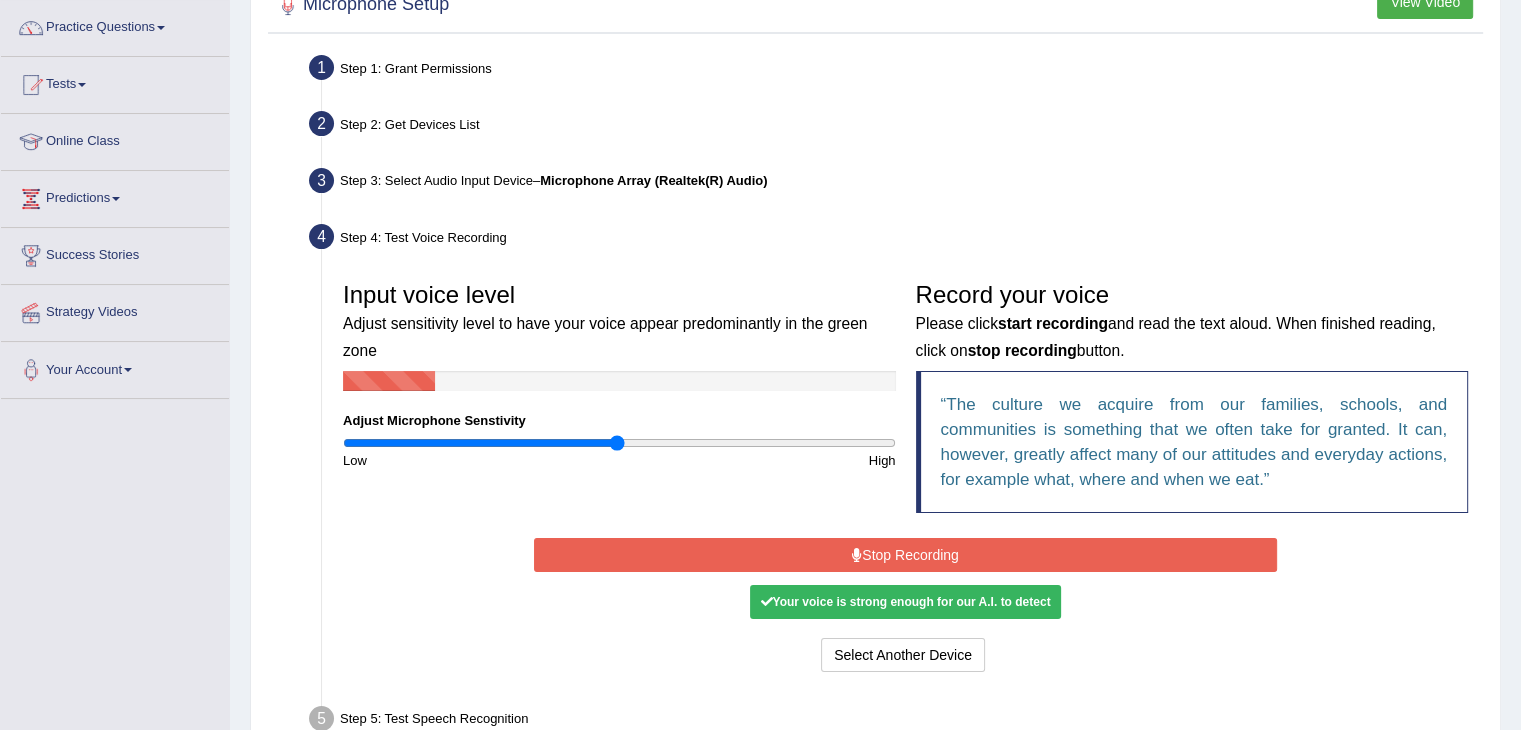 click on "Stop Recording" at bounding box center (905, 555) 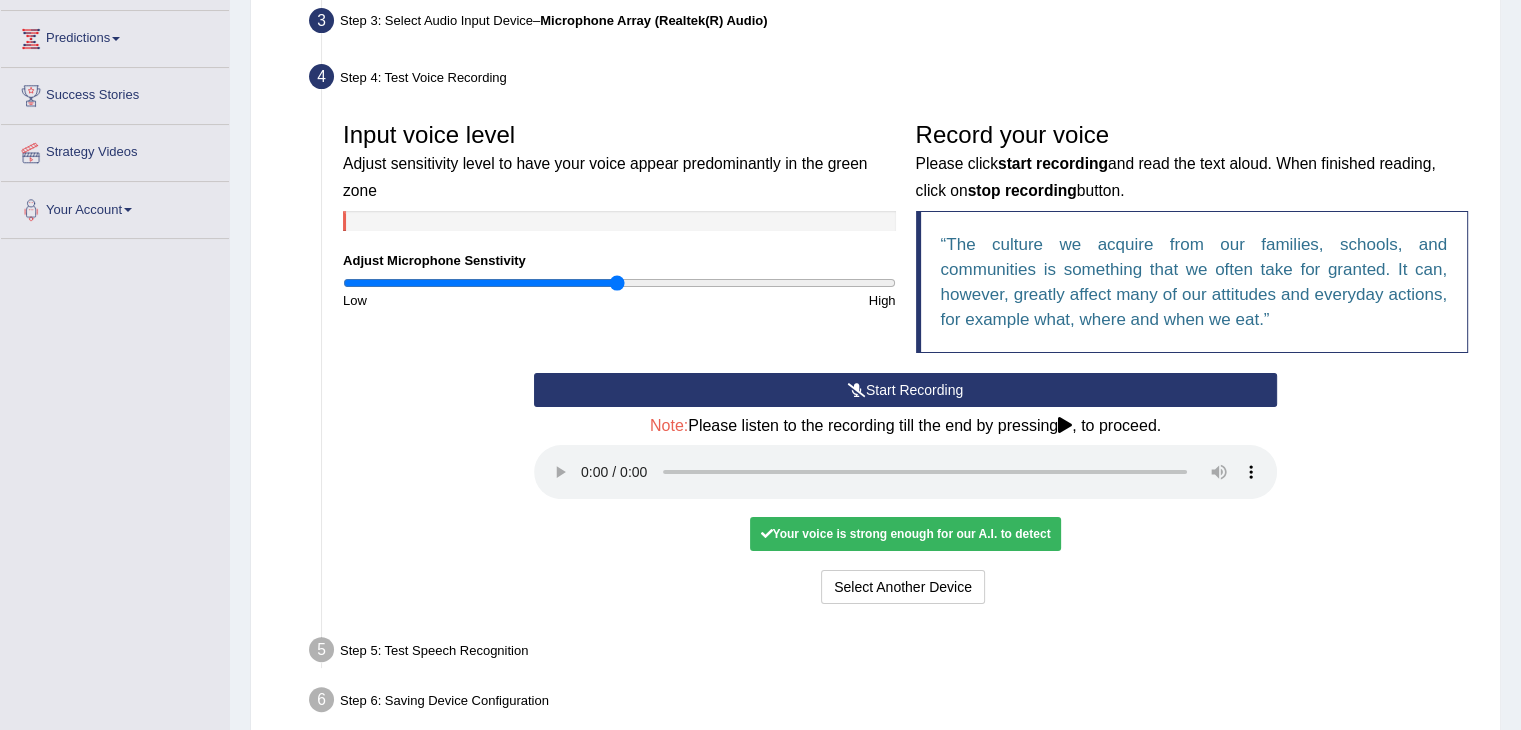 scroll, scrollTop: 318, scrollLeft: 0, axis: vertical 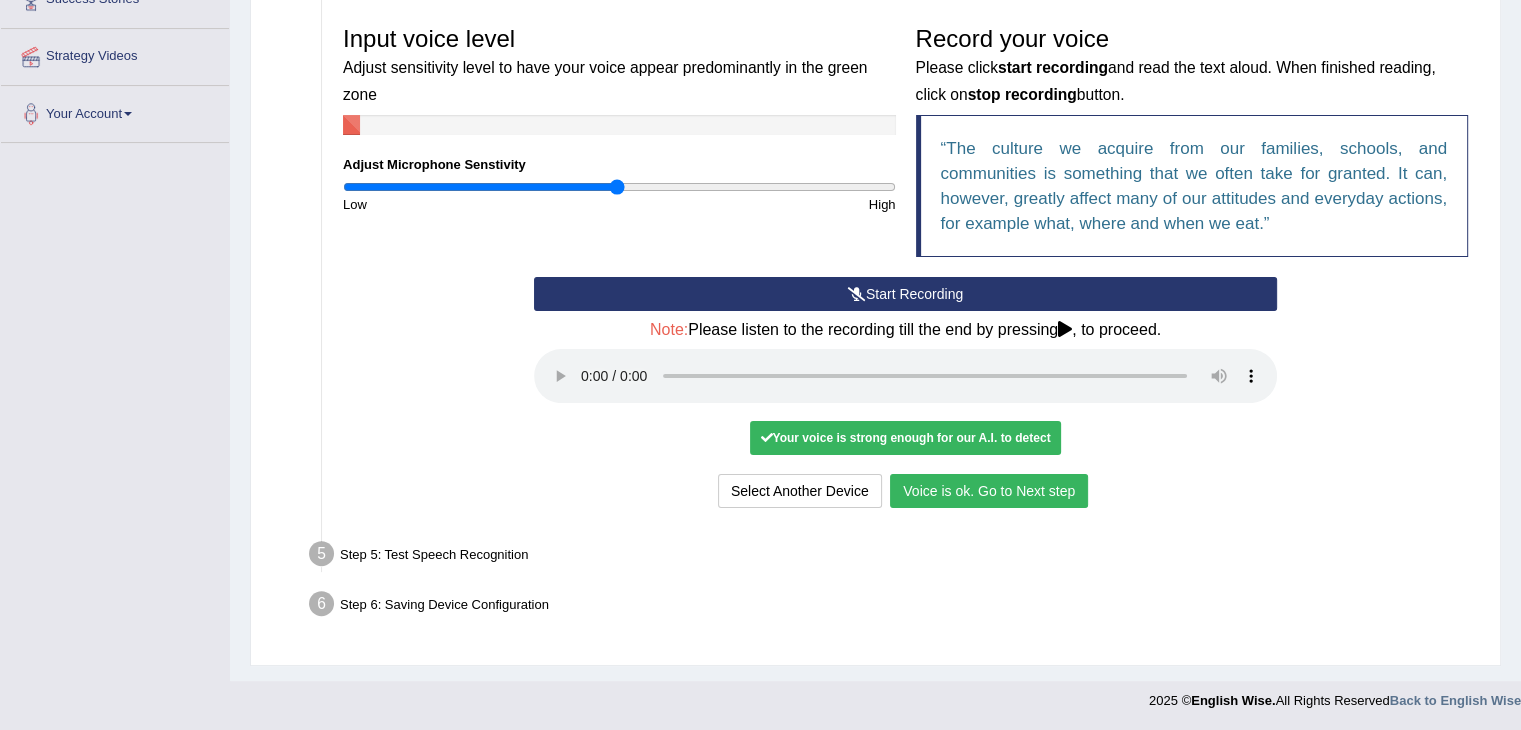 click on "Voice is ok. Go to Next step" at bounding box center (989, 491) 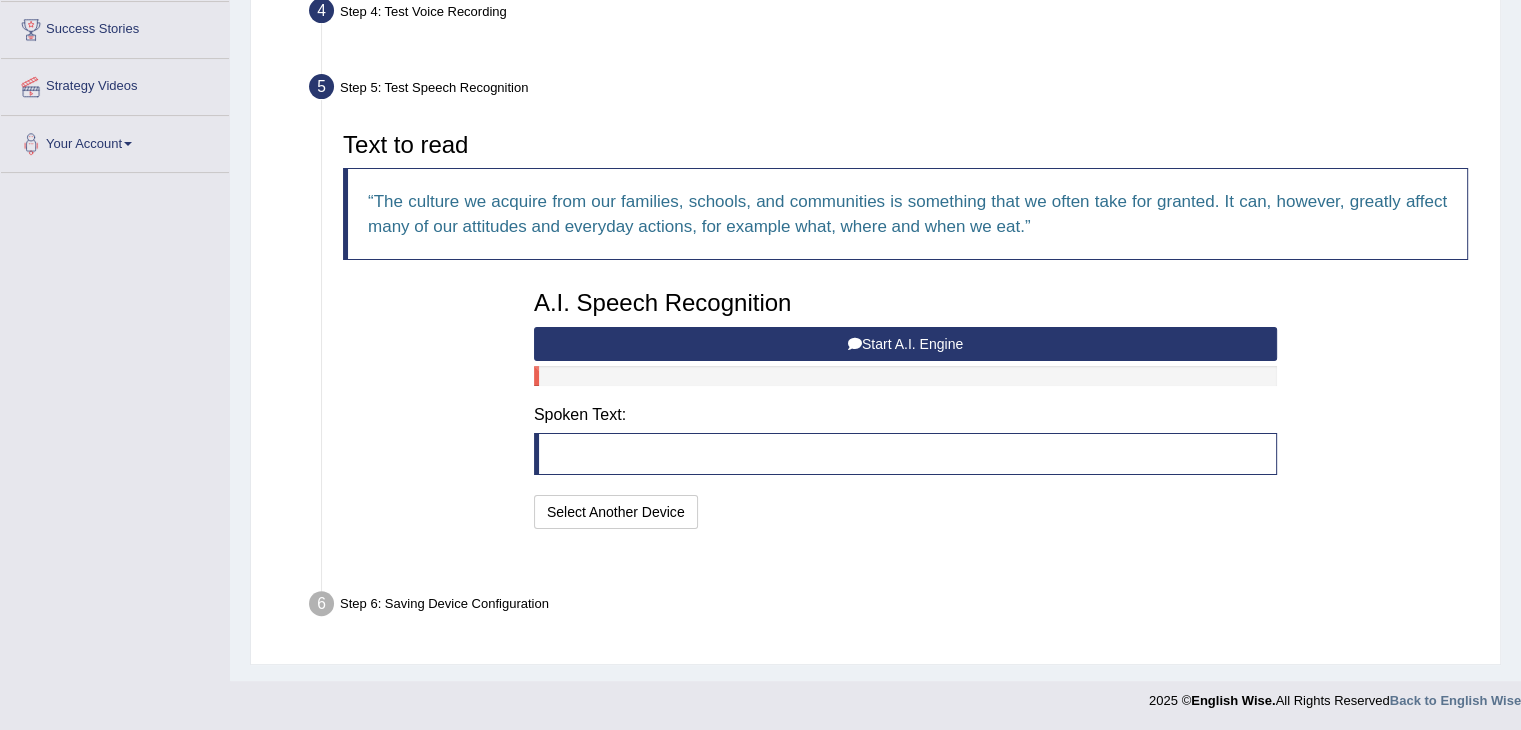 scroll, scrollTop: 333, scrollLeft: 0, axis: vertical 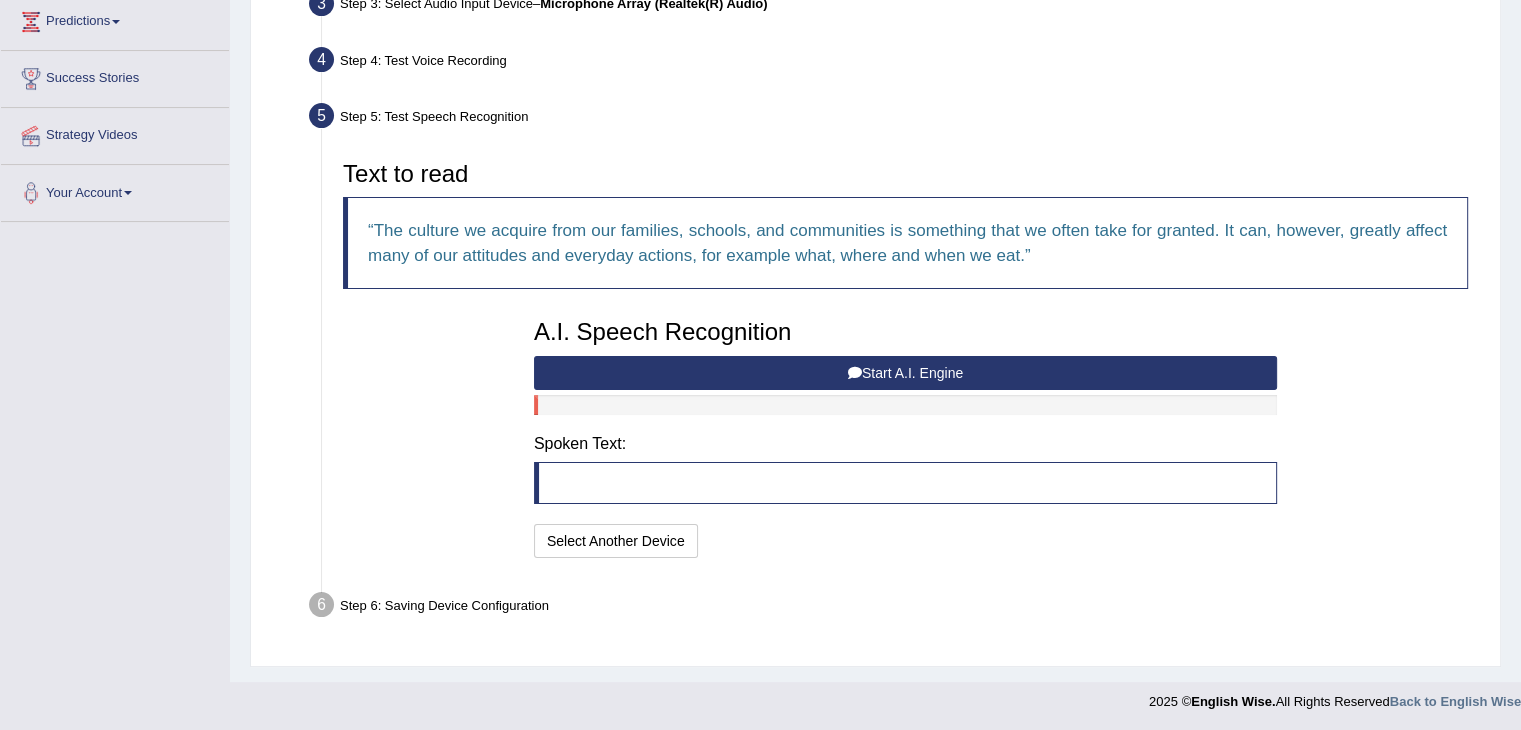 click on "Start A.I. Engine" at bounding box center [905, 373] 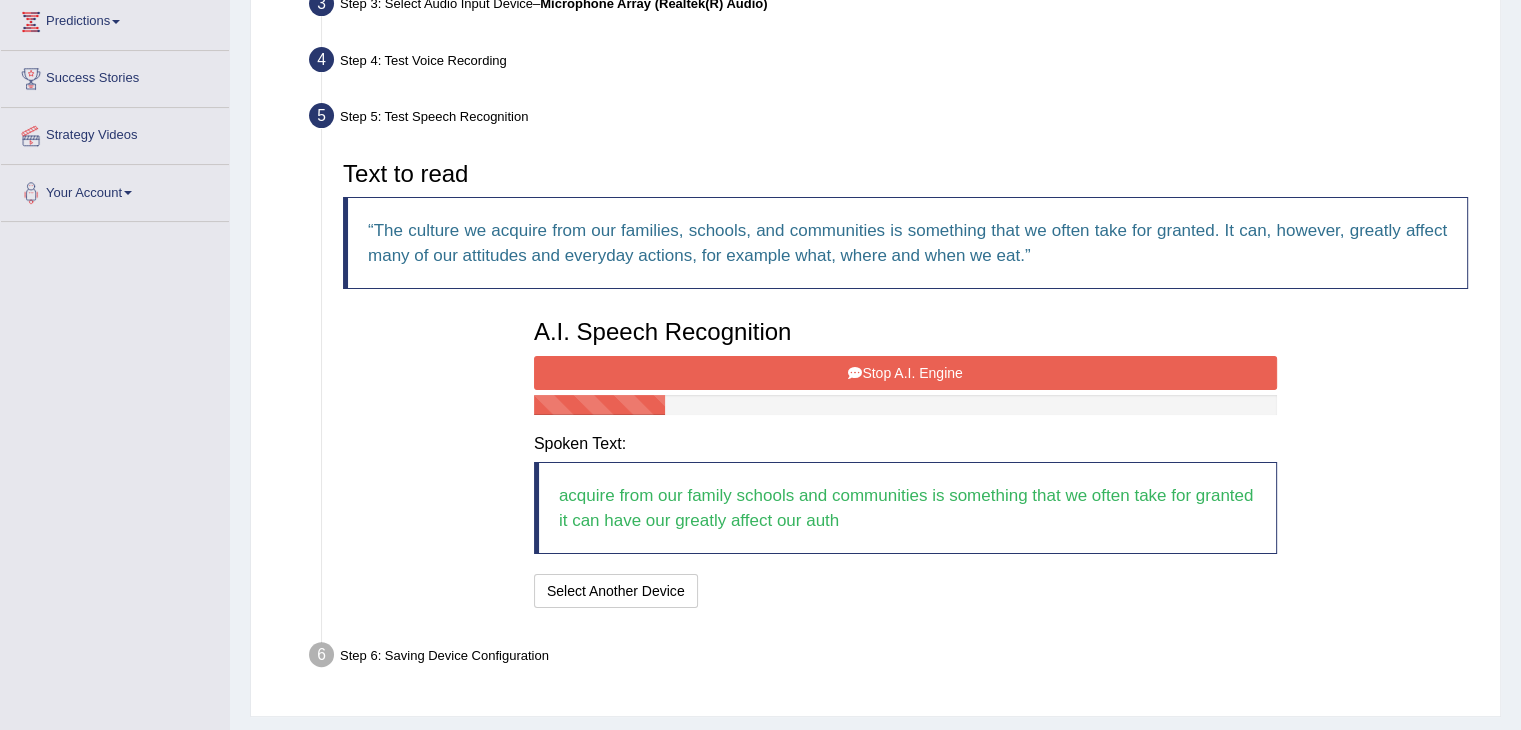 click on "A.I. Speech Recognition    Start A.I. Engine    Stop A.I. Engine     Note:  Please listen to the recording till the end by pressing  , to proceed.     Spoken Text:   acquire from our family schools and communities is something that we often take for granted it can have our greatly affect our auth   I will practice without this feature   Select Another Device   Speech is ok. Go to Last step" at bounding box center [905, 461] 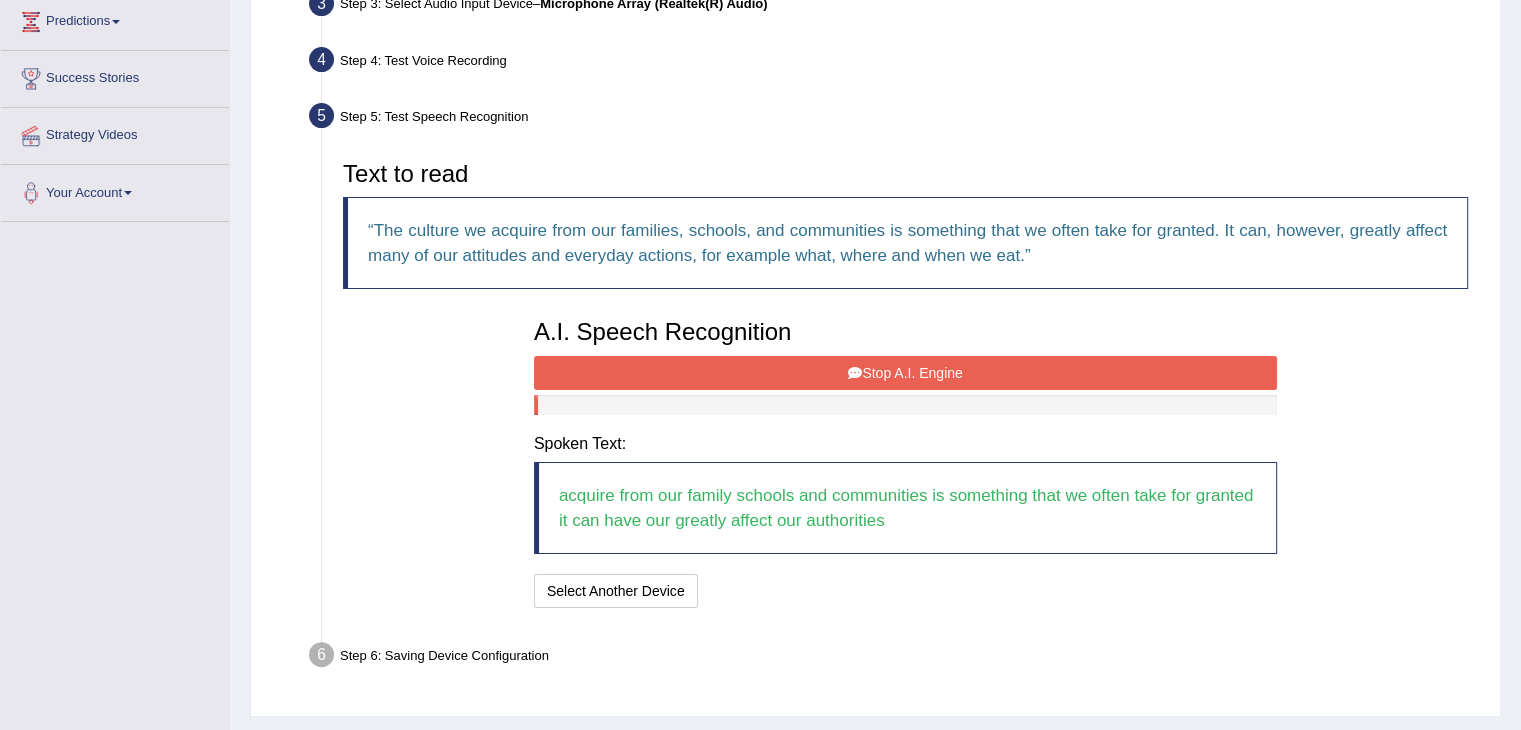 scroll, scrollTop: 383, scrollLeft: 0, axis: vertical 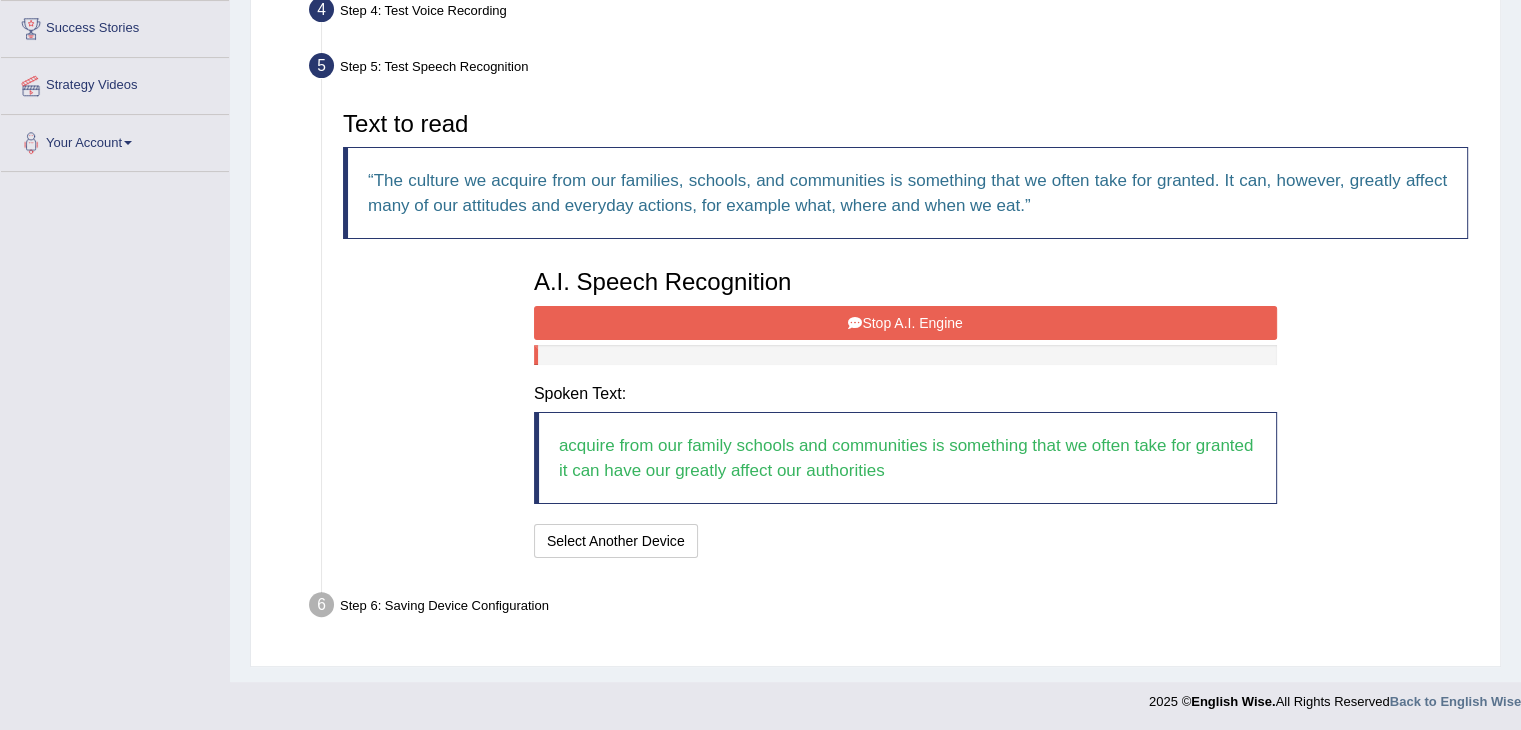 click on "Stop A.I. Engine" at bounding box center (905, 323) 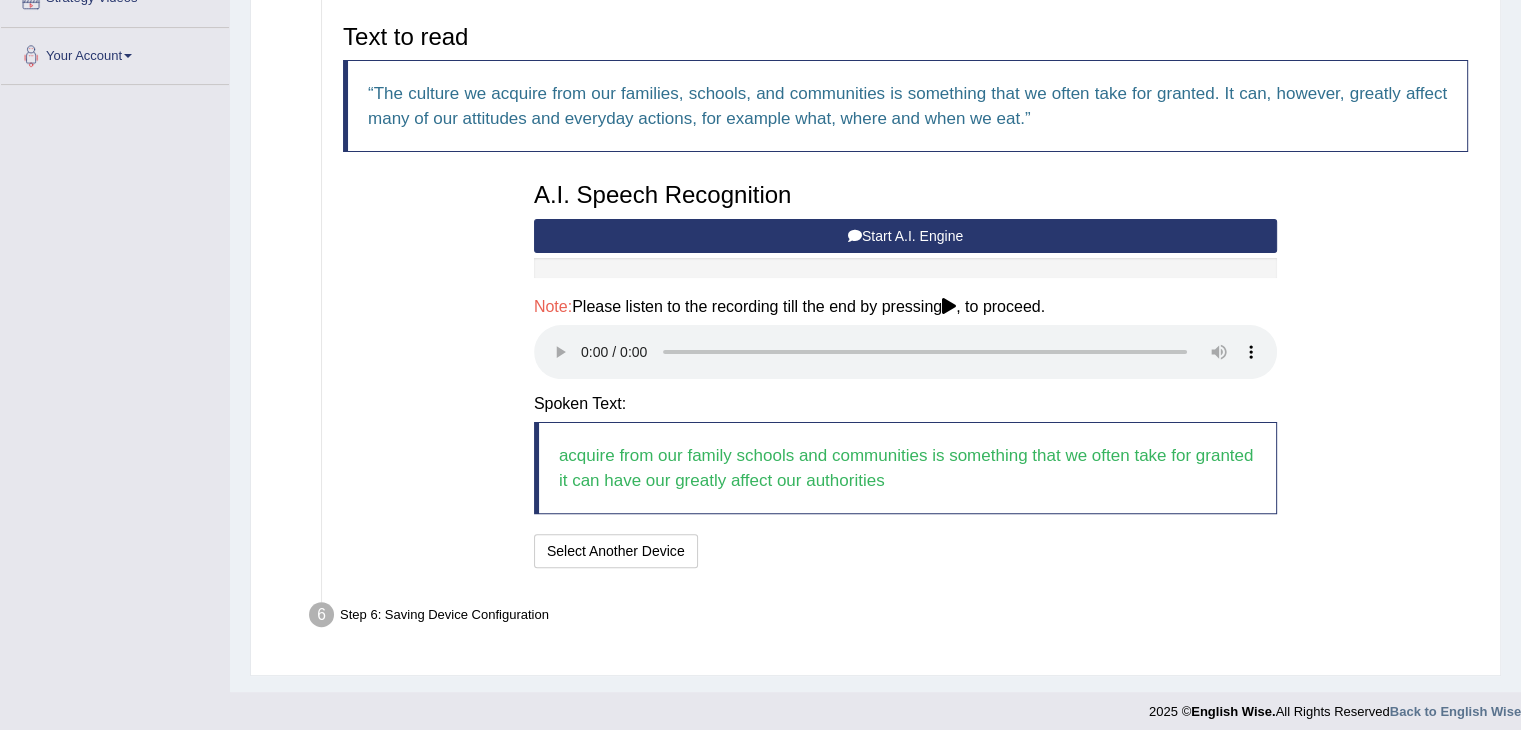 scroll, scrollTop: 480, scrollLeft: 0, axis: vertical 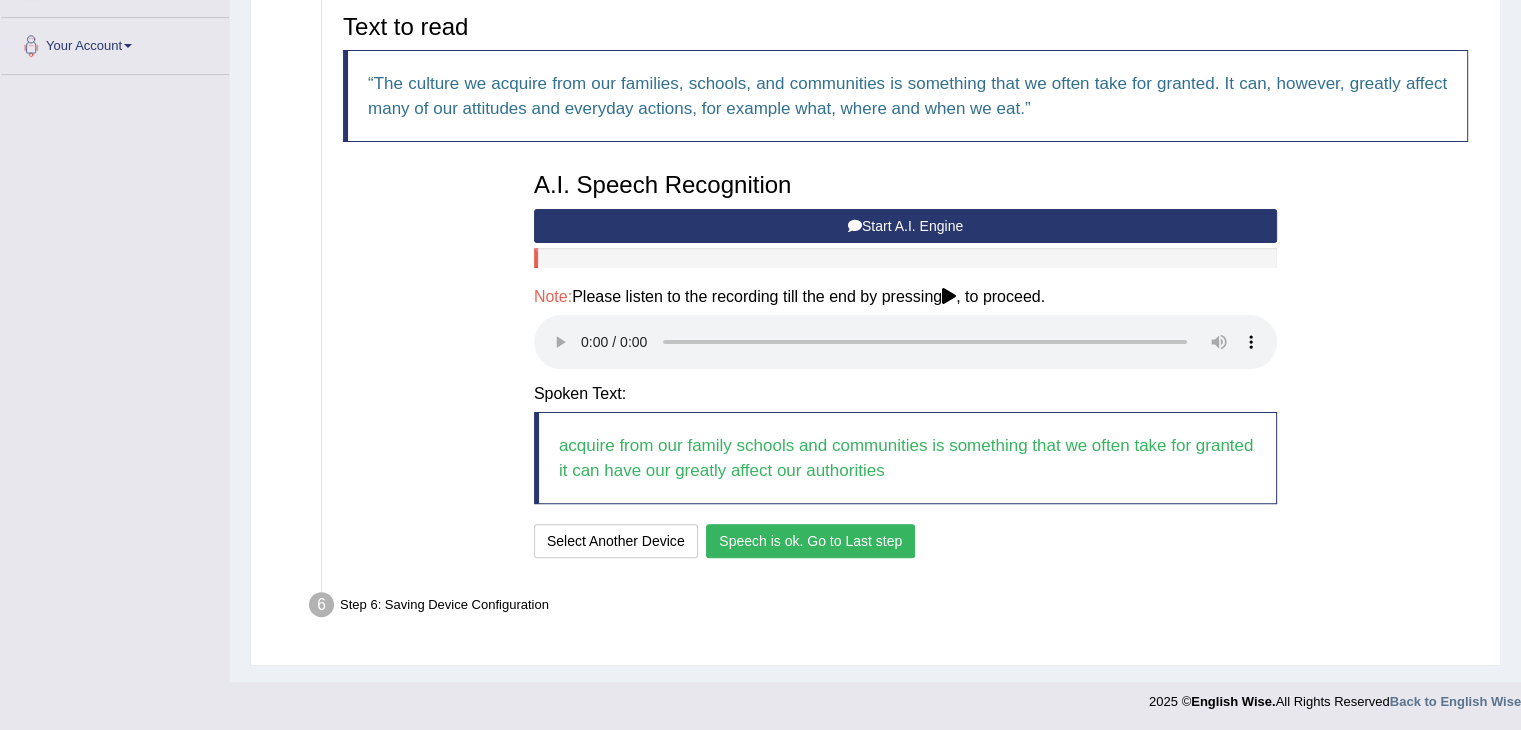 click on "Speech is ok. Go to Last step" at bounding box center (810, 541) 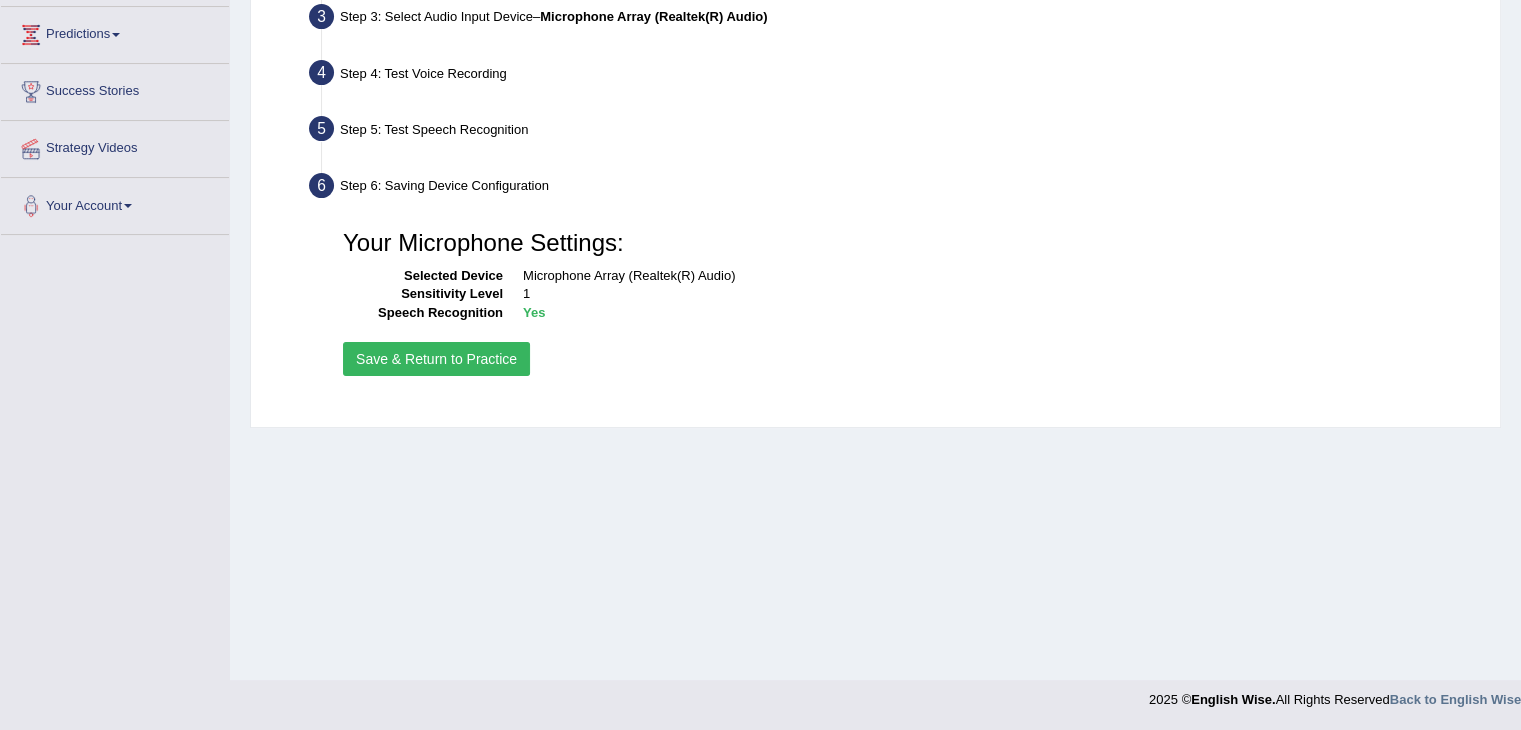 click on "Save & Return to Practice" at bounding box center [436, 359] 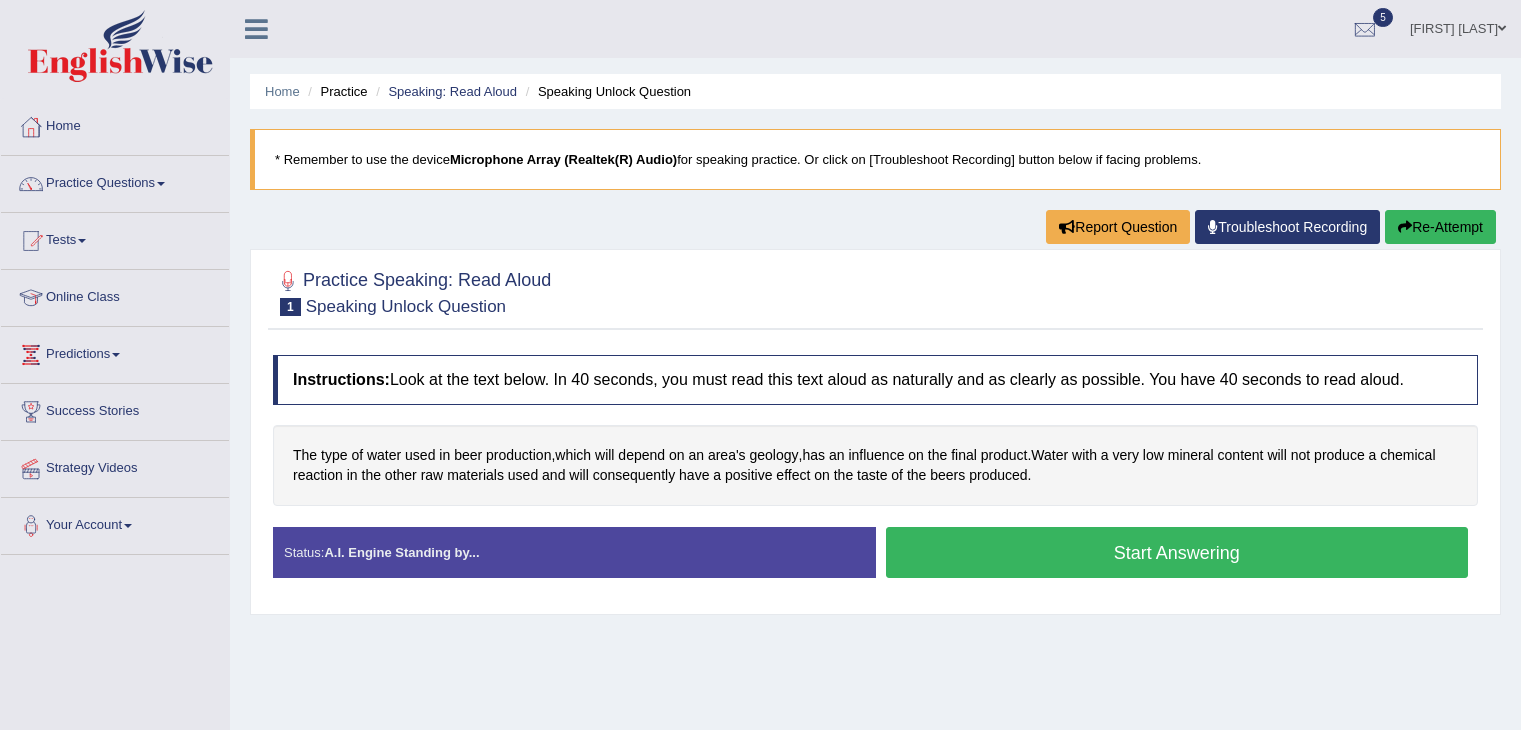 scroll, scrollTop: 0, scrollLeft: 0, axis: both 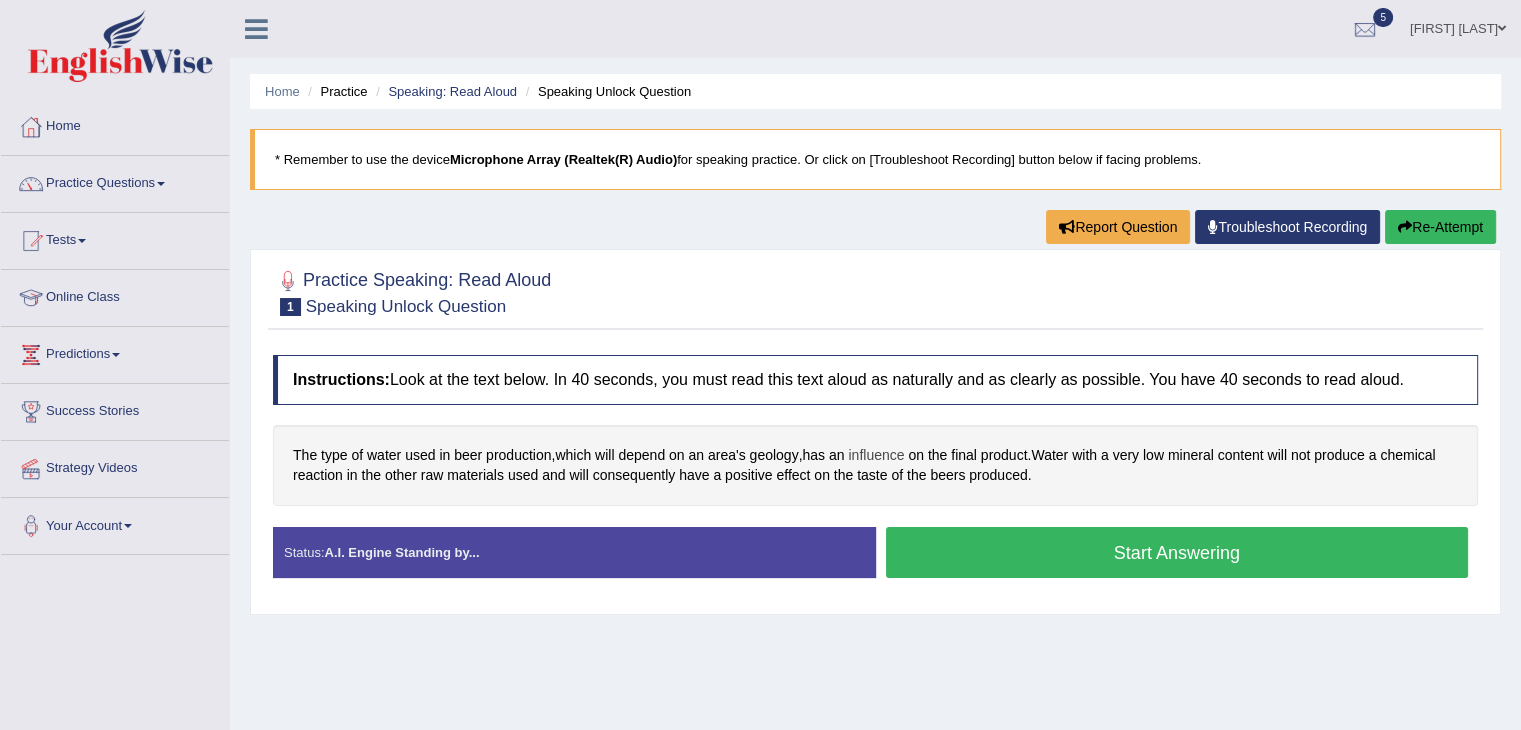 click on "influence" at bounding box center [876, 455] 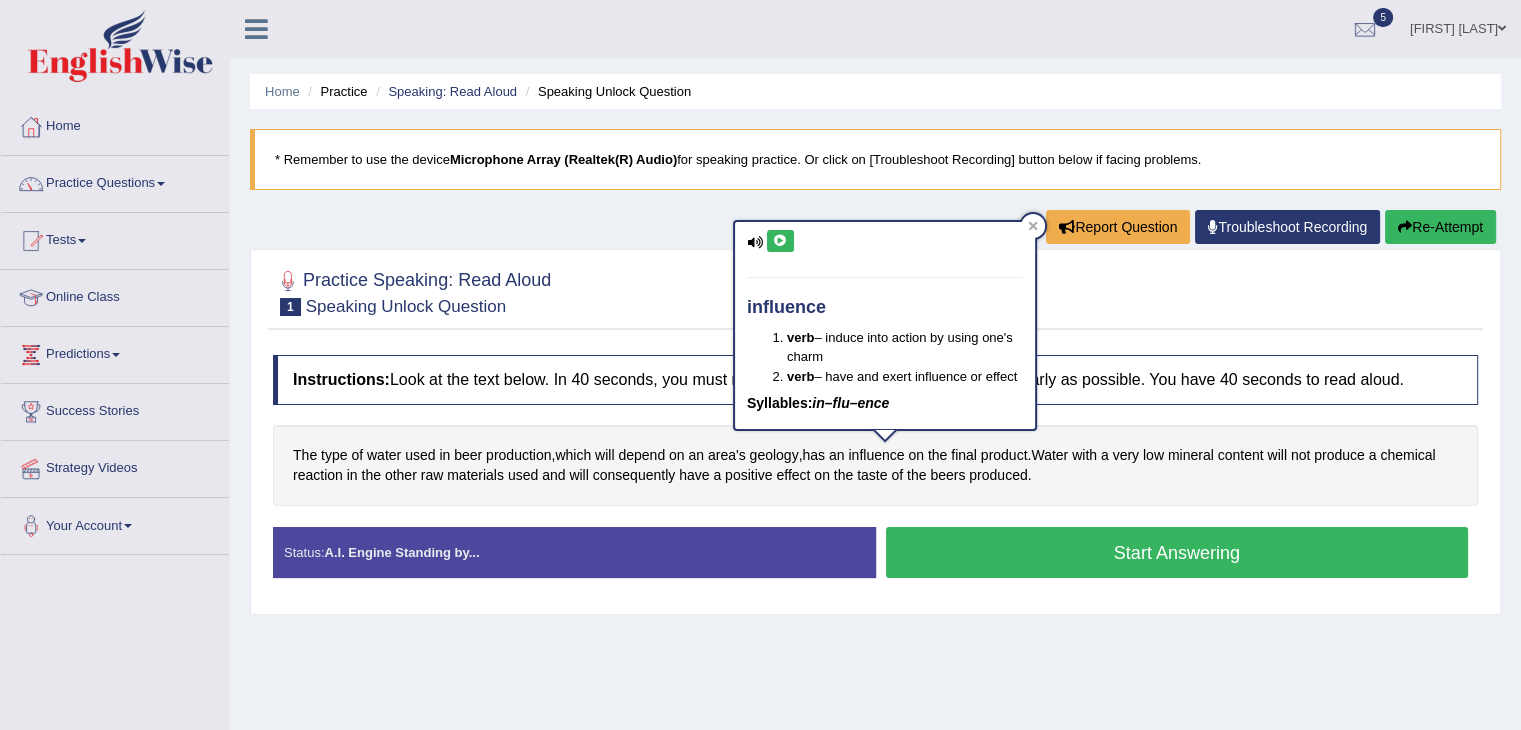 click at bounding box center (780, 241) 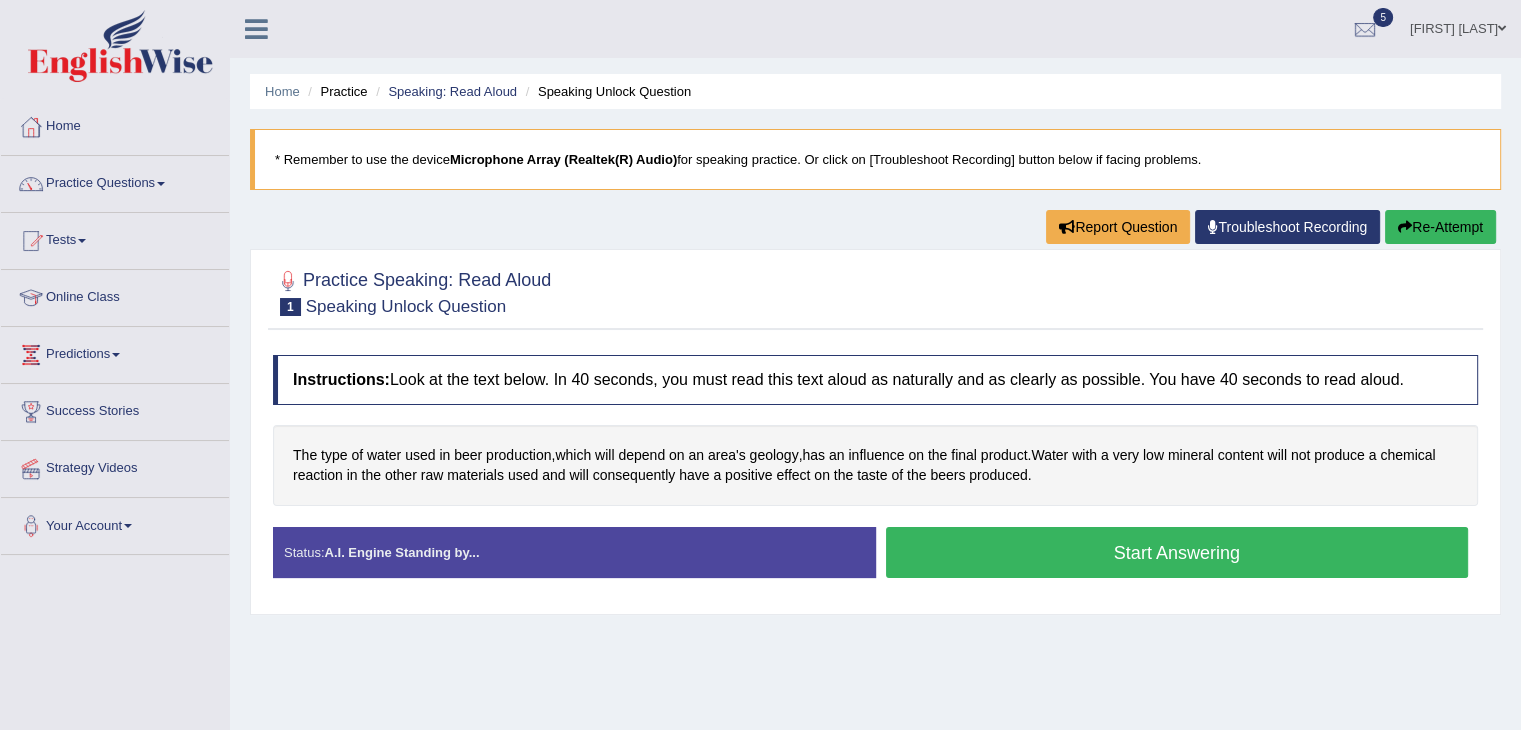click on "Start Answering" at bounding box center (1177, 552) 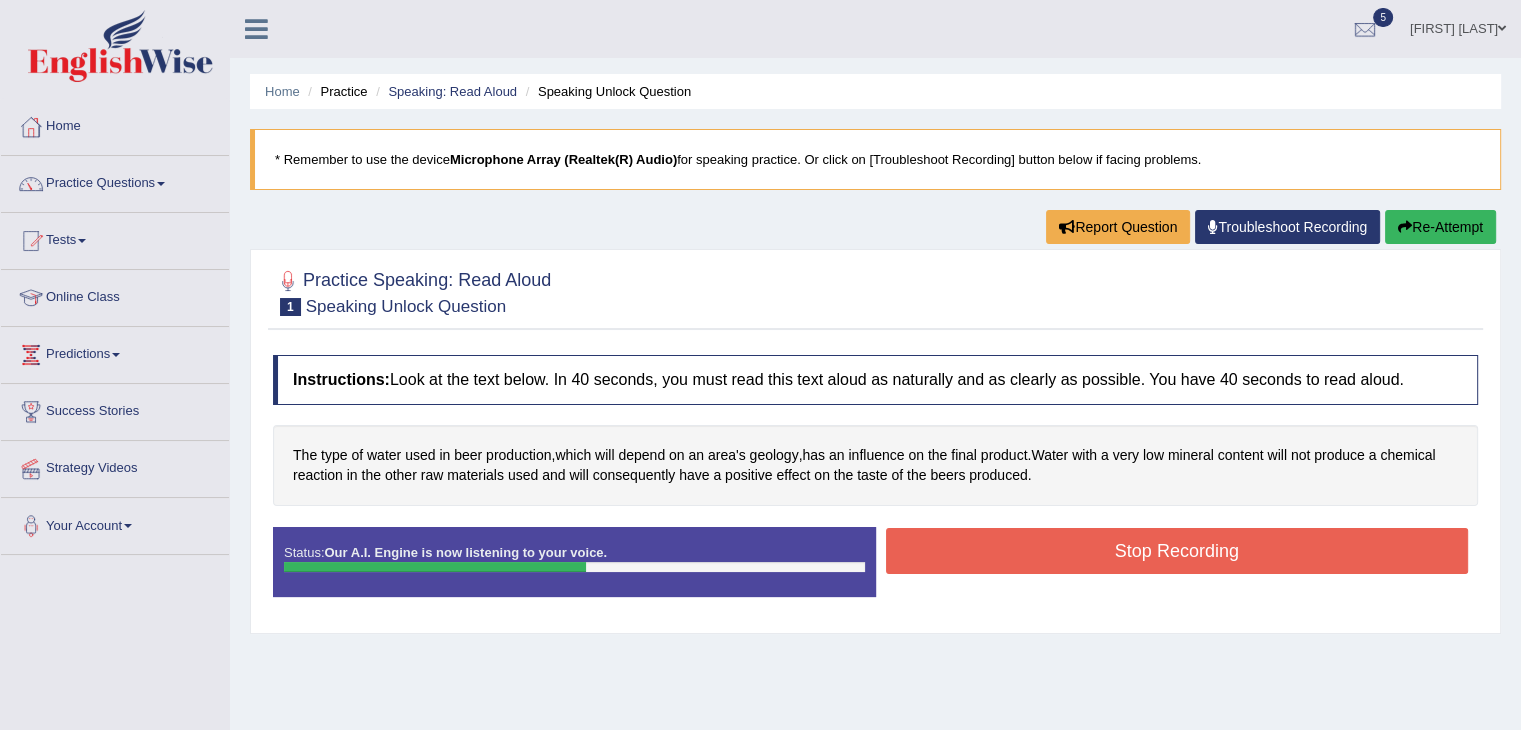 click on "Stop Recording" at bounding box center [1177, 551] 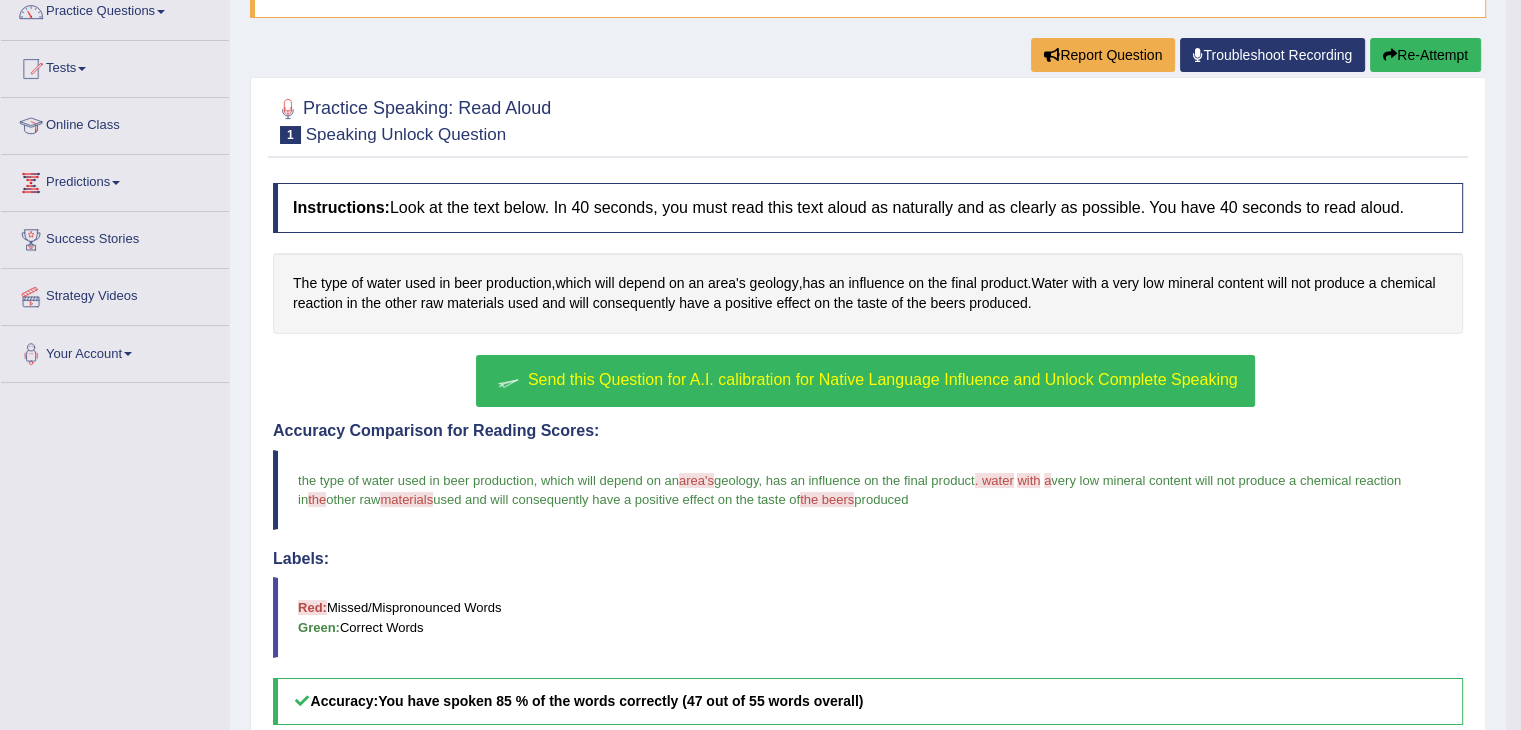 scroll, scrollTop: 172, scrollLeft: 0, axis: vertical 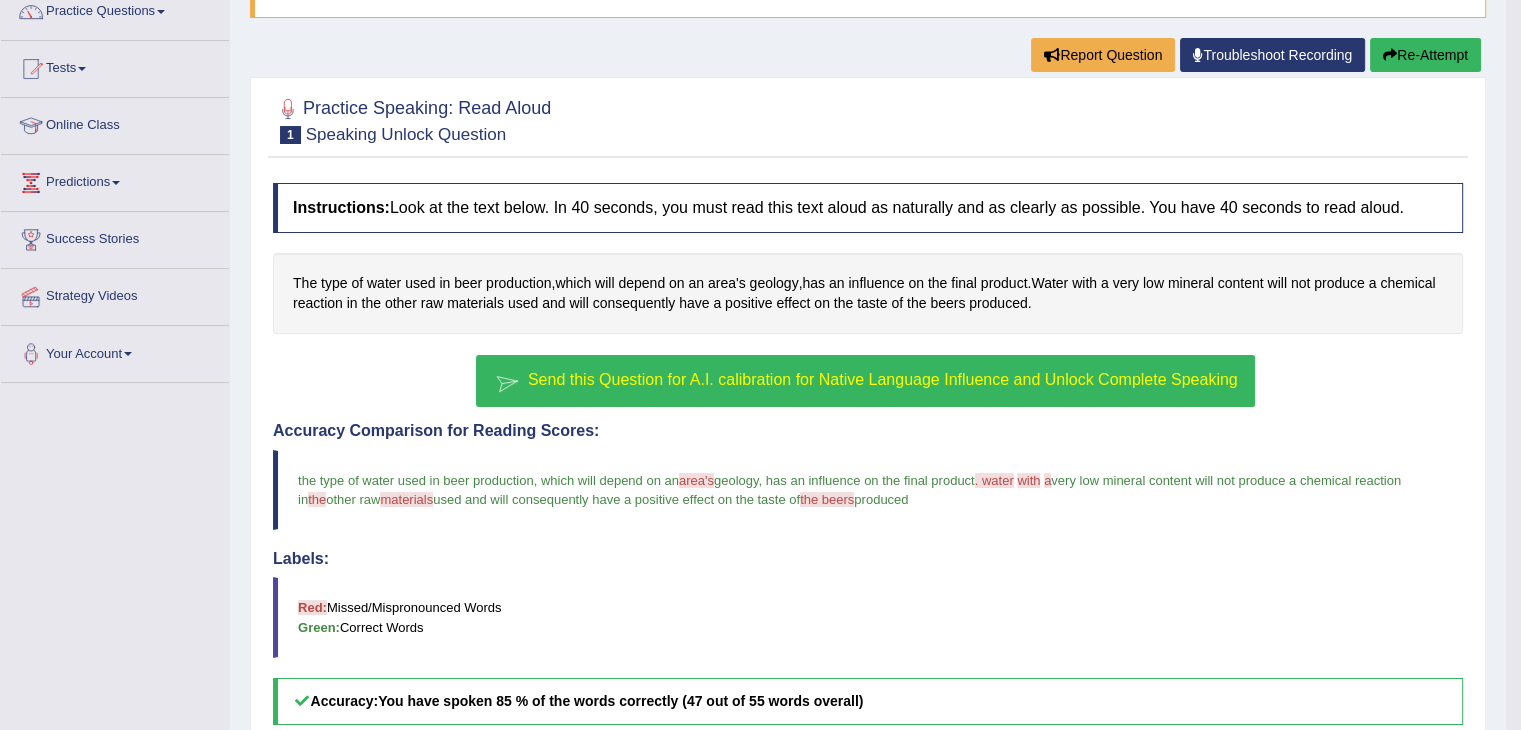 click on "Send this Question for A.I. calibration for Native Language Influence and Unlock Complete Speaking" at bounding box center (883, 379) 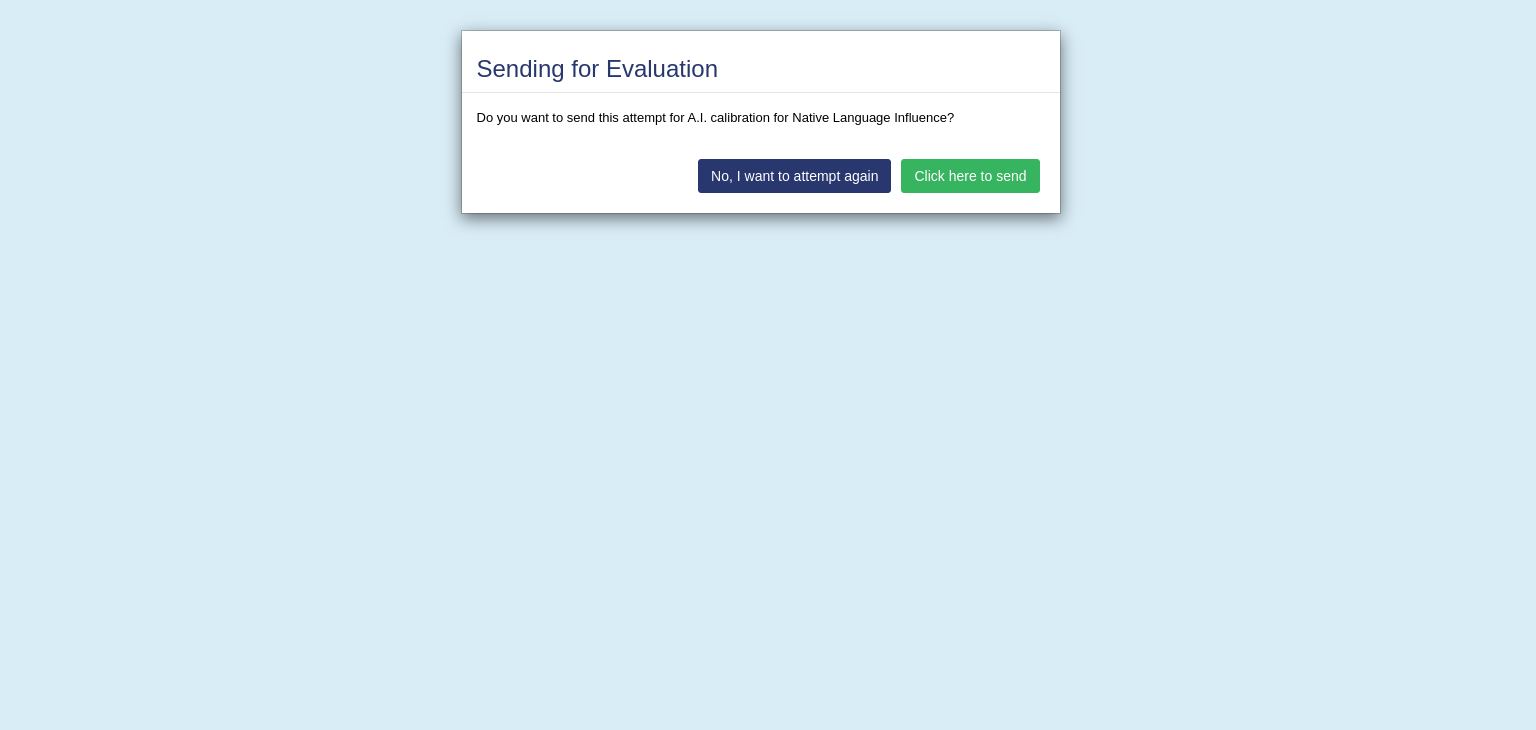 click on "Click here to send" at bounding box center [970, 176] 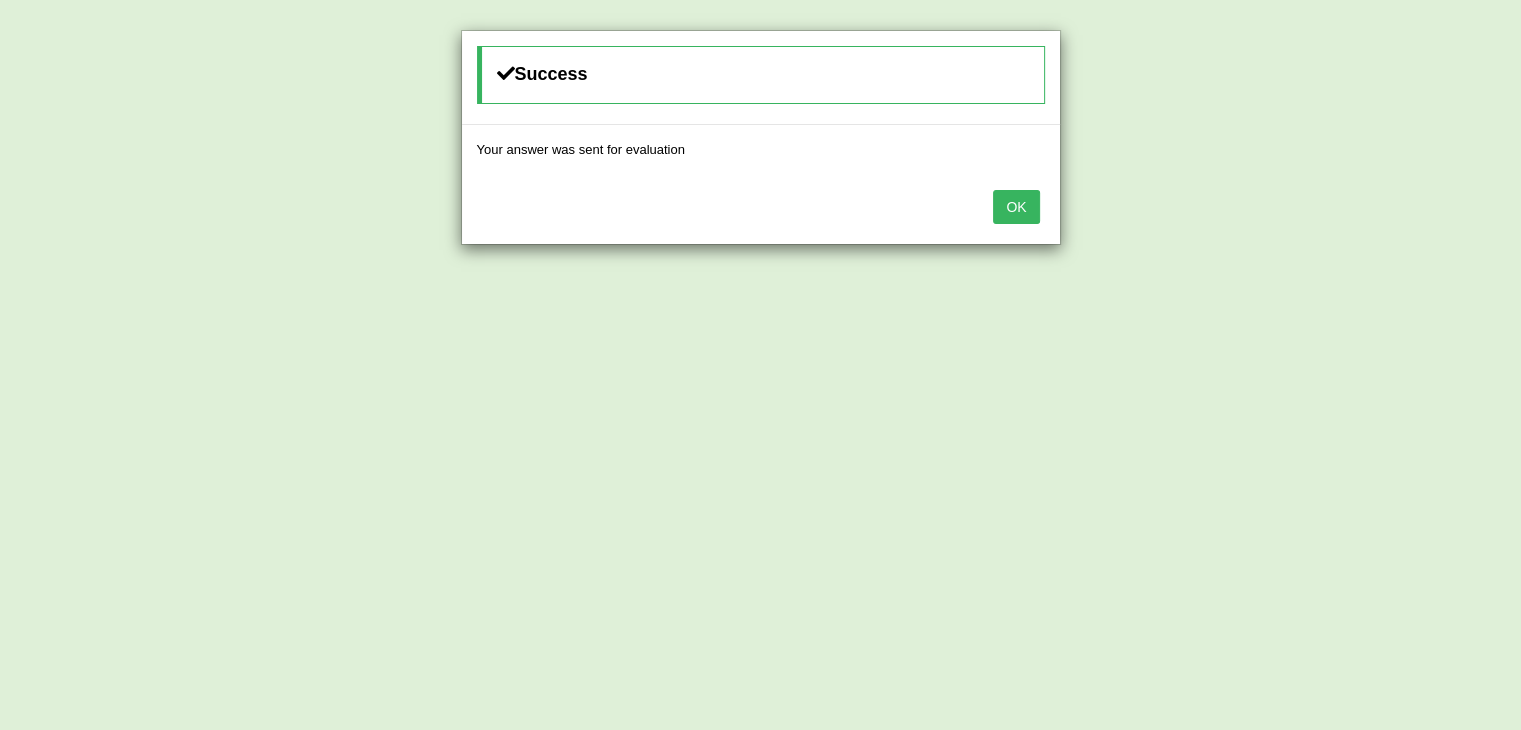 click on "OK" at bounding box center [1016, 207] 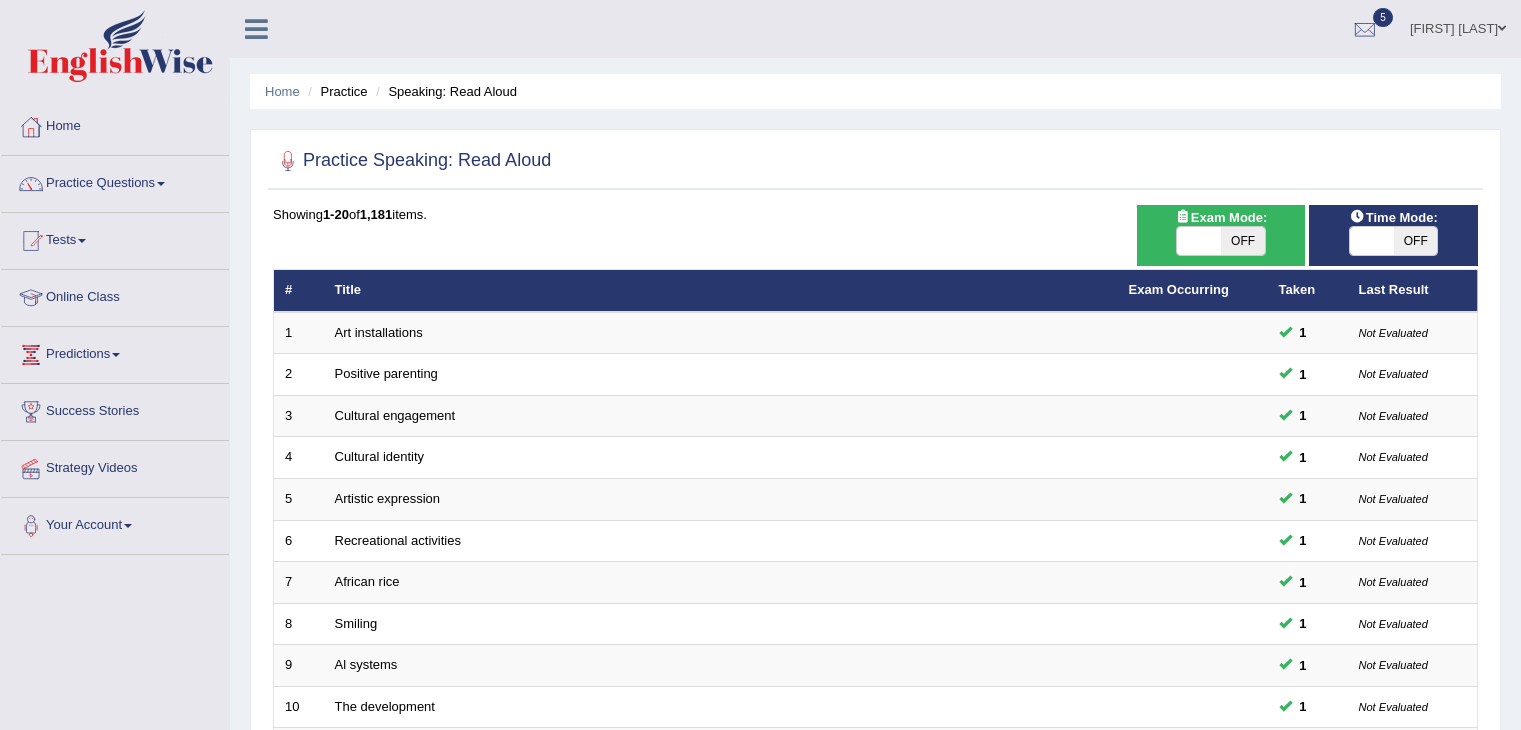 scroll, scrollTop: 0, scrollLeft: 0, axis: both 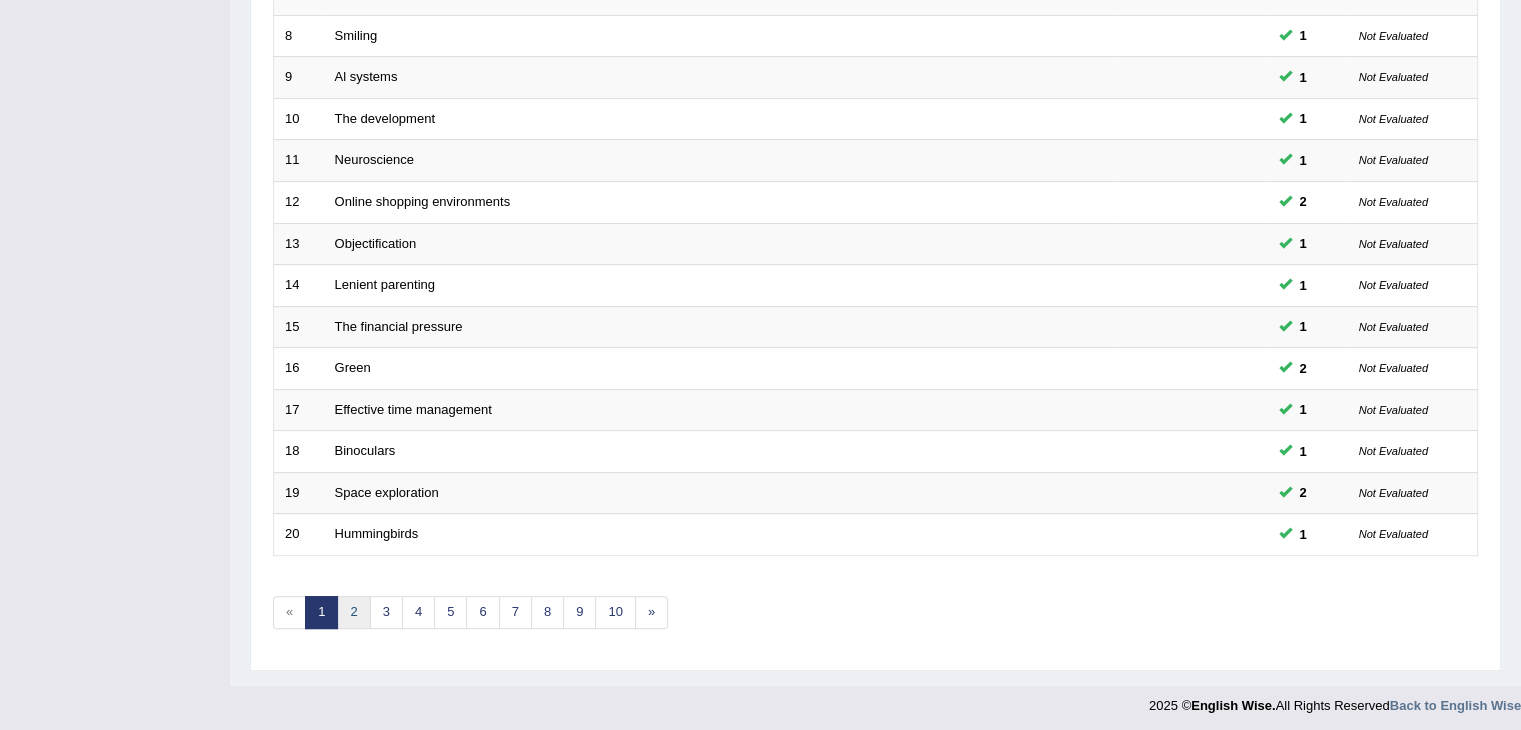 click on "2" at bounding box center [353, 612] 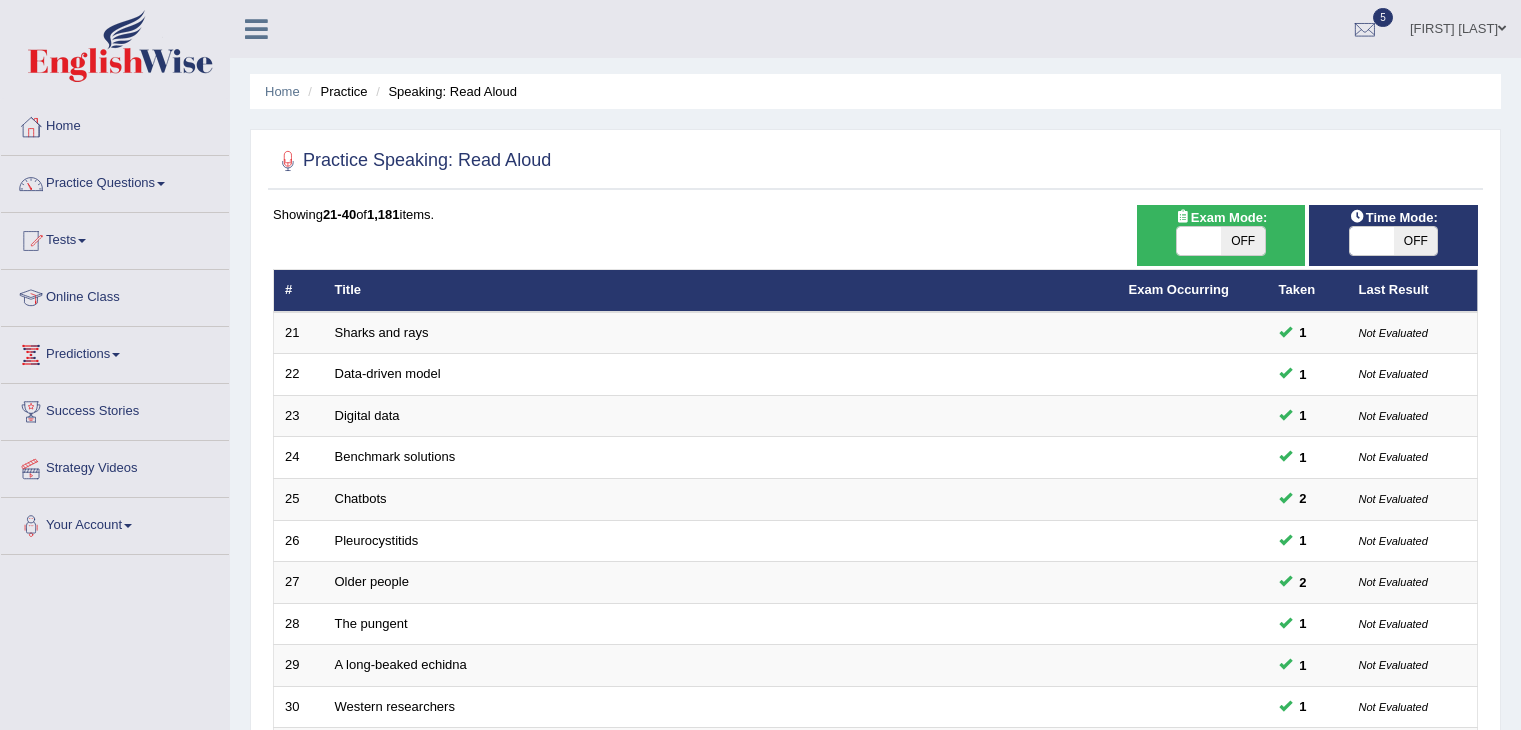 scroll, scrollTop: 296, scrollLeft: 0, axis: vertical 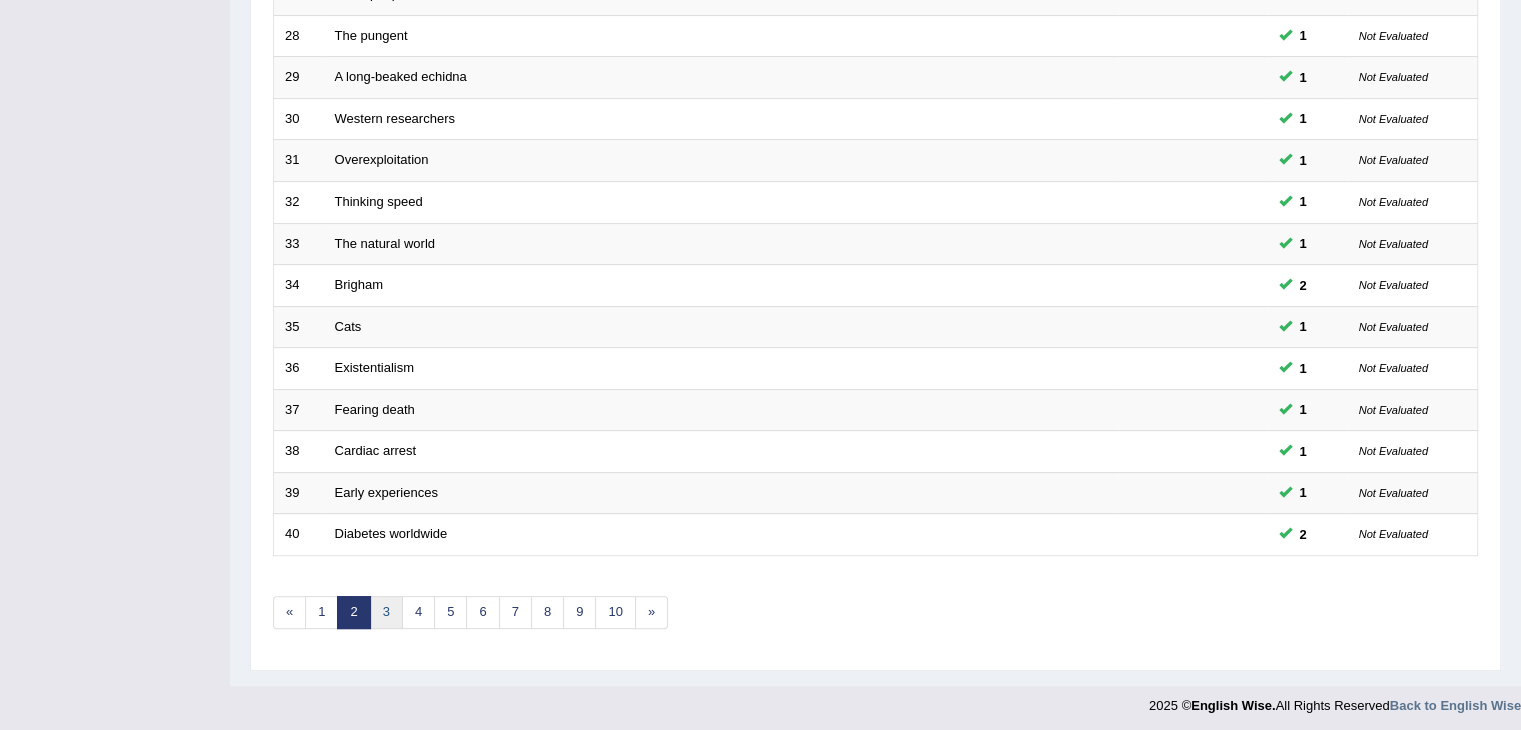 click on "3" at bounding box center (386, 612) 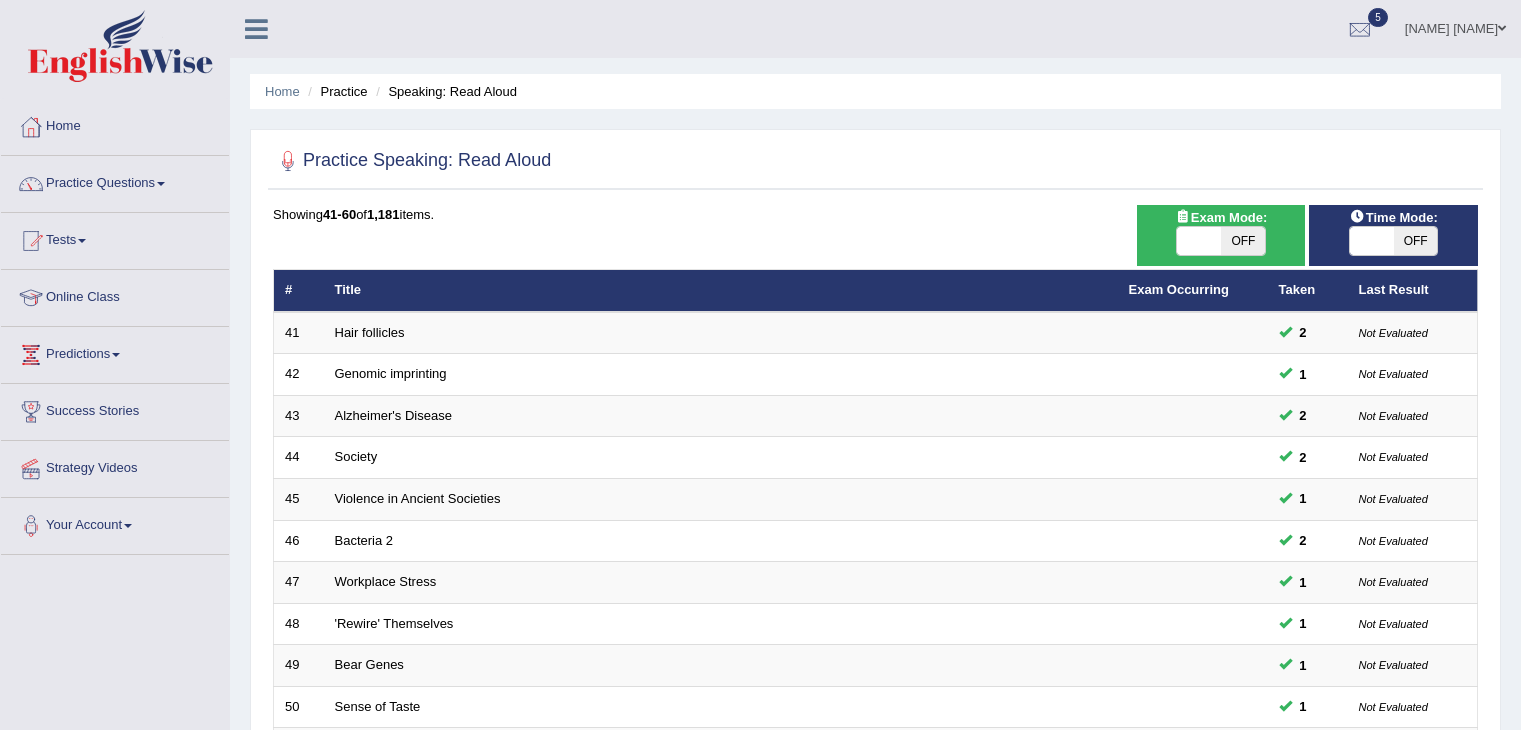 scroll, scrollTop: 0, scrollLeft: 0, axis: both 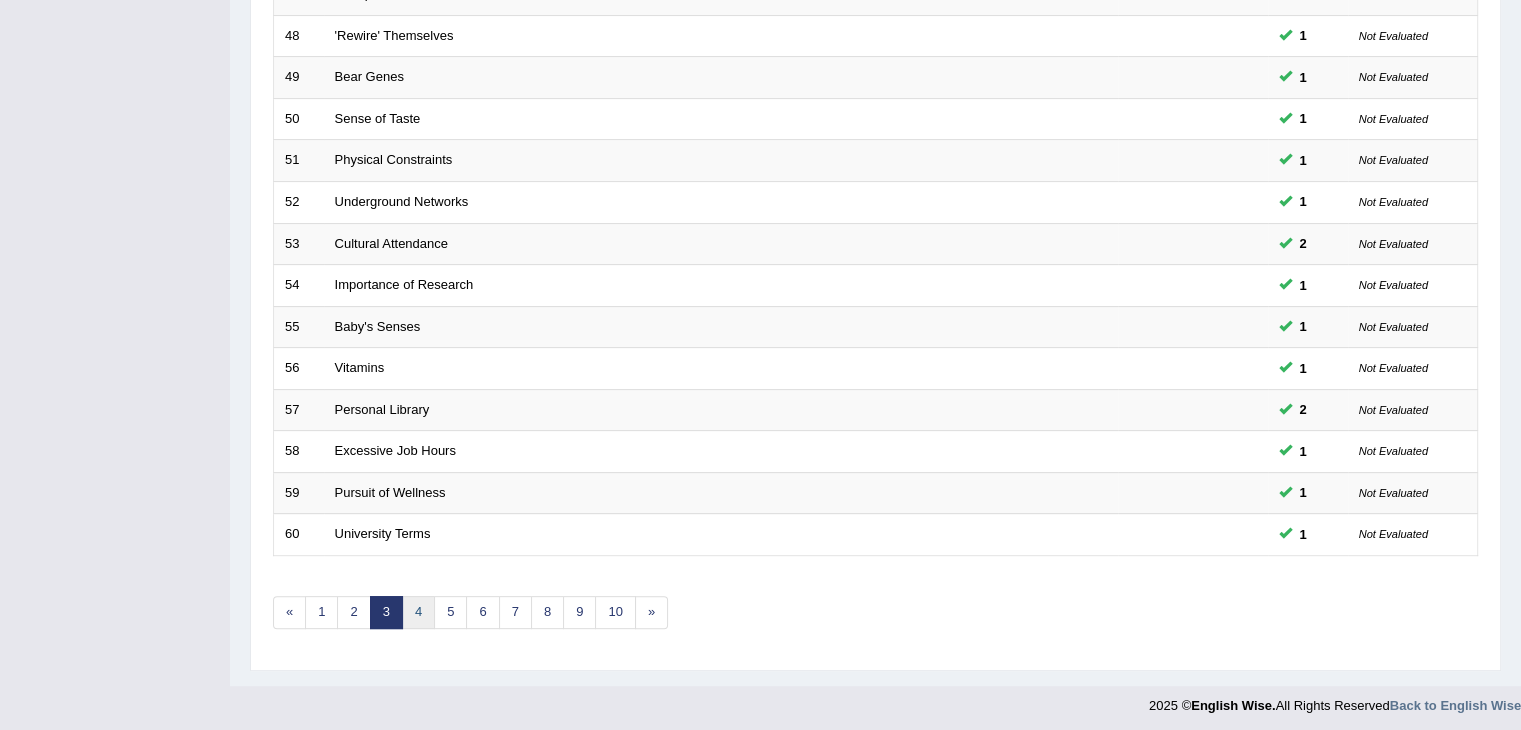 click on "4" at bounding box center (418, 612) 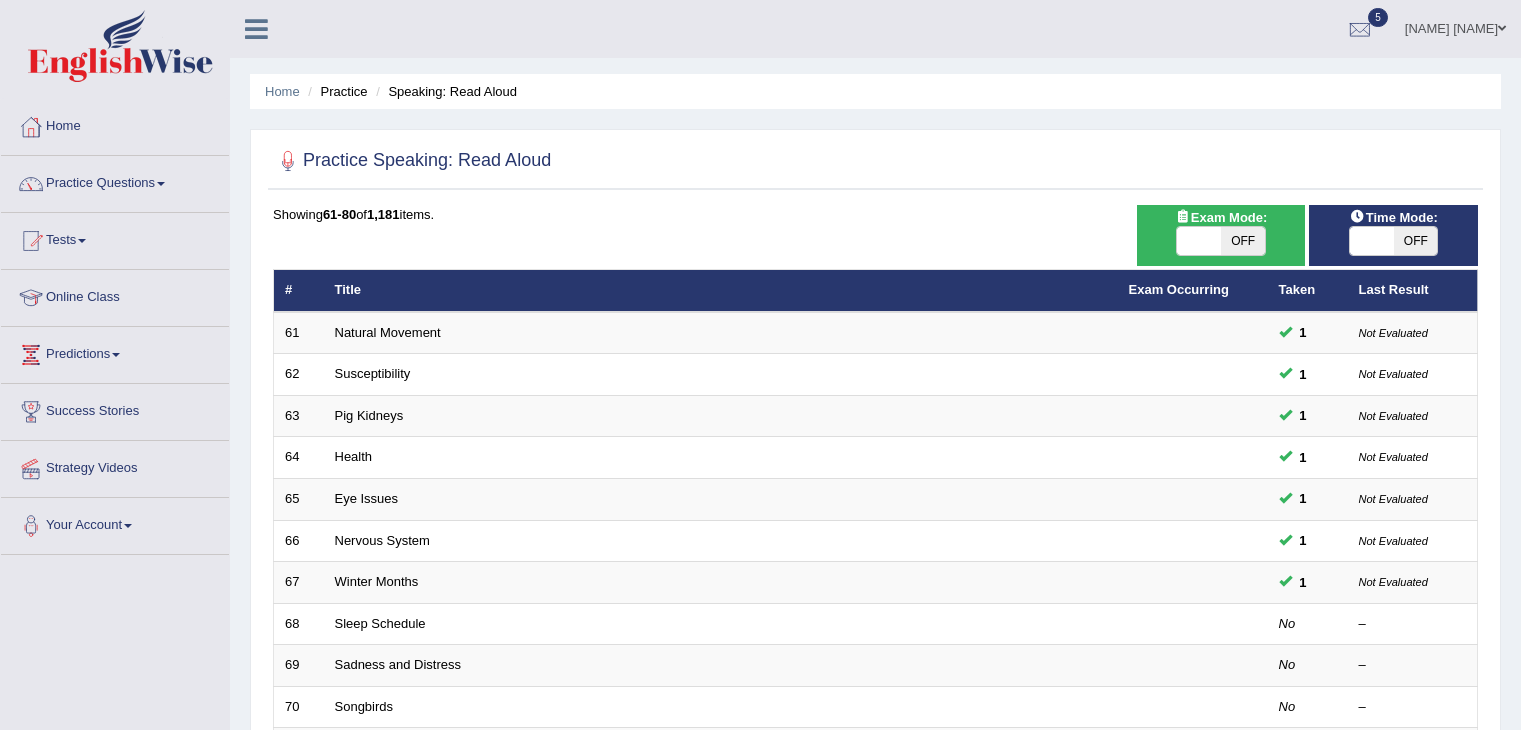 scroll, scrollTop: 436, scrollLeft: 0, axis: vertical 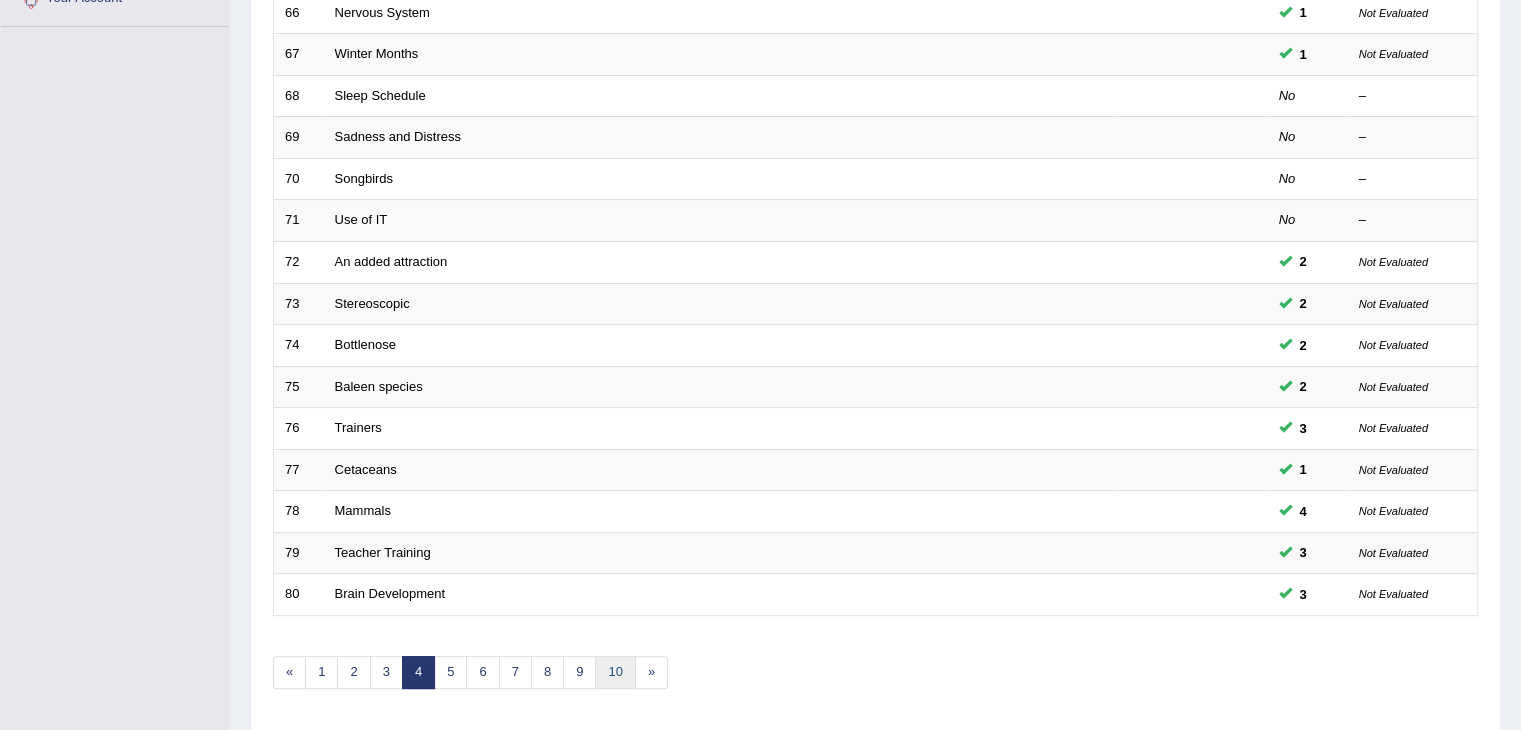 click on "10" at bounding box center (615, 672) 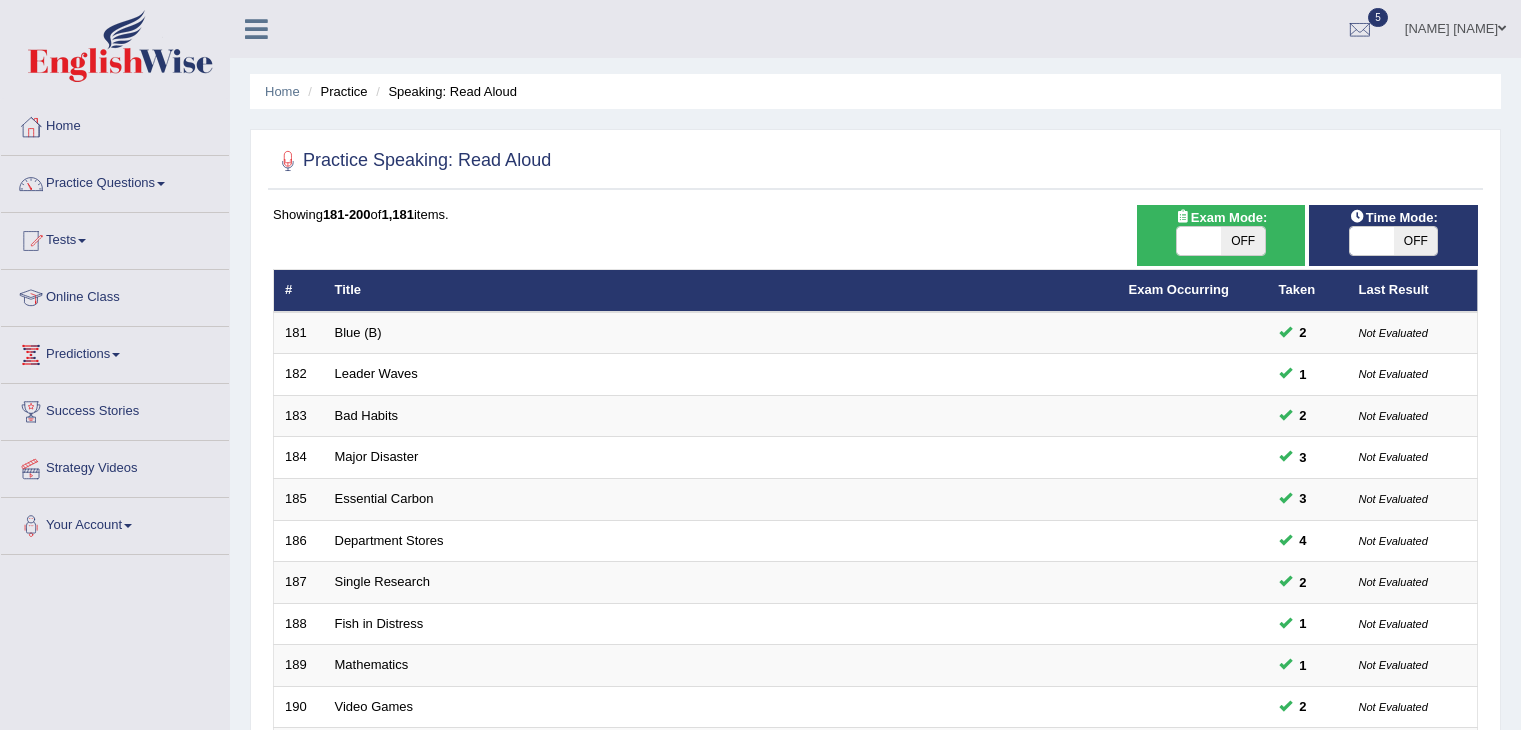 scroll, scrollTop: 0, scrollLeft: 0, axis: both 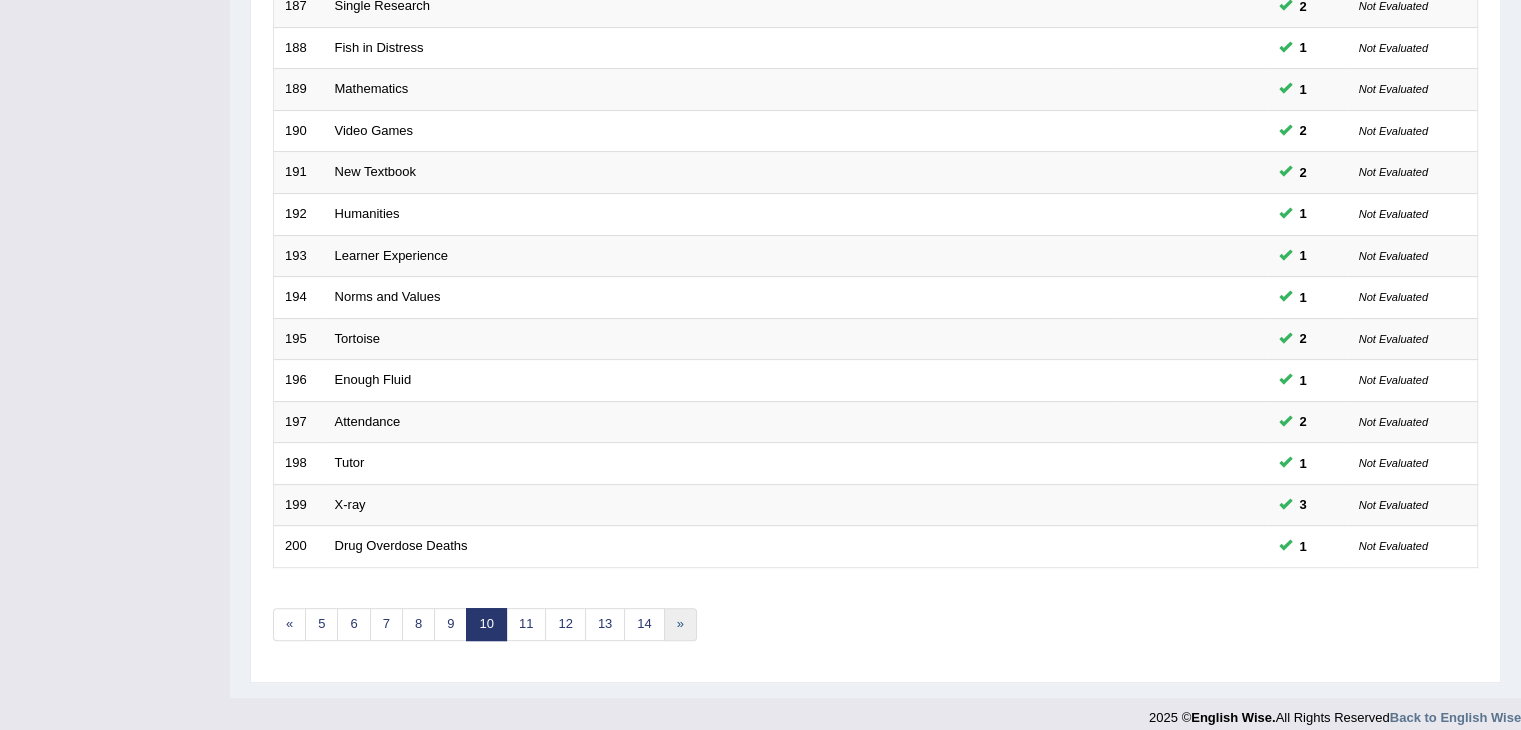 click on "»" at bounding box center (680, 624) 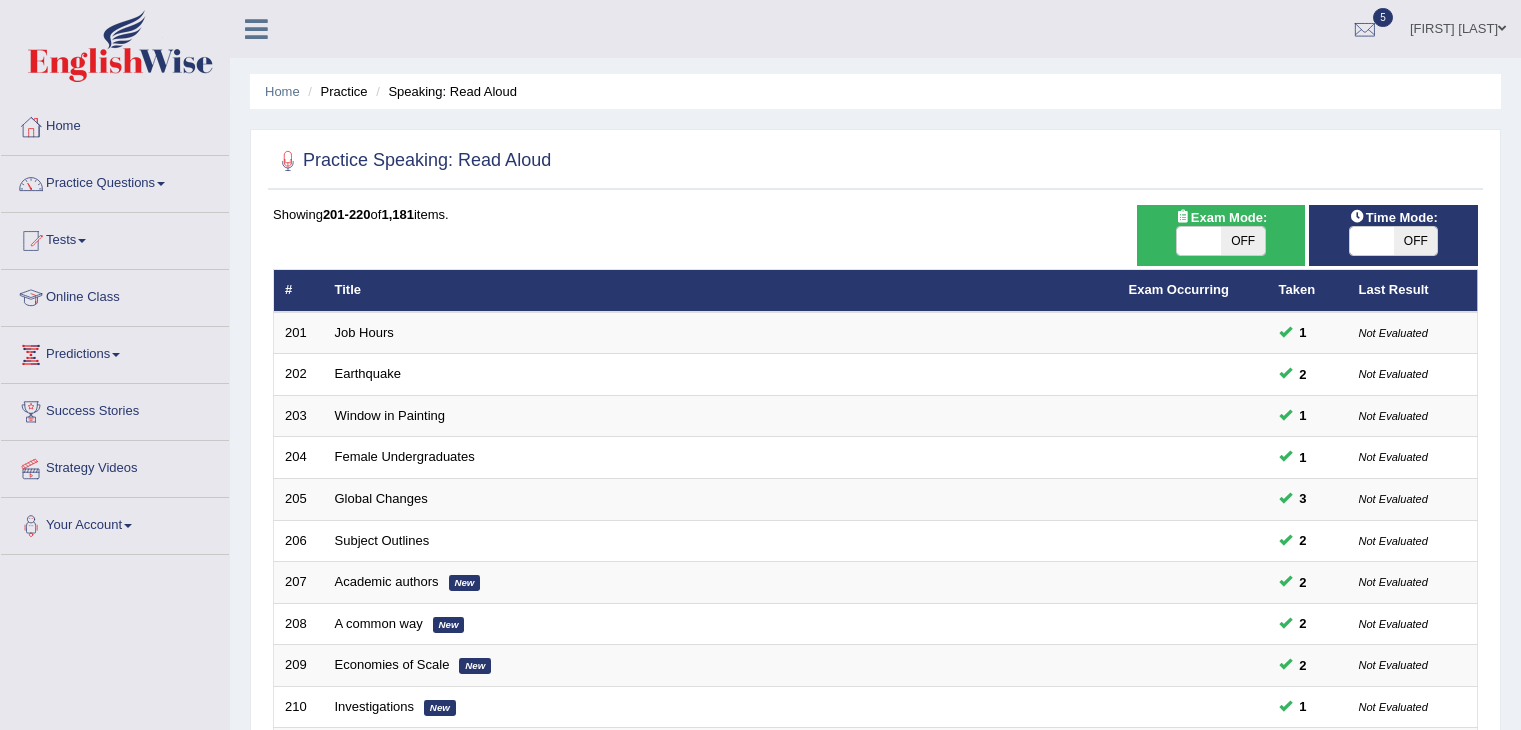scroll, scrollTop: 0, scrollLeft: 0, axis: both 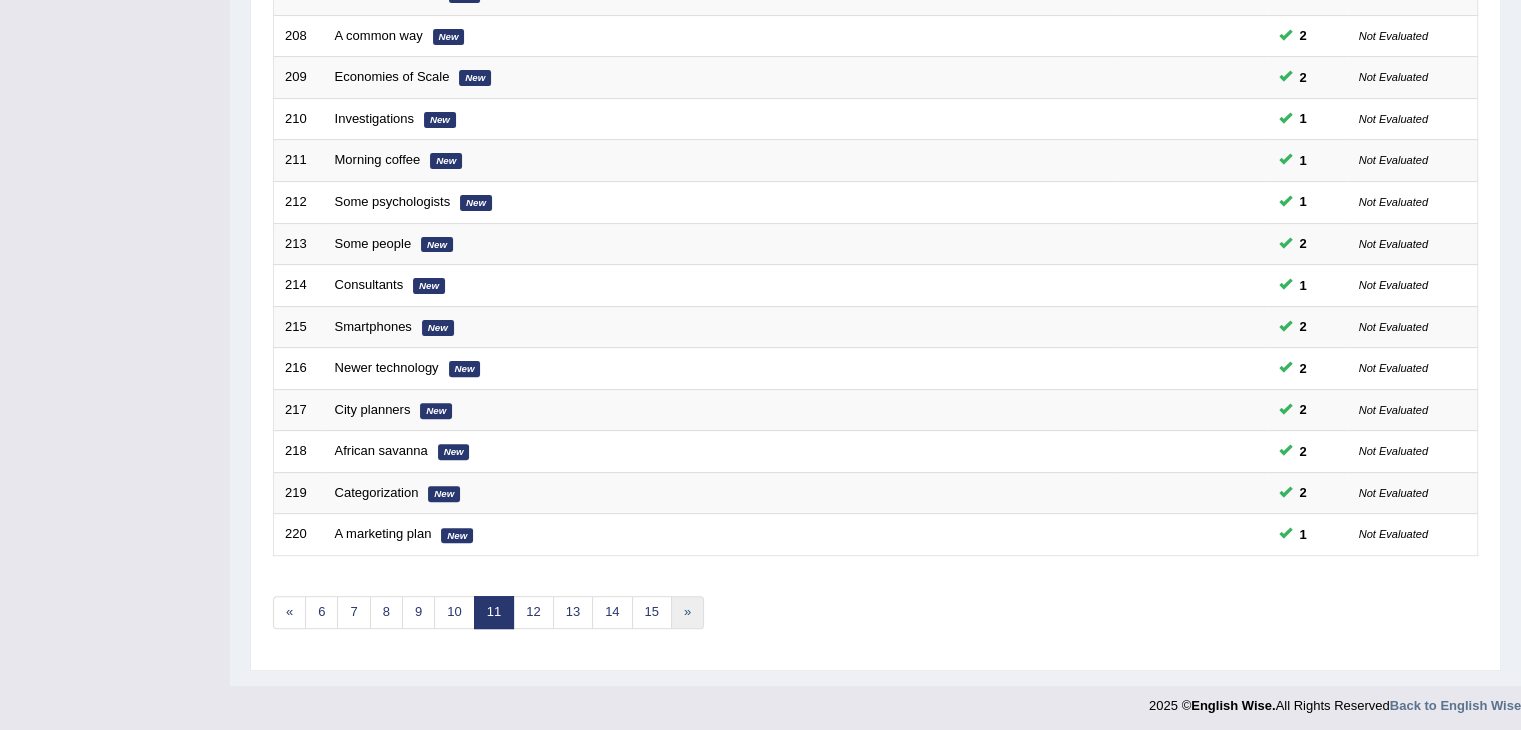 click on "»" at bounding box center [687, 612] 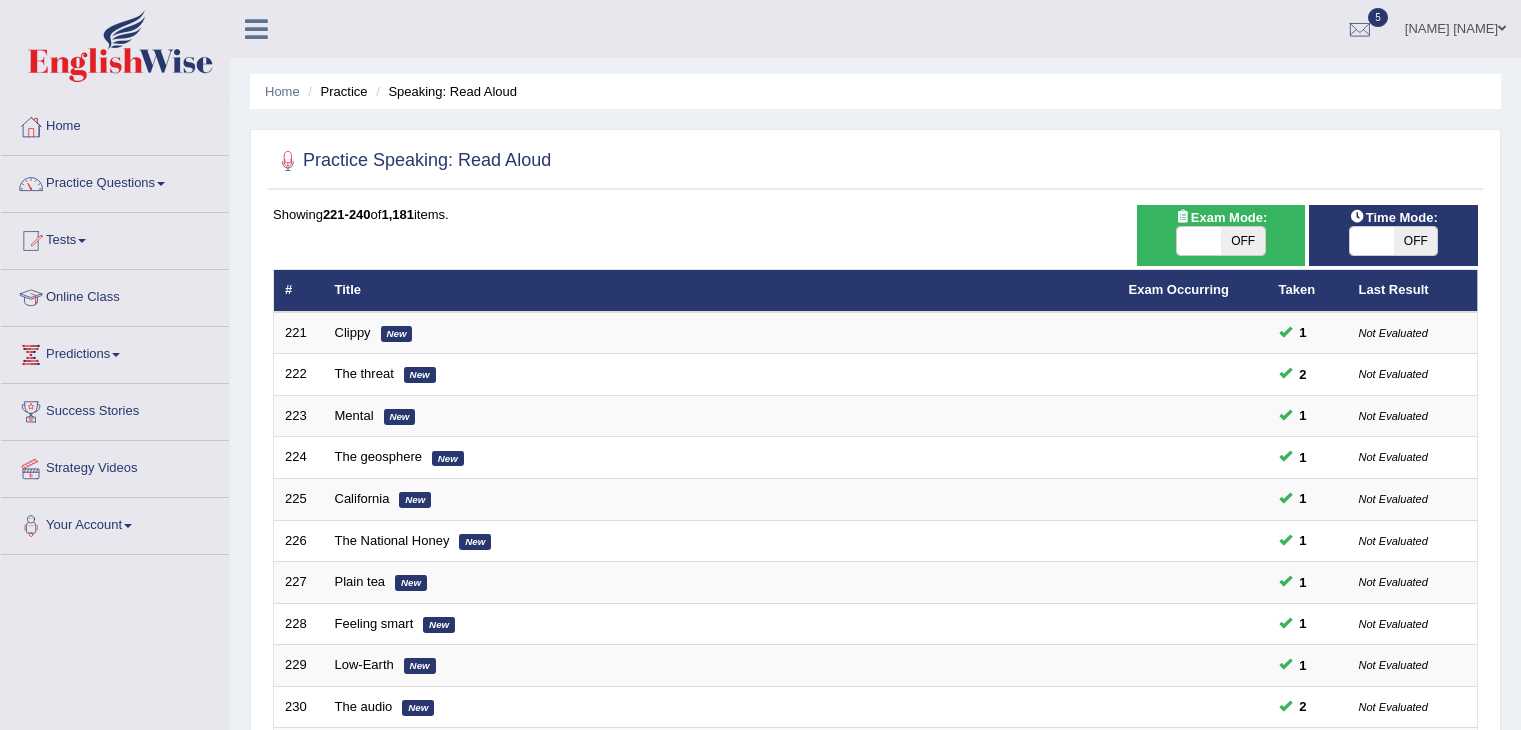 scroll, scrollTop: 0, scrollLeft: 0, axis: both 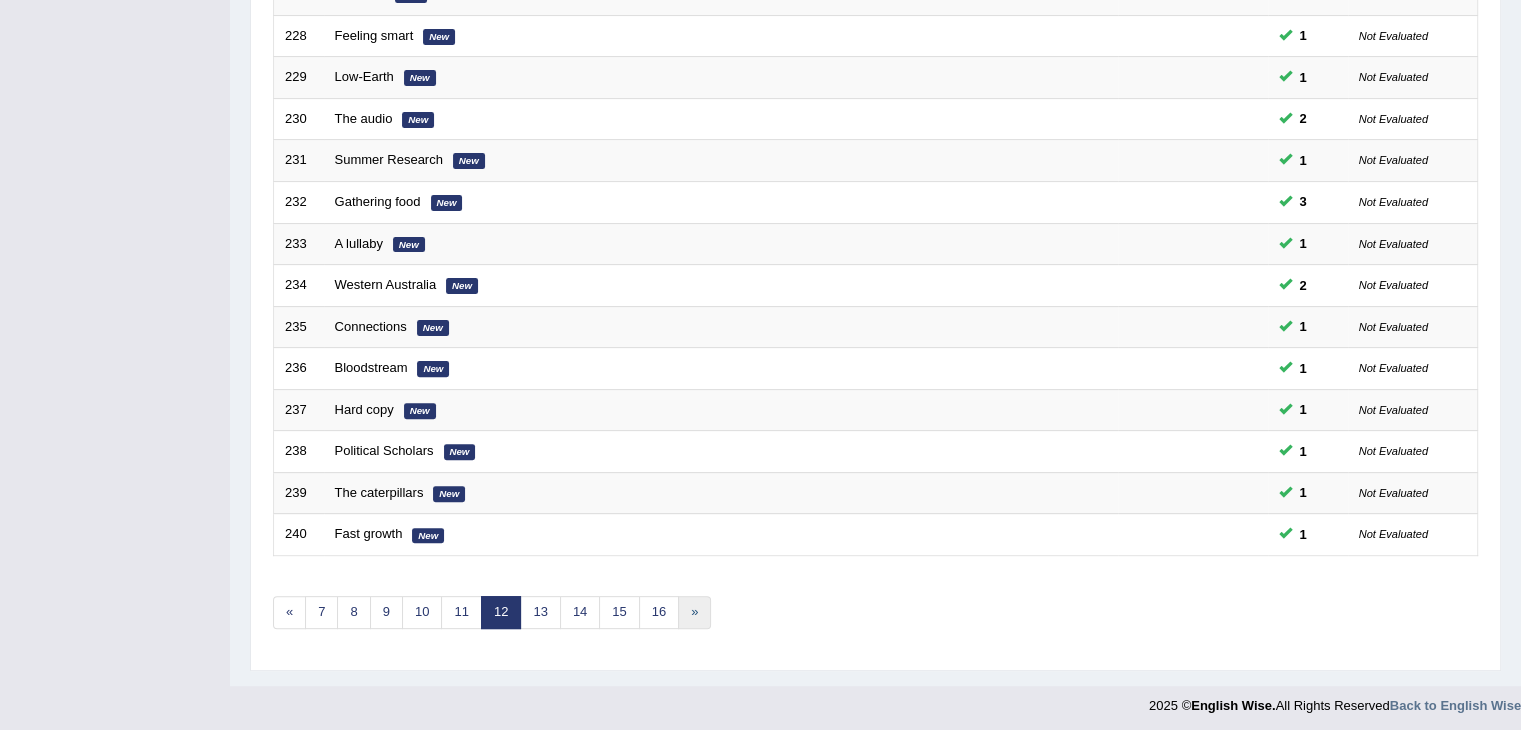 click on "»" at bounding box center (694, 612) 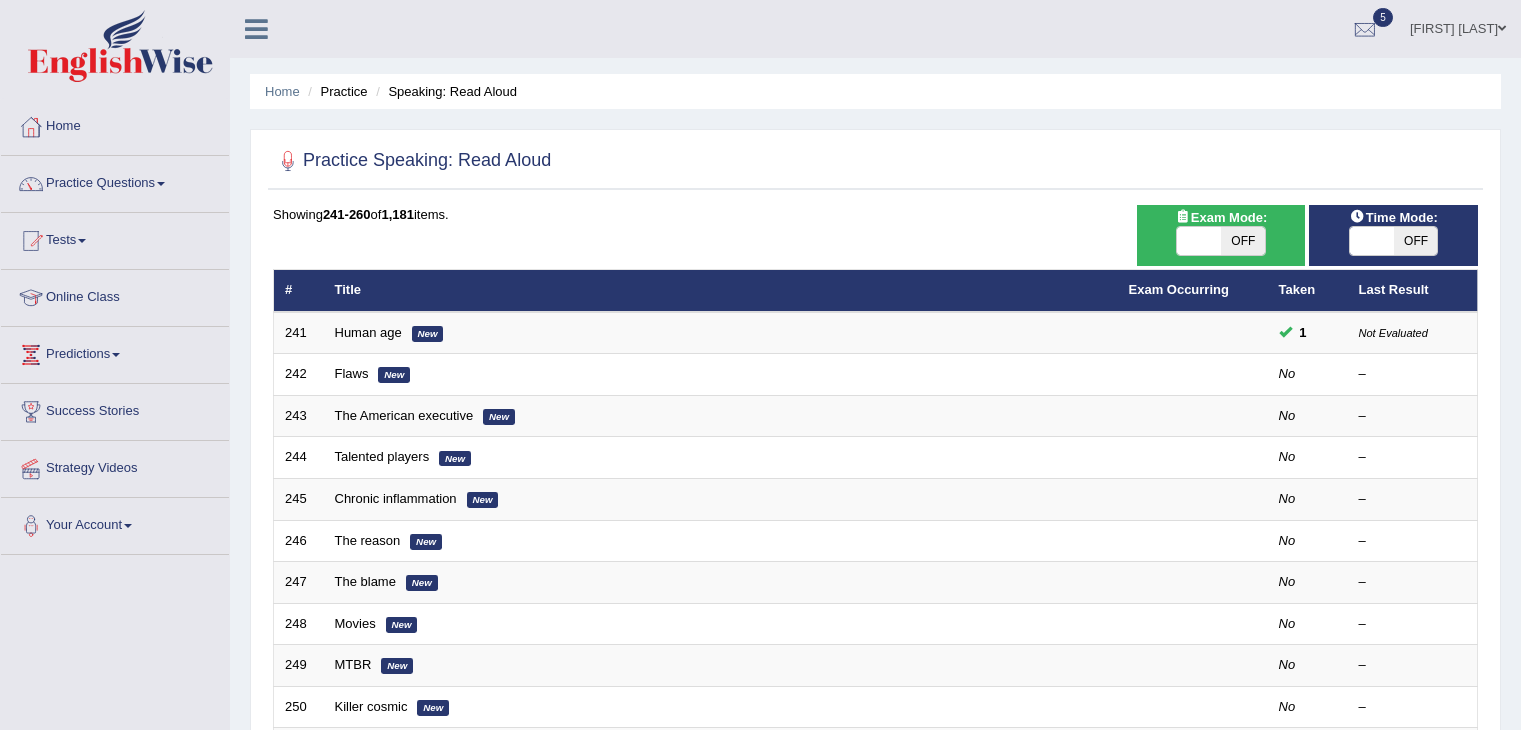 scroll, scrollTop: 0, scrollLeft: 0, axis: both 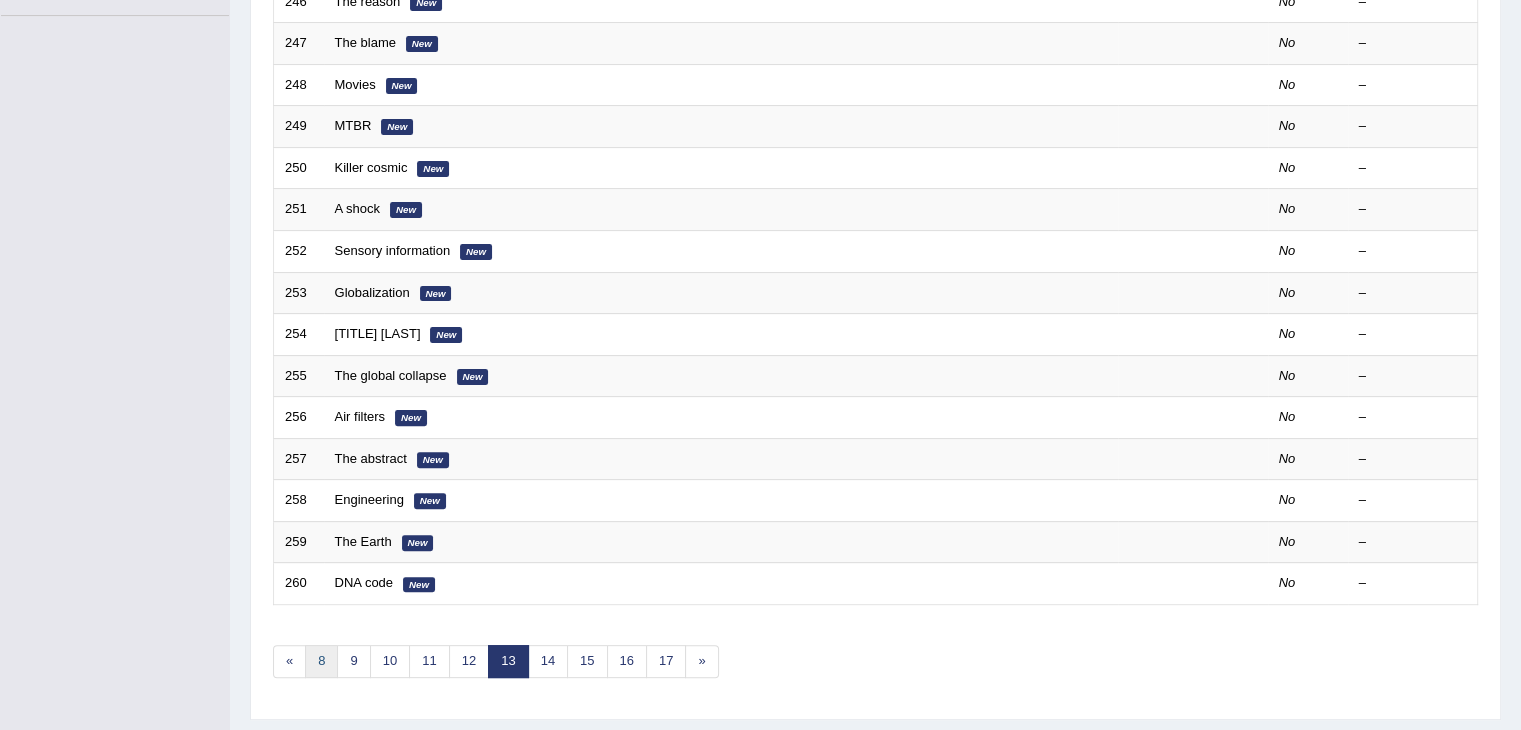 click on "8" at bounding box center (321, 661) 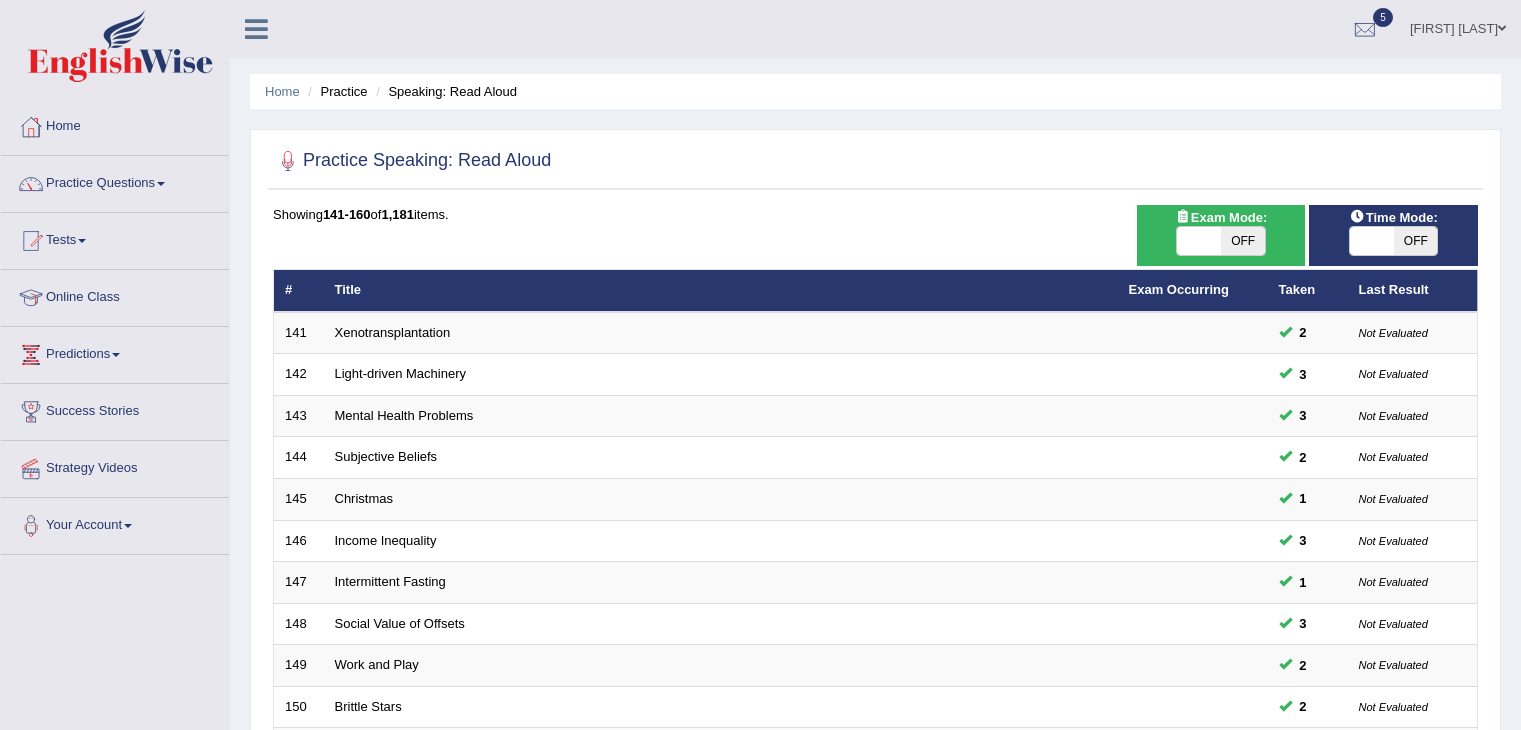 scroll, scrollTop: 0, scrollLeft: 0, axis: both 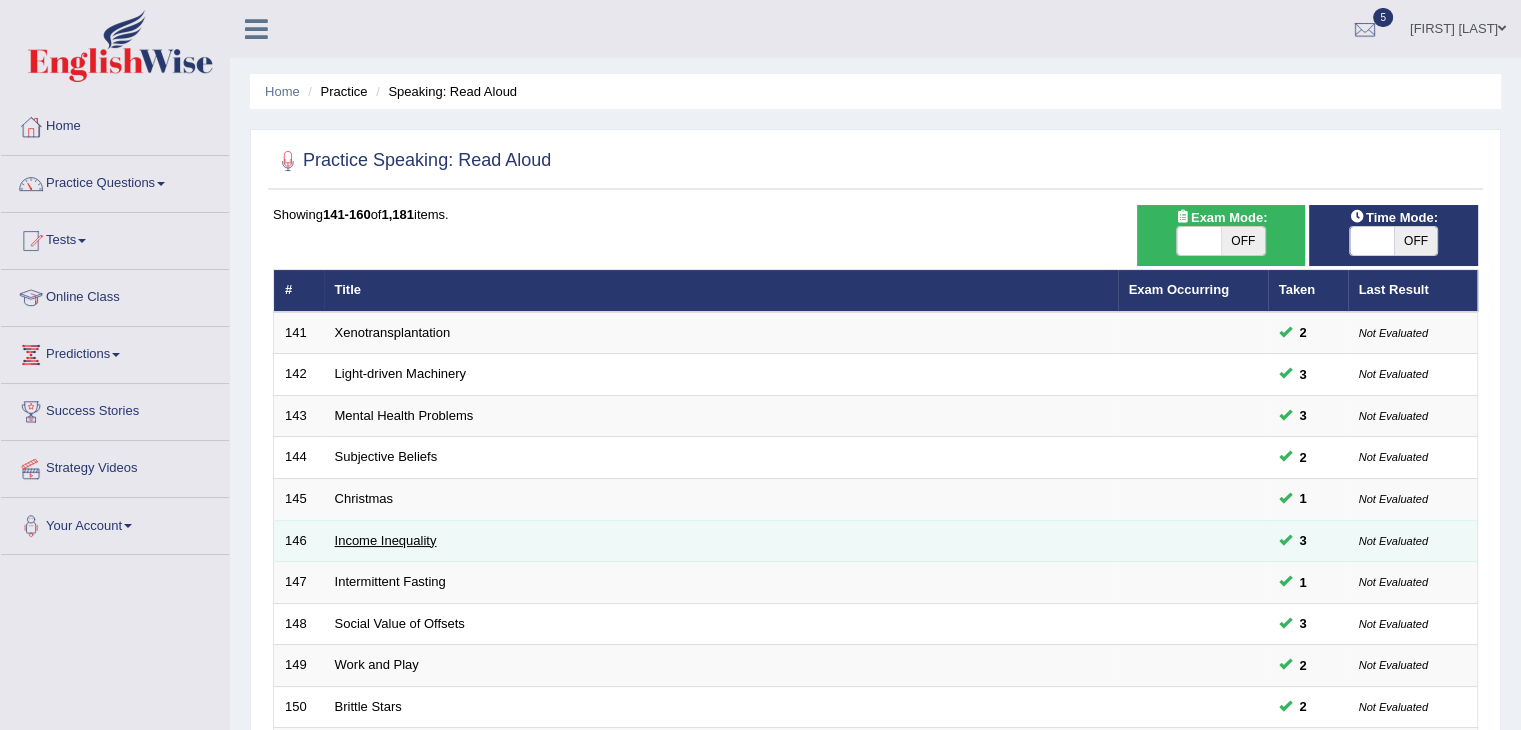 click on "Income Inequality" at bounding box center [386, 540] 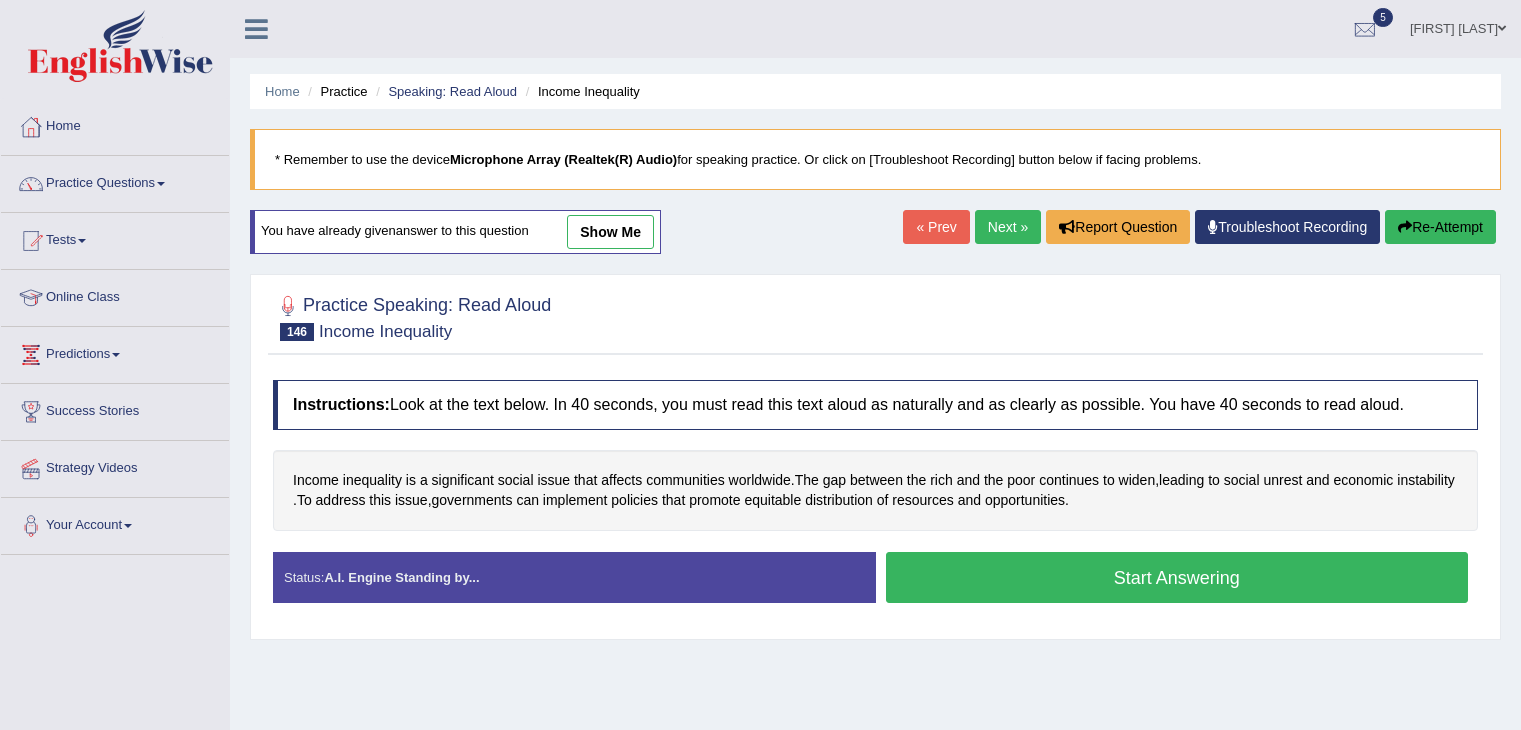 scroll, scrollTop: 0, scrollLeft: 0, axis: both 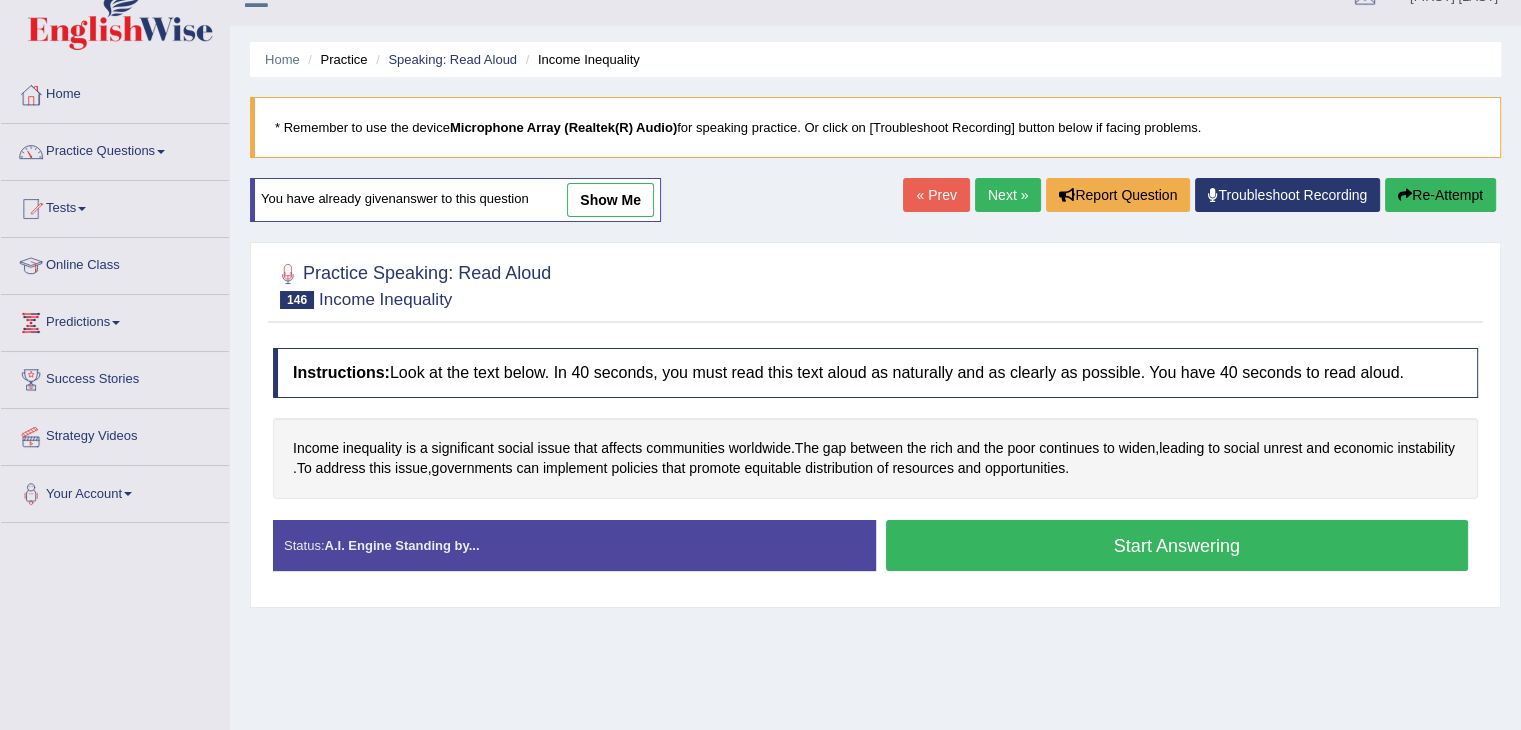 click on "show me" at bounding box center [610, 200] 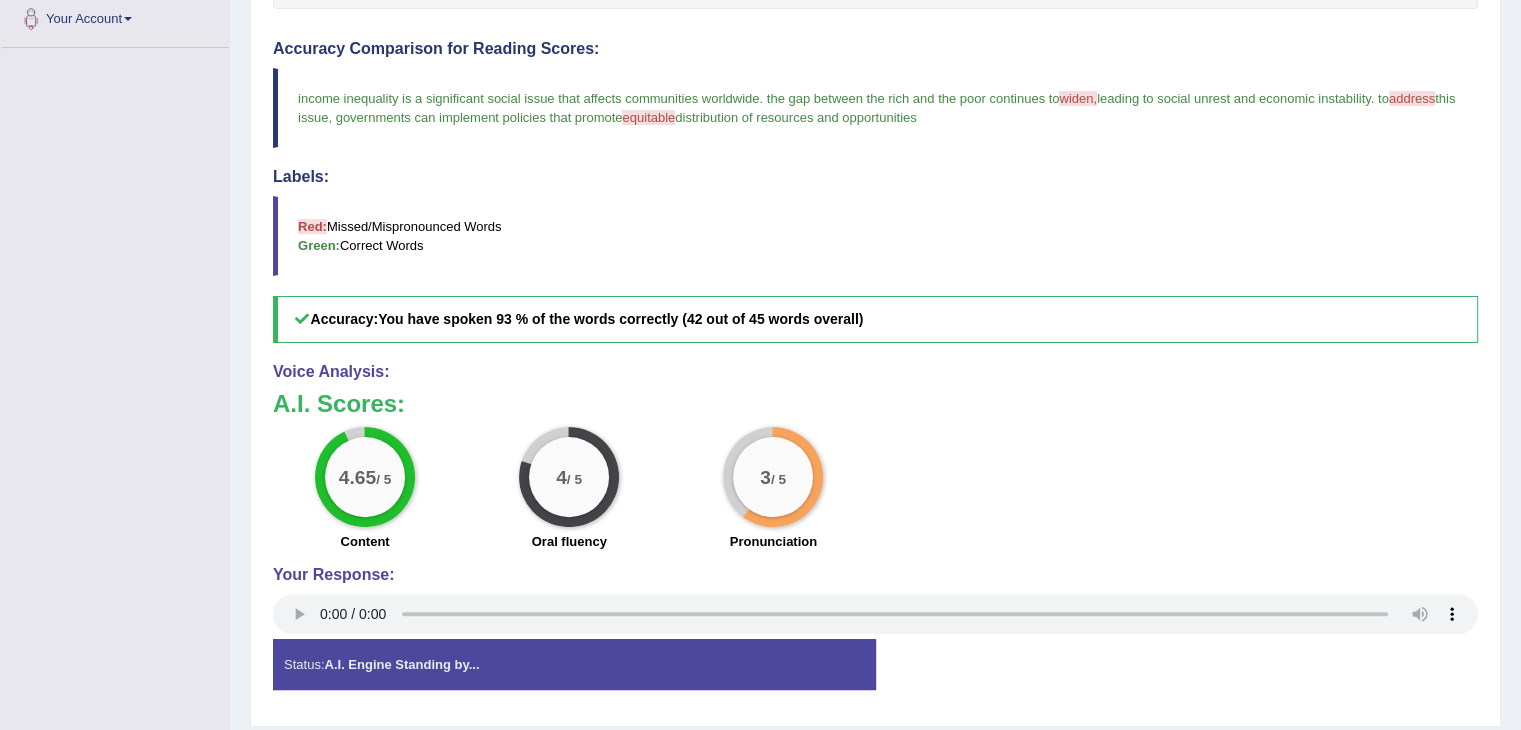 scroll, scrollTop: 510, scrollLeft: 0, axis: vertical 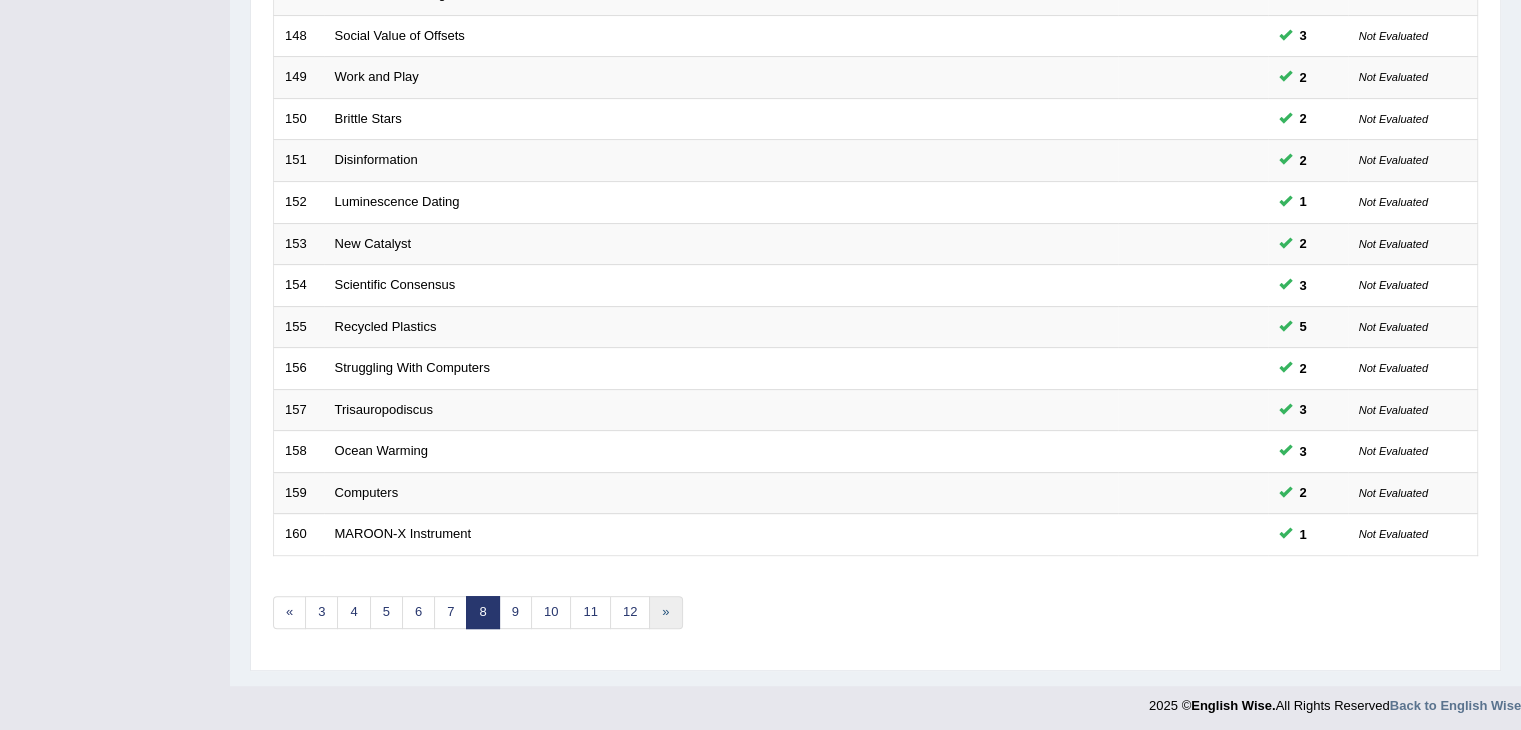 click on "»" at bounding box center (665, 612) 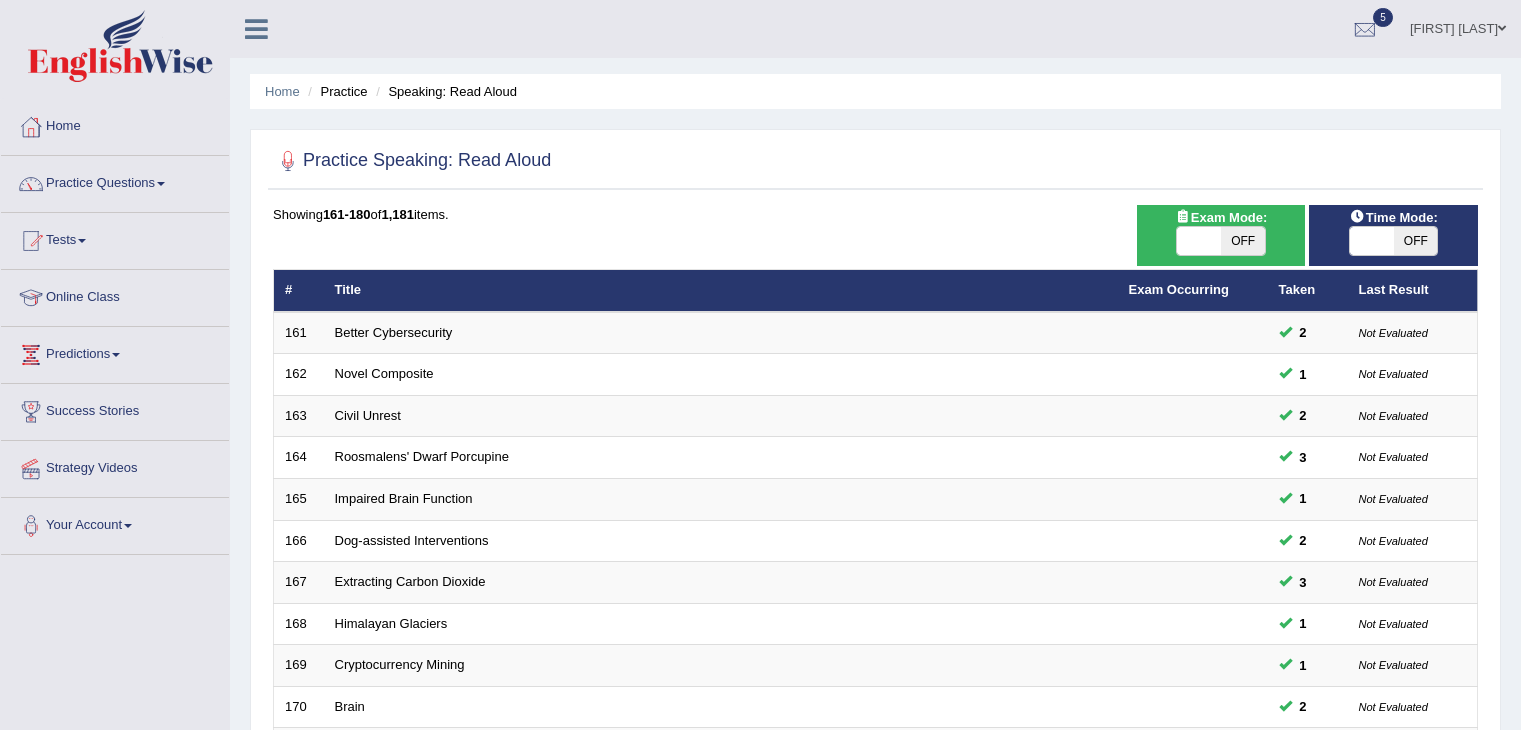 scroll, scrollTop: 0, scrollLeft: 0, axis: both 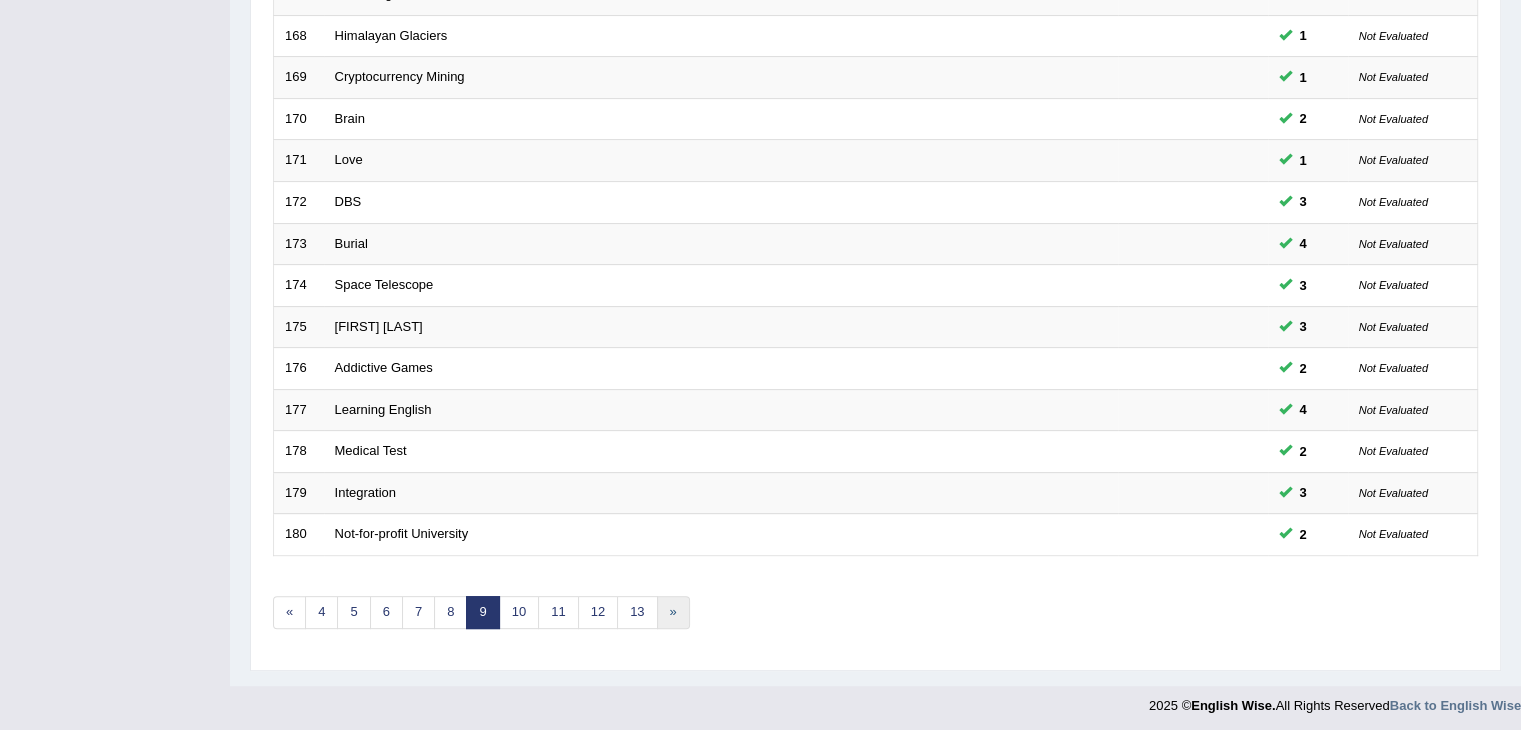 click on "»" at bounding box center [673, 612] 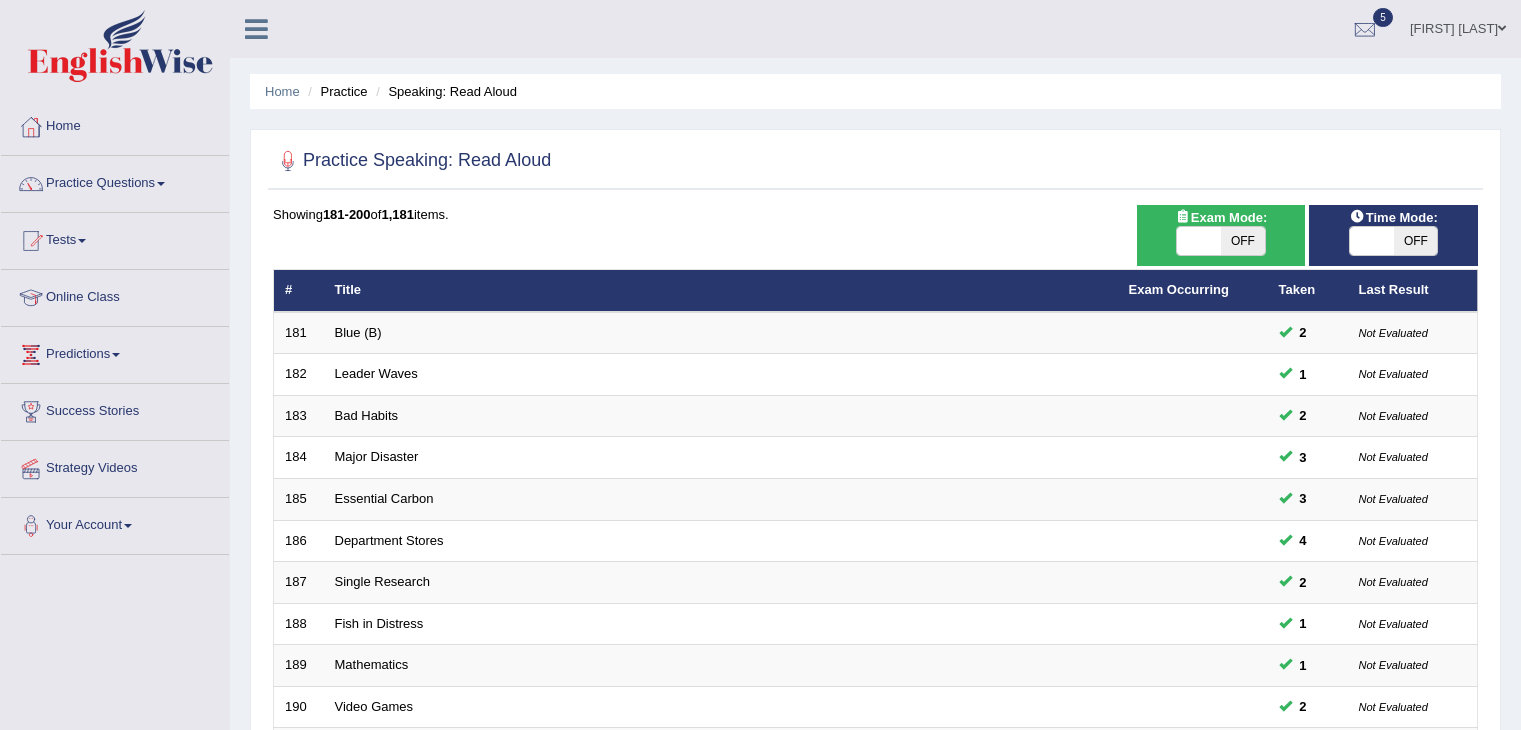 scroll, scrollTop: 296, scrollLeft: 0, axis: vertical 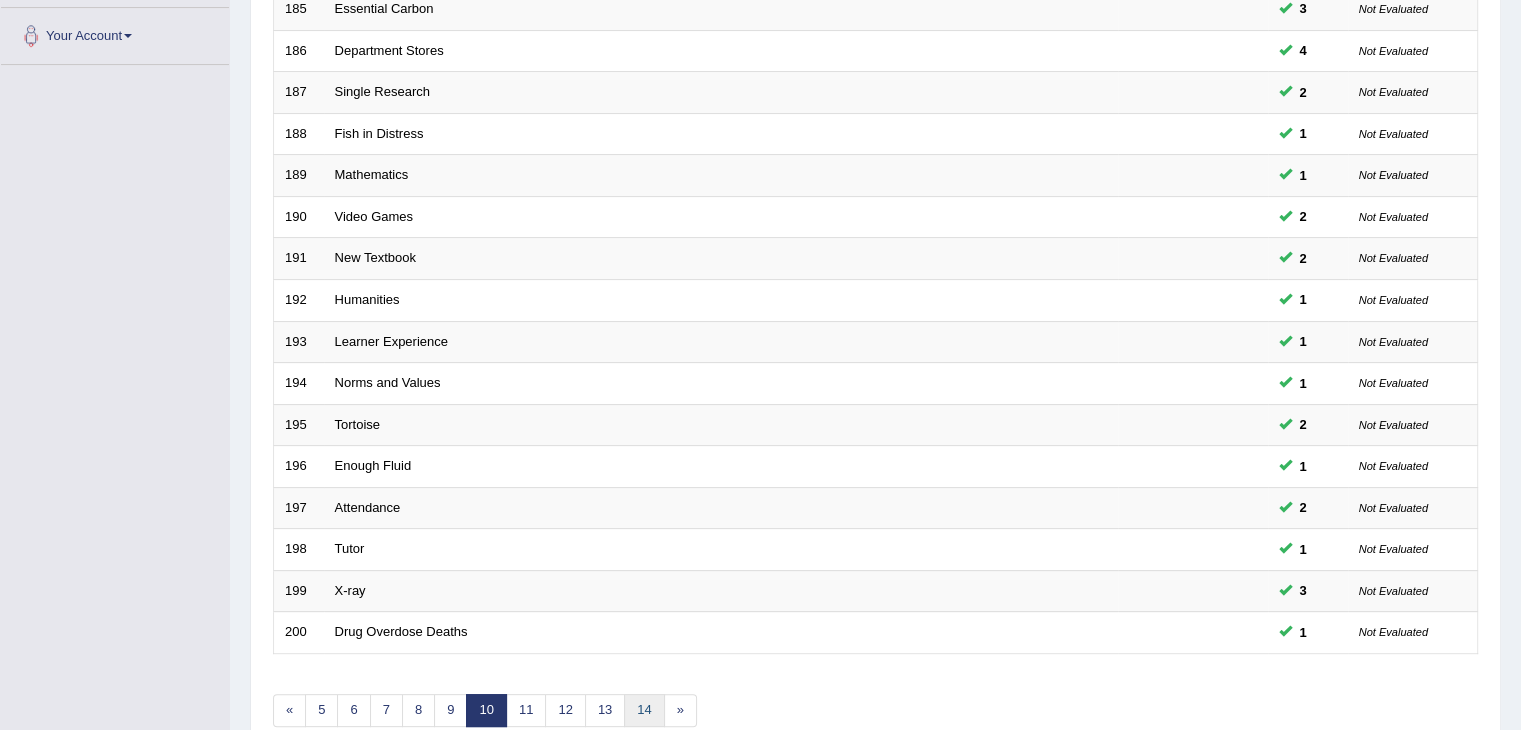 click on "14" at bounding box center [644, 710] 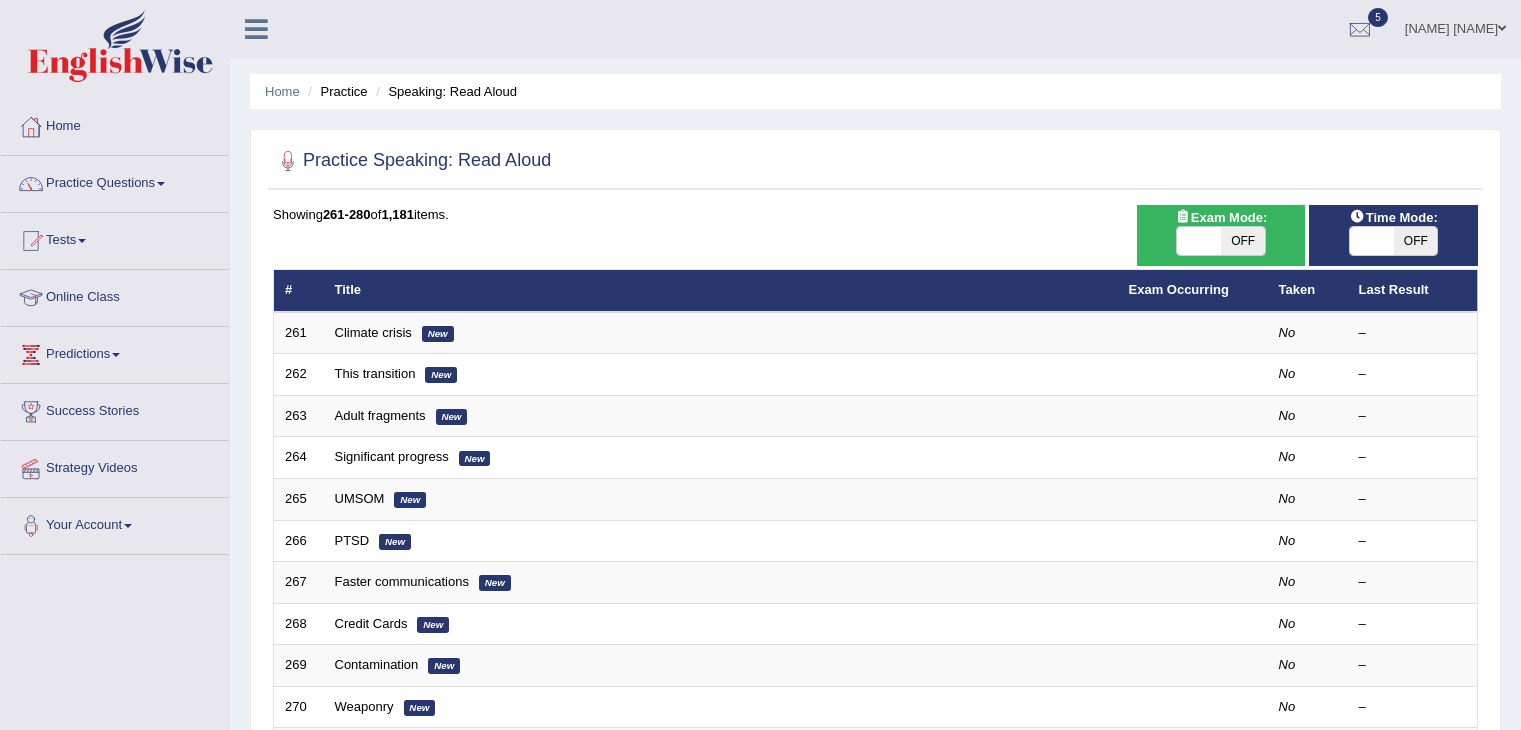 scroll, scrollTop: 0, scrollLeft: 0, axis: both 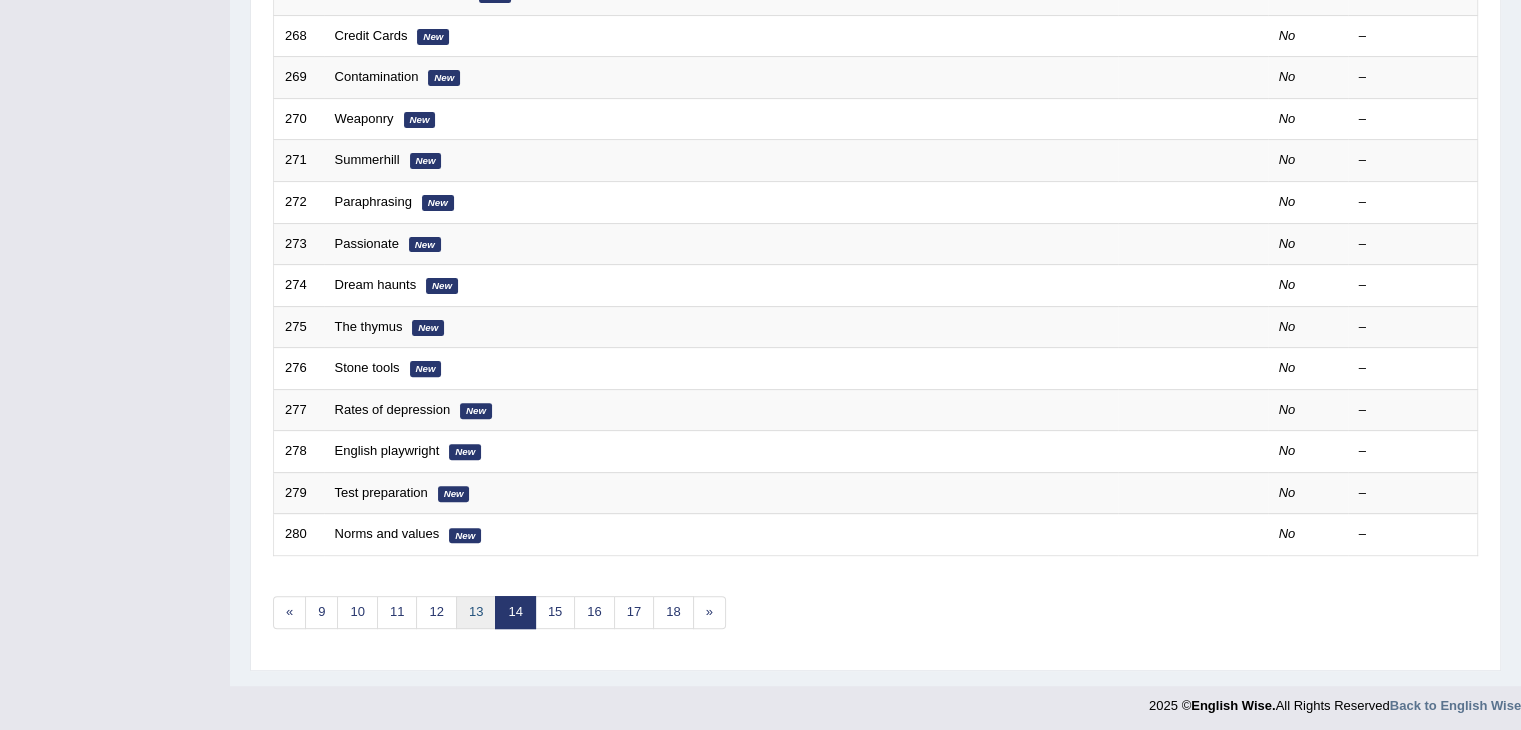 click on "13" at bounding box center (476, 612) 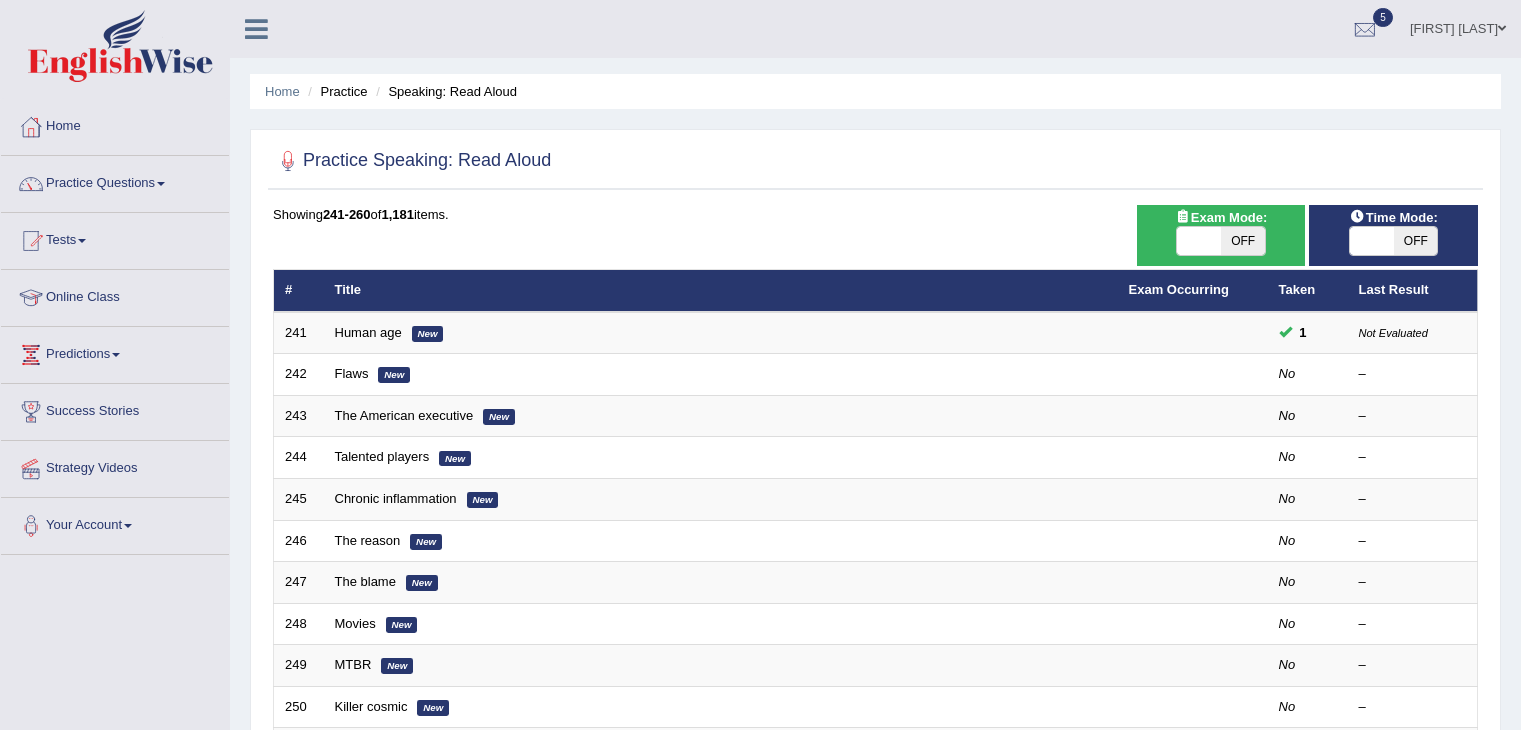 scroll, scrollTop: 0, scrollLeft: 0, axis: both 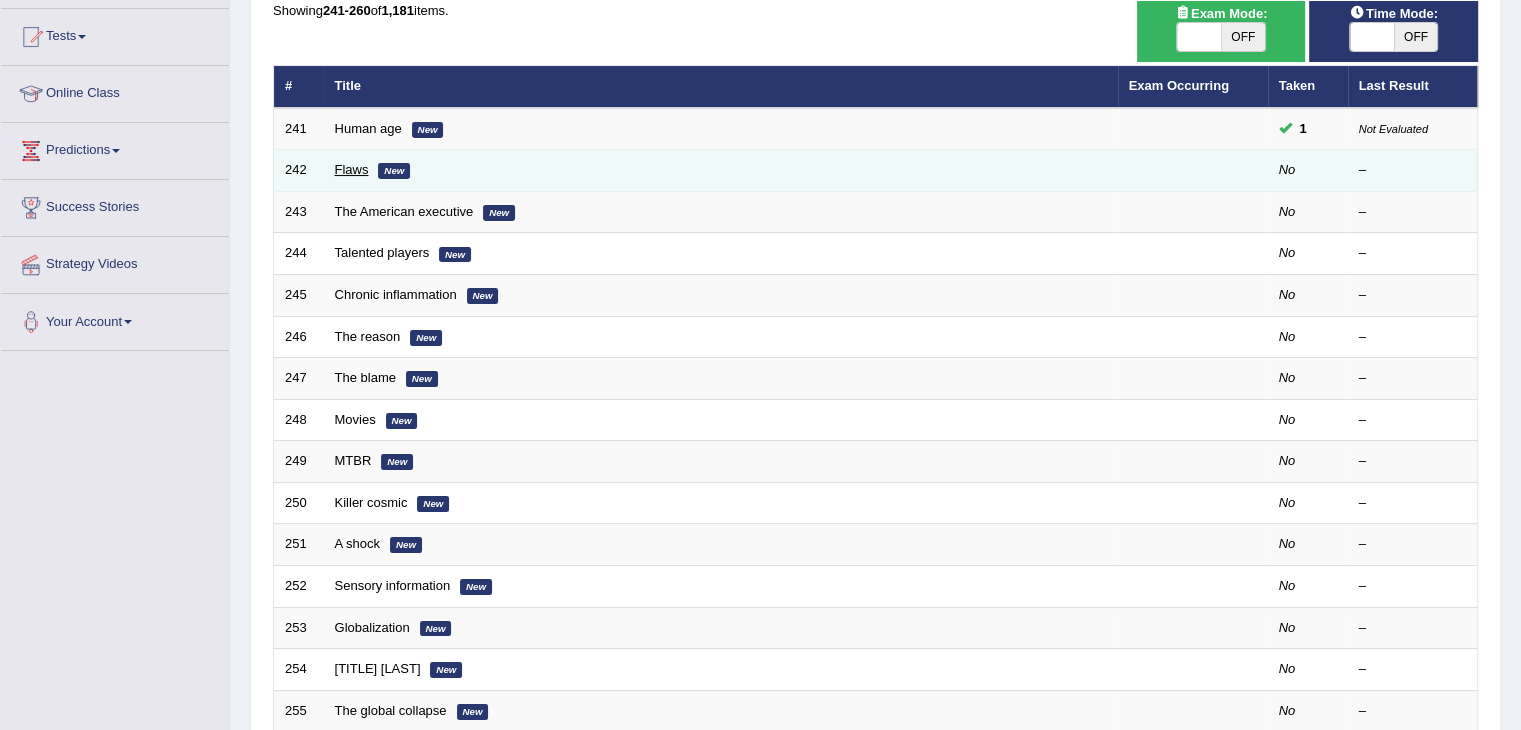 click on "Flaws" at bounding box center (352, 169) 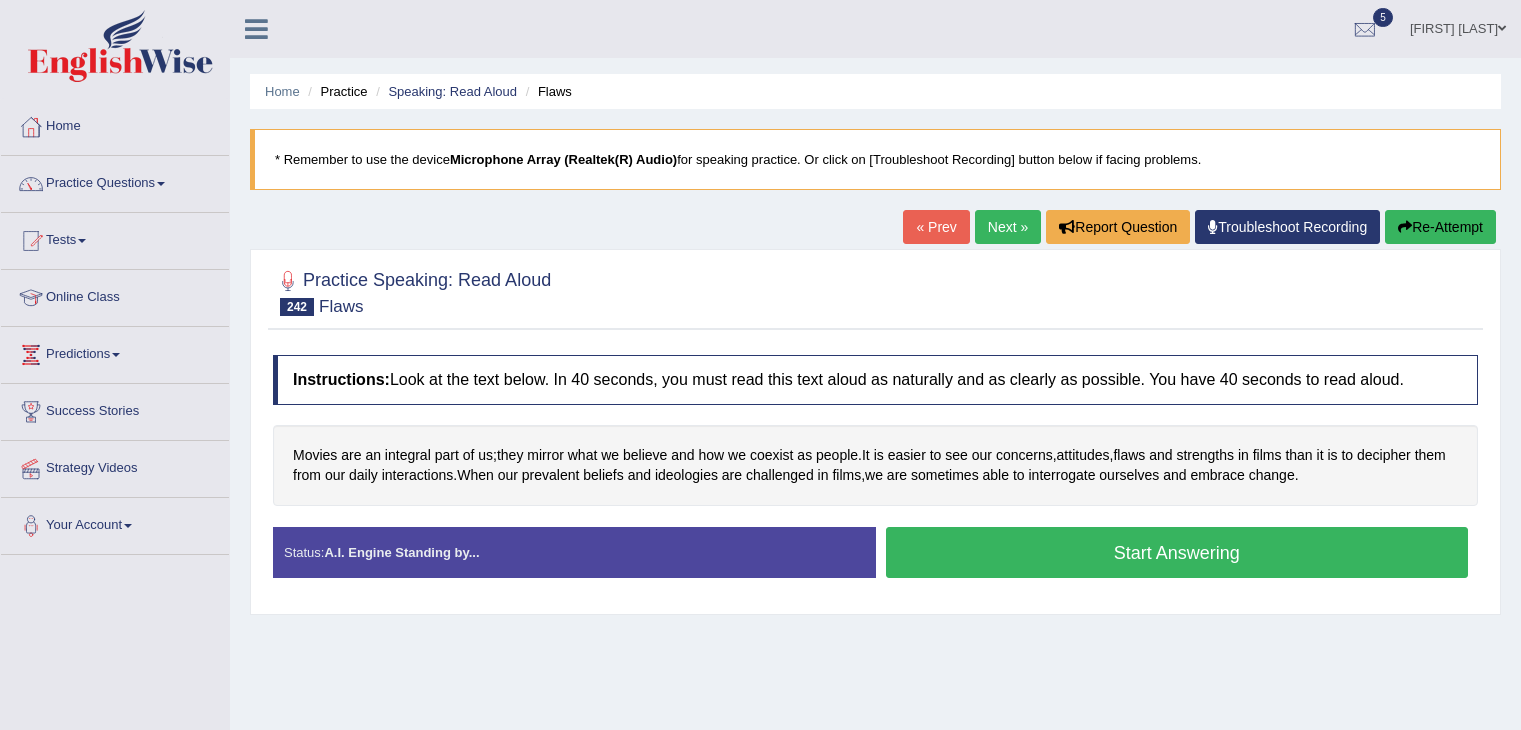 scroll, scrollTop: 0, scrollLeft: 0, axis: both 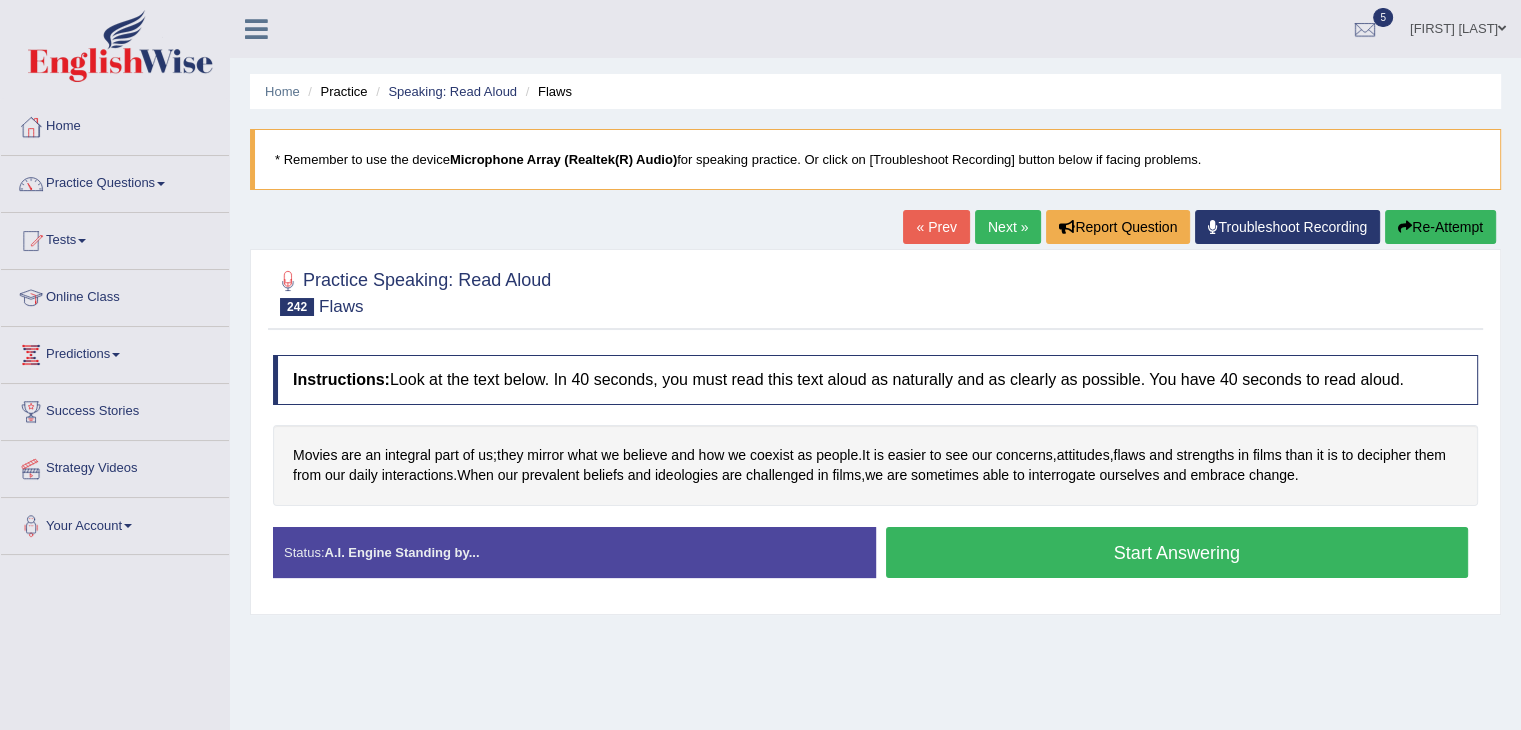 click on "Start Answering" at bounding box center [1177, 552] 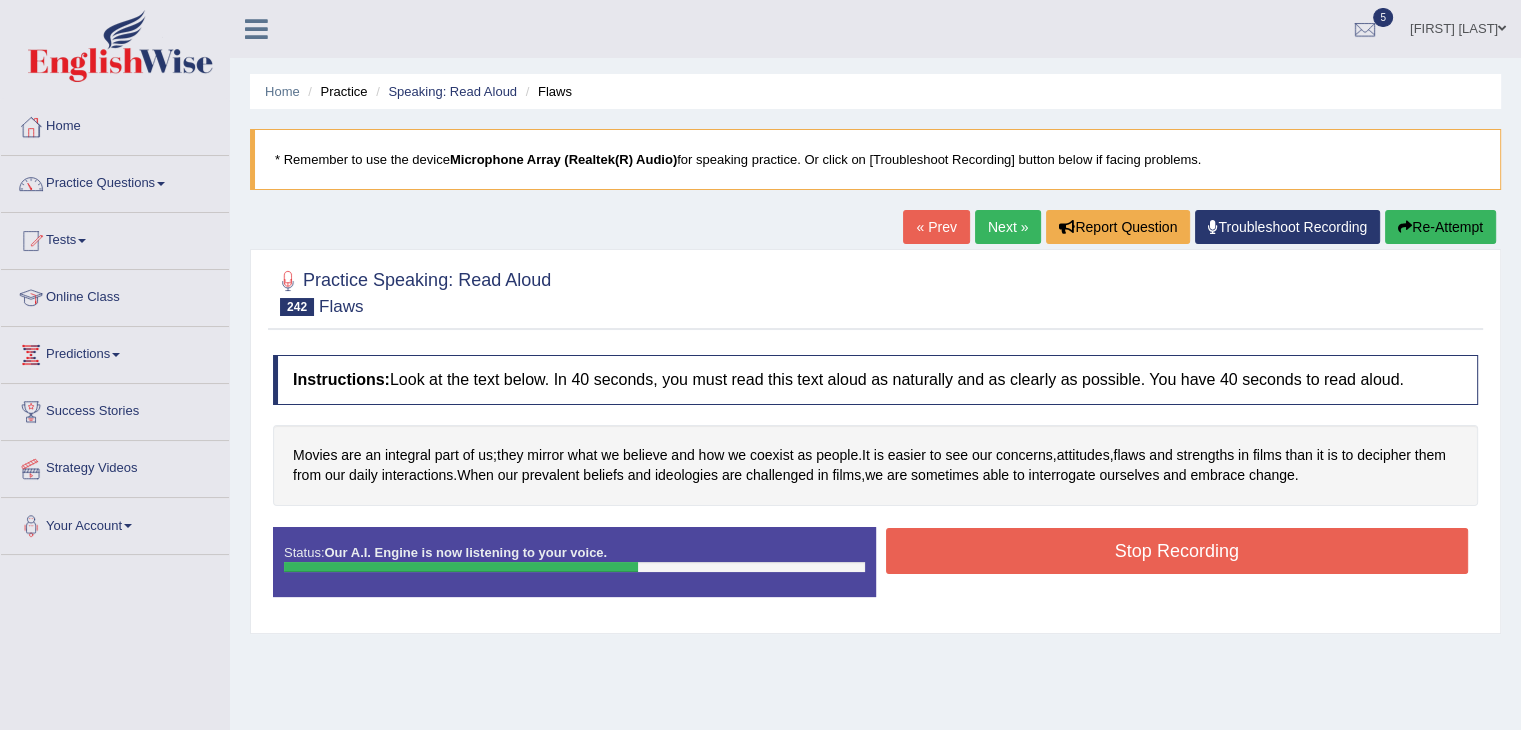 click on "Stop Recording" at bounding box center [1177, 551] 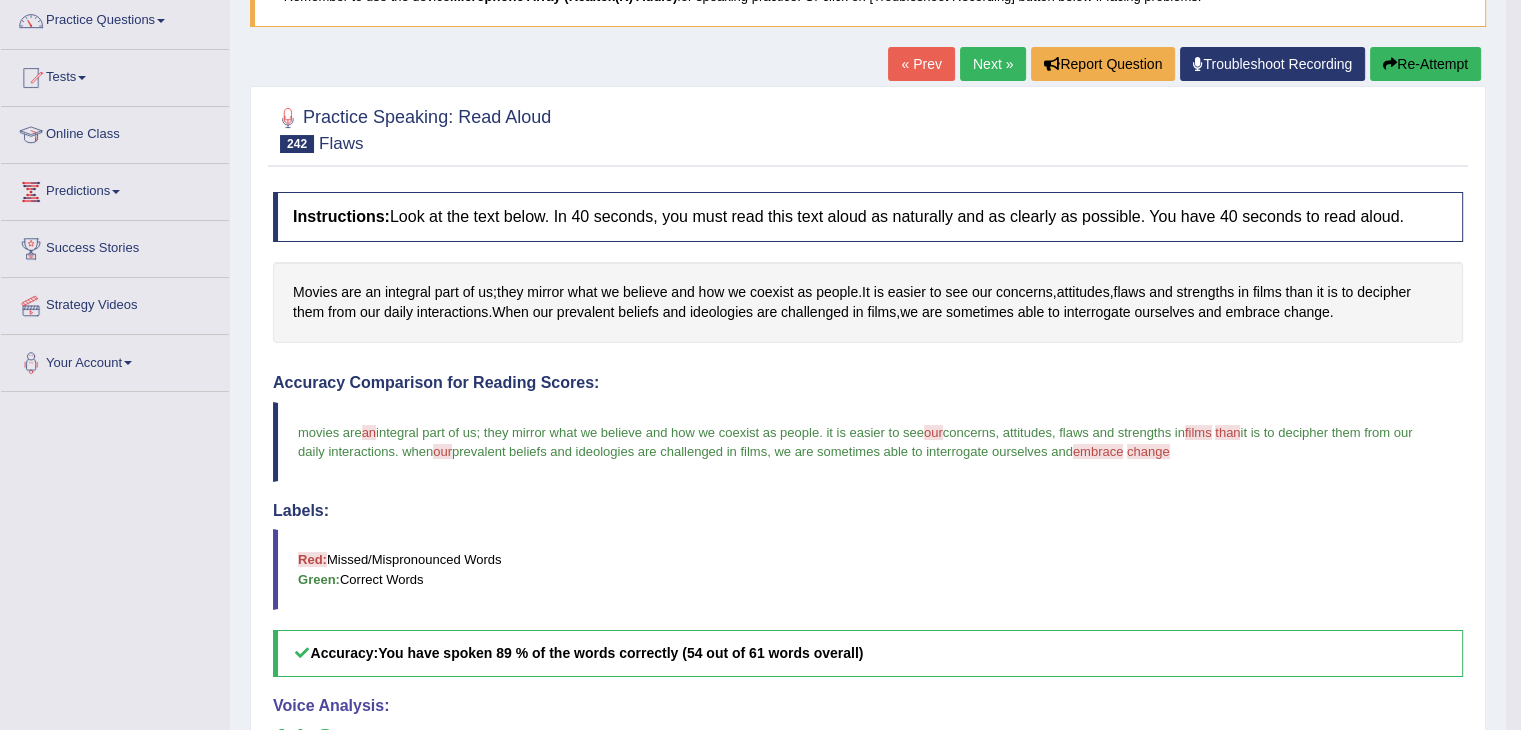scroll, scrollTop: 162, scrollLeft: 0, axis: vertical 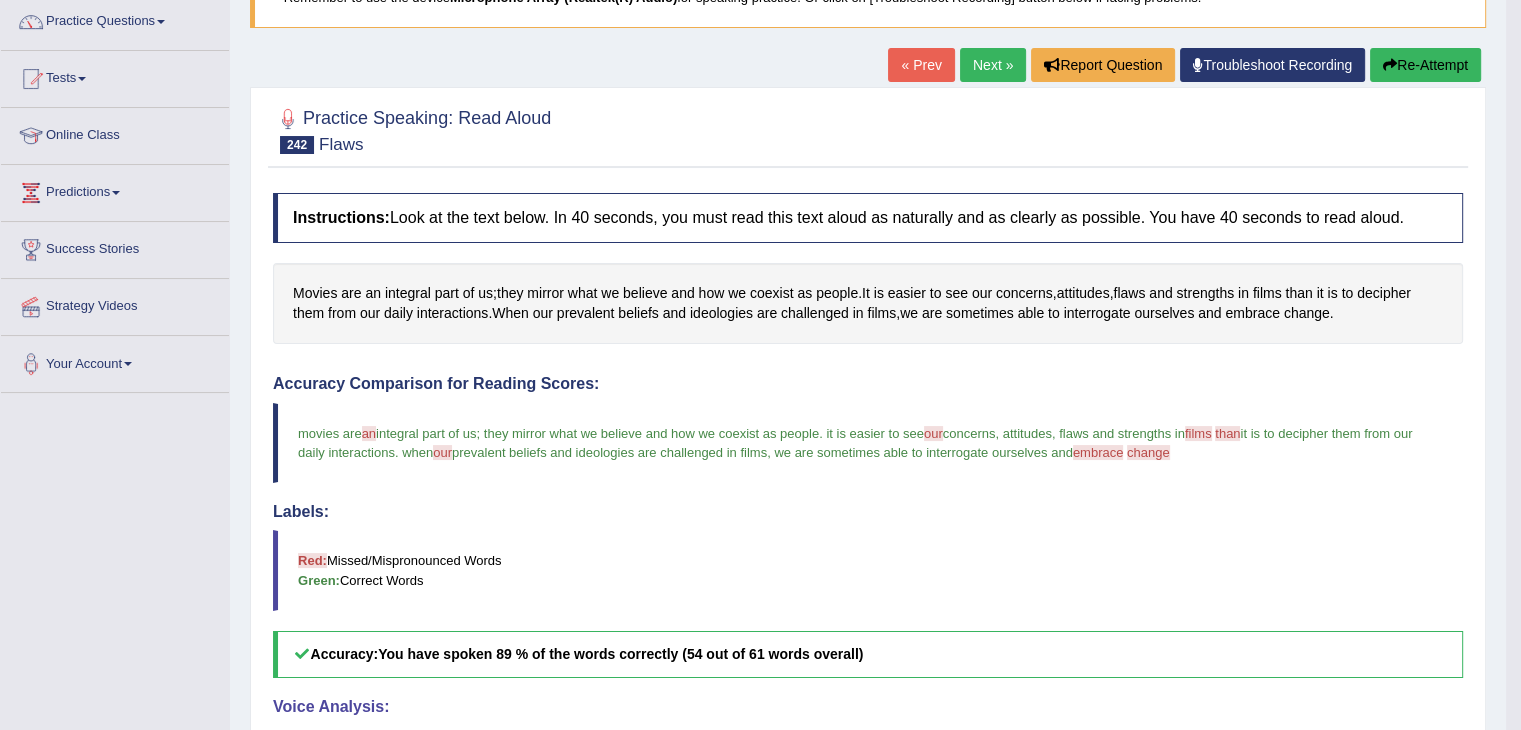 click on "Next »" at bounding box center (993, 65) 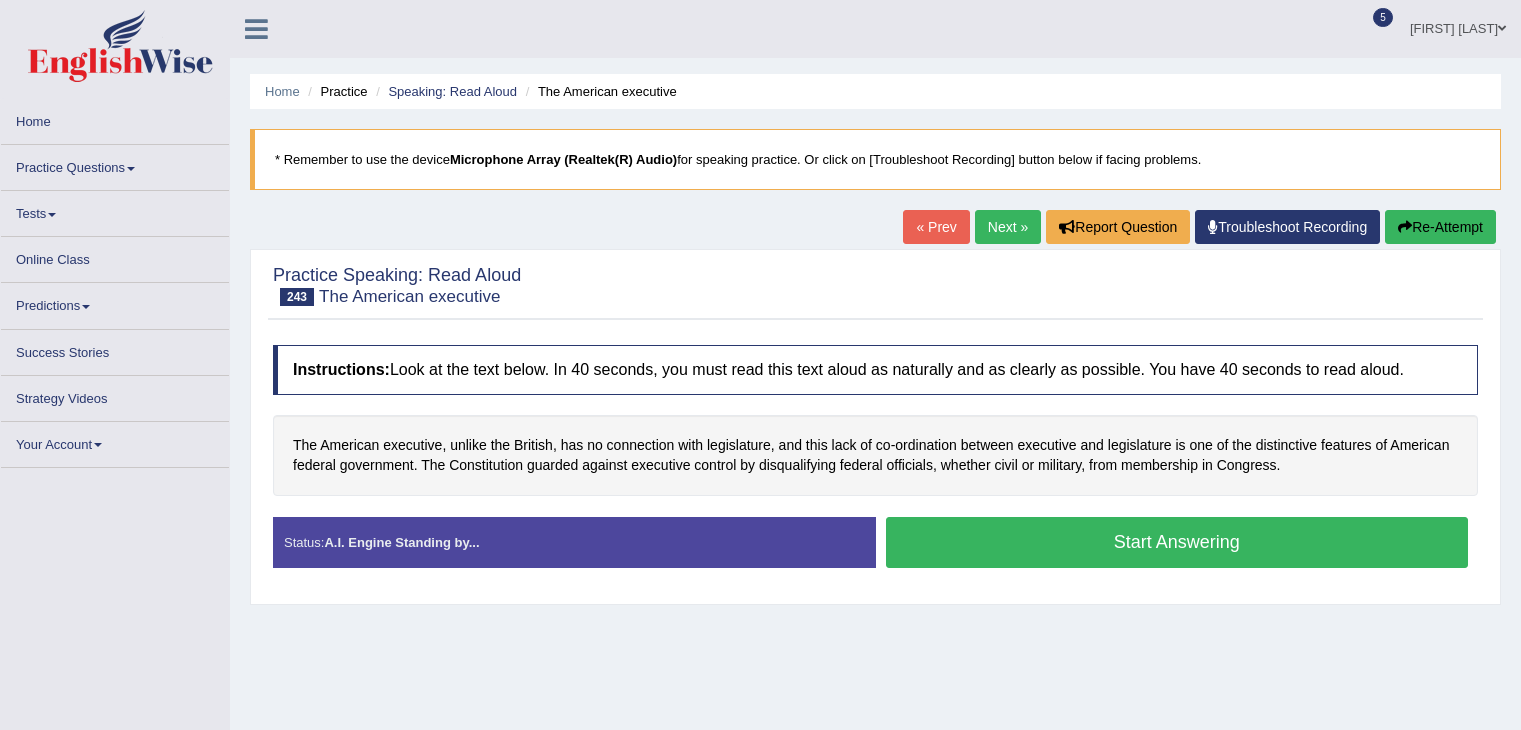 scroll, scrollTop: 0, scrollLeft: 0, axis: both 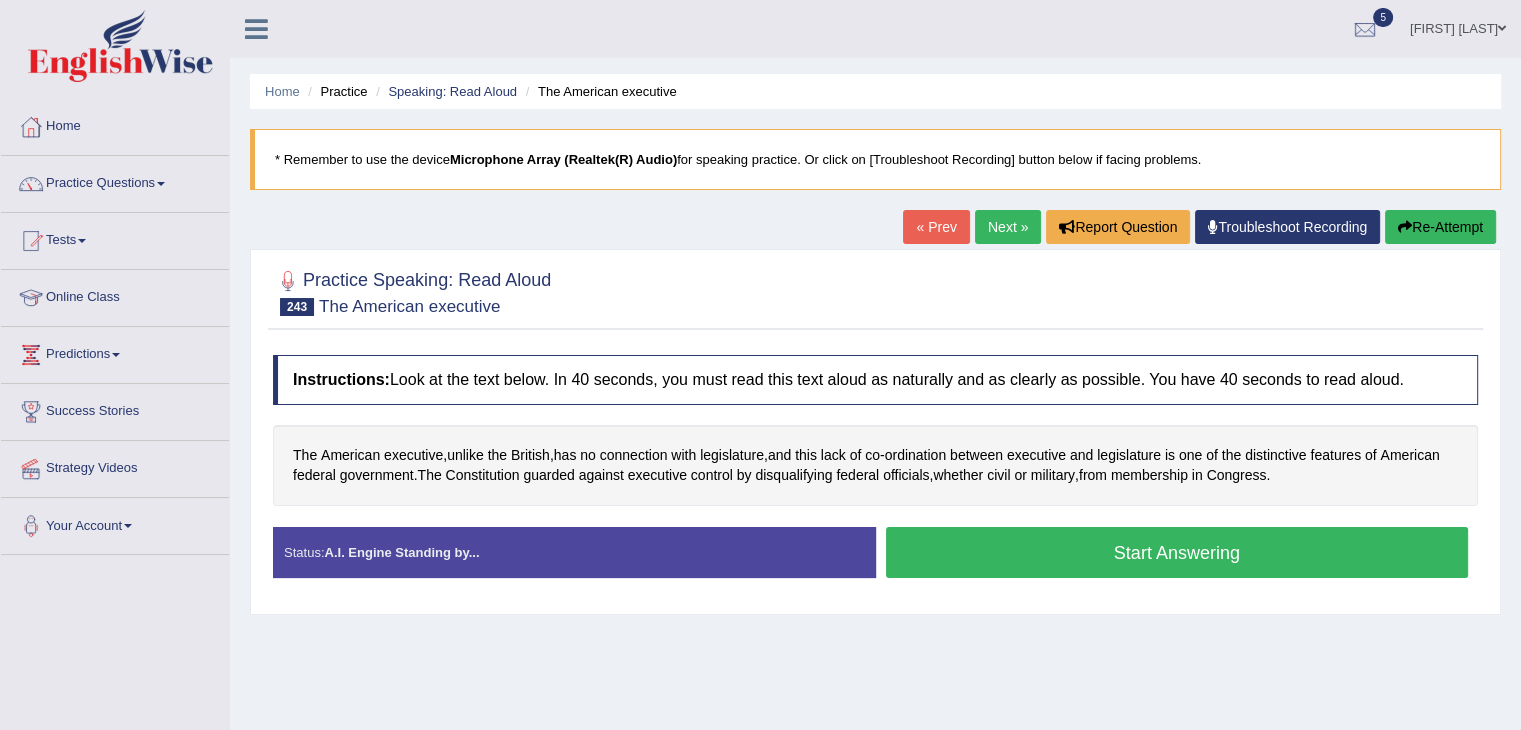 click on "Start Answering" at bounding box center [1177, 552] 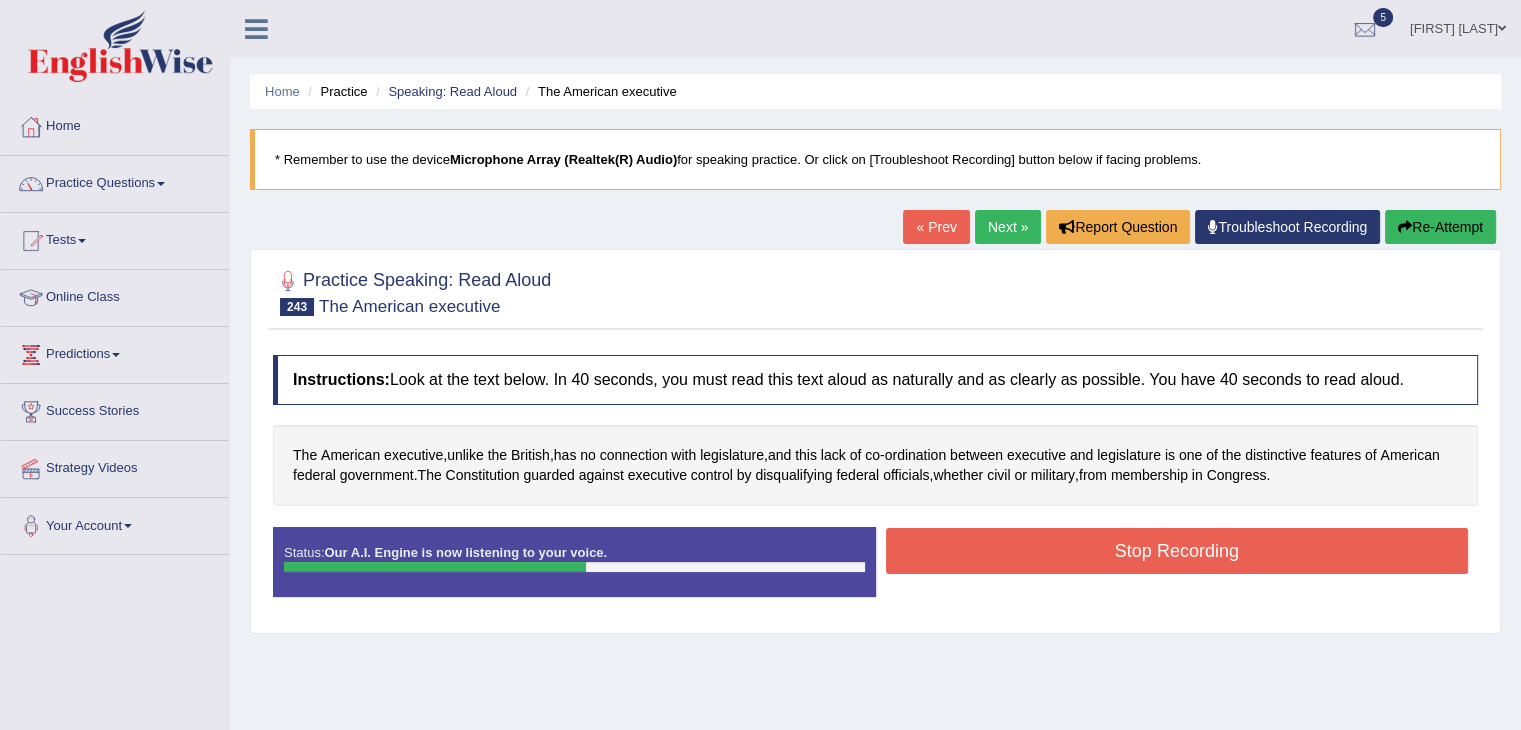 click on "Stop Recording" at bounding box center [1177, 551] 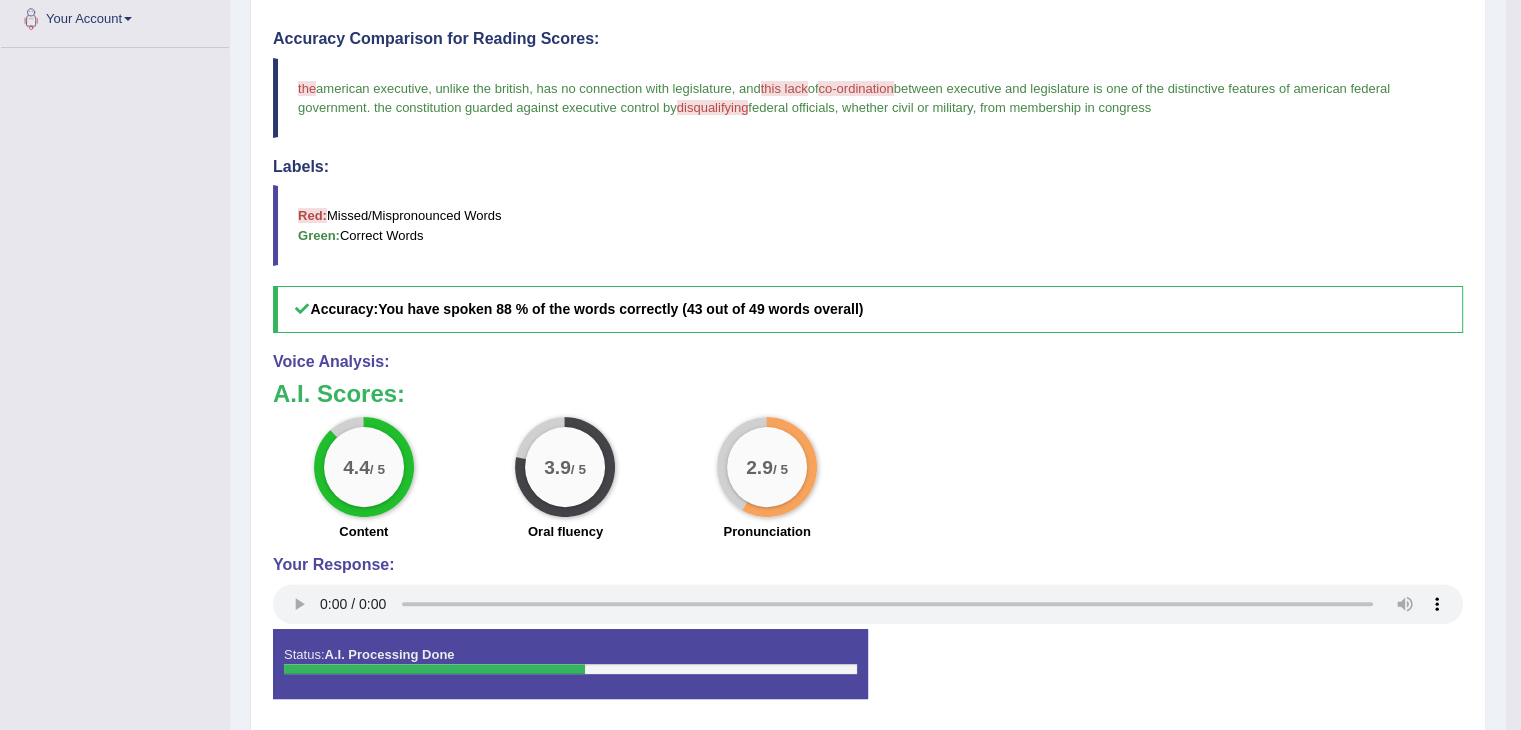 scroll, scrollTop: 515, scrollLeft: 0, axis: vertical 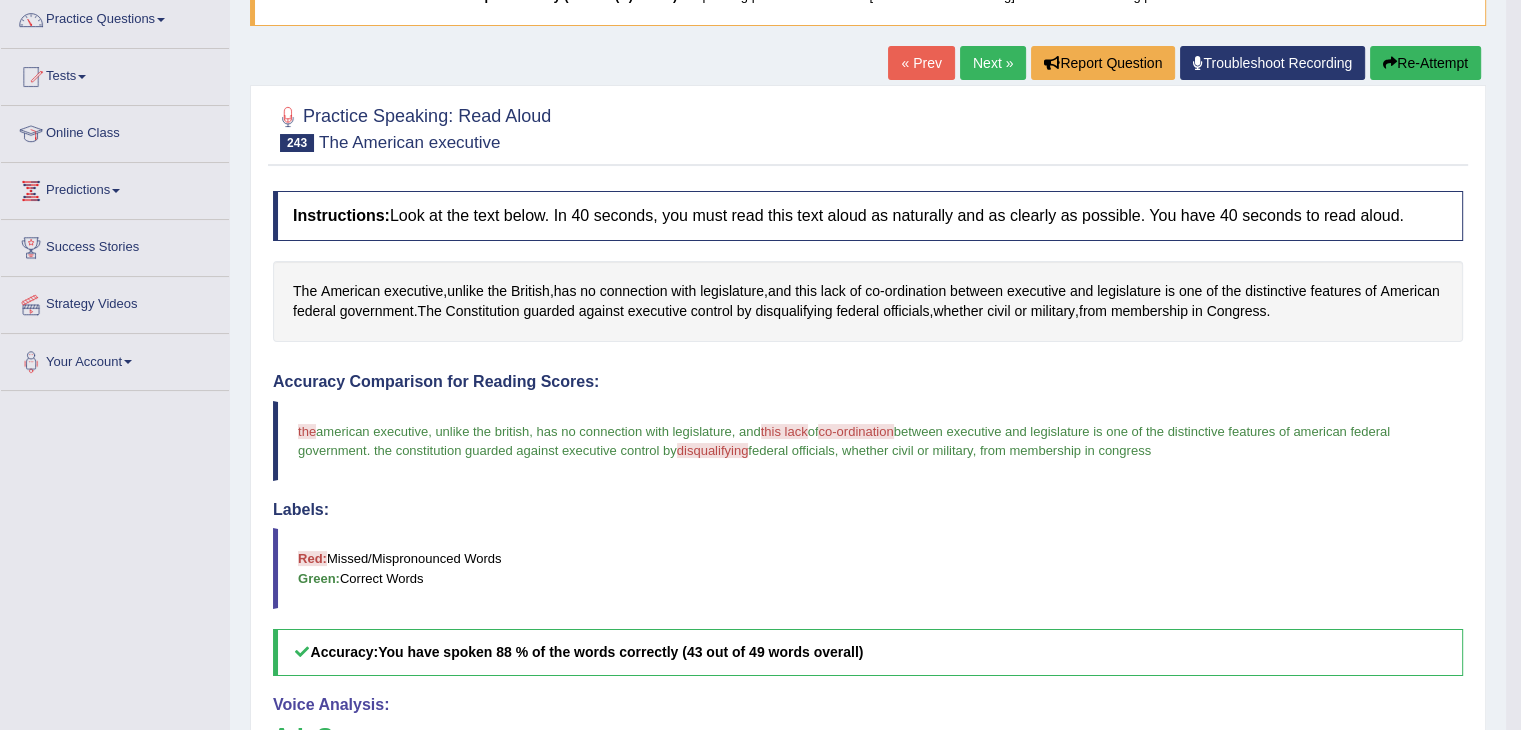 click on "has no connection with legislature" at bounding box center (634, 431) 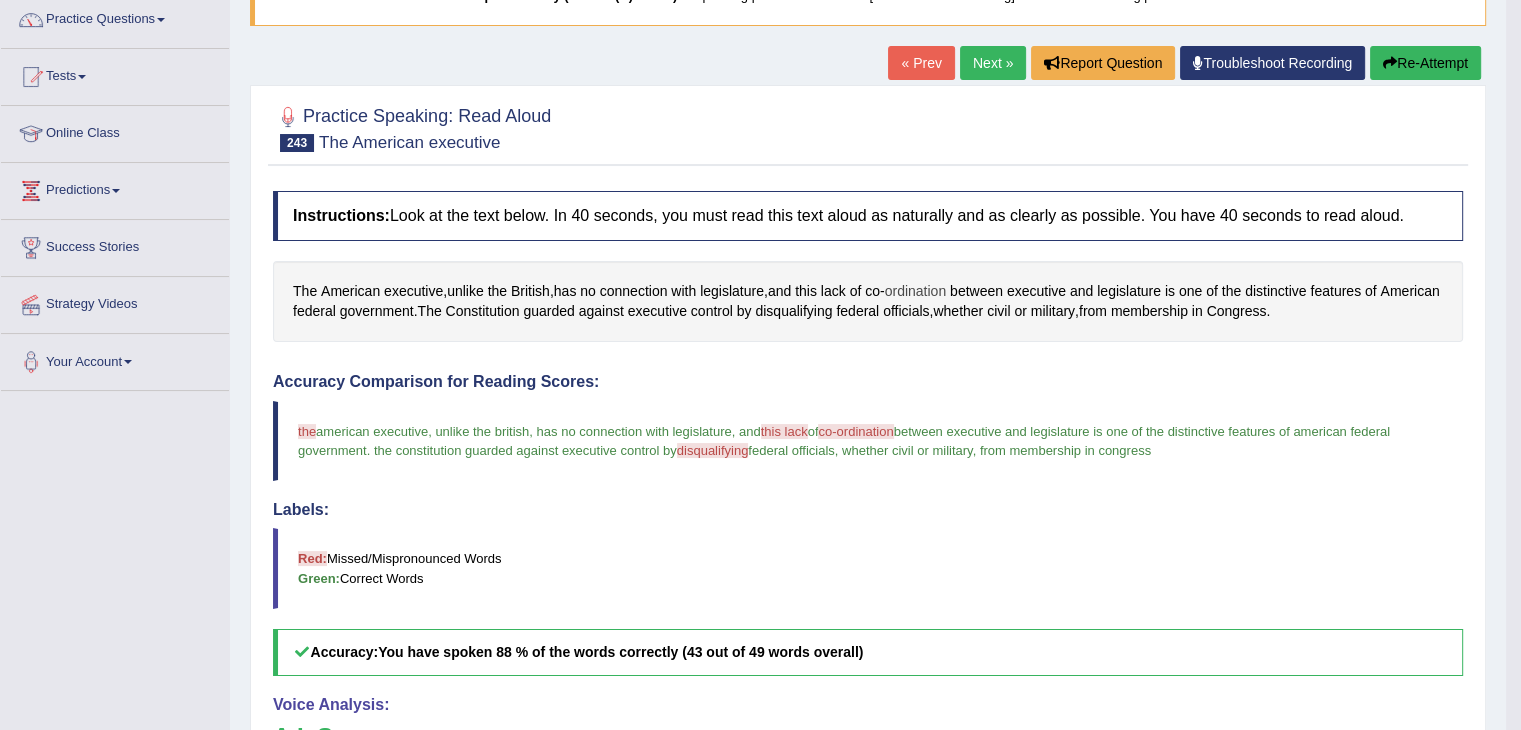 click on "ordination" at bounding box center (916, 291) 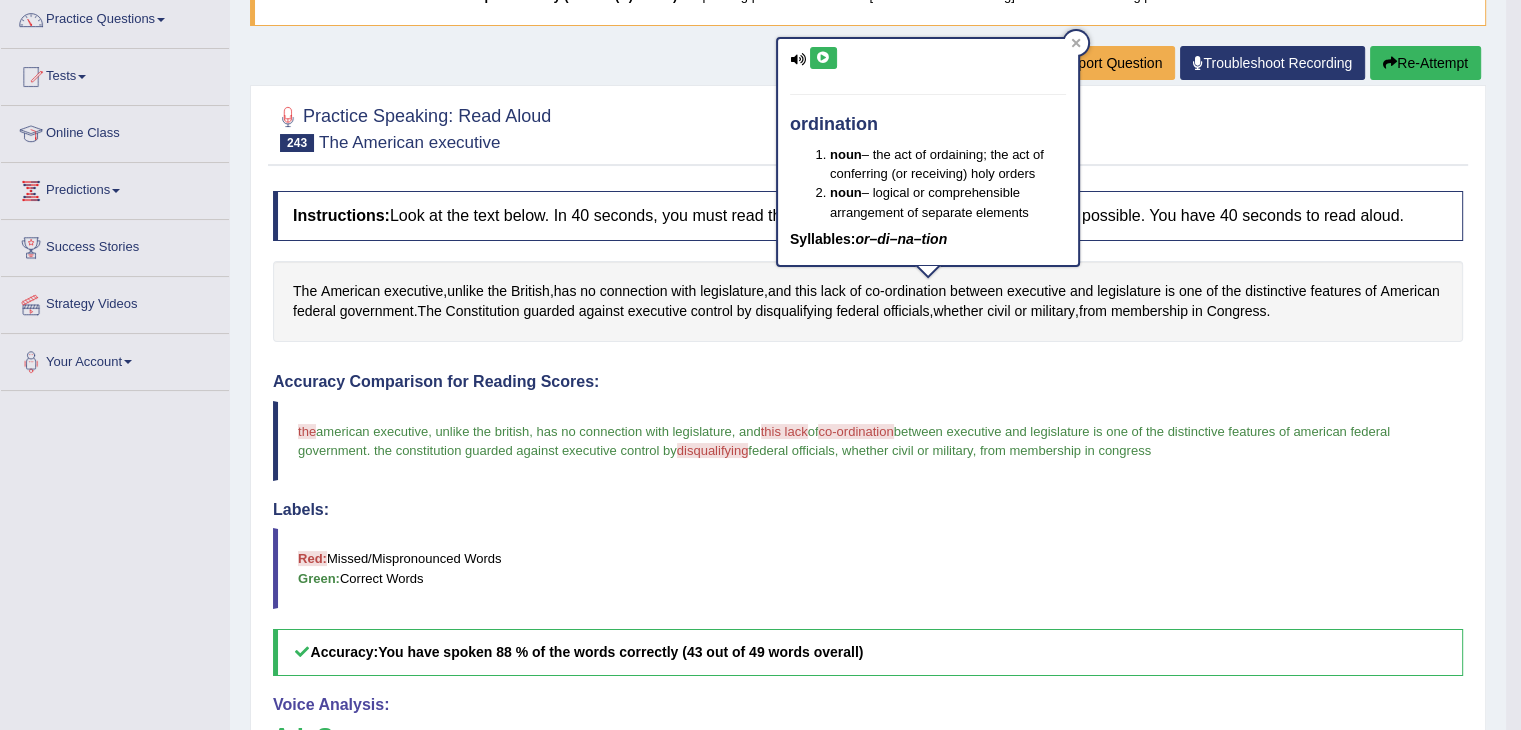 click on "ordination noun  – the act of ordaining; the act of conferring (or receiving) holy orders noun  – logical or comprehensible arrangement of separate elements Syllables:  or–di–na–tion" at bounding box center (928, 152) 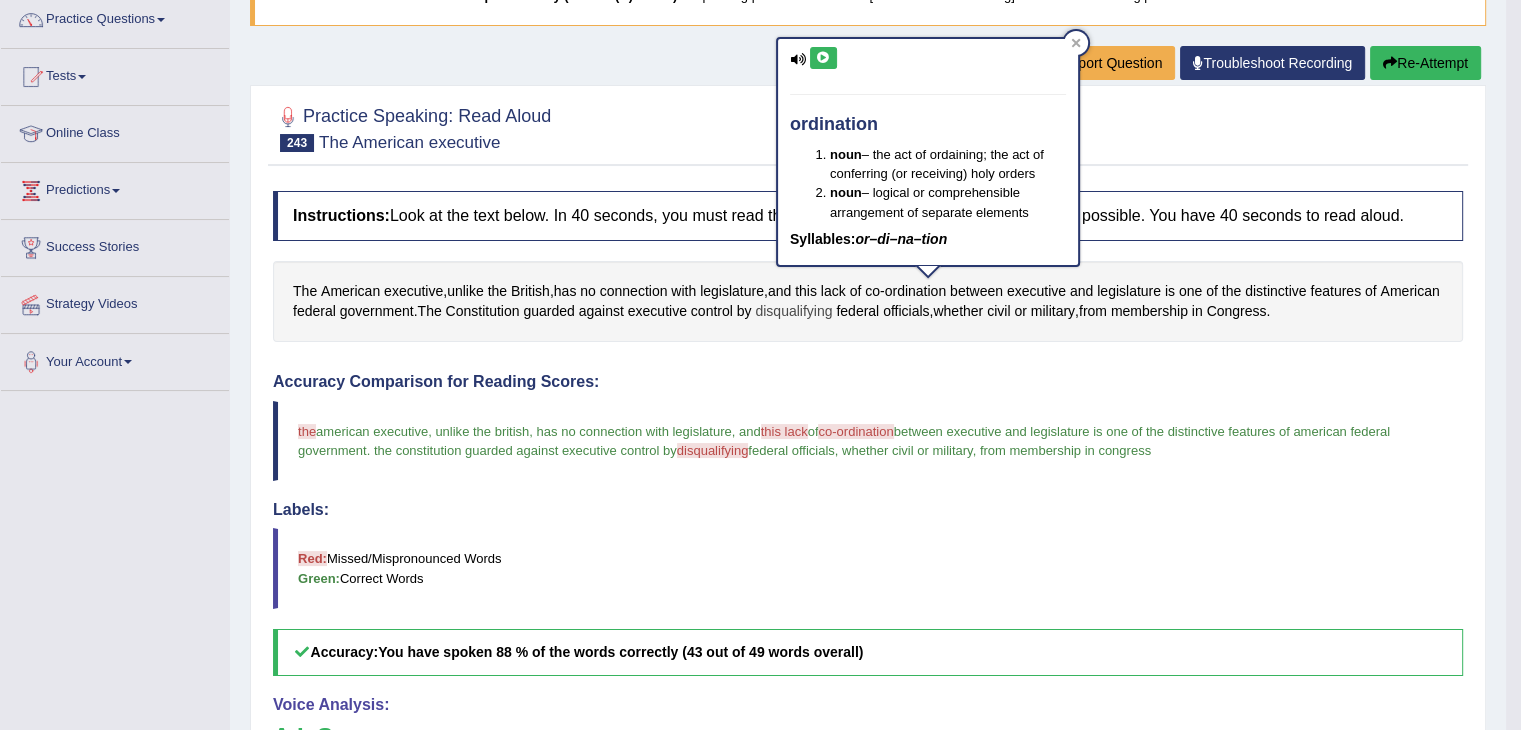 click on "disqualifying" at bounding box center [793, 311] 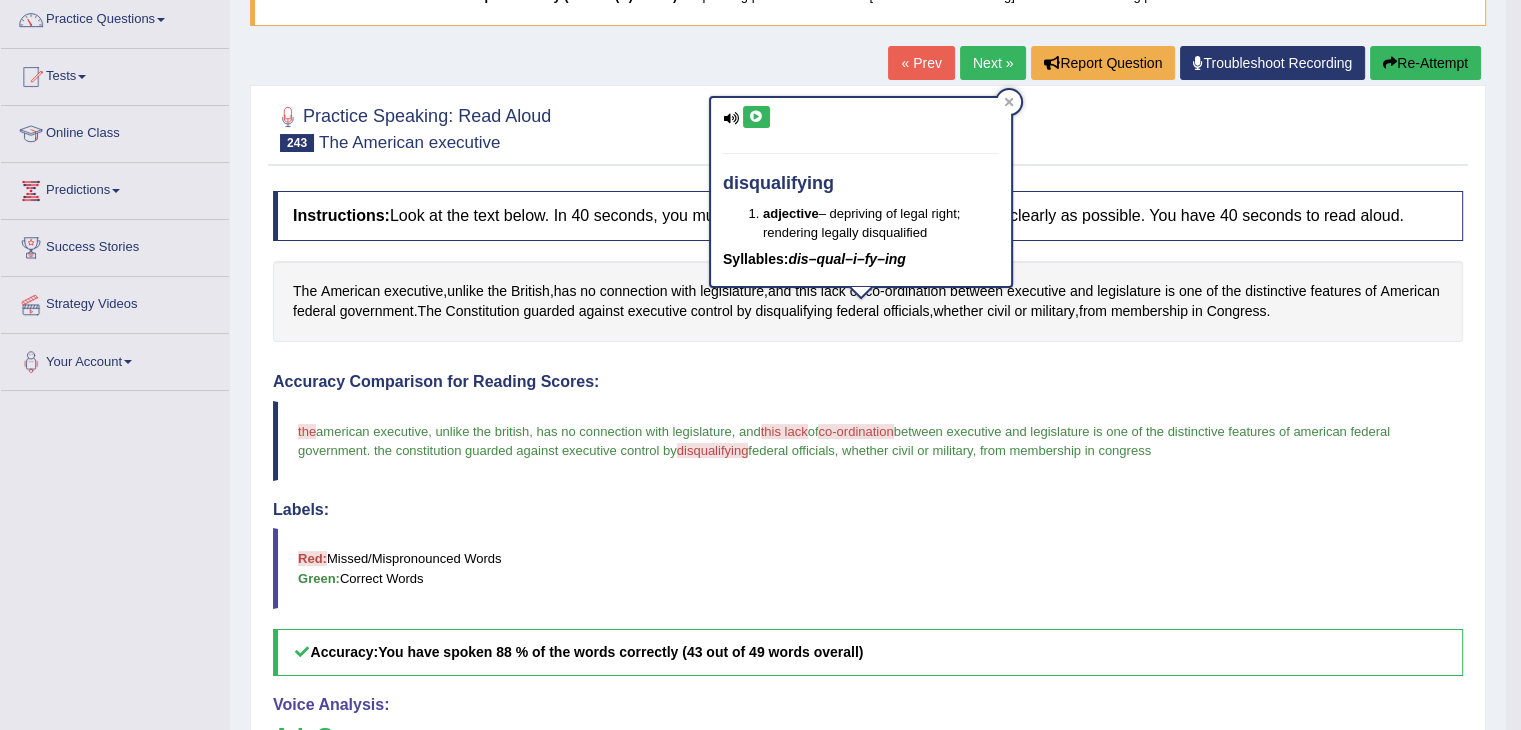 click at bounding box center (756, 117) 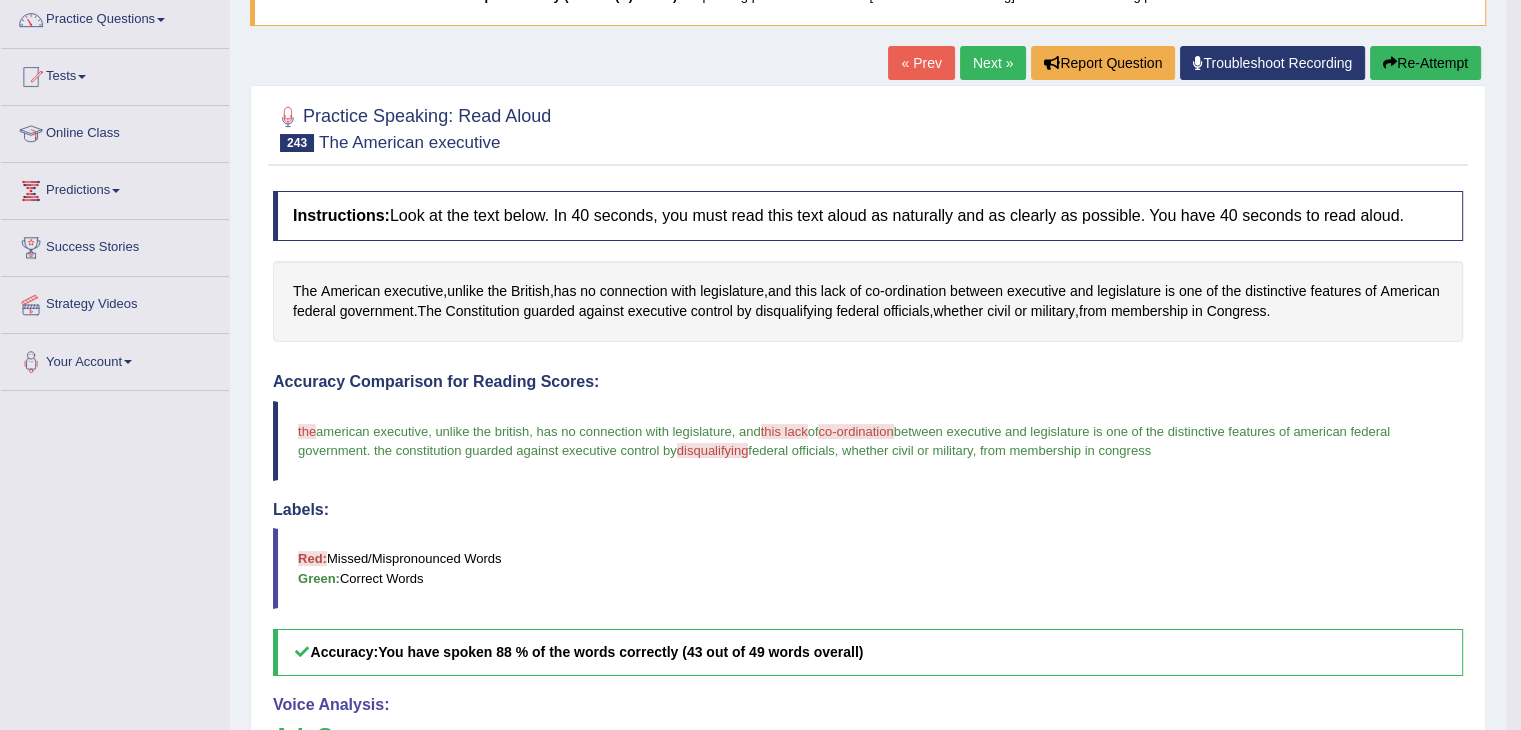 click on "Next »" at bounding box center (993, 63) 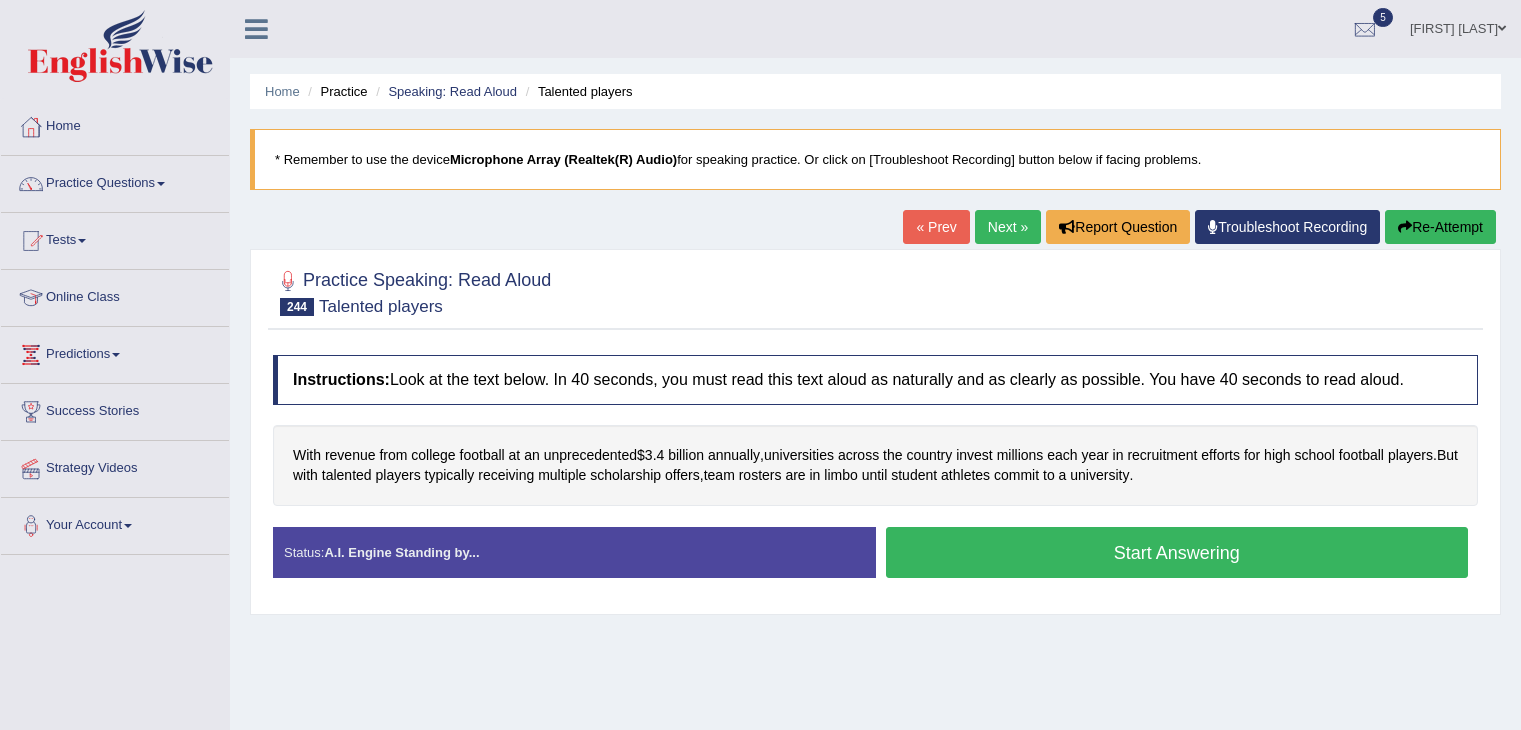 scroll, scrollTop: 0, scrollLeft: 0, axis: both 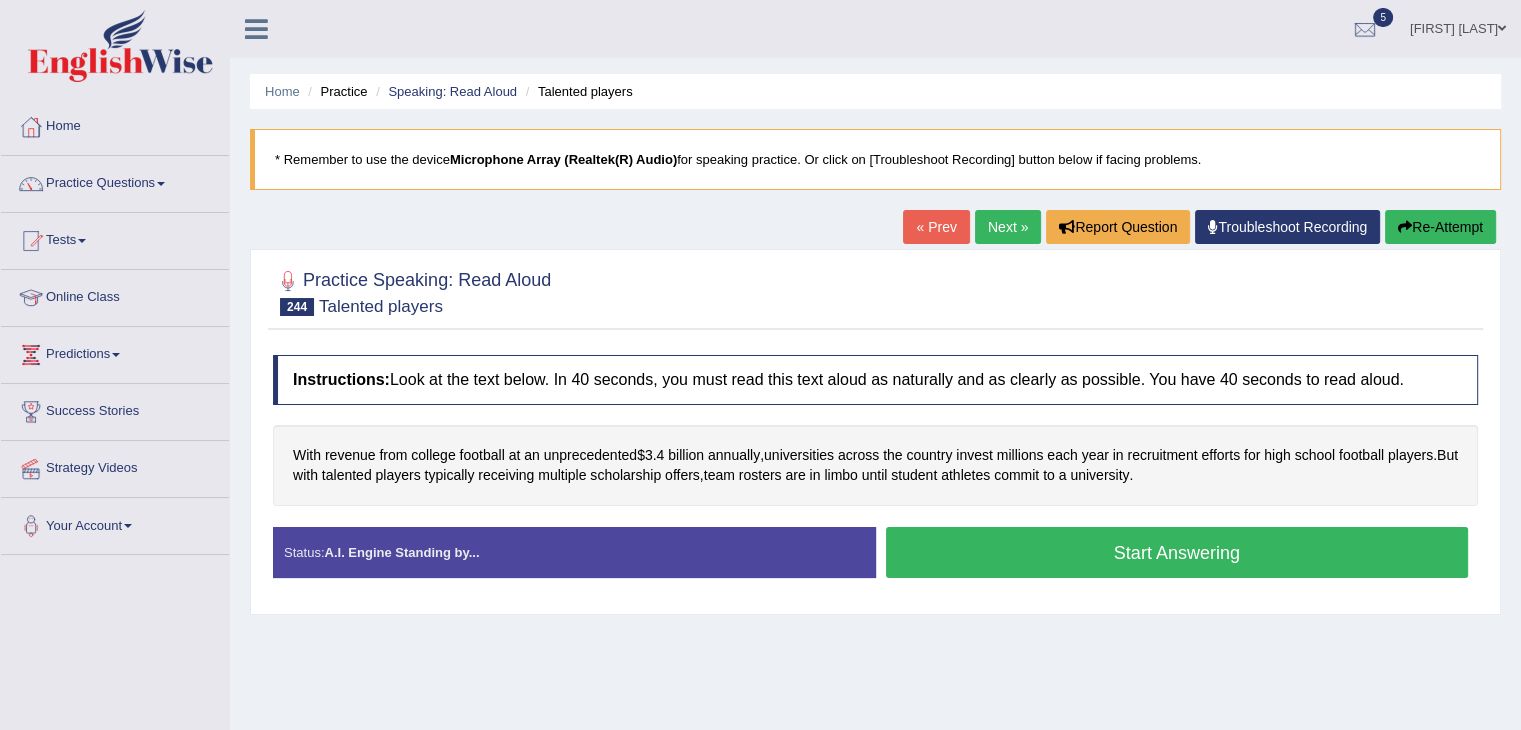 click on "With   revenue   from   college   football   at   an   unprecedented  $ 3 . 4   billion   annually ,  universities   across   the   country   invest   millions   each   year   in   recruitment   efforts   for   high   school   football   players .  But   with   talented   players   typically   receiving   multiple   scholarship   offers ,  team   rosters   are   in   limbo   until   student   athletes   commit   to   a   university ." at bounding box center (875, 465) 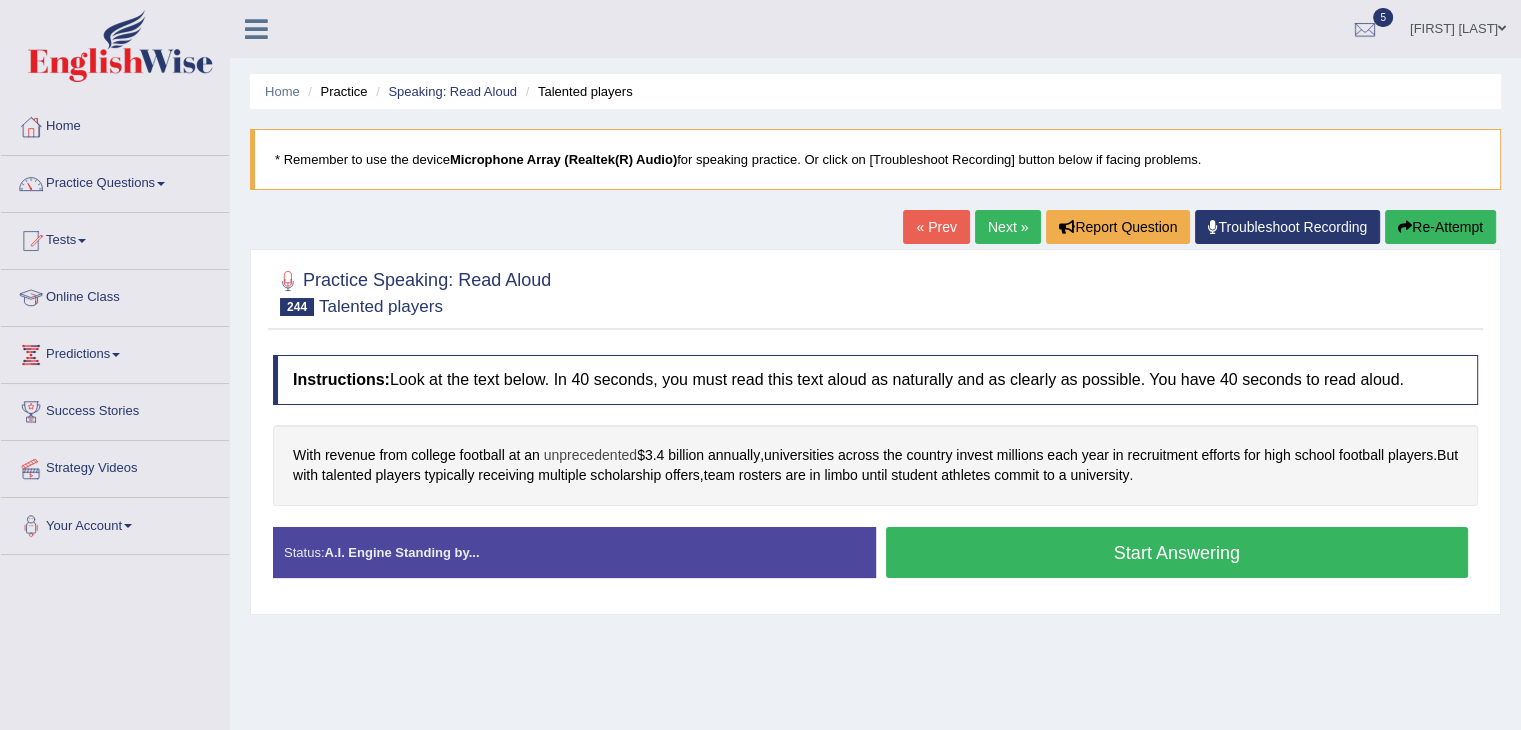 click on "unprecedented" at bounding box center [590, 455] 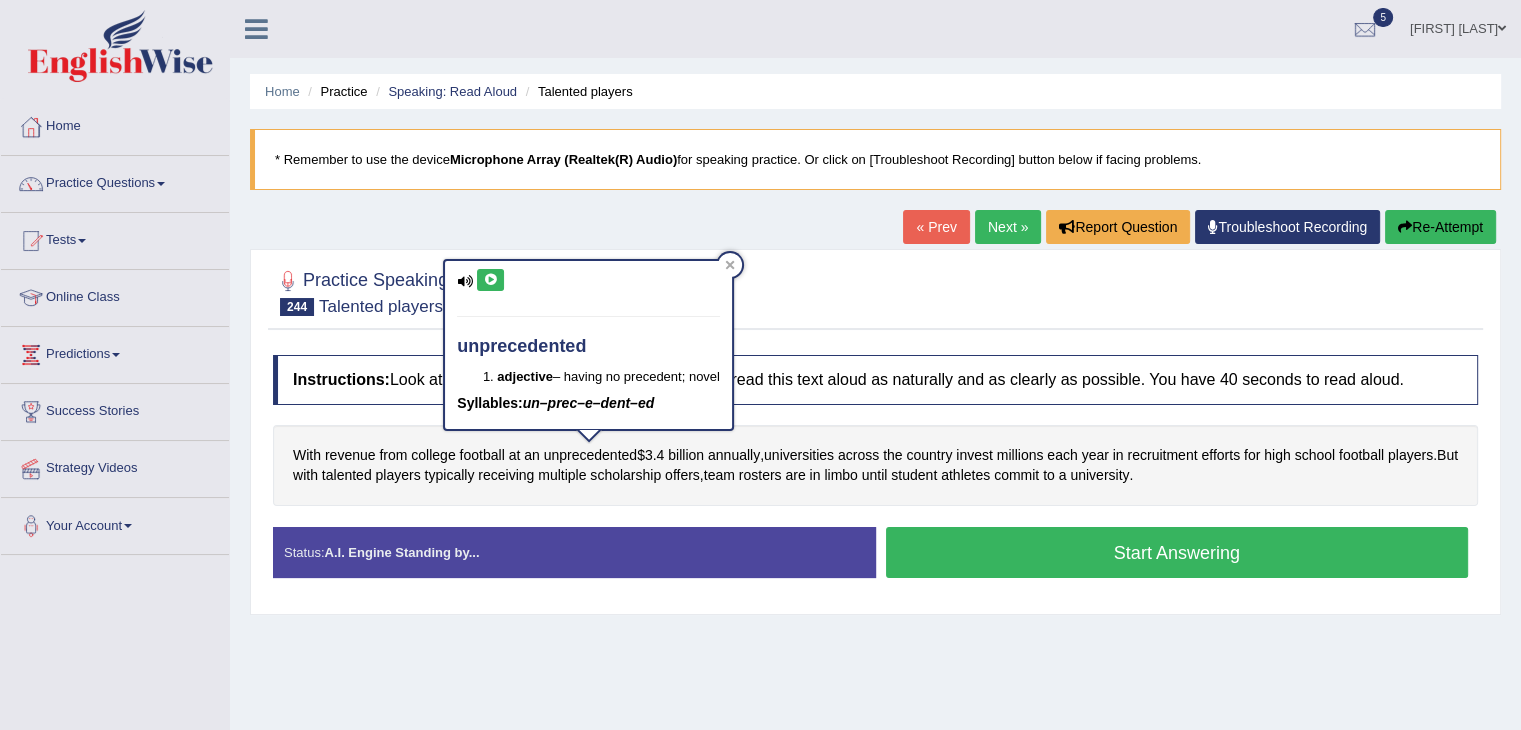 click at bounding box center [490, 280] 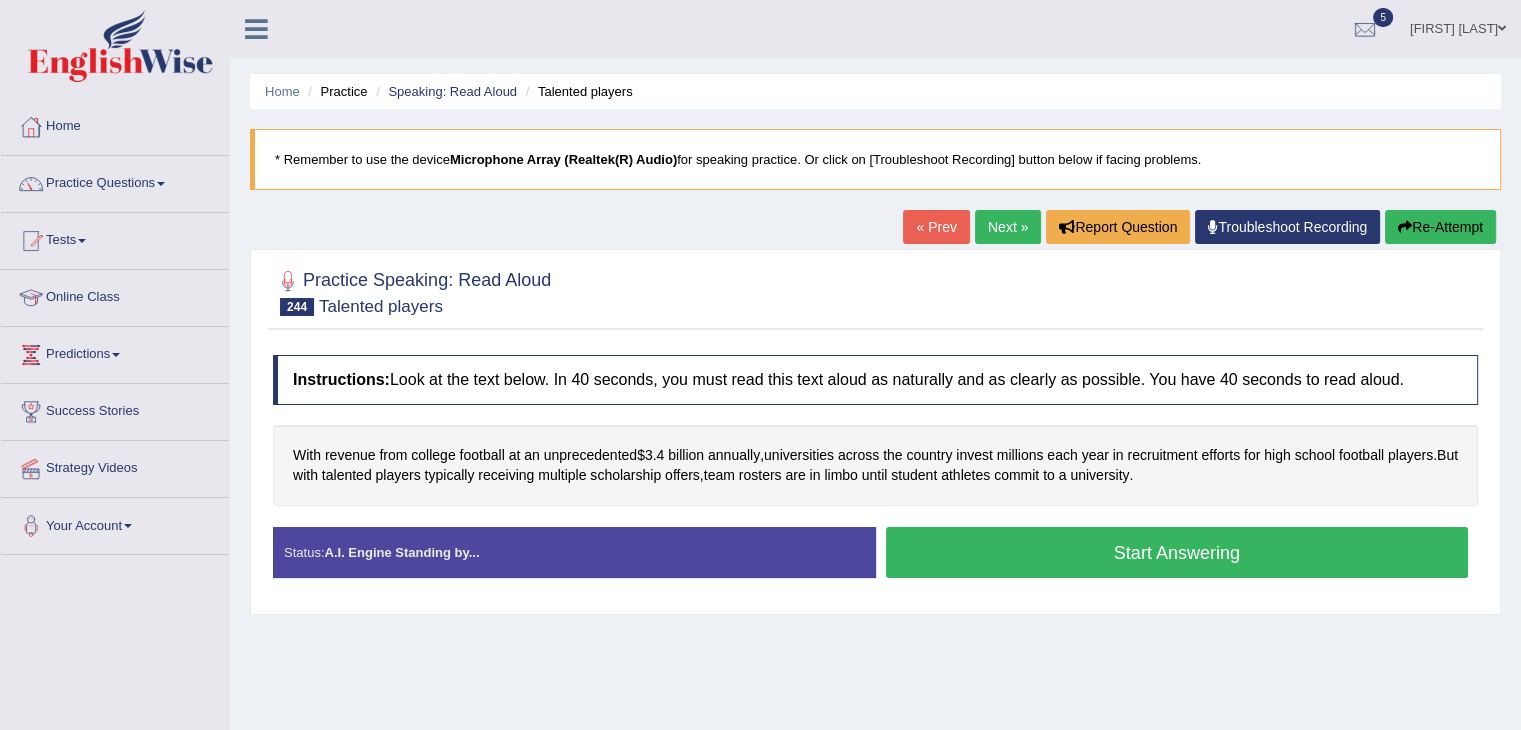 click on "Start Answering" at bounding box center [1177, 552] 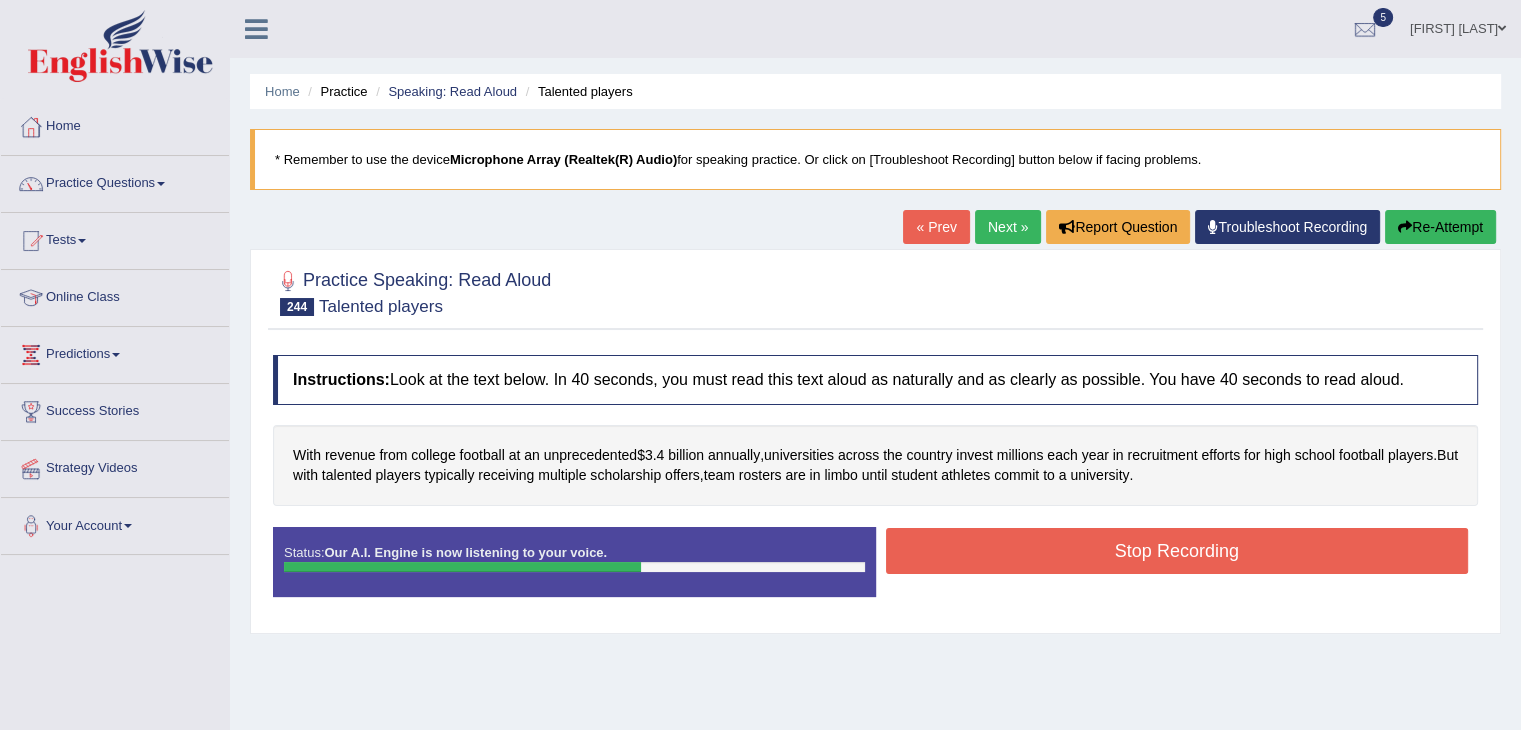 click on "Stop Recording" at bounding box center [1177, 551] 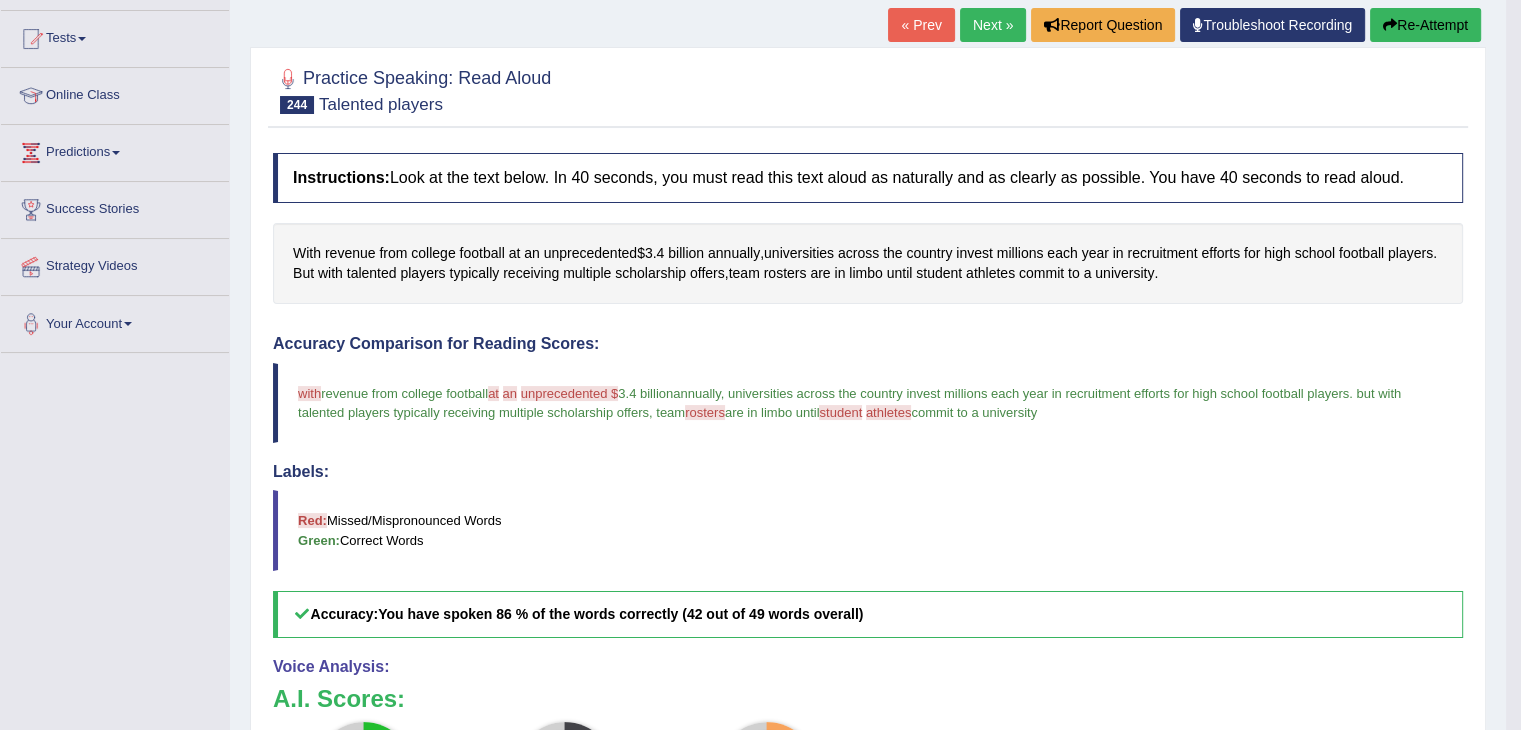 scroll, scrollTop: 200, scrollLeft: 0, axis: vertical 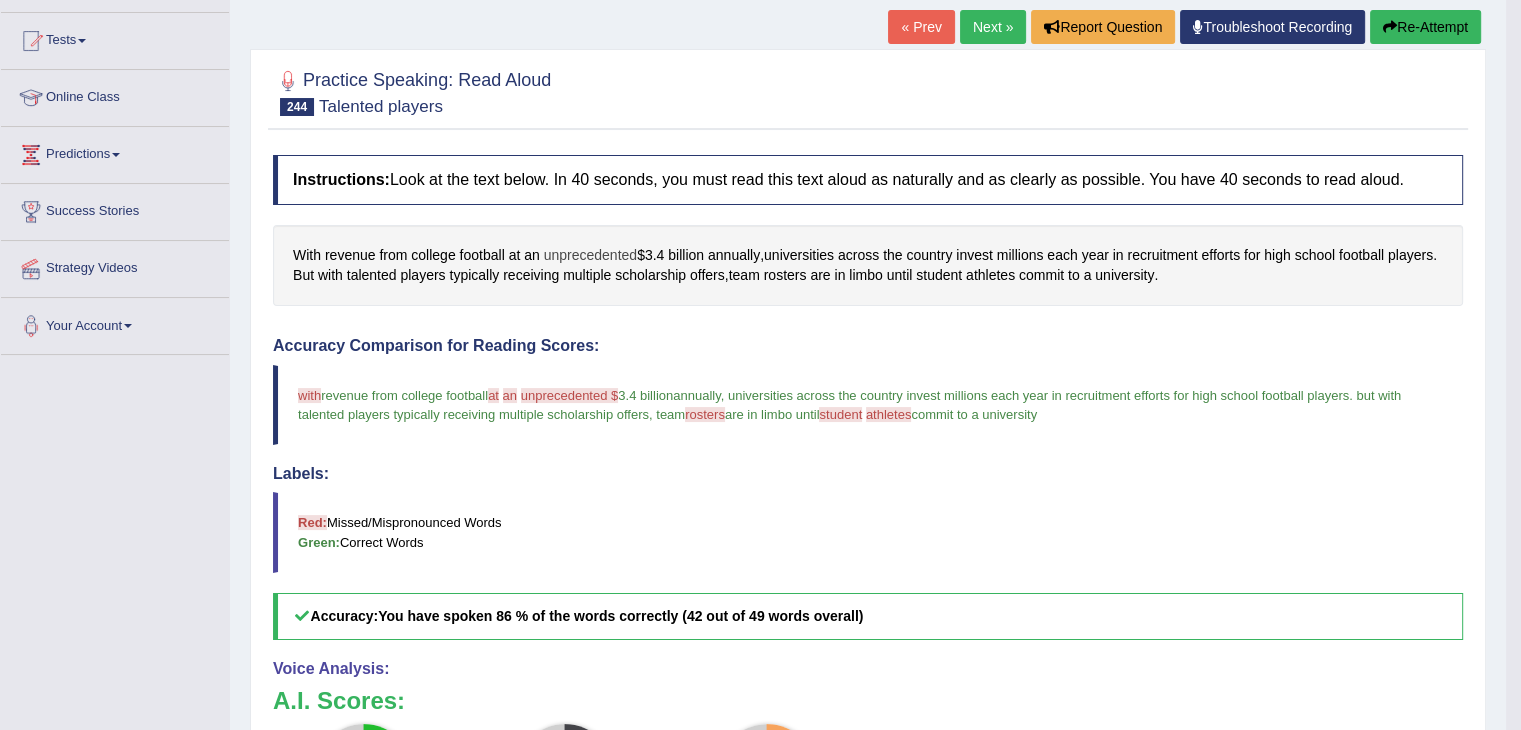 click on "unprecedented" at bounding box center [590, 255] 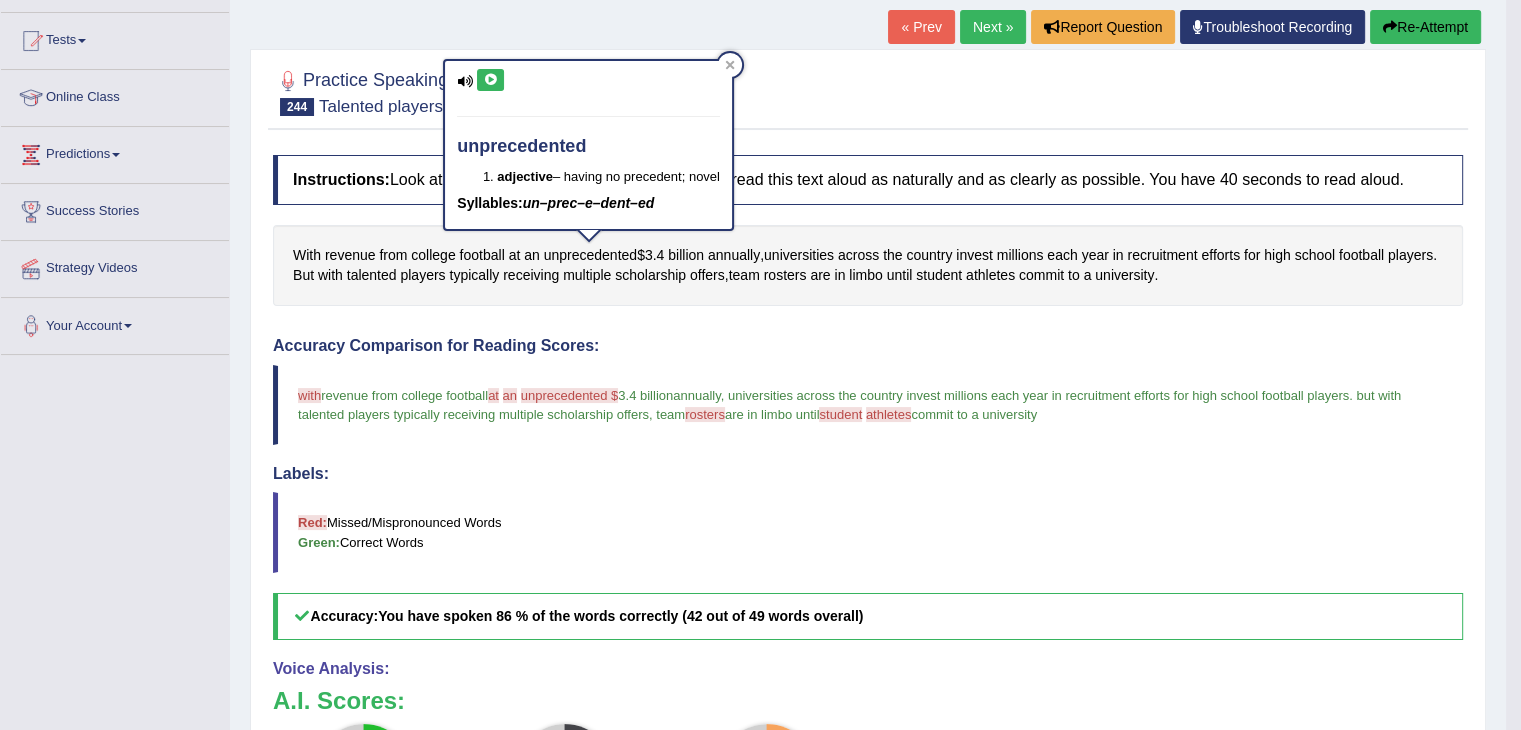 click at bounding box center (490, 80) 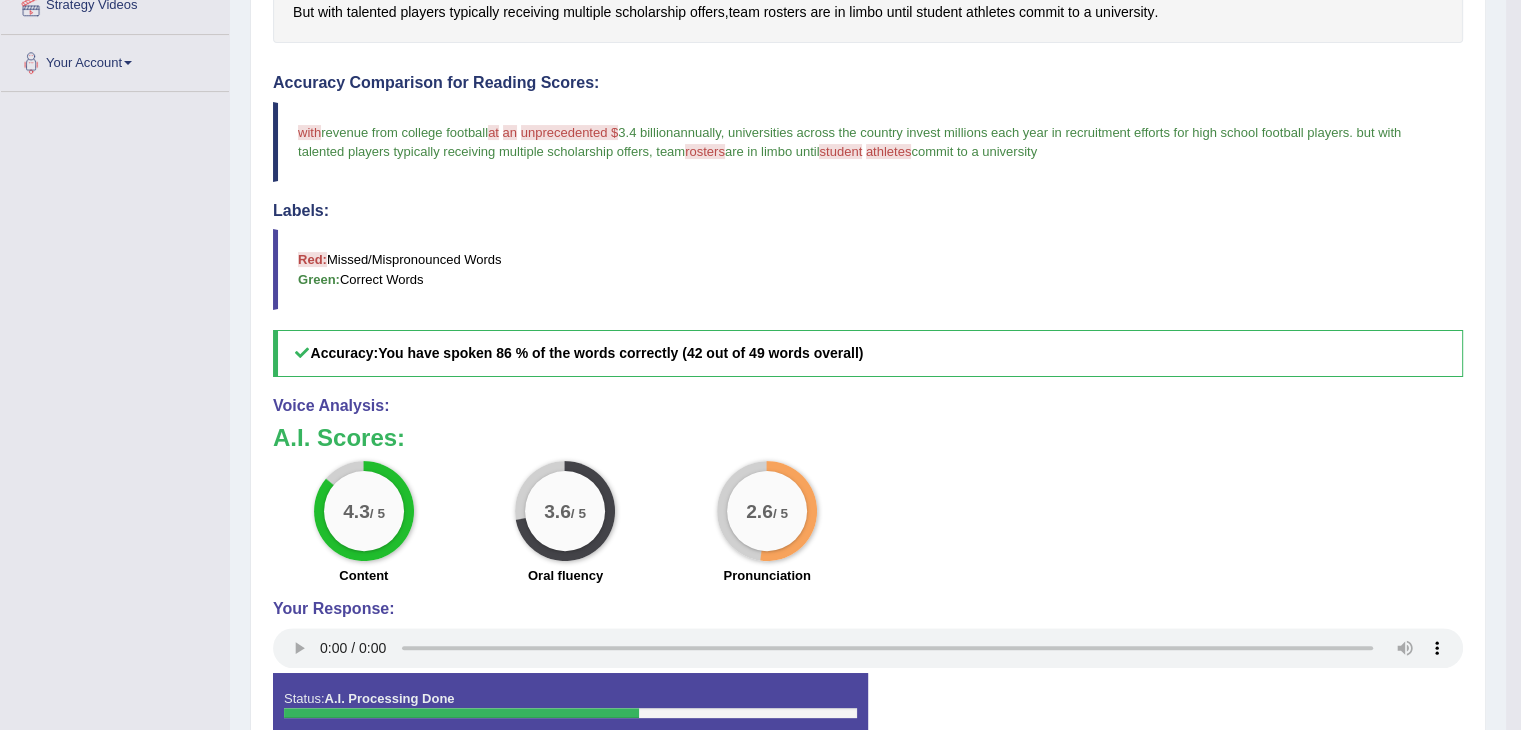 scroll, scrollTop: 464, scrollLeft: 0, axis: vertical 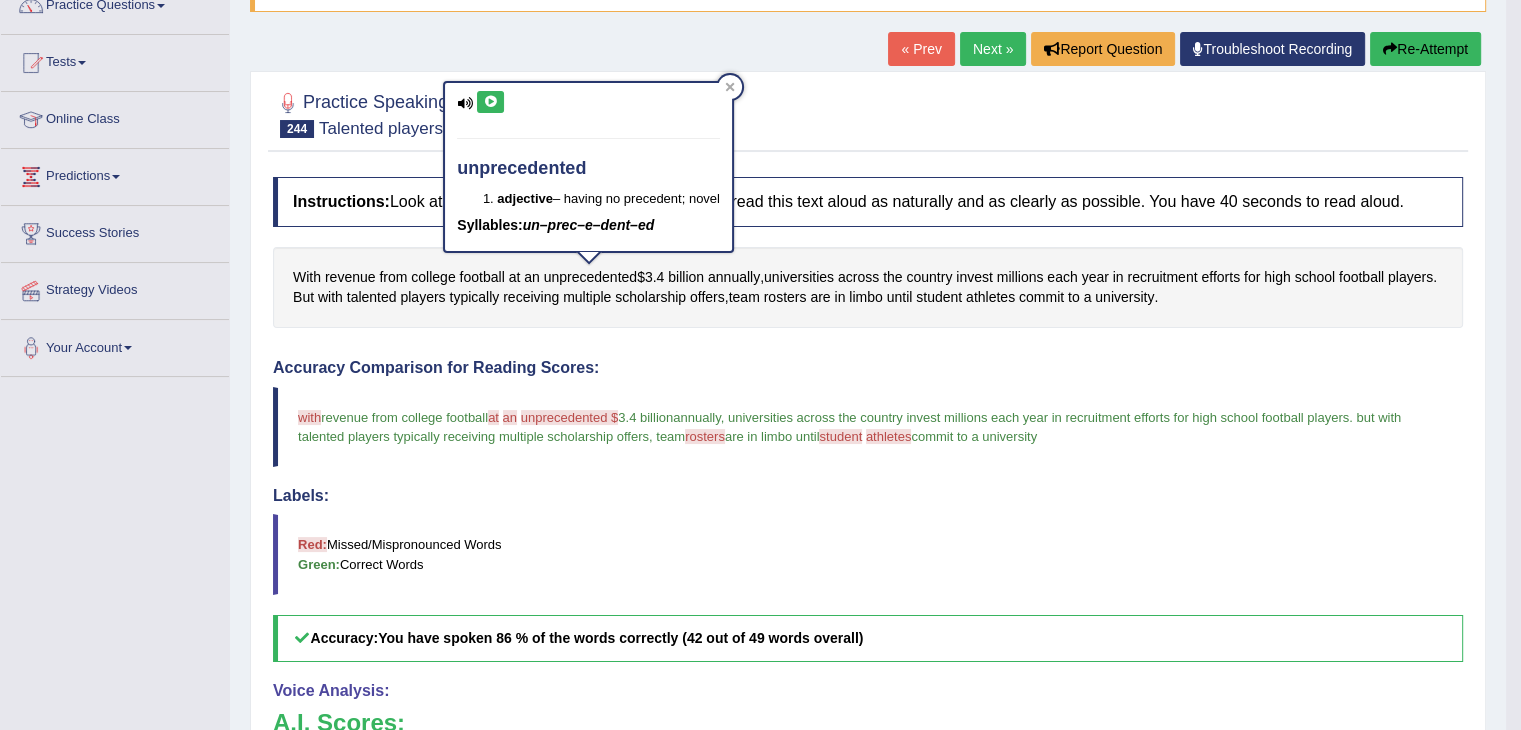 click on "Accuracy Comparison for Reading Scores:" at bounding box center [868, 368] 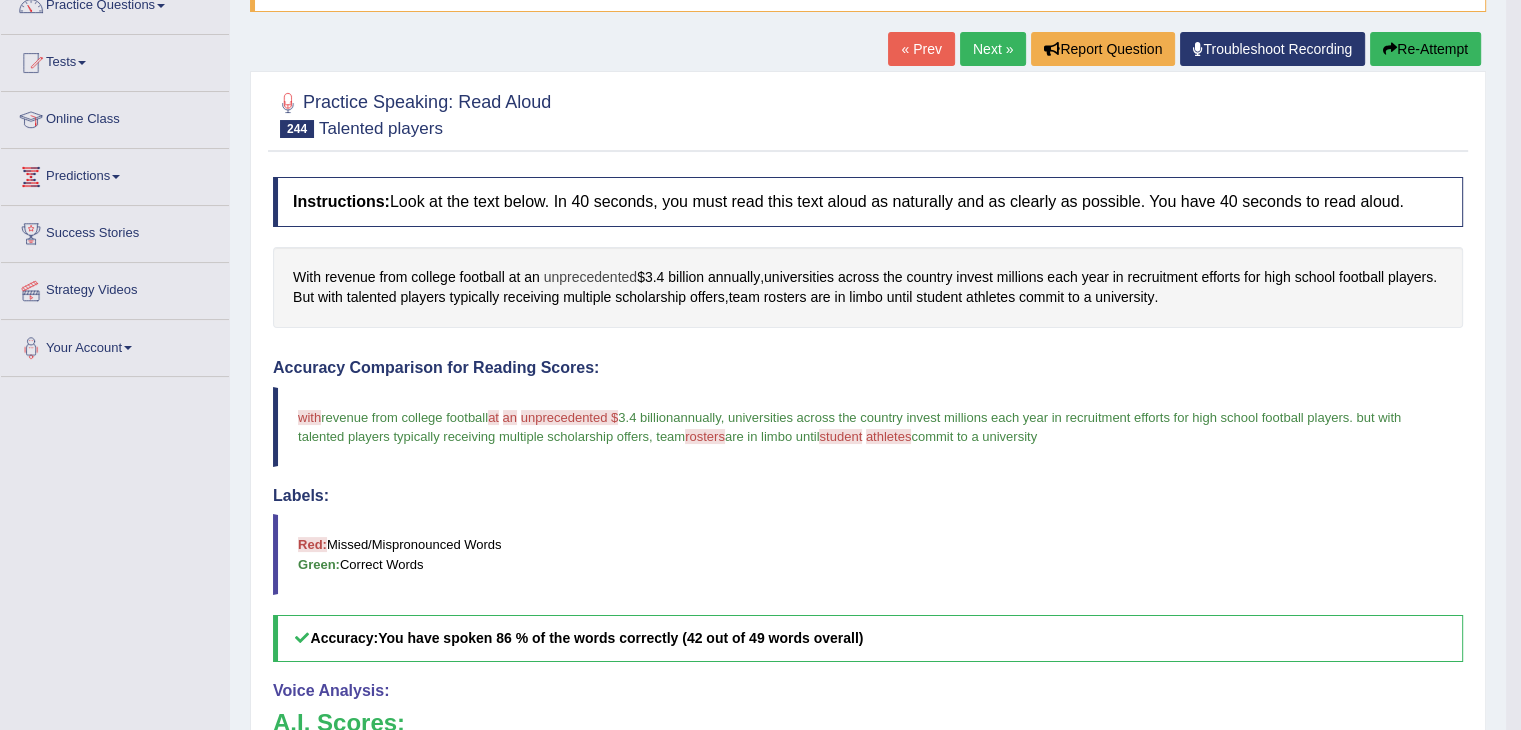 click on "unprecedented" at bounding box center (590, 277) 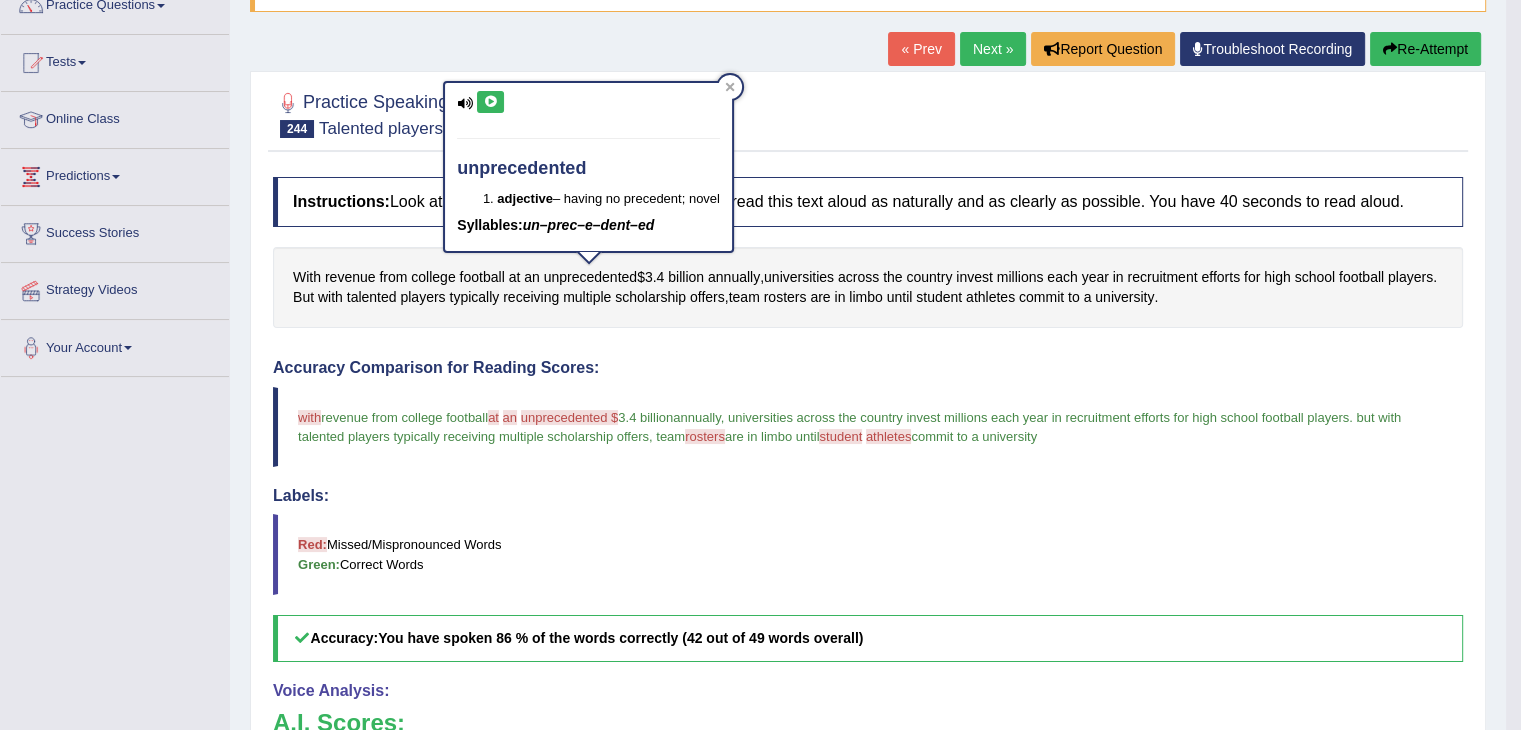 click at bounding box center (490, 102) 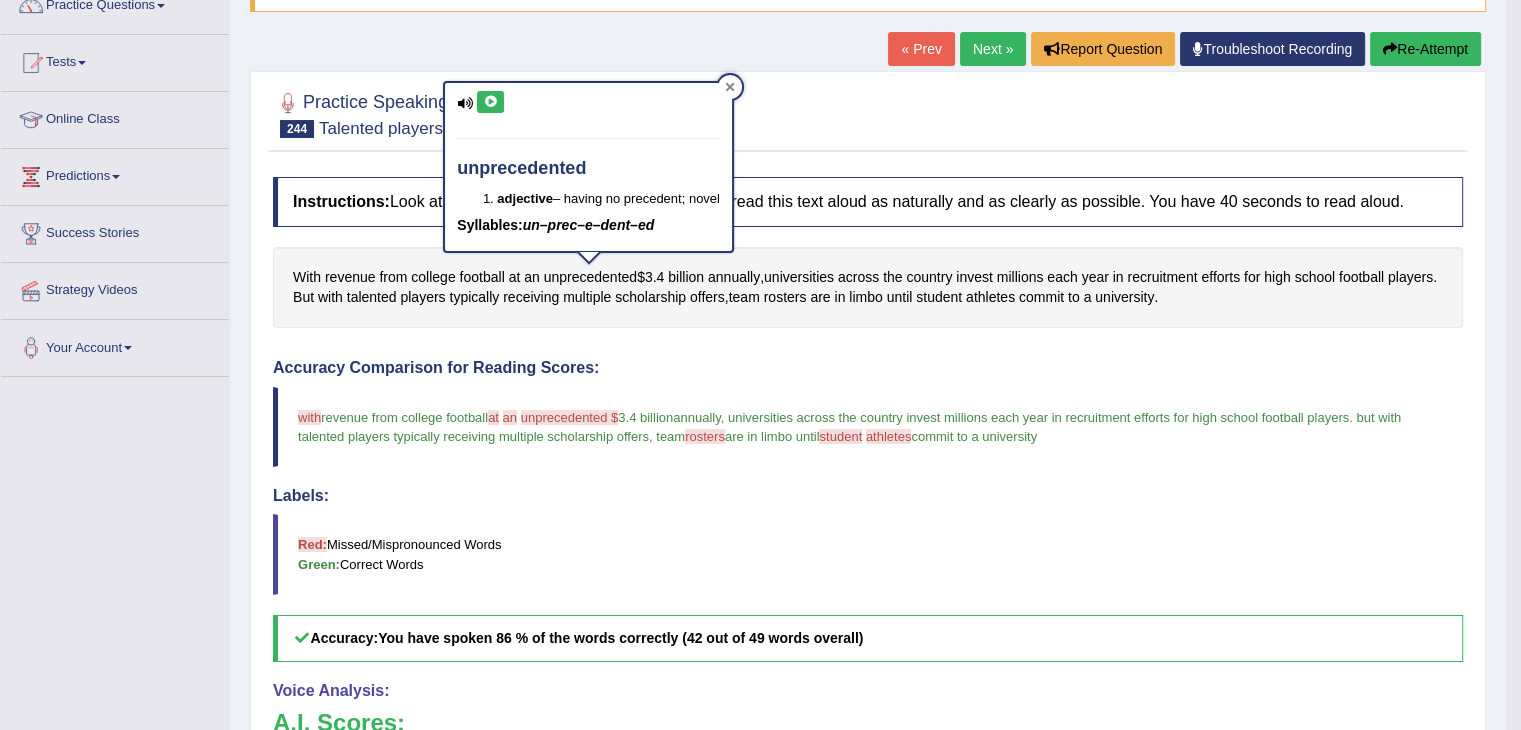 click 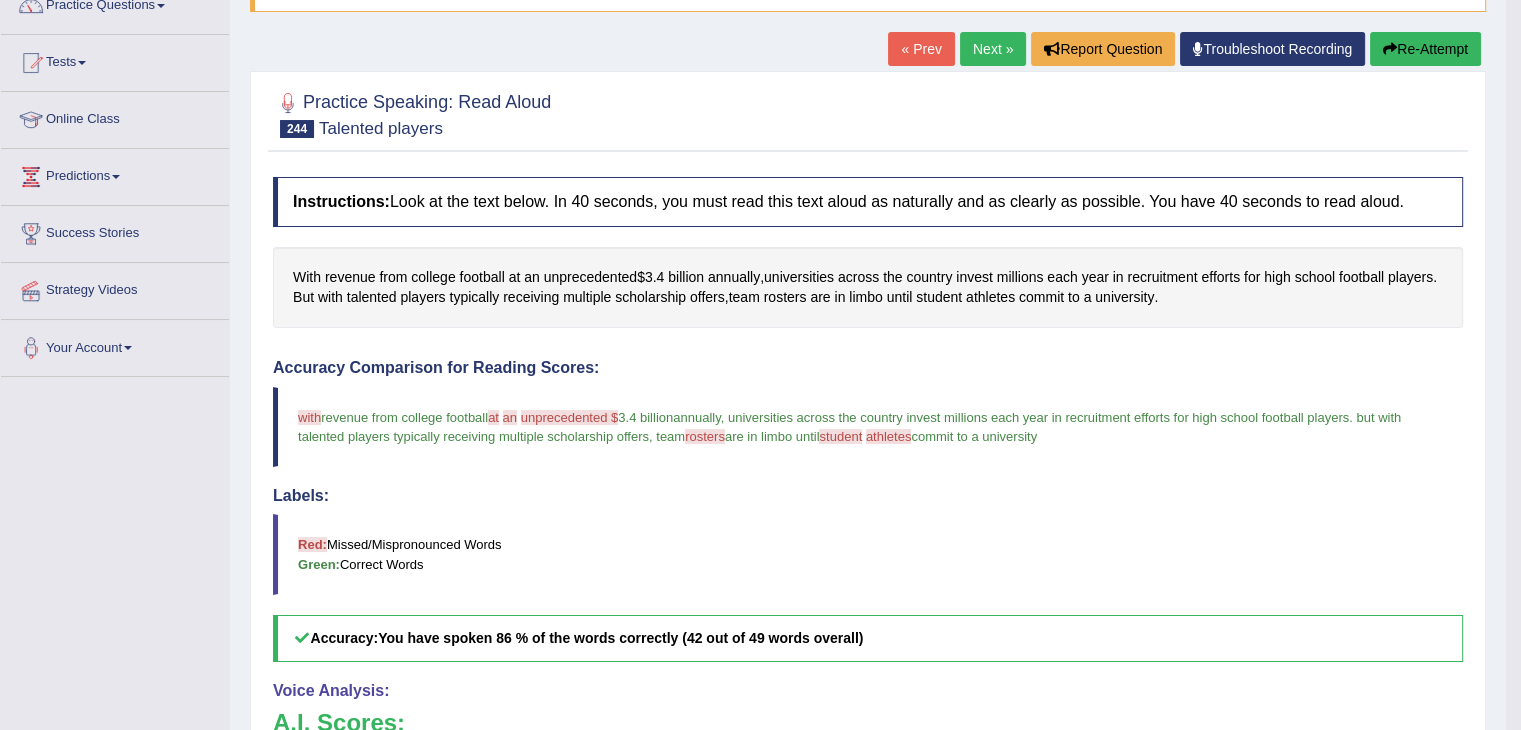 click on "Re-Attempt" at bounding box center (1425, 49) 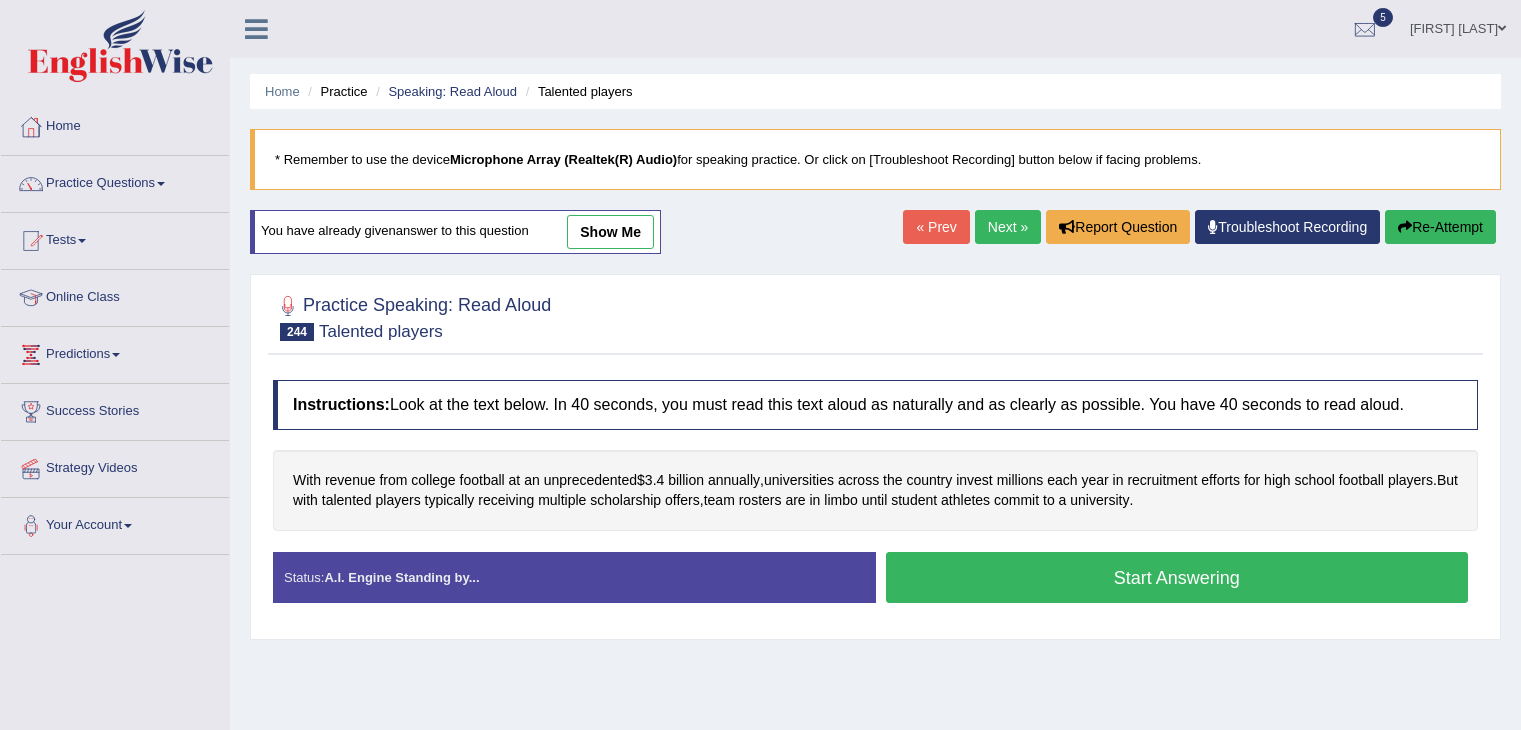 scroll, scrollTop: 178, scrollLeft: 0, axis: vertical 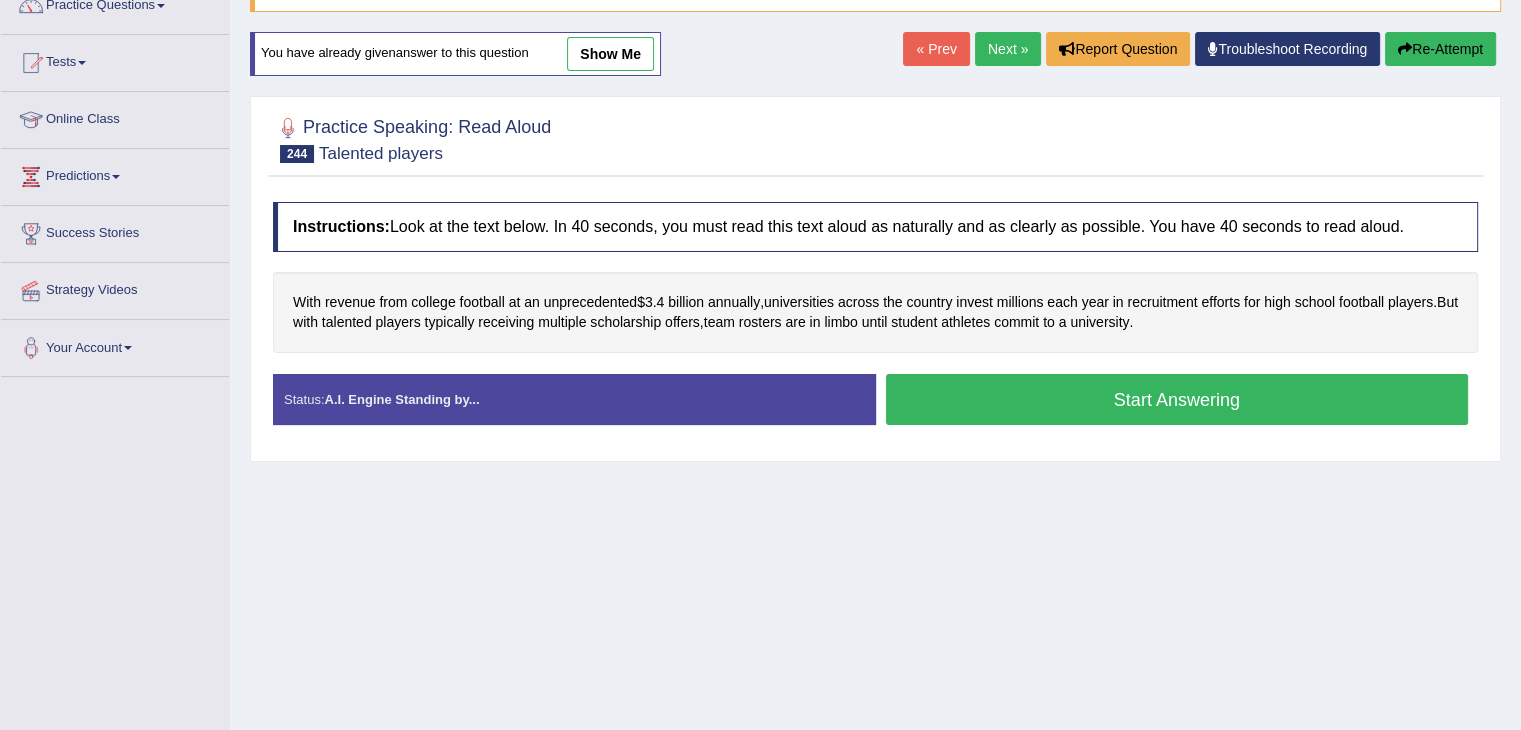 click on "Start Answering" at bounding box center [1177, 399] 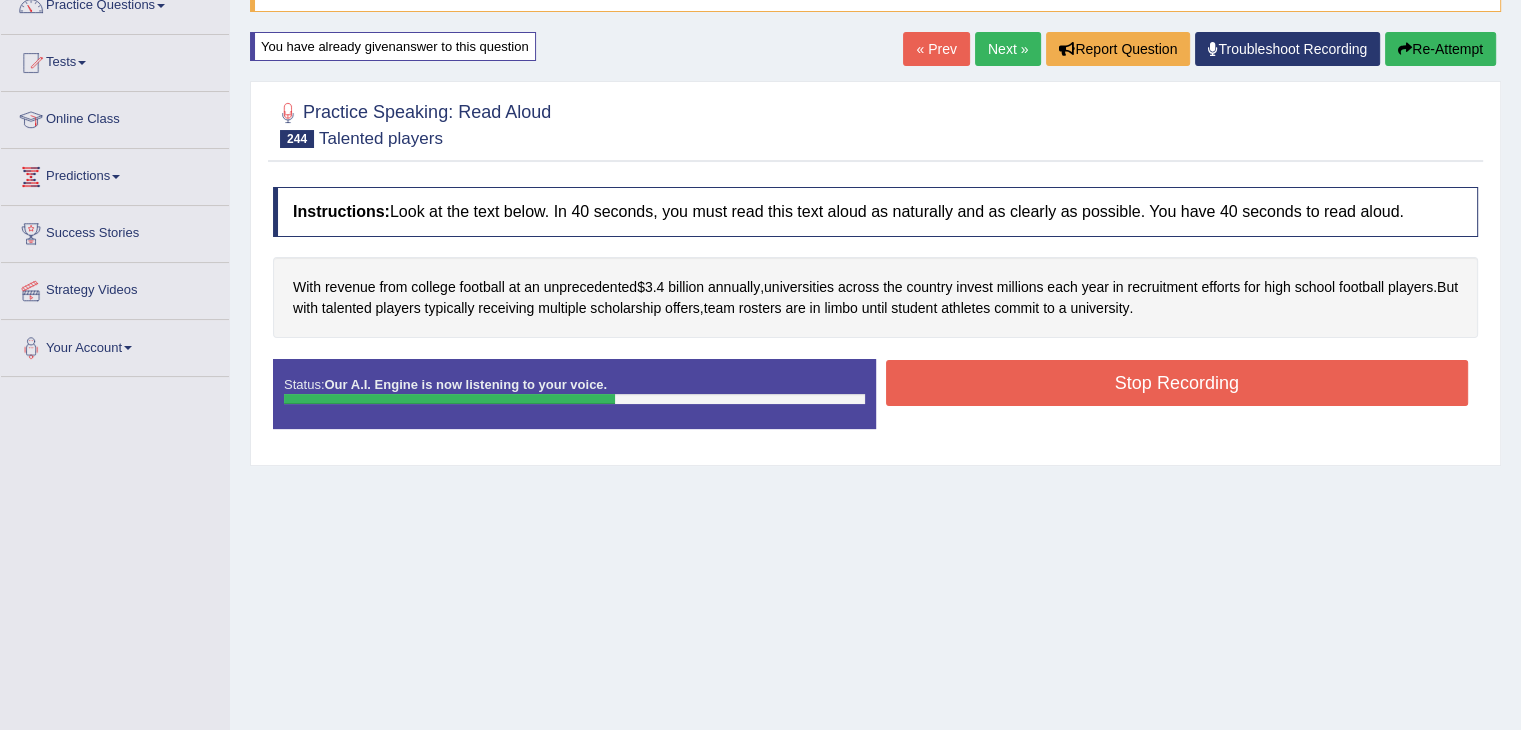 click on "Stop Recording" at bounding box center [1177, 383] 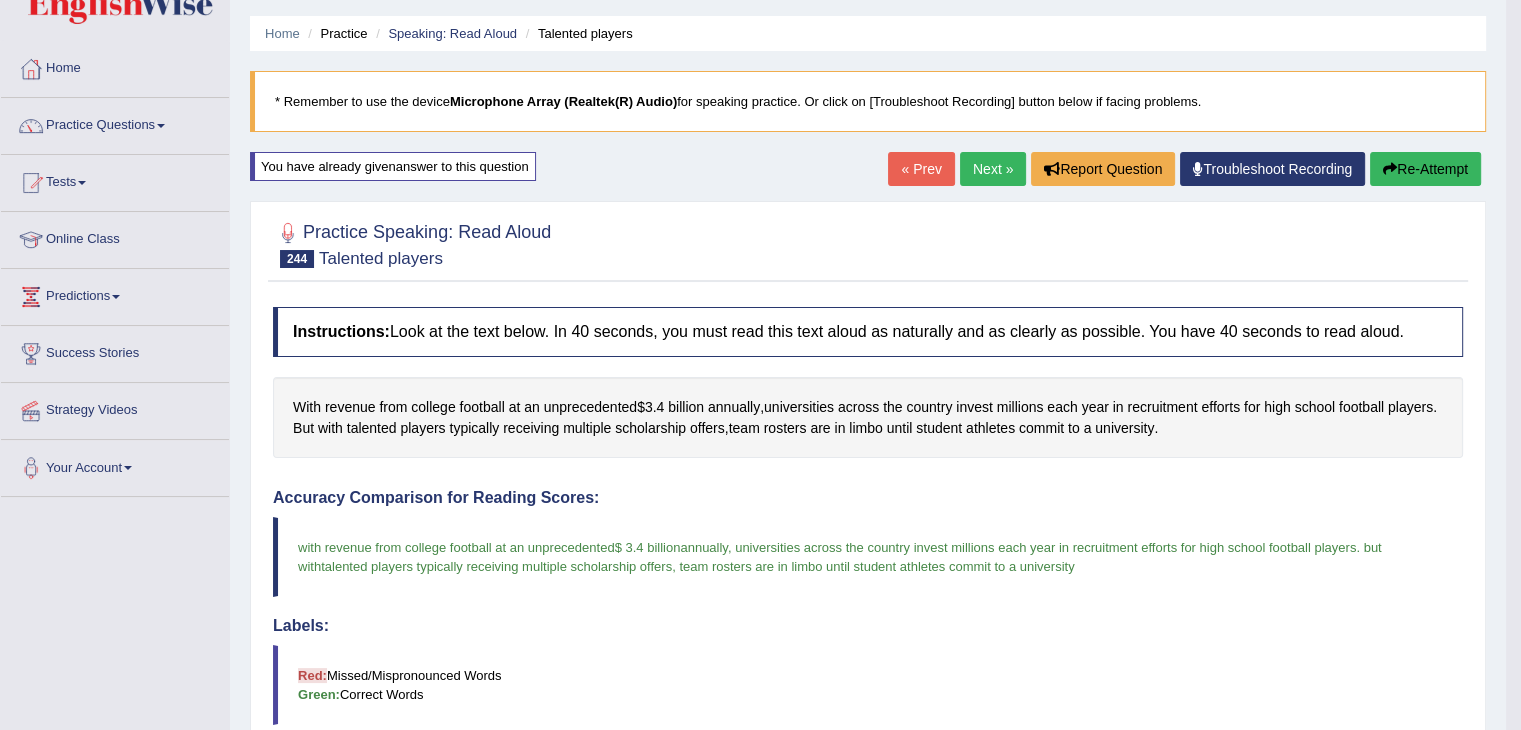 scroll, scrollTop: 54, scrollLeft: 0, axis: vertical 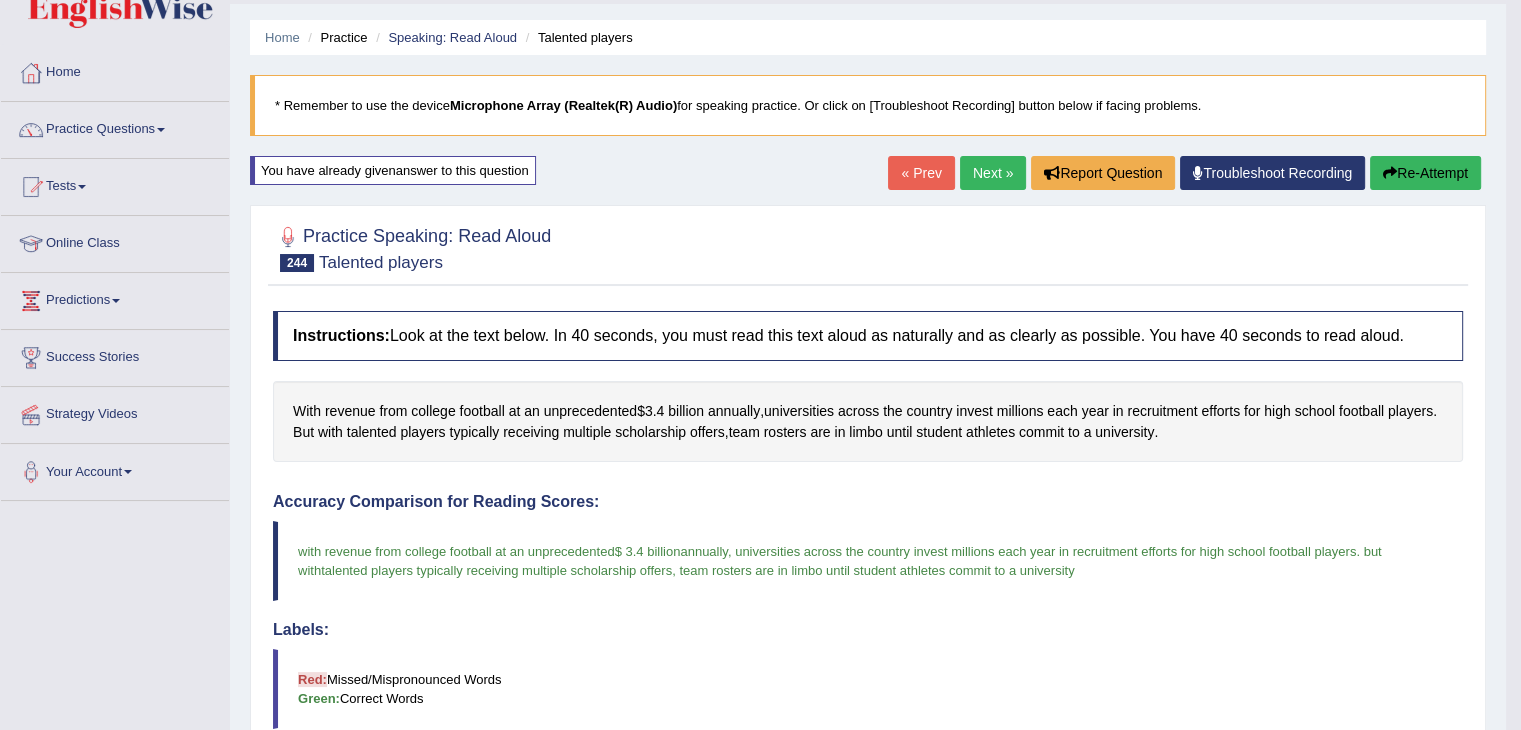 click on "Next »" at bounding box center (993, 173) 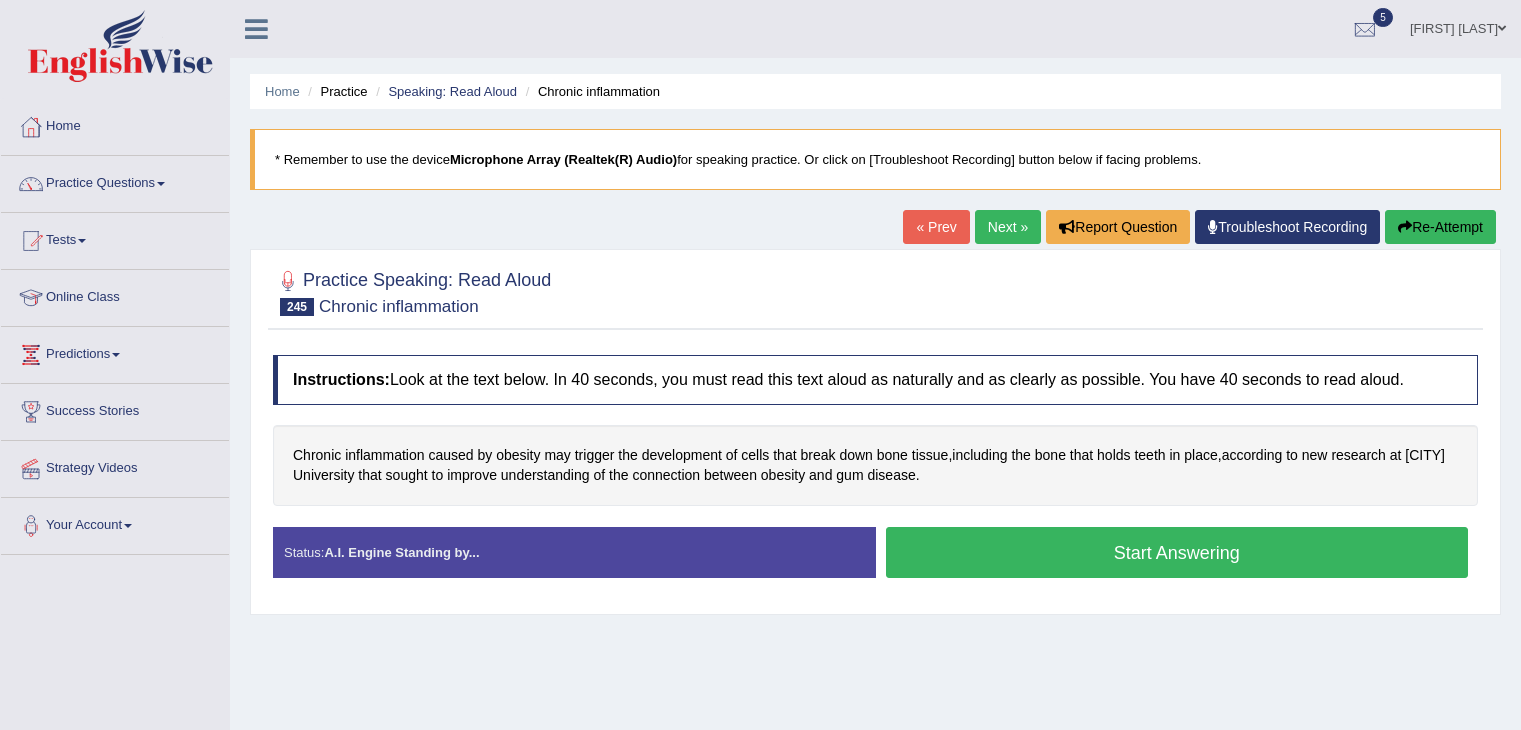 scroll, scrollTop: 0, scrollLeft: 0, axis: both 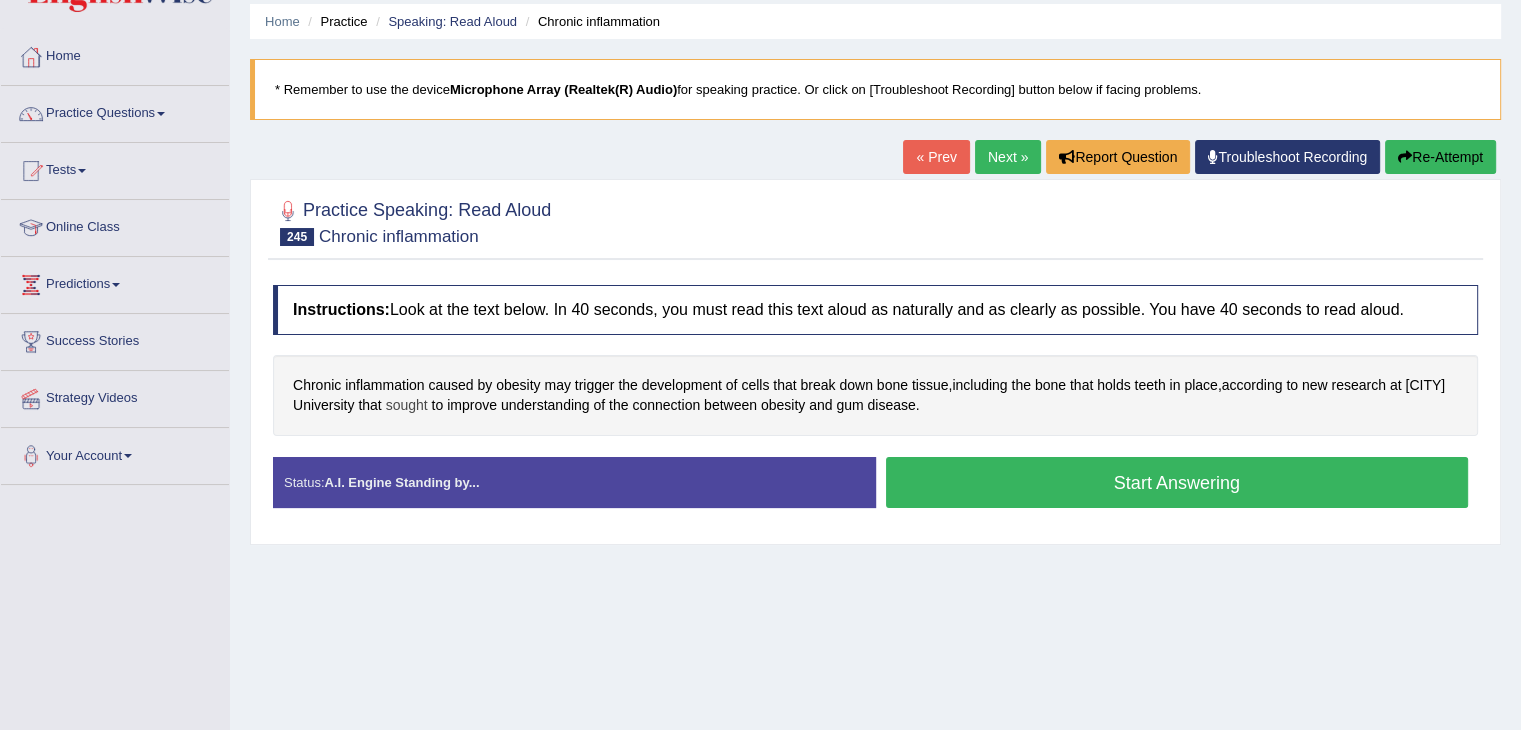 click on "sought" at bounding box center [407, 405] 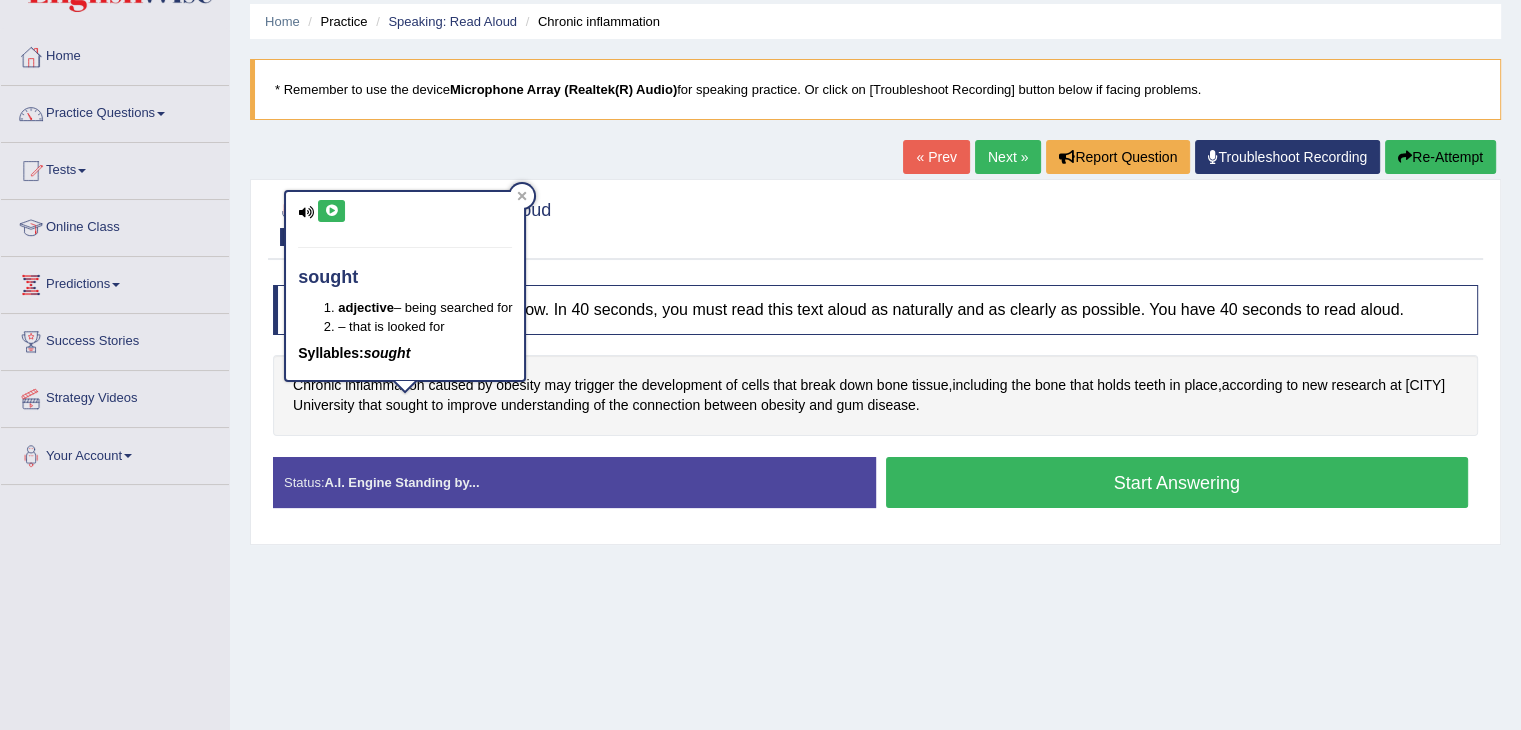 click at bounding box center (331, 211) 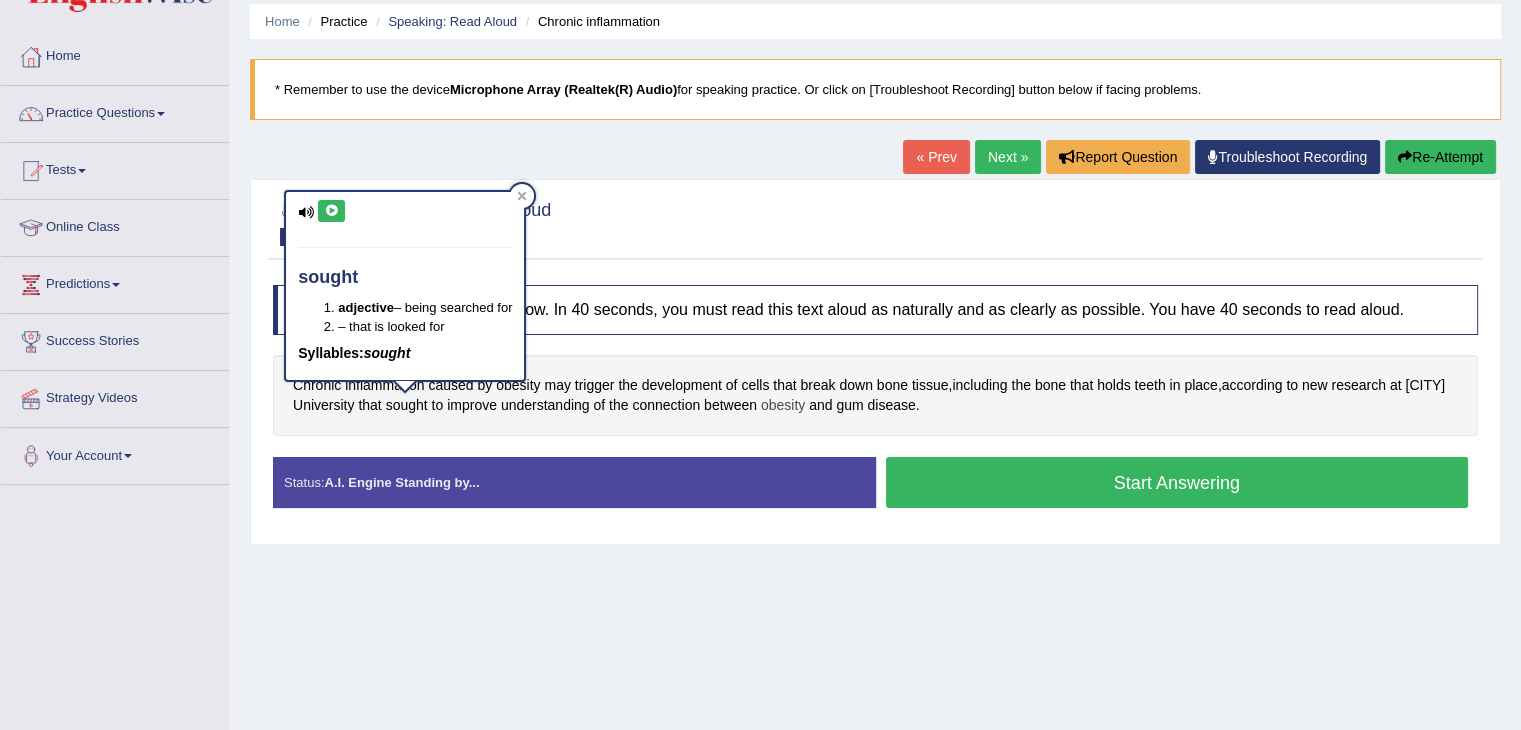 click on "obesity" at bounding box center (783, 405) 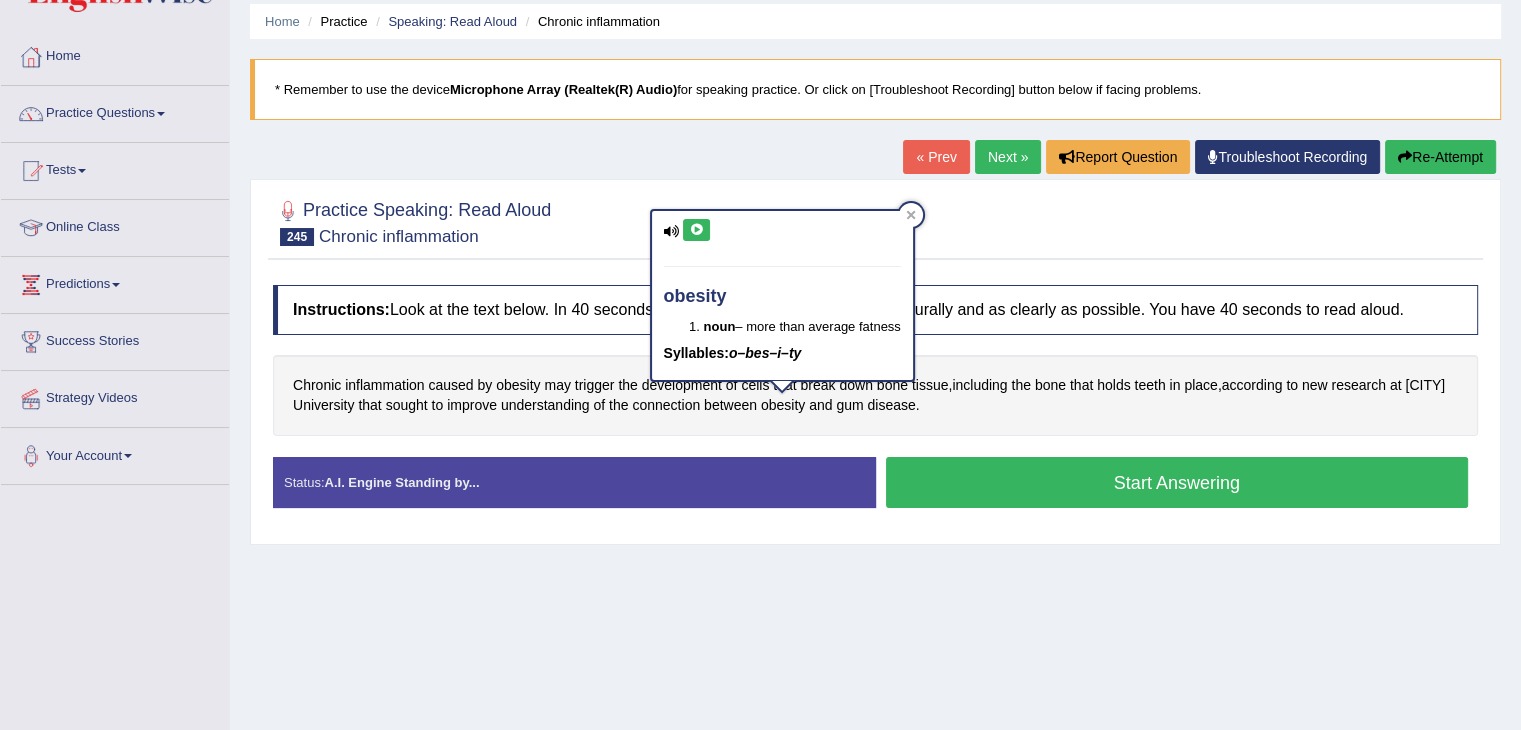 click at bounding box center [696, 230] 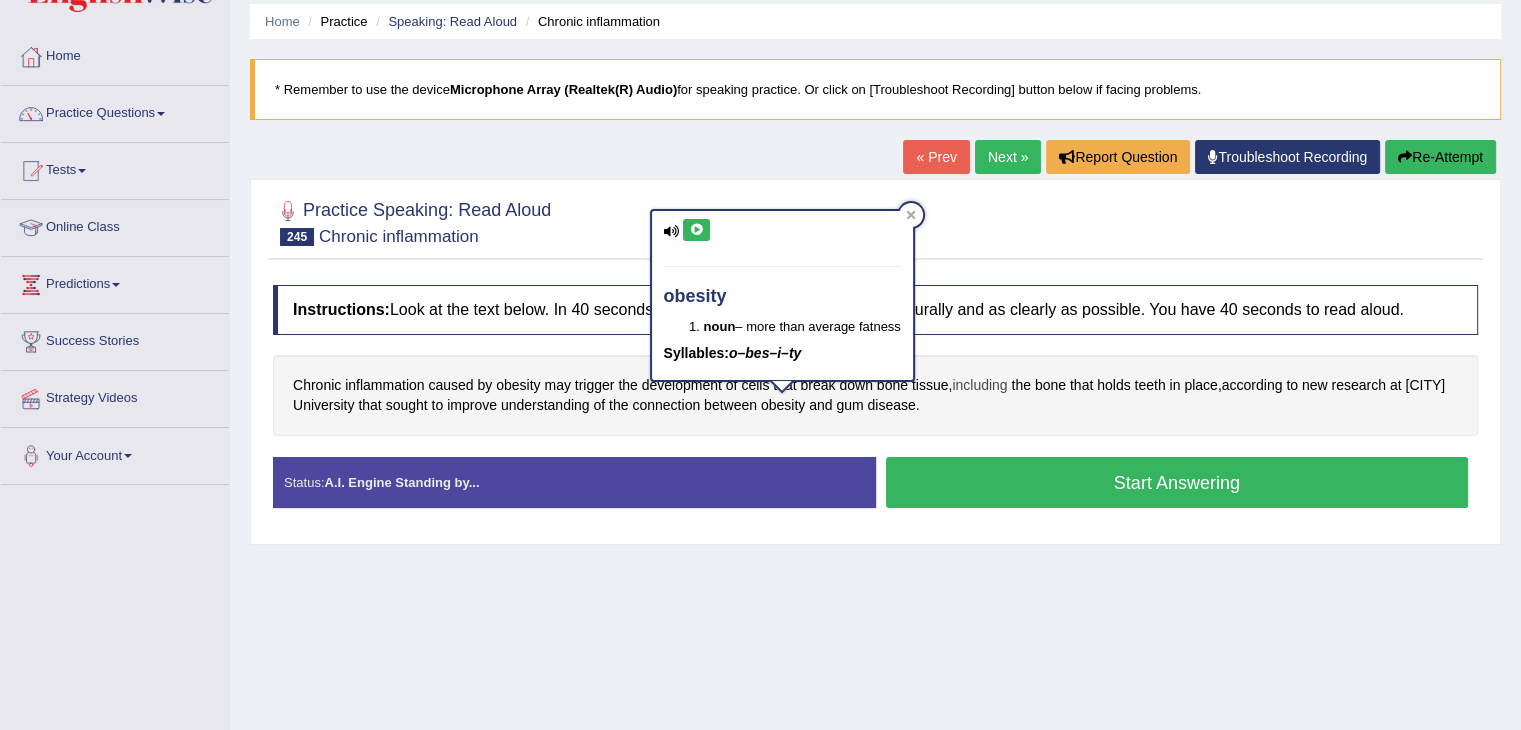 click on "including" at bounding box center (979, 385) 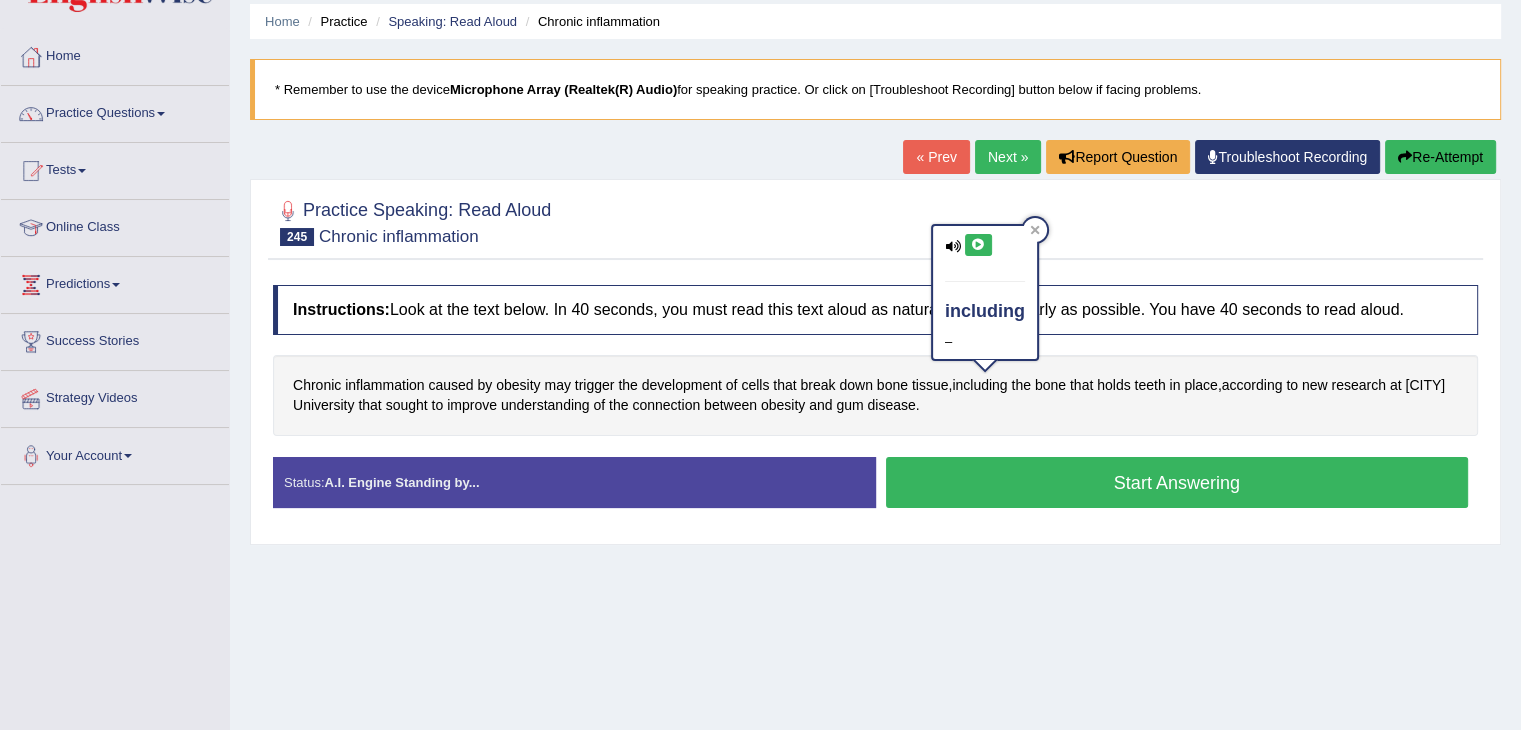 click on "Chronic   inflammation   caused   by   obesity   may   trigger   the   development   of   cells   that   break   down   bone   tissue ,  including   the   bone   that   holds   teeth   in   place ,  according   to   new   research   at   Buffalo   University   that   sought   to   improve   understanding   of   the   connection   between   obesity   and   gum   disease ." at bounding box center [875, 395] 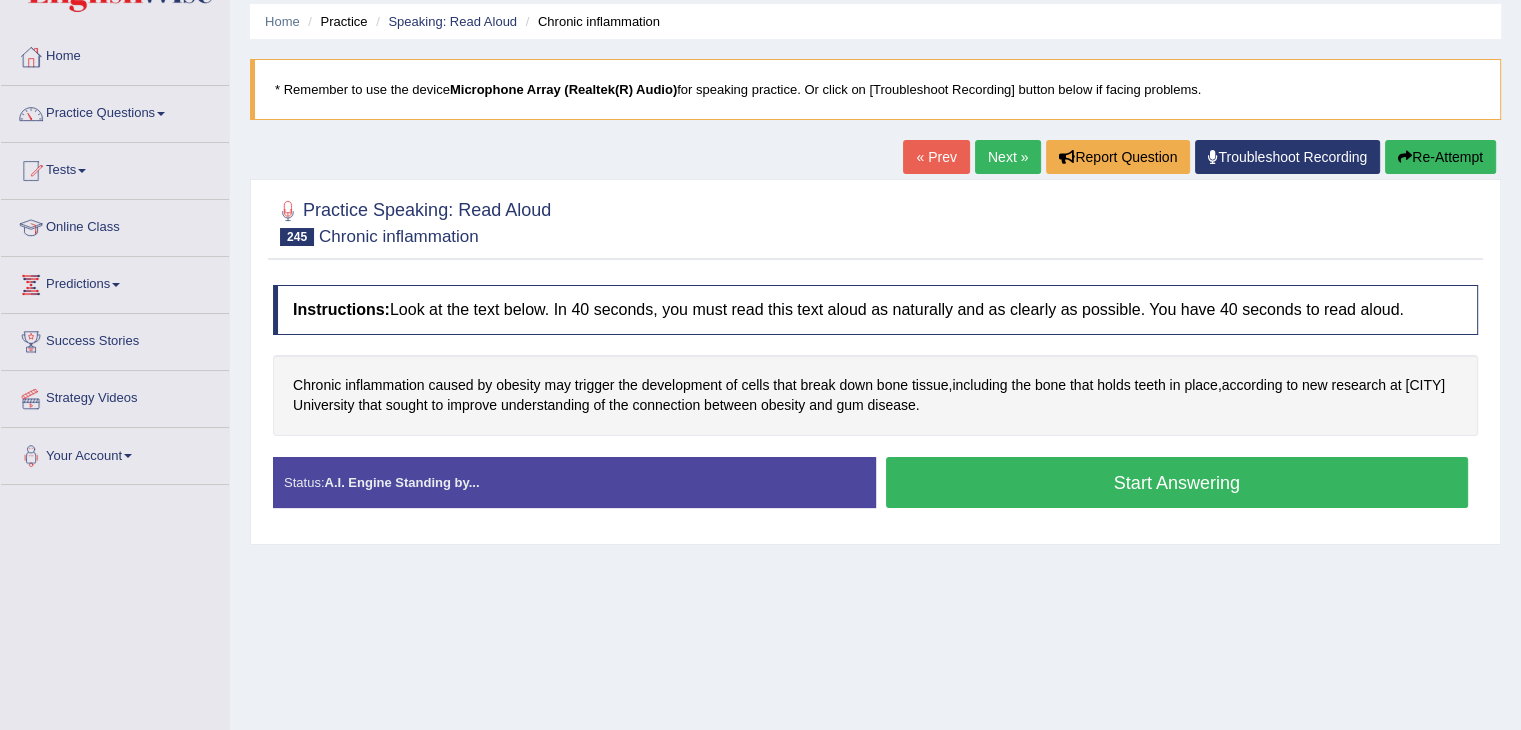click on "Start Answering" at bounding box center [1177, 482] 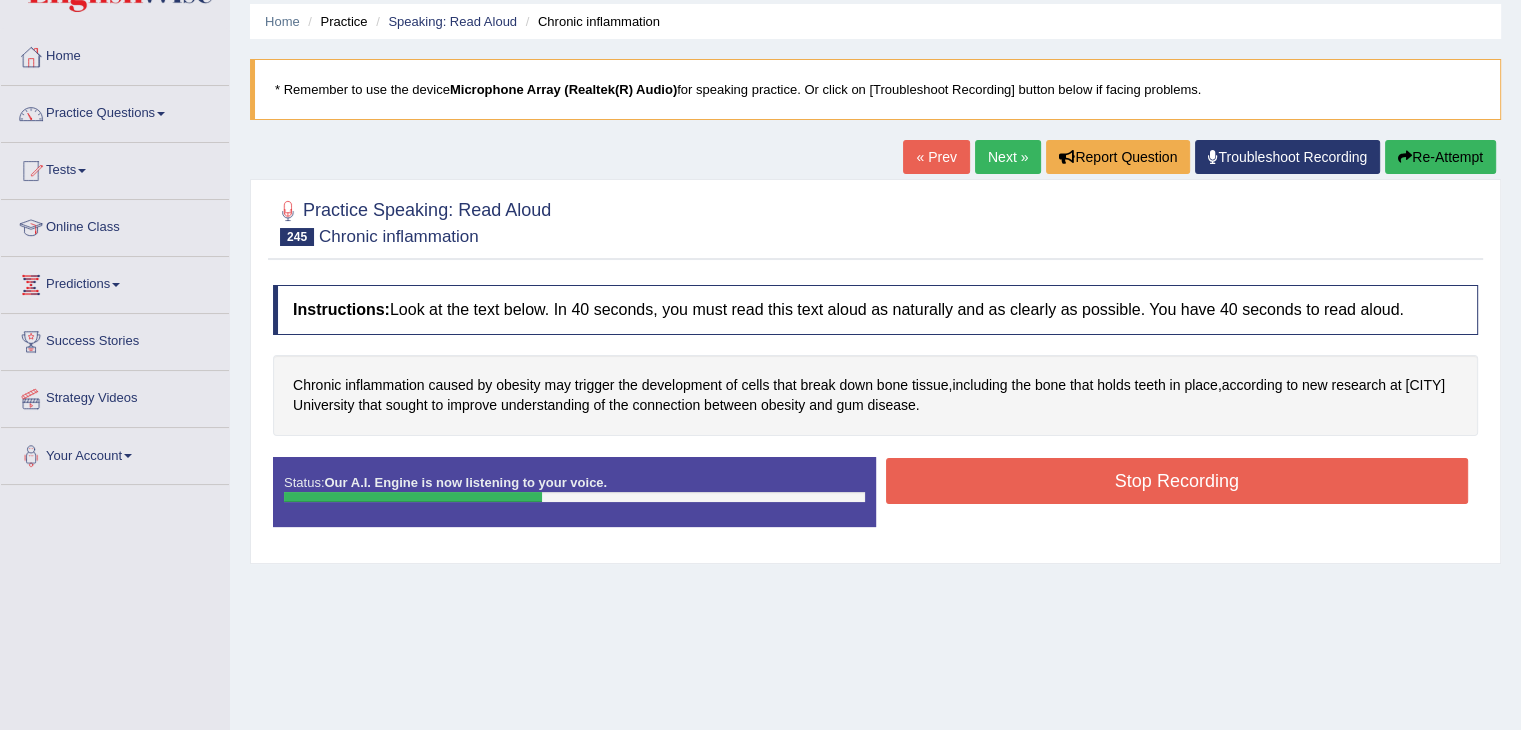 click on "Stop Recording" at bounding box center (1177, 481) 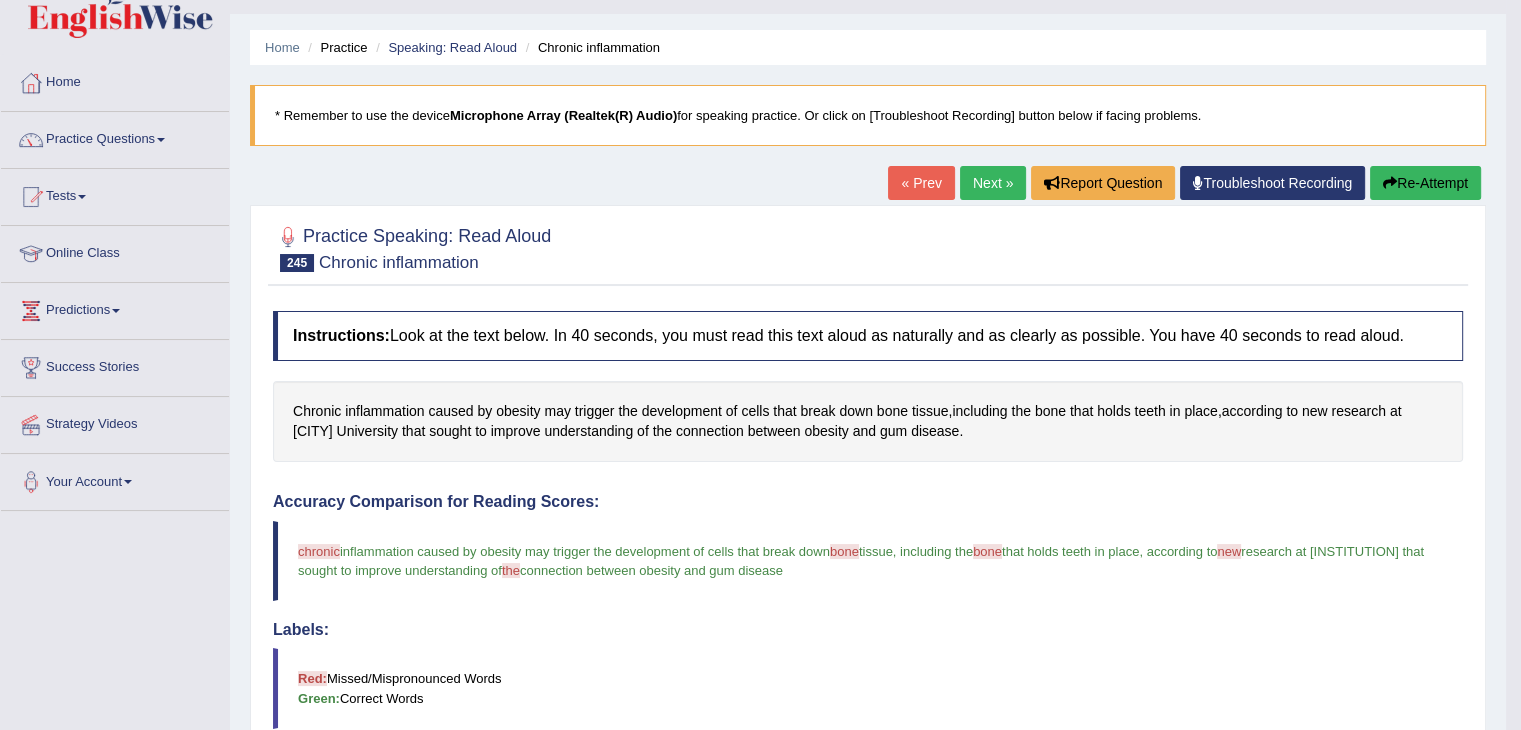 scroll, scrollTop: 44, scrollLeft: 0, axis: vertical 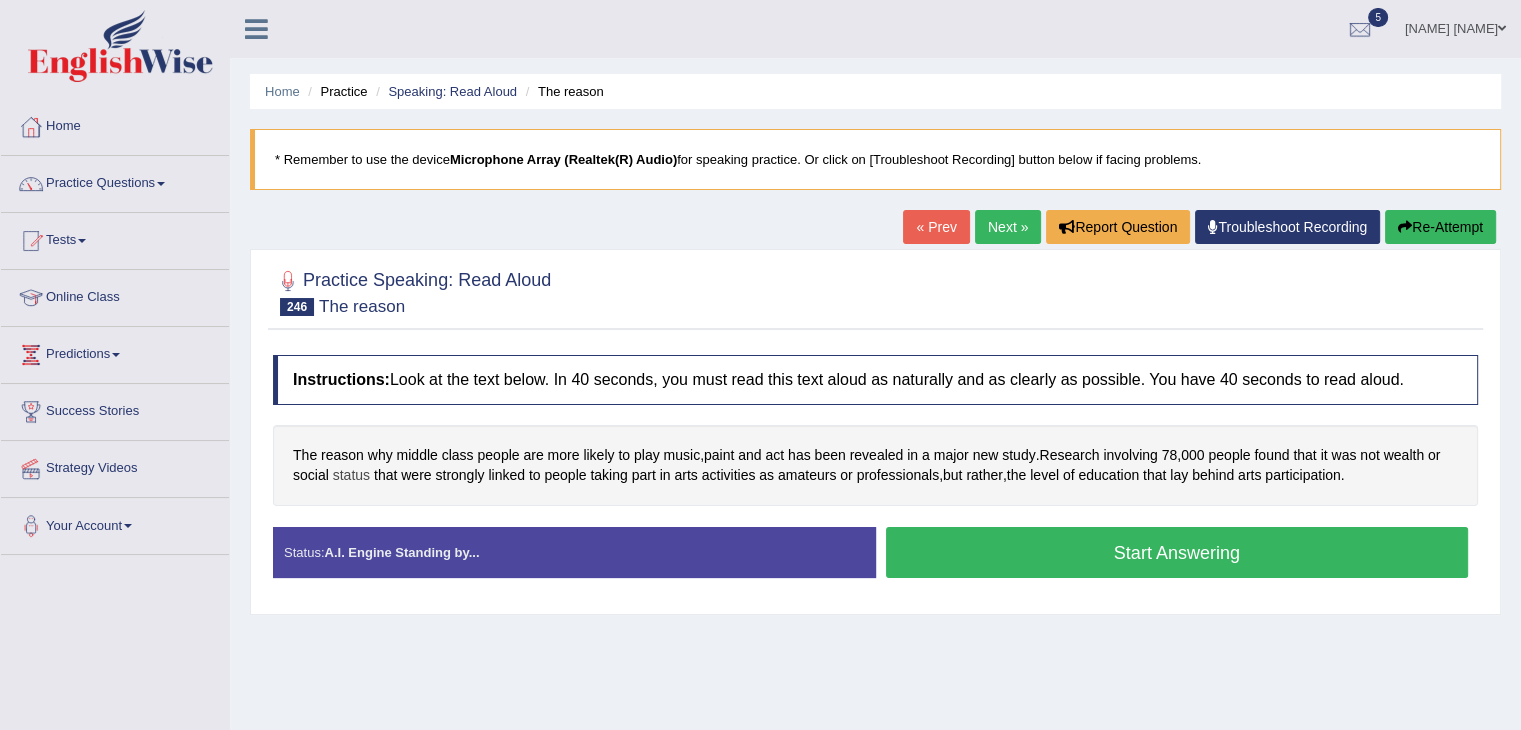 click on "status" at bounding box center [351, 475] 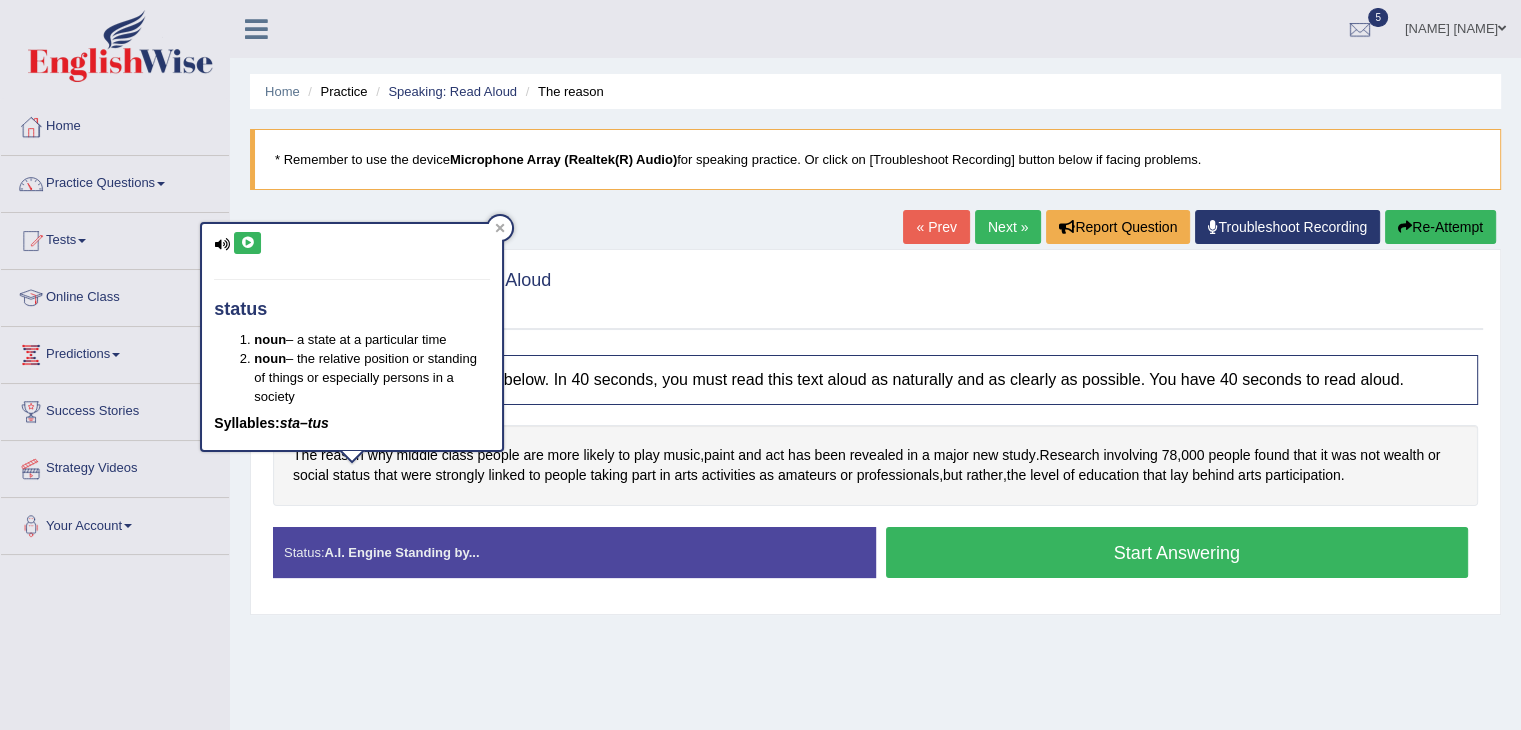 click at bounding box center [247, 243] 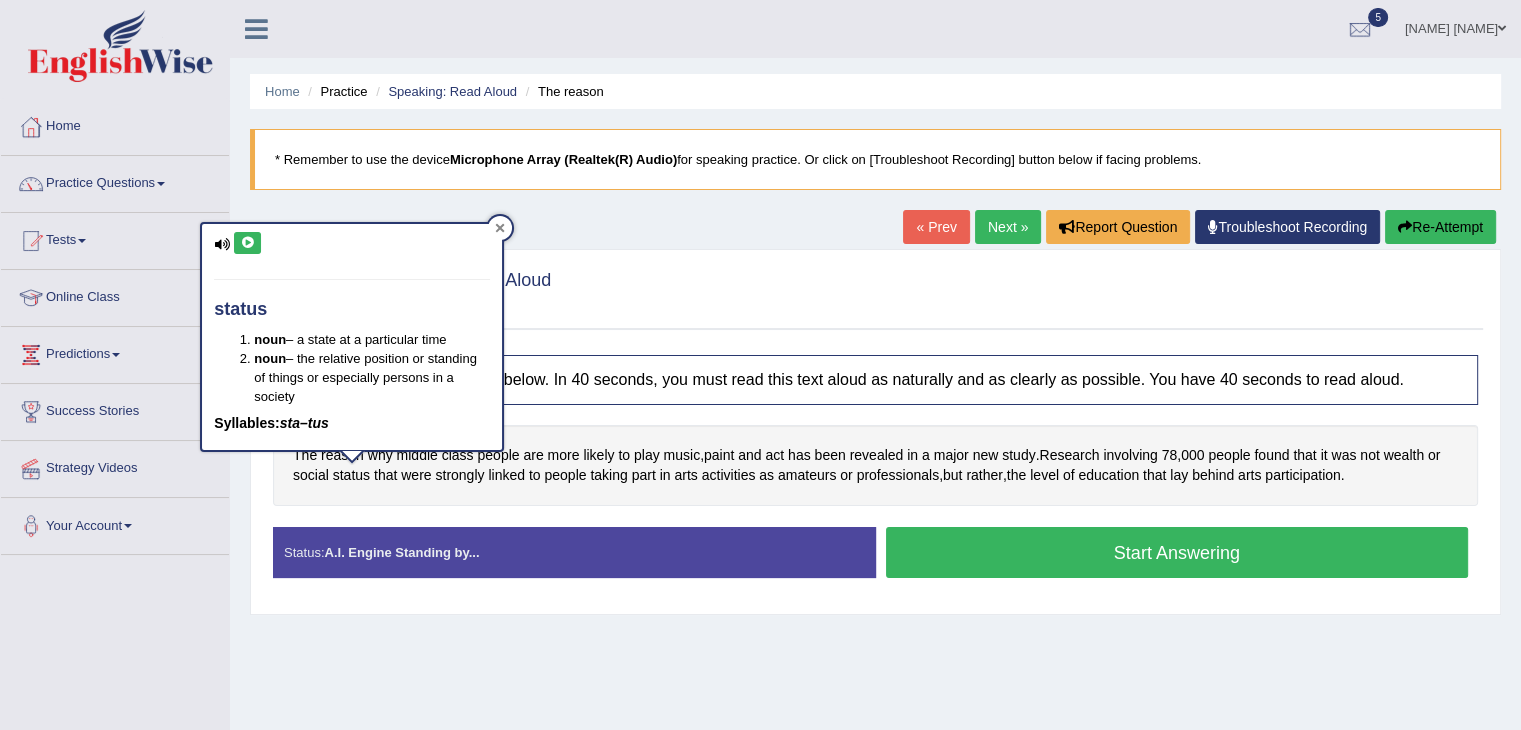 click at bounding box center (500, 228) 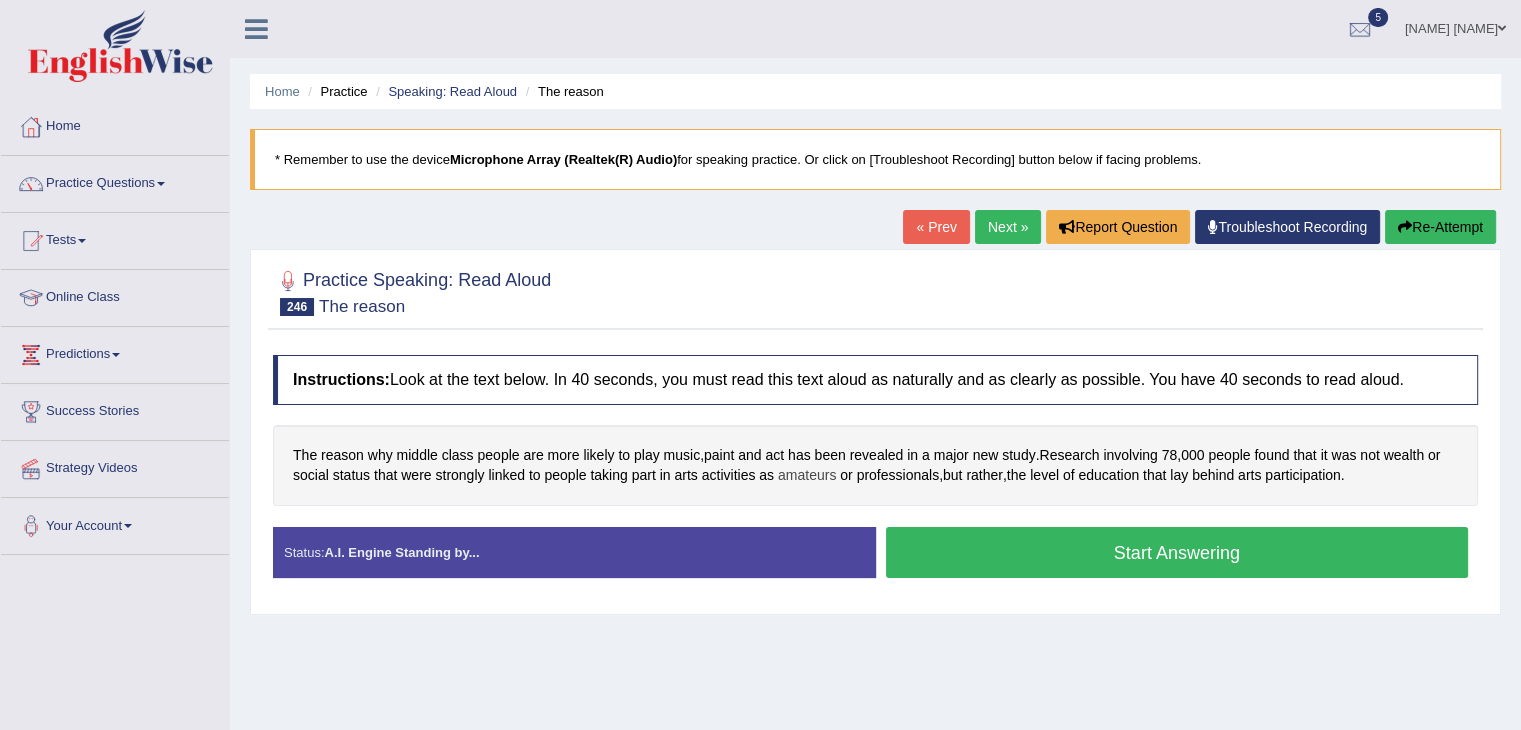 click on "amateurs" at bounding box center [807, 475] 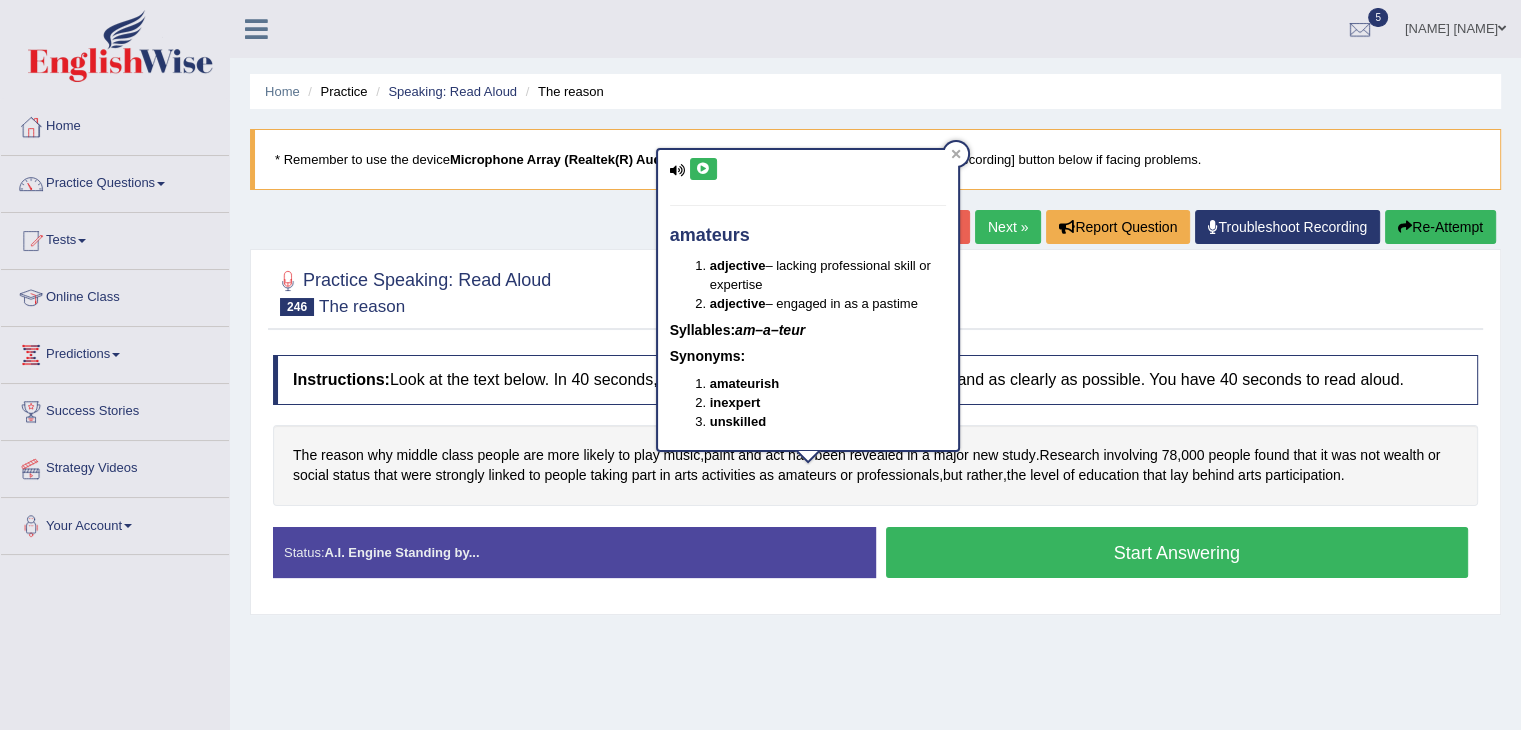 click at bounding box center (703, 169) 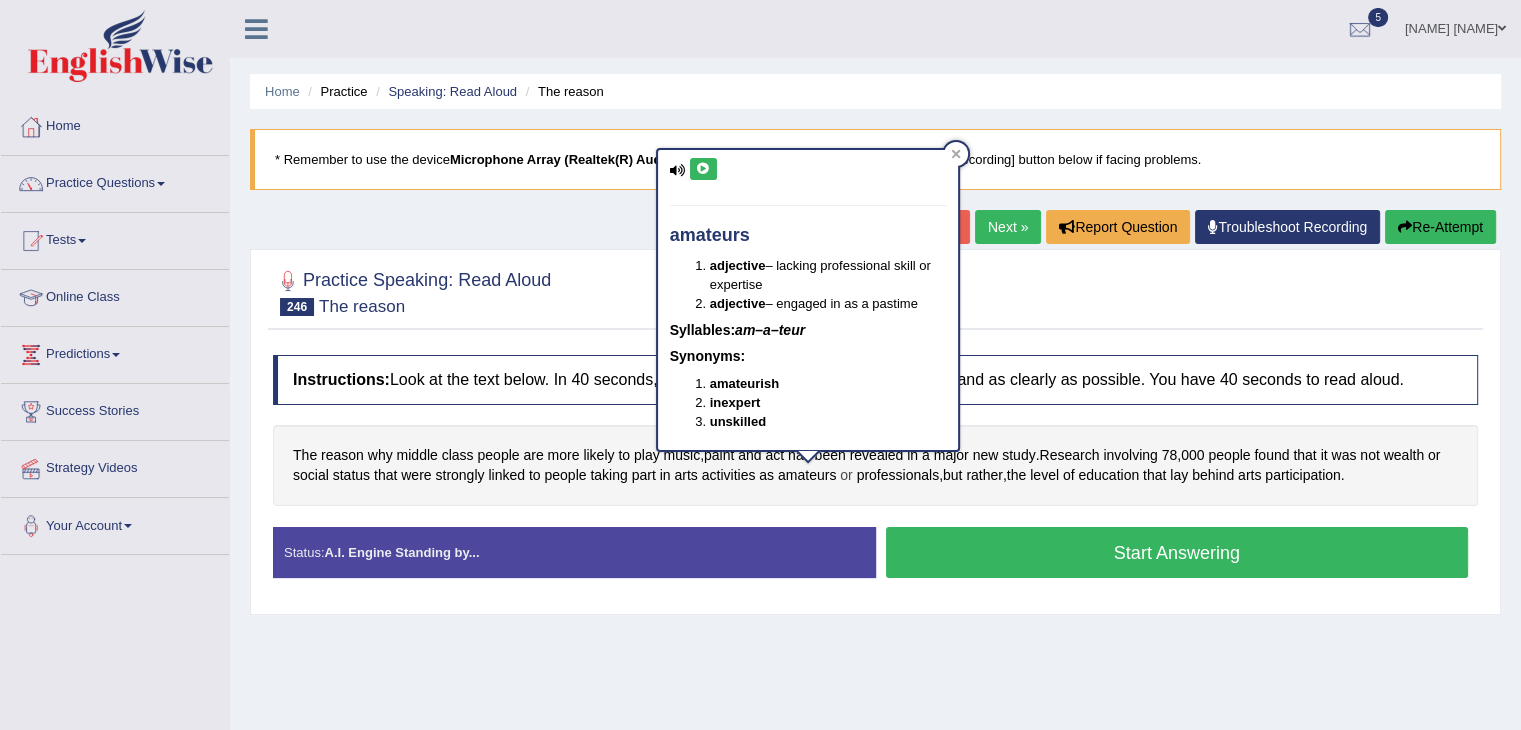 click on "or" at bounding box center [846, 475] 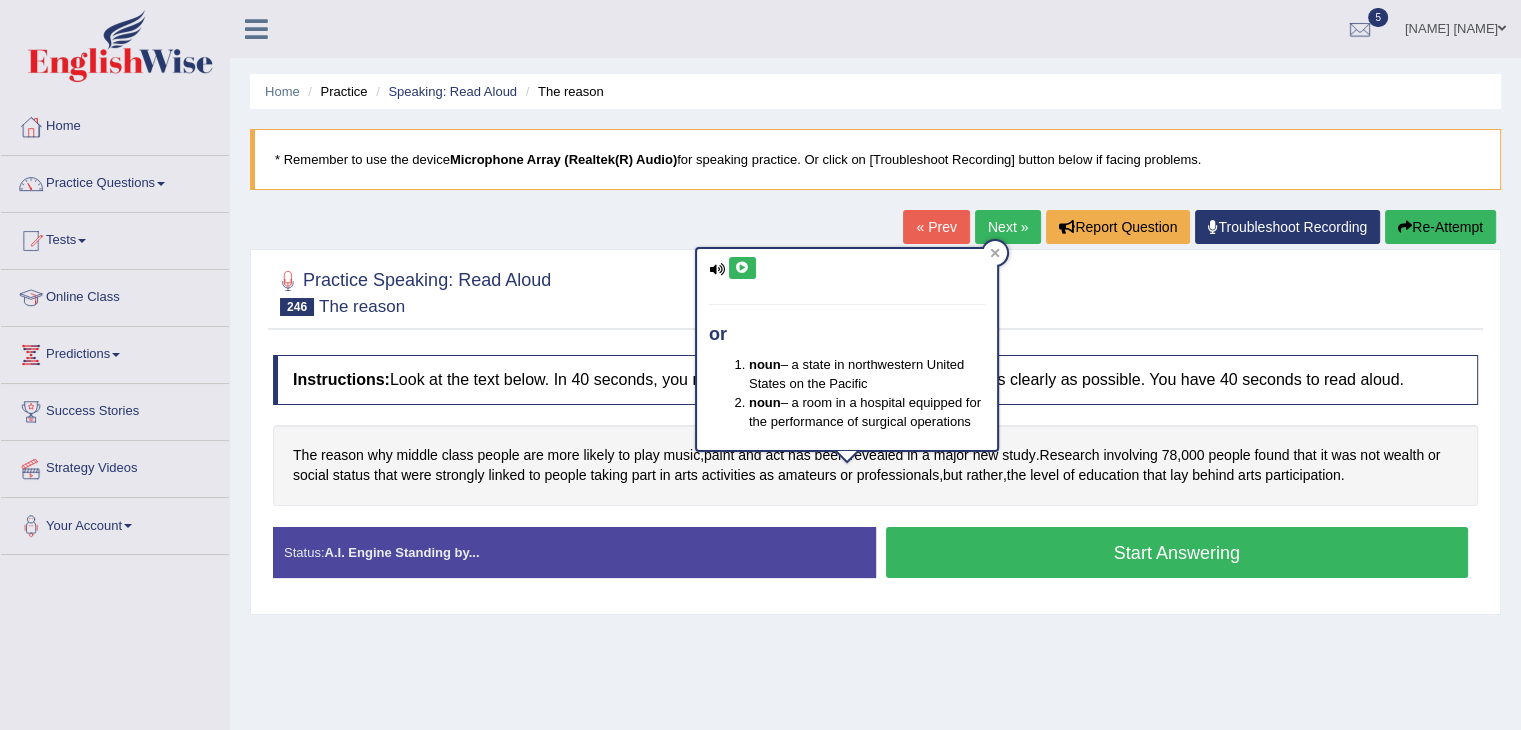 click on "The   reason   why   middle   class   people   are   more   likely   to   play   music ,  paint   and   act   has   been   revealed   in   a   major   new   study .  Research   involving   78 , 000   people   found   that   it   was   not   wealth   or   social   status   that   were   strongly   linked   to   people   taking   part   in   arts   activities   as   amateurs   or   professionals ,  but   rather ,  the   level   of   education   that   lay   behind   arts   participation ." at bounding box center [875, 465] 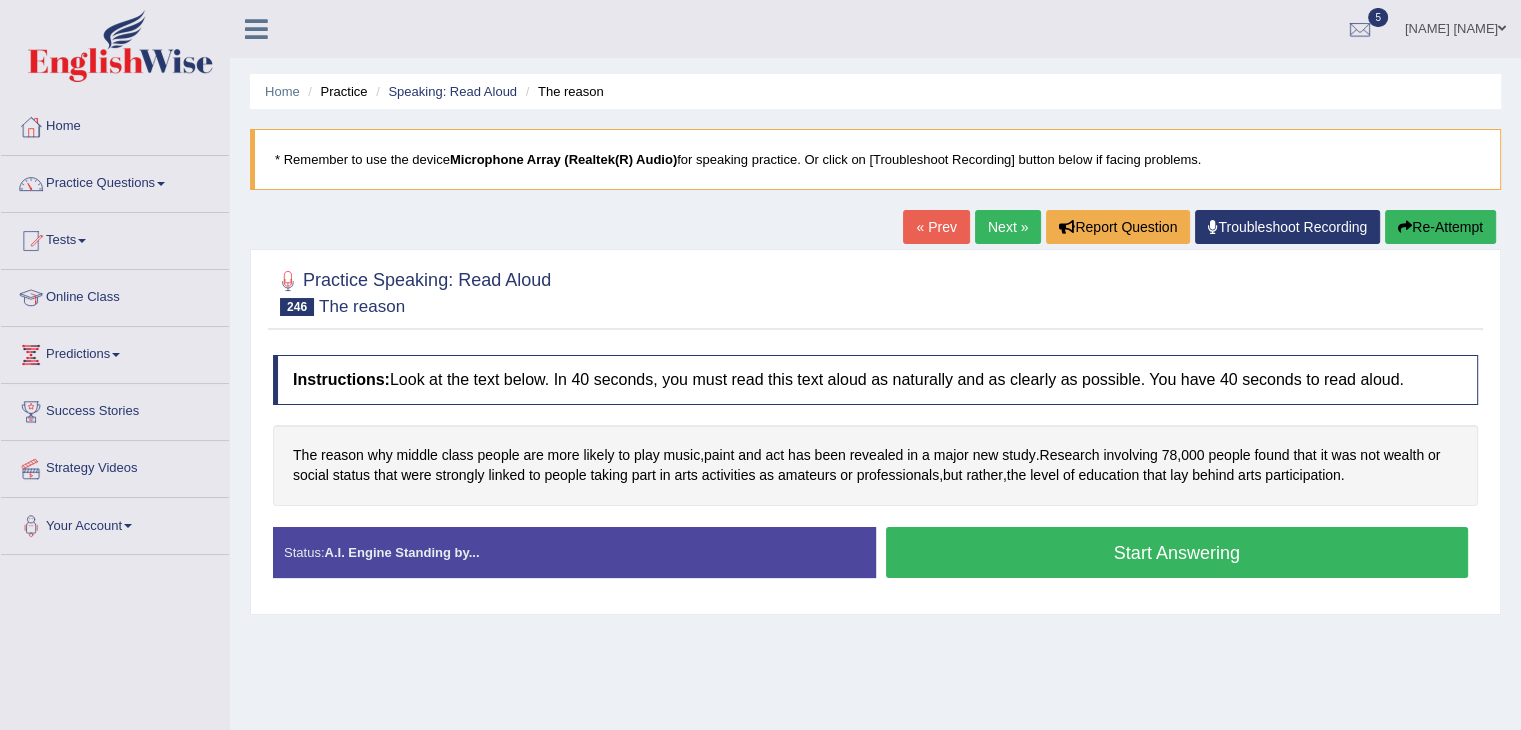 click on "Start Answering" at bounding box center [1177, 552] 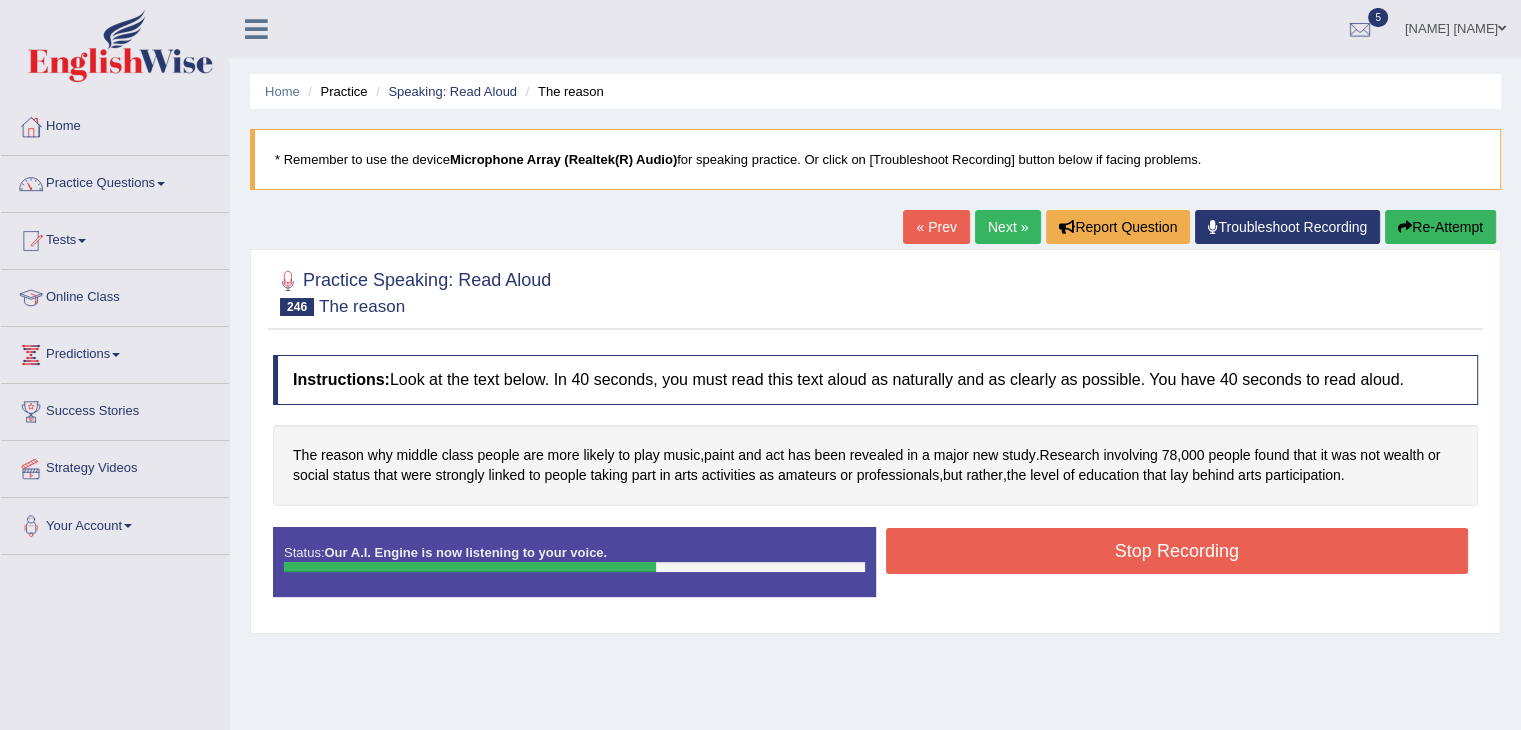 click on "Stop Recording" at bounding box center (1177, 551) 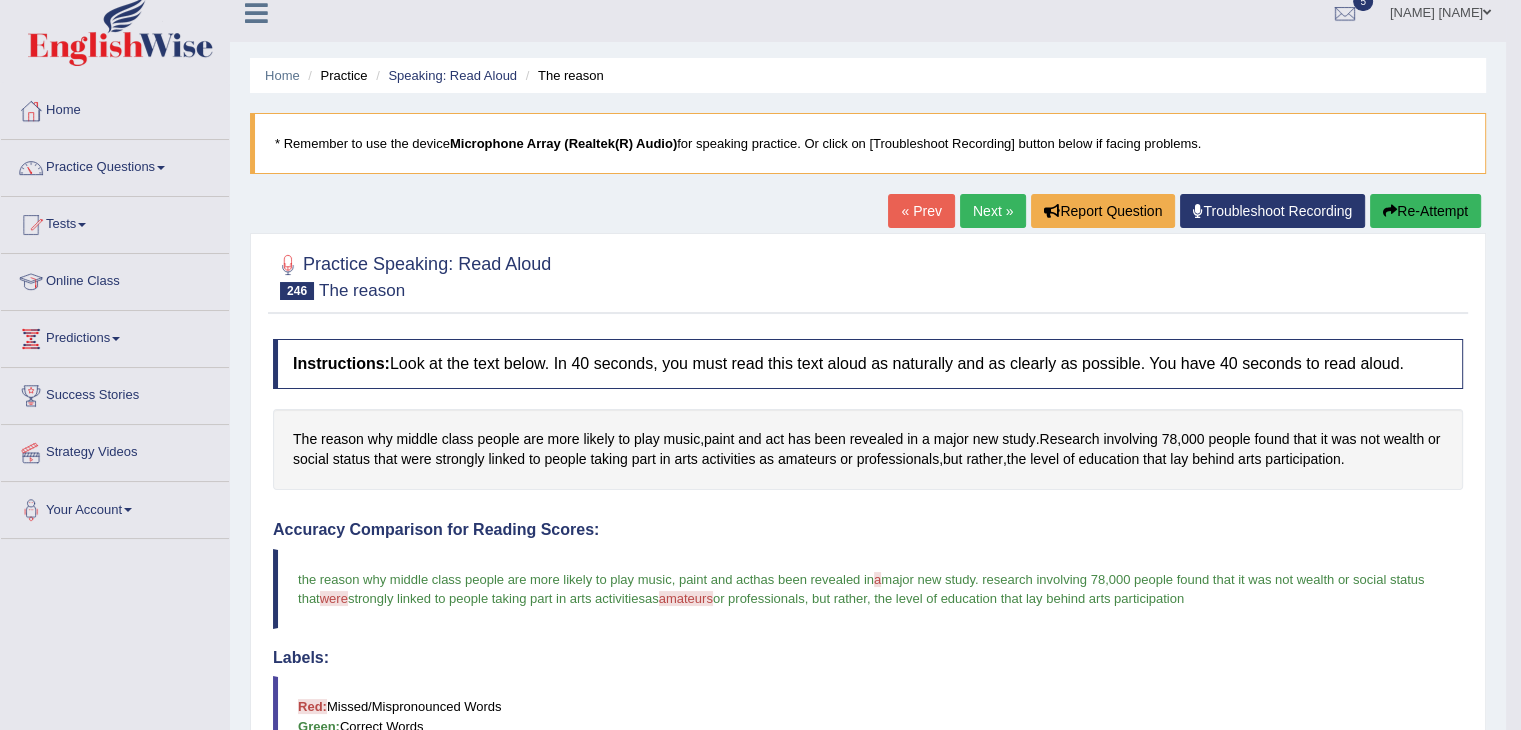 scroll, scrollTop: 15, scrollLeft: 0, axis: vertical 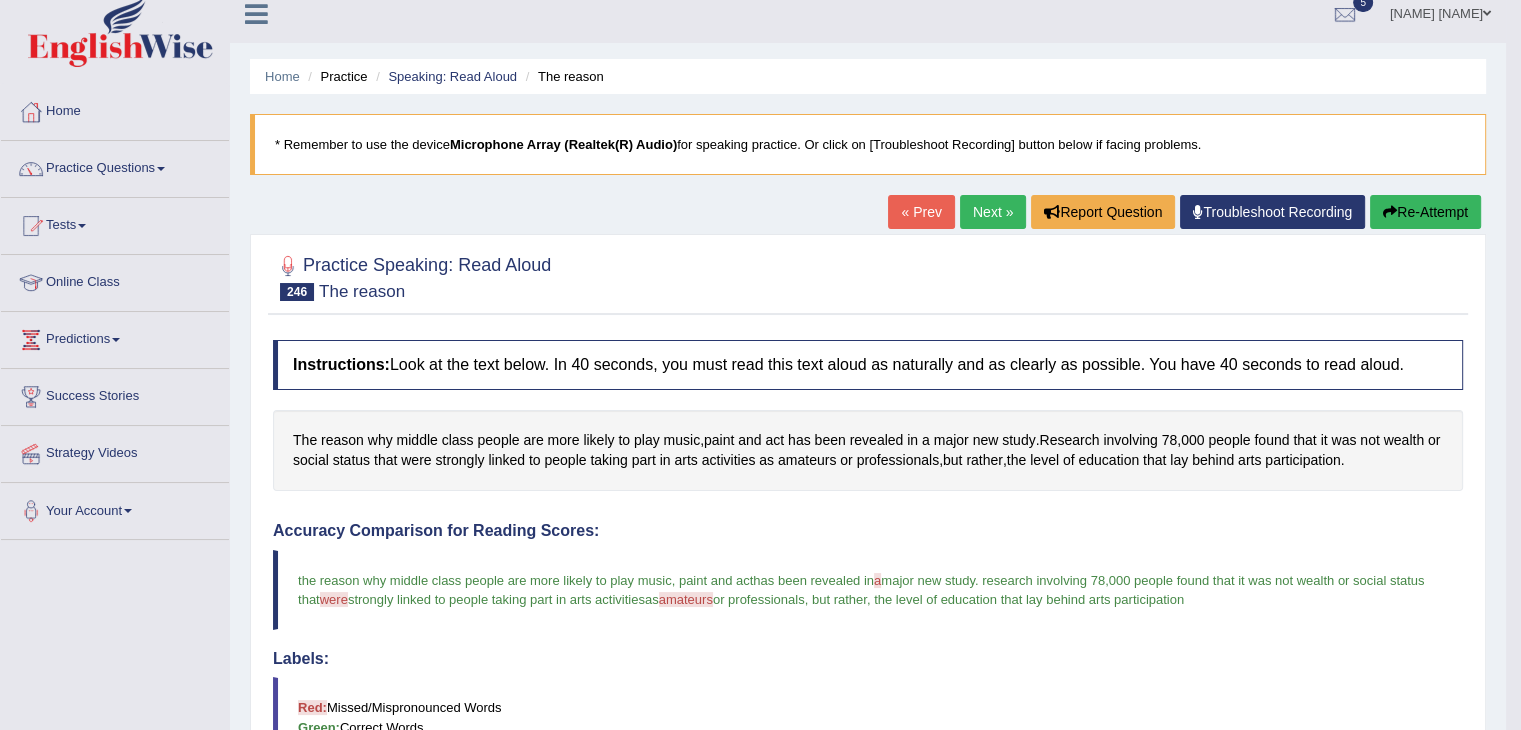 click on "Re-Attempt" at bounding box center [1425, 212] 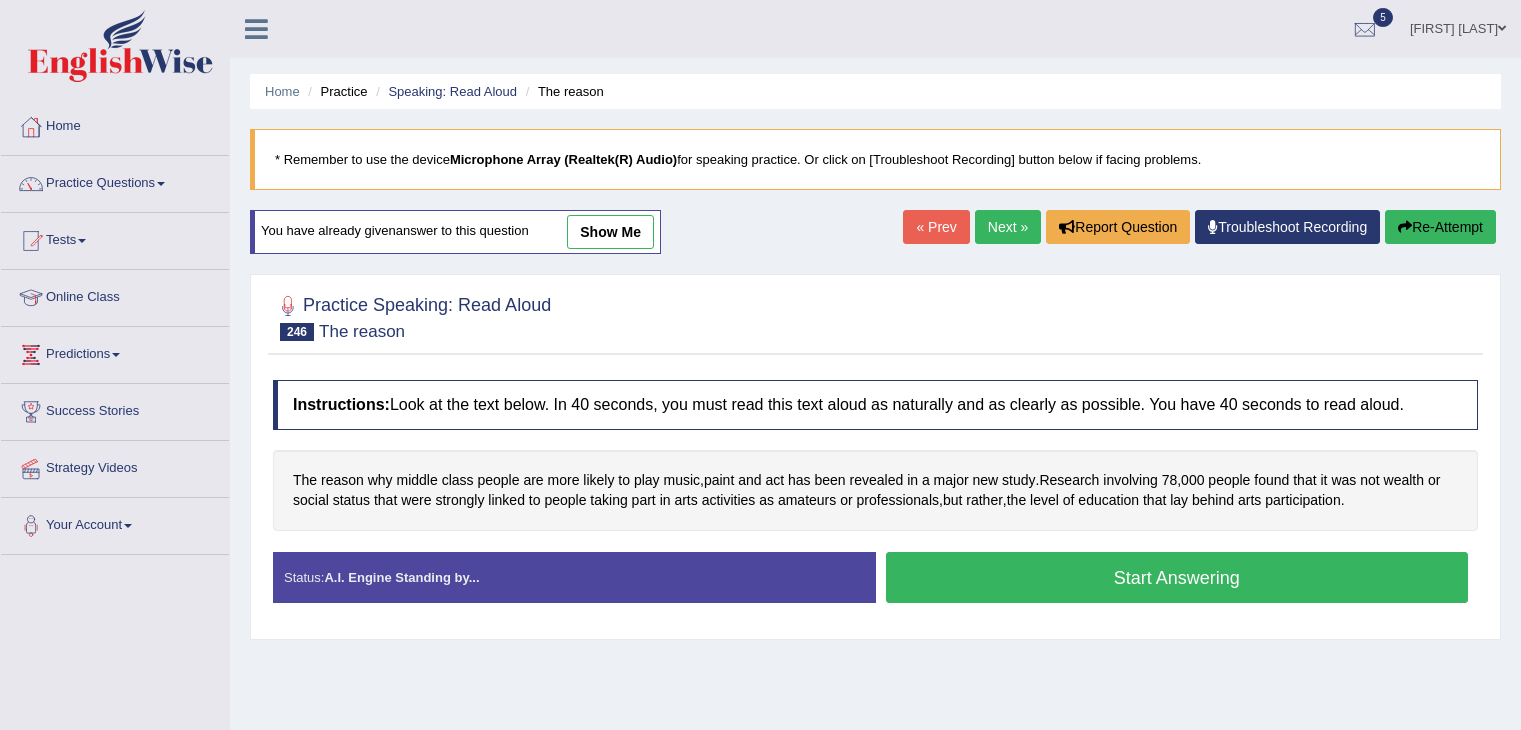 scroll, scrollTop: 15, scrollLeft: 0, axis: vertical 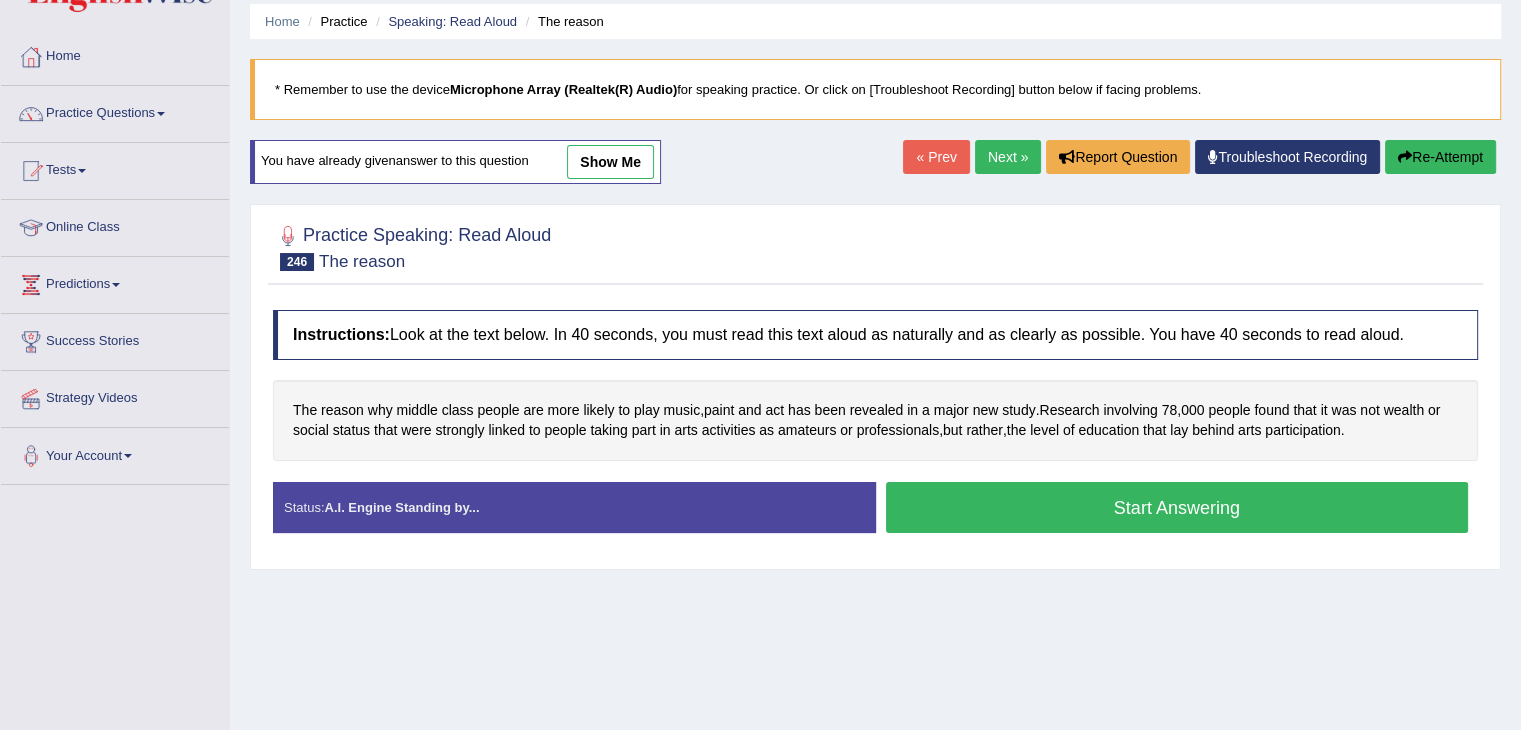 click on "Start Answering" at bounding box center [1177, 507] 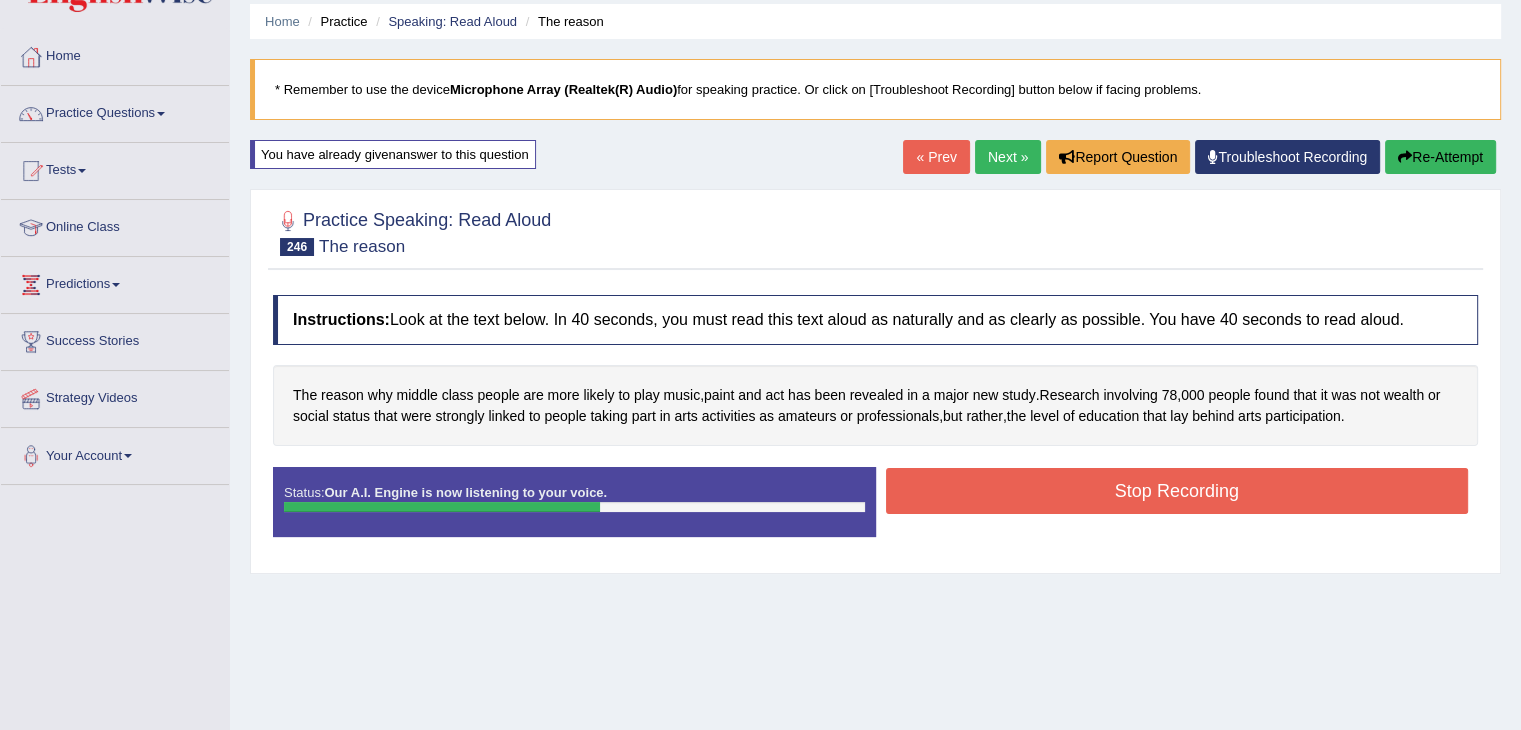 click on "Stop Recording" at bounding box center [1177, 491] 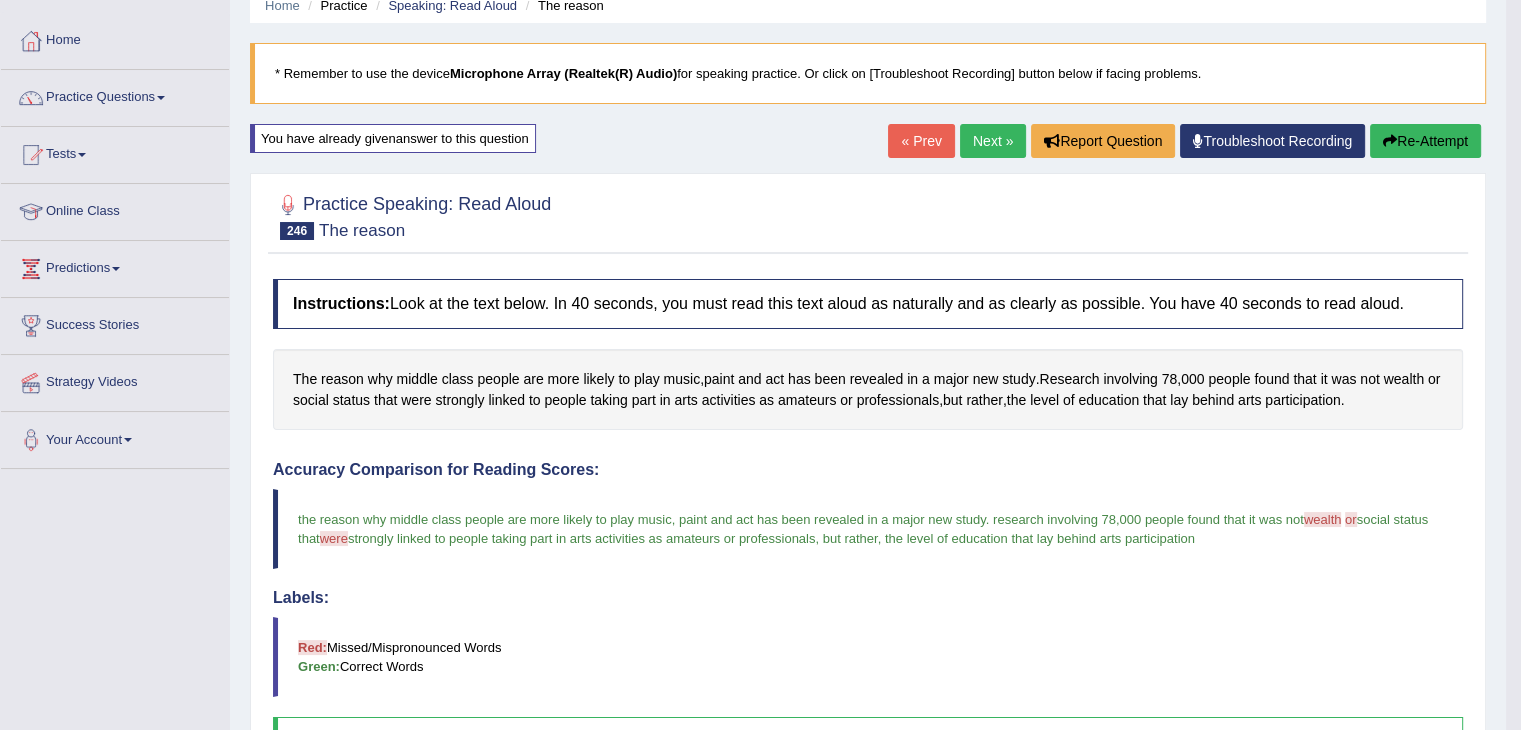 scroll, scrollTop: 81, scrollLeft: 0, axis: vertical 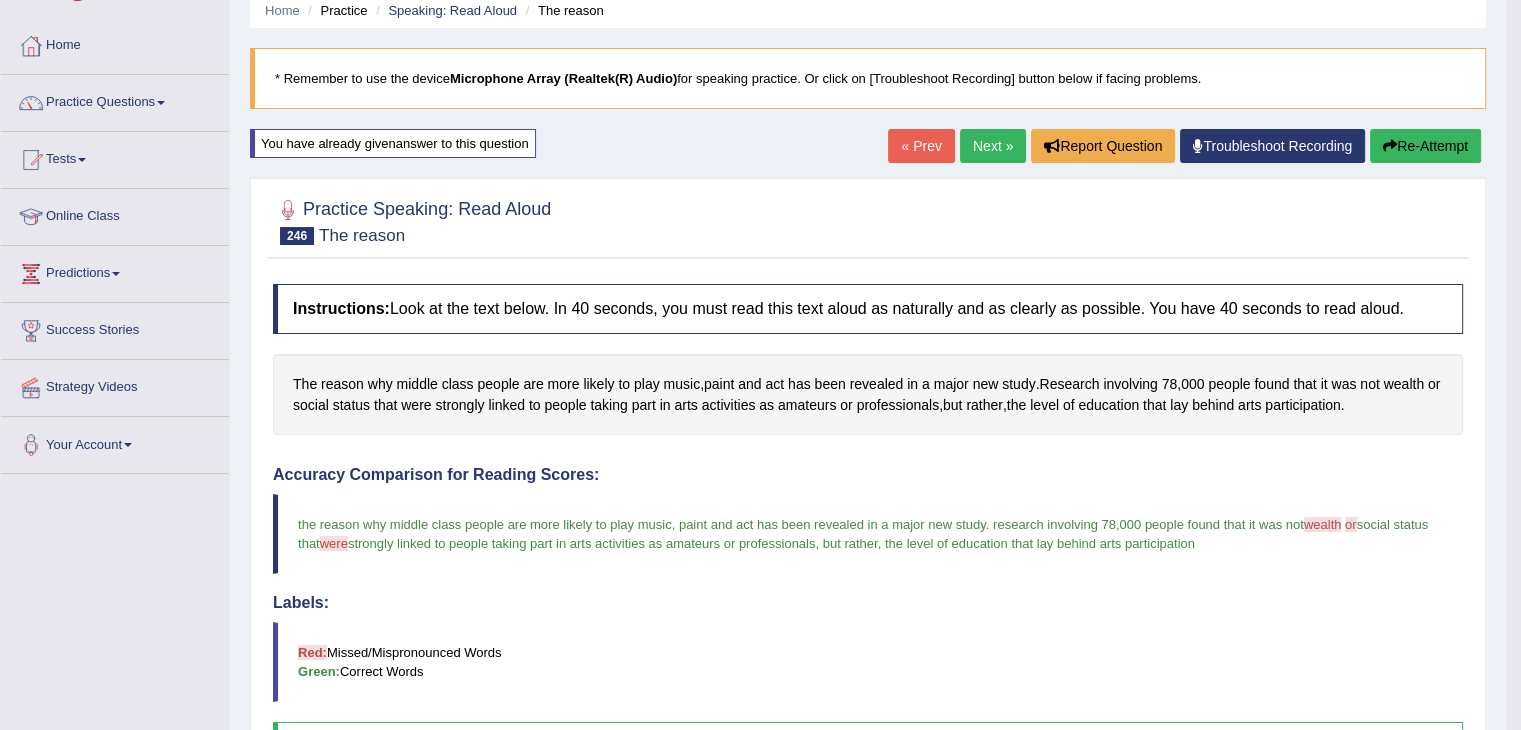 click on "Next »" at bounding box center (993, 146) 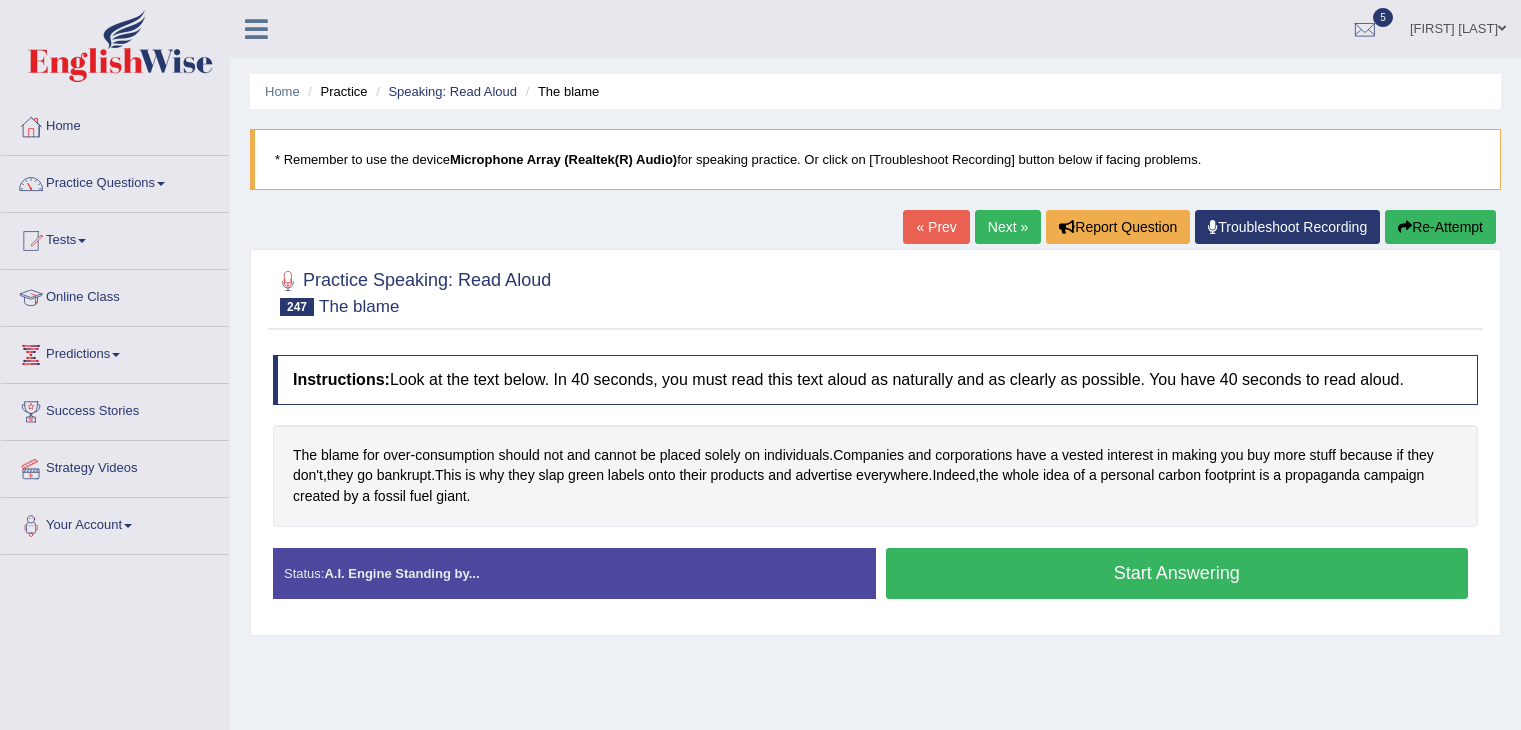 scroll, scrollTop: 0, scrollLeft: 0, axis: both 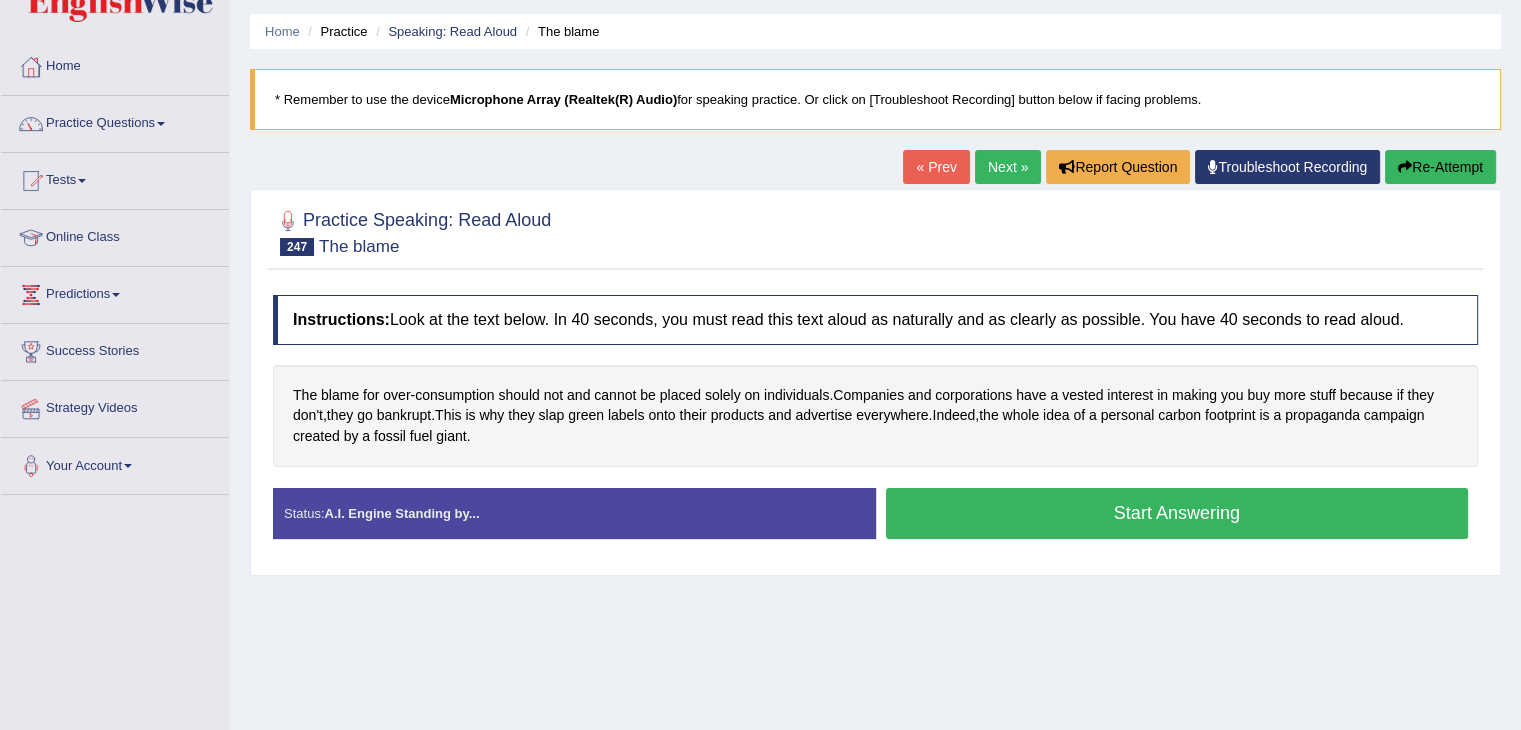 click on "Start Answering" at bounding box center [1177, 513] 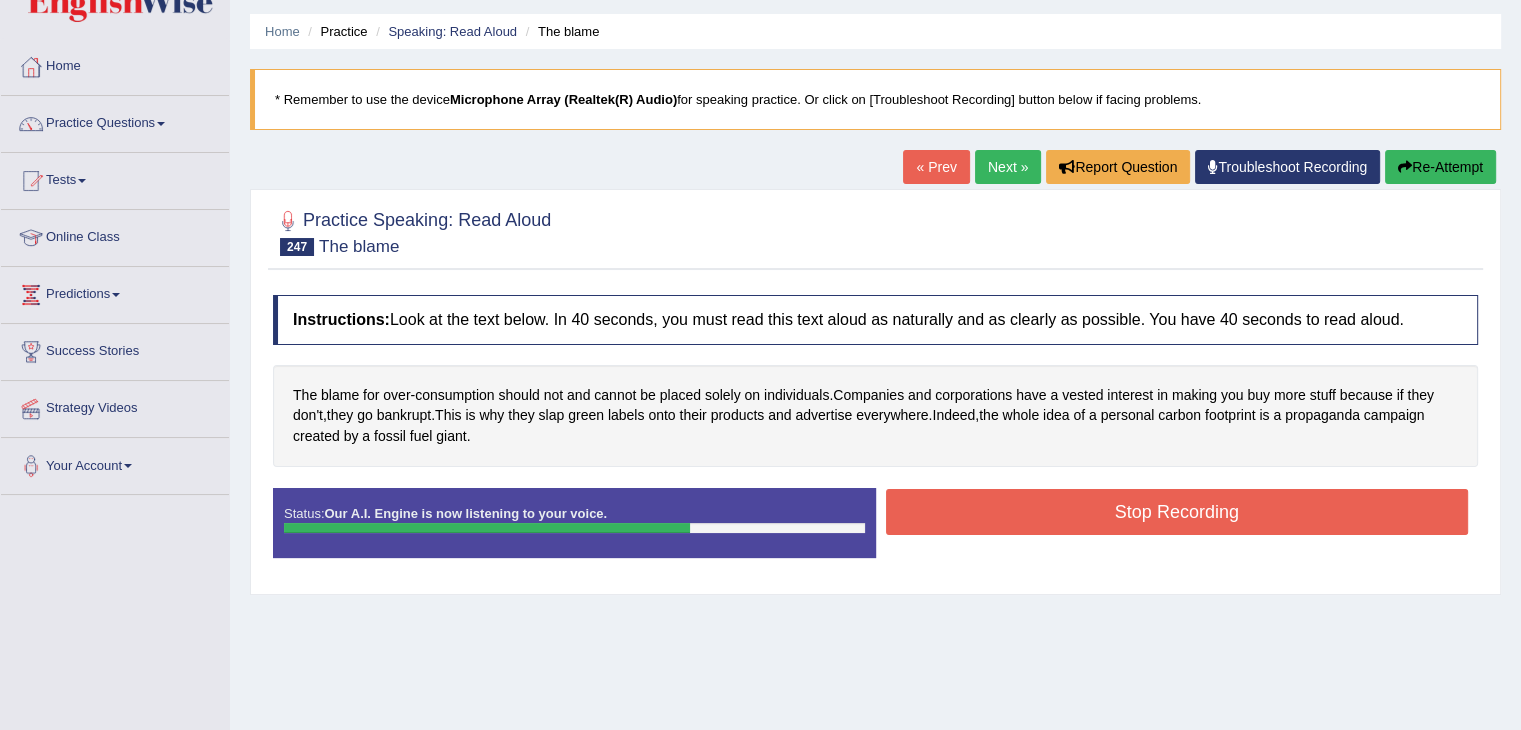click on "Stop Recording" at bounding box center (1177, 512) 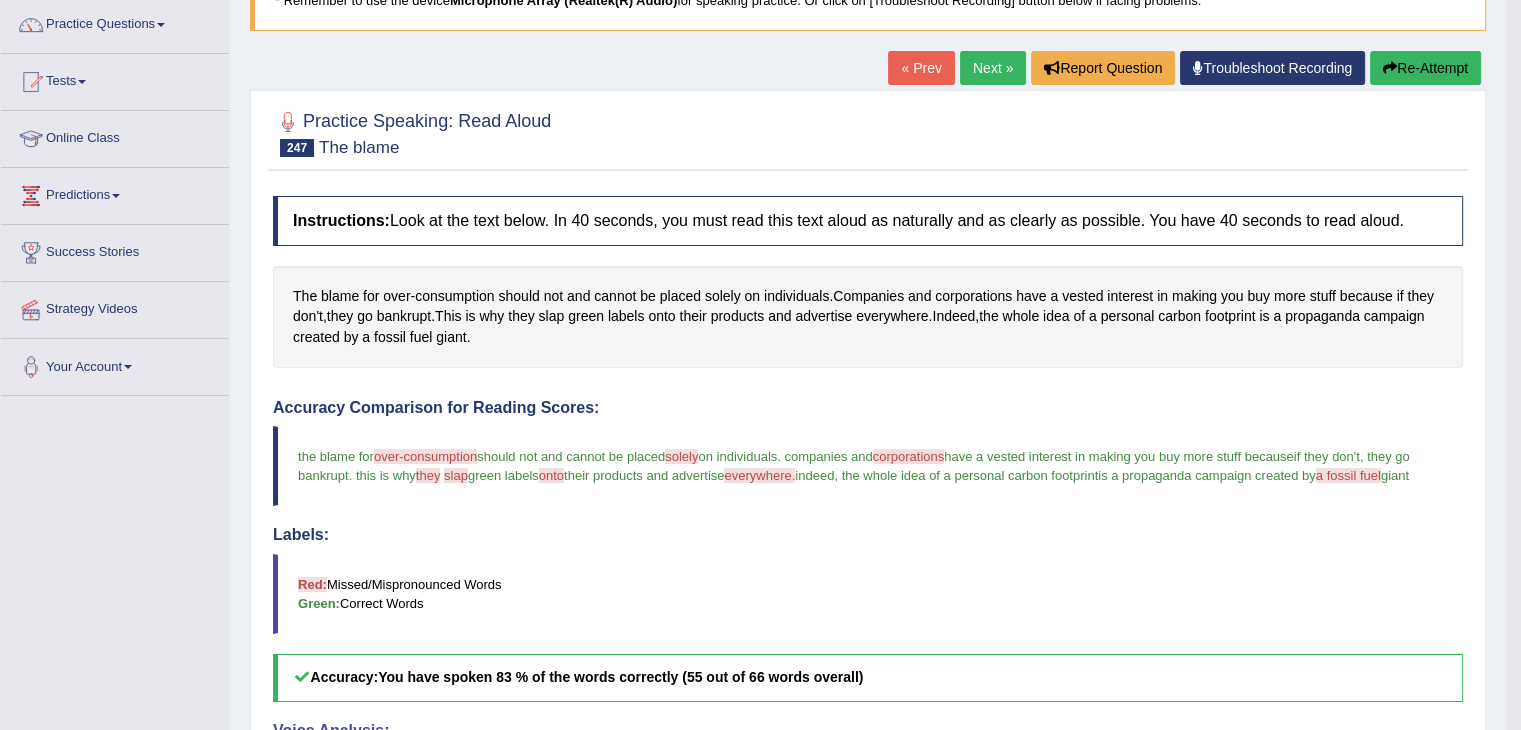 scroll, scrollTop: 158, scrollLeft: 0, axis: vertical 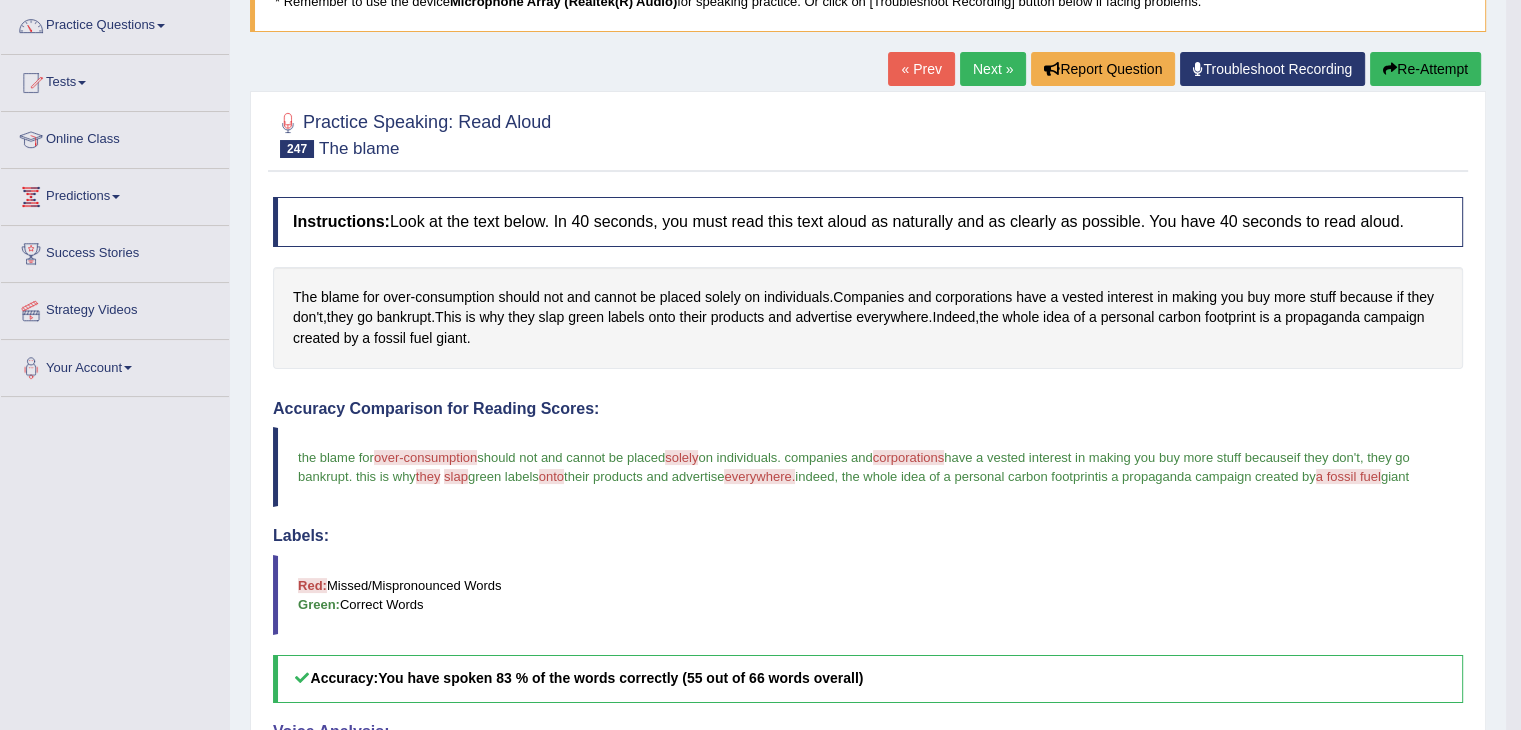 click on "Next »" at bounding box center (993, 69) 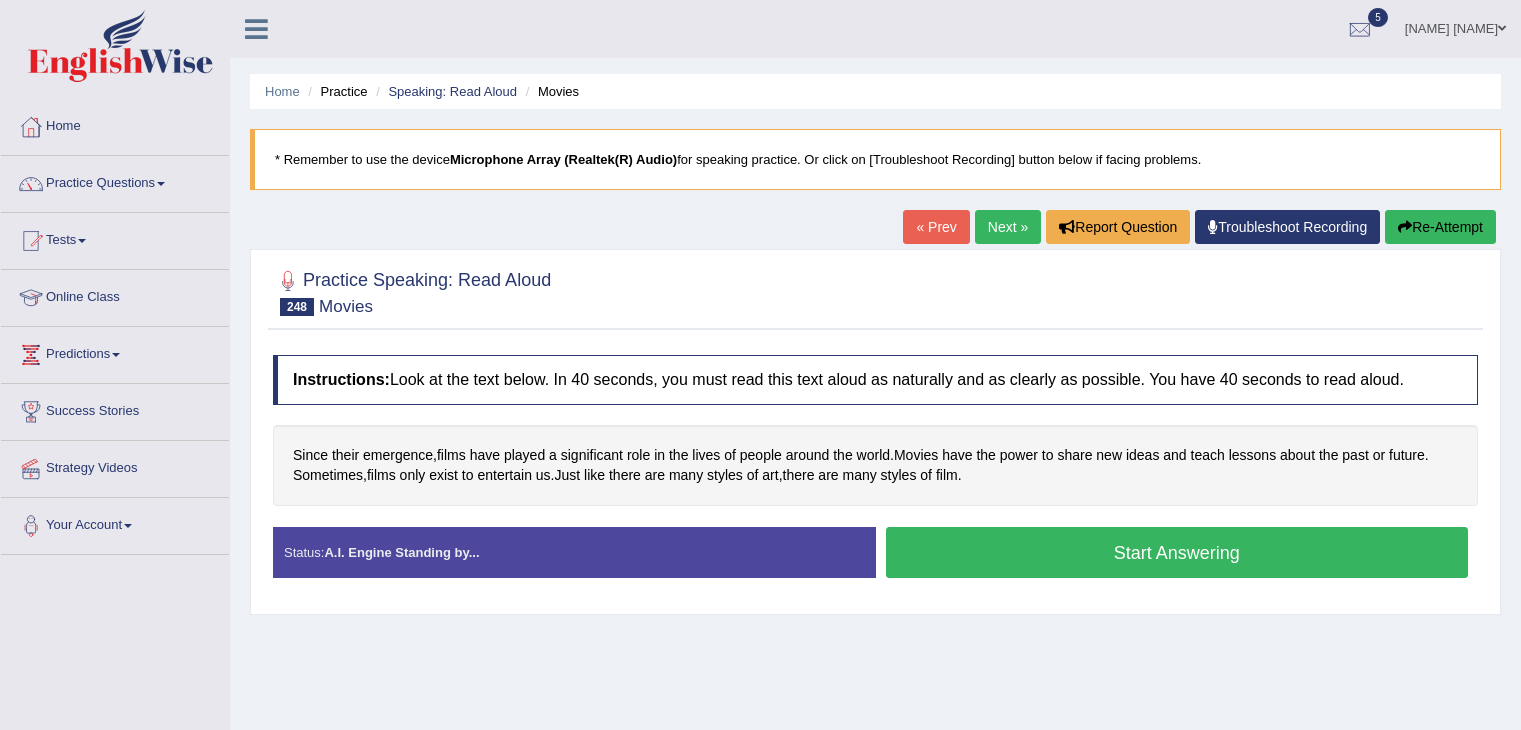 scroll, scrollTop: 0, scrollLeft: 0, axis: both 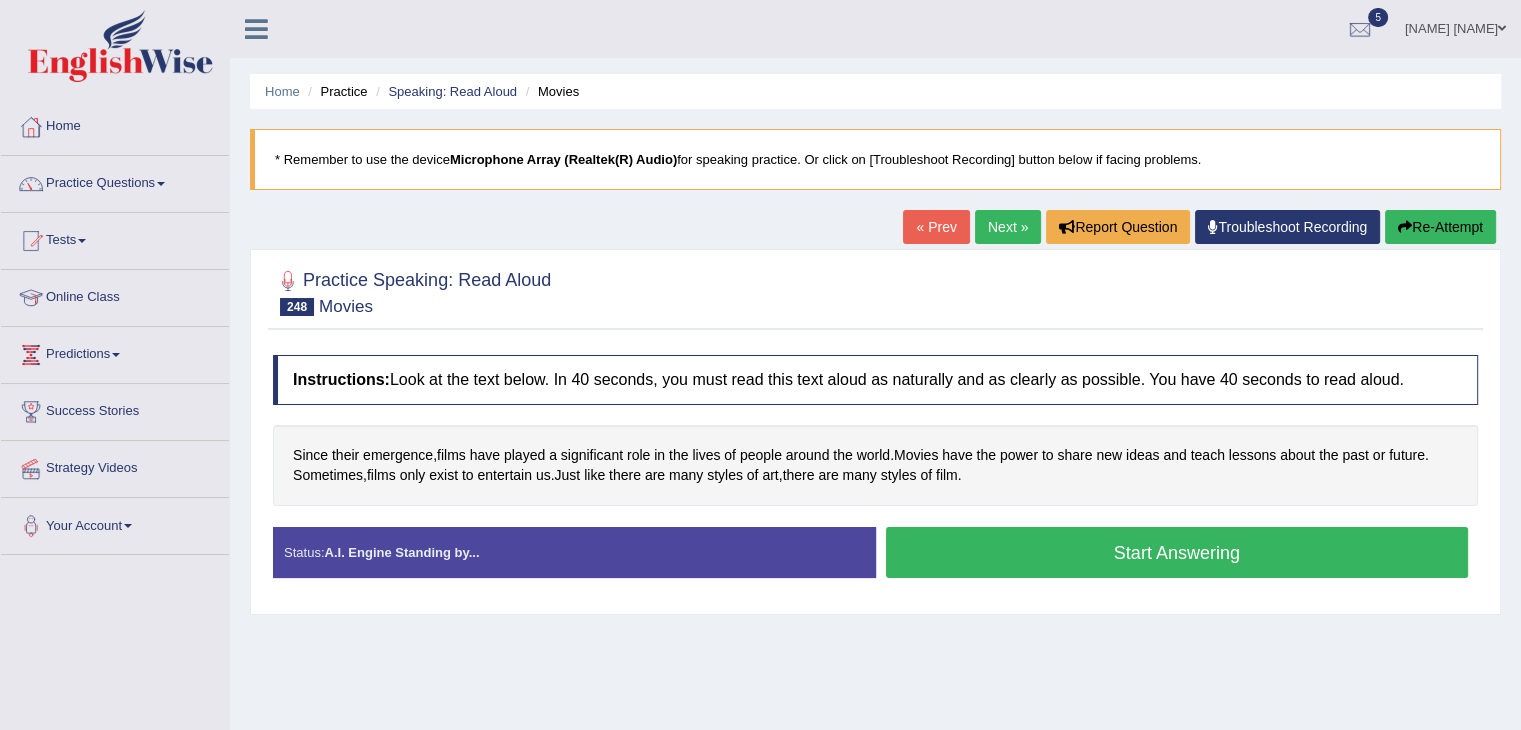 click on "Start Answering" at bounding box center [1177, 552] 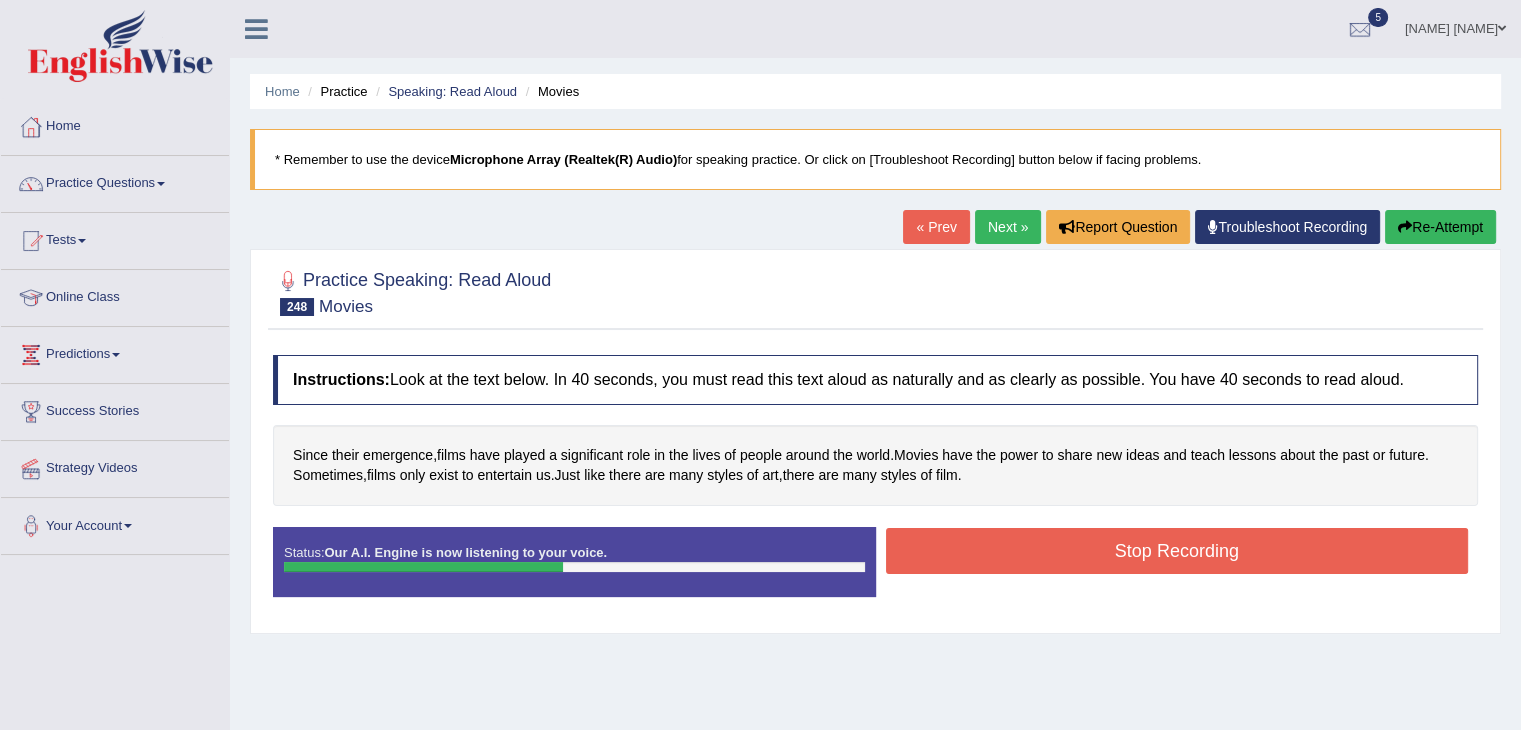 click on "Stop Recording" at bounding box center (1177, 551) 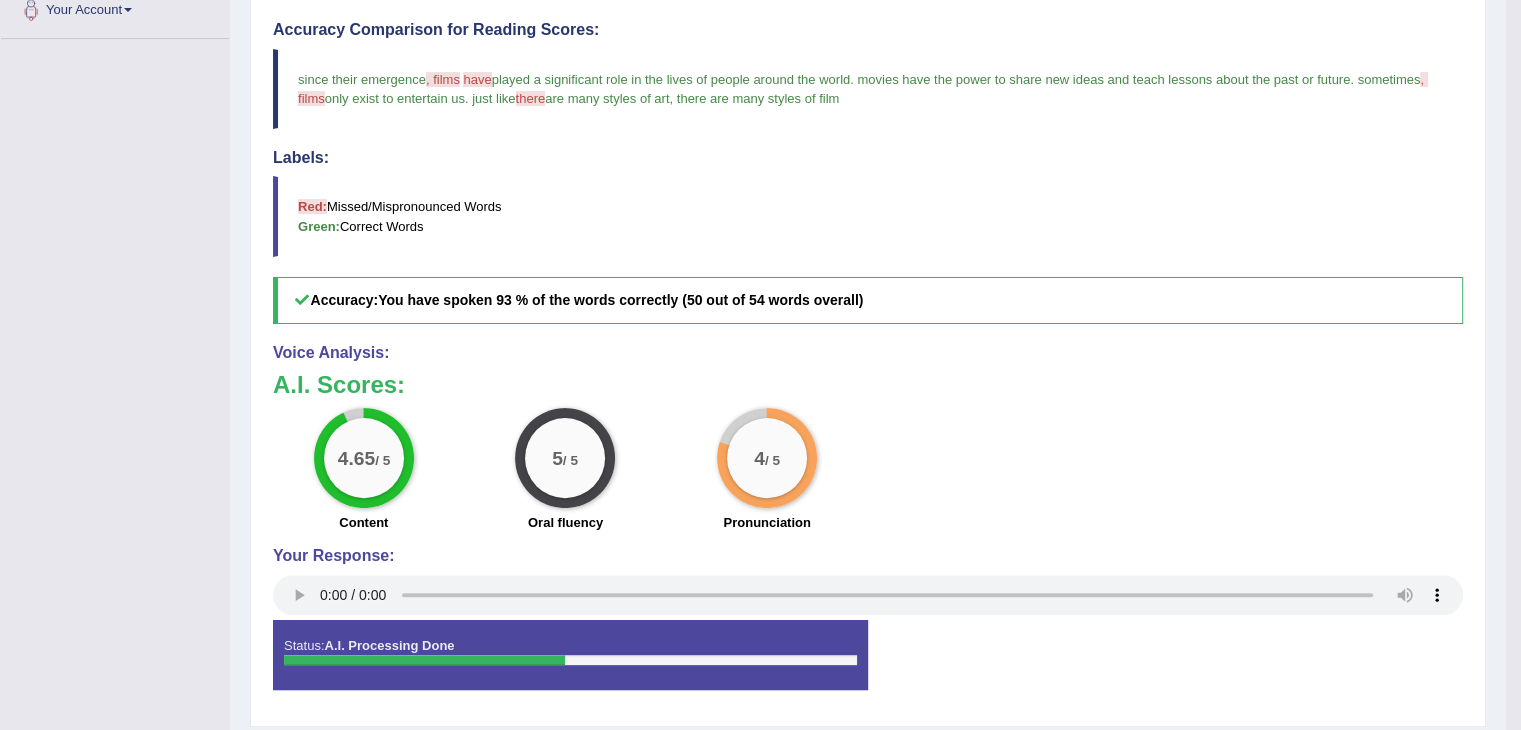 scroll, scrollTop: 524, scrollLeft: 0, axis: vertical 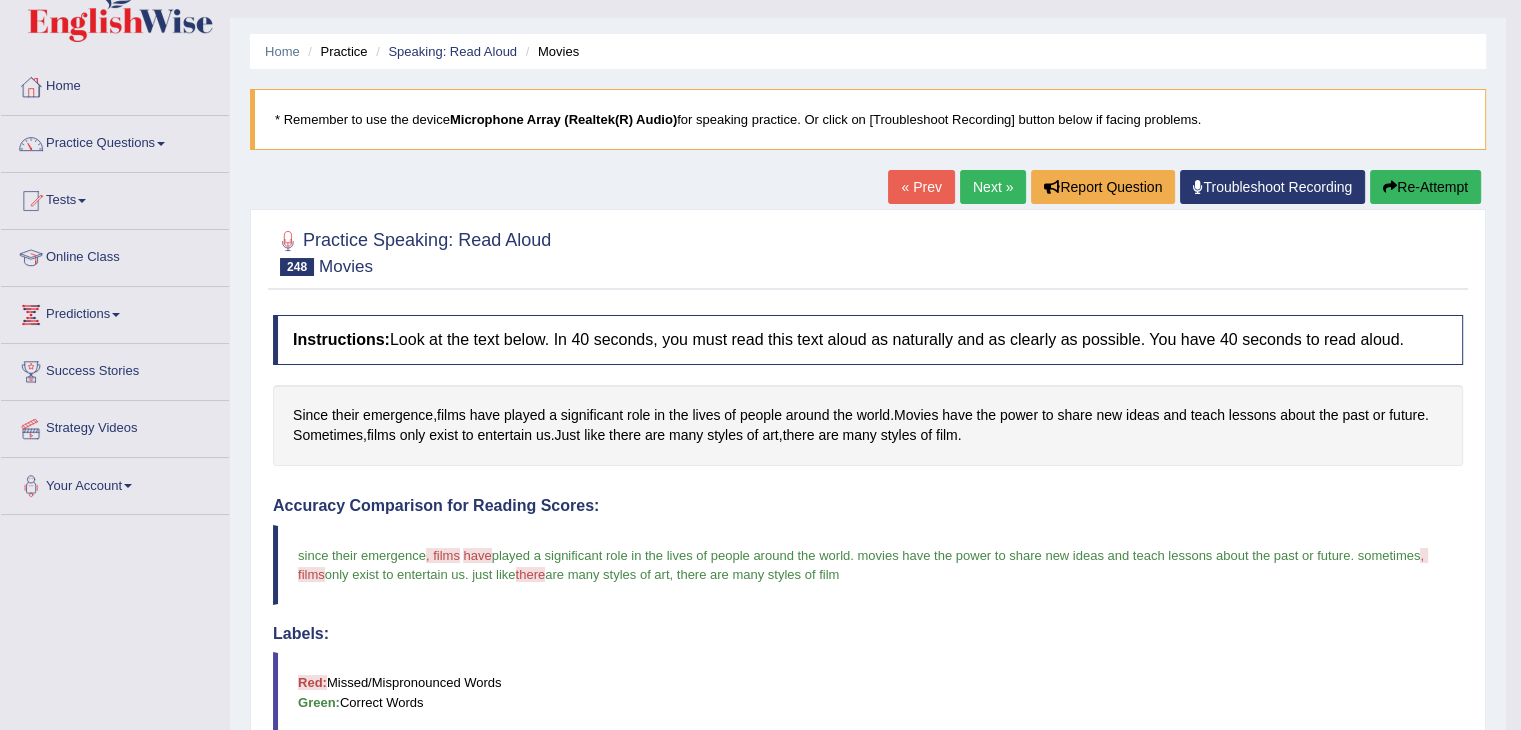 click on "Next »" at bounding box center (993, 187) 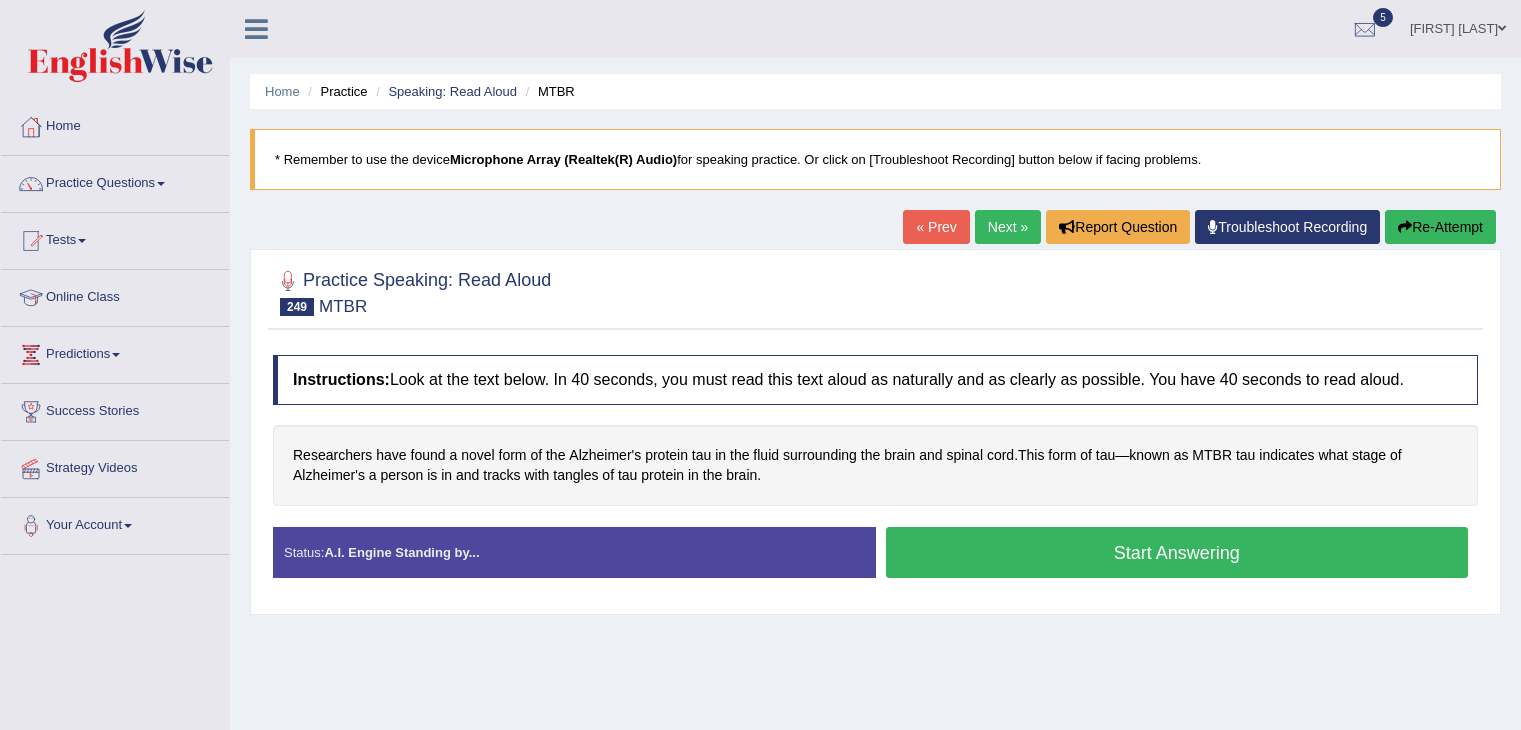 scroll, scrollTop: 0, scrollLeft: 0, axis: both 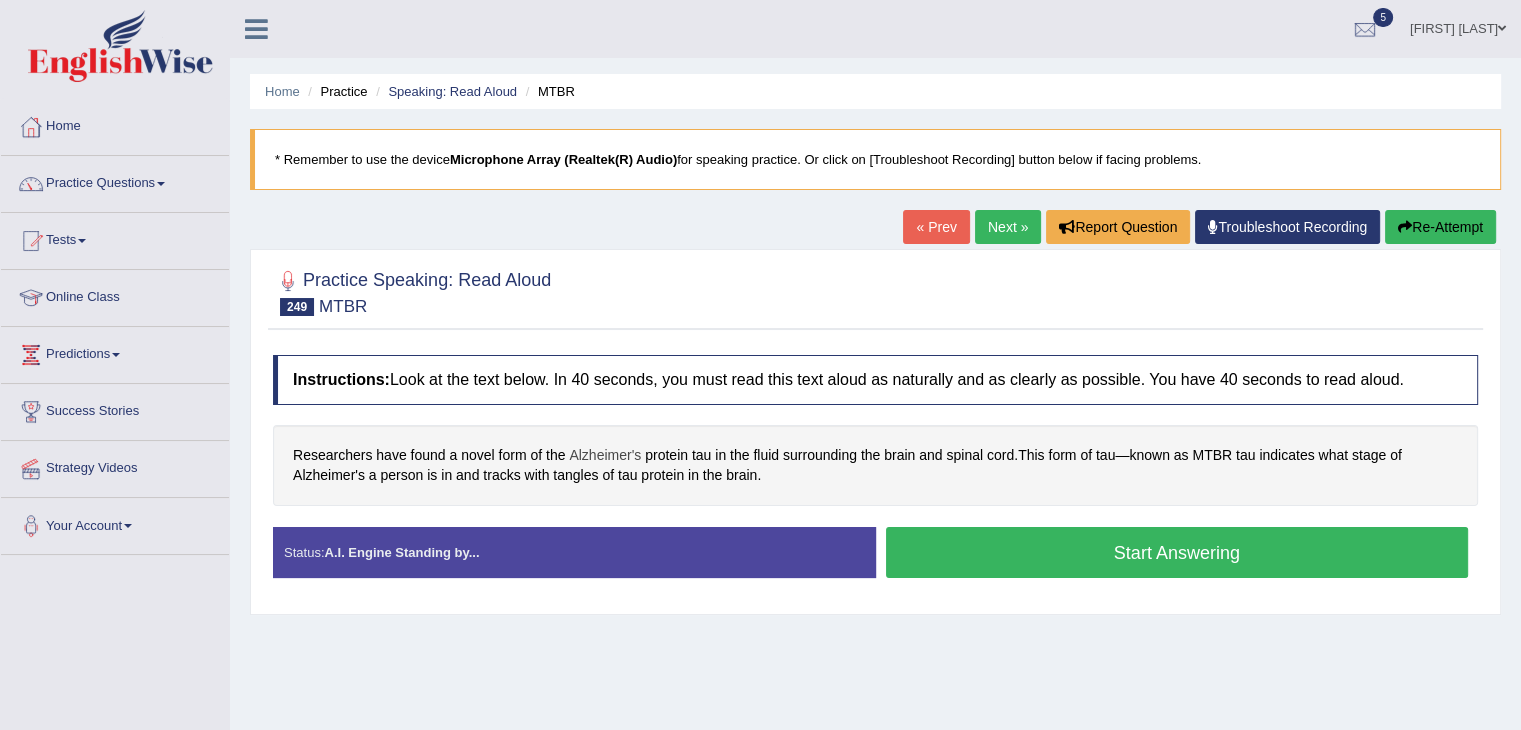 click on "Alzheimer's" at bounding box center (605, 455) 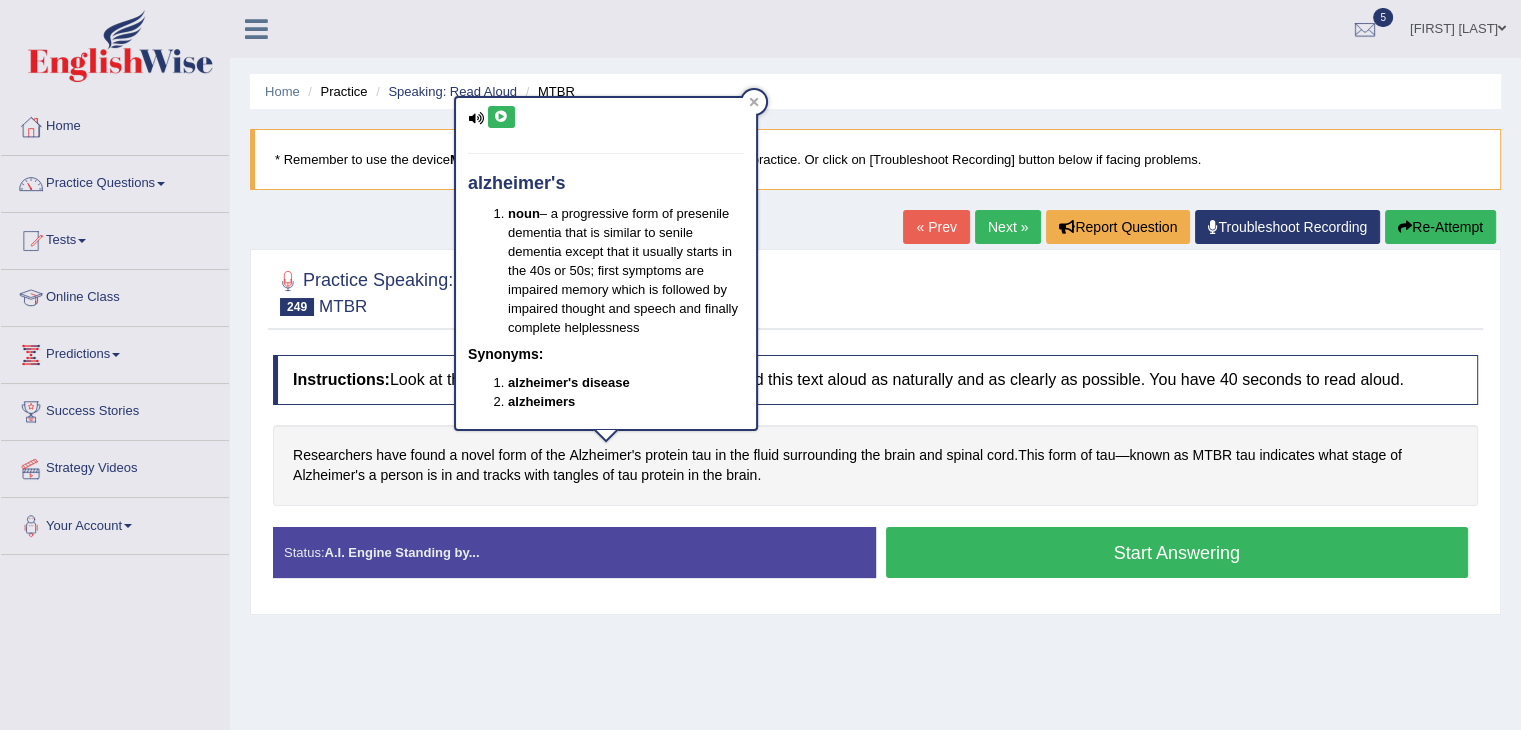 click at bounding box center [501, 117] 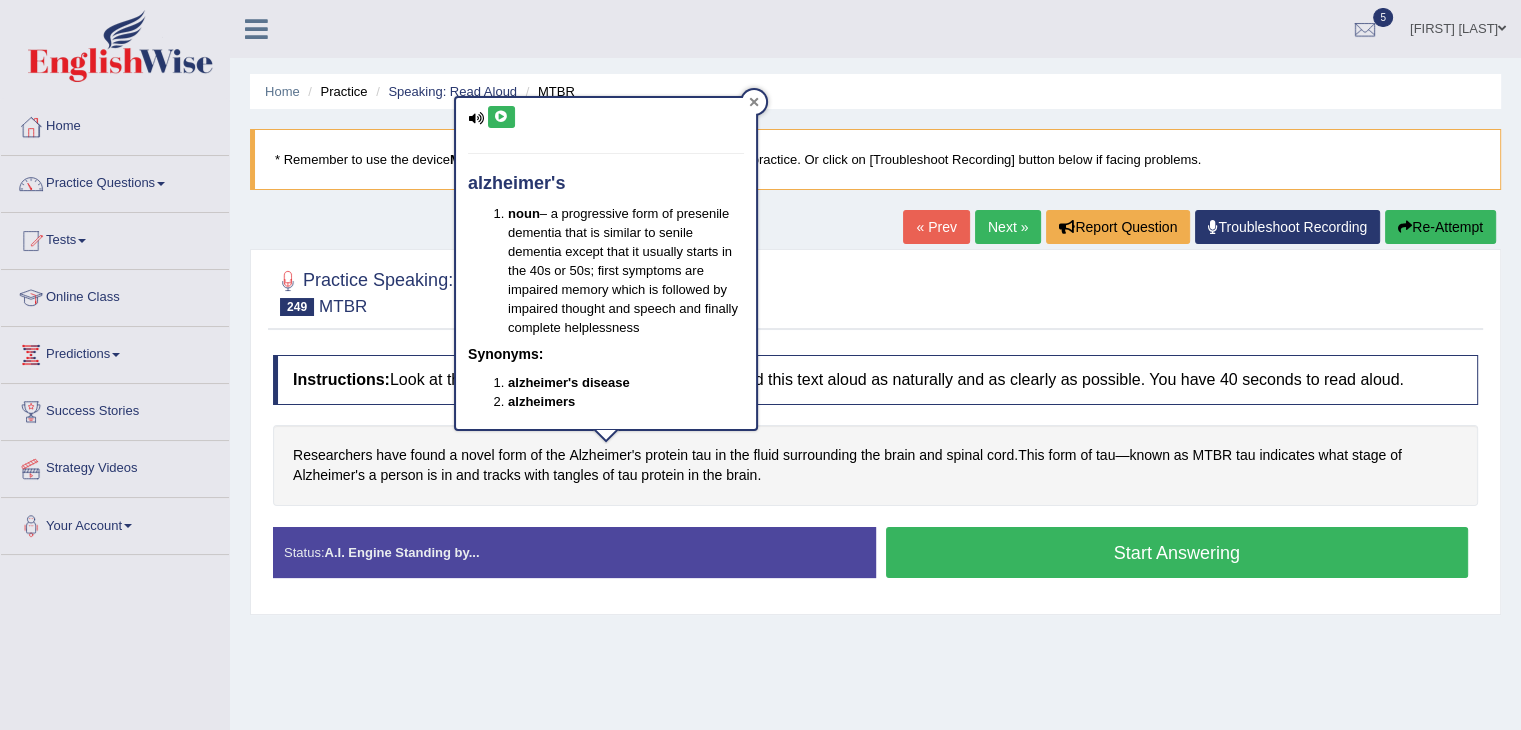 click at bounding box center [754, 102] 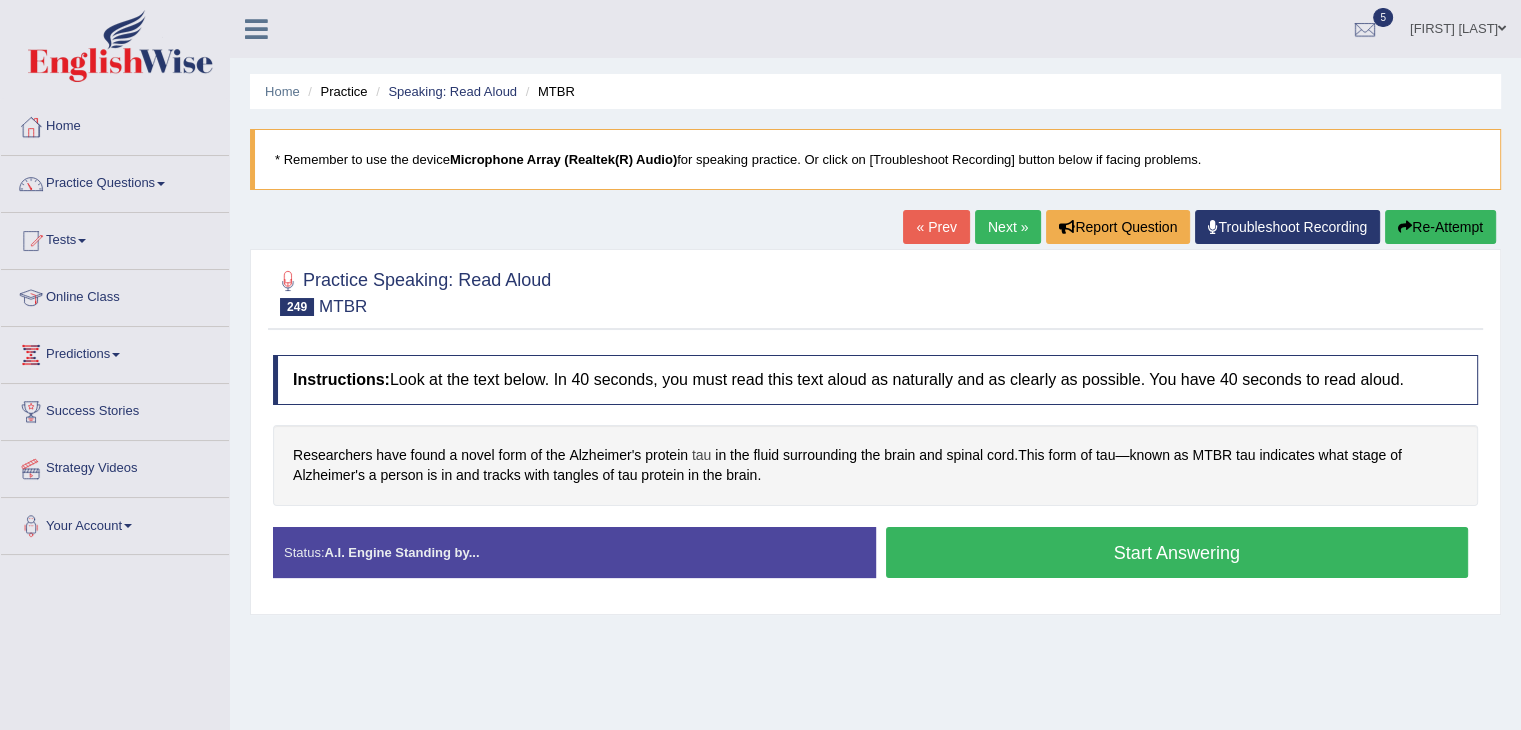 click on "tau" at bounding box center [701, 455] 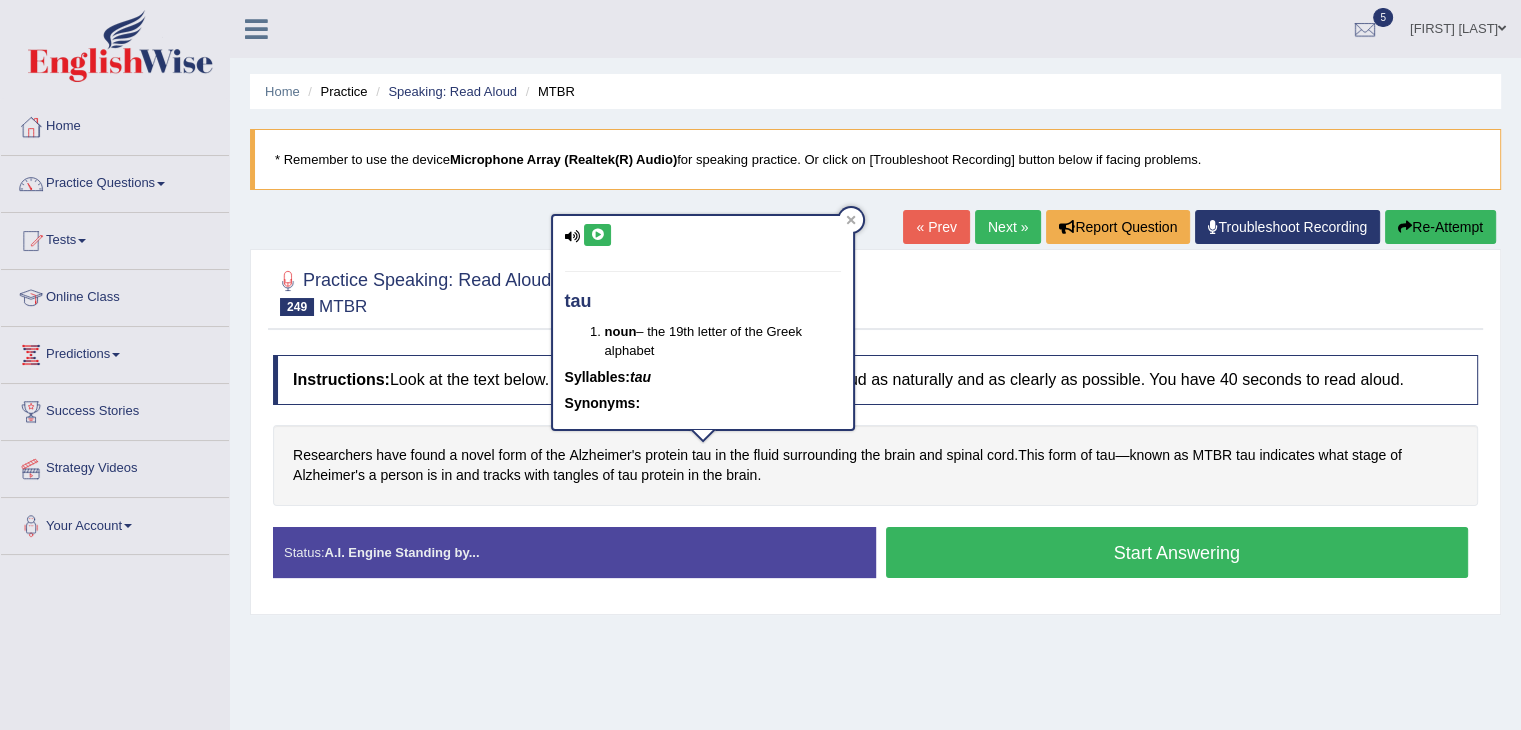 click at bounding box center [597, 235] 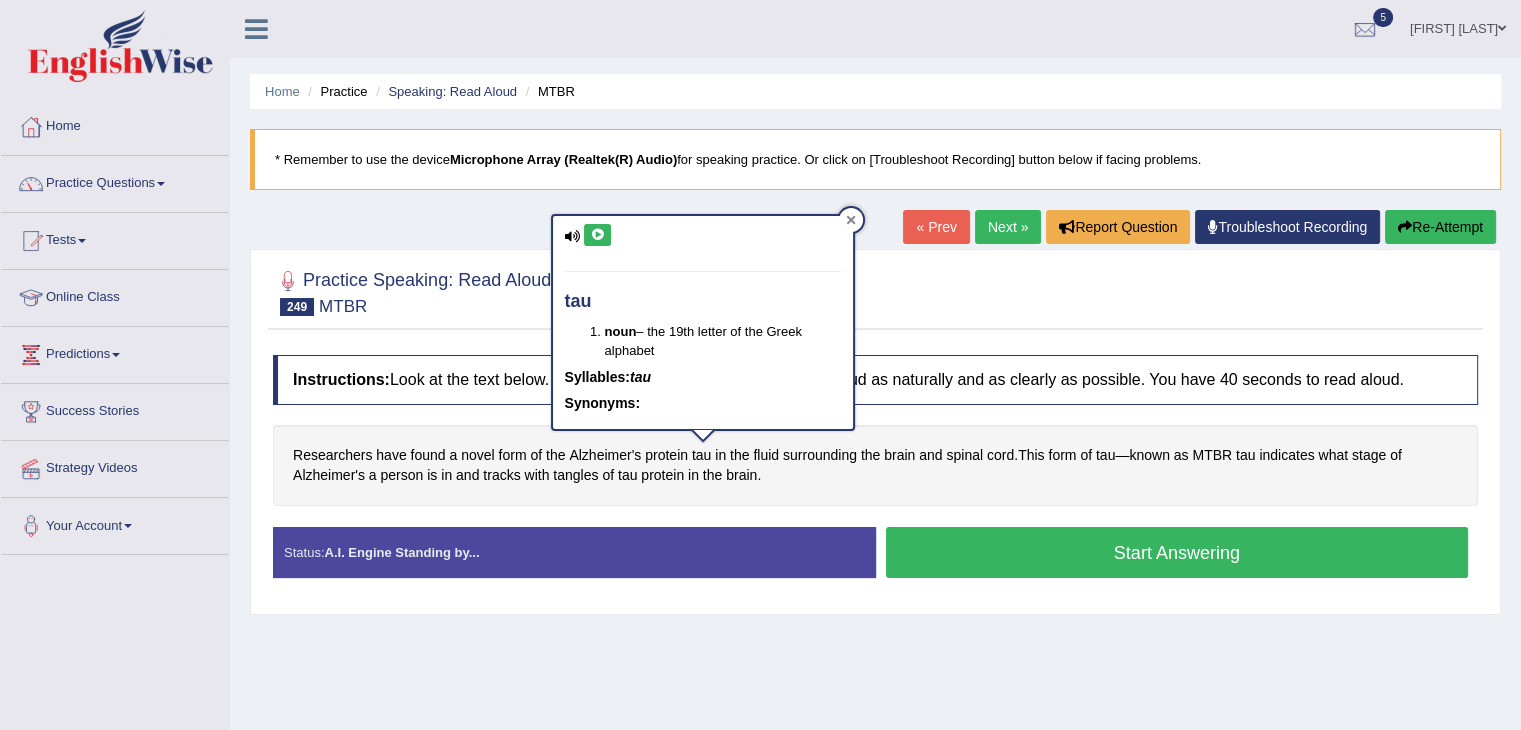 drag, startPoint x: 603, startPoint y: 230, endPoint x: 848, endPoint y: 218, distance: 245.2937 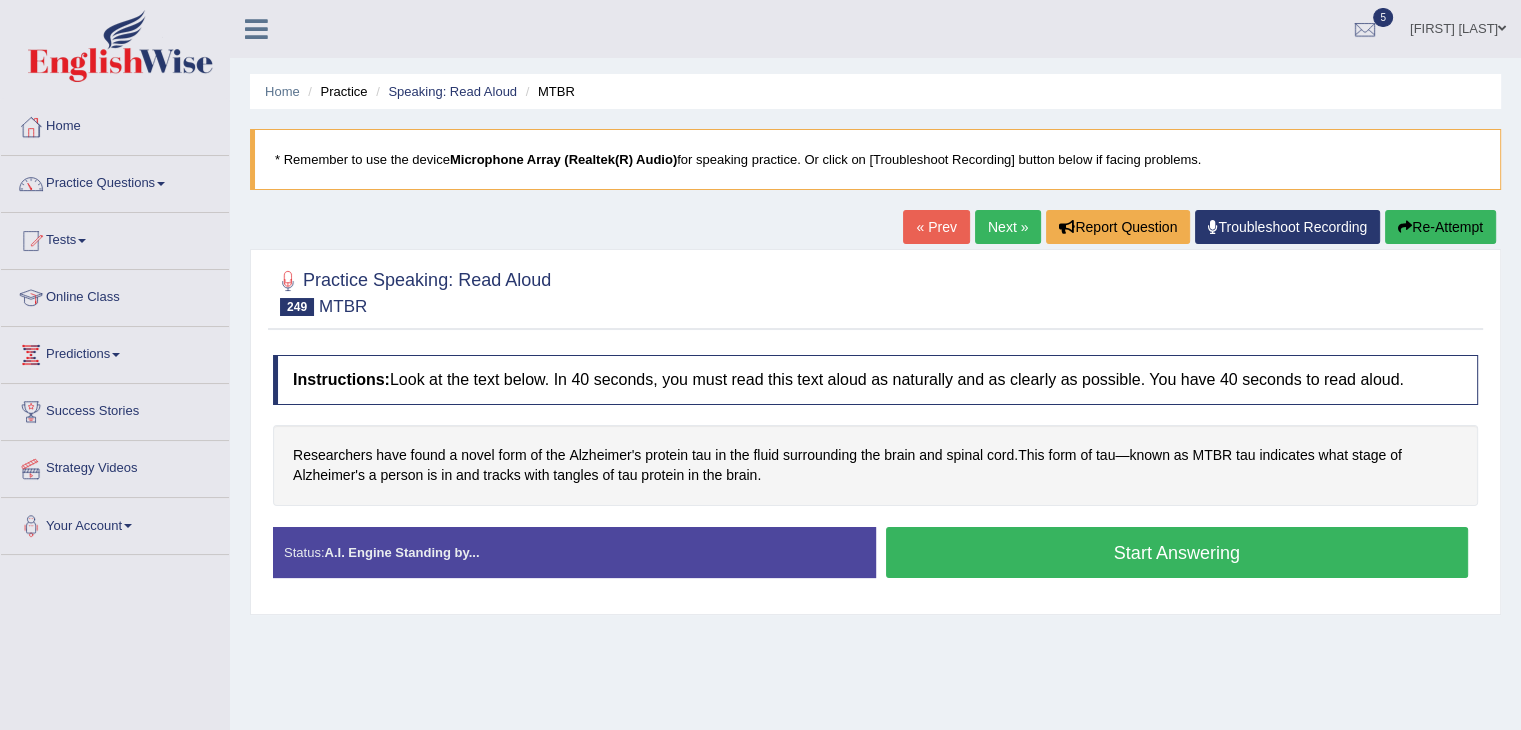 click on "fluid" at bounding box center (766, 455) 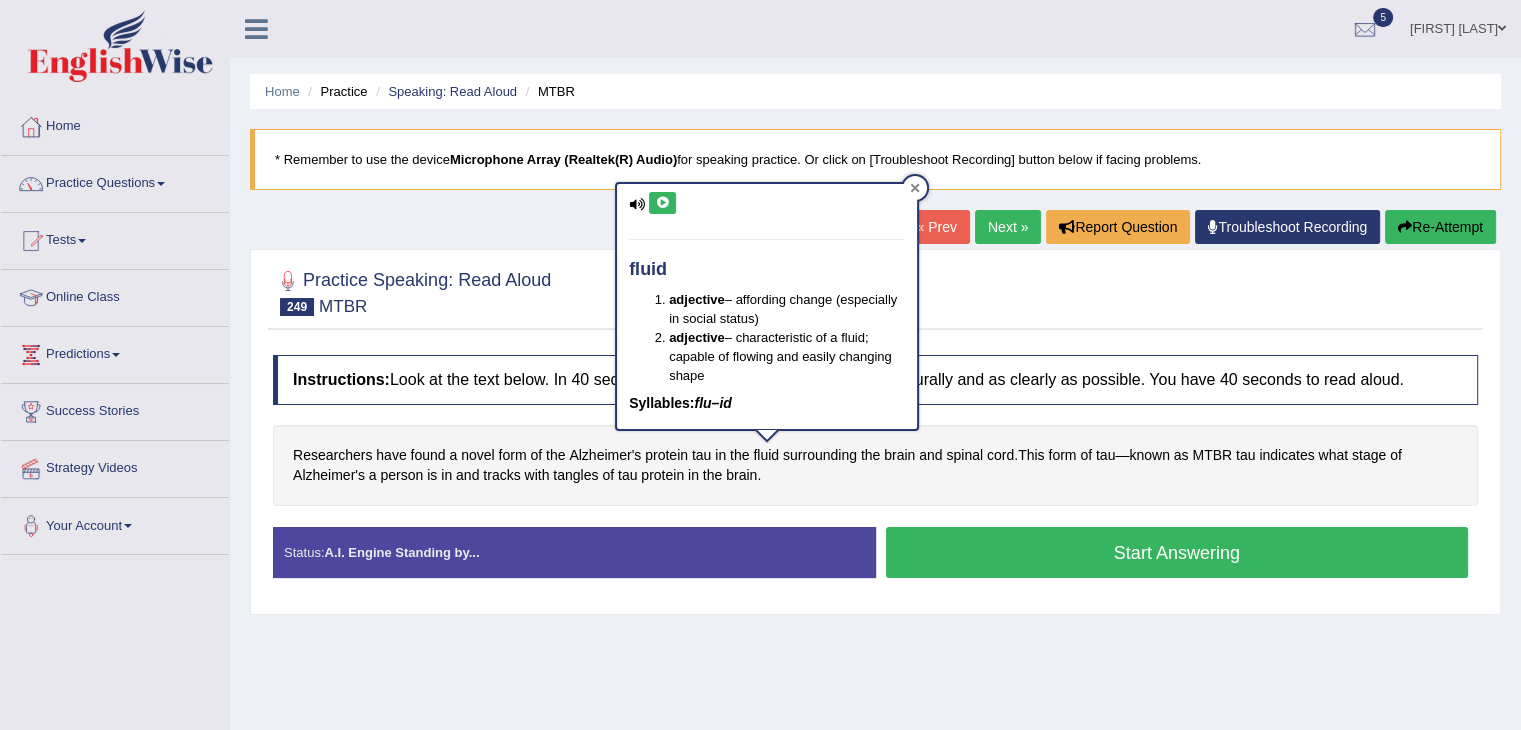 click 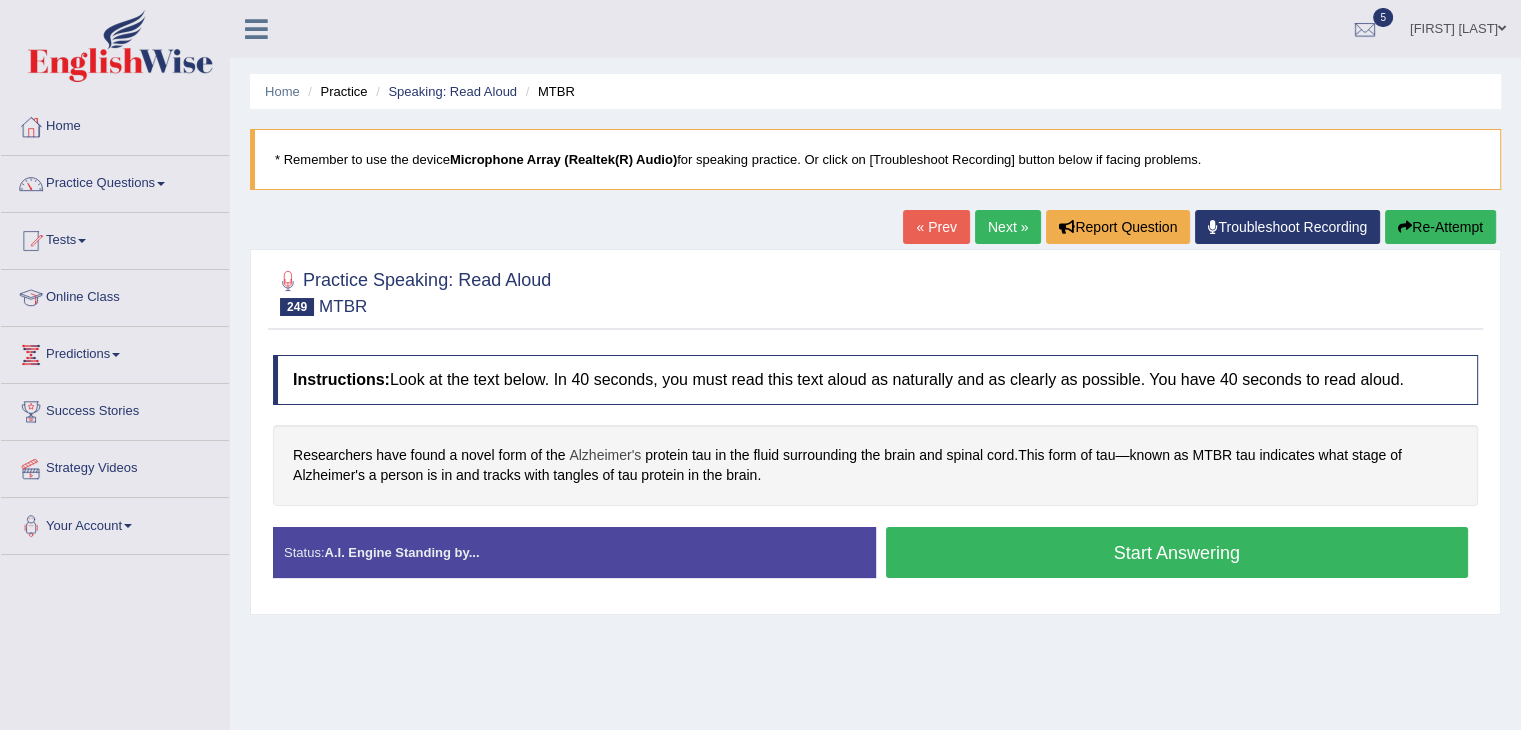 click on "Alzheimer's" at bounding box center (605, 455) 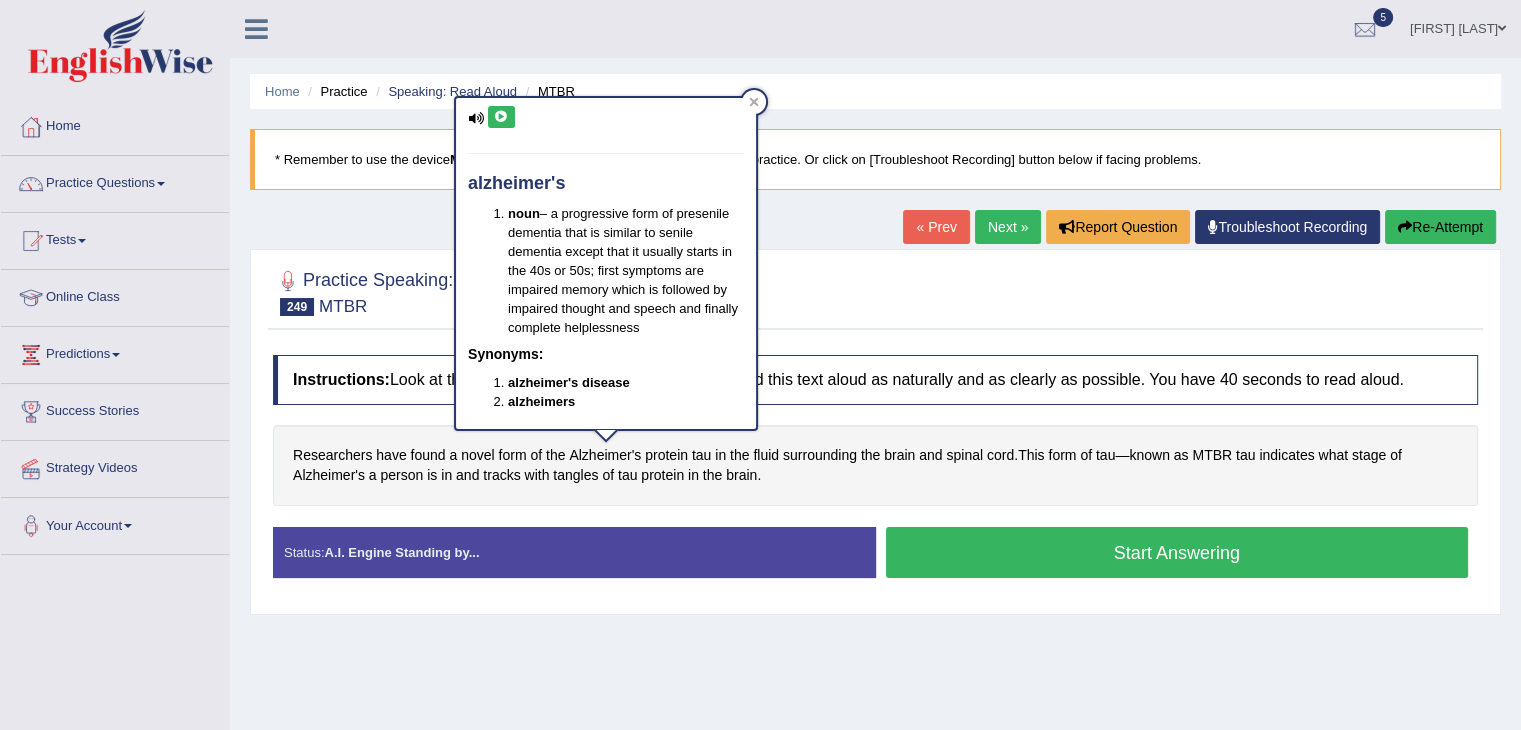 click at bounding box center (501, 117) 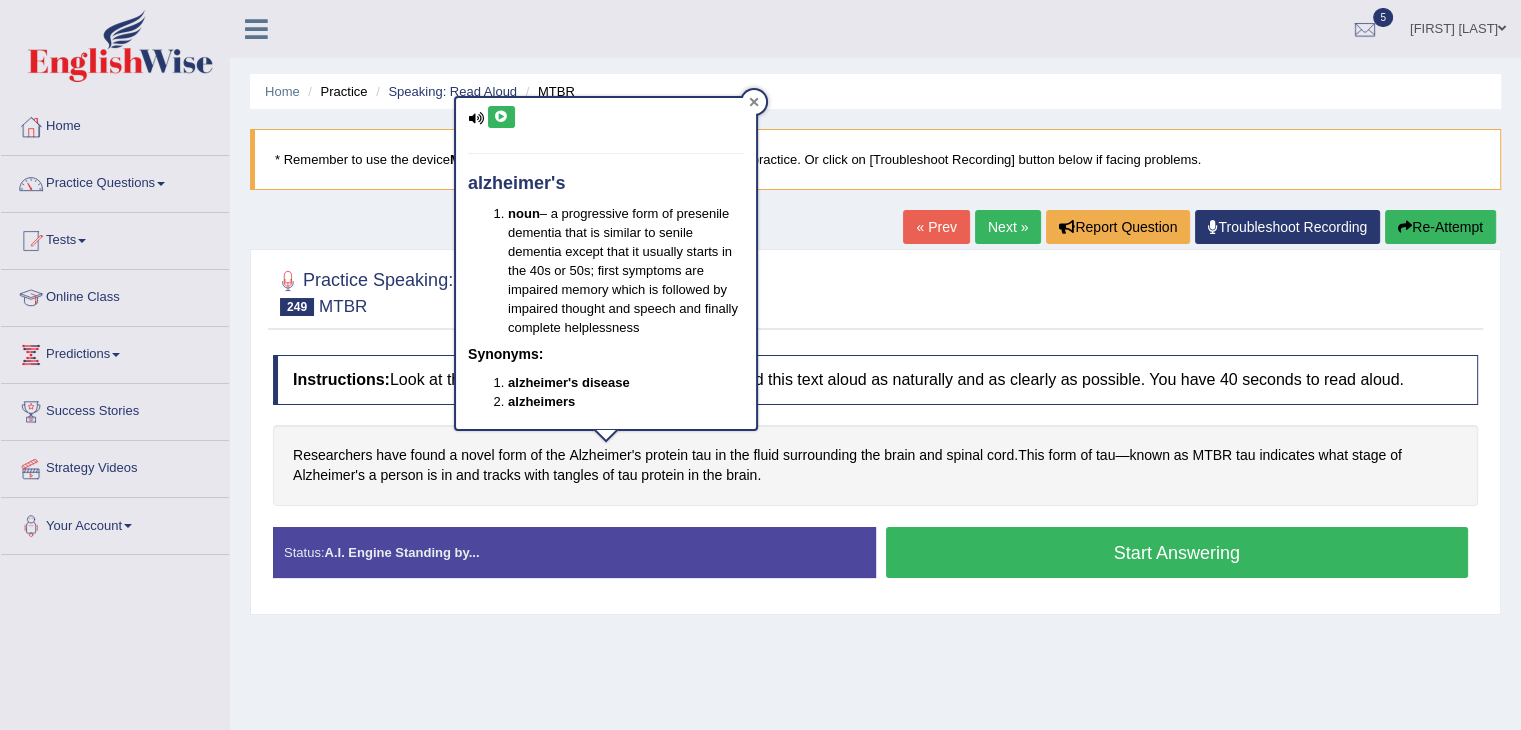 click 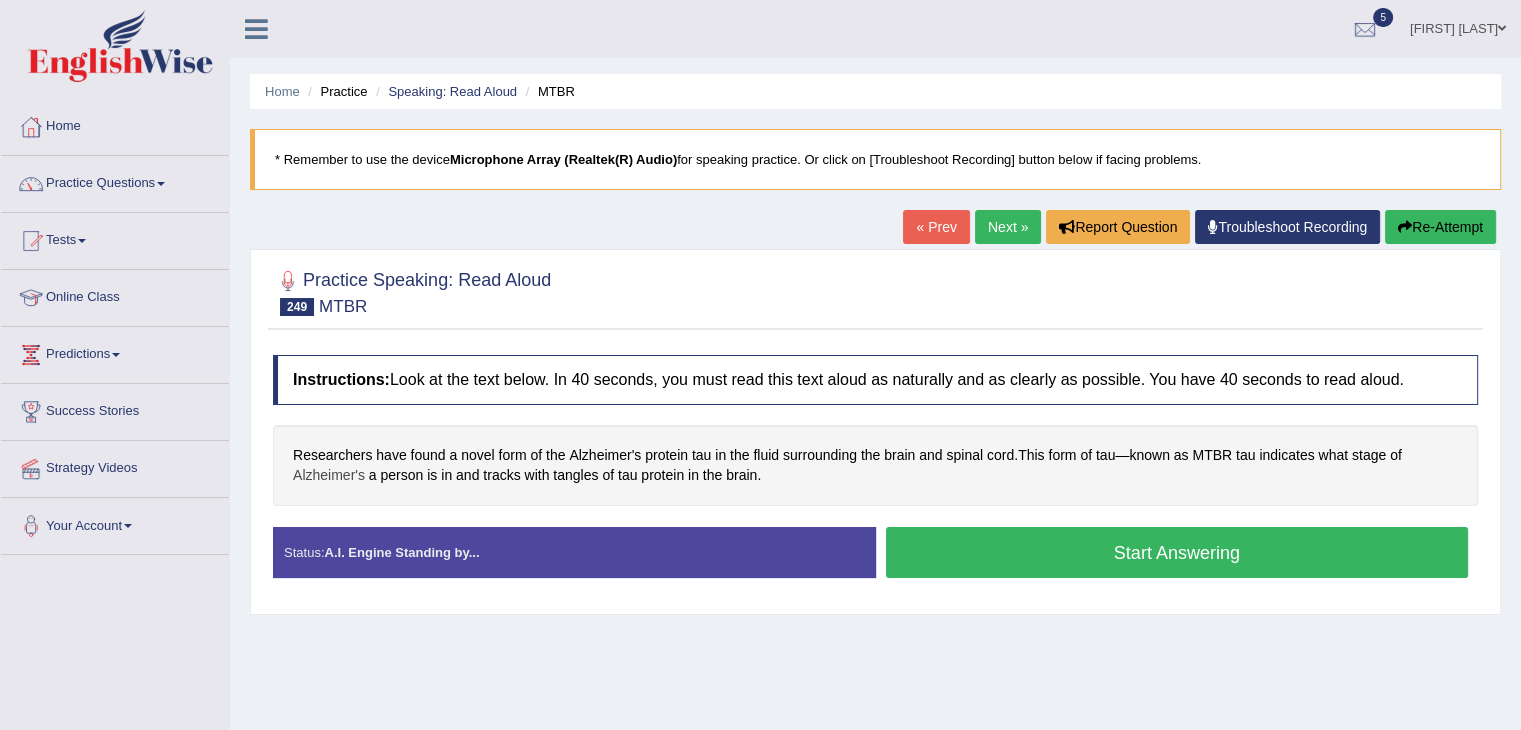click on "Alzheimer's" at bounding box center (329, 475) 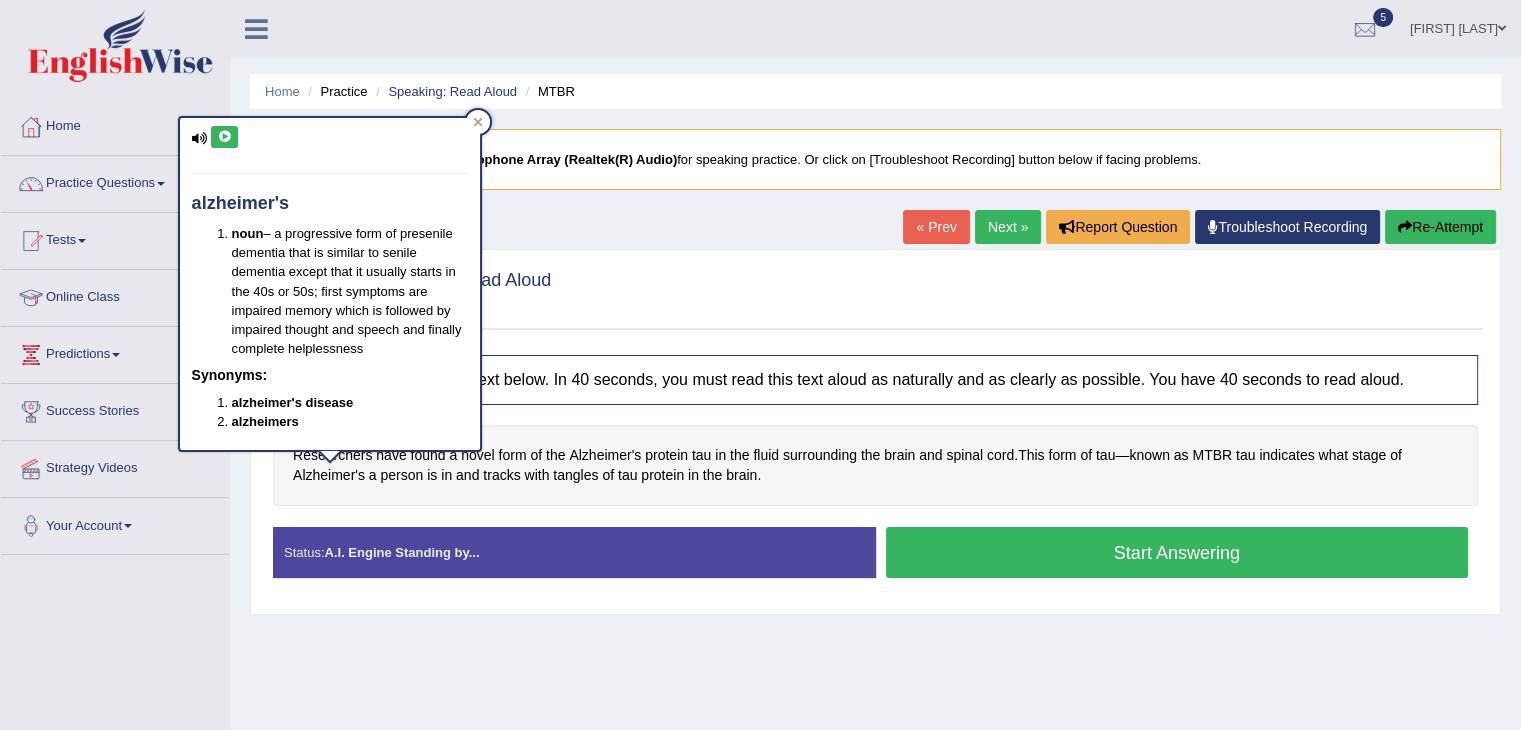 click at bounding box center (224, 137) 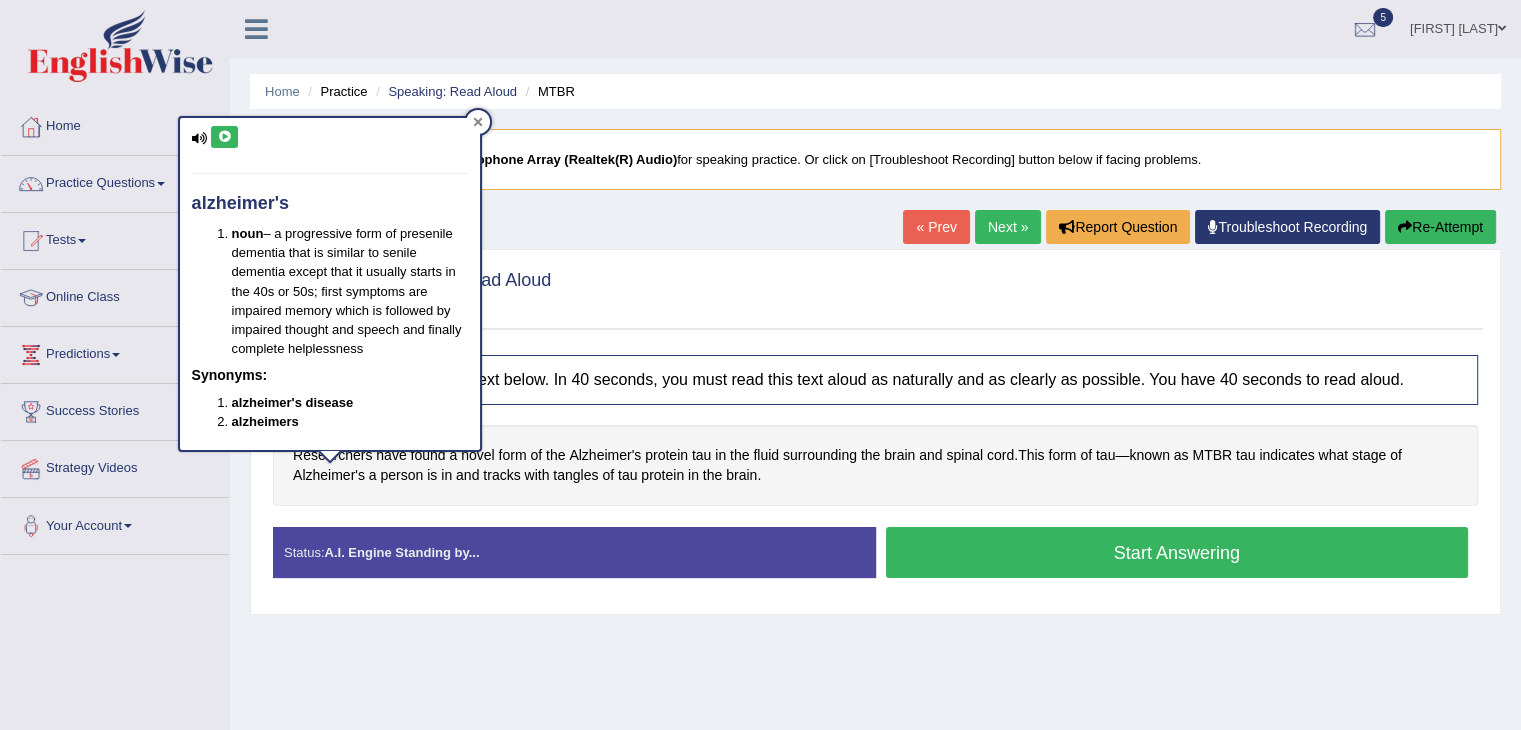 click at bounding box center [478, 122] 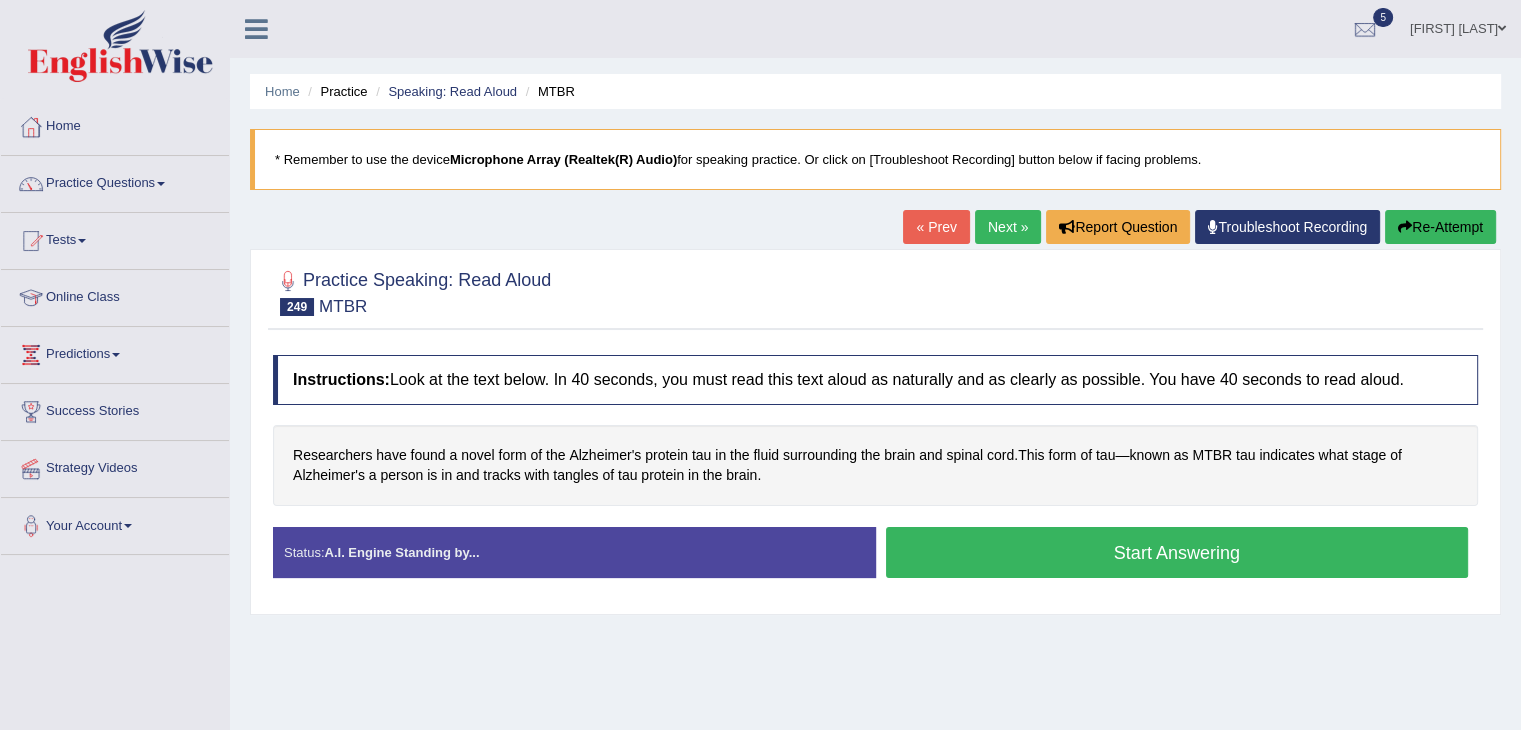 click on "Start Answering" at bounding box center [1177, 552] 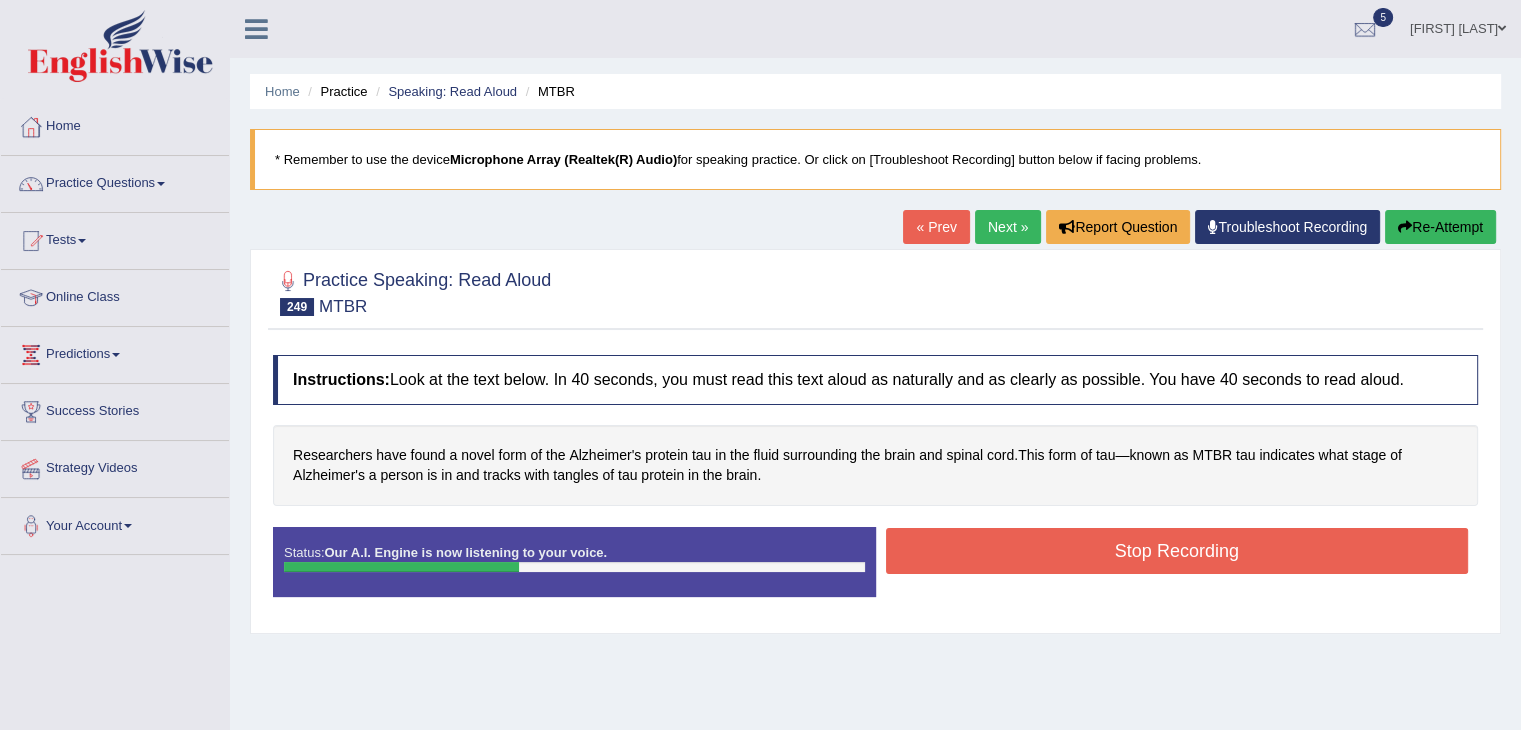 click on "Stop Recording" at bounding box center (1177, 551) 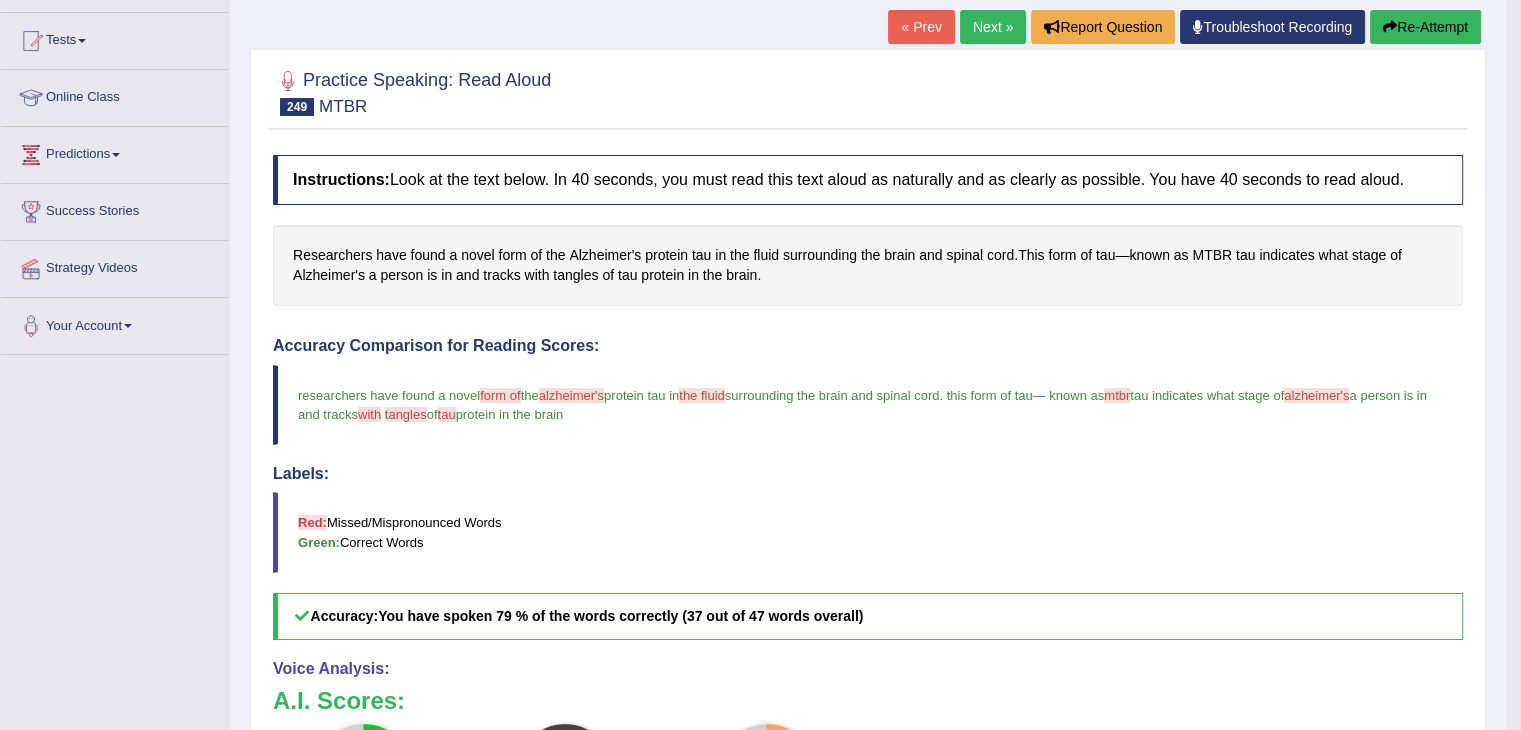 scroll, scrollTop: 0, scrollLeft: 0, axis: both 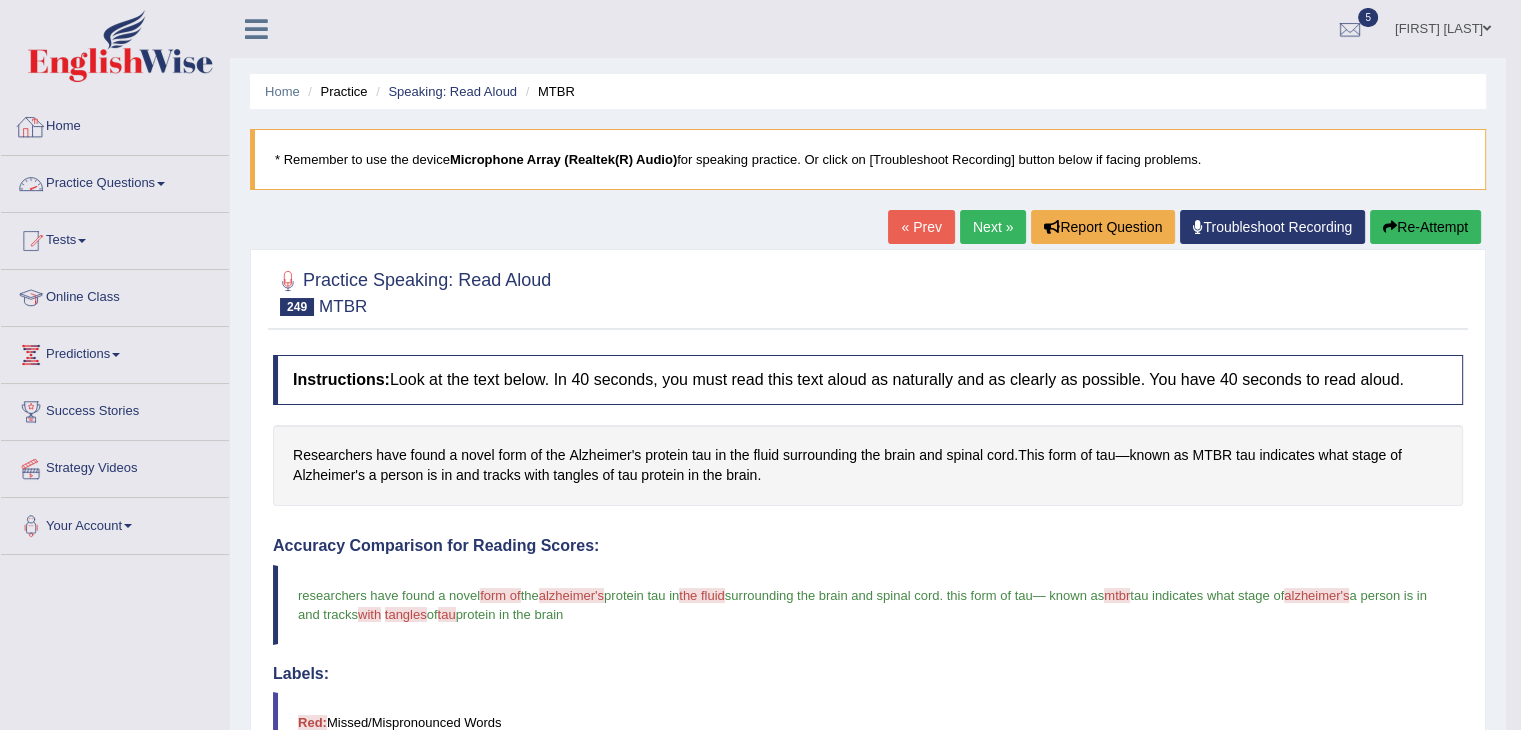 click on "Practice Questions" at bounding box center [115, 181] 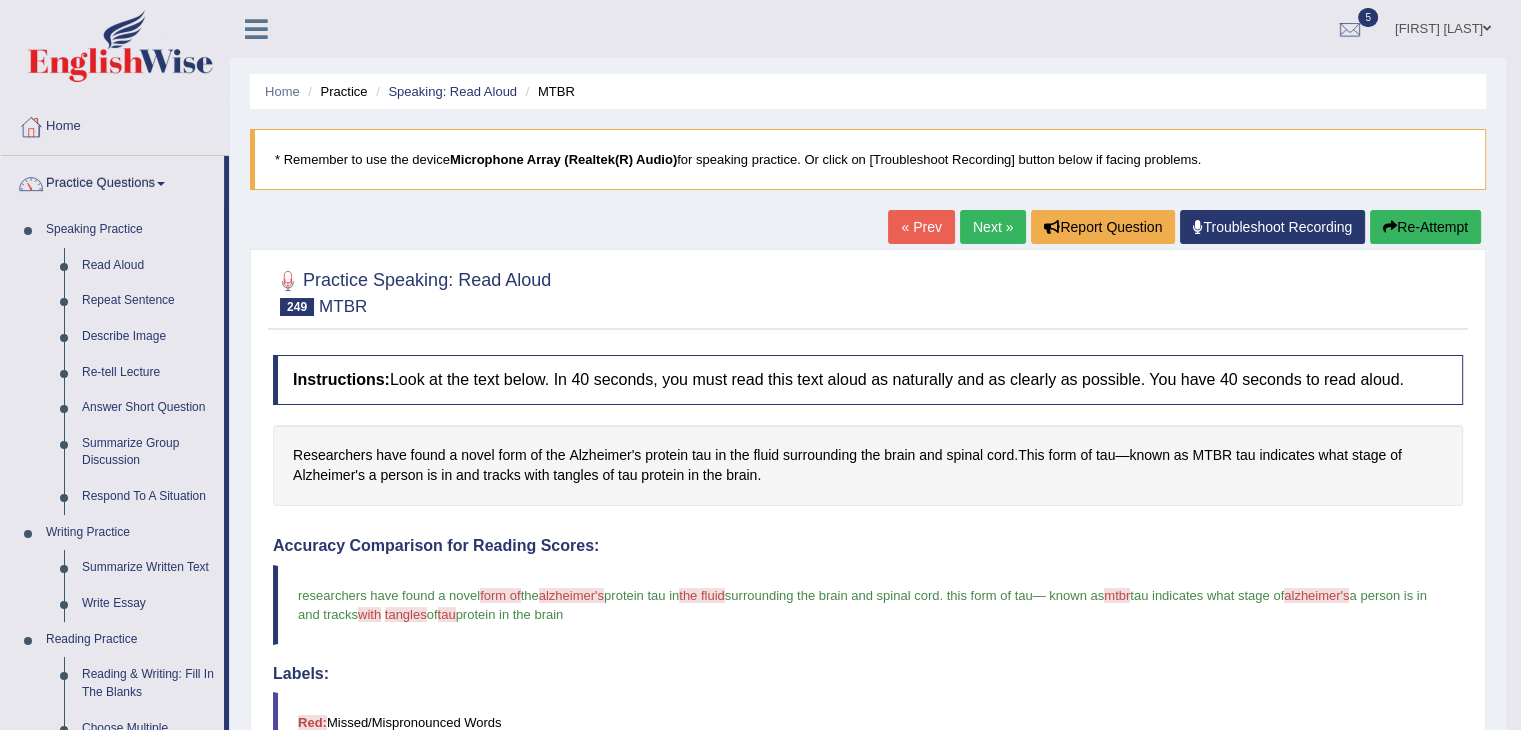 click on "Next »" at bounding box center [993, 227] 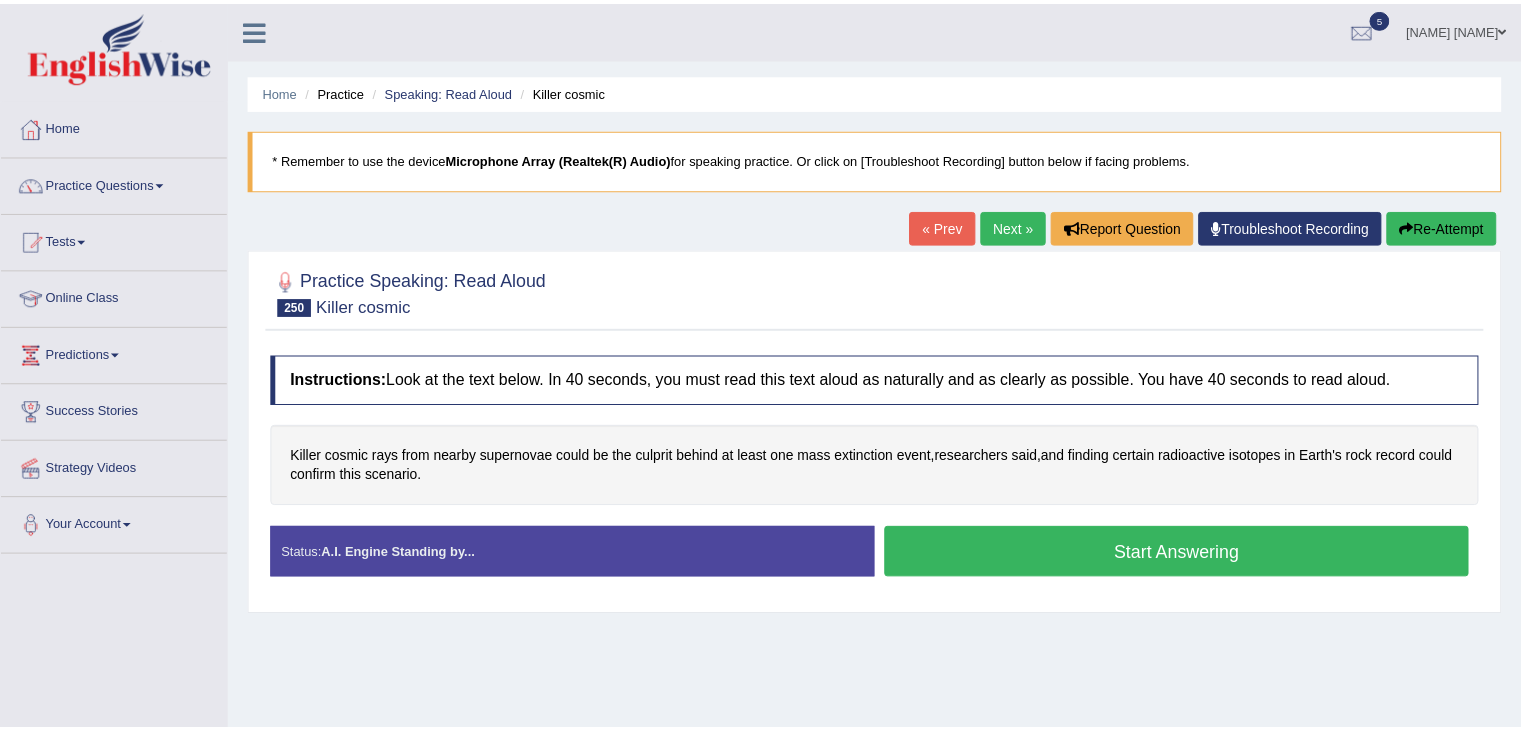 scroll, scrollTop: 0, scrollLeft: 0, axis: both 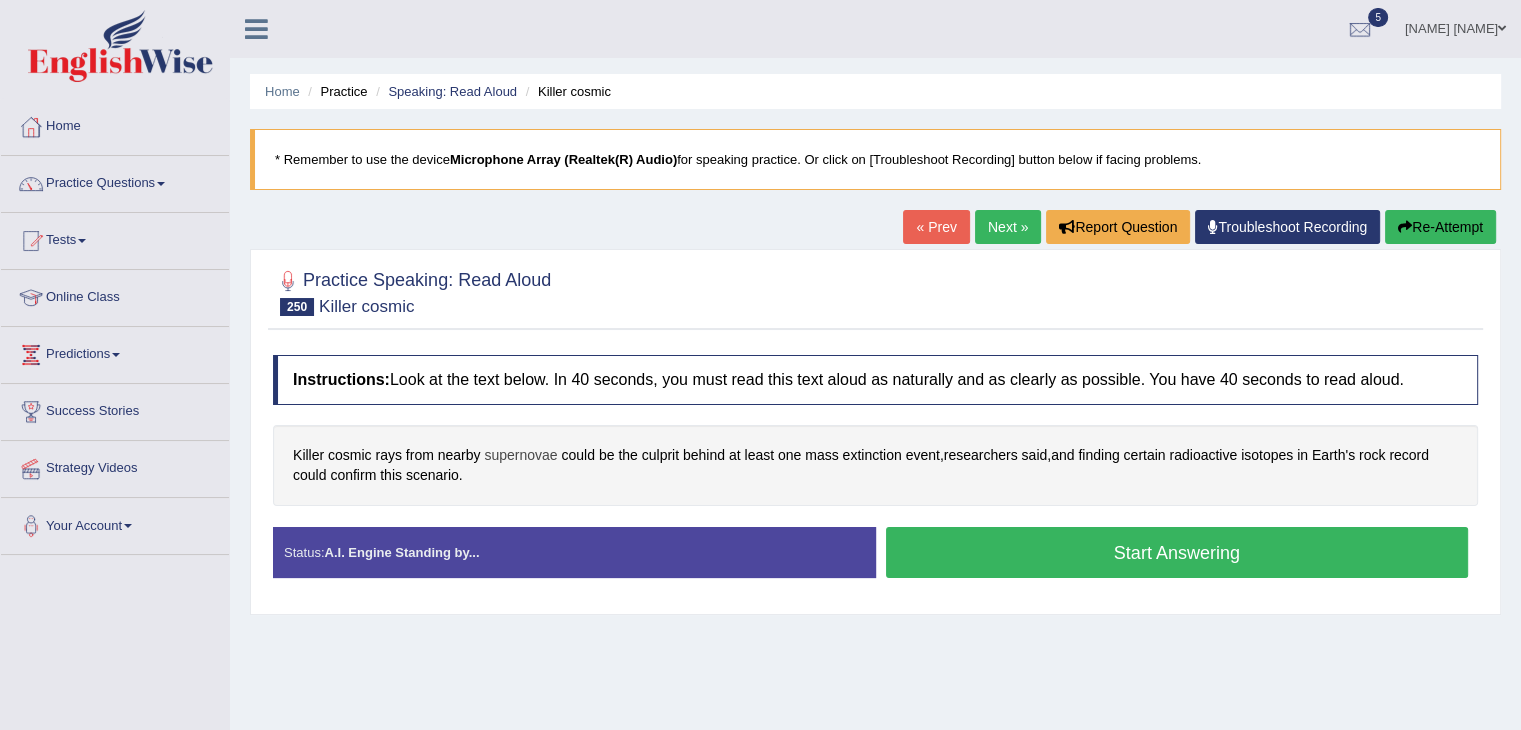 click on "supernovae" at bounding box center [520, 455] 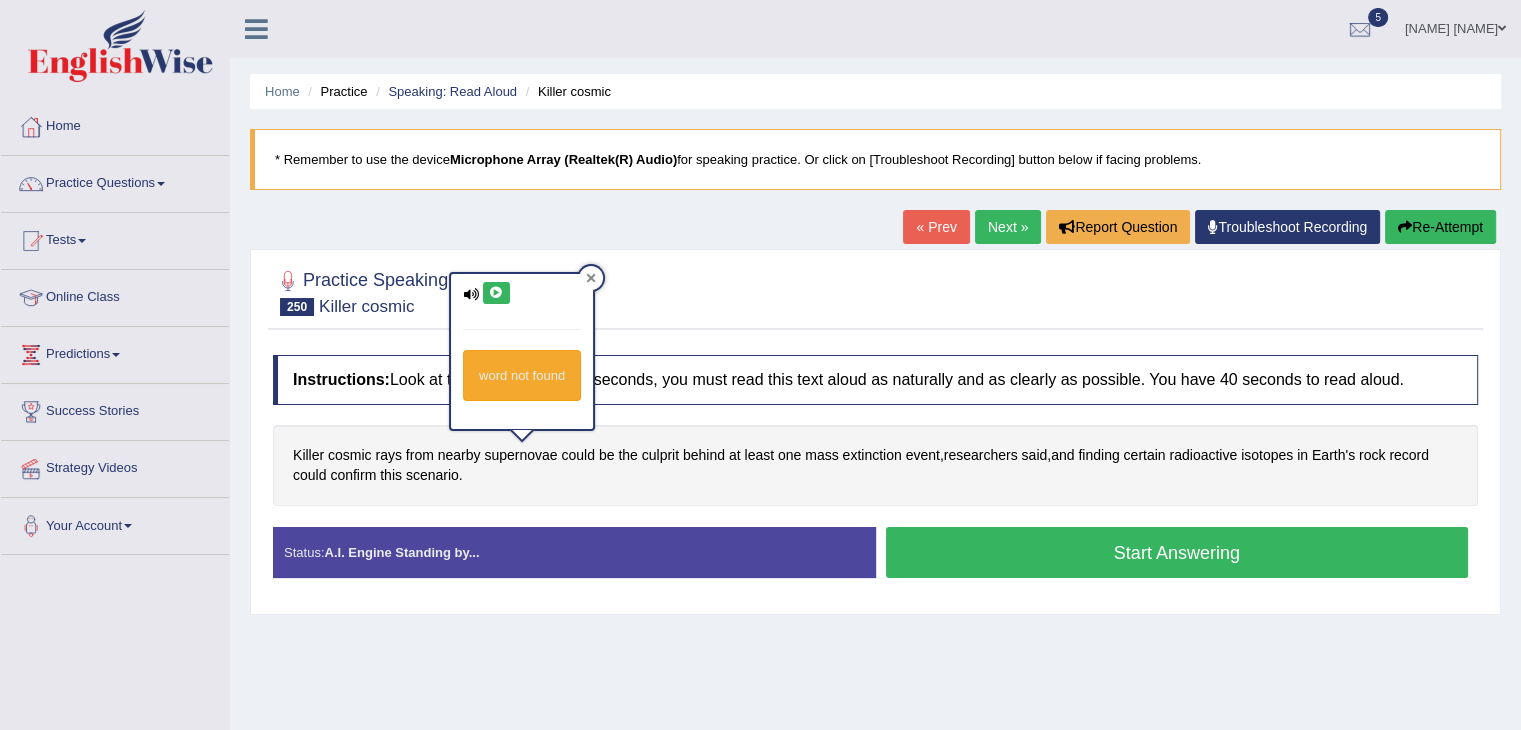 click at bounding box center [591, 278] 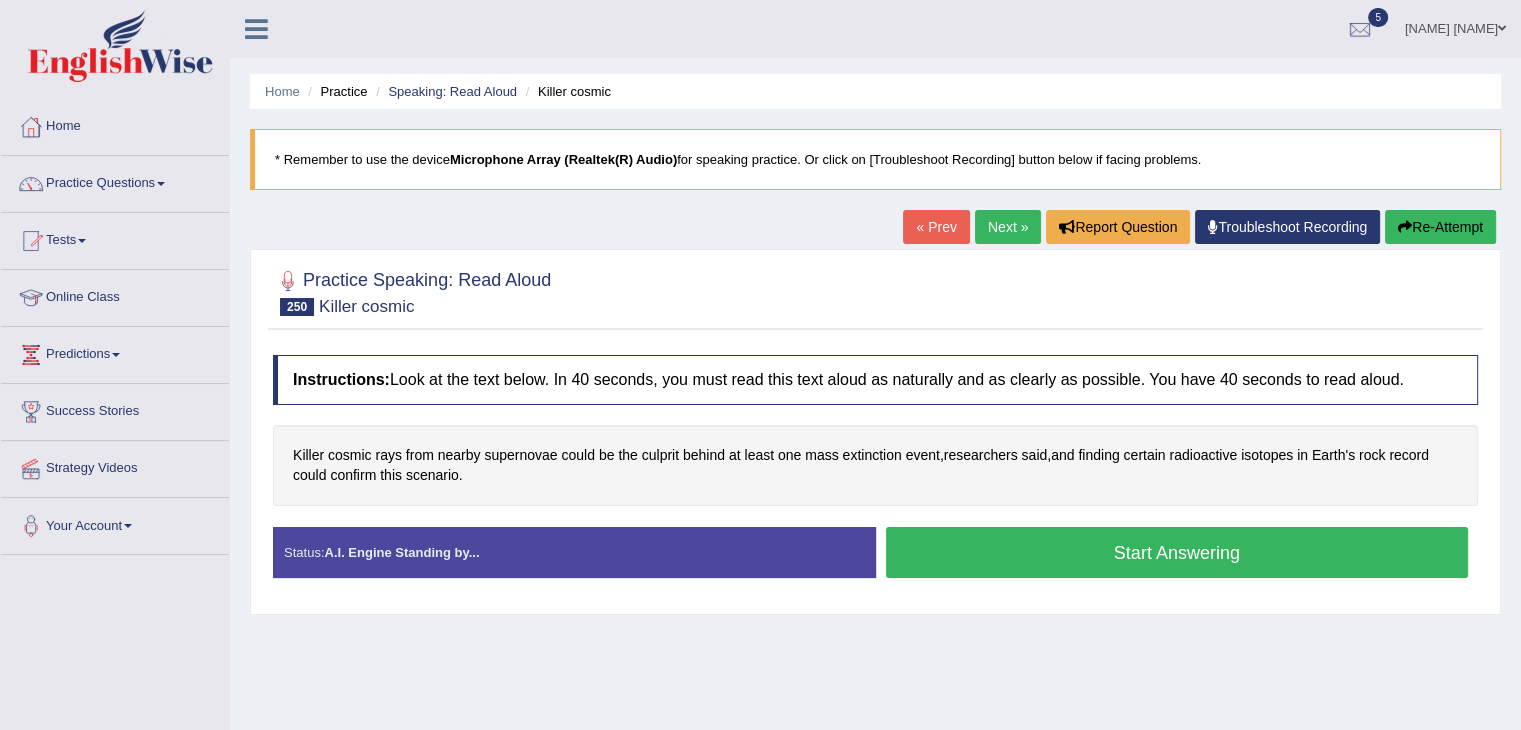 click on "Start Answering" at bounding box center (1177, 552) 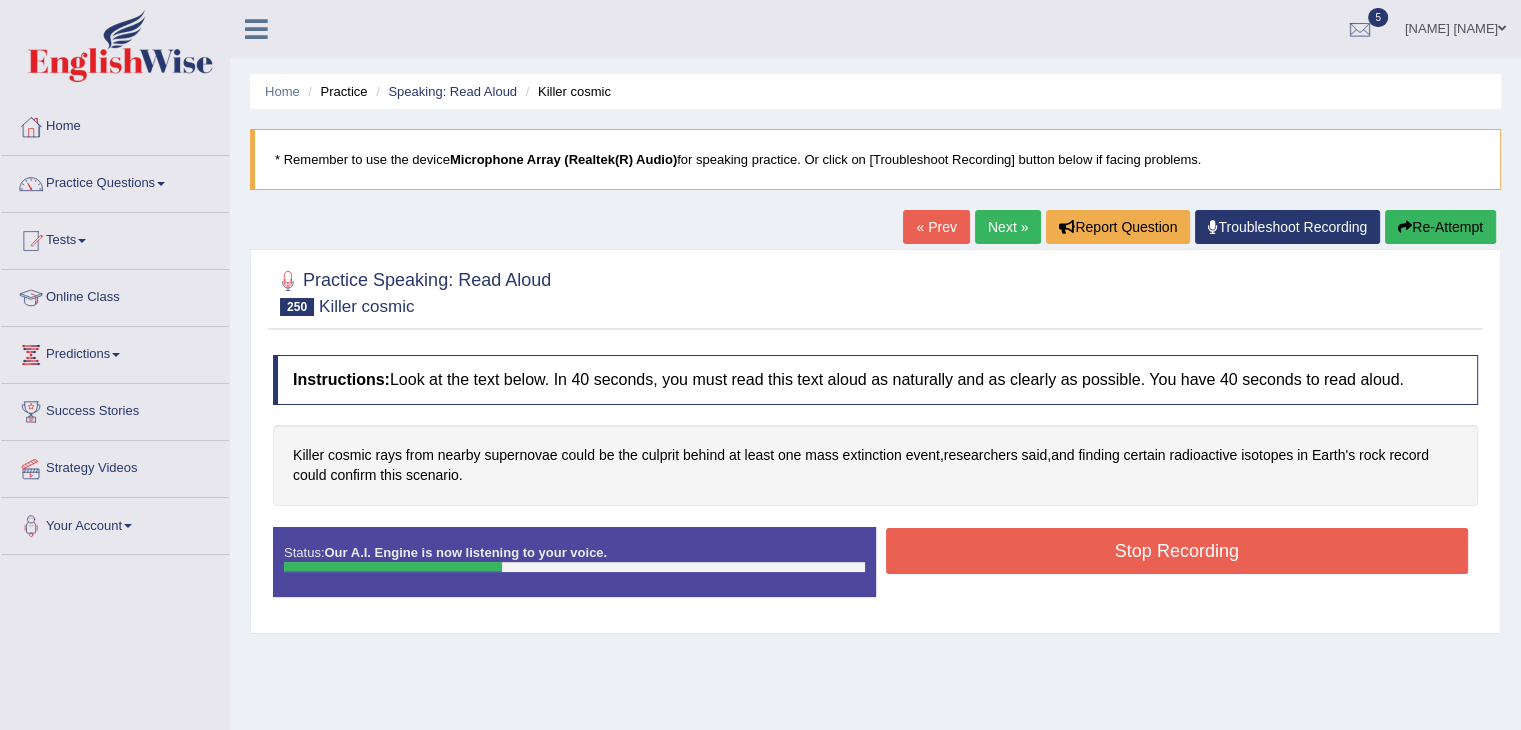 click on "Stop Recording" at bounding box center (1177, 551) 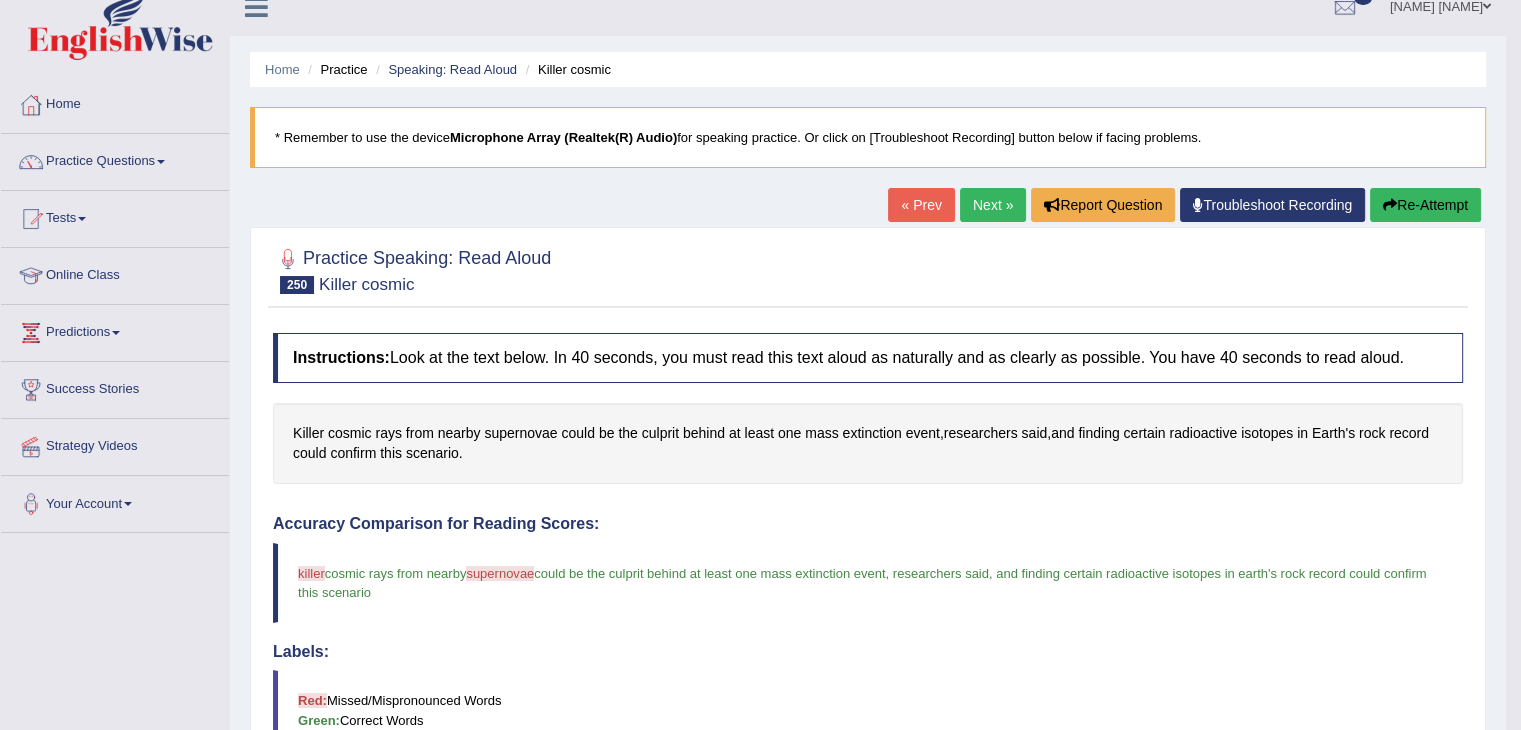 scroll, scrollTop: 0, scrollLeft: 0, axis: both 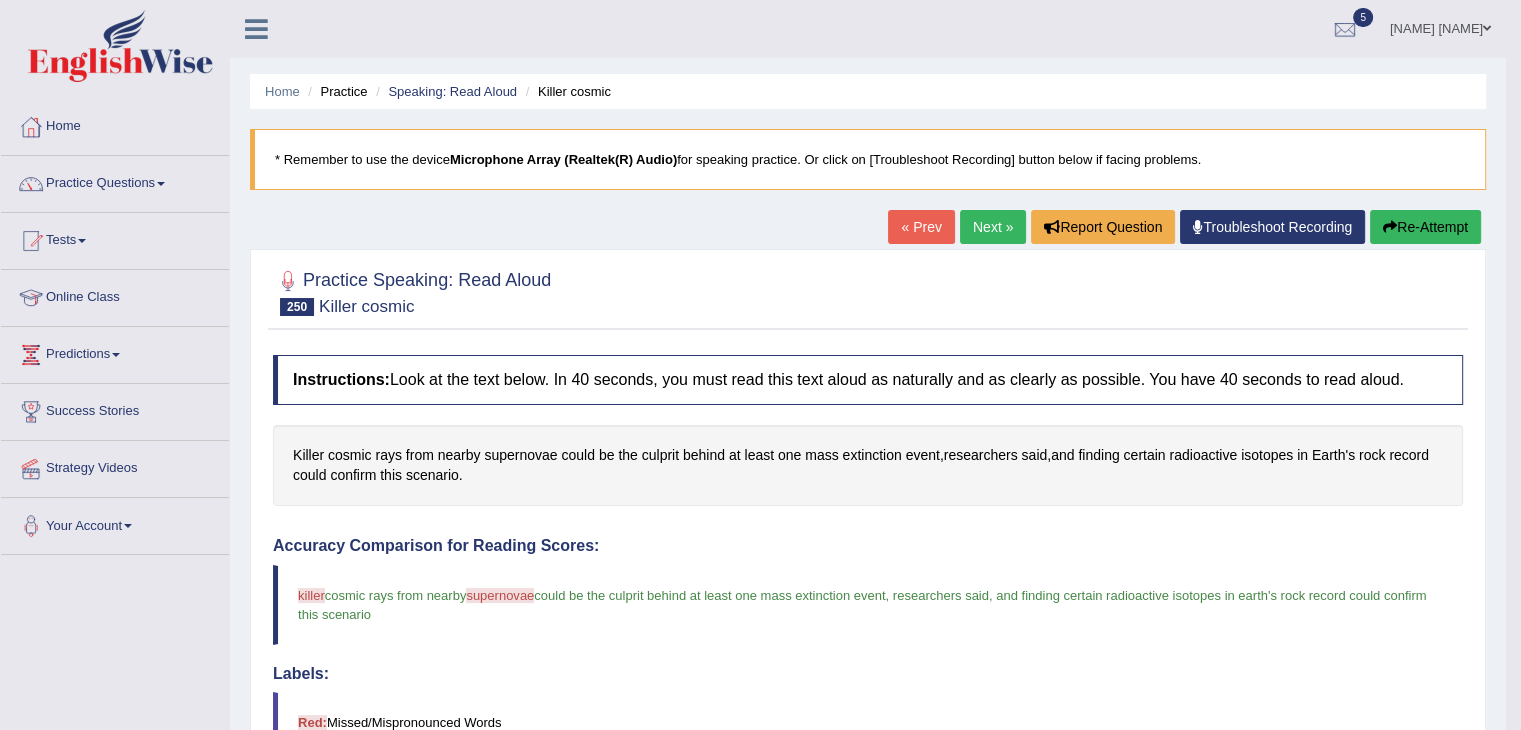 click on "Next »" at bounding box center (993, 227) 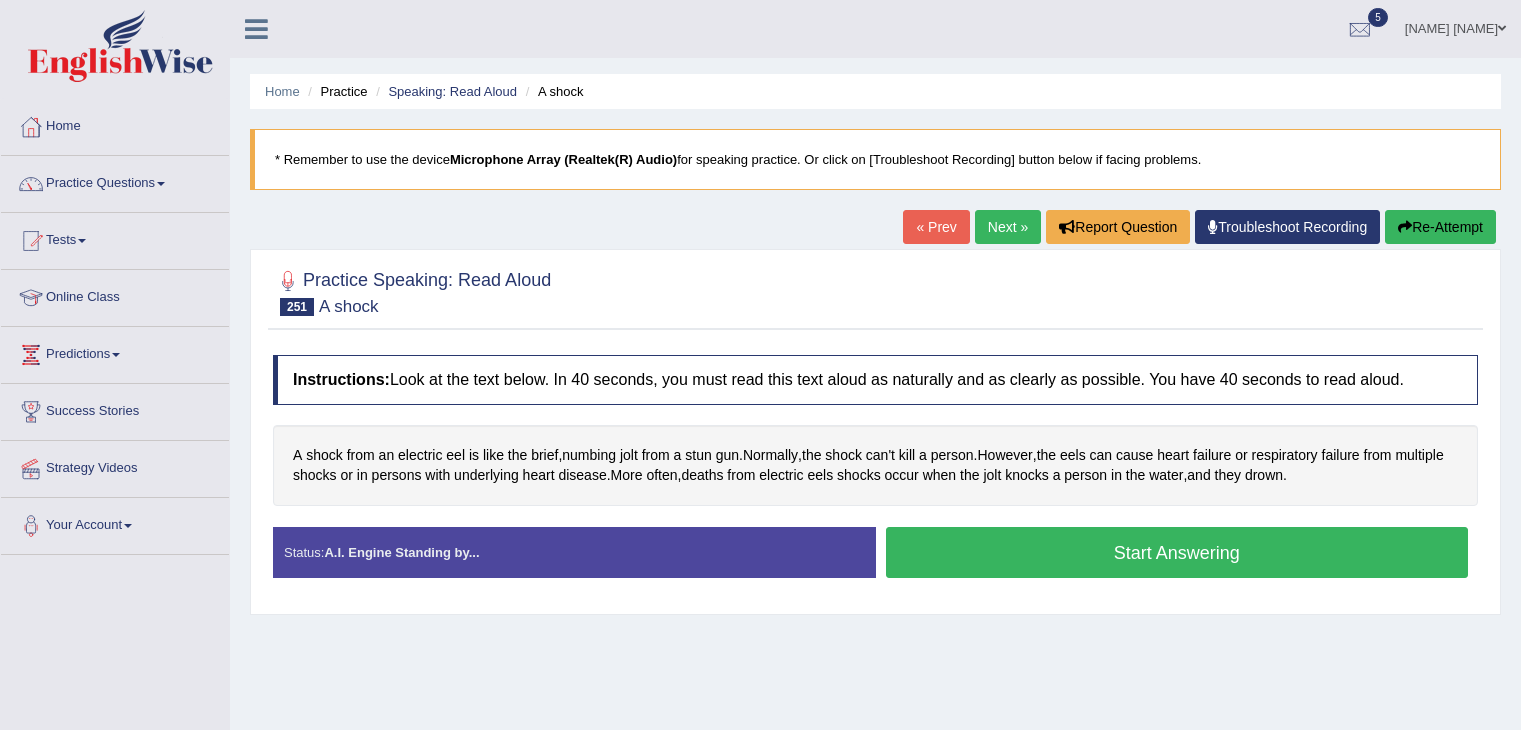 scroll, scrollTop: 0, scrollLeft: 0, axis: both 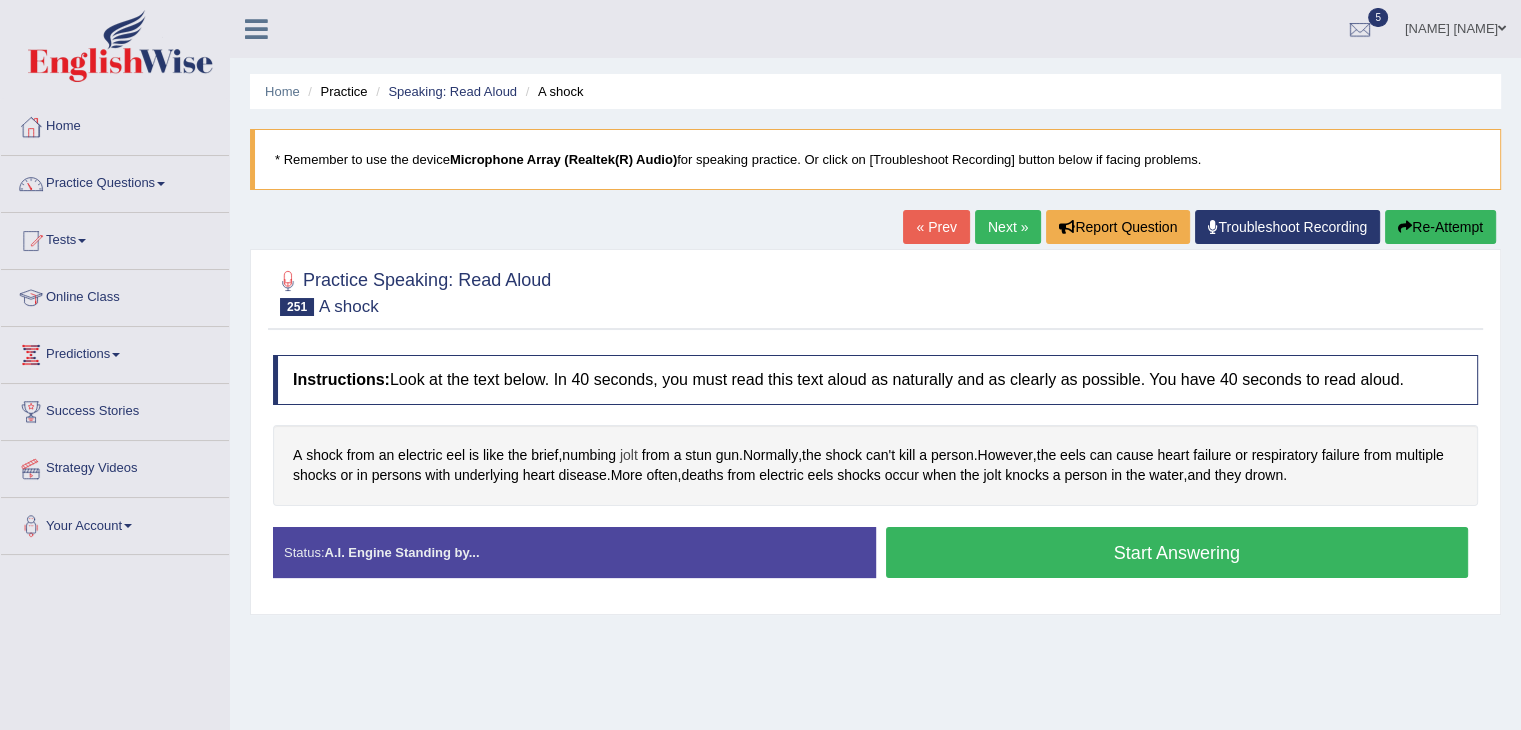 click on "jolt" at bounding box center [629, 455] 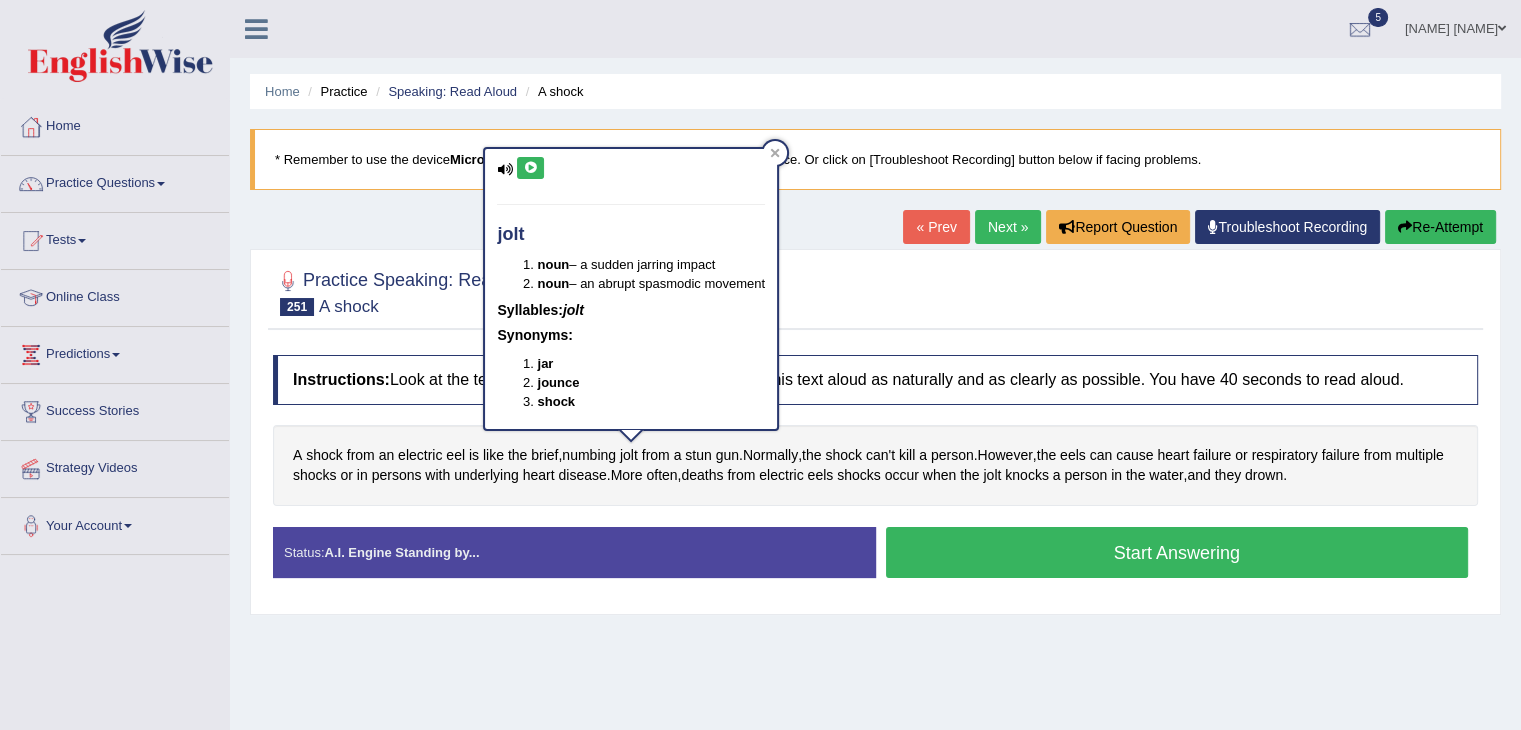 click at bounding box center (530, 168) 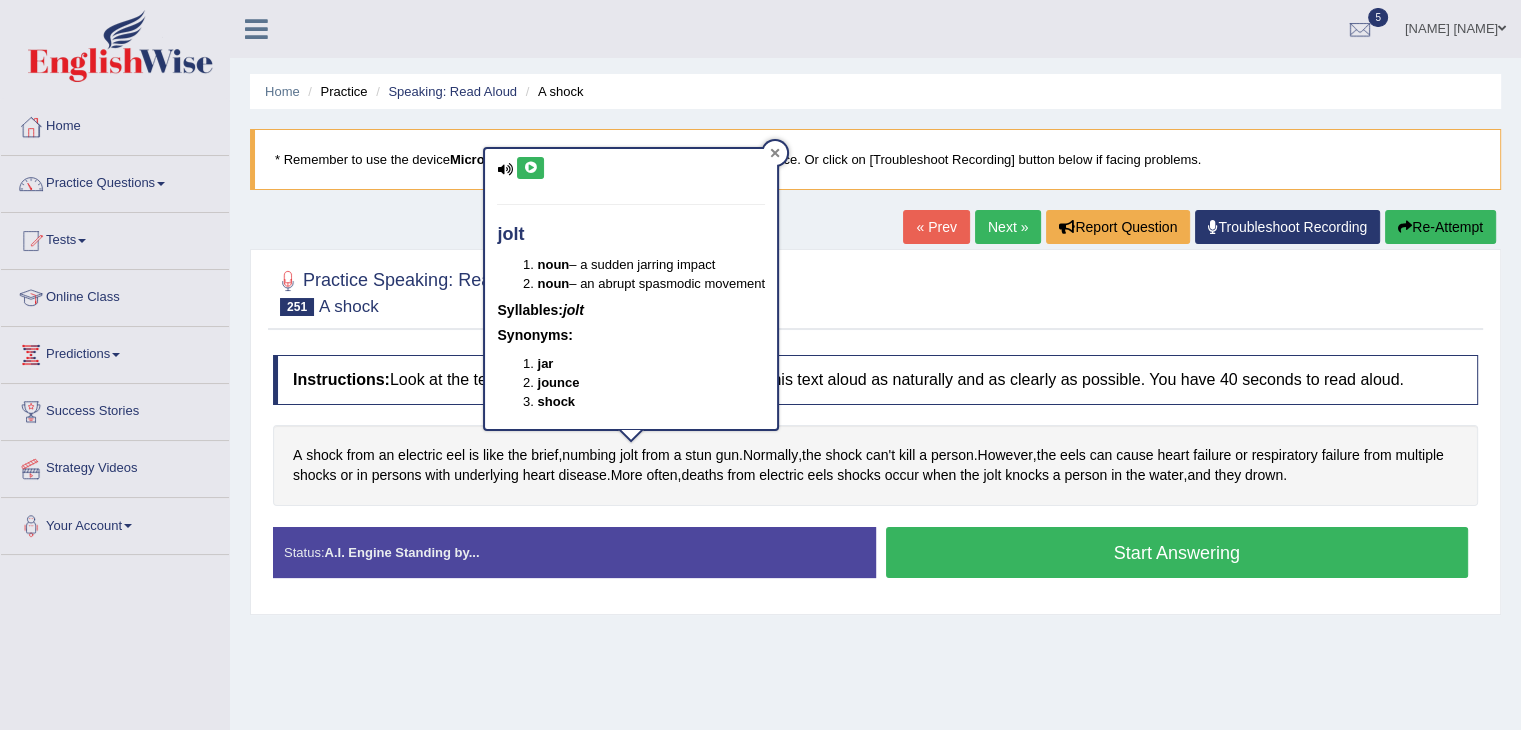 click 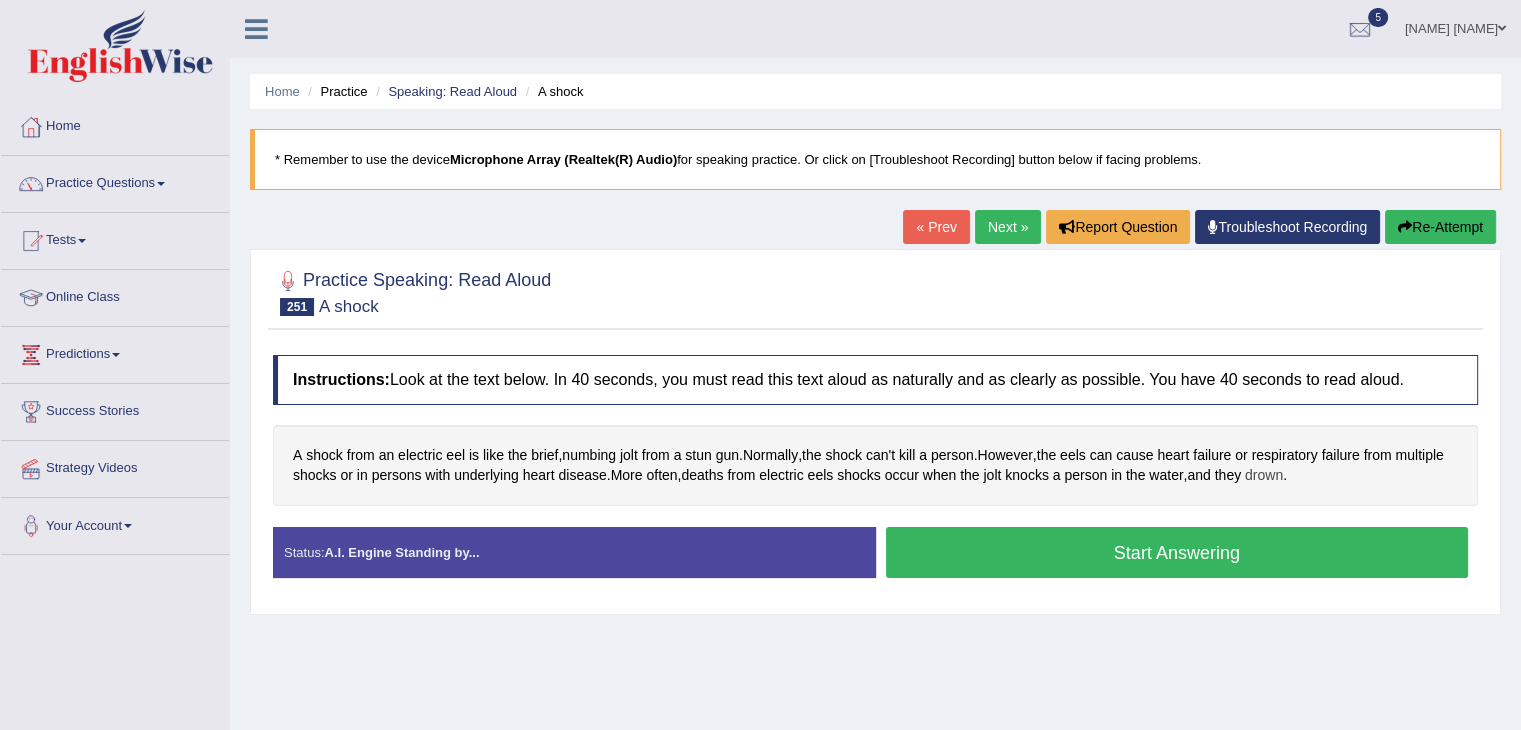 click on "drown" at bounding box center [1264, 475] 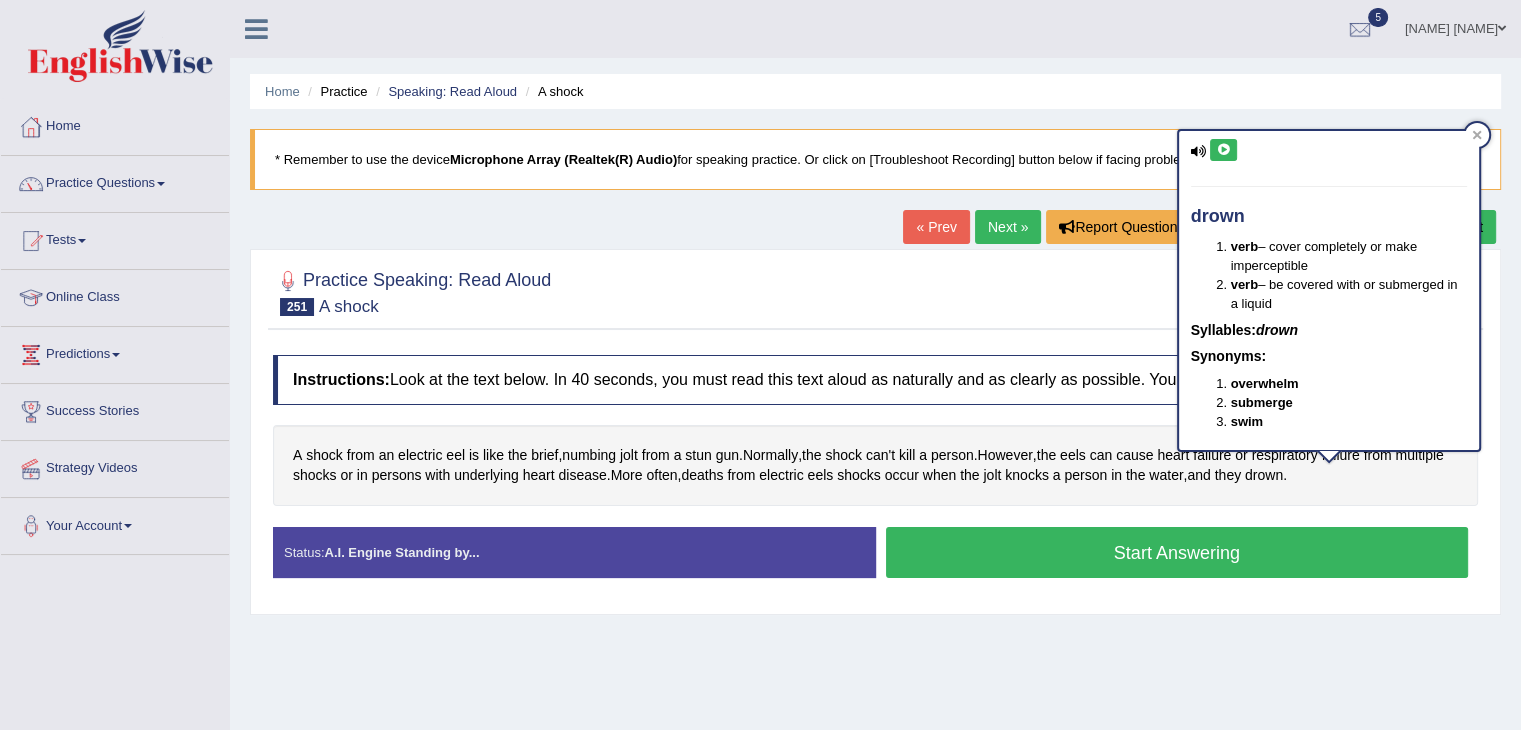 click at bounding box center (1223, 150) 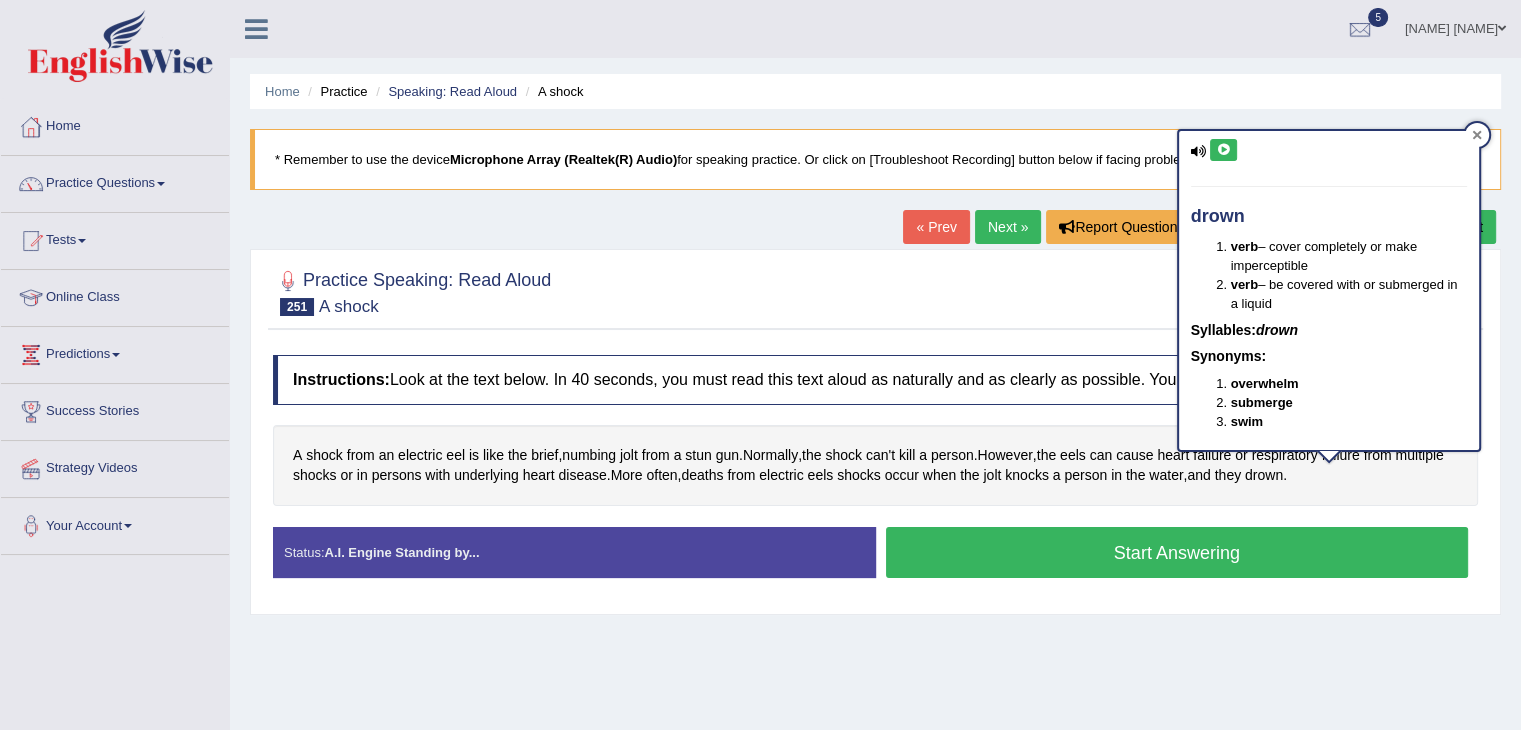click 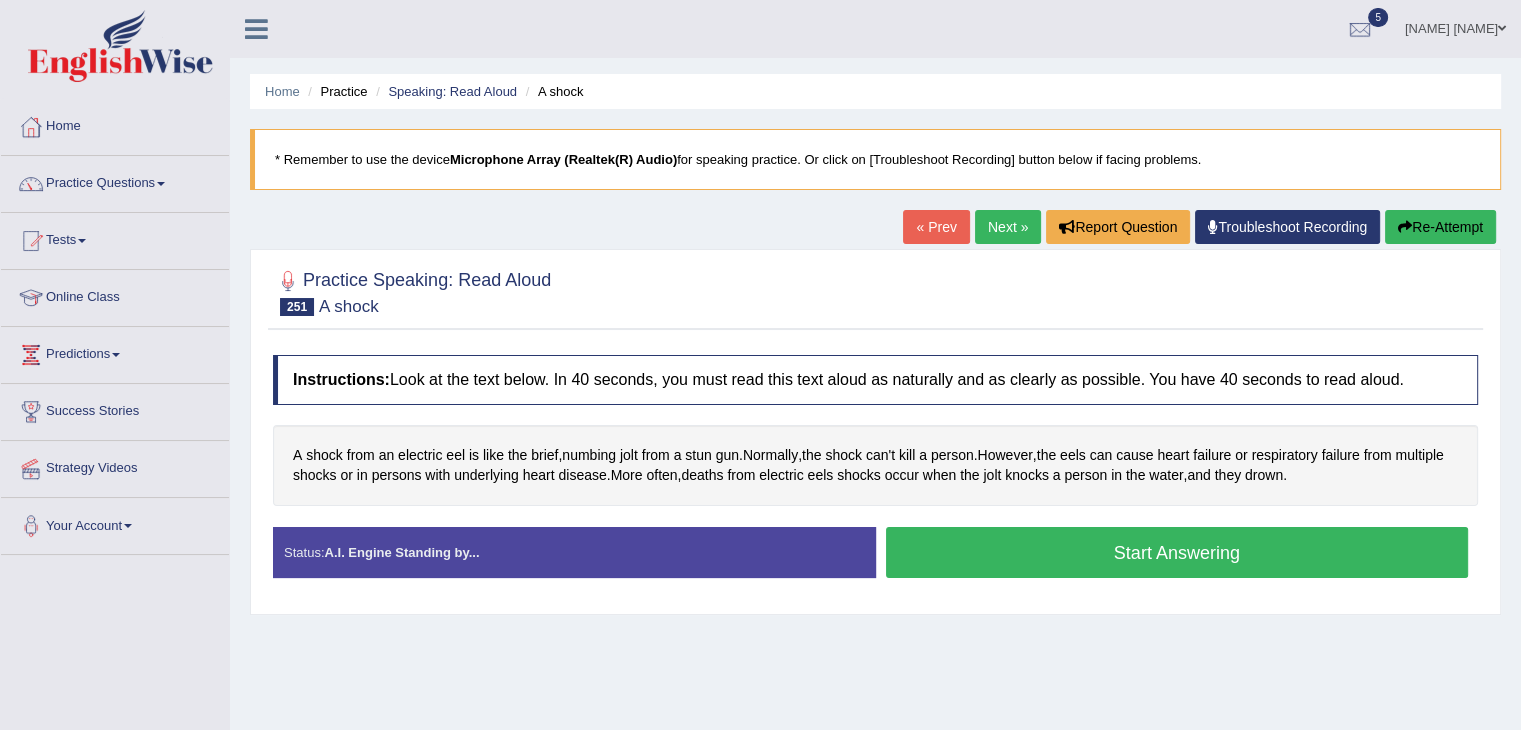 click on "Start Answering" at bounding box center (1177, 552) 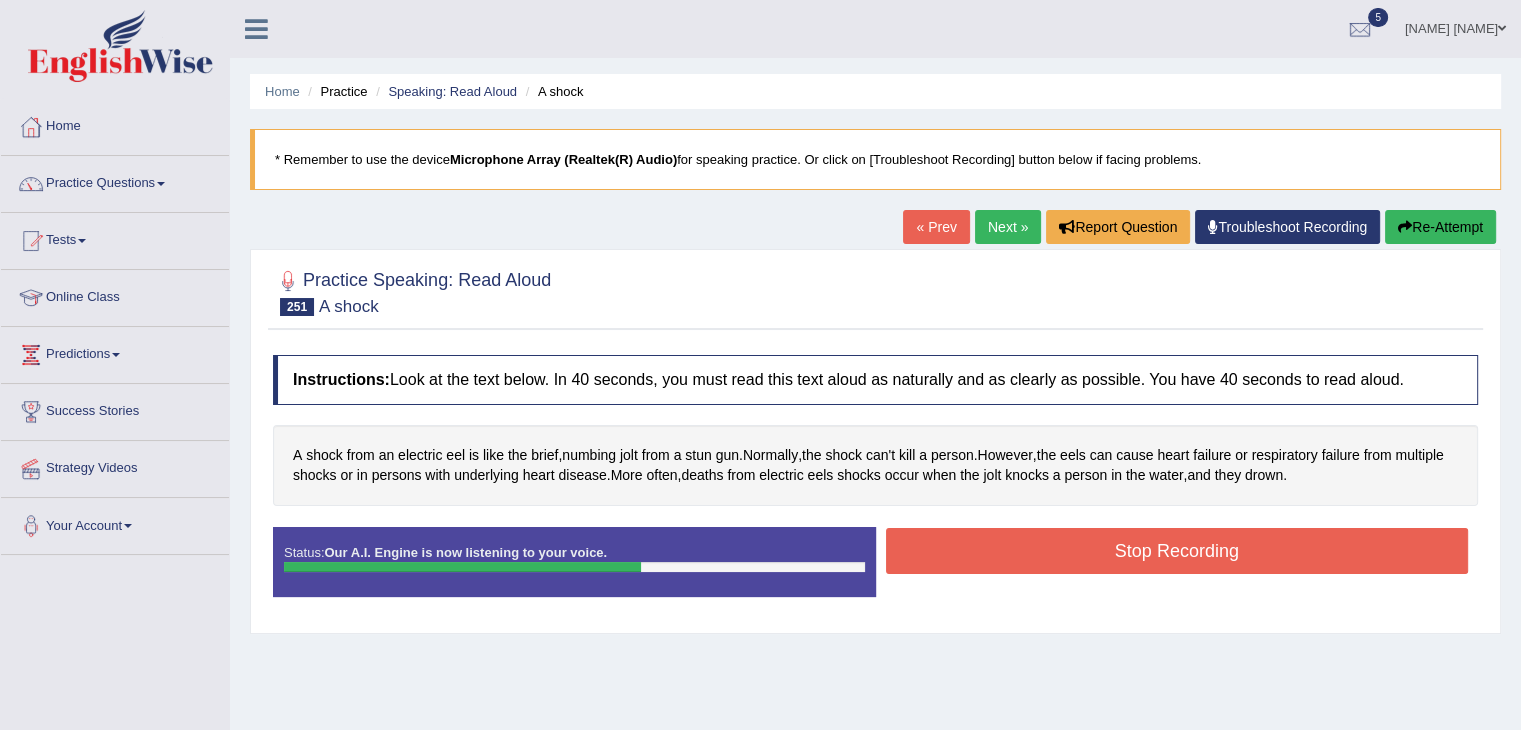 click on "Stop Recording" at bounding box center [1177, 551] 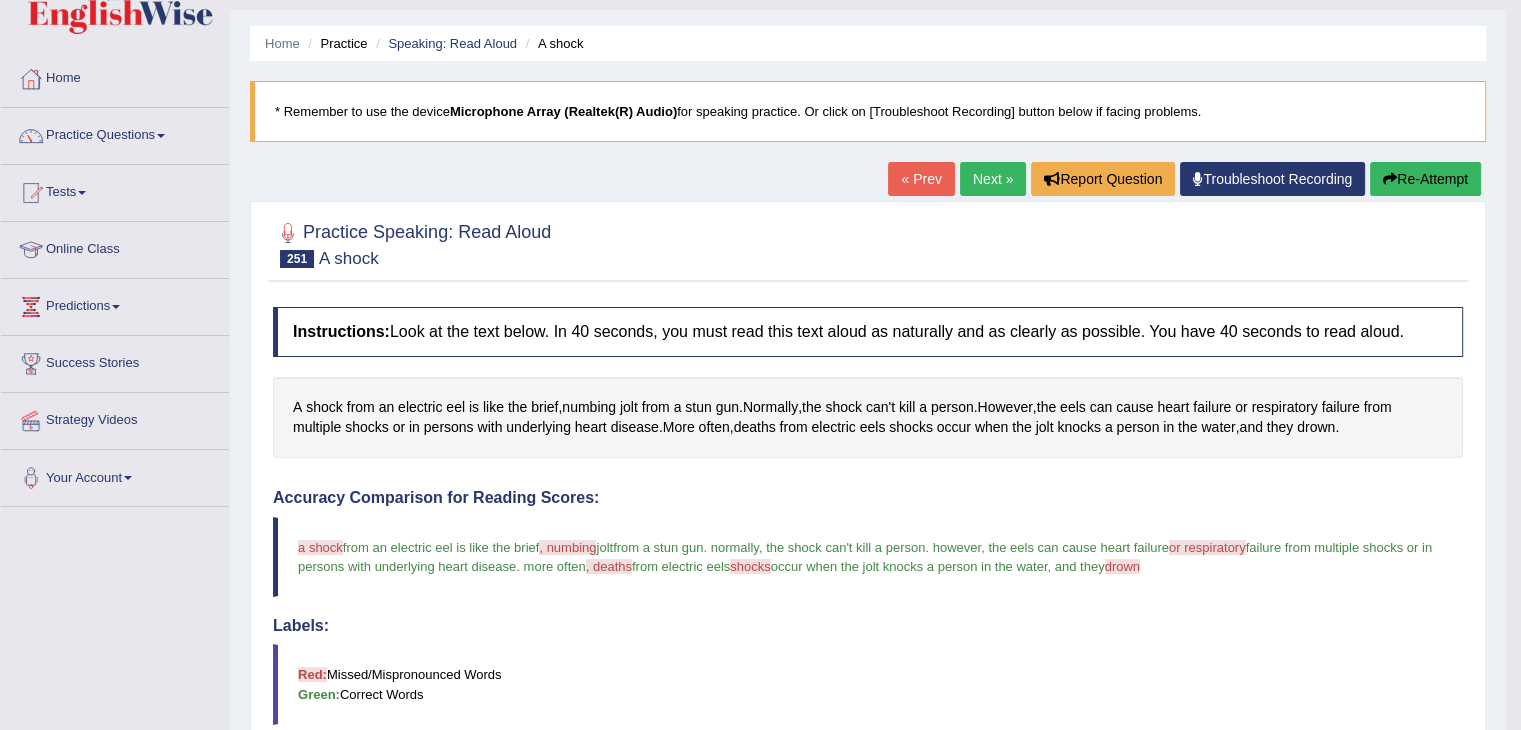 scroll, scrollTop: 48, scrollLeft: 0, axis: vertical 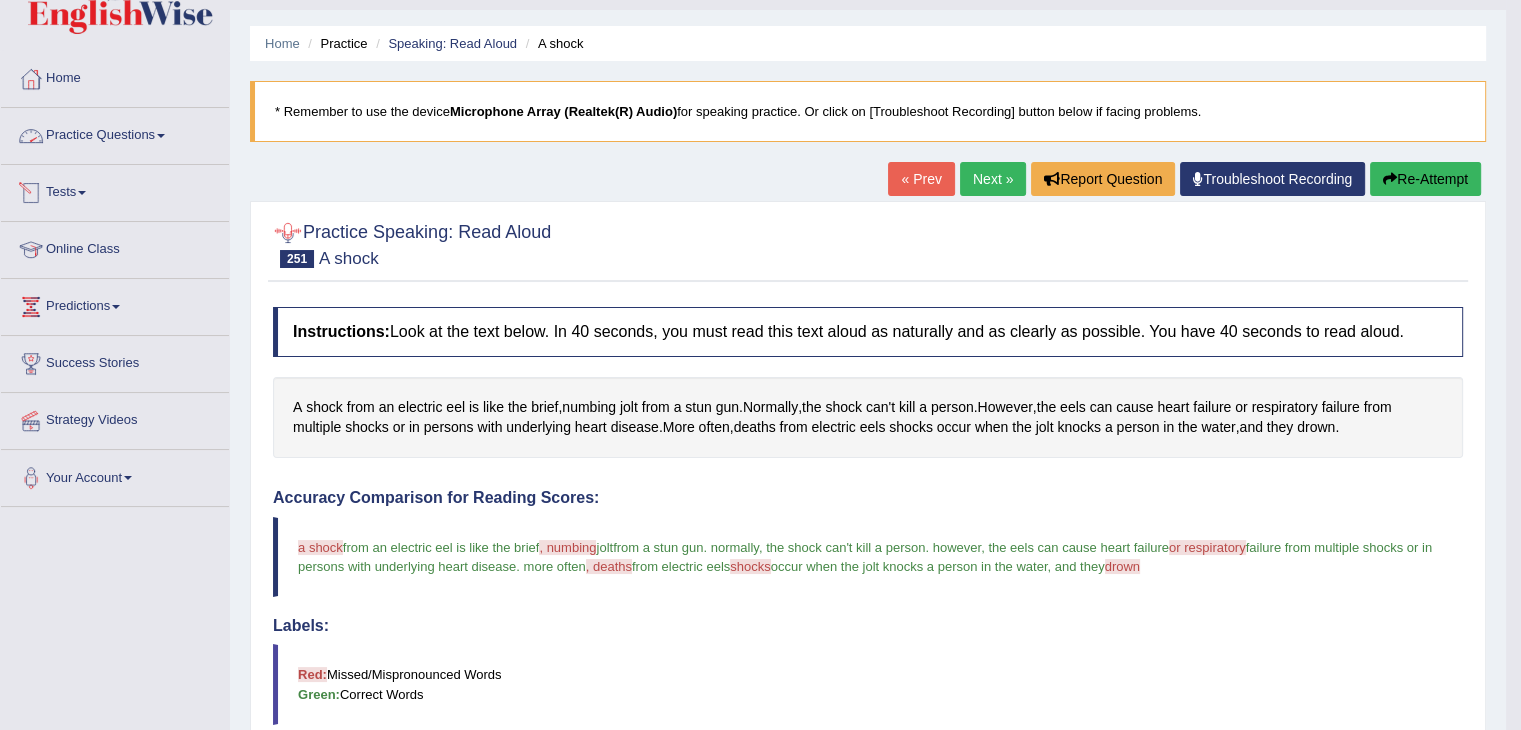 click on "Practice Questions" at bounding box center [115, 133] 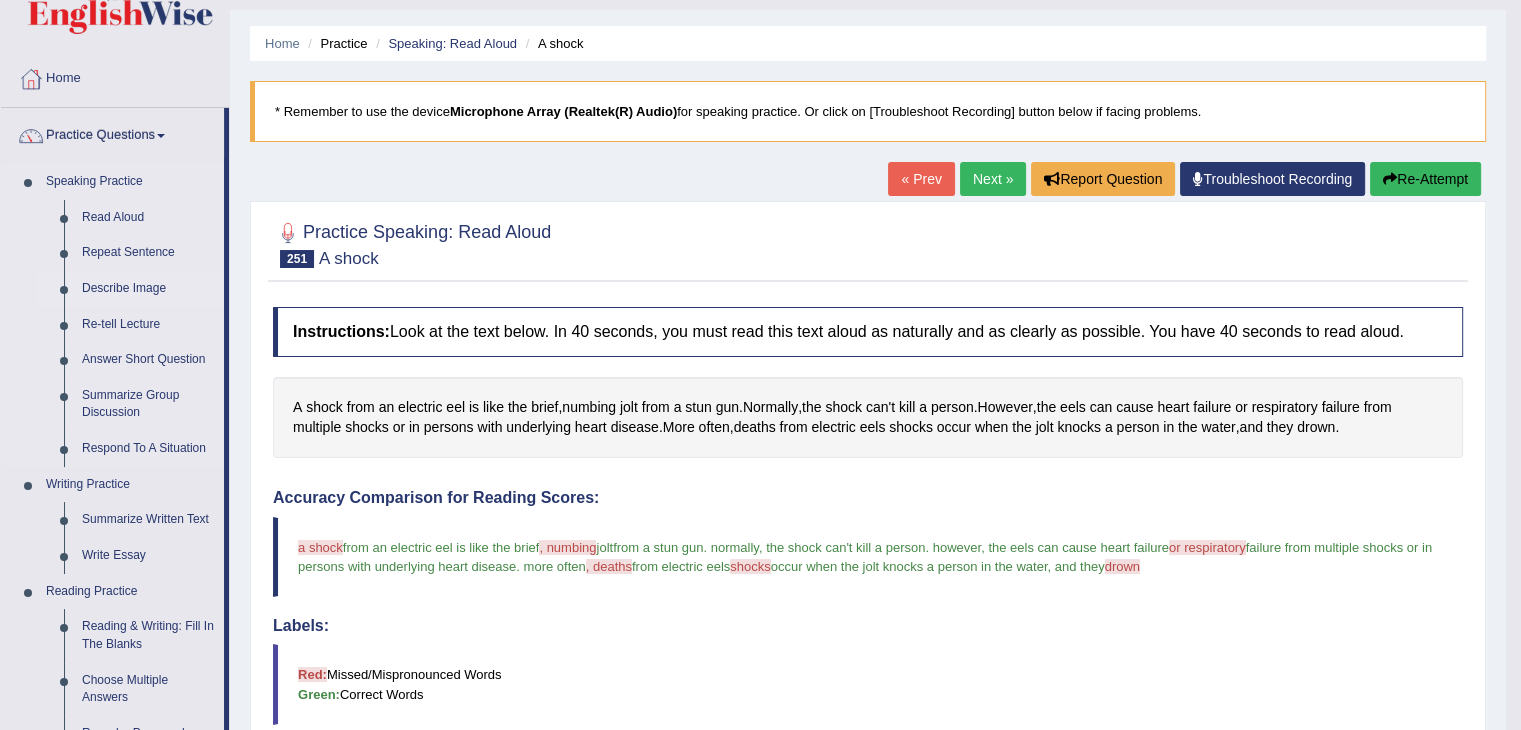 click on "Describe Image" at bounding box center (148, 289) 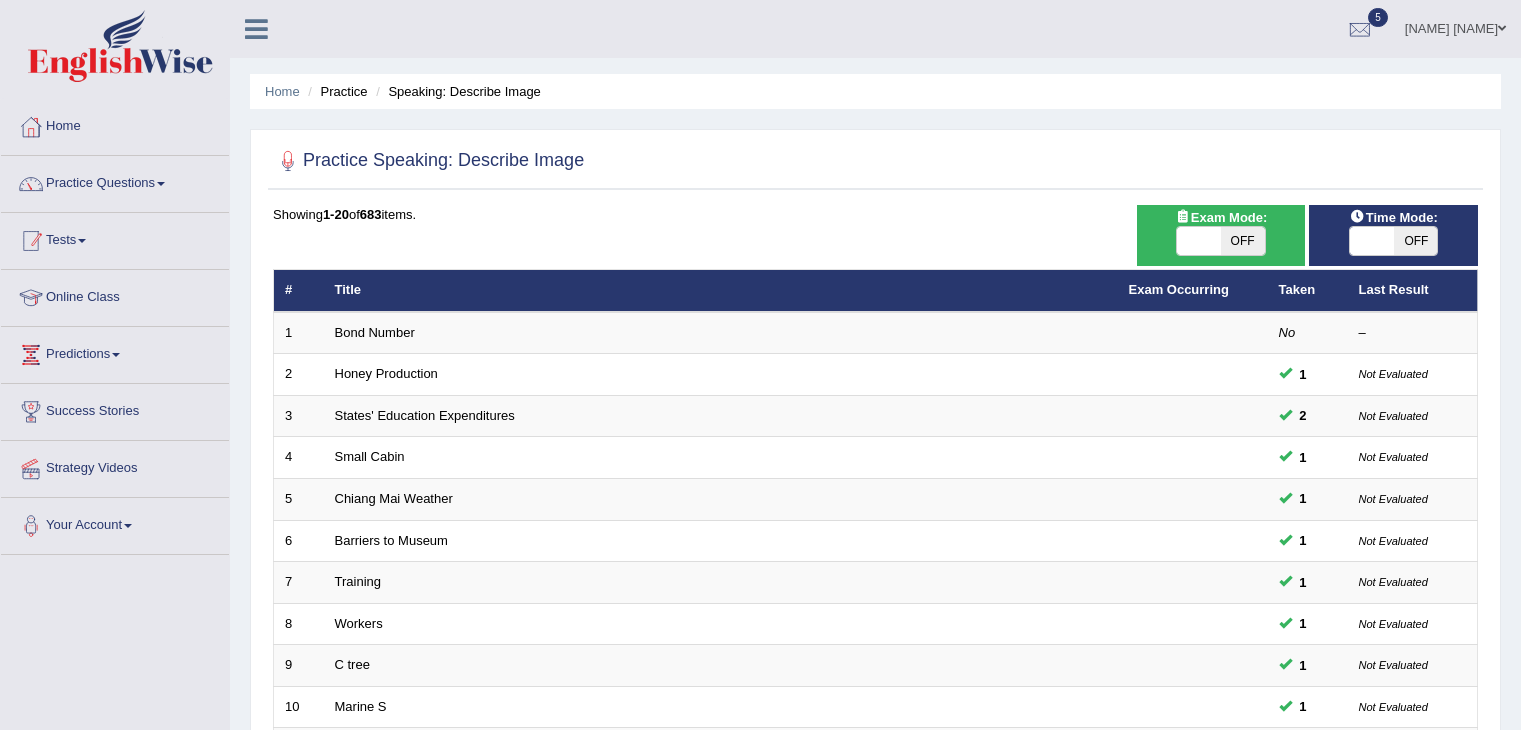 scroll, scrollTop: 0, scrollLeft: 0, axis: both 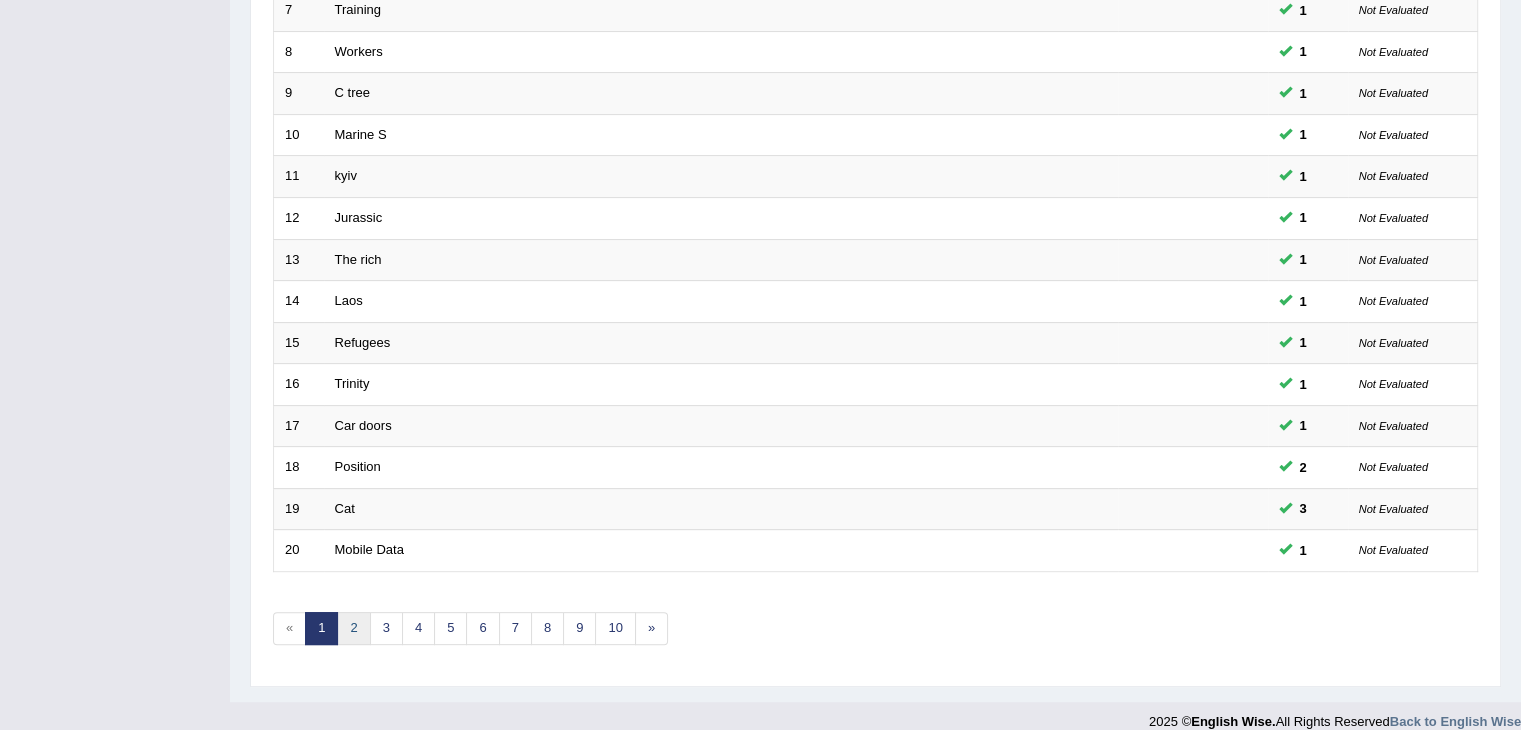 click on "2" at bounding box center (353, 628) 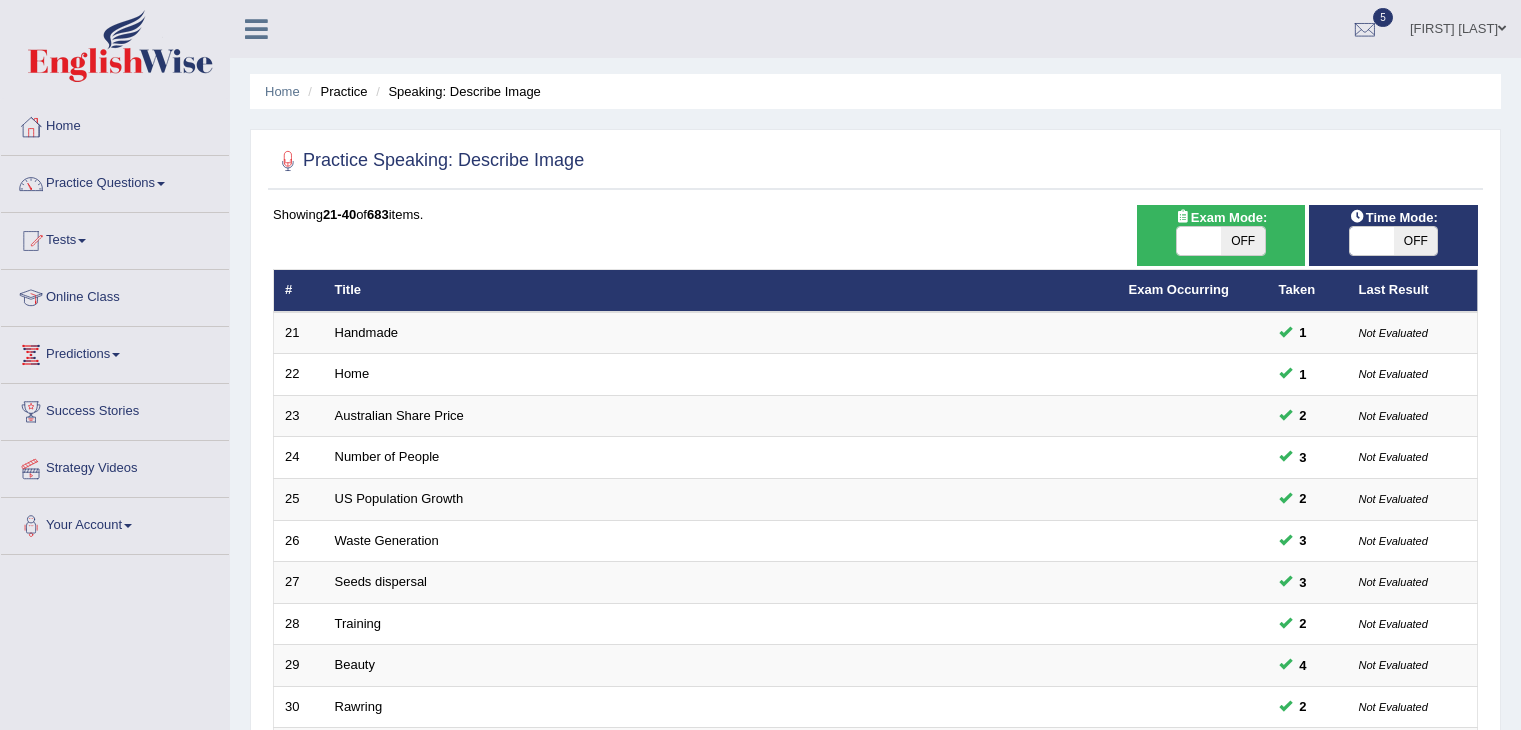 scroll, scrollTop: 0, scrollLeft: 0, axis: both 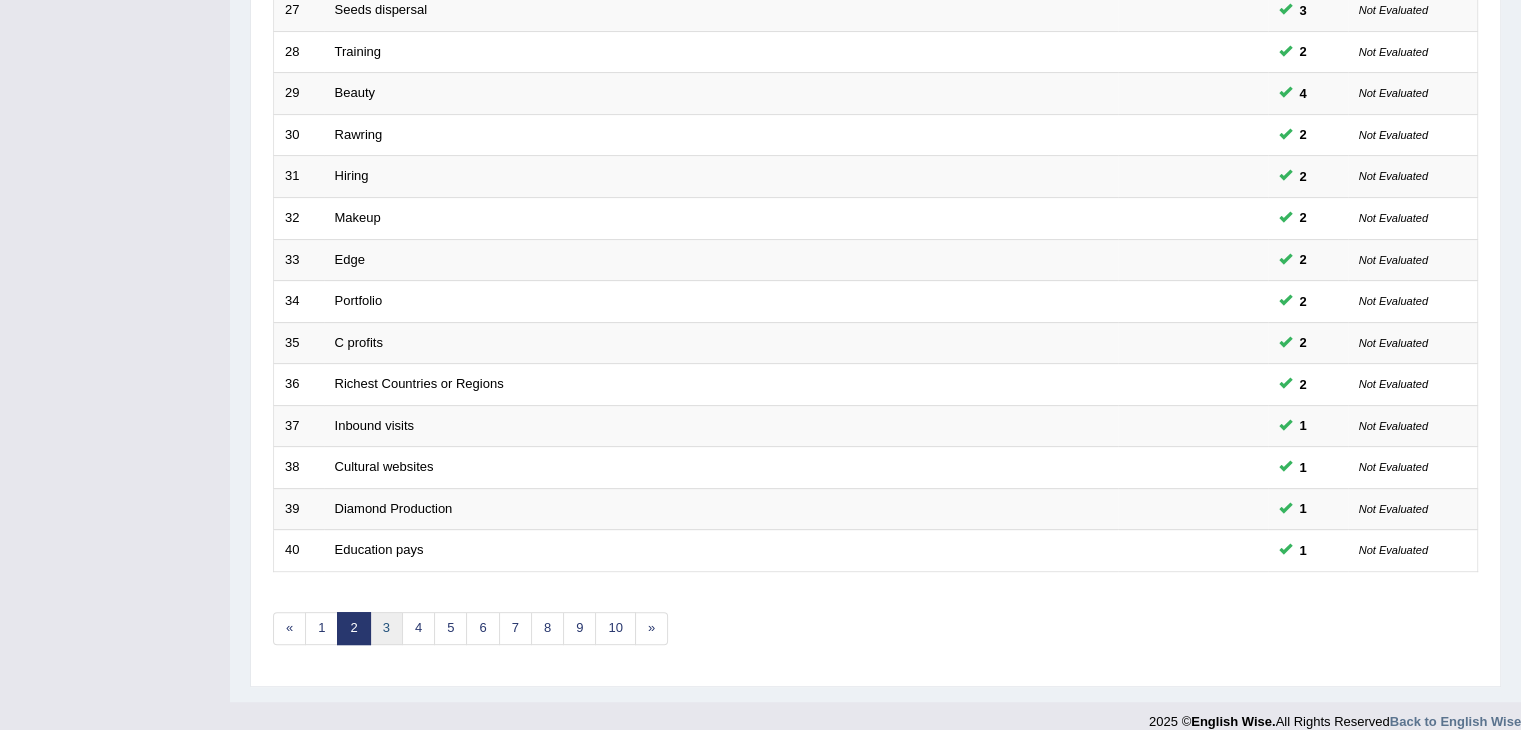 click on "3" at bounding box center [386, 628] 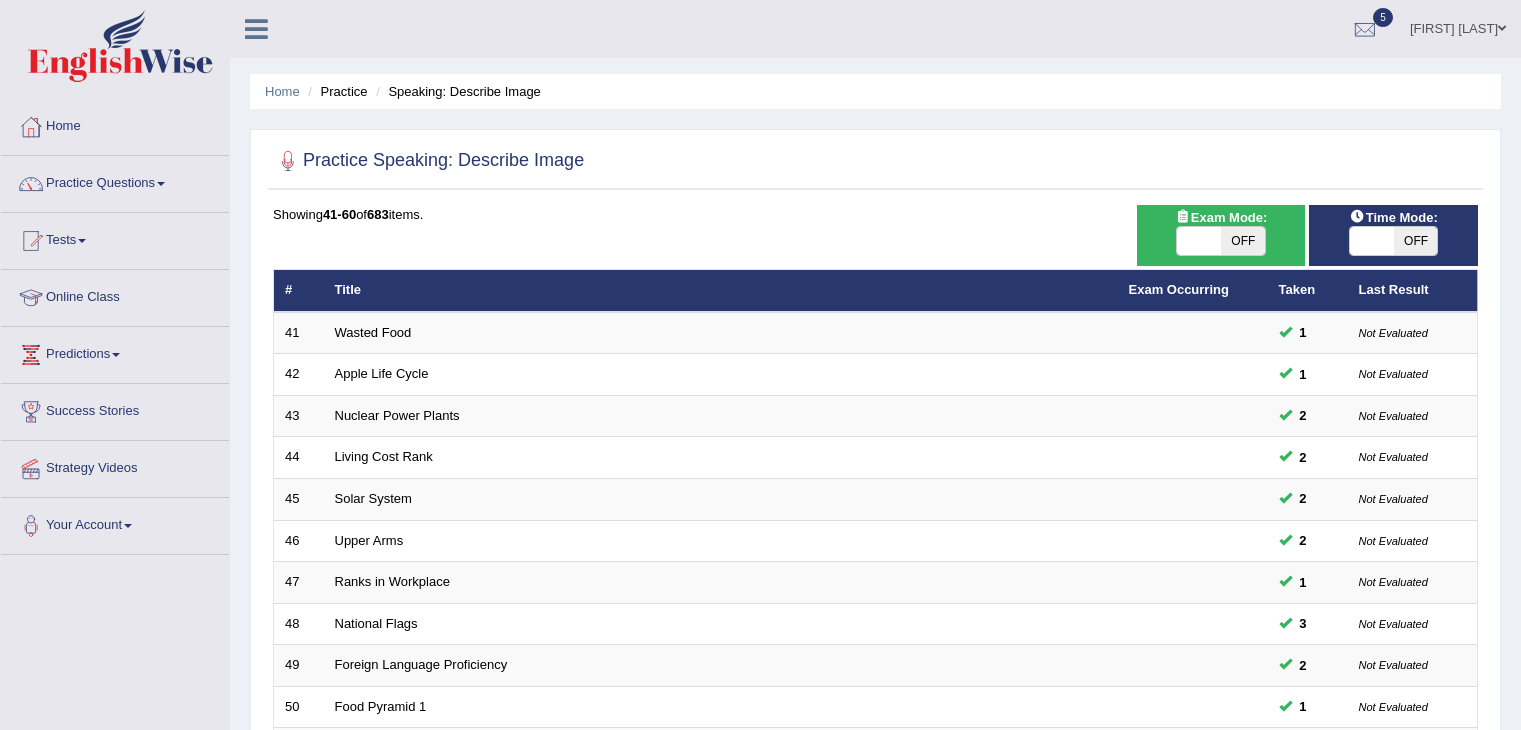 scroll, scrollTop: 510, scrollLeft: 0, axis: vertical 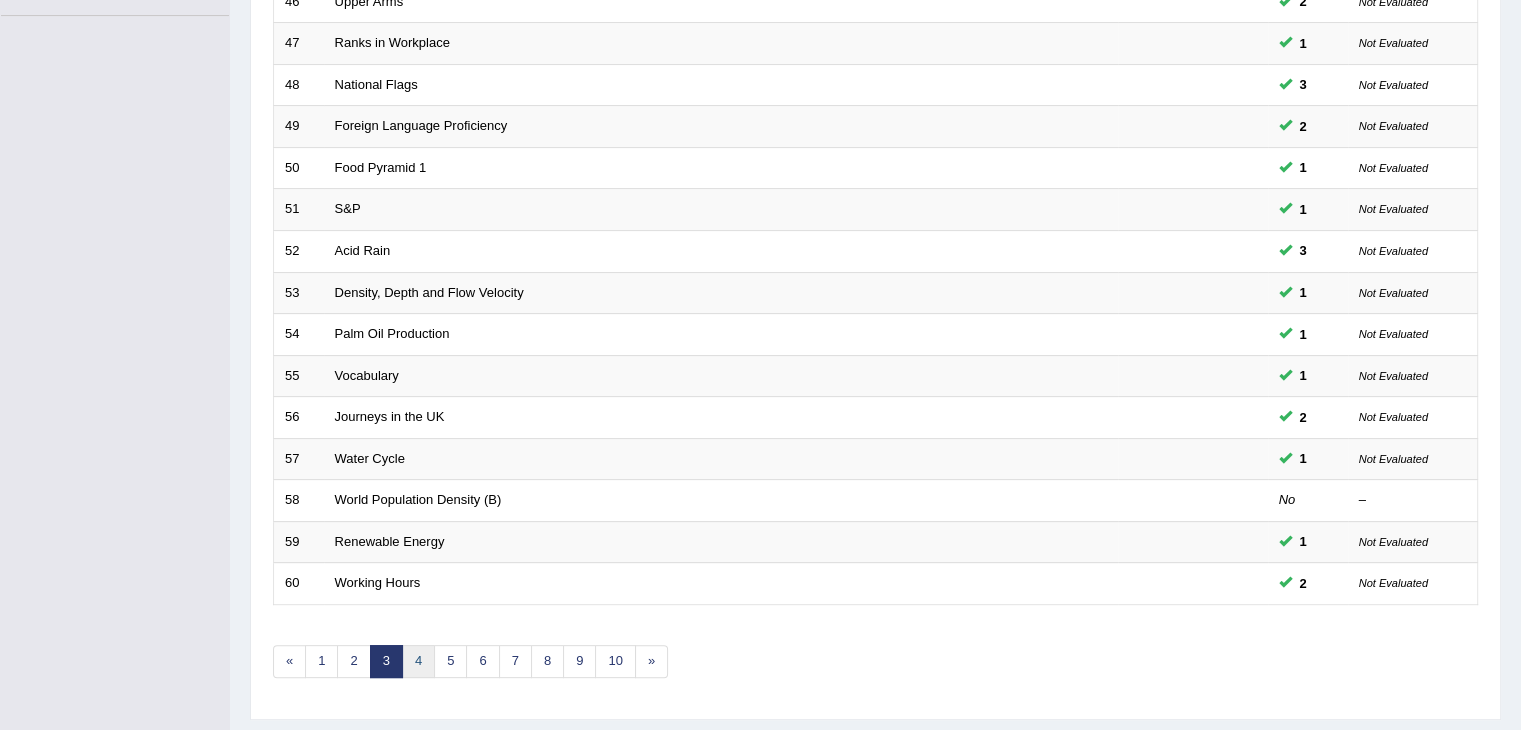 click on "4" at bounding box center (418, 661) 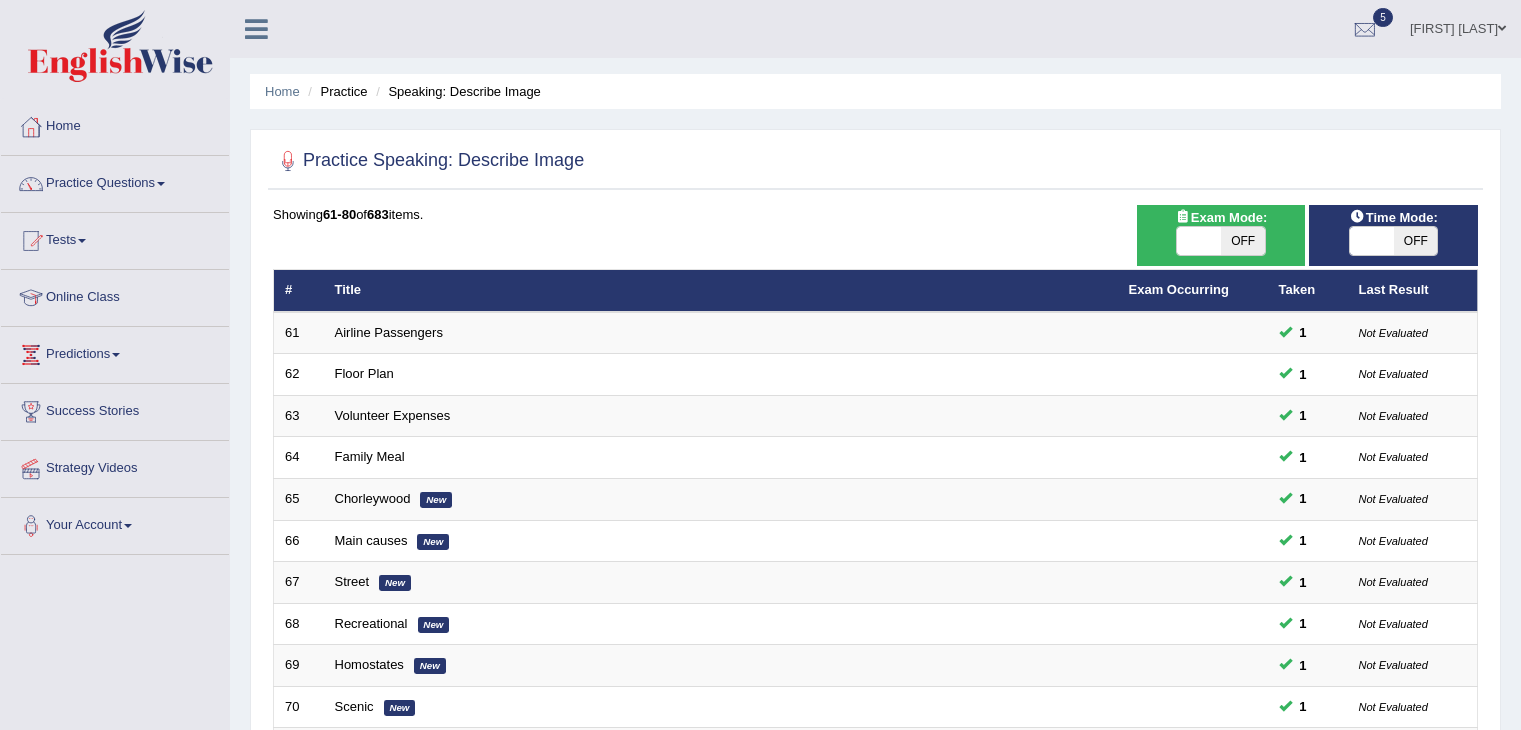 scroll, scrollTop: 0, scrollLeft: 0, axis: both 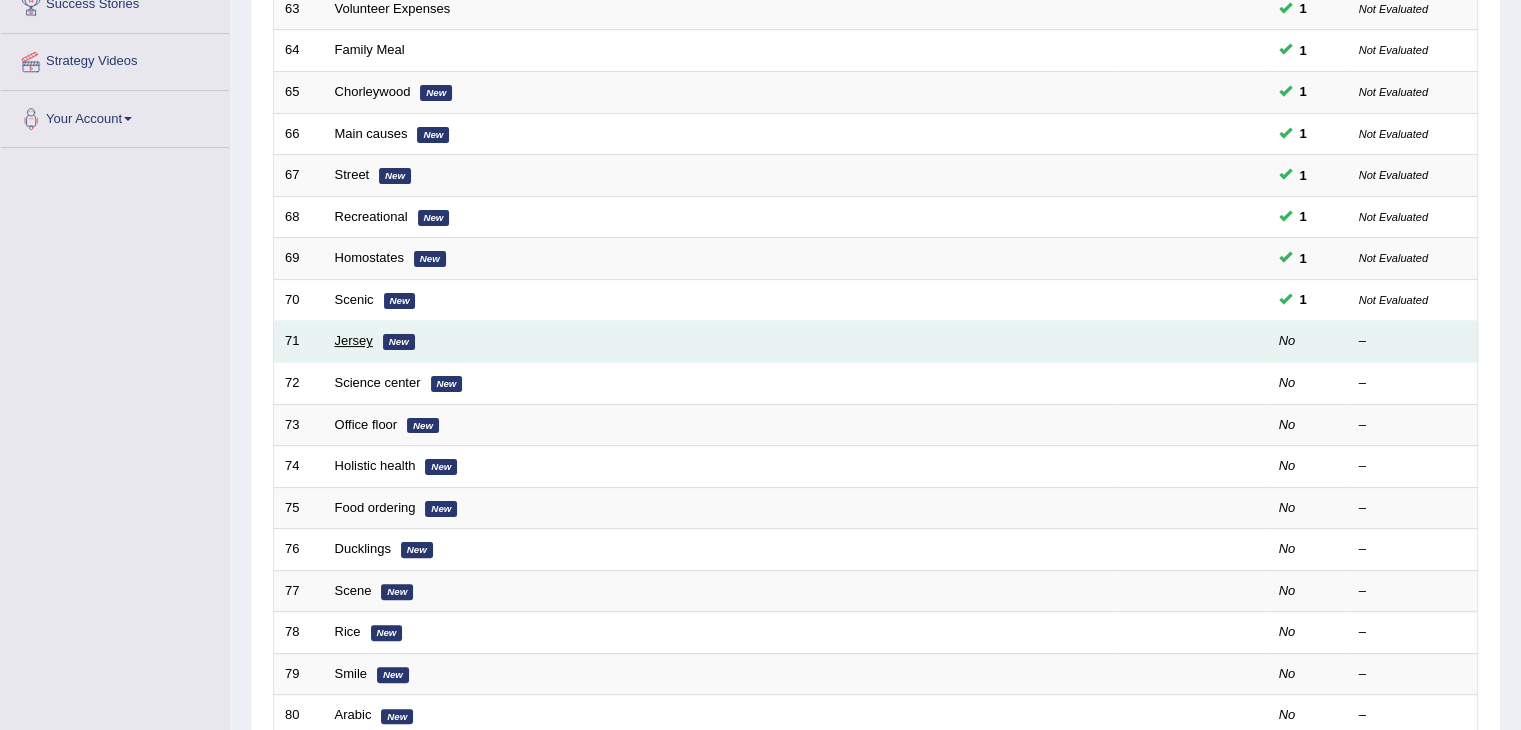 click on "Jersey" at bounding box center (354, 340) 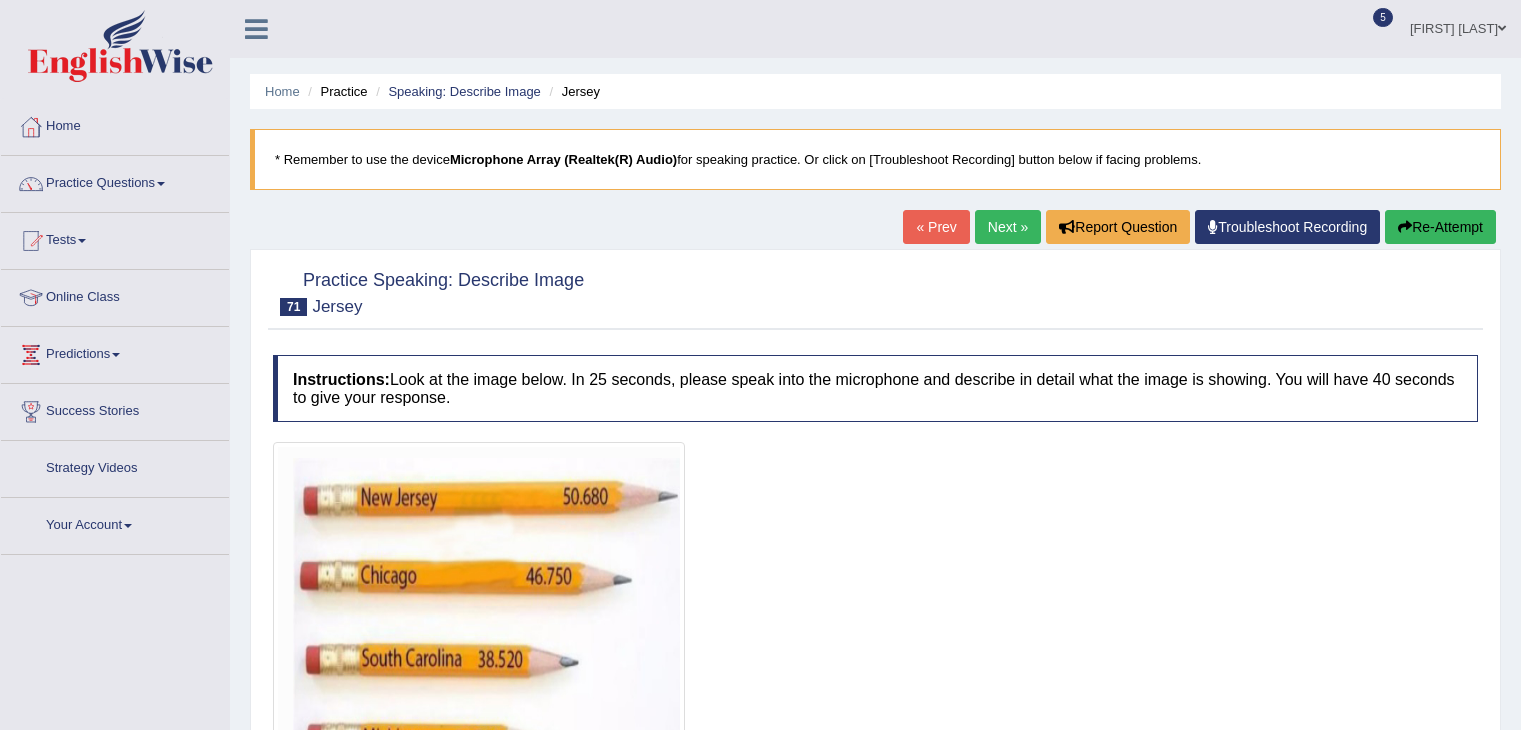 scroll, scrollTop: 0, scrollLeft: 0, axis: both 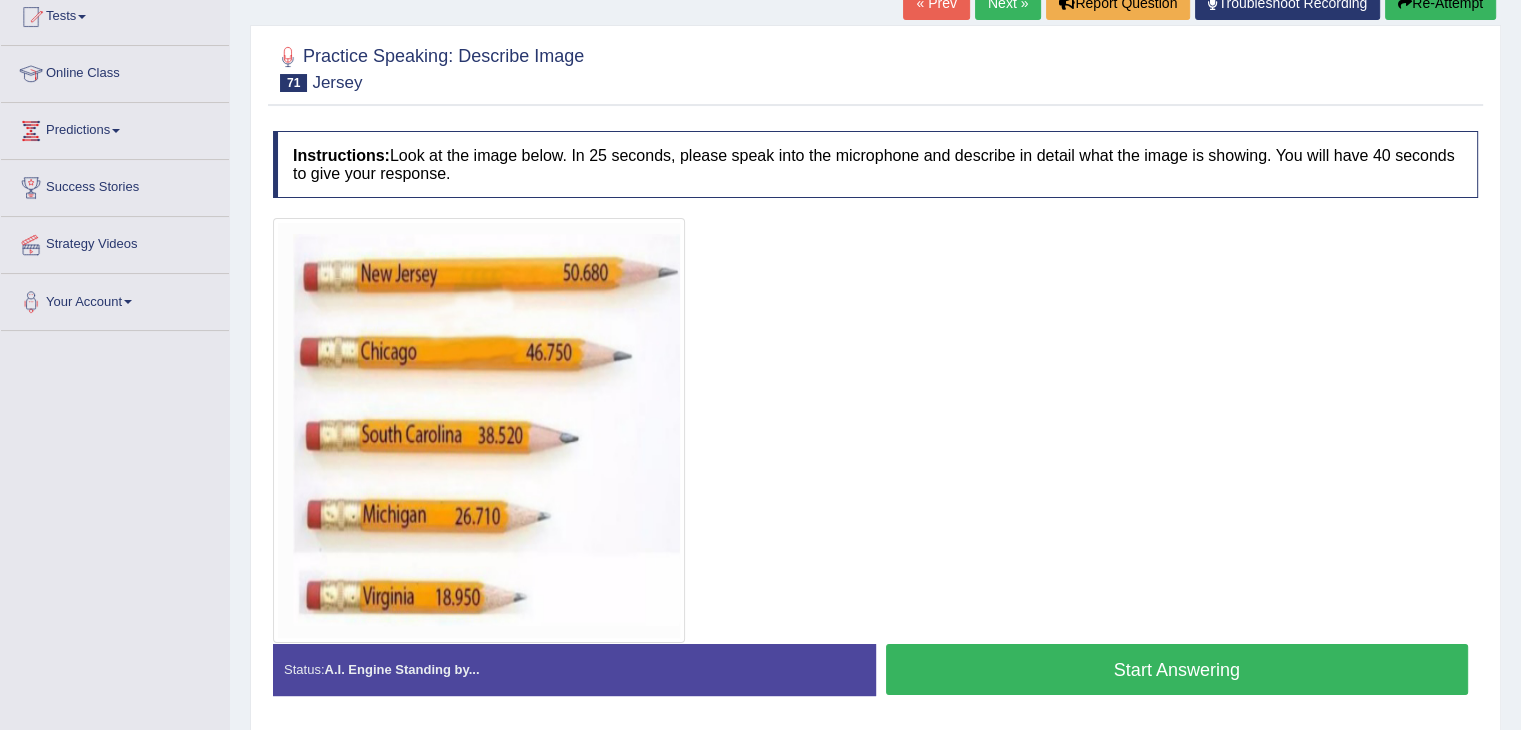 click on "Start Answering" at bounding box center (1177, 669) 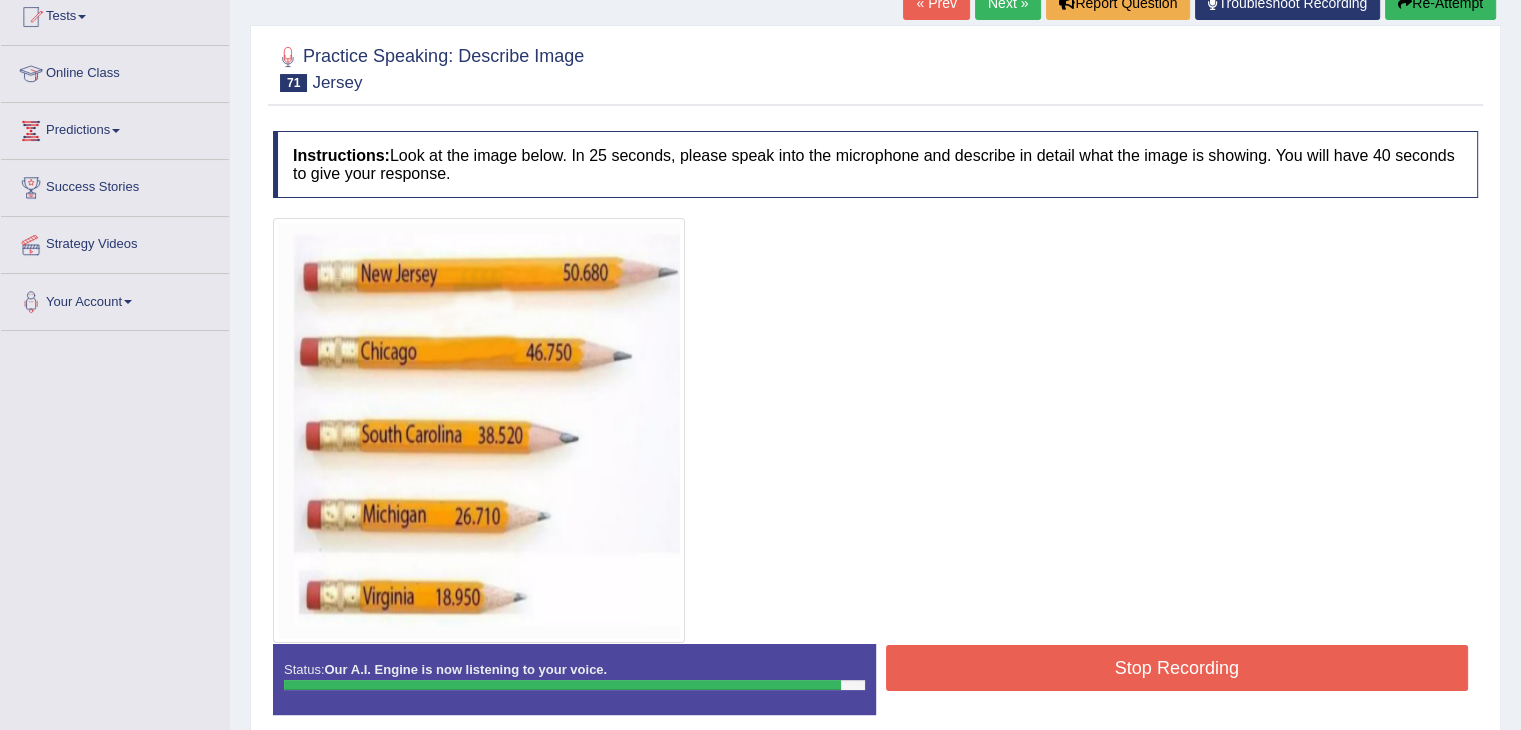 click on "Stop Recording" at bounding box center [1177, 668] 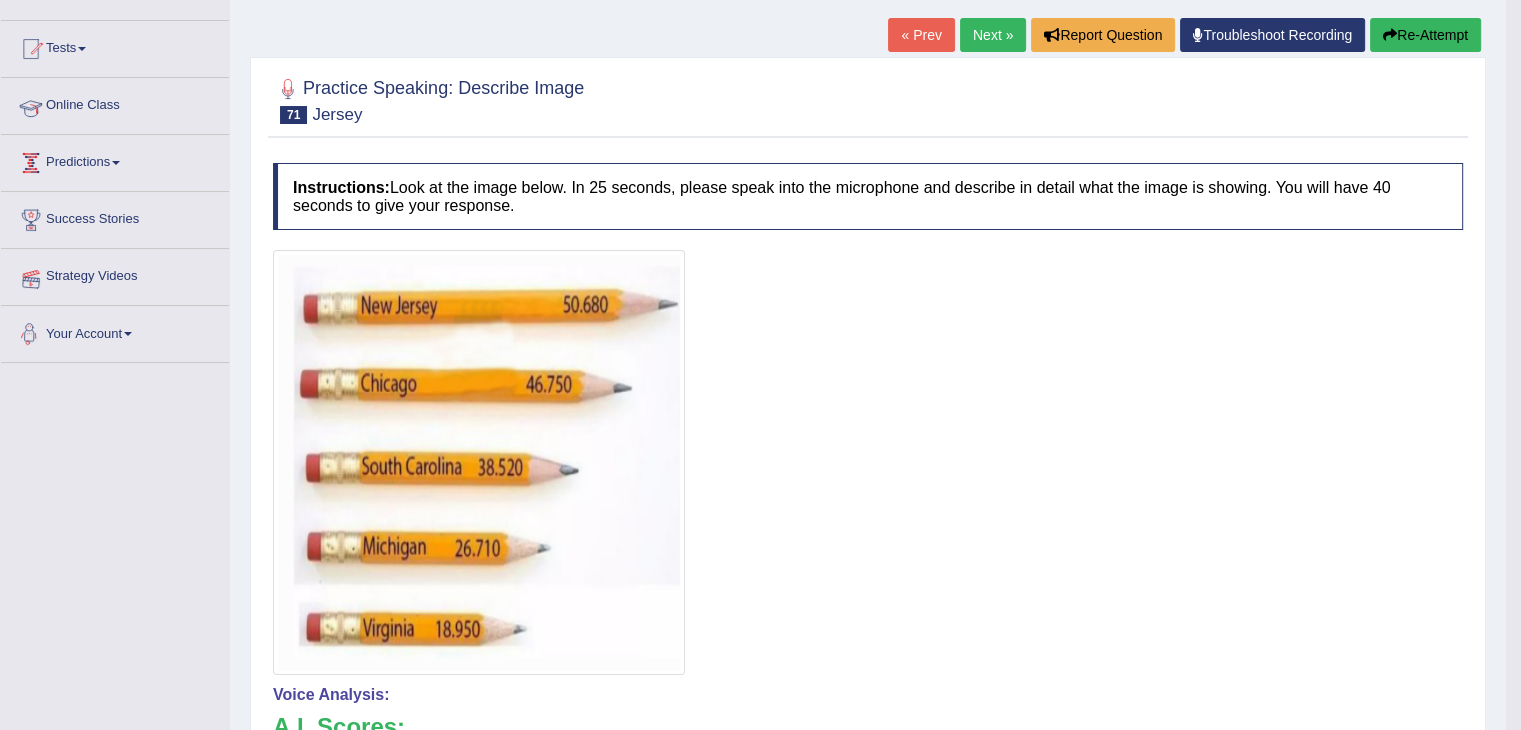 scroll, scrollTop: 0, scrollLeft: 0, axis: both 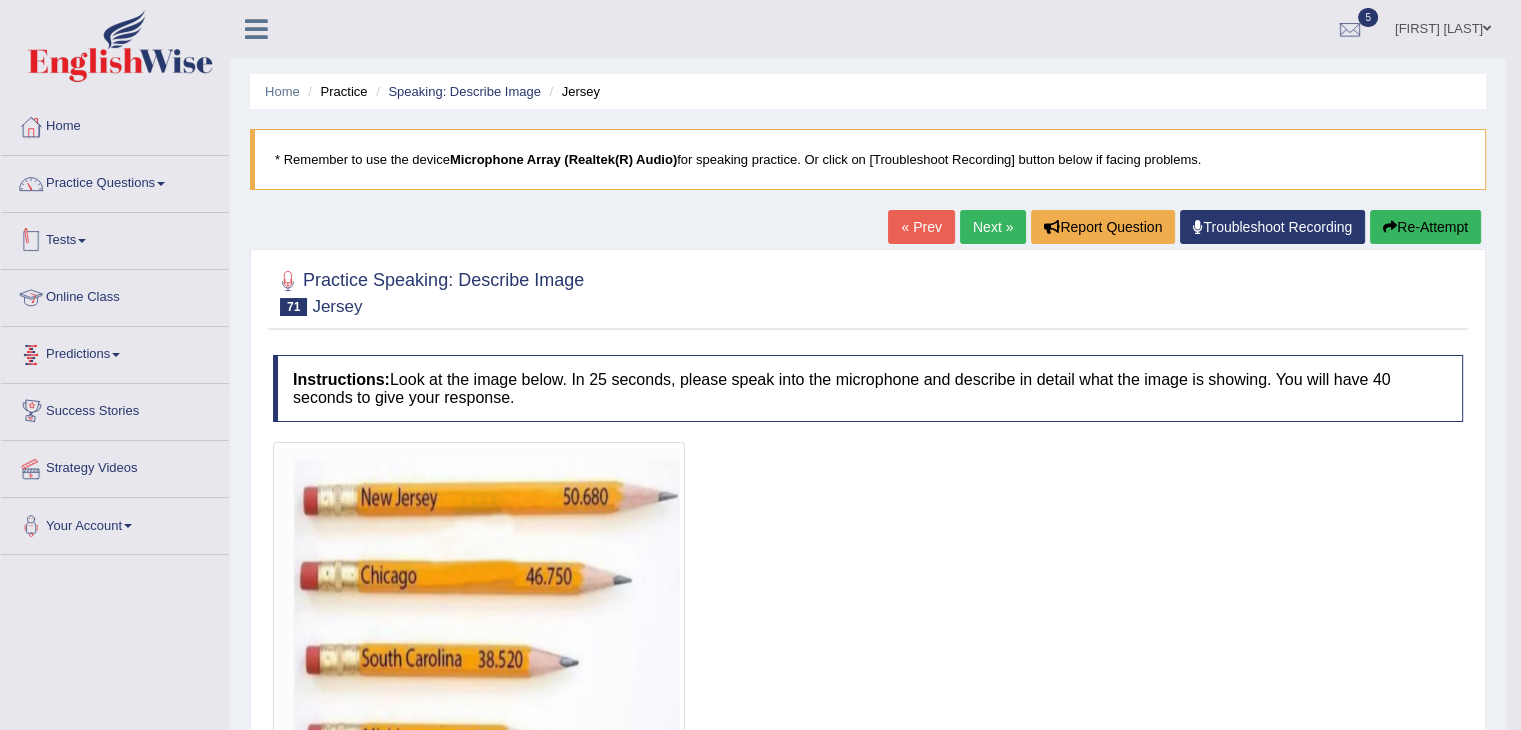 click on "Tests" at bounding box center [115, 238] 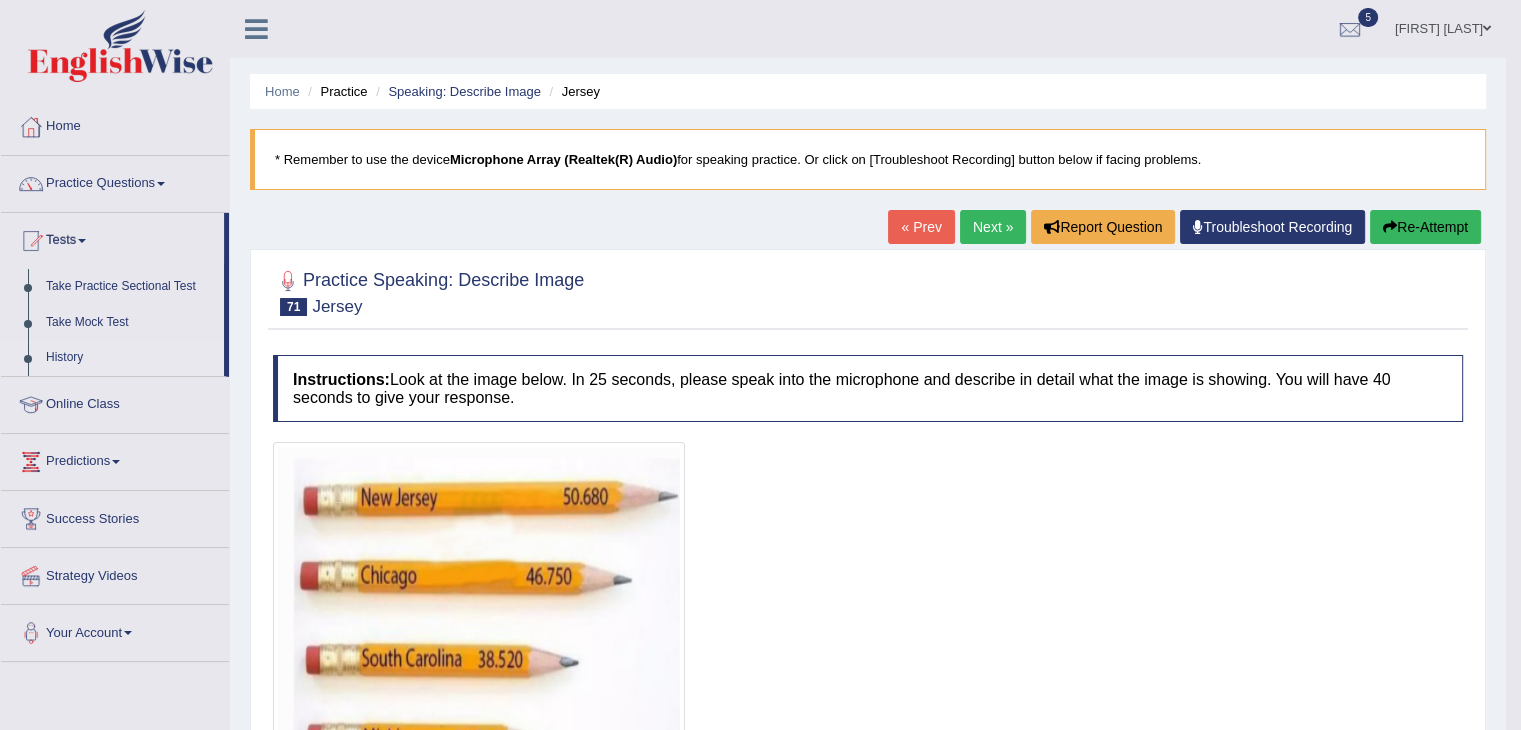 click on "History" at bounding box center (130, 358) 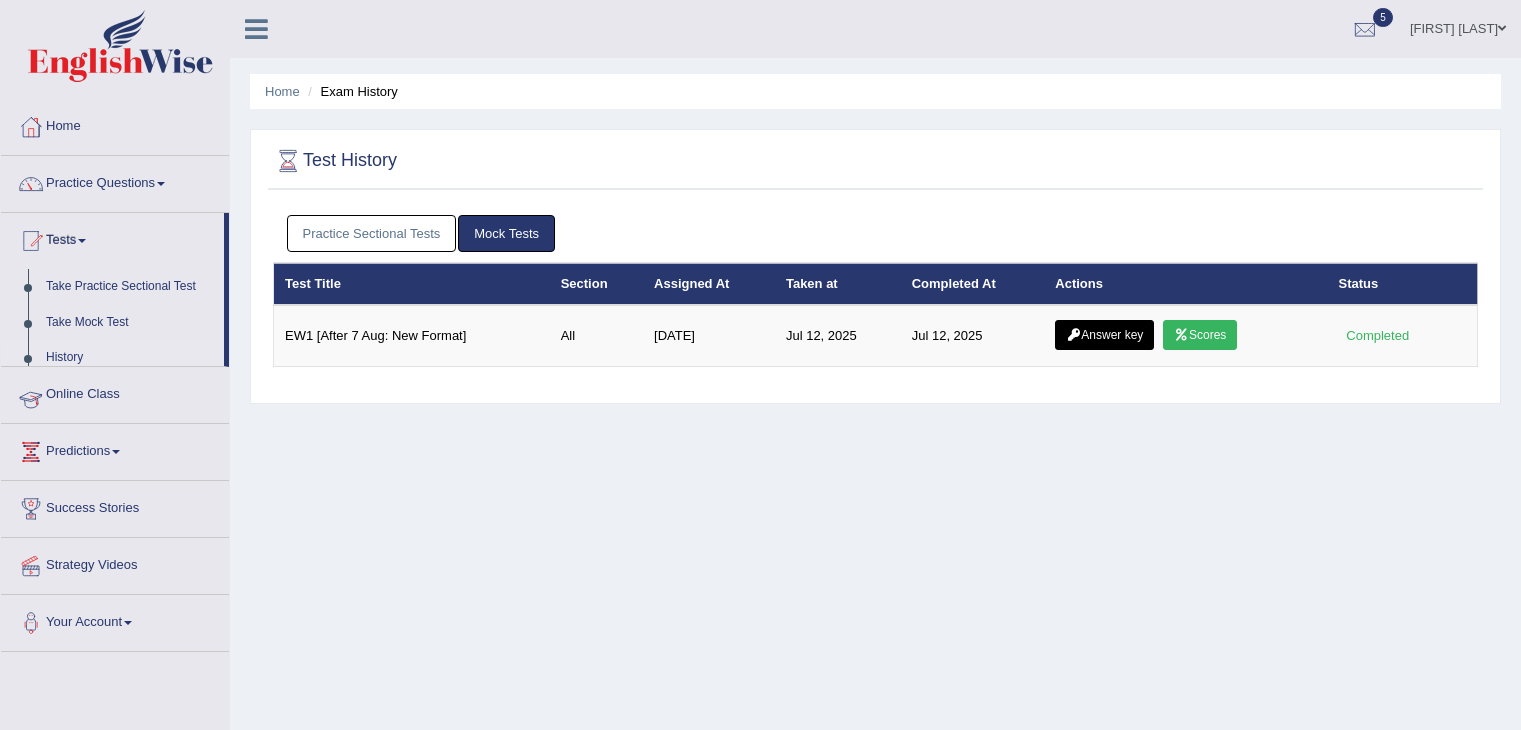 scroll, scrollTop: 0, scrollLeft: 0, axis: both 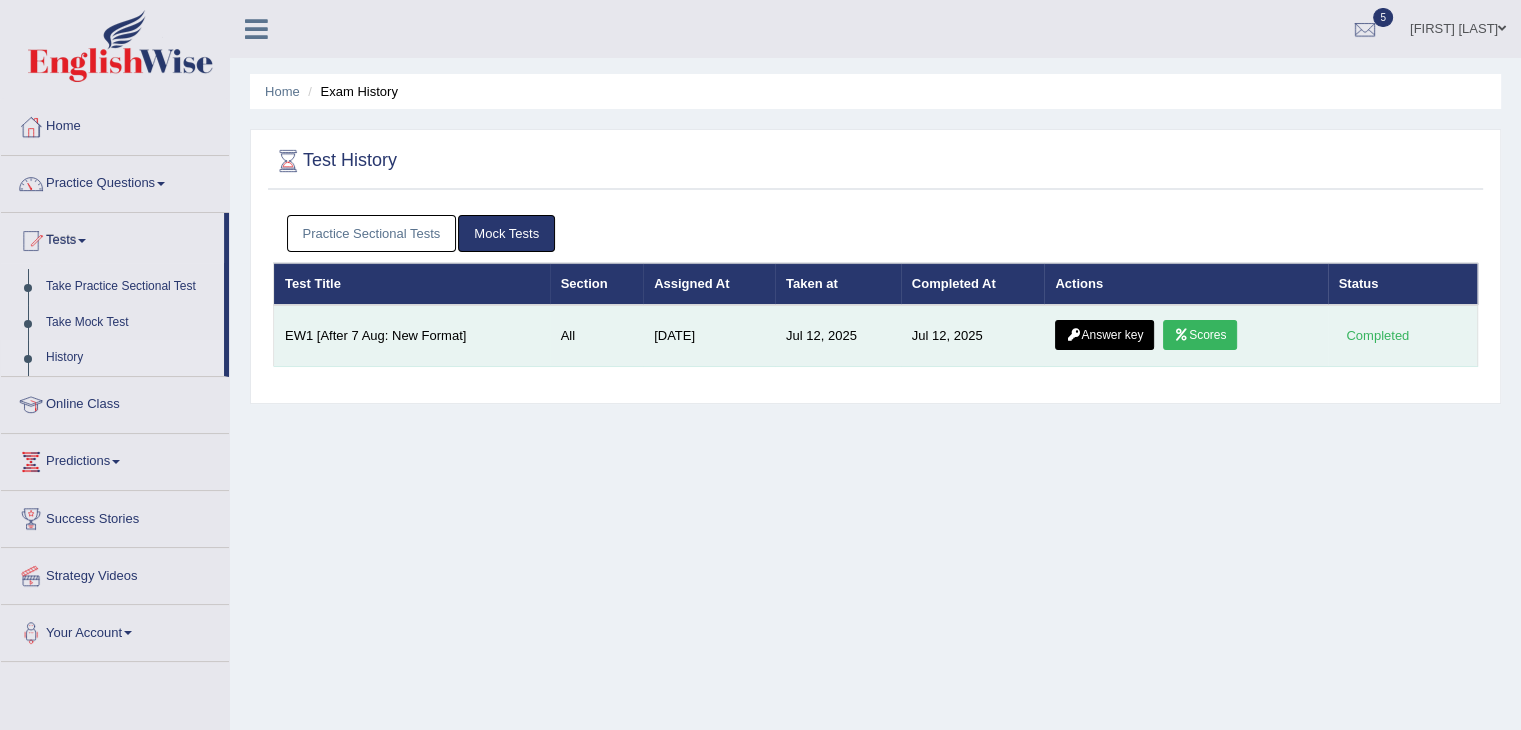 click on "Scores" at bounding box center (1200, 335) 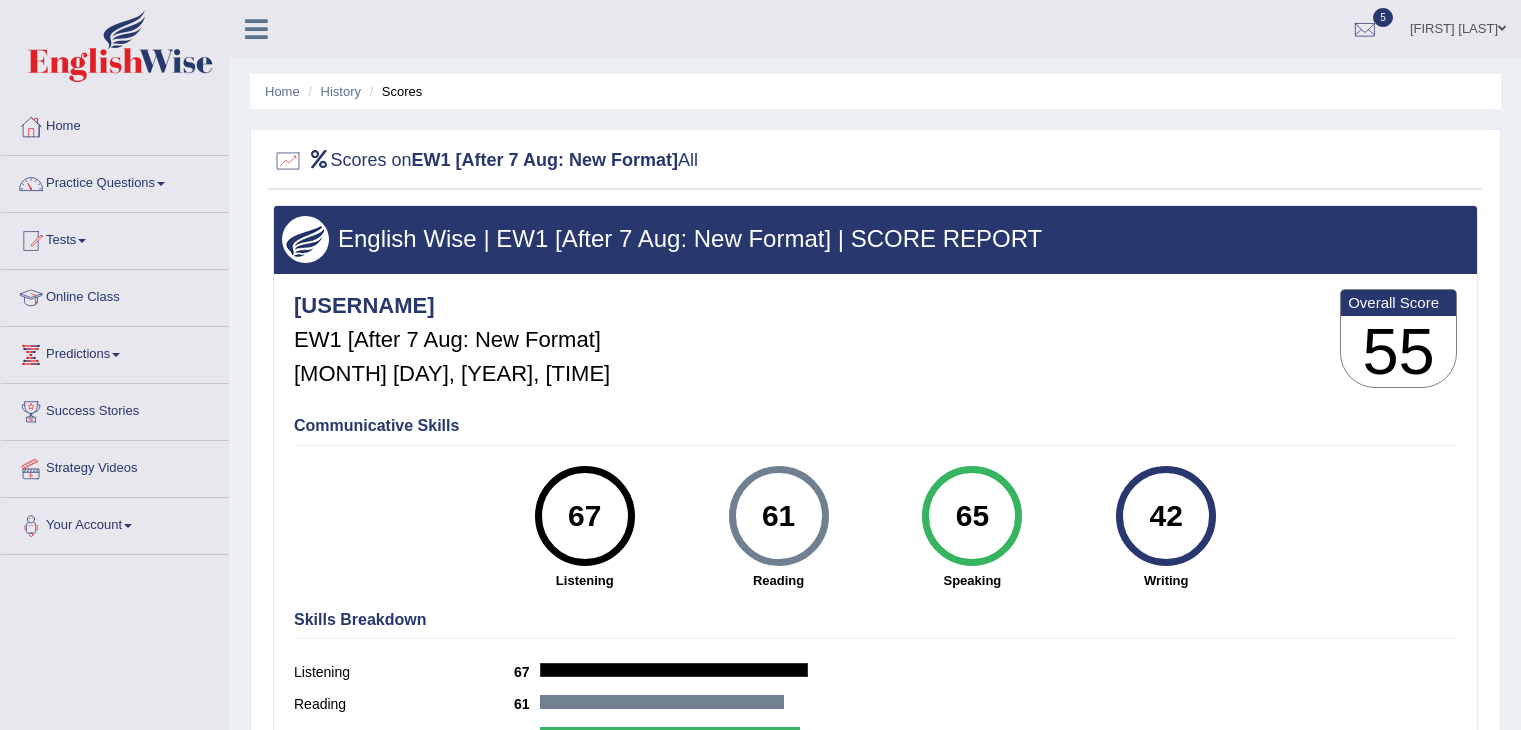 scroll, scrollTop: 0, scrollLeft: 0, axis: both 